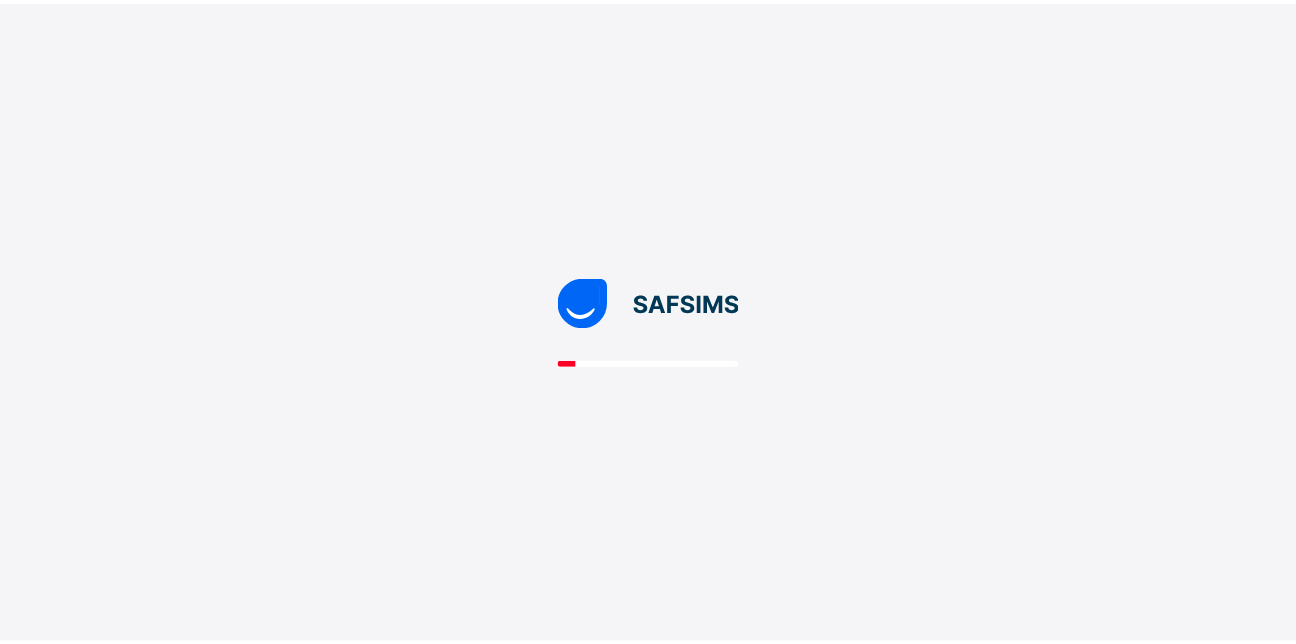 scroll, scrollTop: 0, scrollLeft: 0, axis: both 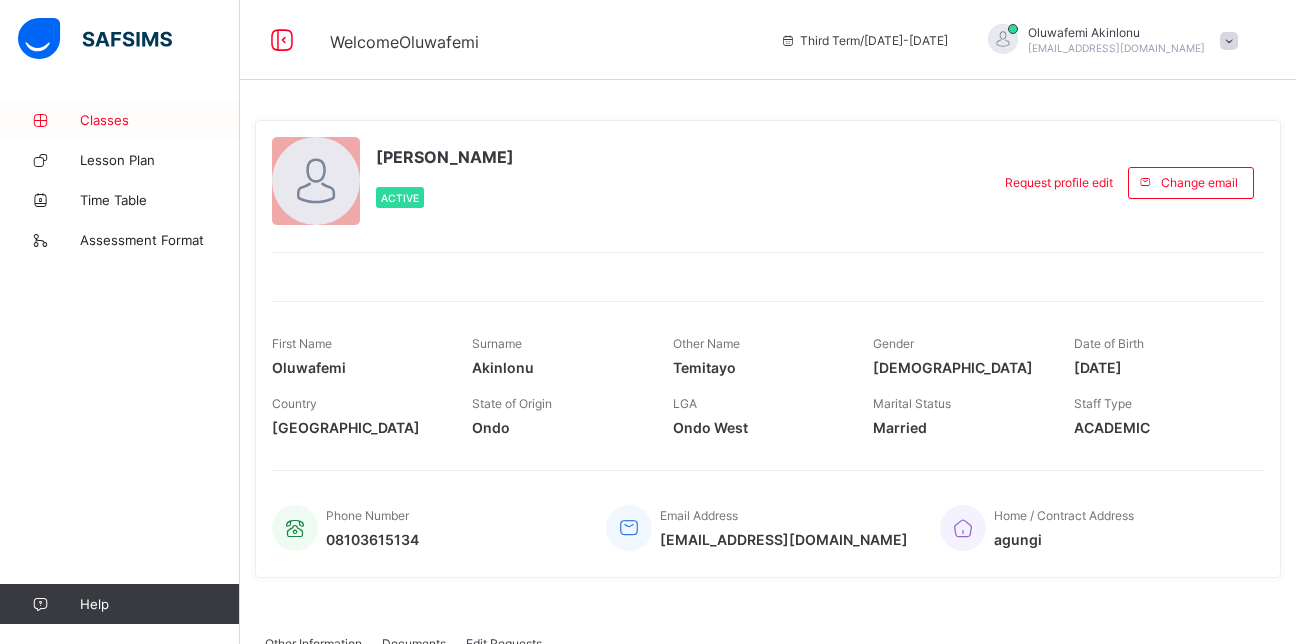 click on "Classes" at bounding box center (120, 120) 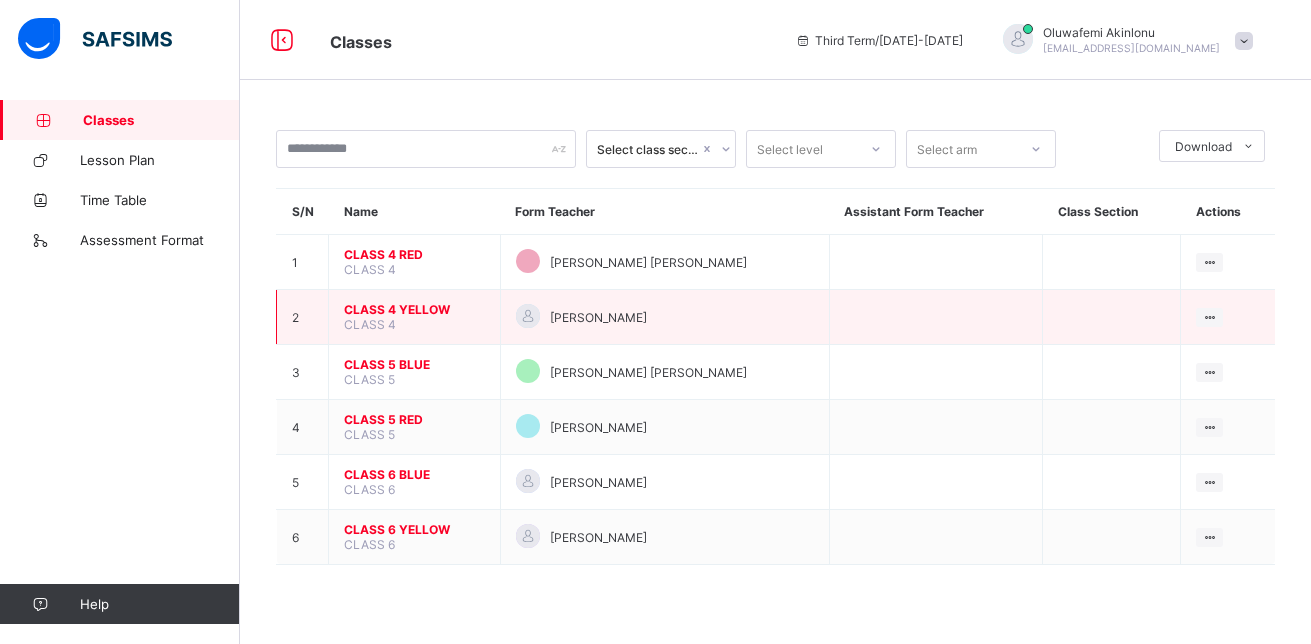 click on "CLASS 4   YELLOW" at bounding box center (414, 309) 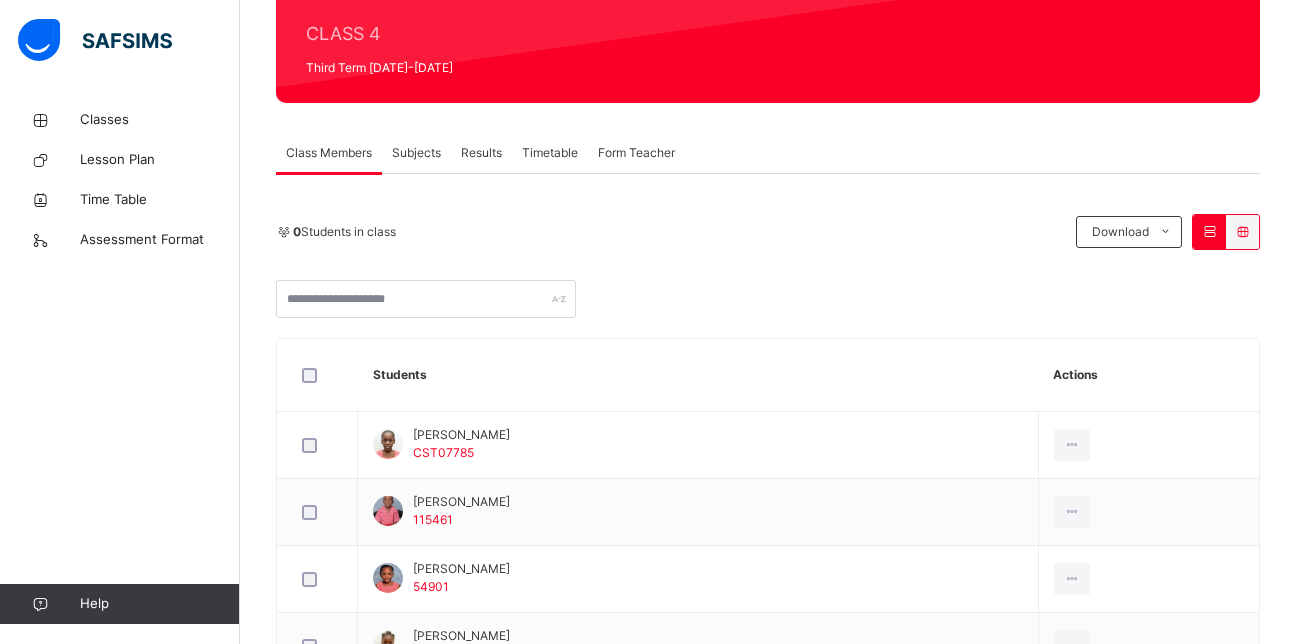 scroll, scrollTop: 271, scrollLeft: 0, axis: vertical 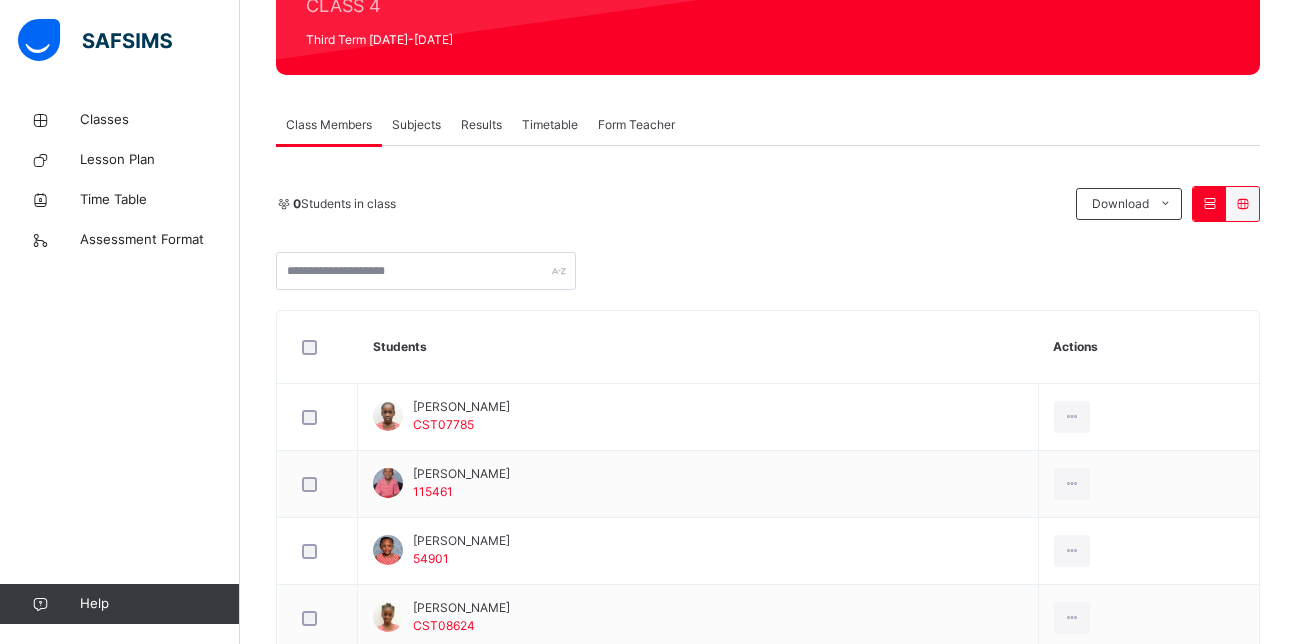 click on "Subjects" at bounding box center (416, 125) 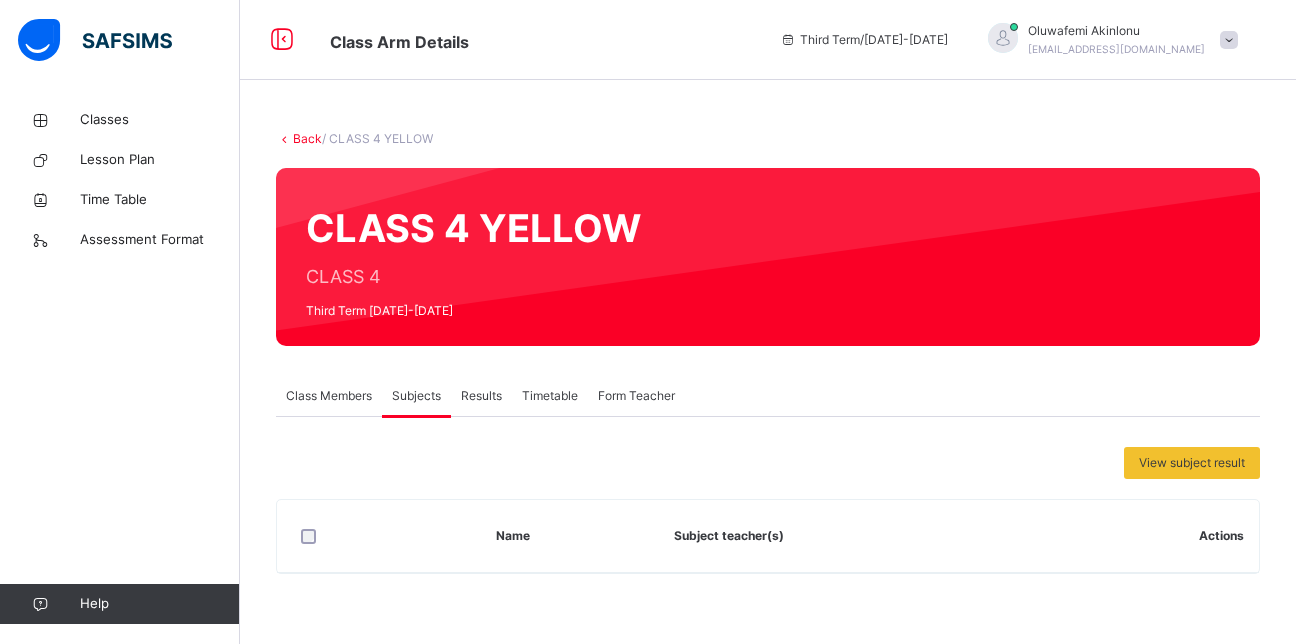 scroll, scrollTop: 0, scrollLeft: 0, axis: both 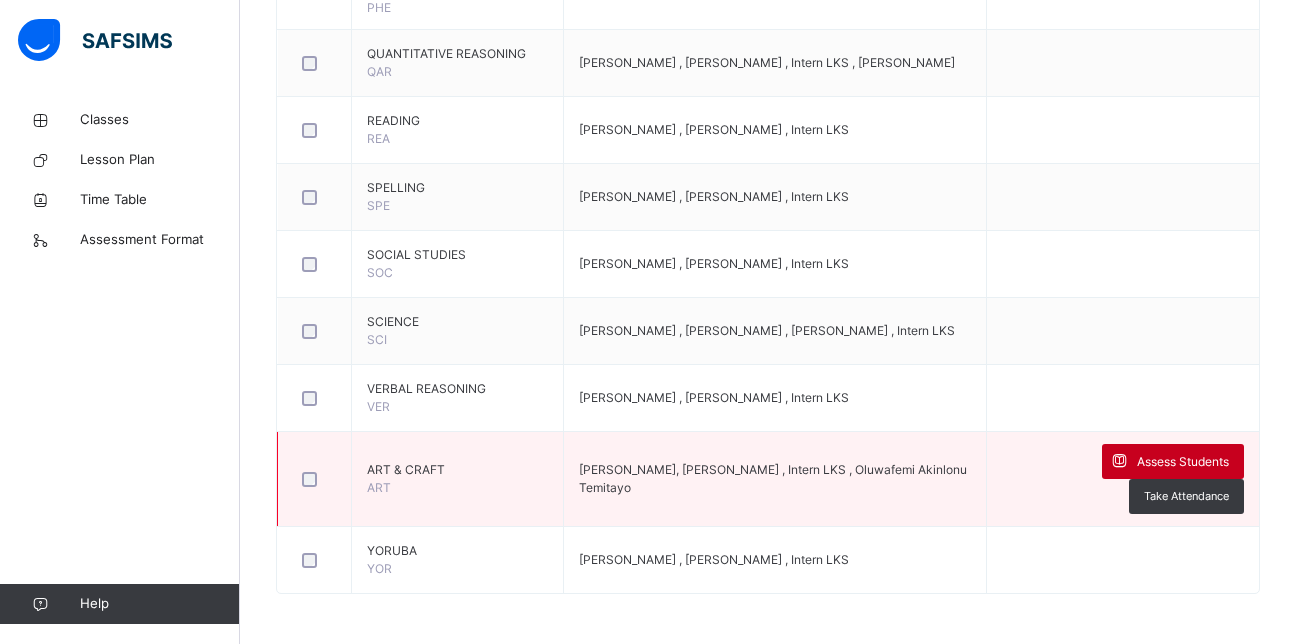 click on "Assess Students" at bounding box center [1183, 462] 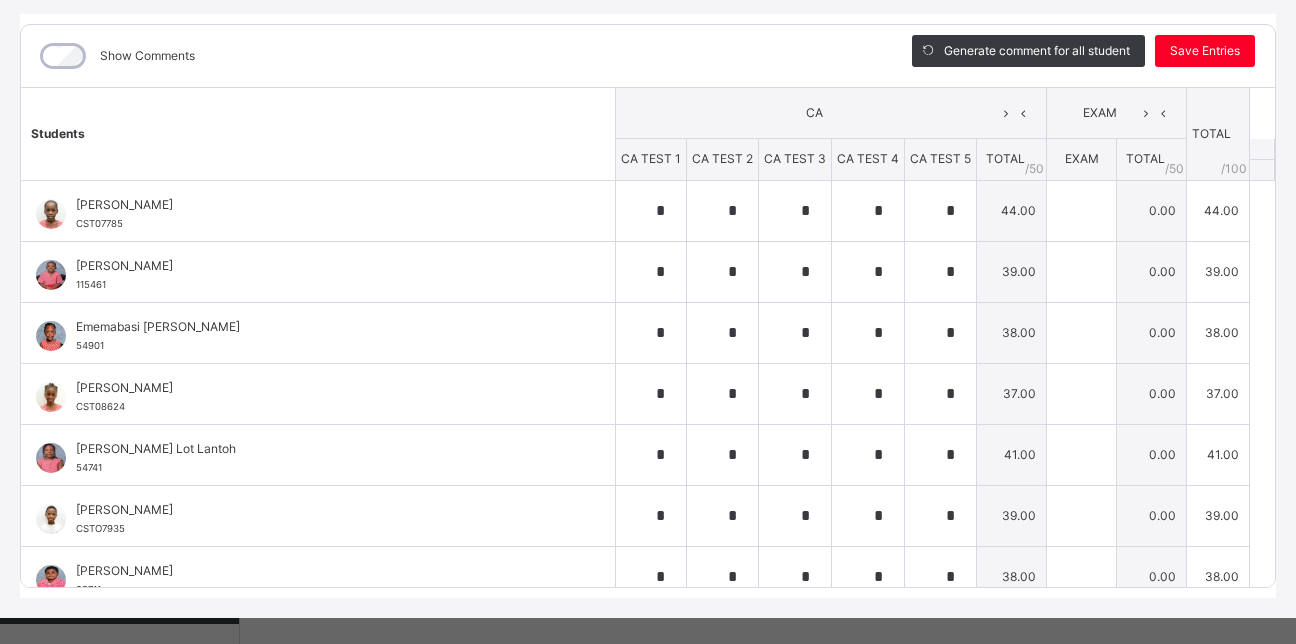 scroll, scrollTop: 267, scrollLeft: 0, axis: vertical 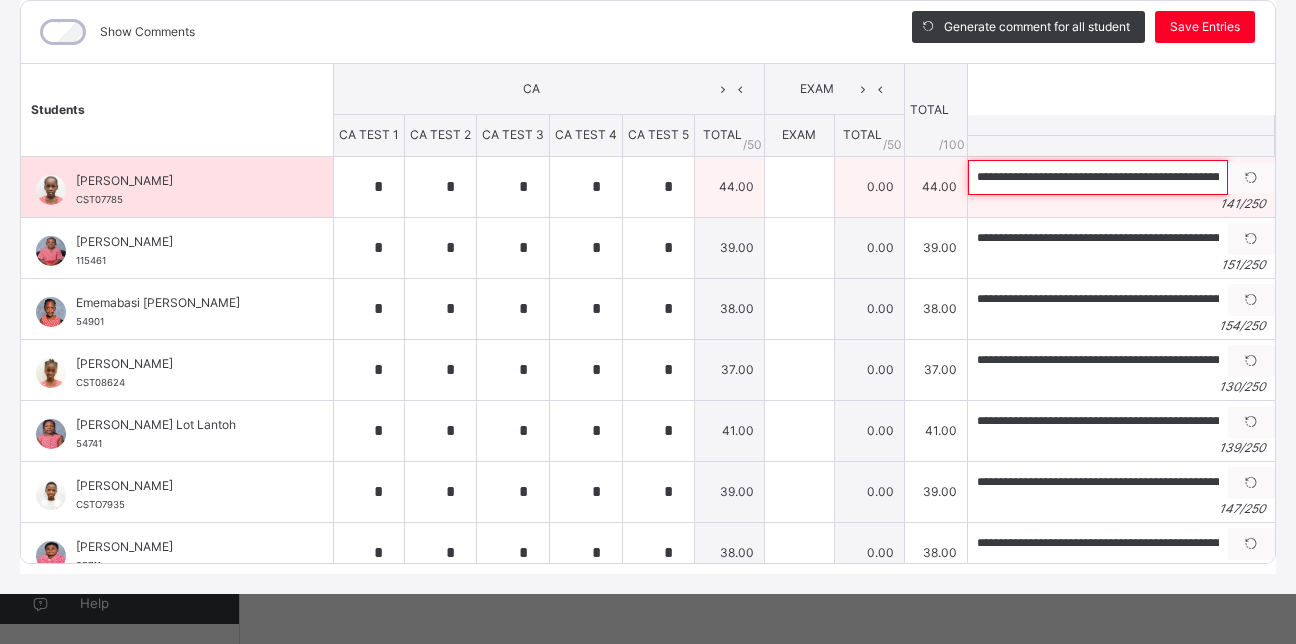 click on "**********" at bounding box center [1098, 177] 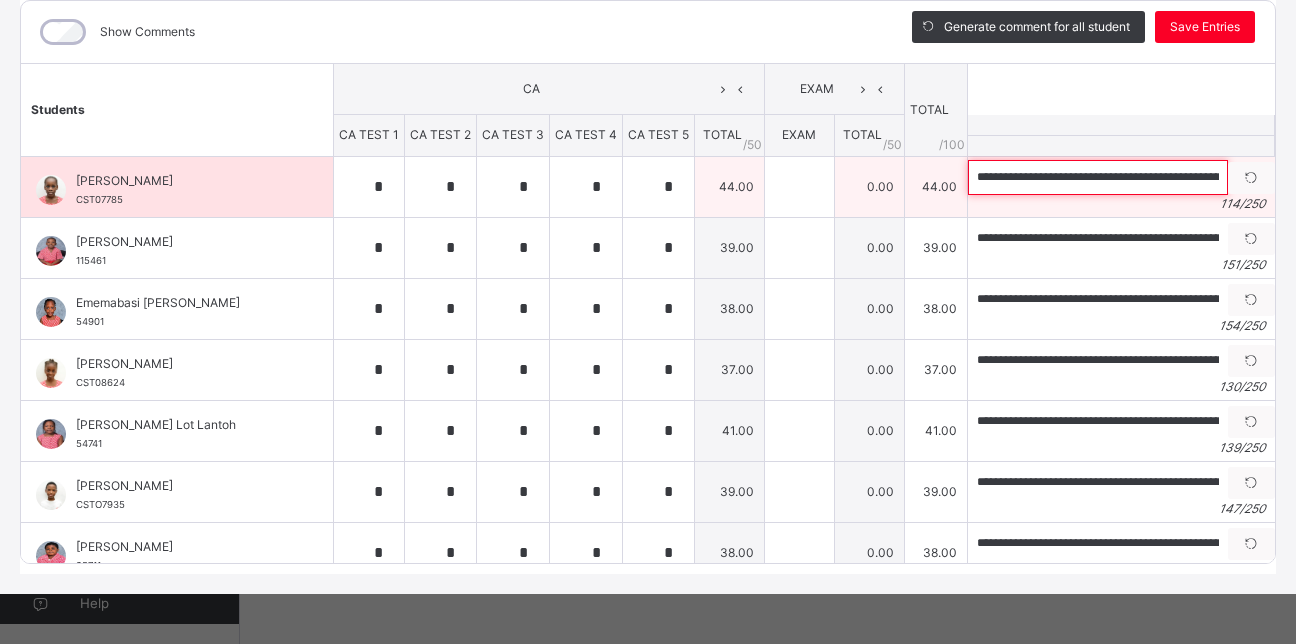 click on "**********" at bounding box center (1098, 177) 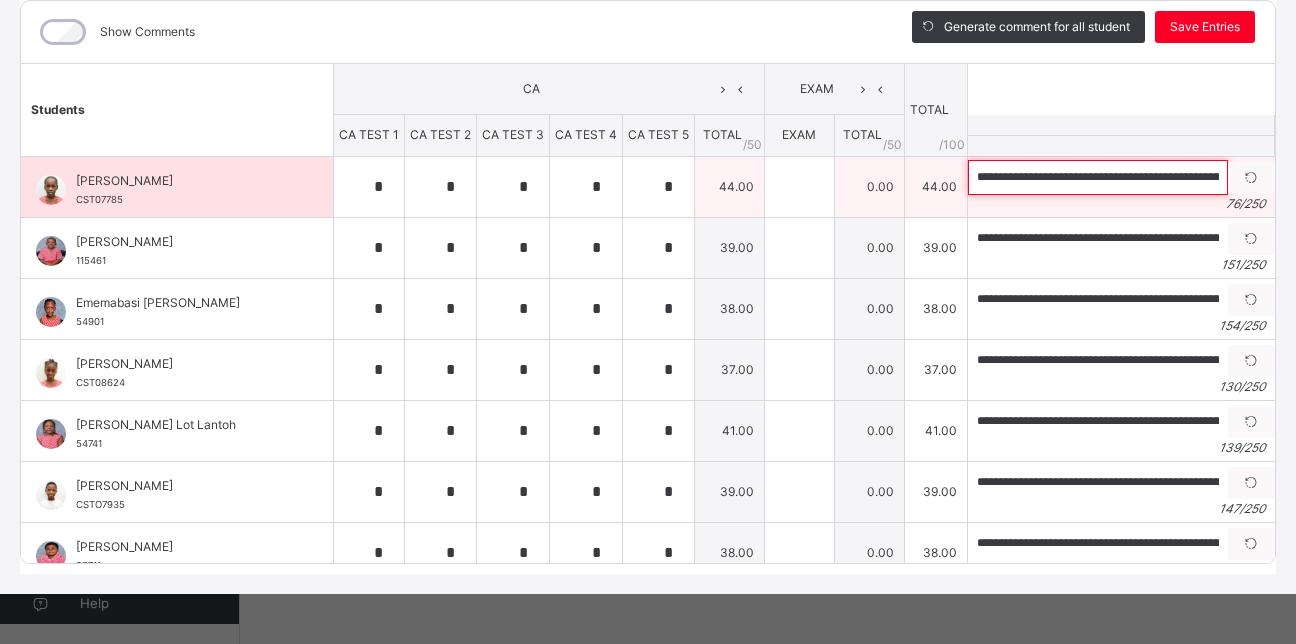 click on "**********" at bounding box center [1098, 177] 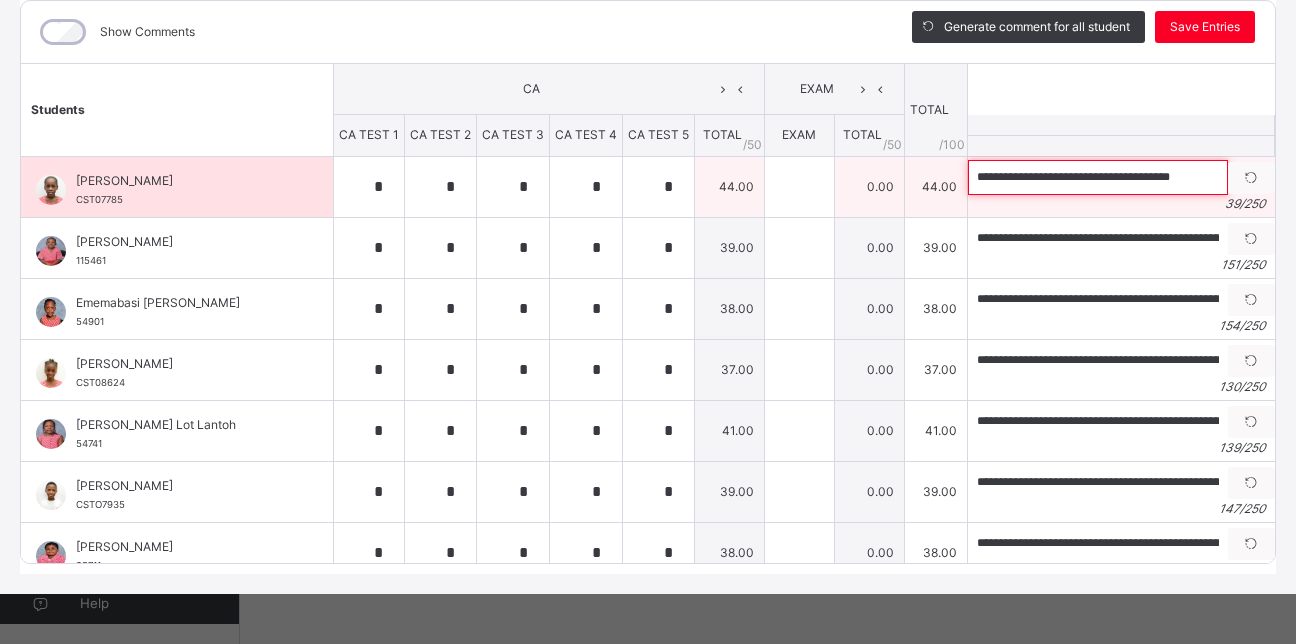 click on "**********" at bounding box center (1098, 177) 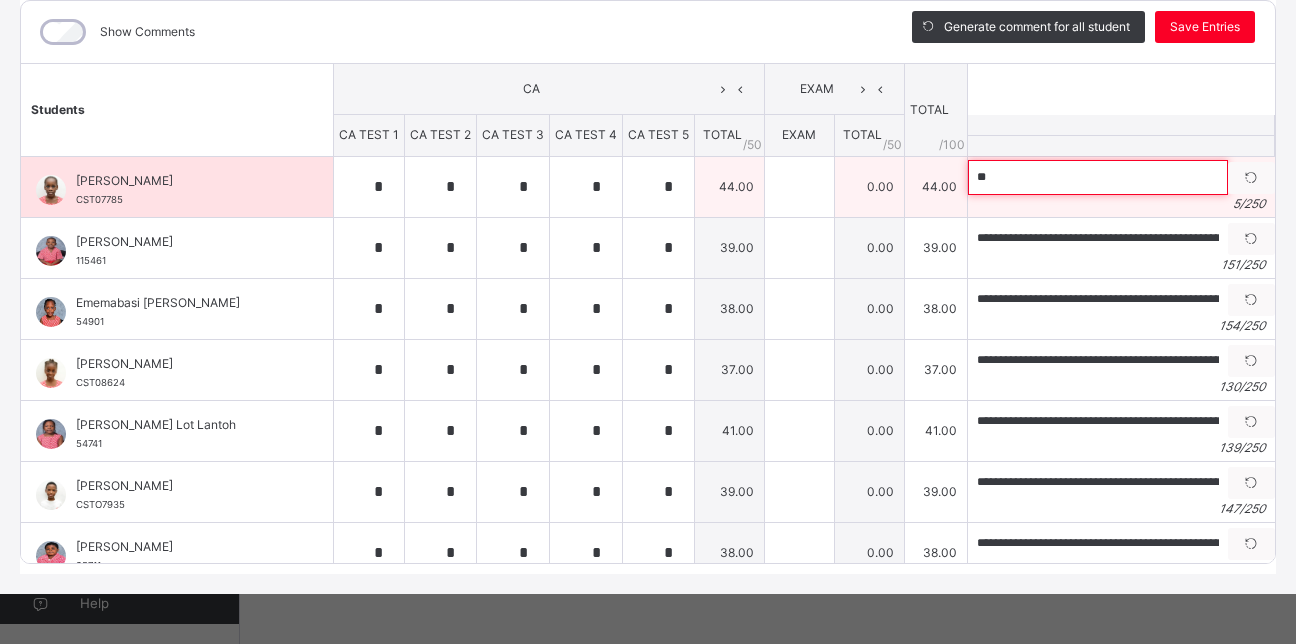 type on "*" 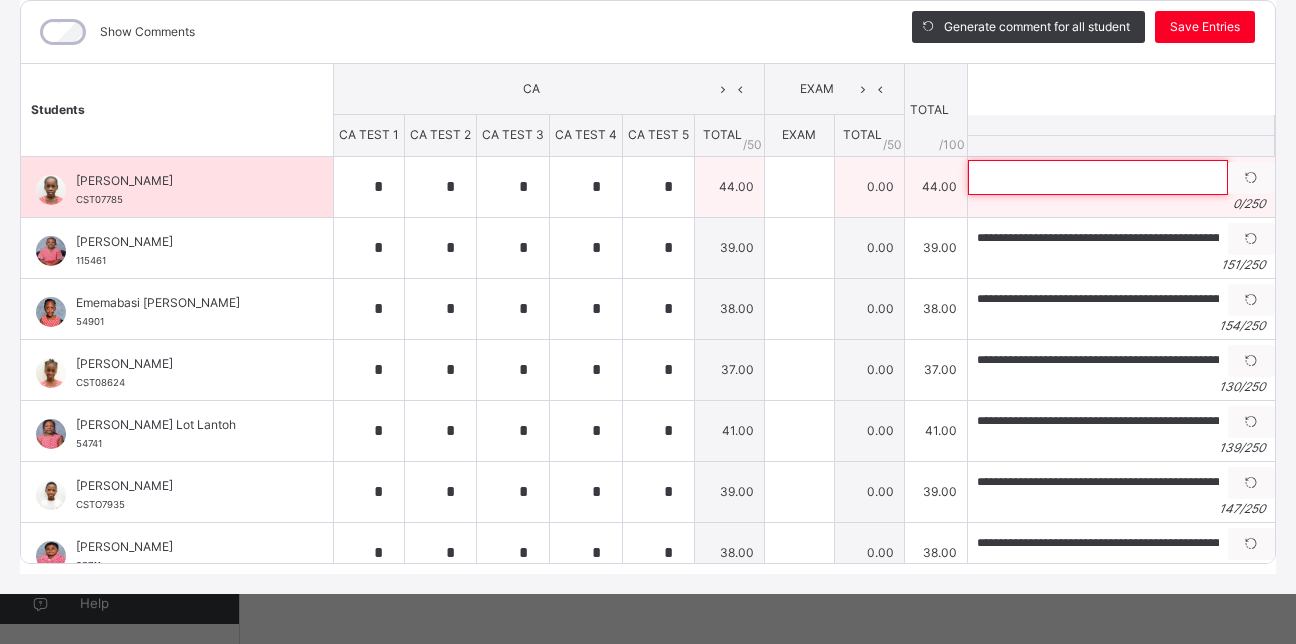 paste on "**********" 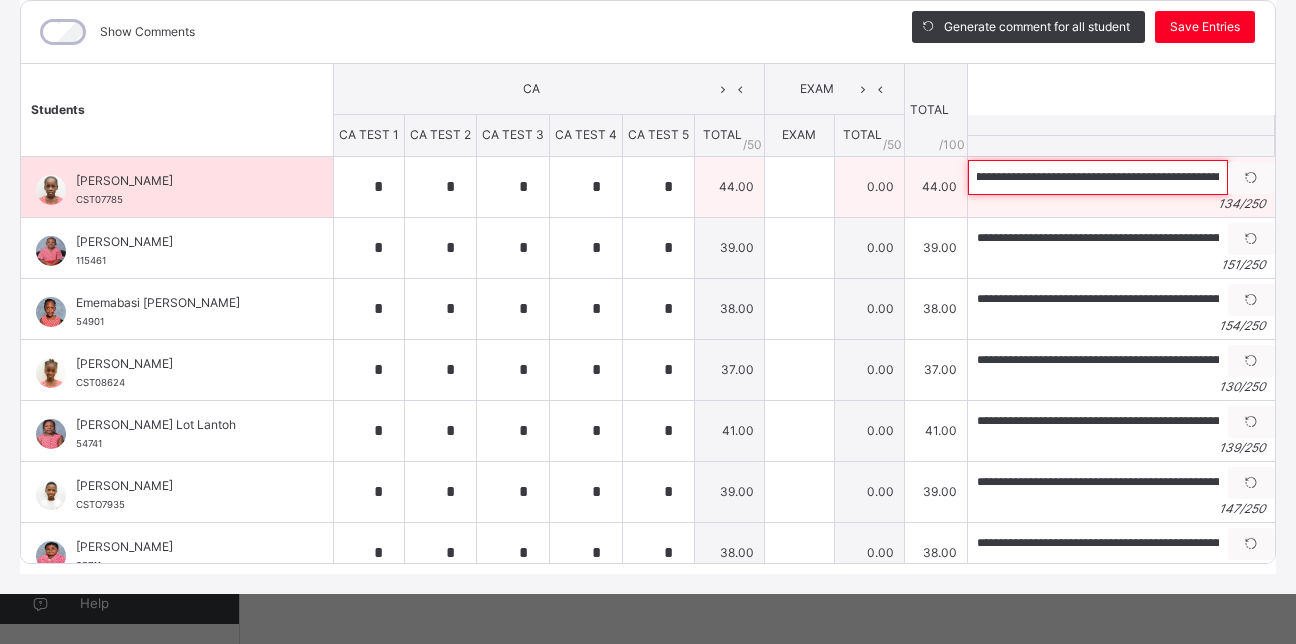 scroll, scrollTop: 0, scrollLeft: 0, axis: both 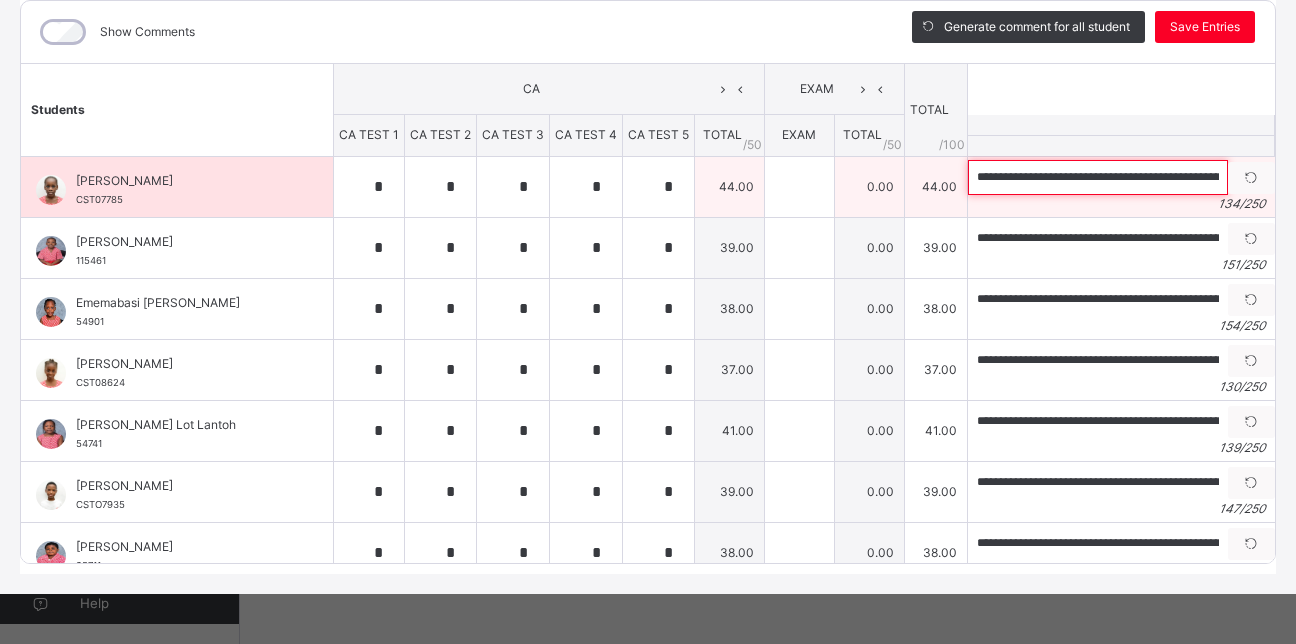 click on "**********" at bounding box center (1098, 177) 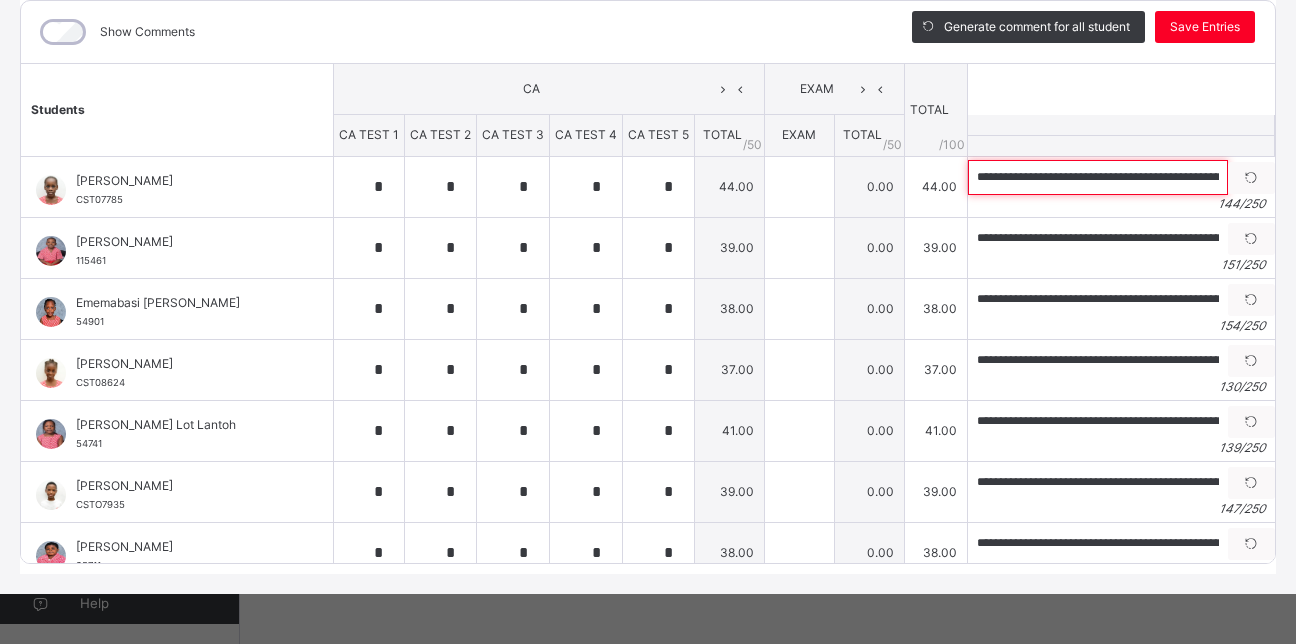 type on "**********" 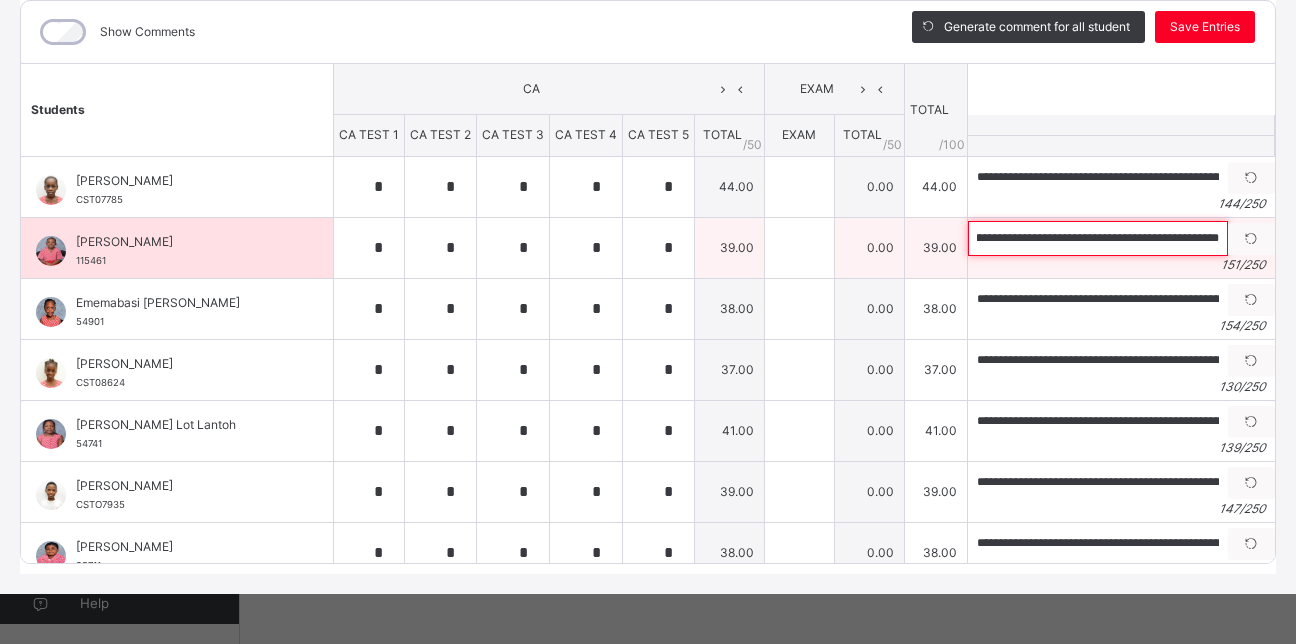 scroll, scrollTop: 0, scrollLeft: 604, axis: horizontal 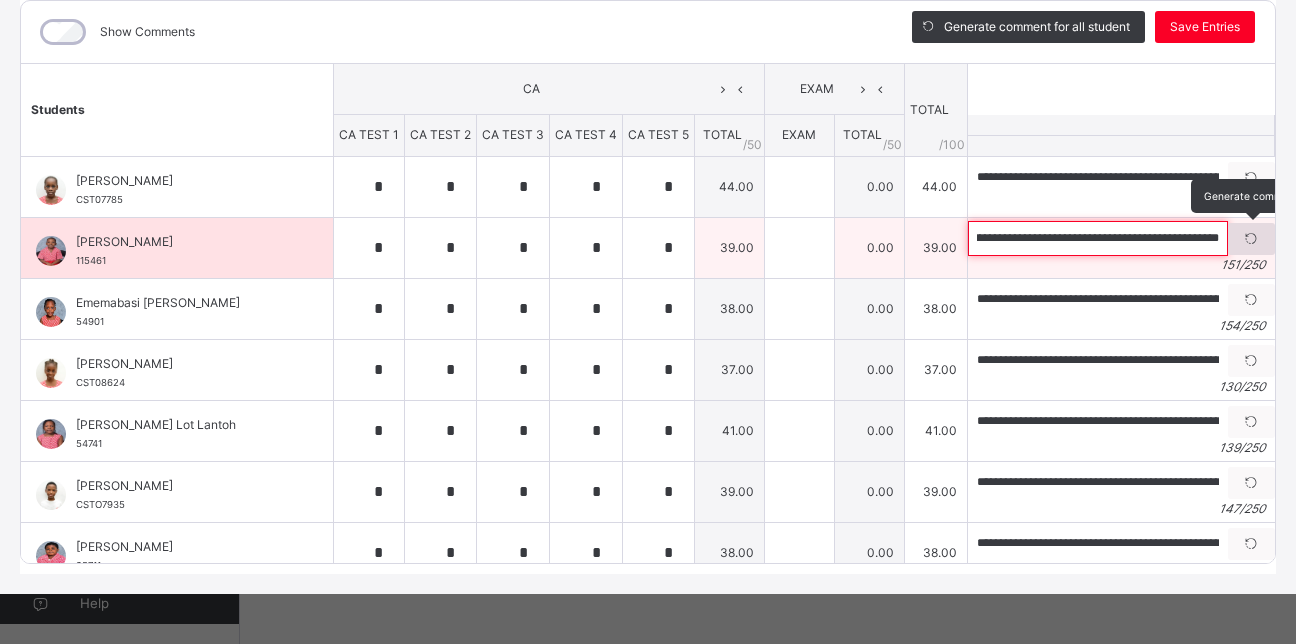 drag, startPoint x: 950, startPoint y: 239, endPoint x: 1209, endPoint y: 235, distance: 259.03088 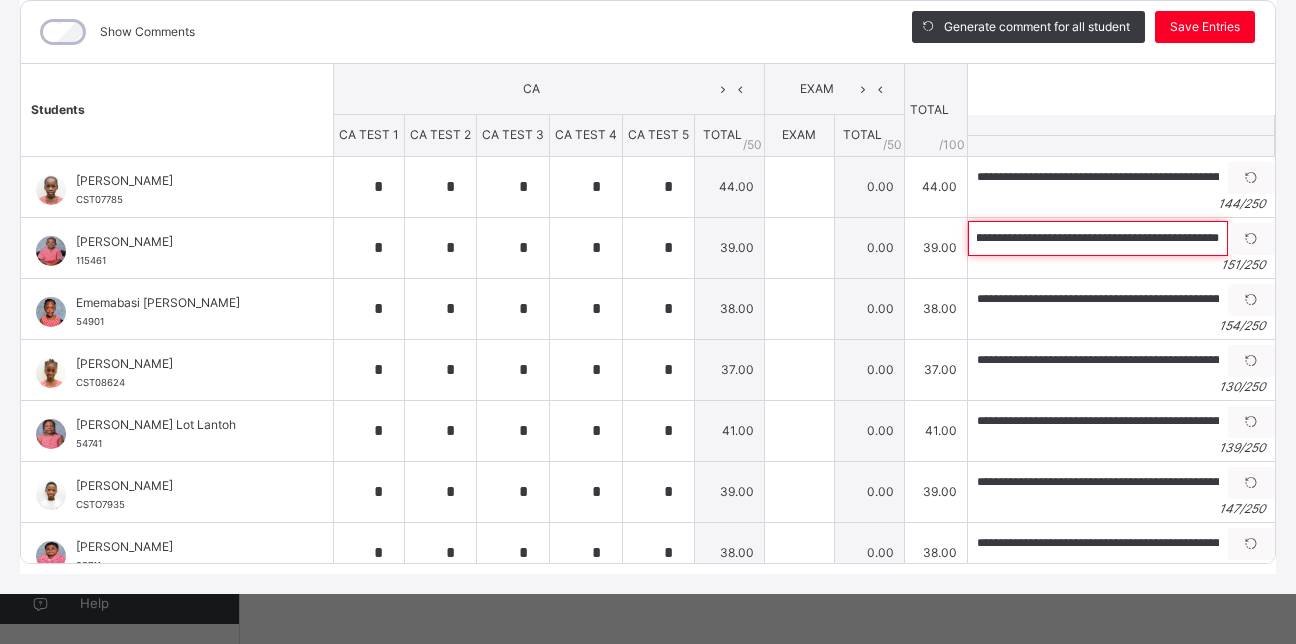 scroll, scrollTop: 0, scrollLeft: 0, axis: both 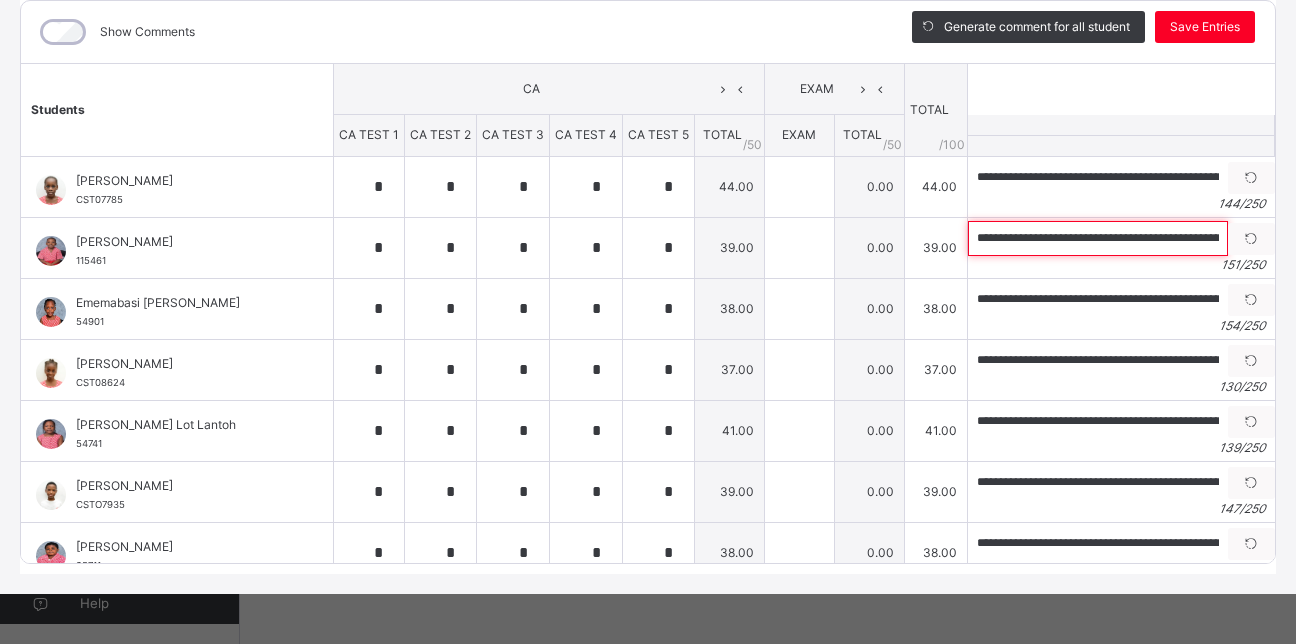 paste 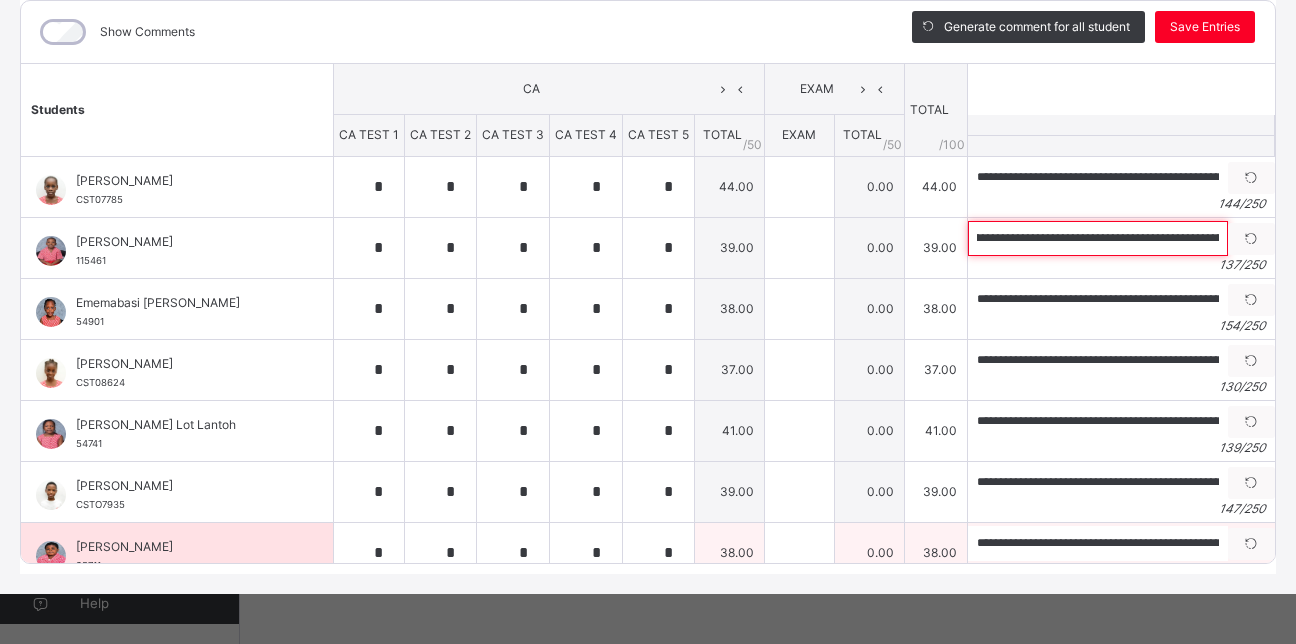 scroll, scrollTop: 0, scrollLeft: 0, axis: both 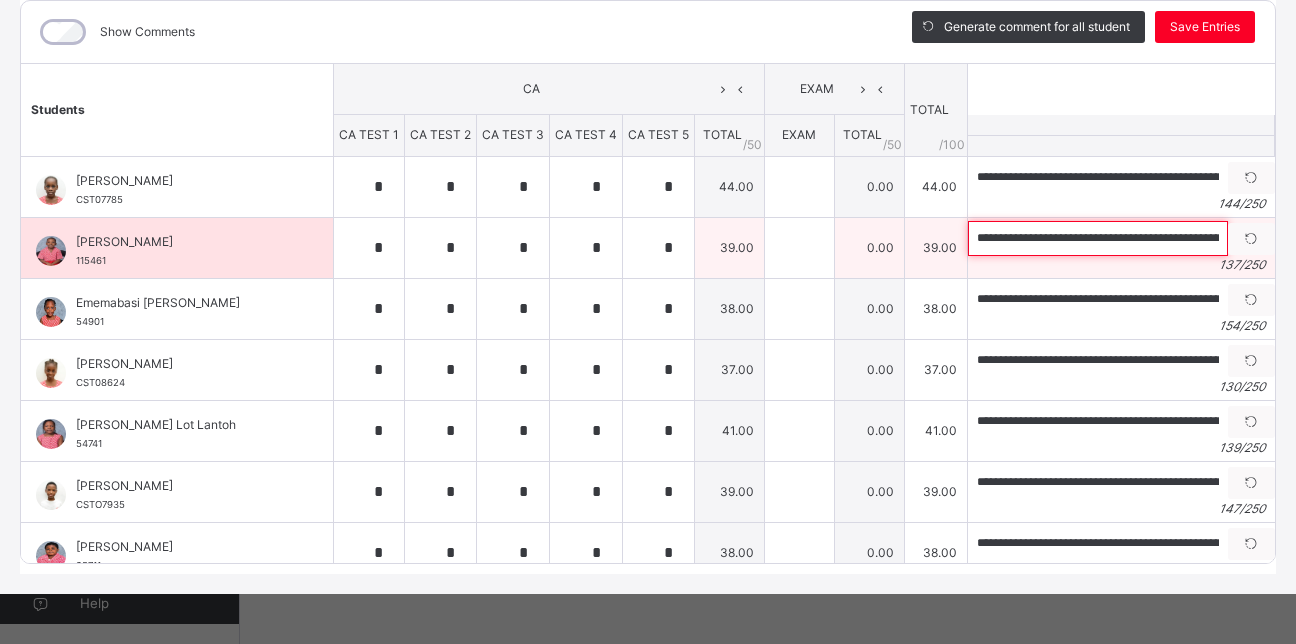 click on "**********" at bounding box center (1098, 238) 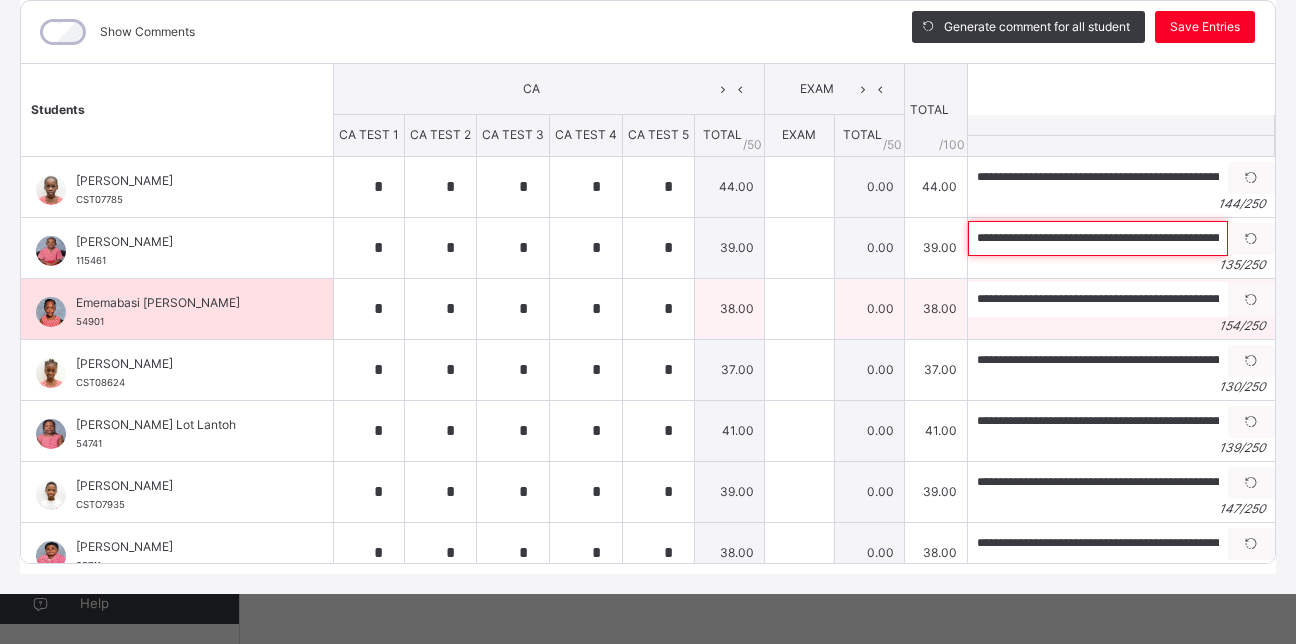 type on "**********" 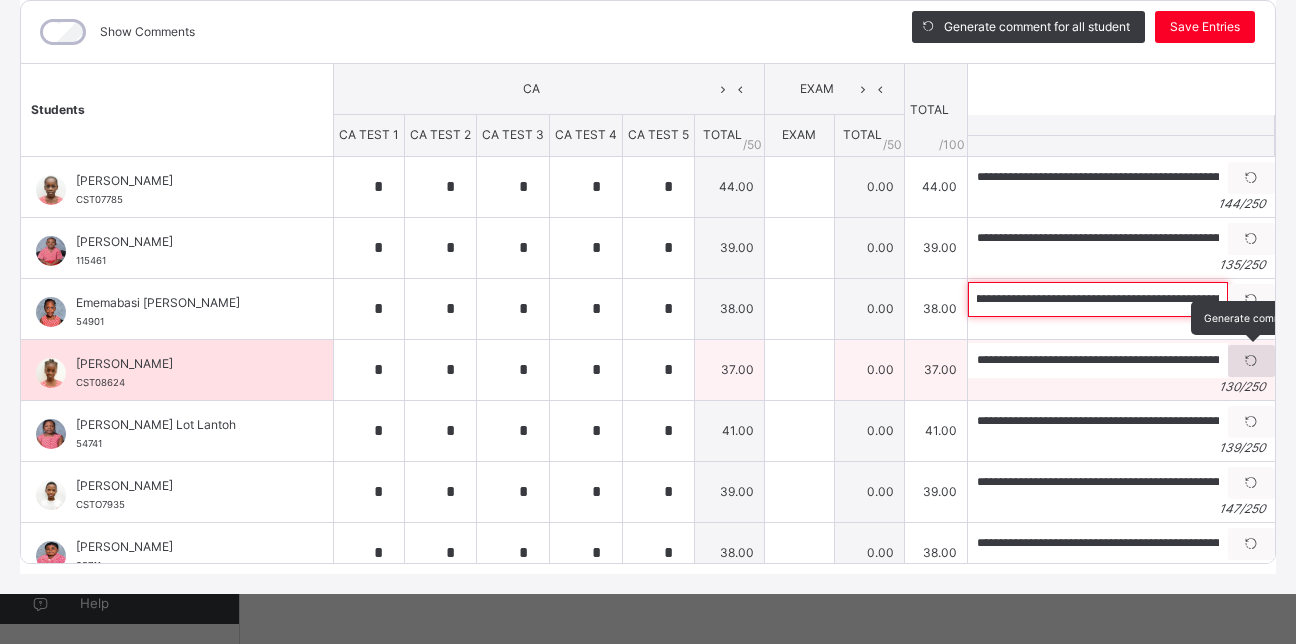 scroll, scrollTop: 0, scrollLeft: 629, axis: horizontal 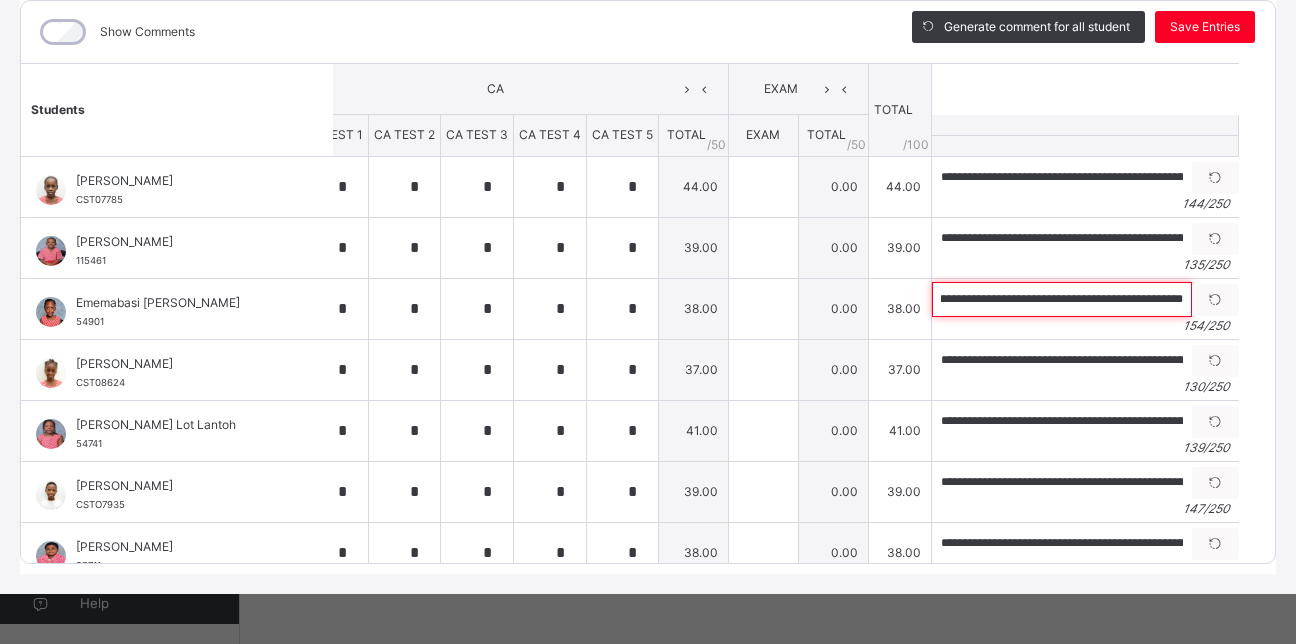 drag, startPoint x: 952, startPoint y: 300, endPoint x: 1220, endPoint y: 339, distance: 270.8228 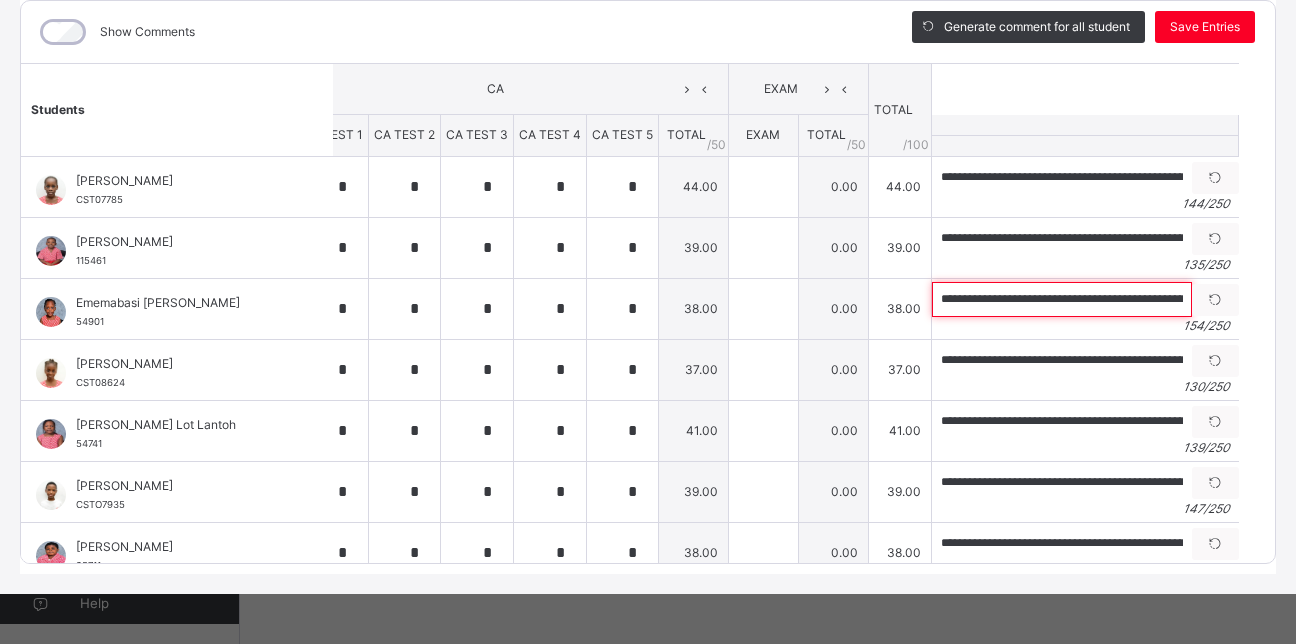 paste 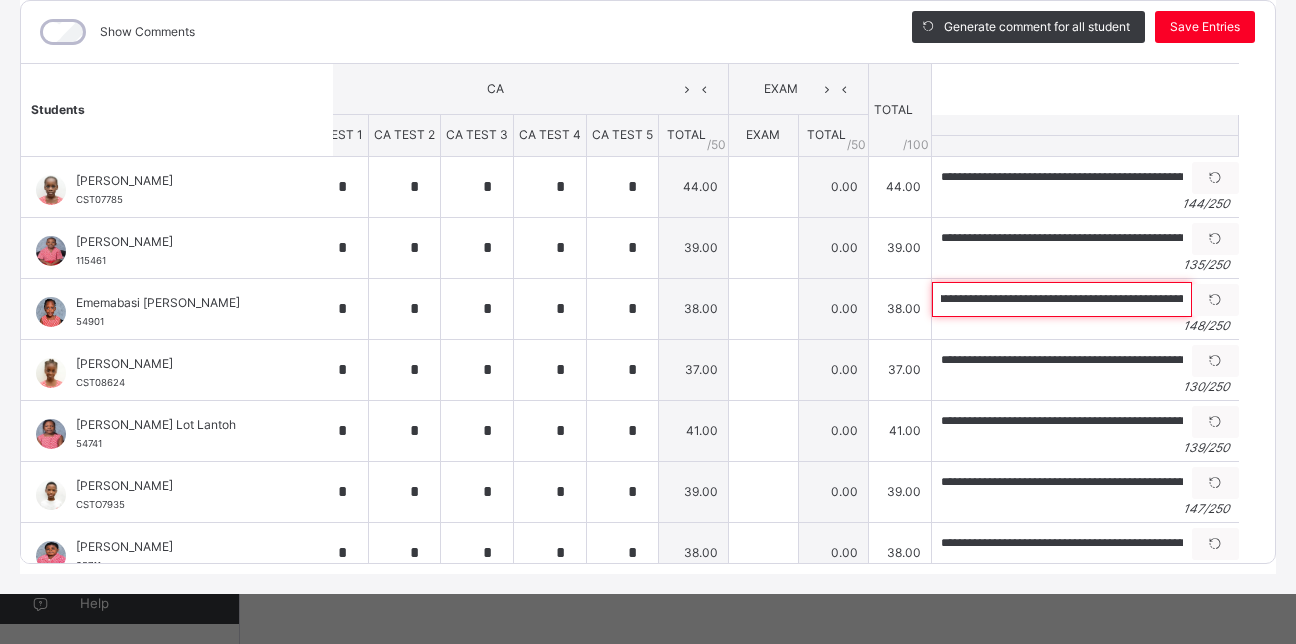 scroll, scrollTop: 0, scrollLeft: 0, axis: both 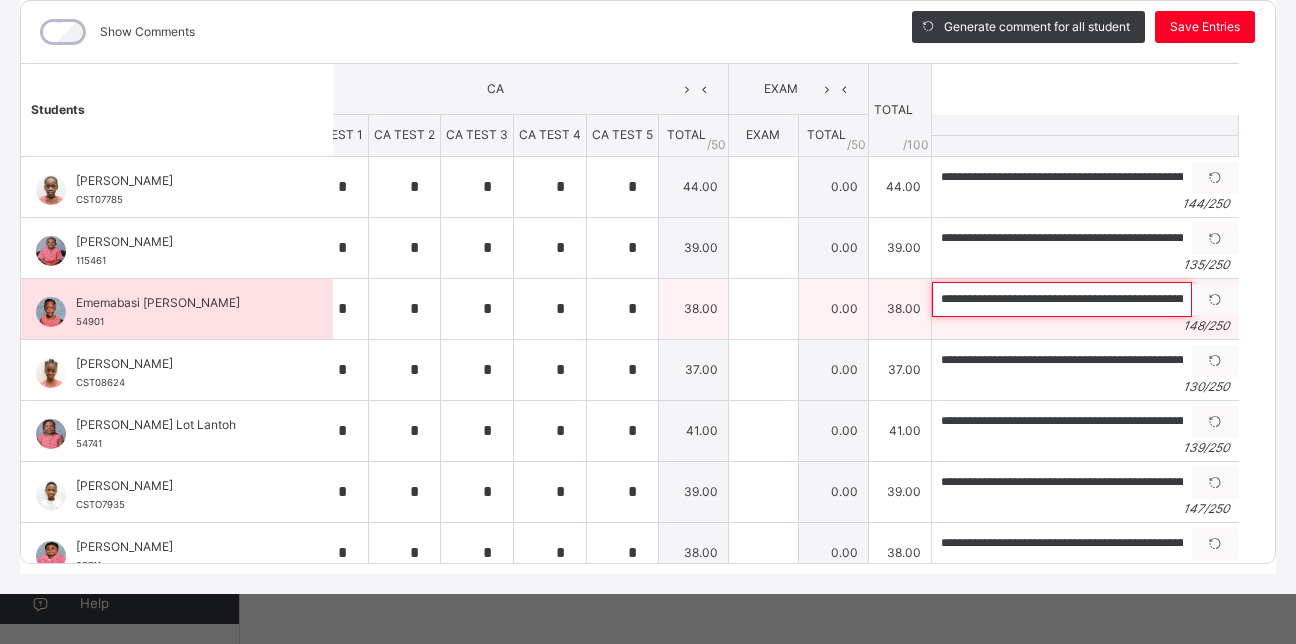 click on "**********" at bounding box center (1062, 299) 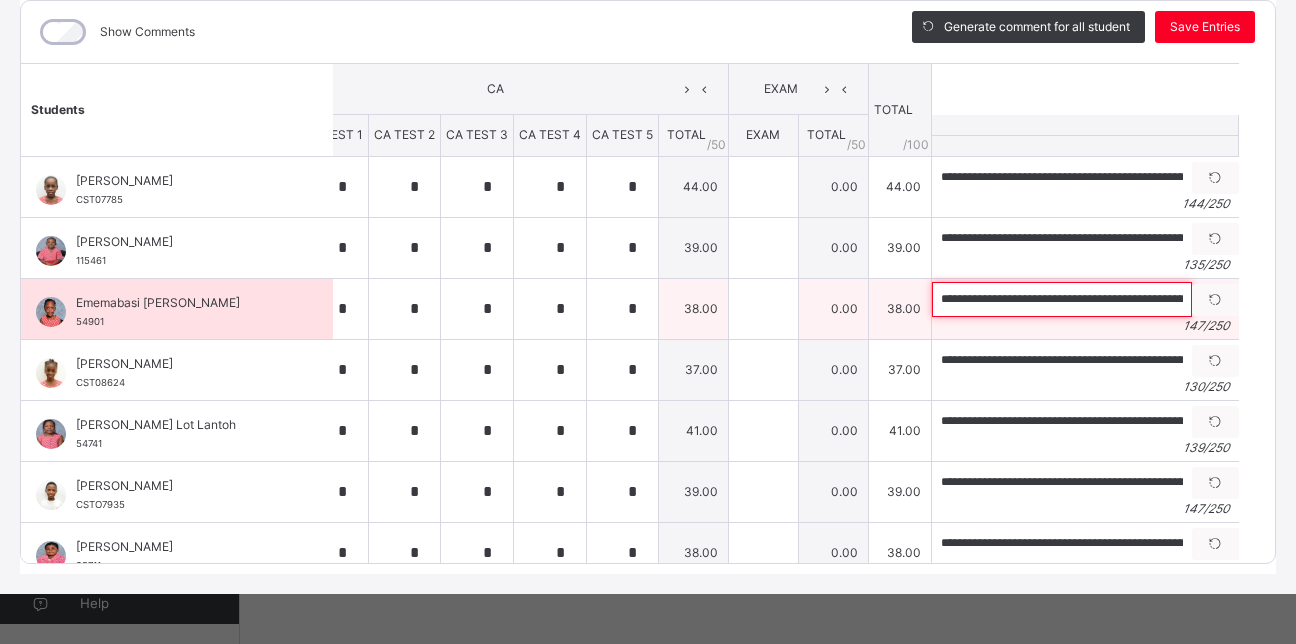 click on "**********" at bounding box center [1062, 299] 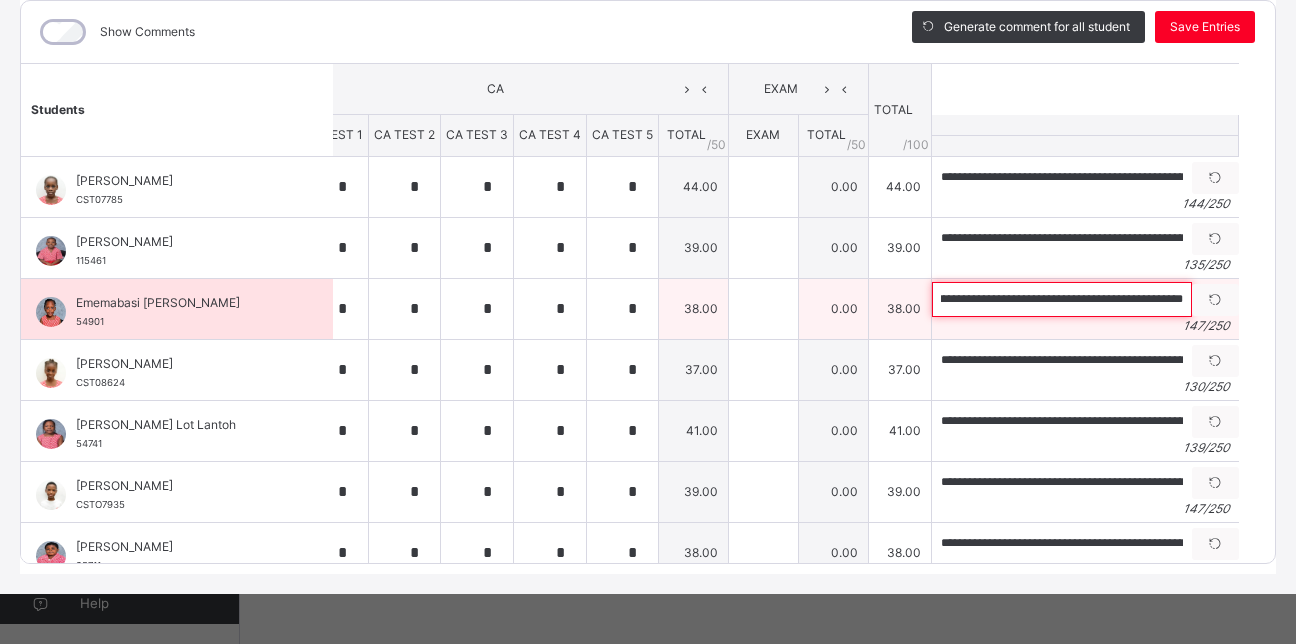 scroll, scrollTop: 0, scrollLeft: 577, axis: horizontal 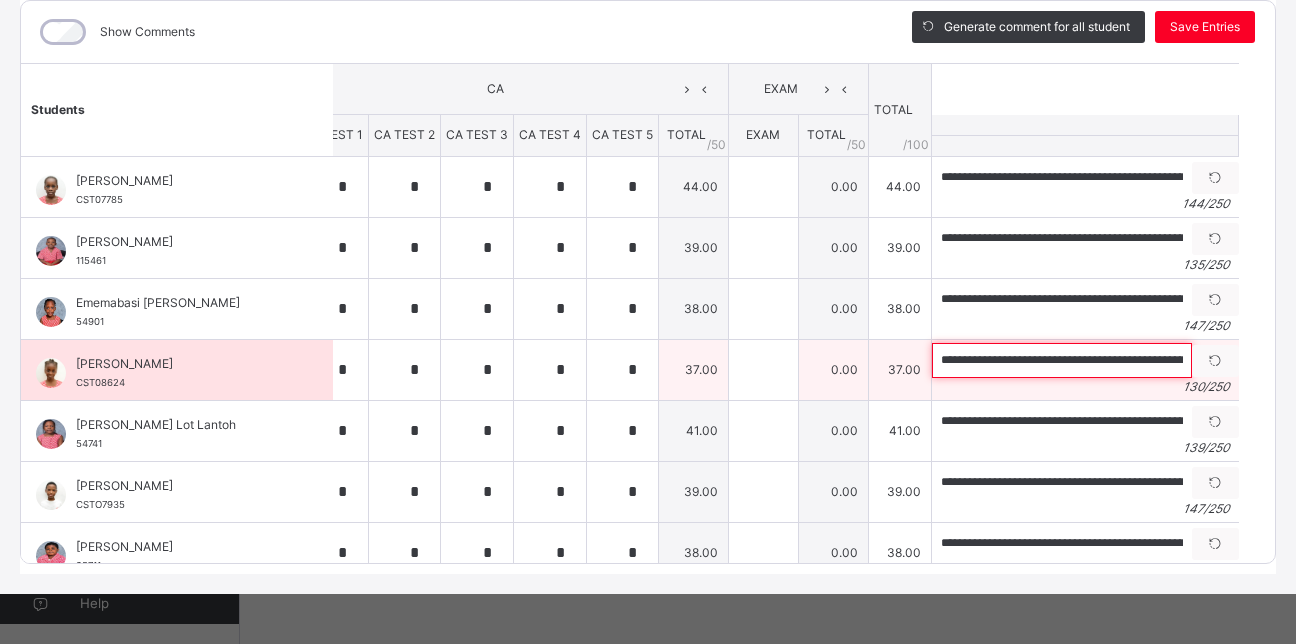 click on "**********" at bounding box center [1062, 360] 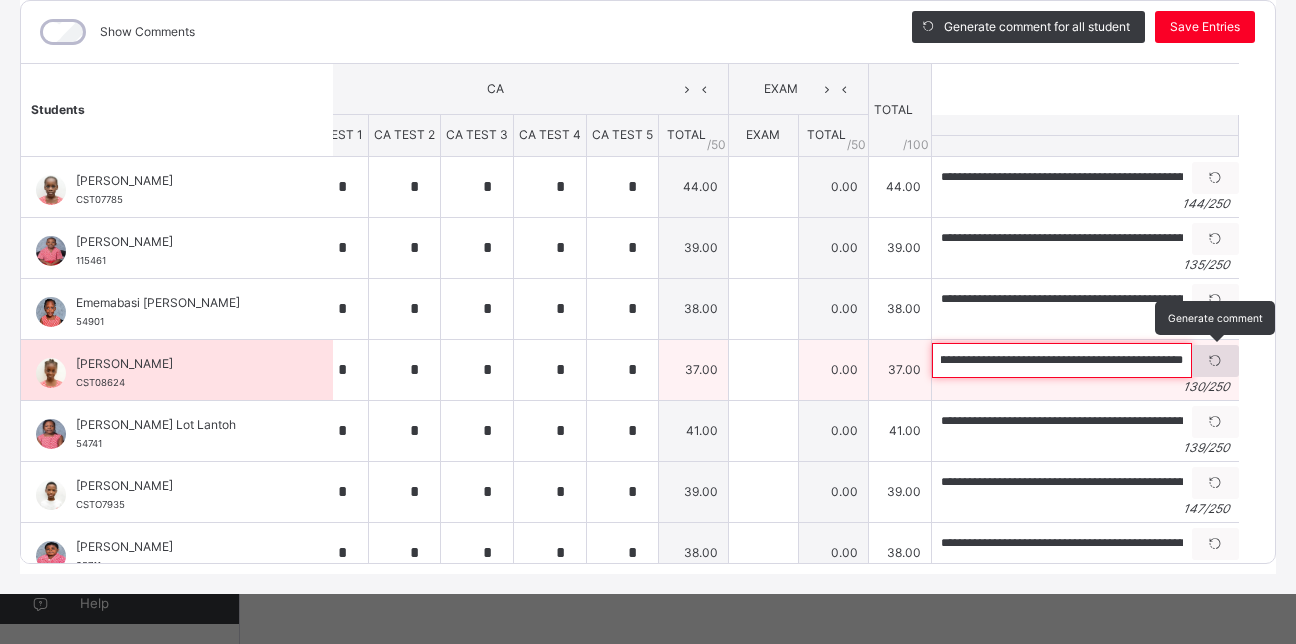 scroll, scrollTop: 0, scrollLeft: 506, axis: horizontal 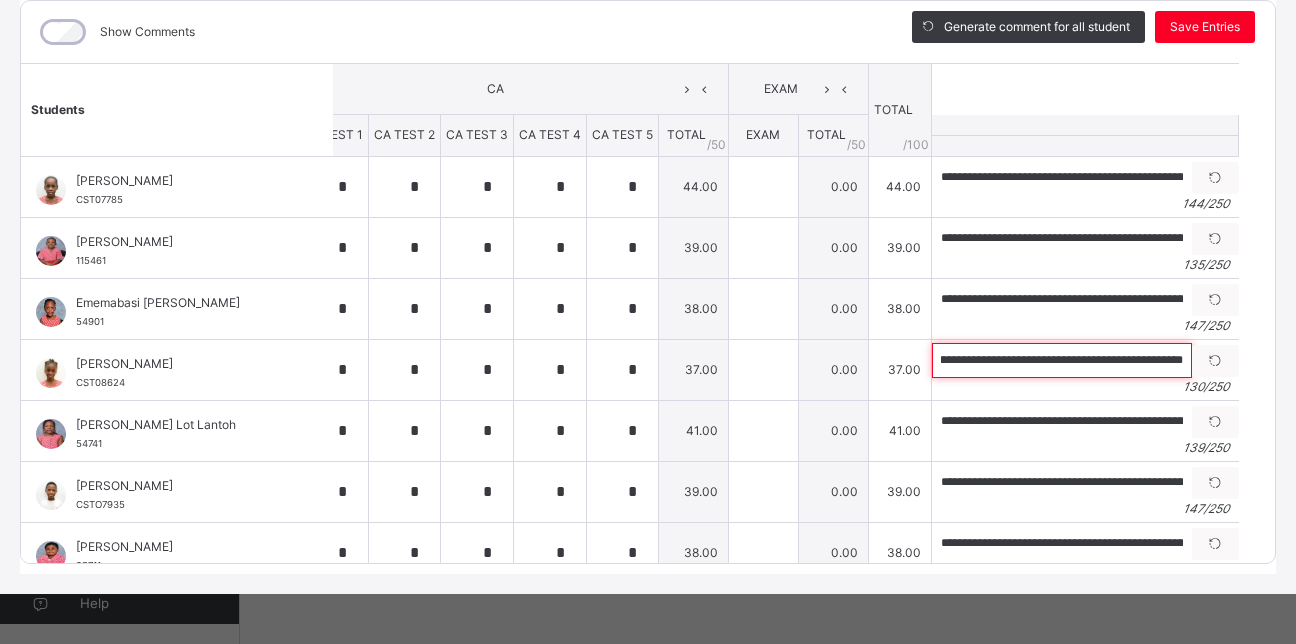 drag, startPoint x: 913, startPoint y: 361, endPoint x: 1293, endPoint y: 371, distance: 380.13156 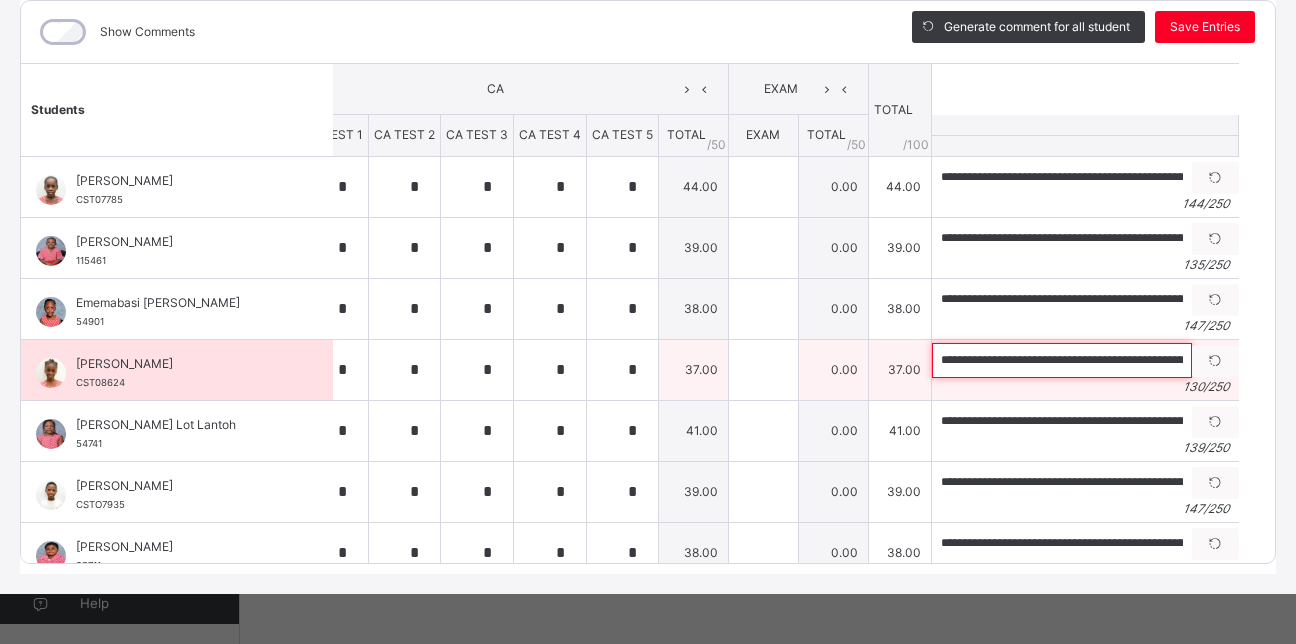 paste on "**********" 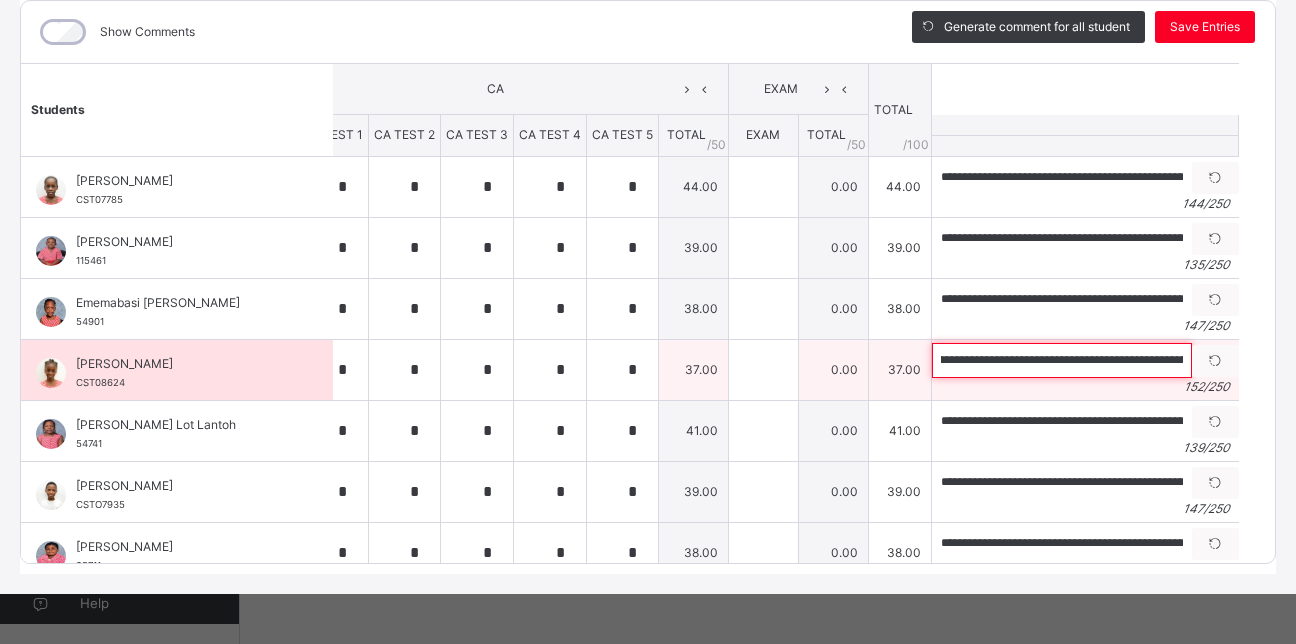 scroll, scrollTop: 0, scrollLeft: 0, axis: both 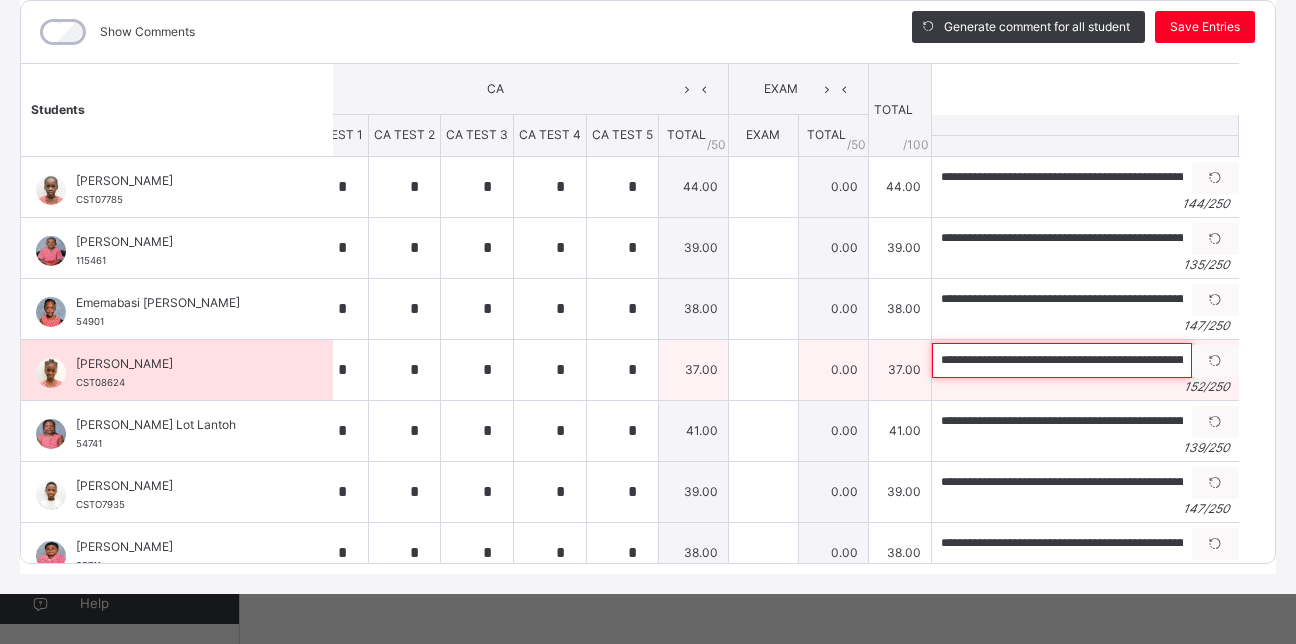 click on "**********" at bounding box center [1062, 360] 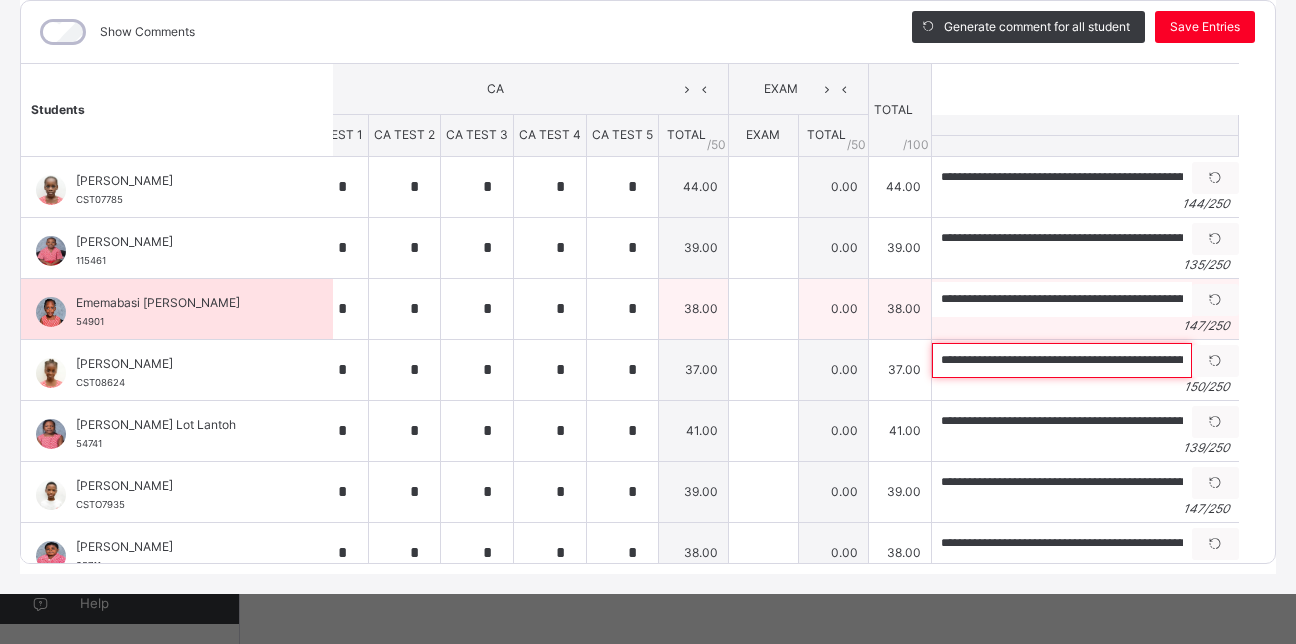 type on "**********" 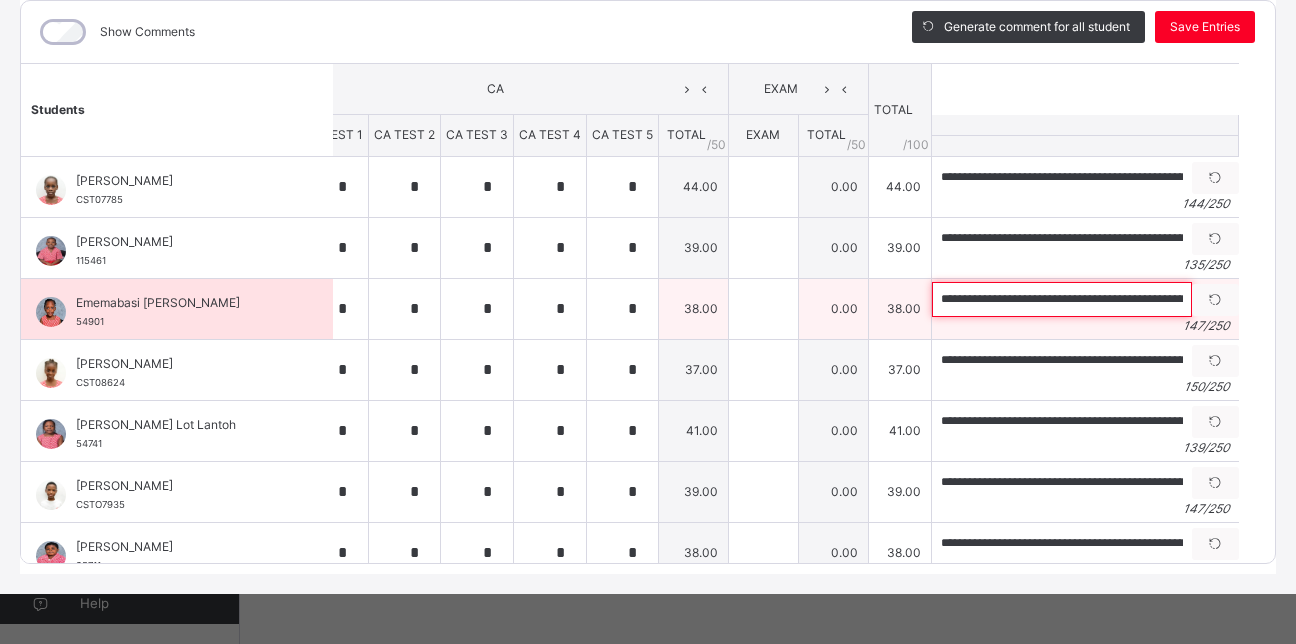 click on "**********" at bounding box center (1062, 299) 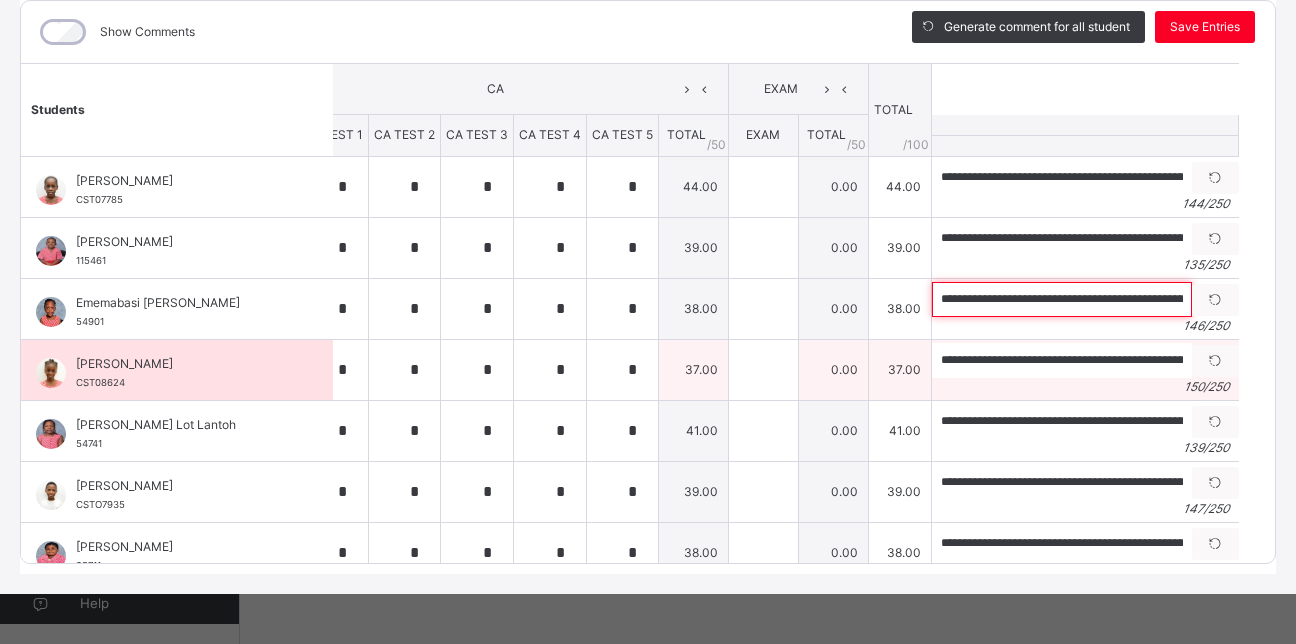 type on "**********" 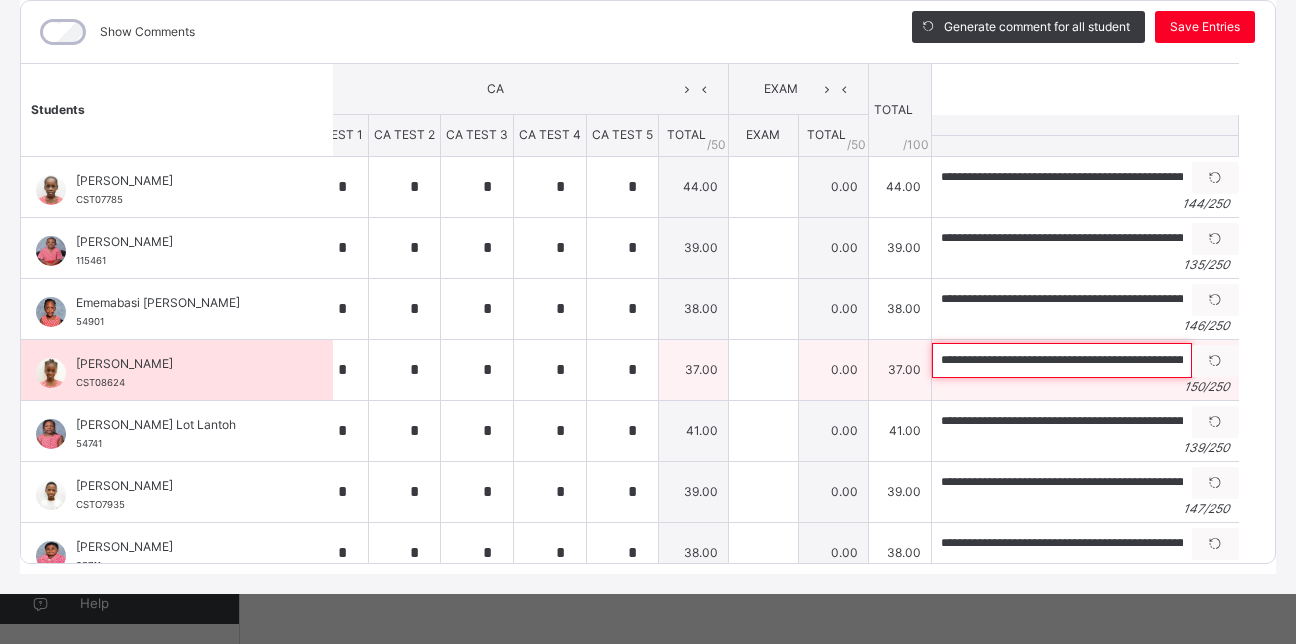 click on "**********" at bounding box center (1062, 360) 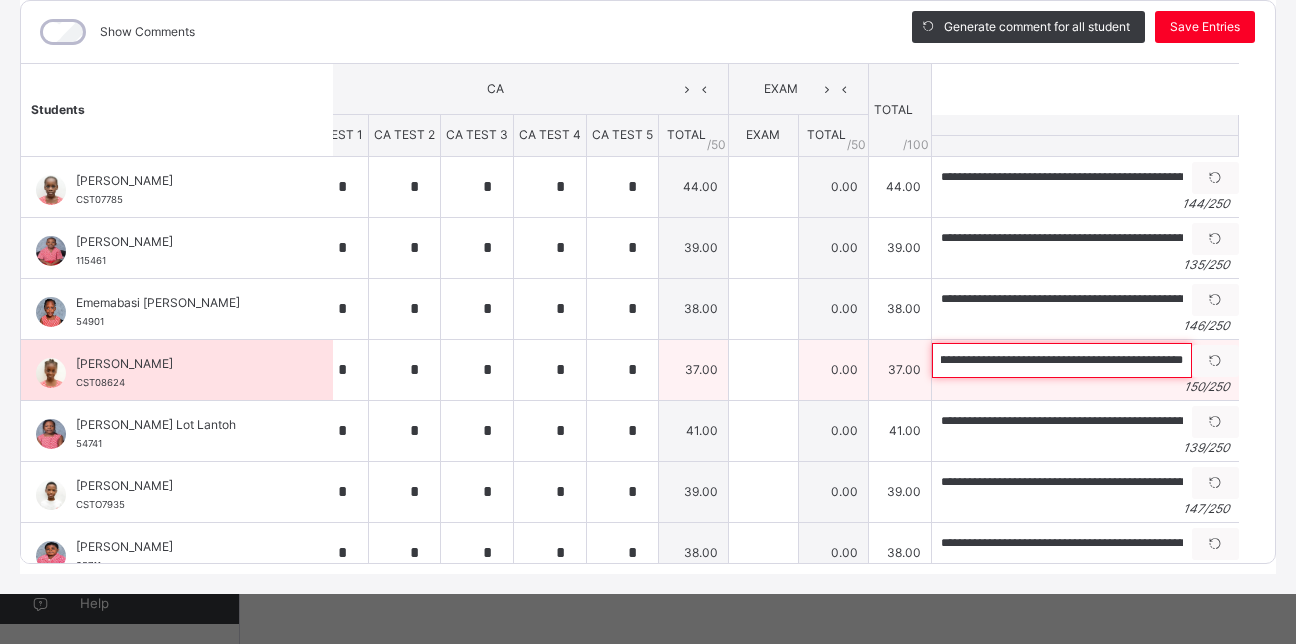 scroll, scrollTop: 0, scrollLeft: 610, axis: horizontal 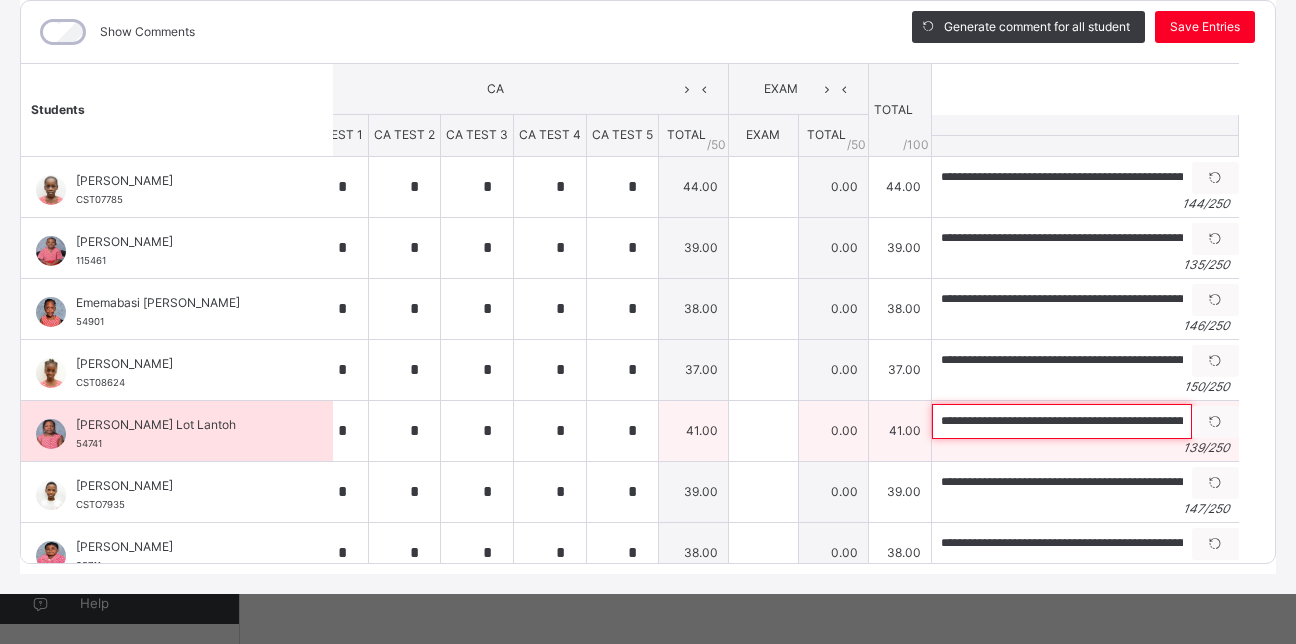 drag, startPoint x: 933, startPoint y: 418, endPoint x: 913, endPoint y: 419, distance: 20.024984 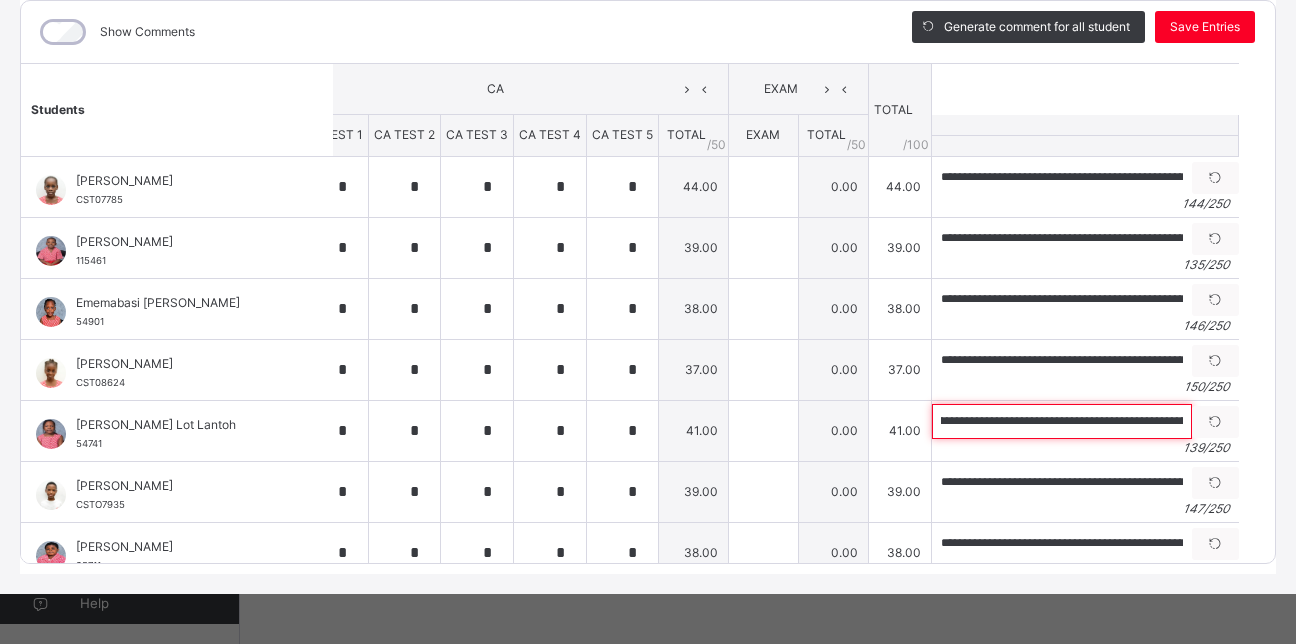 scroll, scrollTop: 0, scrollLeft: 545, axis: horizontal 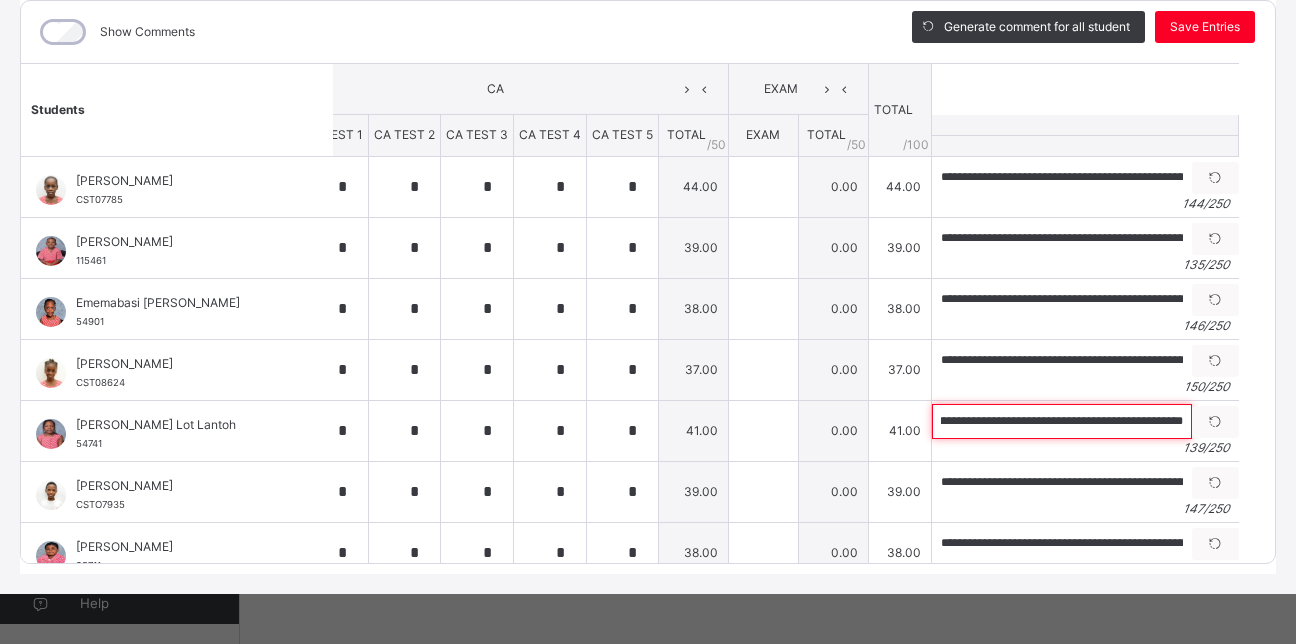 drag, startPoint x: 910, startPoint y: 420, endPoint x: 1270, endPoint y: 471, distance: 363.59454 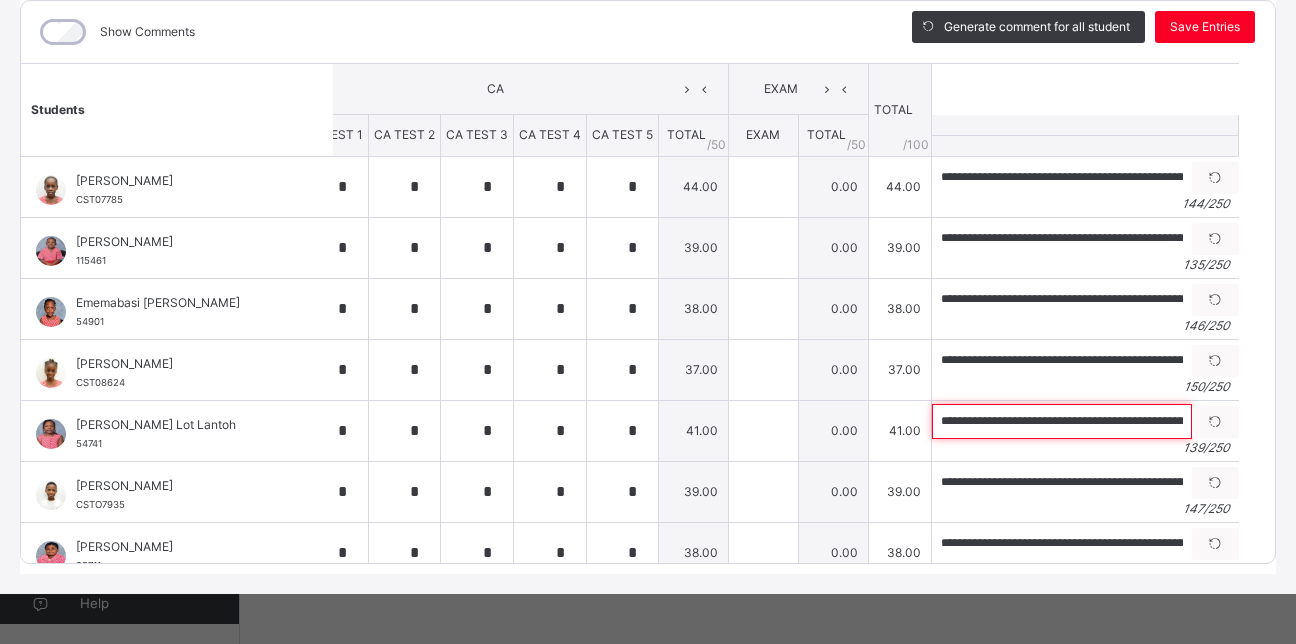 paste 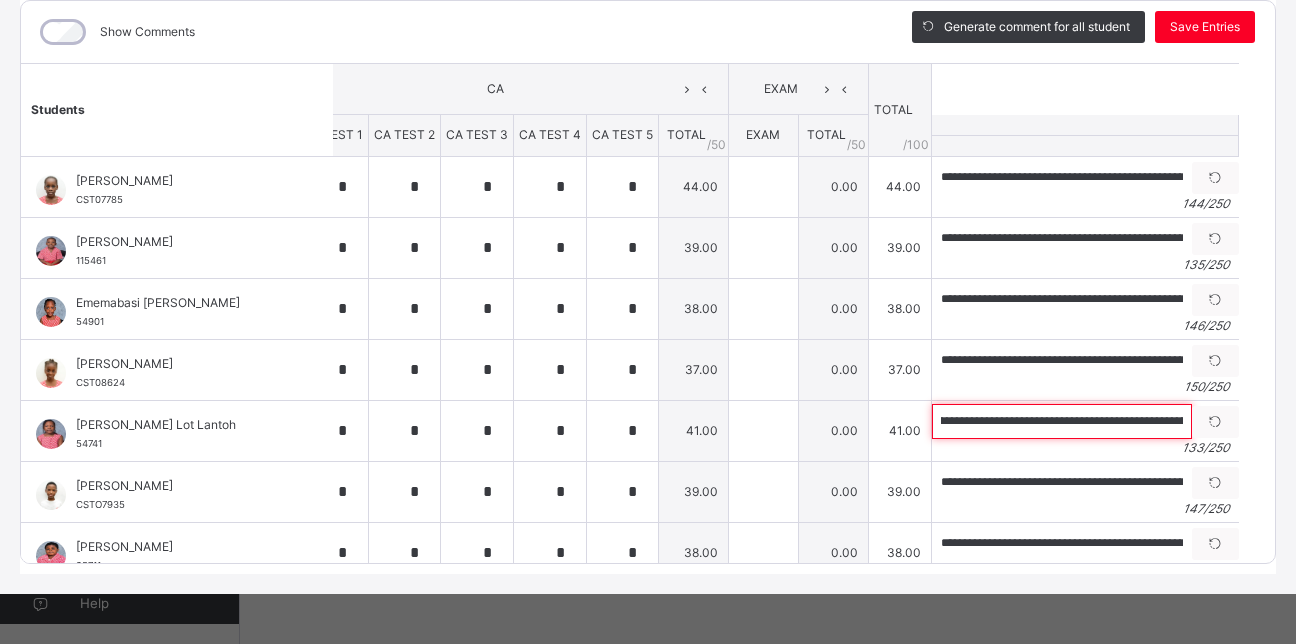 scroll, scrollTop: 0, scrollLeft: 0, axis: both 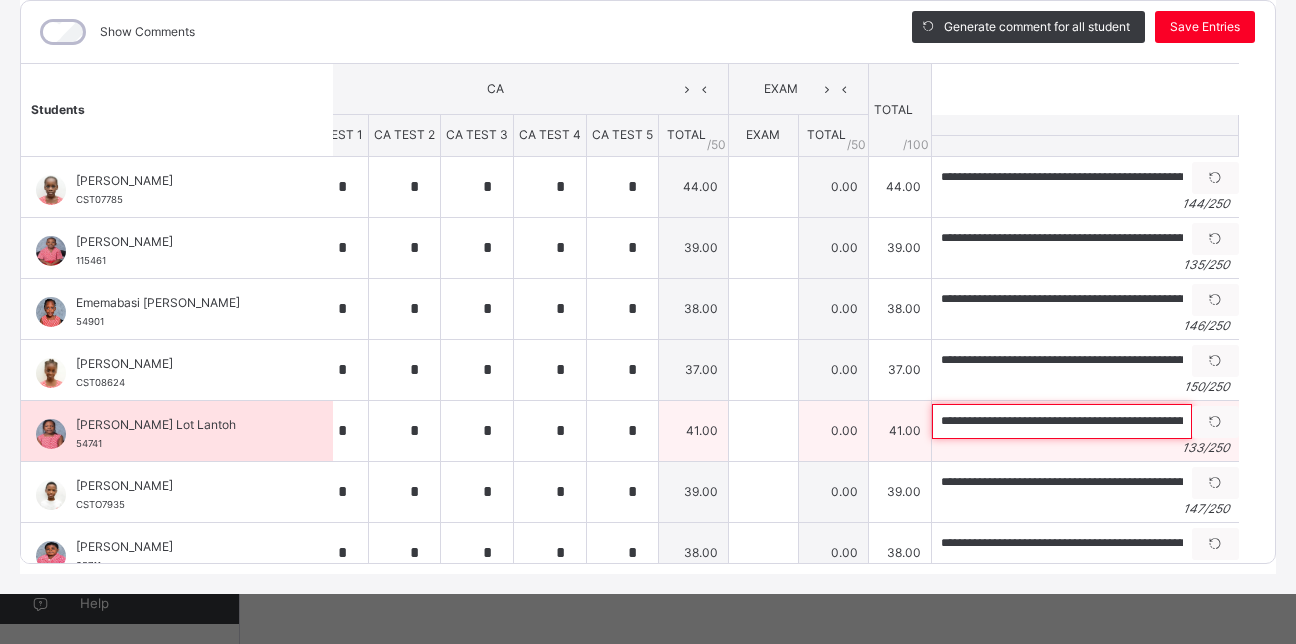 click on "**********" at bounding box center [1062, 421] 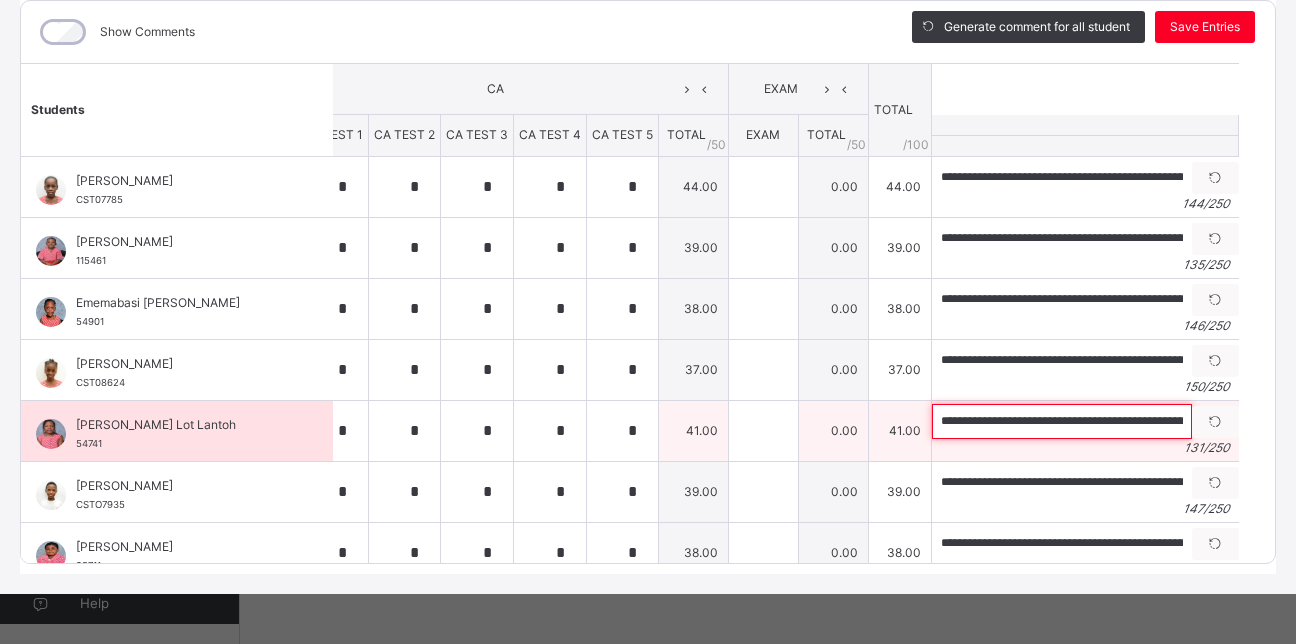 click on "**********" at bounding box center [1062, 421] 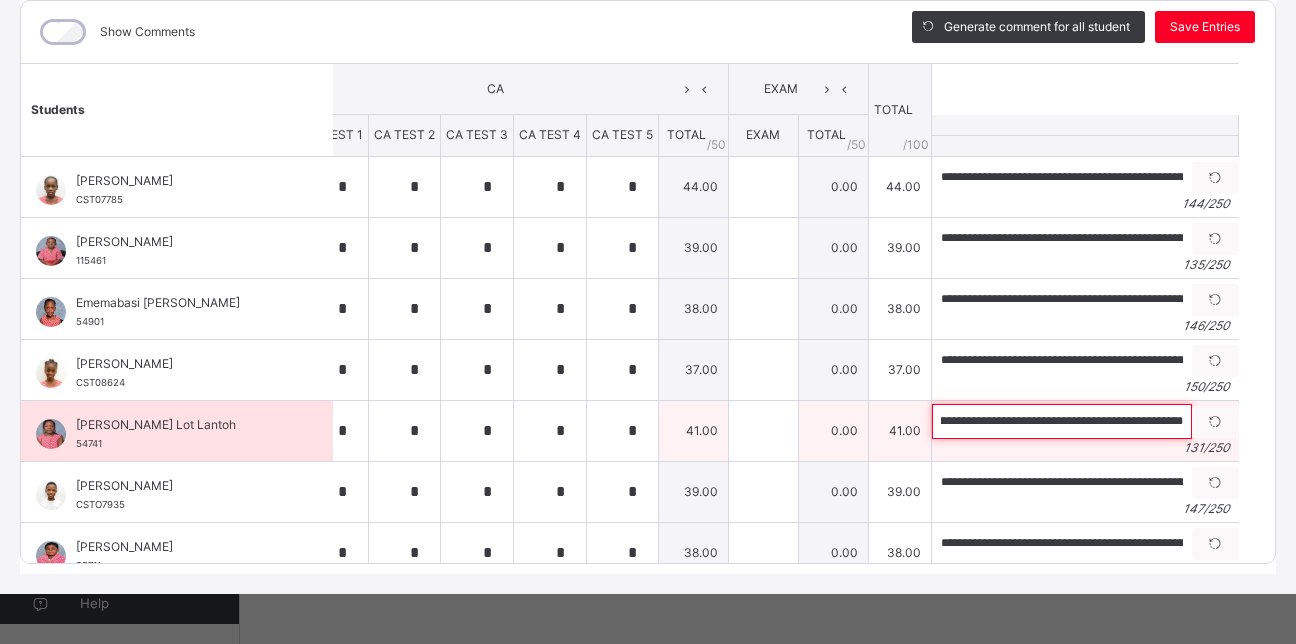 scroll, scrollTop: 0, scrollLeft: 527, axis: horizontal 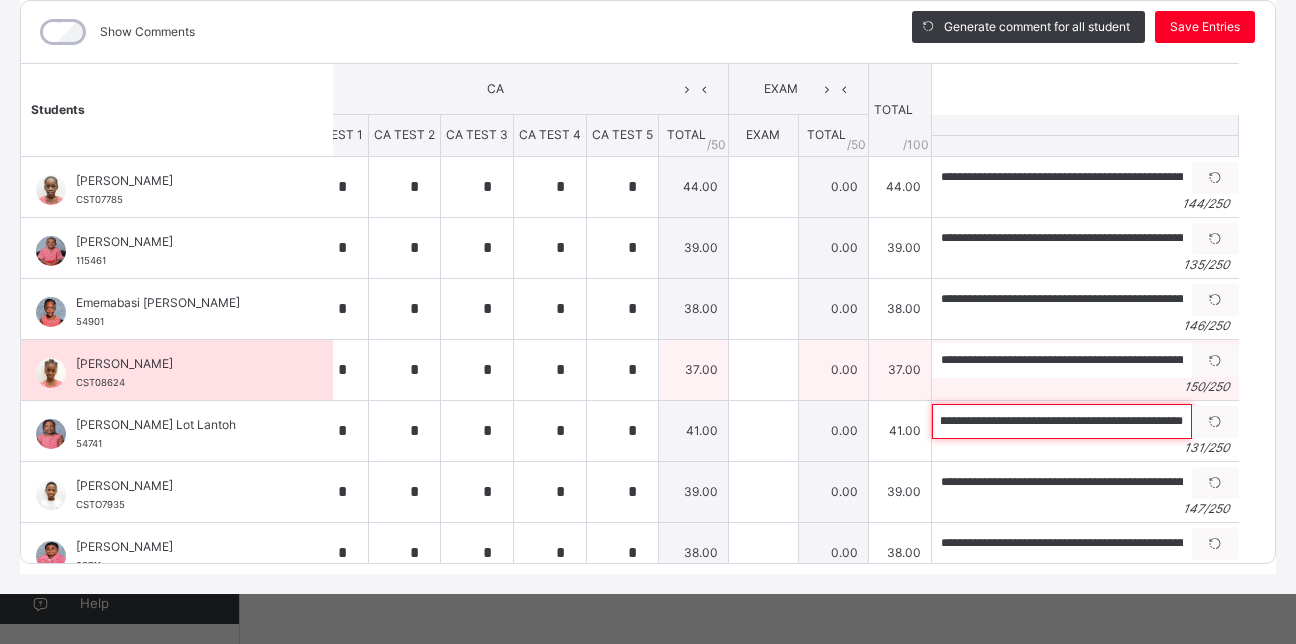 type on "**********" 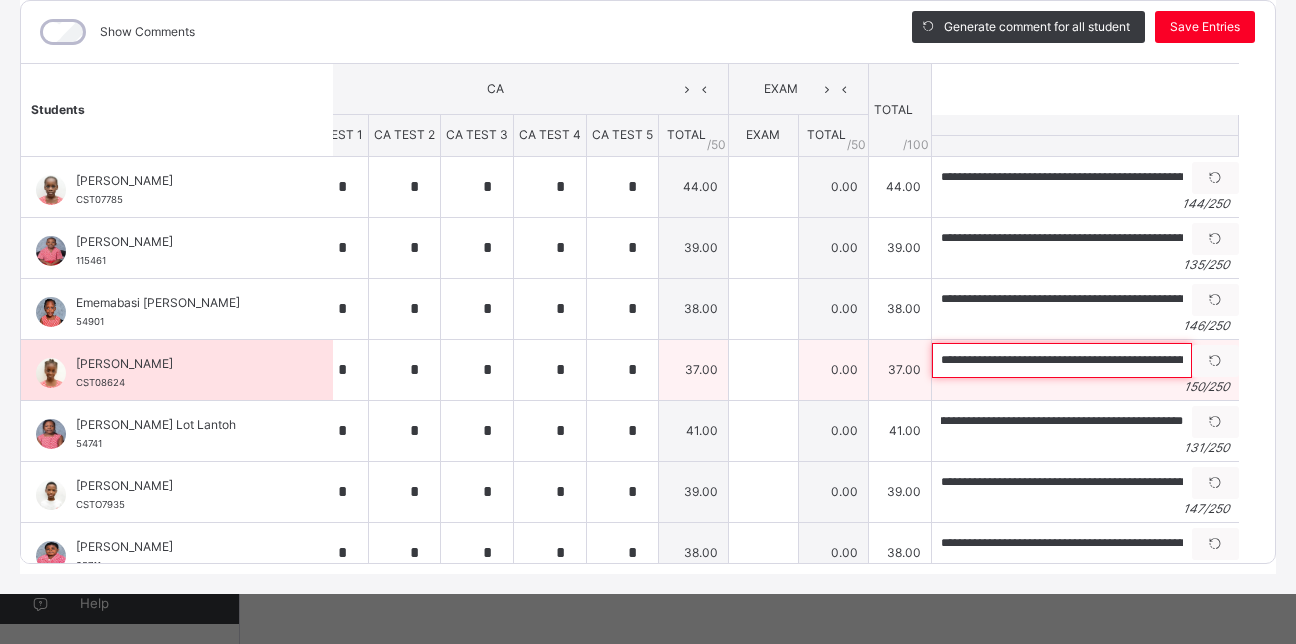 scroll, scrollTop: 0, scrollLeft: 0, axis: both 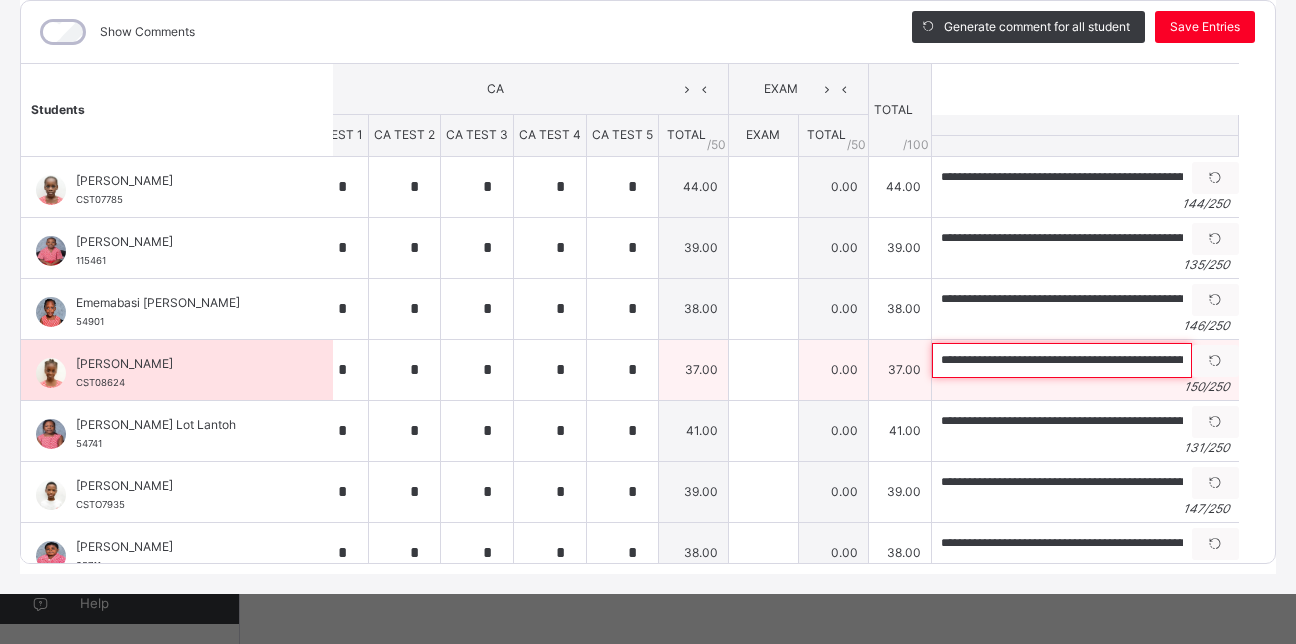 click on "**********" at bounding box center (1062, 360) 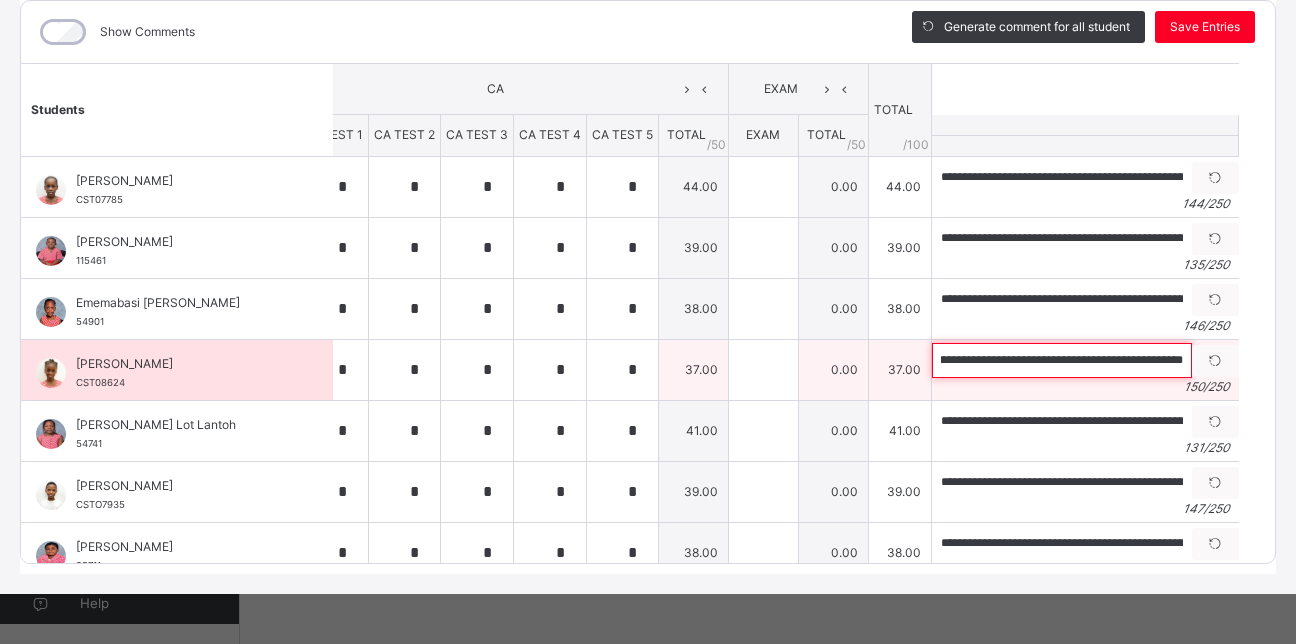scroll, scrollTop: 0, scrollLeft: 610, axis: horizontal 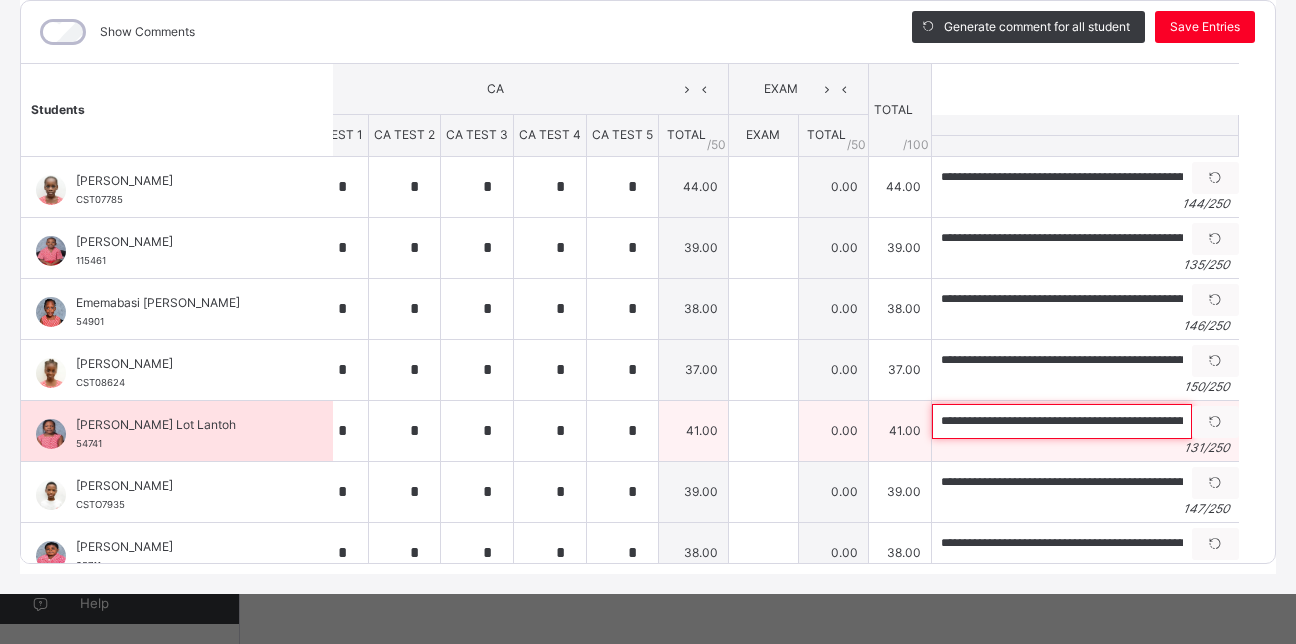 click on "**********" at bounding box center (1062, 421) 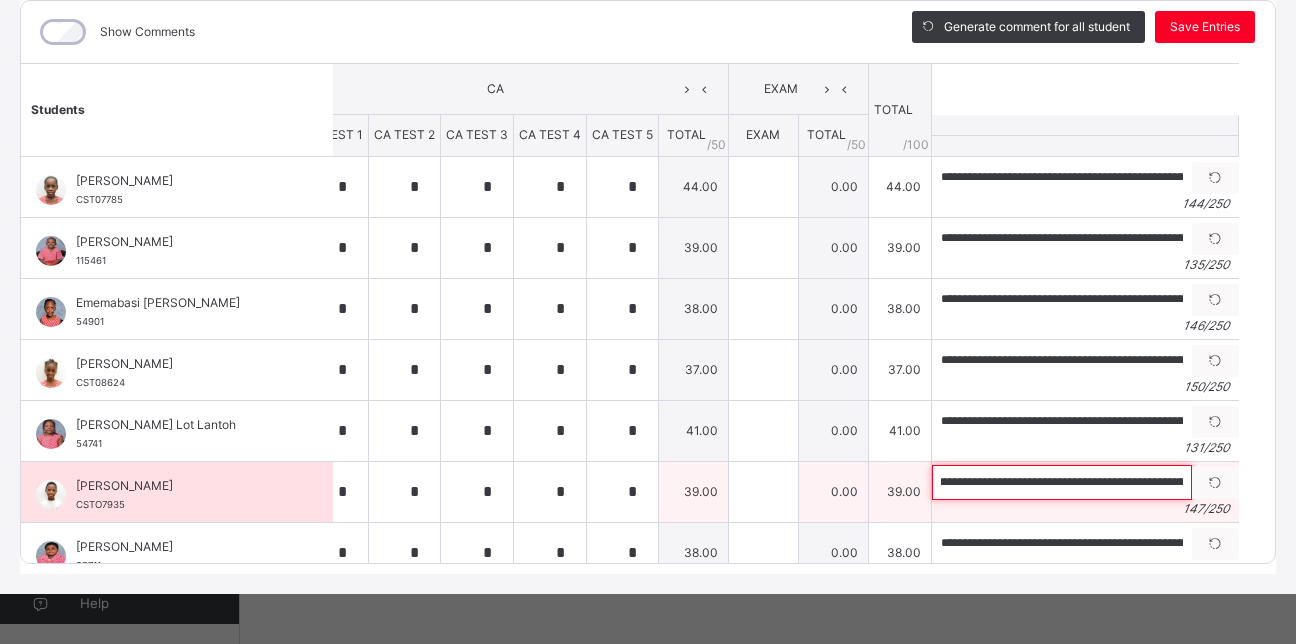 scroll, scrollTop: 0, scrollLeft: 584, axis: horizontal 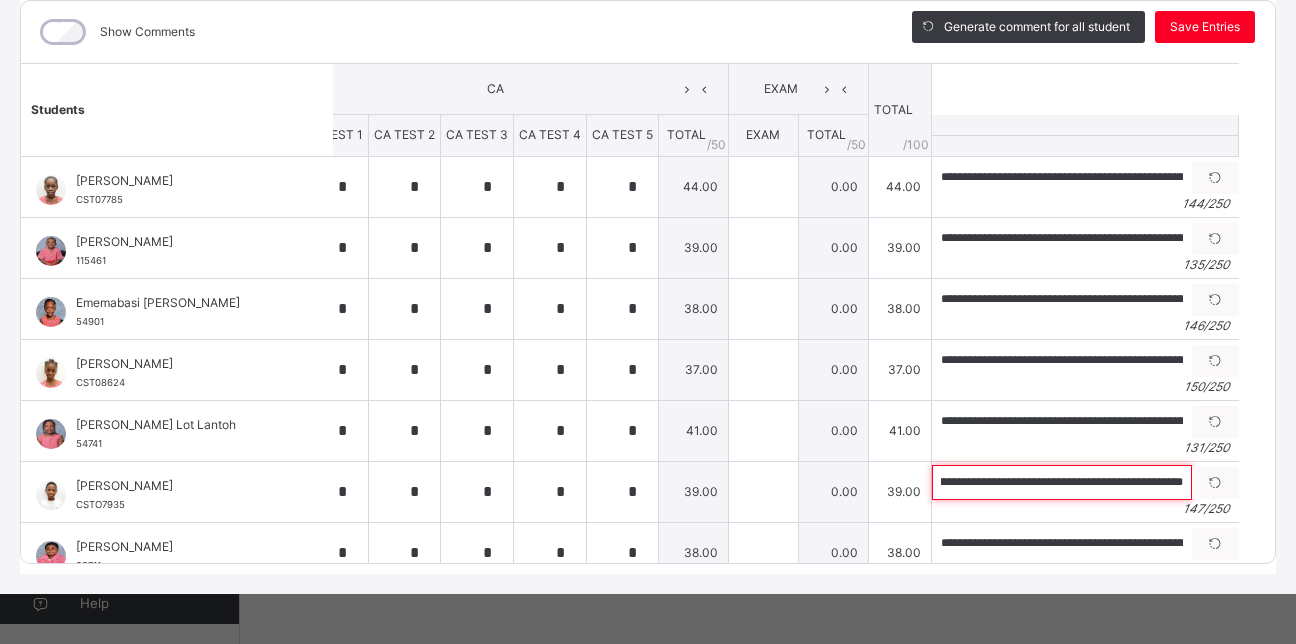 drag, startPoint x: 910, startPoint y: 483, endPoint x: 1259, endPoint y: 509, distance: 349.96713 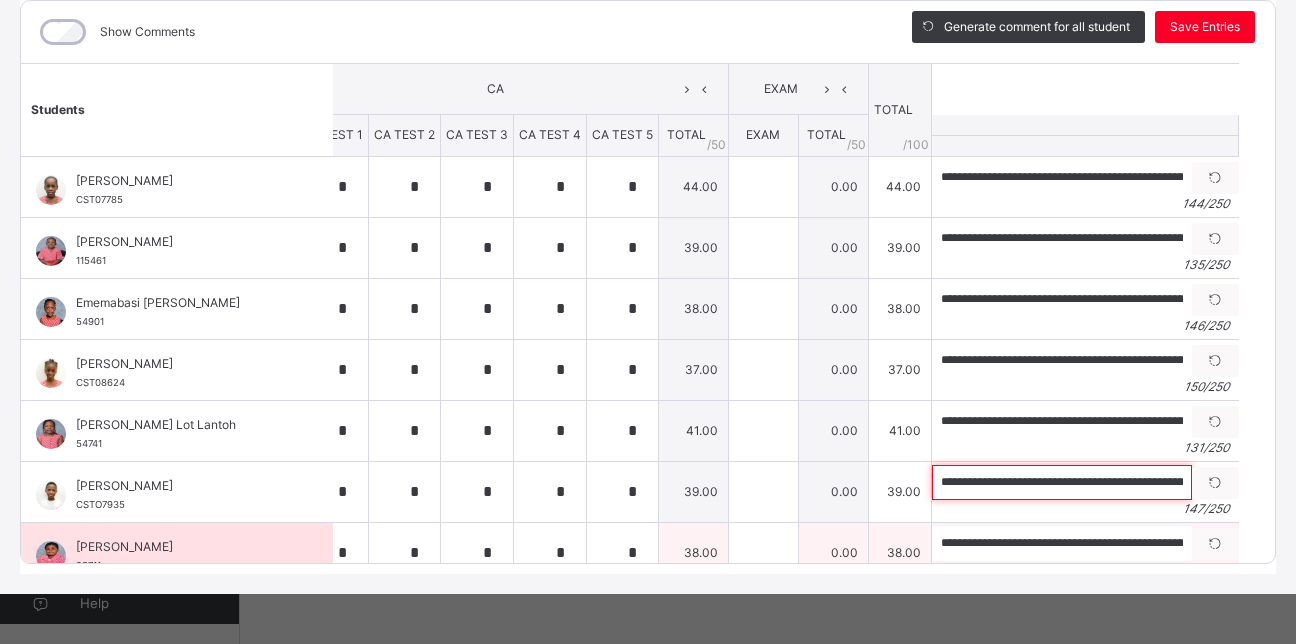 paste on "**********" 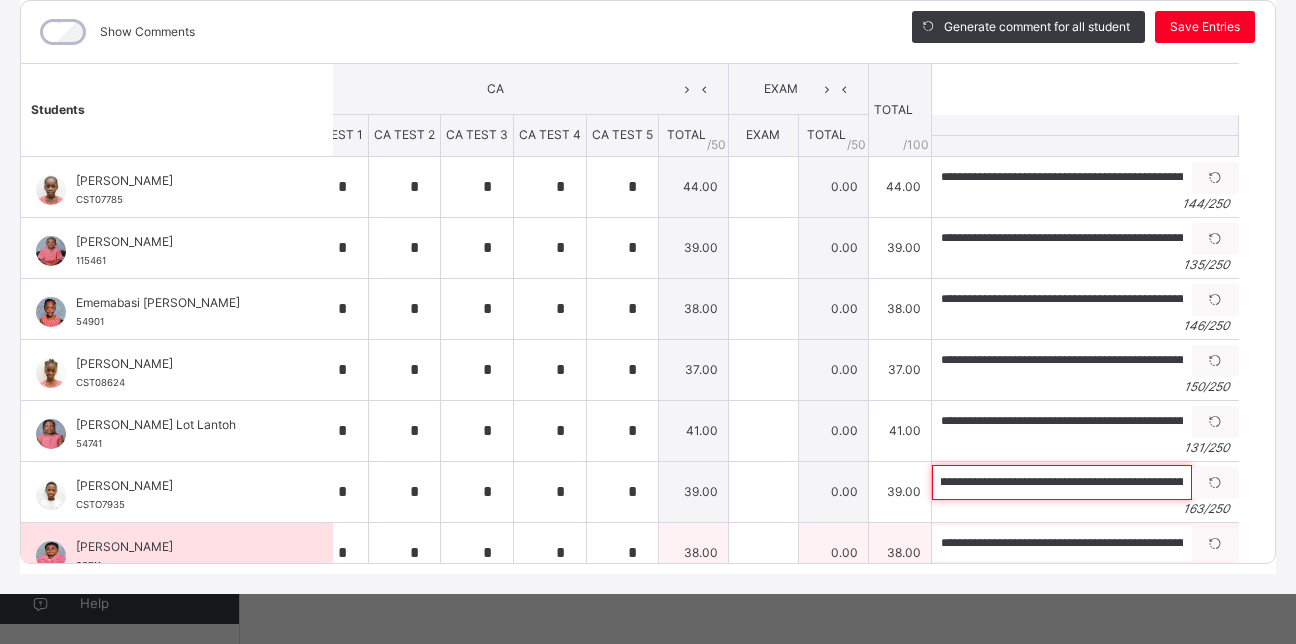 scroll, scrollTop: 0, scrollLeft: 0, axis: both 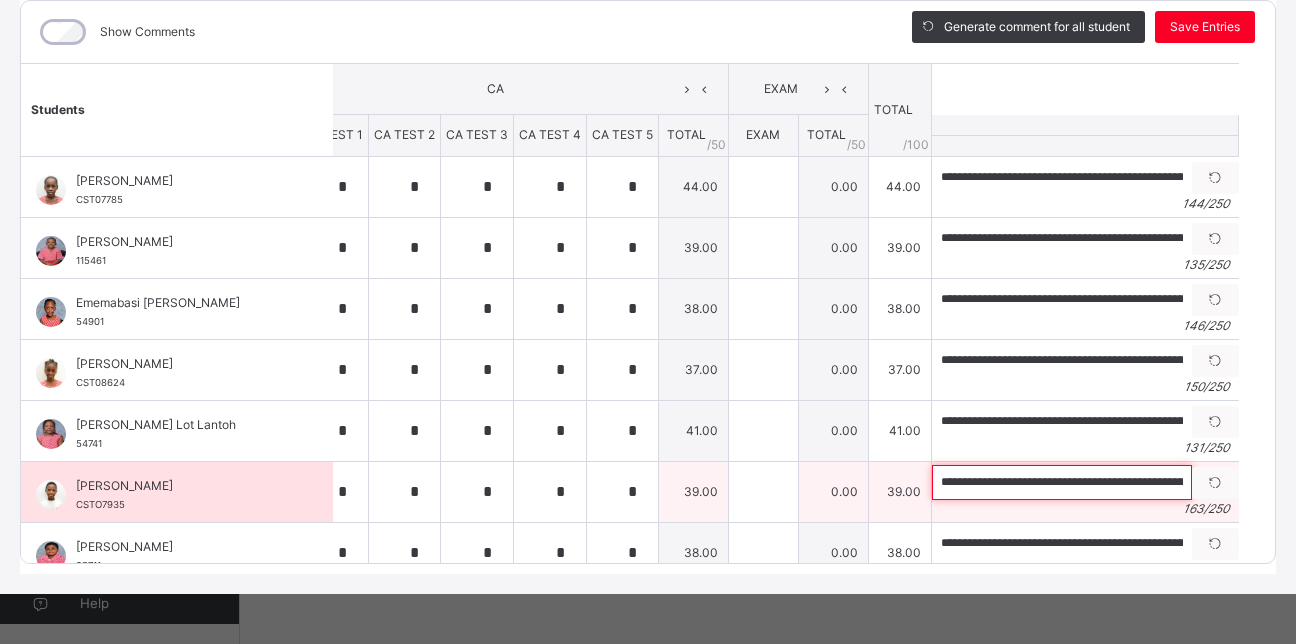 click on "**********" at bounding box center [1062, 482] 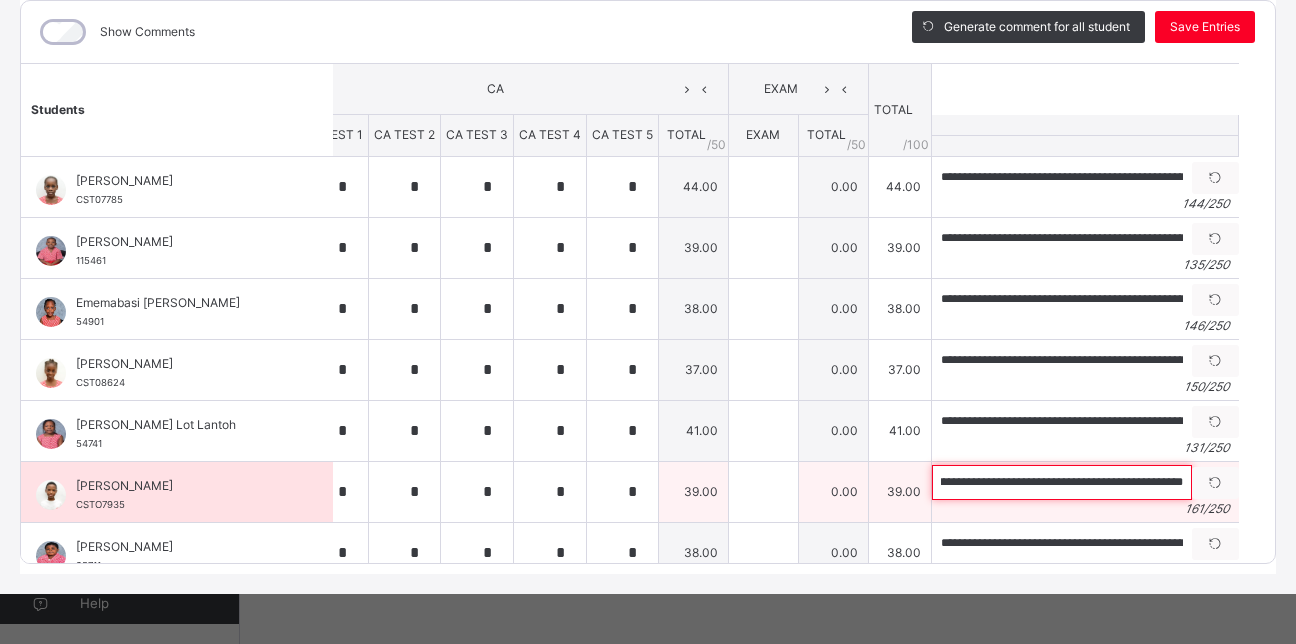 scroll, scrollTop: 0, scrollLeft: 666, axis: horizontal 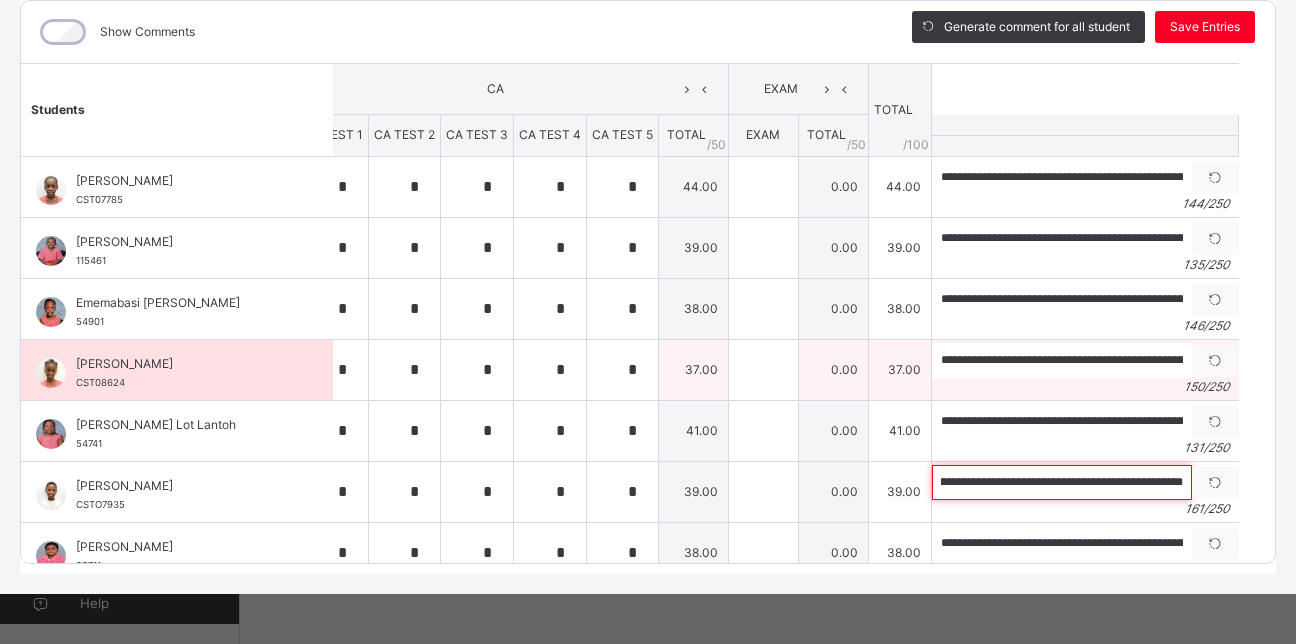 type on "**********" 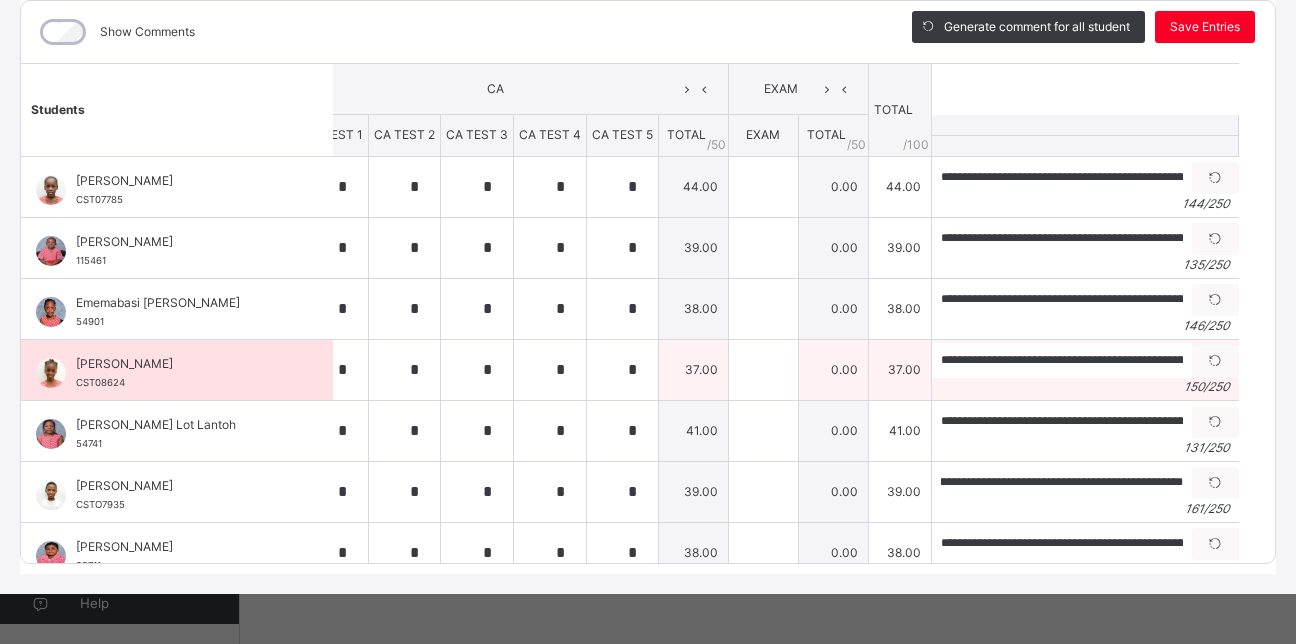 scroll, scrollTop: 0, scrollLeft: 0, axis: both 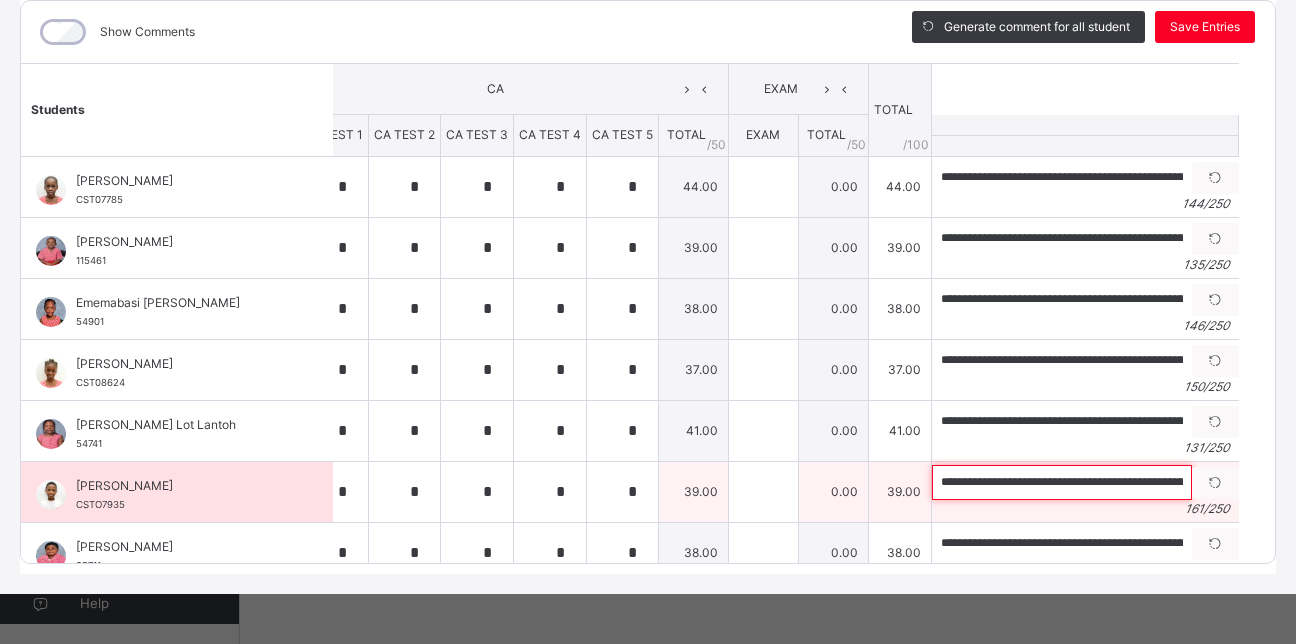 click on "**********" at bounding box center [1062, 482] 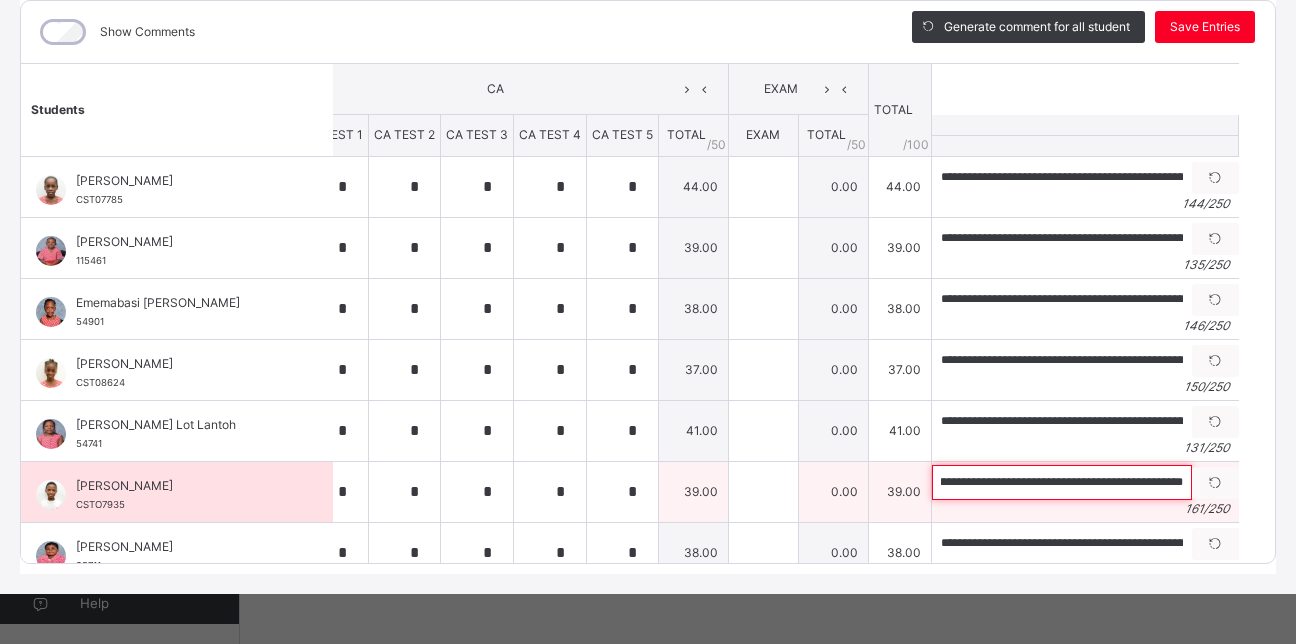 scroll, scrollTop: 0, scrollLeft: 666, axis: horizontal 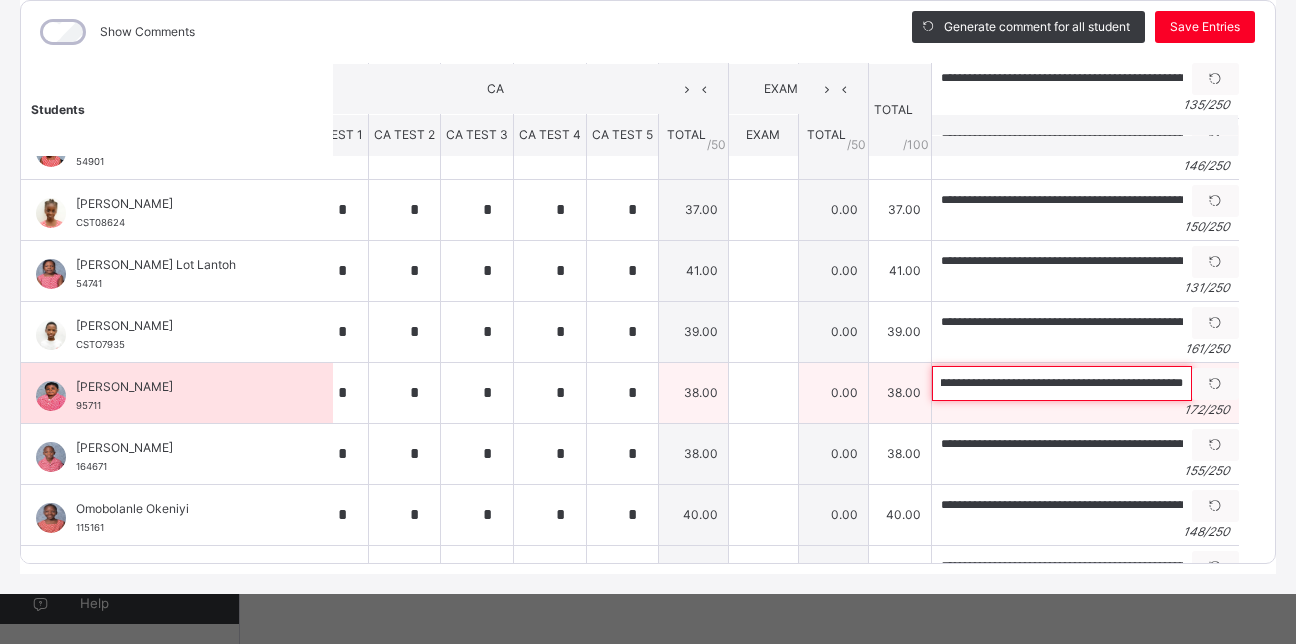 drag, startPoint x: 915, startPoint y: 379, endPoint x: 1197, endPoint y: 417, distance: 284.54877 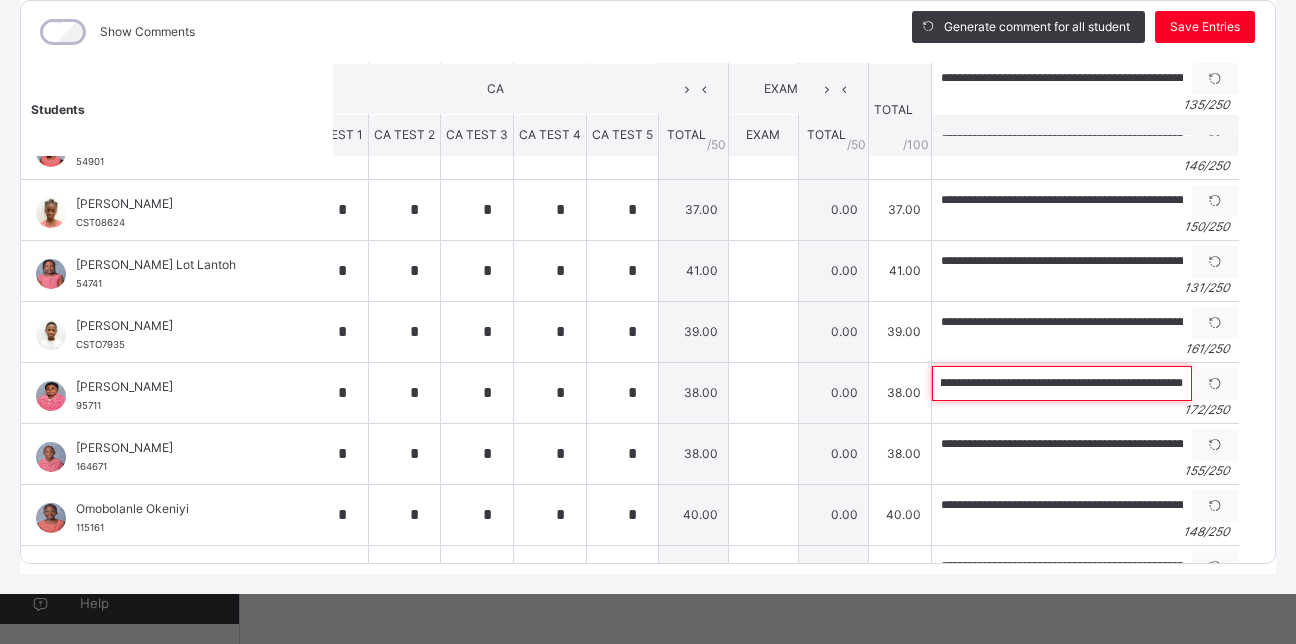 scroll, scrollTop: 0, scrollLeft: 0, axis: both 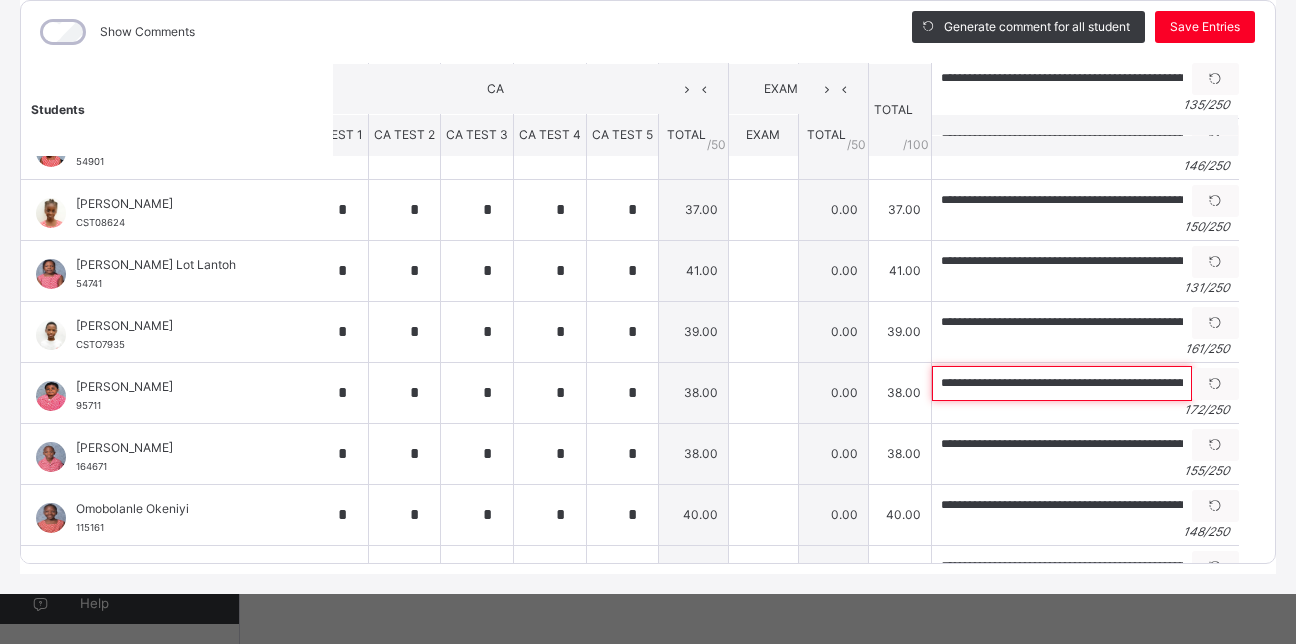 paste 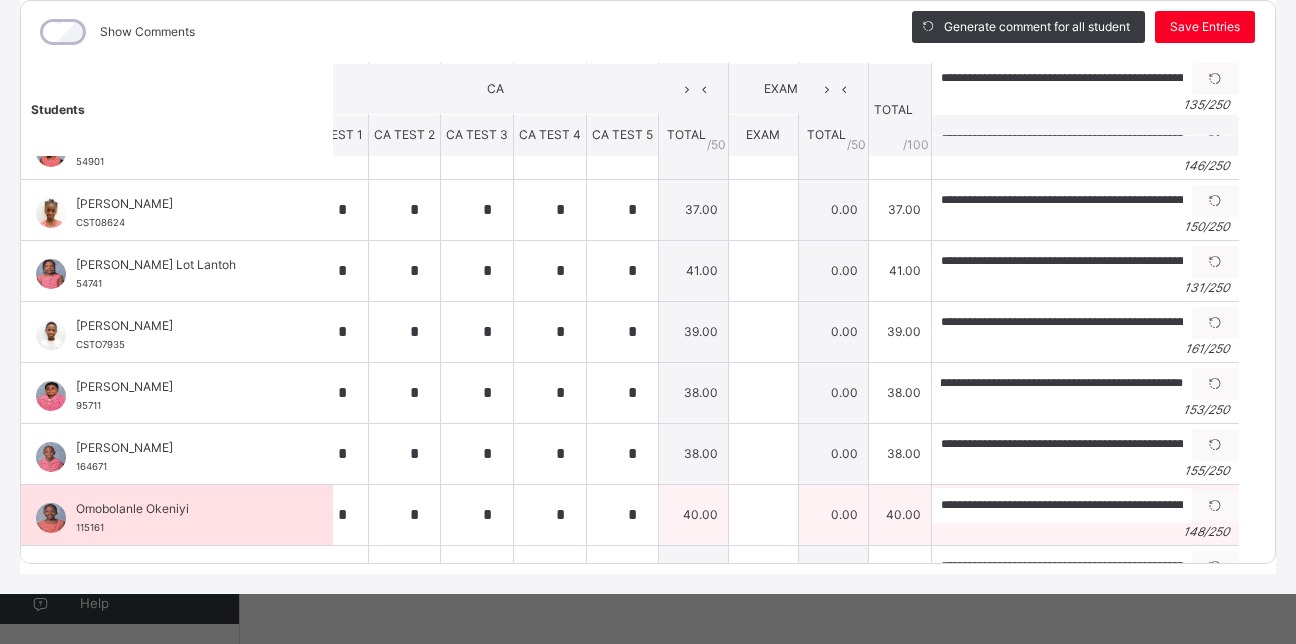 scroll, scrollTop: 0, scrollLeft: 0, axis: both 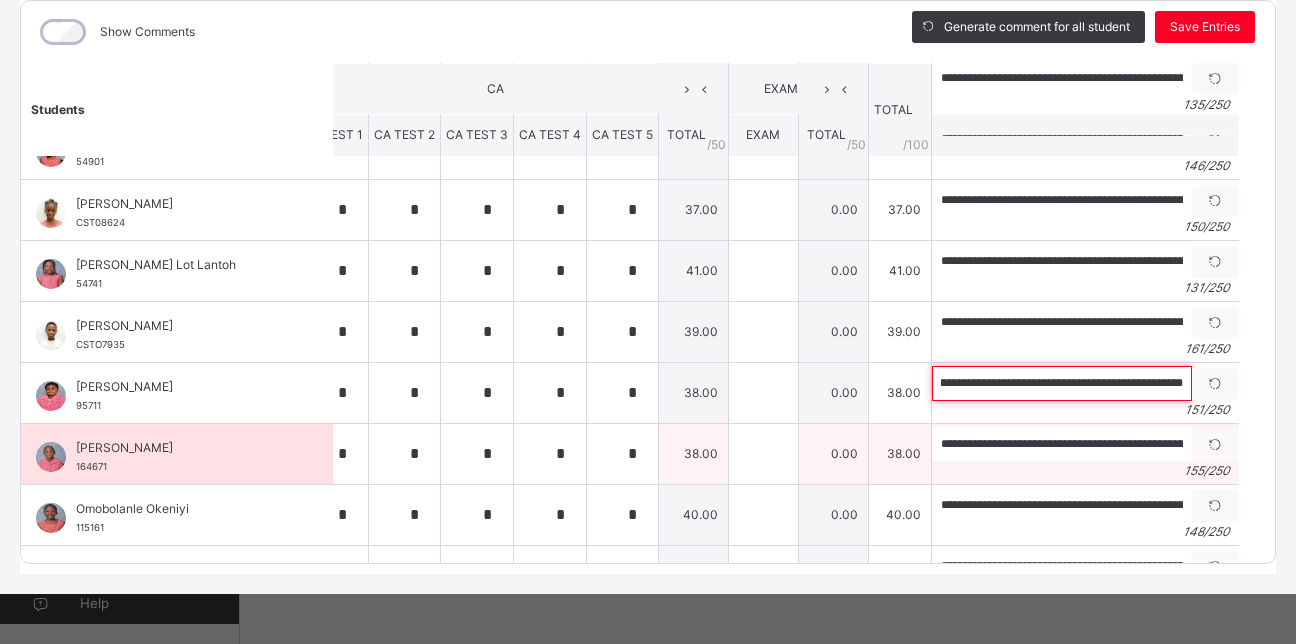 type on "**********" 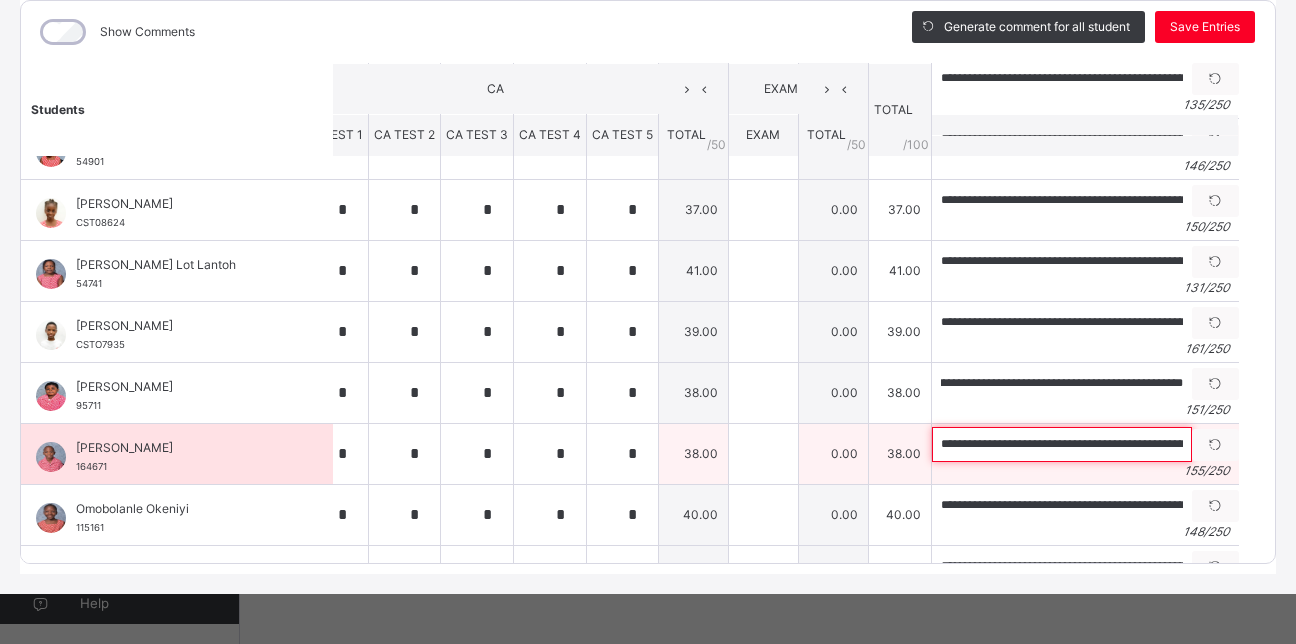 scroll, scrollTop: 0, scrollLeft: 0, axis: both 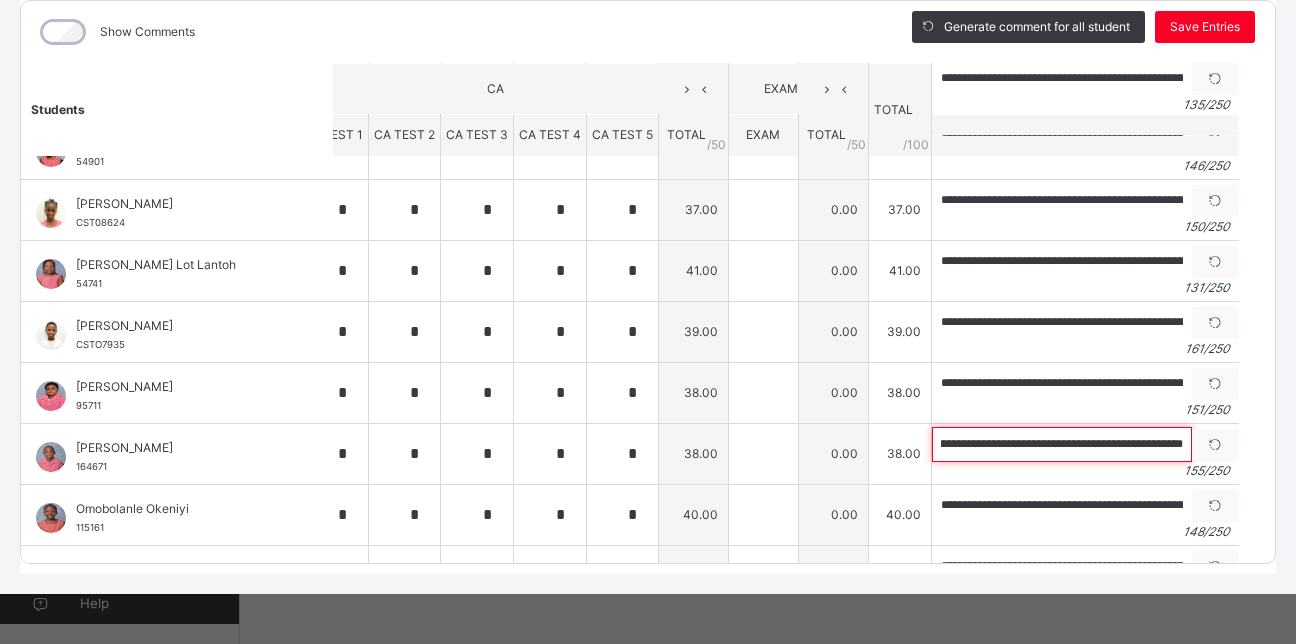 drag, startPoint x: 916, startPoint y: 442, endPoint x: 1279, endPoint y: 495, distance: 366.84875 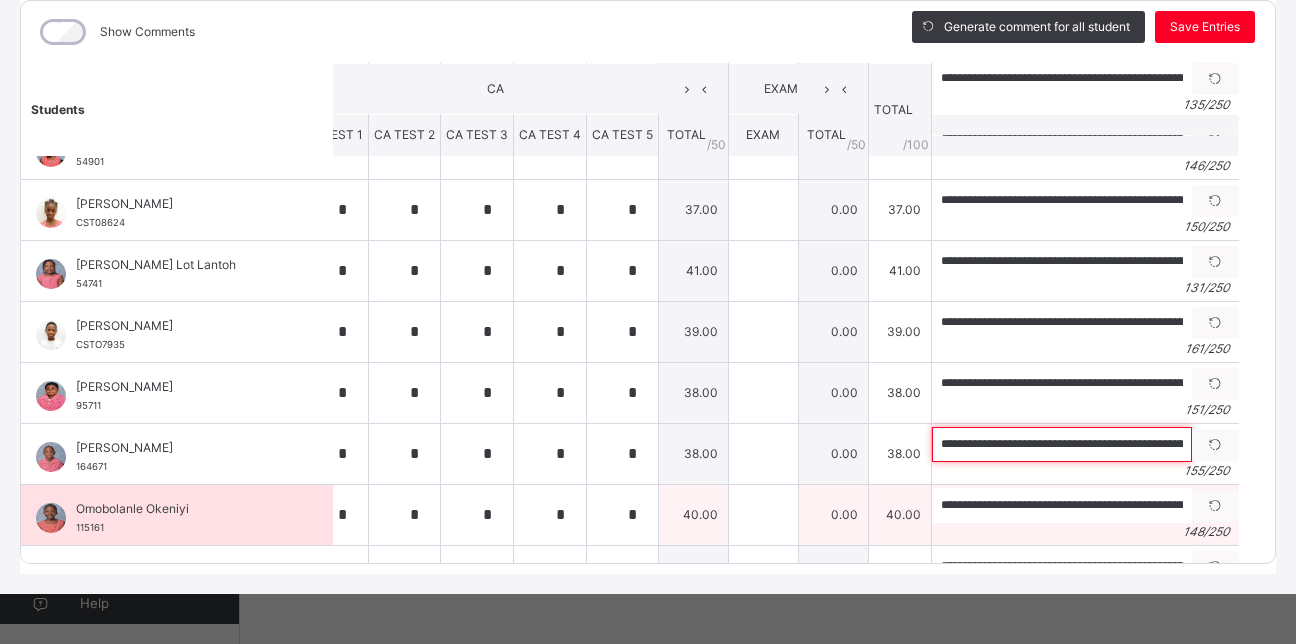paste 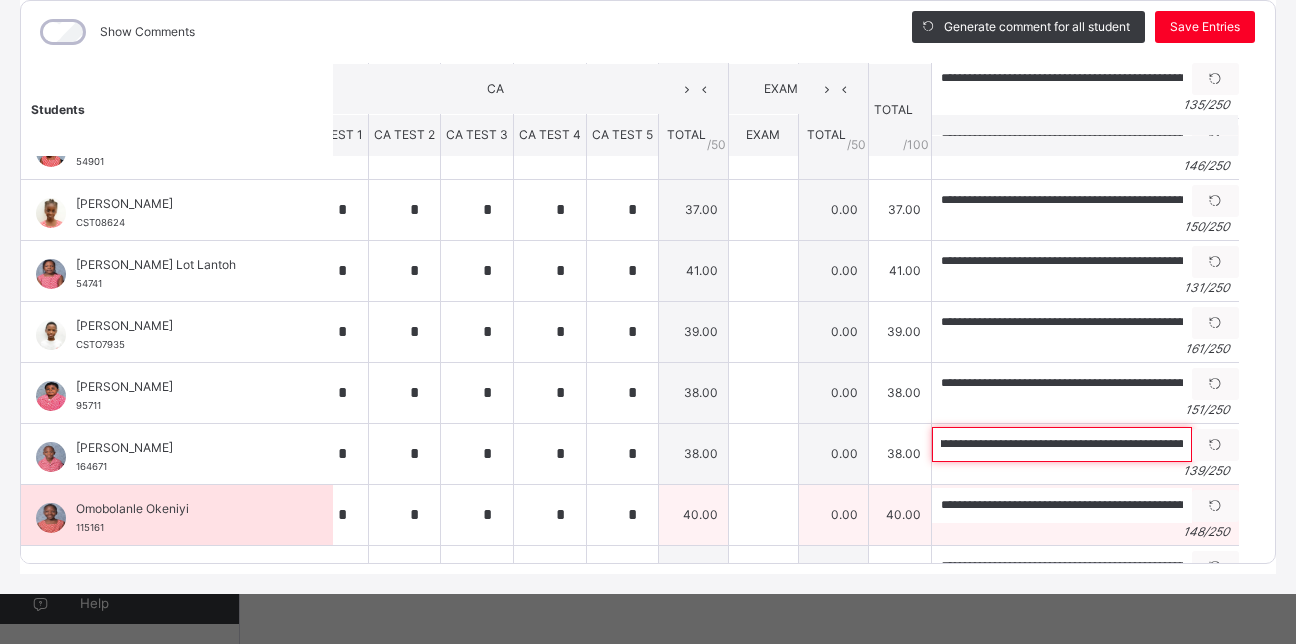 scroll, scrollTop: 0, scrollLeft: 0, axis: both 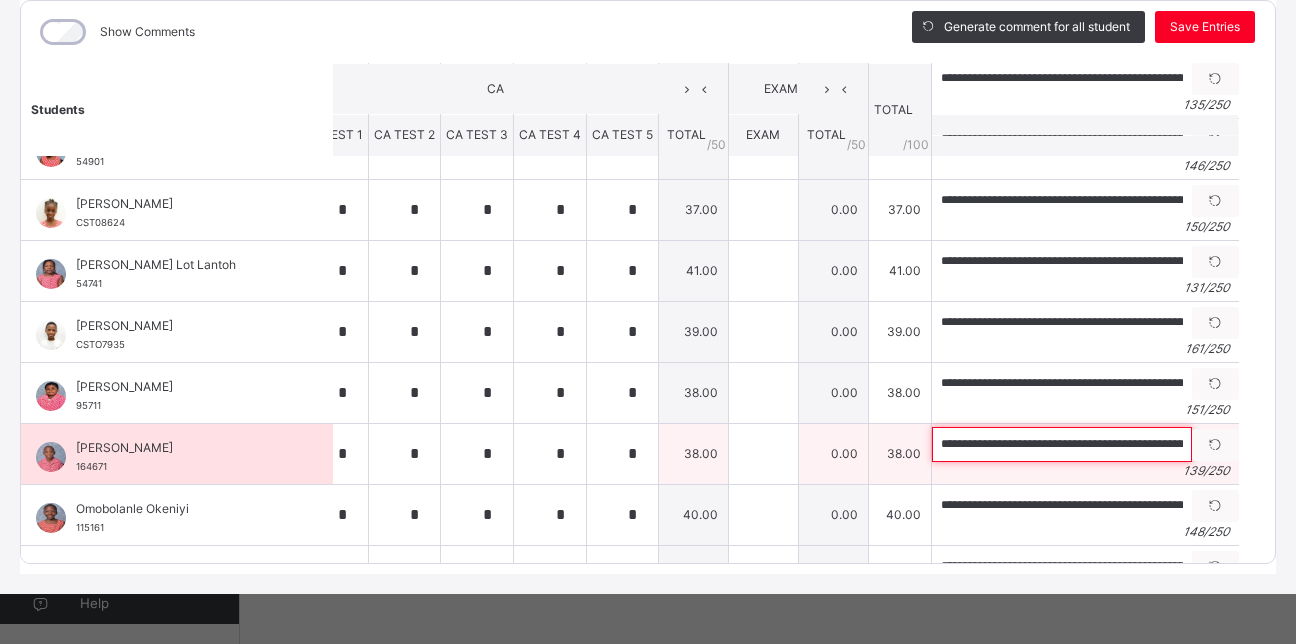 click on "**********" at bounding box center (1062, 444) 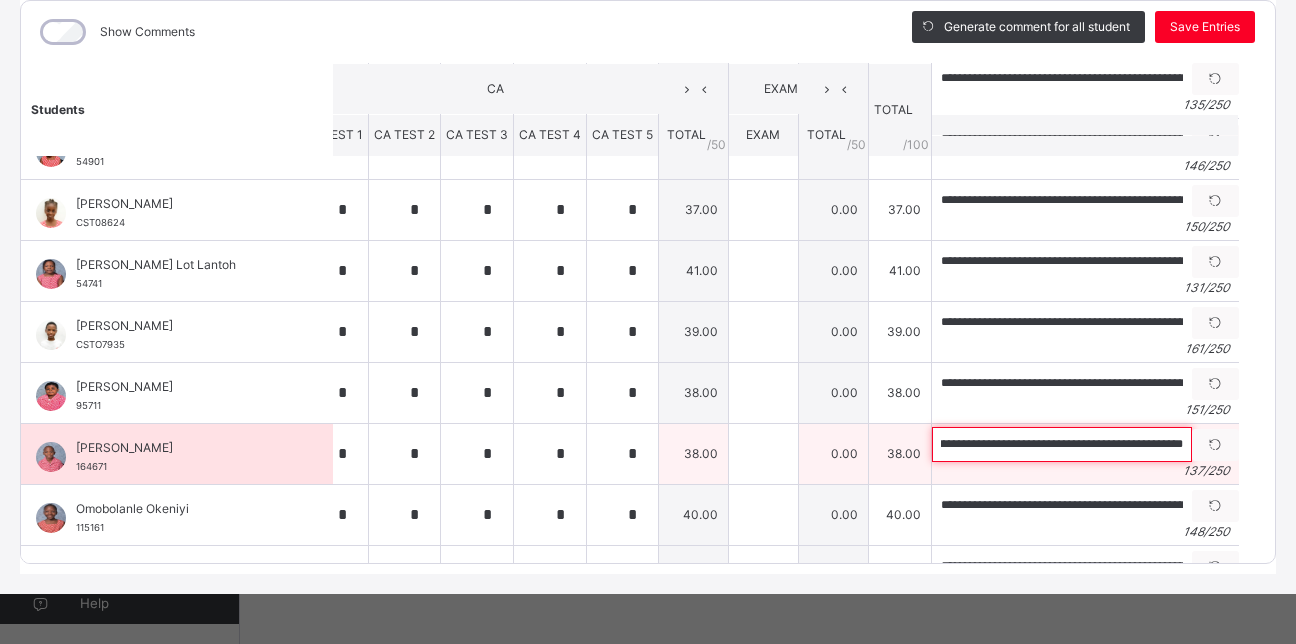 scroll, scrollTop: 0, scrollLeft: 520, axis: horizontal 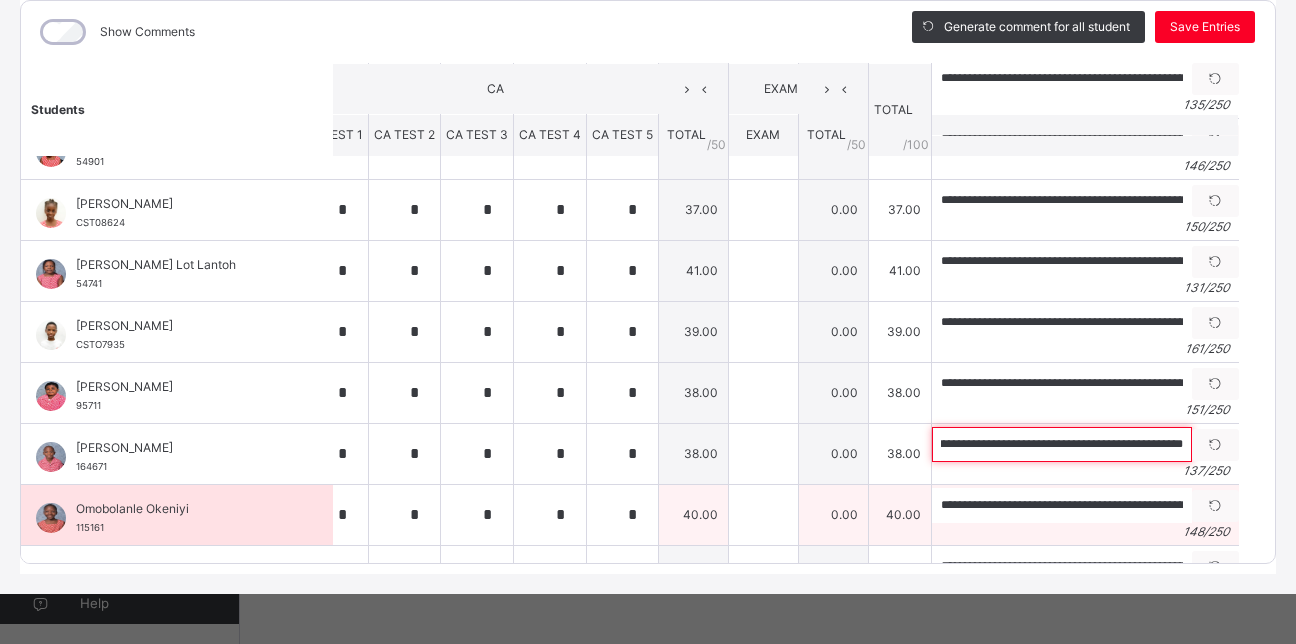 type on "**********" 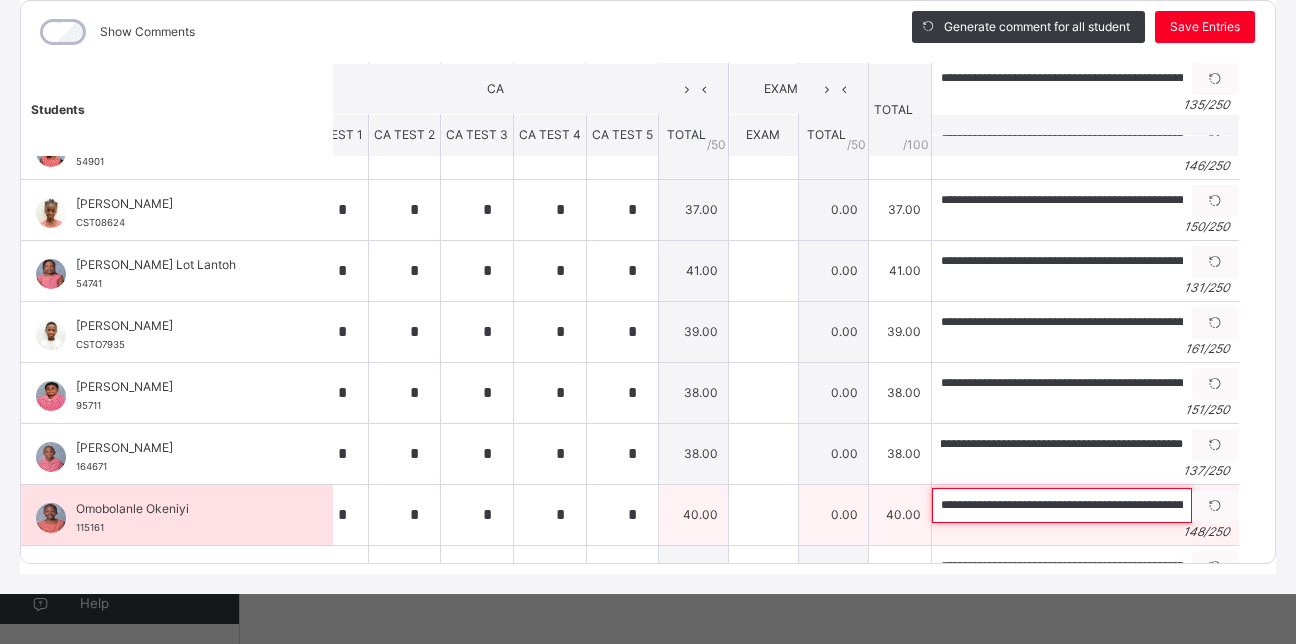 scroll, scrollTop: 0, scrollLeft: 0, axis: both 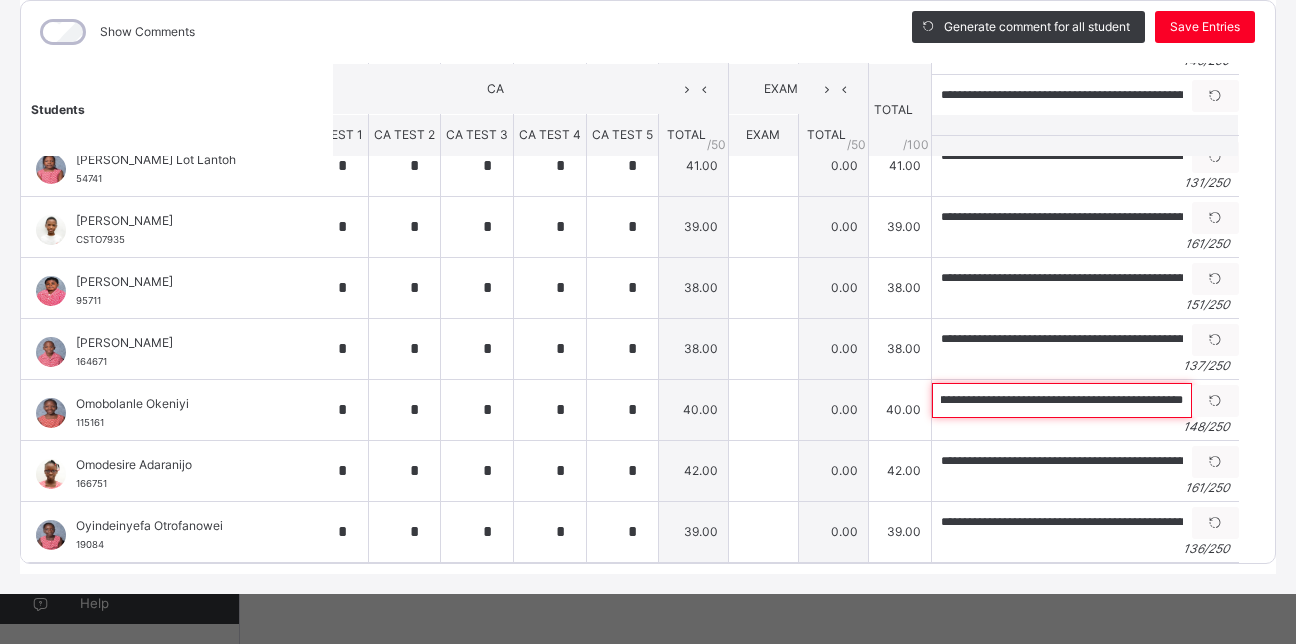 drag, startPoint x: 919, startPoint y: 508, endPoint x: 1286, endPoint y: 513, distance: 367.03406 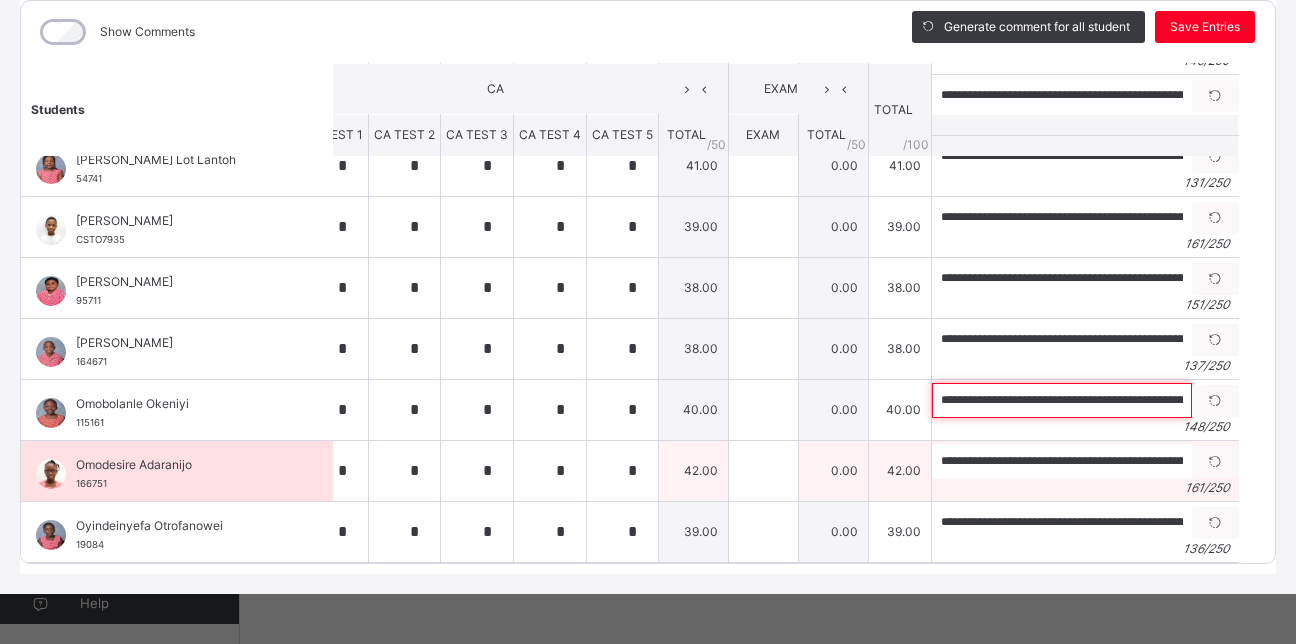 paste 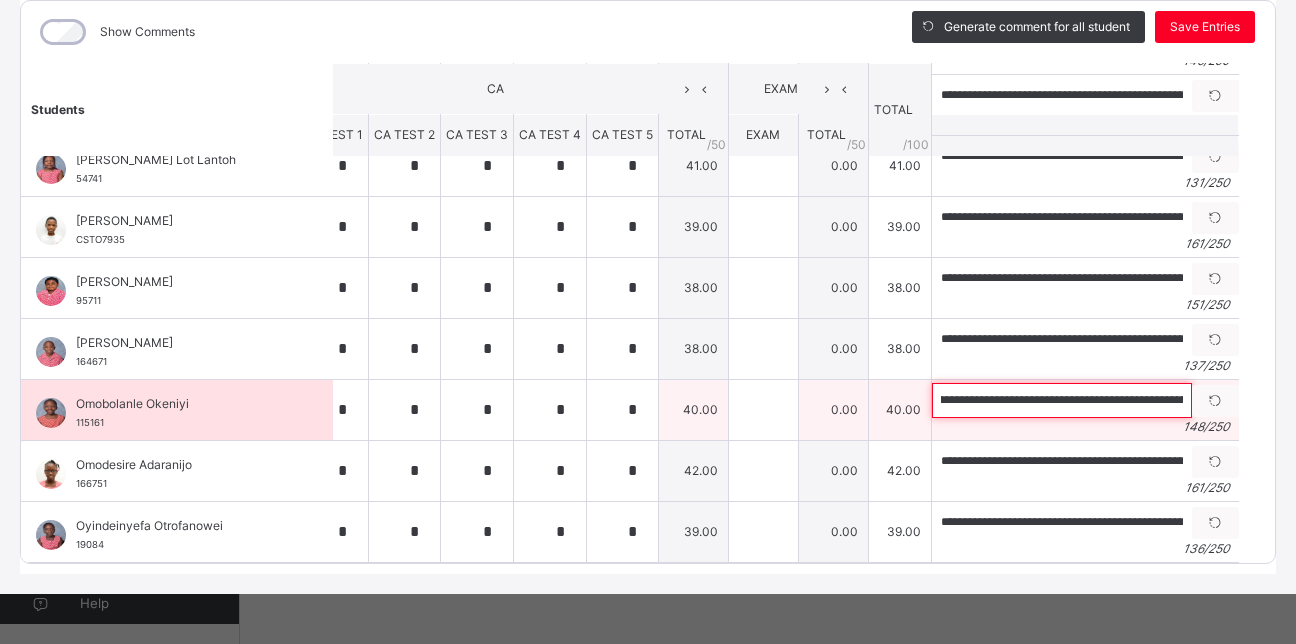 scroll, scrollTop: 0, scrollLeft: 0, axis: both 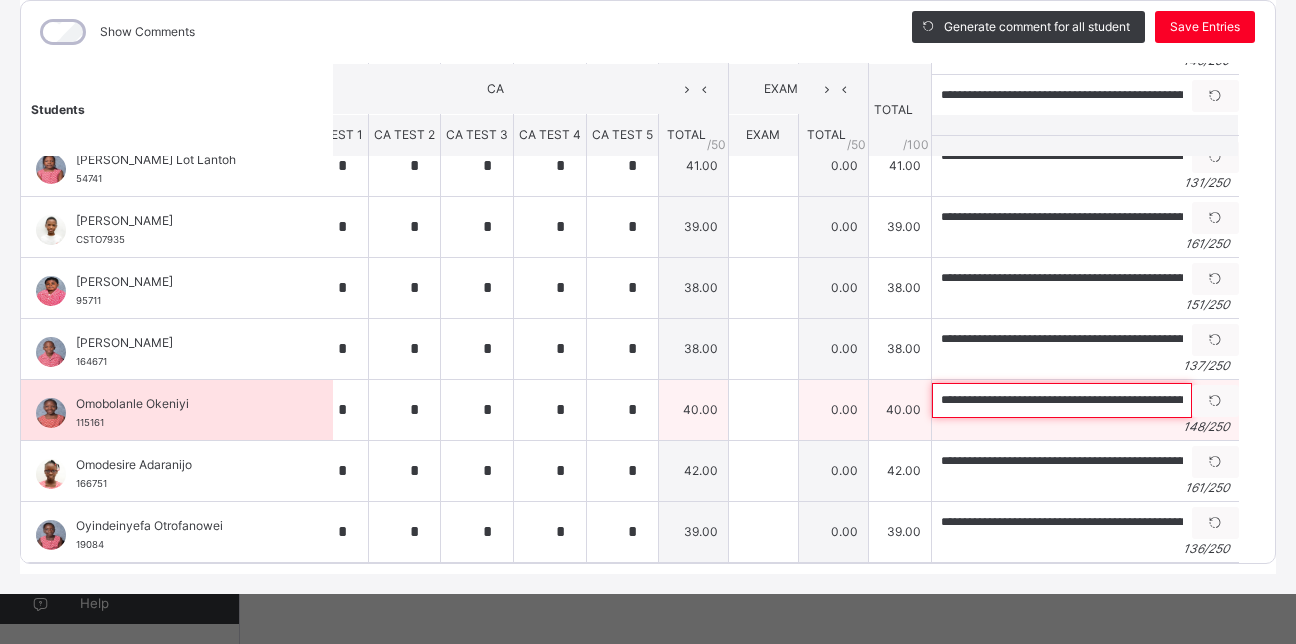 click on "**********" at bounding box center (1062, 400) 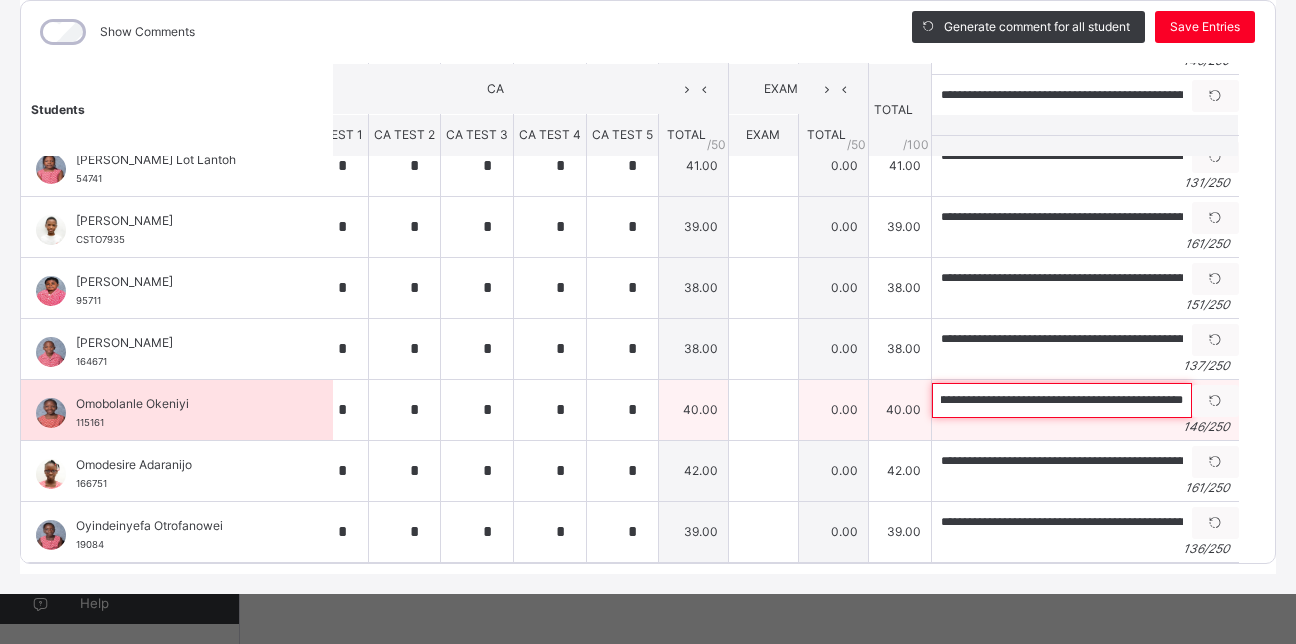 scroll, scrollTop: 0, scrollLeft: 574, axis: horizontal 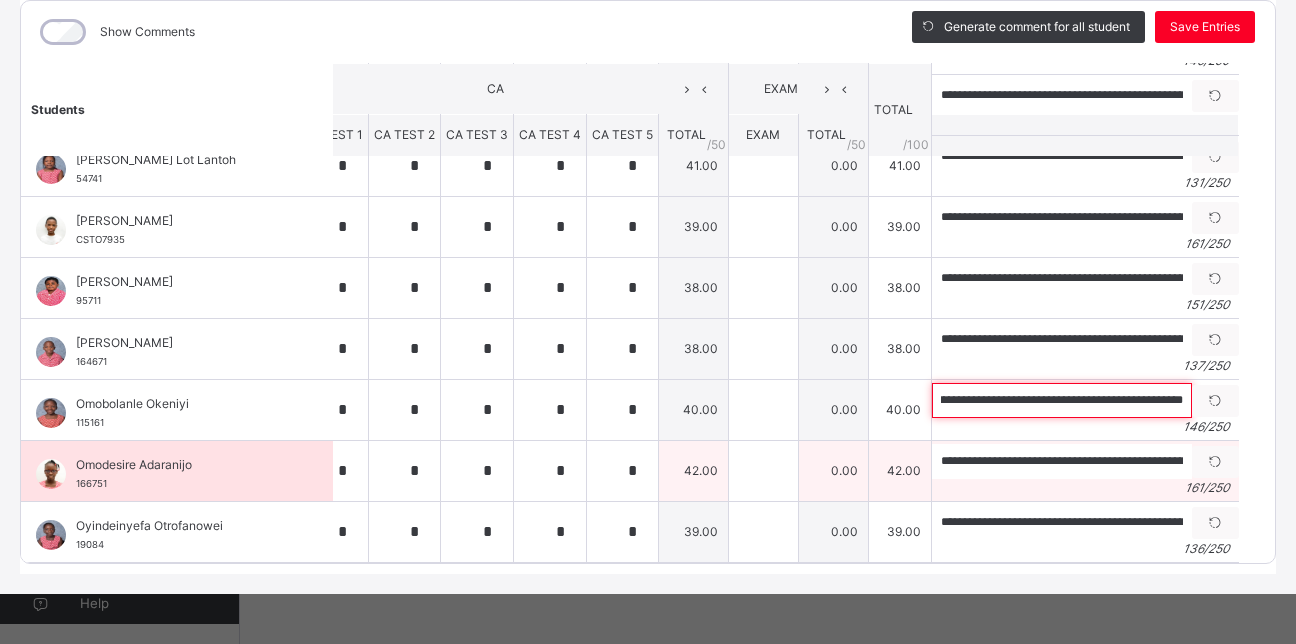 type on "**********" 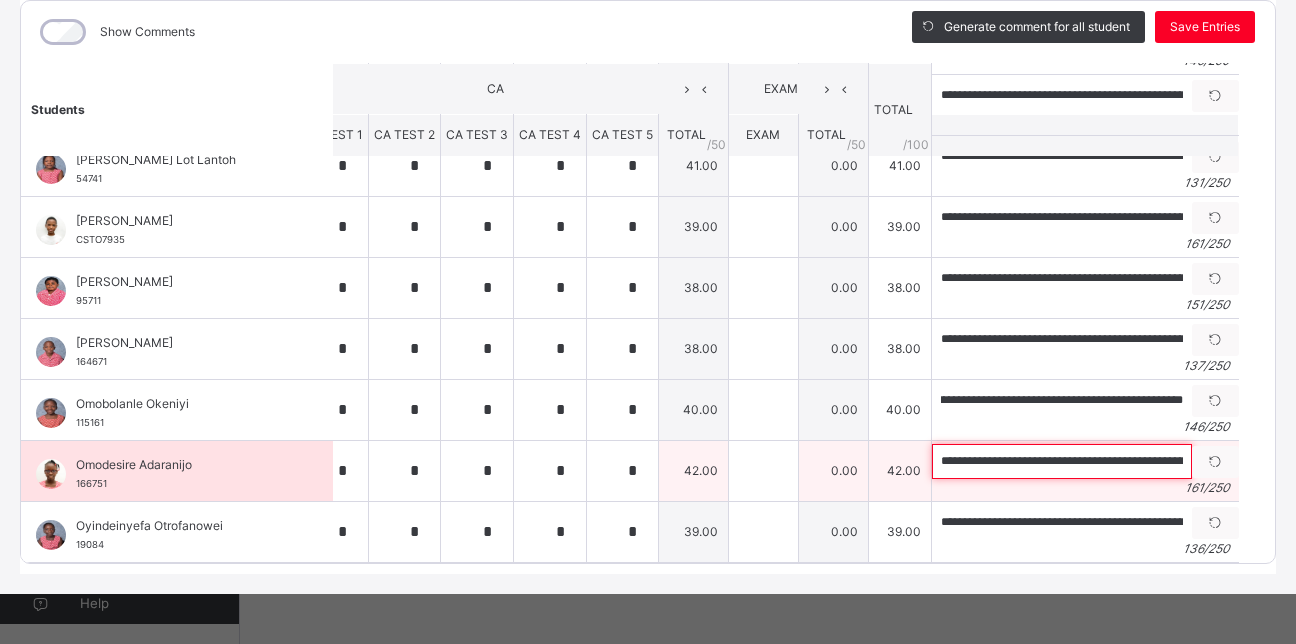 scroll, scrollTop: 0, scrollLeft: 0, axis: both 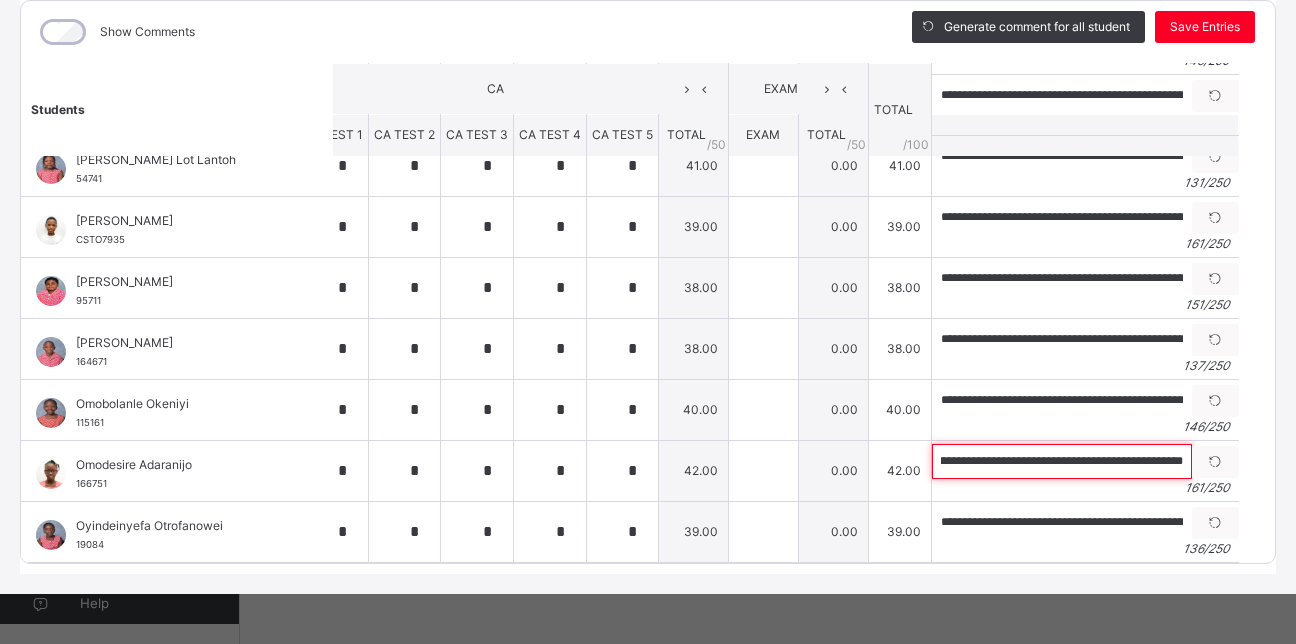drag, startPoint x: 914, startPoint y: 445, endPoint x: 1230, endPoint y: 501, distance: 320.92368 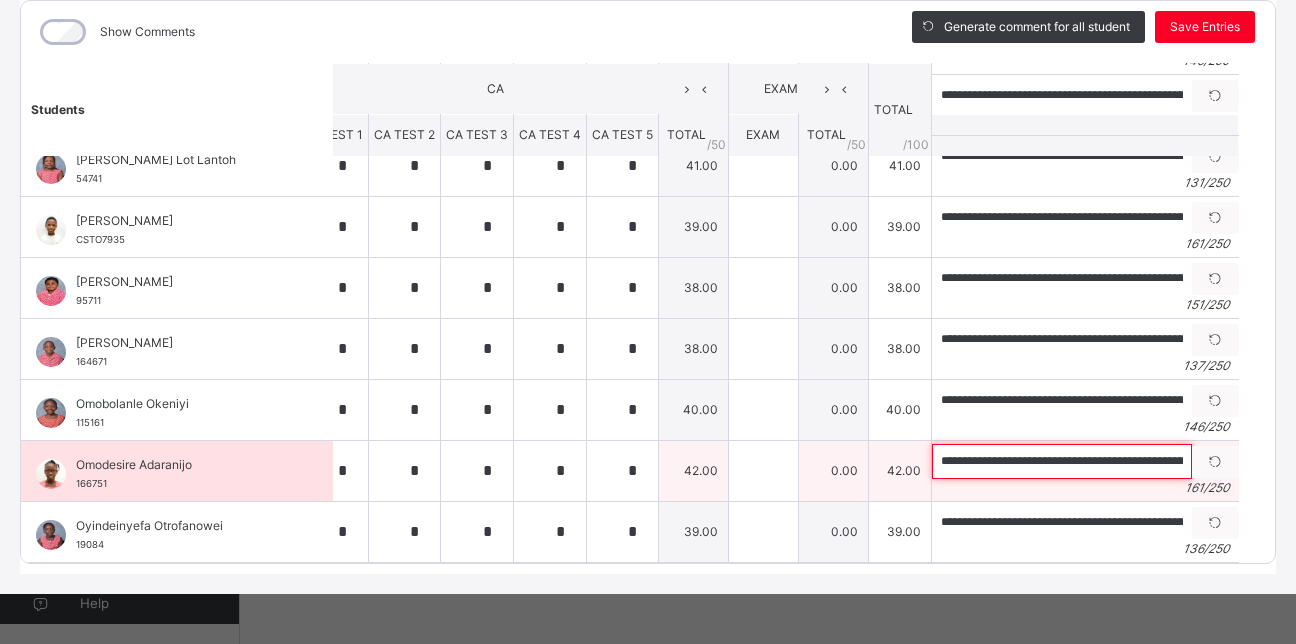 paste on "**********" 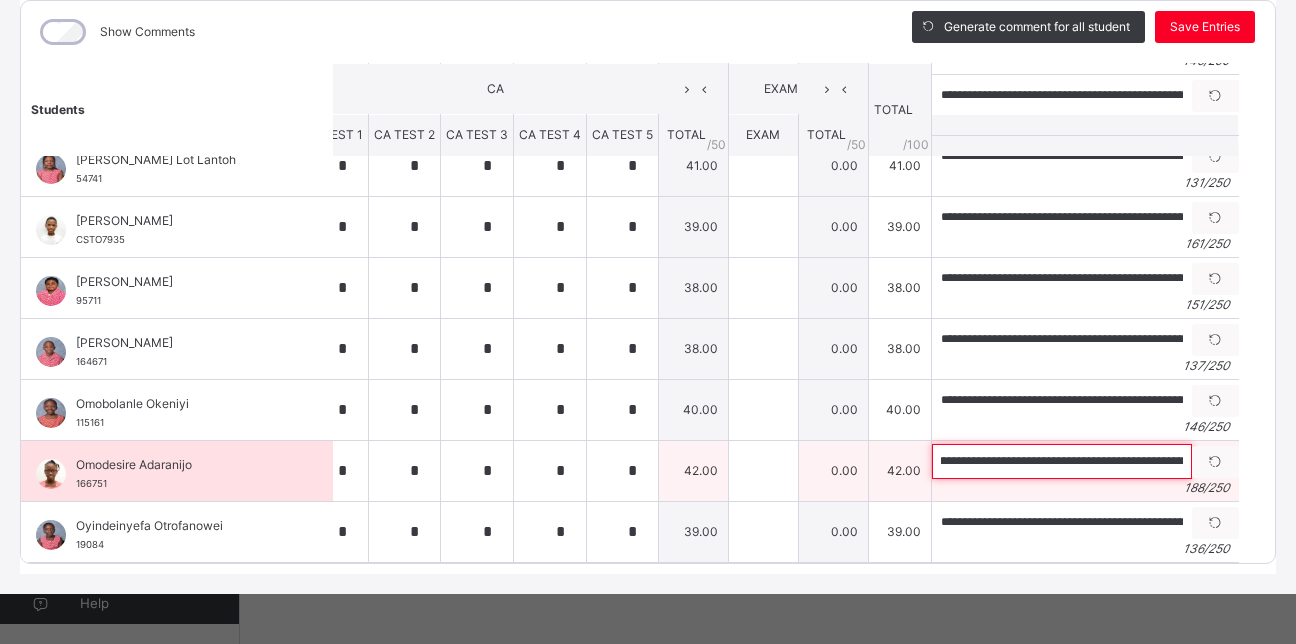 scroll, scrollTop: 0, scrollLeft: 0, axis: both 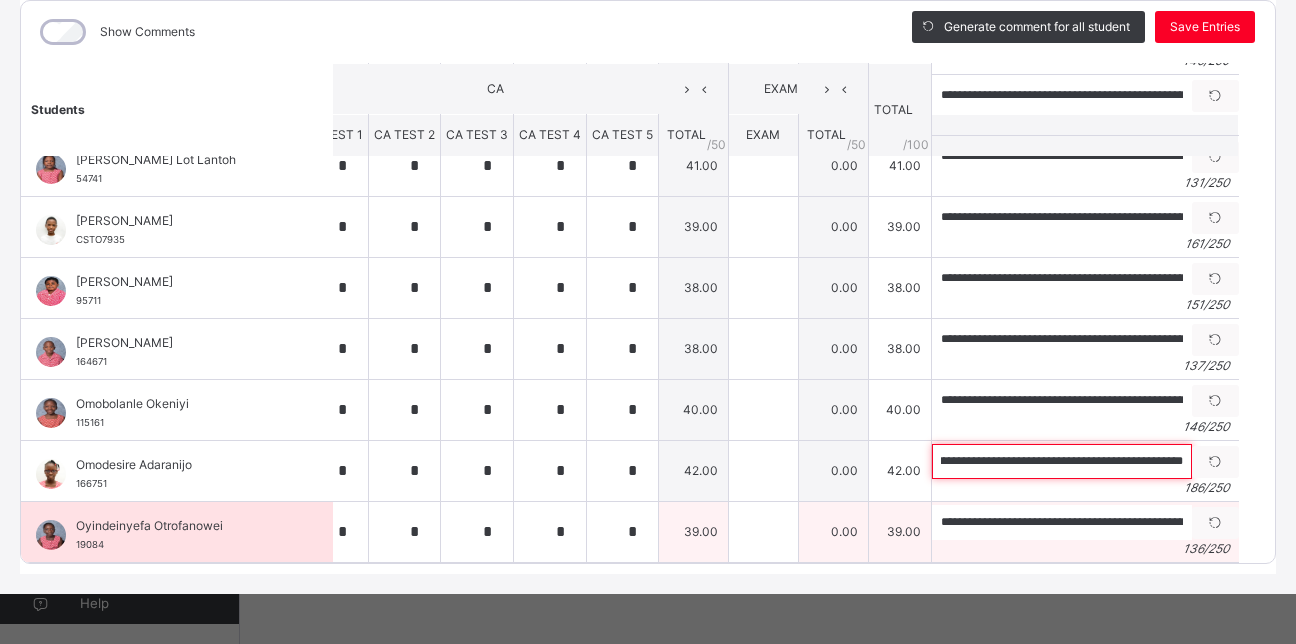 type on "**********" 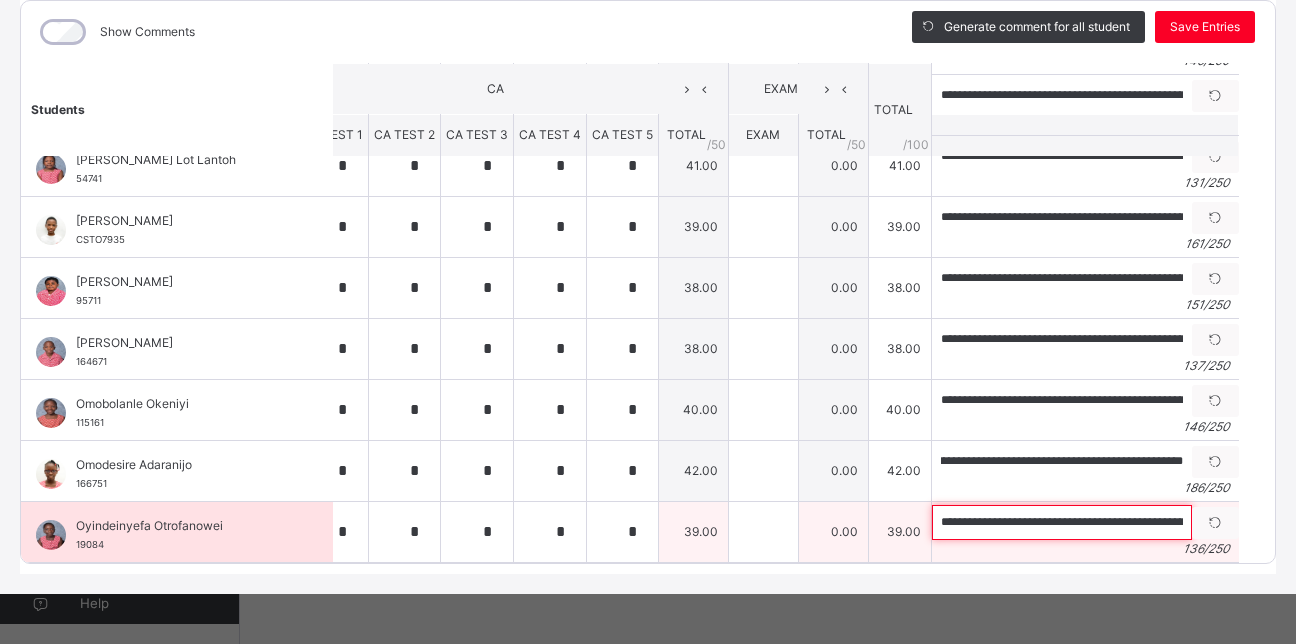scroll, scrollTop: 0, scrollLeft: 0, axis: both 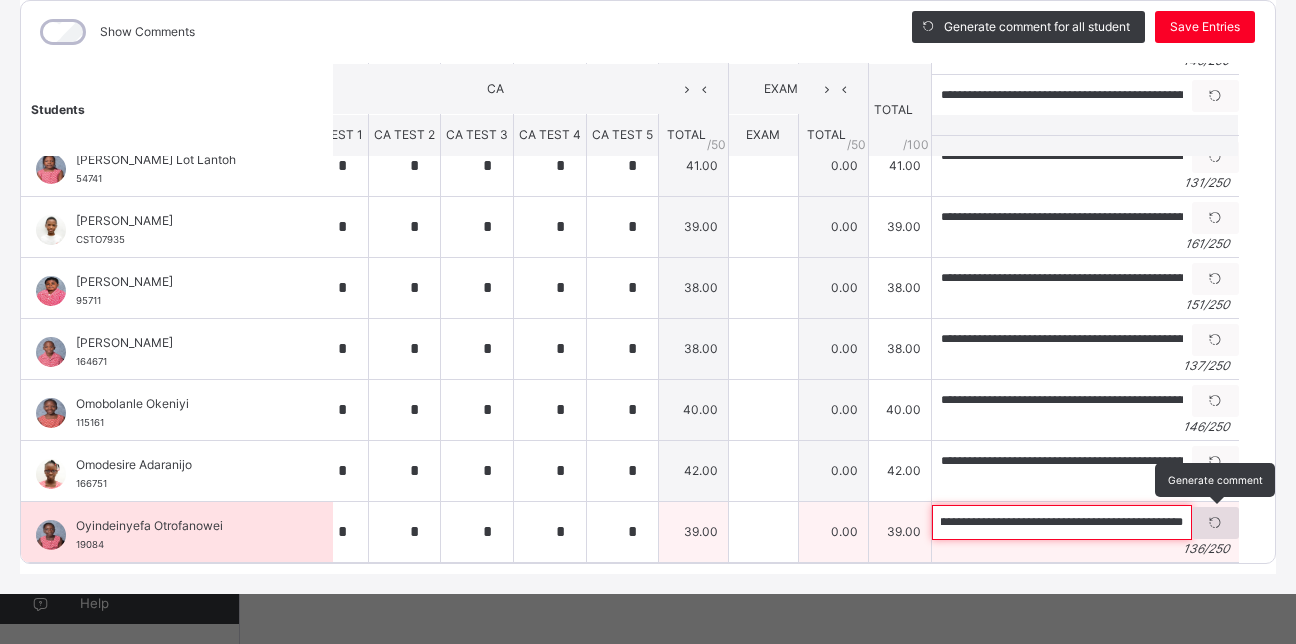 drag, startPoint x: 915, startPoint y: 509, endPoint x: 1181, endPoint y: 520, distance: 266.22736 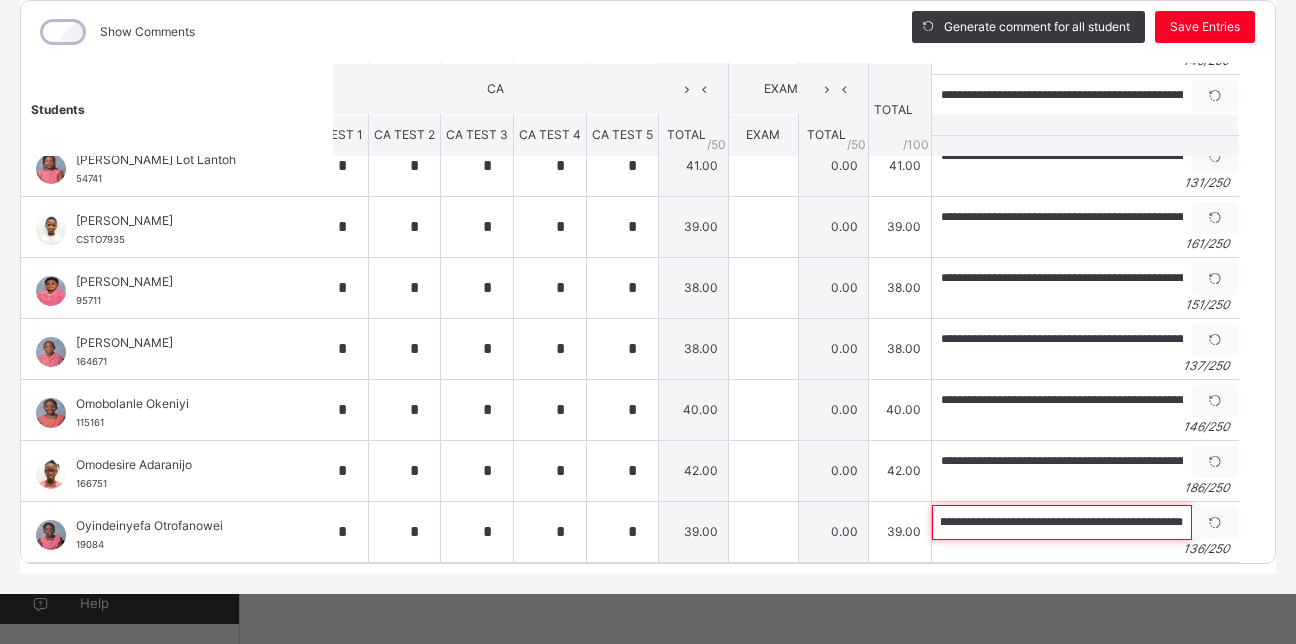 scroll, scrollTop: 0, scrollLeft: 0, axis: both 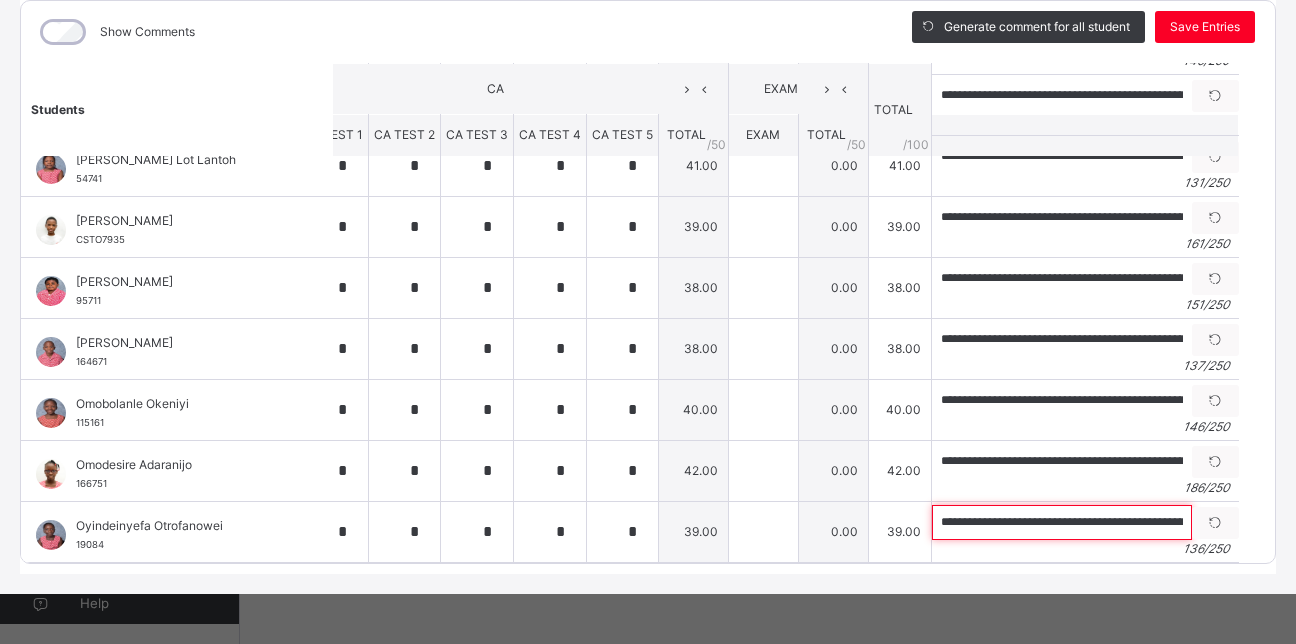 paste on "**********" 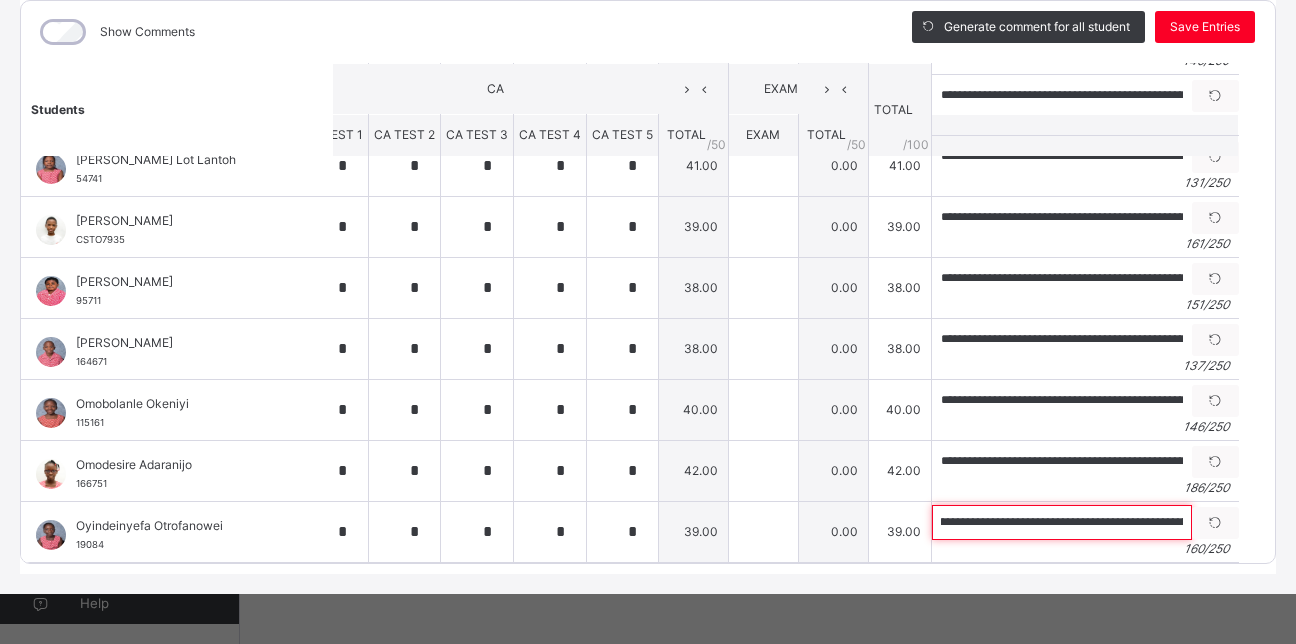 scroll, scrollTop: 0, scrollLeft: 0, axis: both 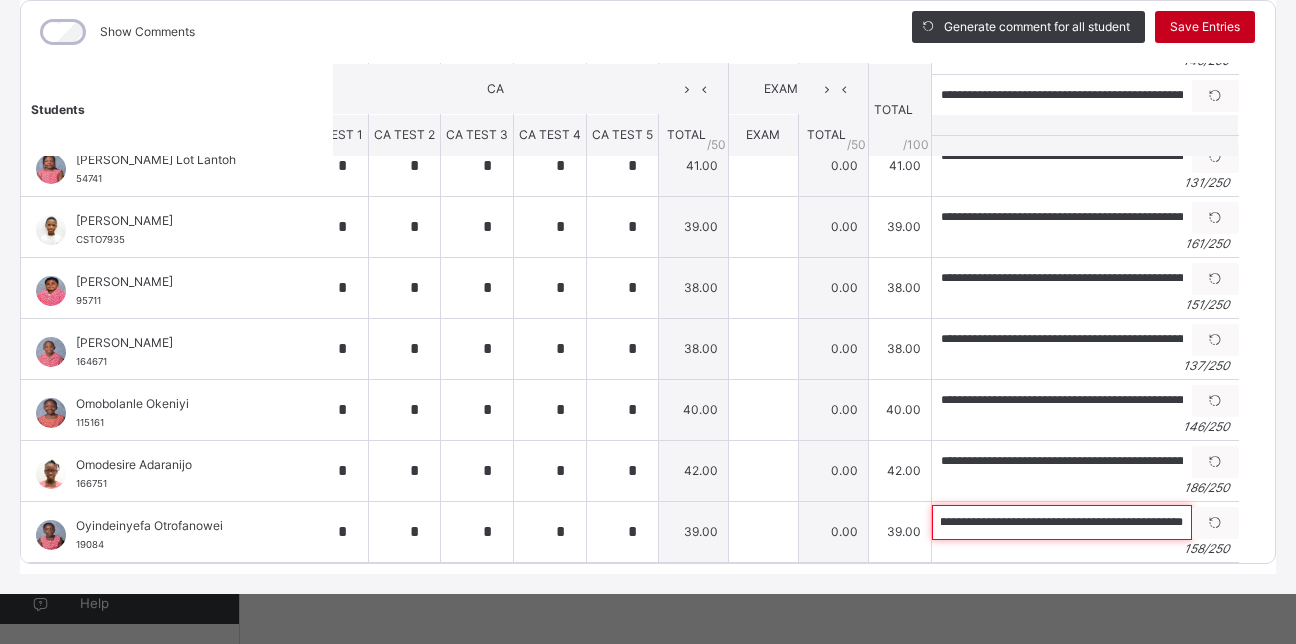 type on "**********" 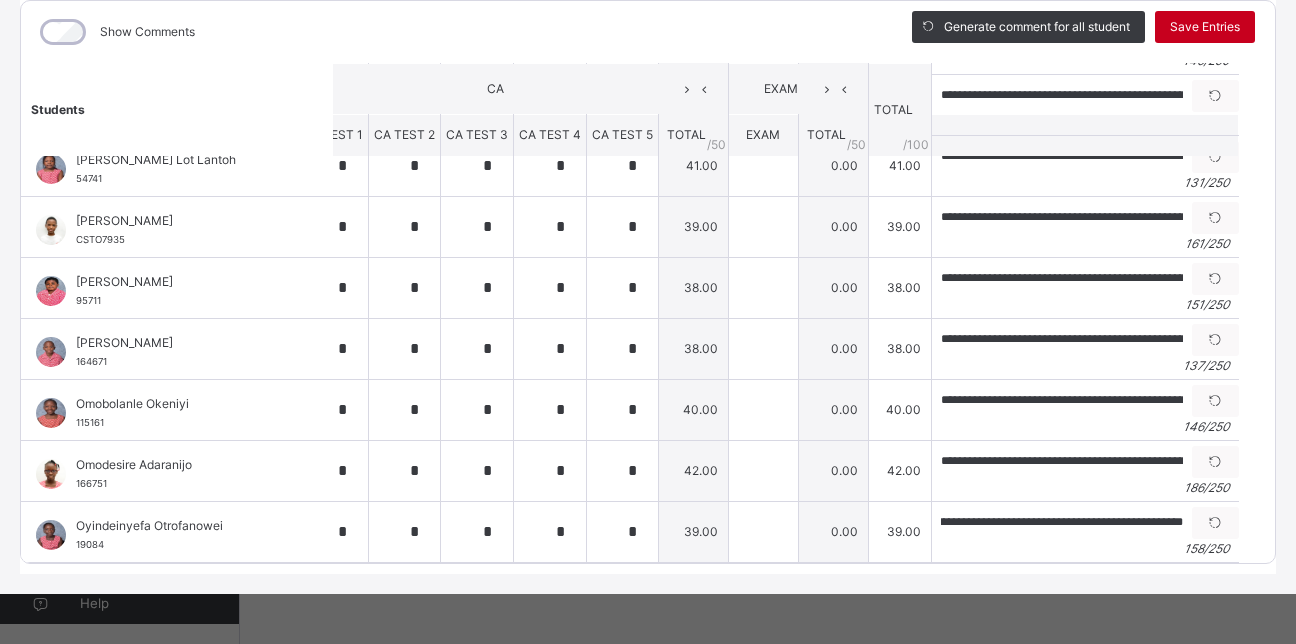 scroll, scrollTop: 0, scrollLeft: 0, axis: both 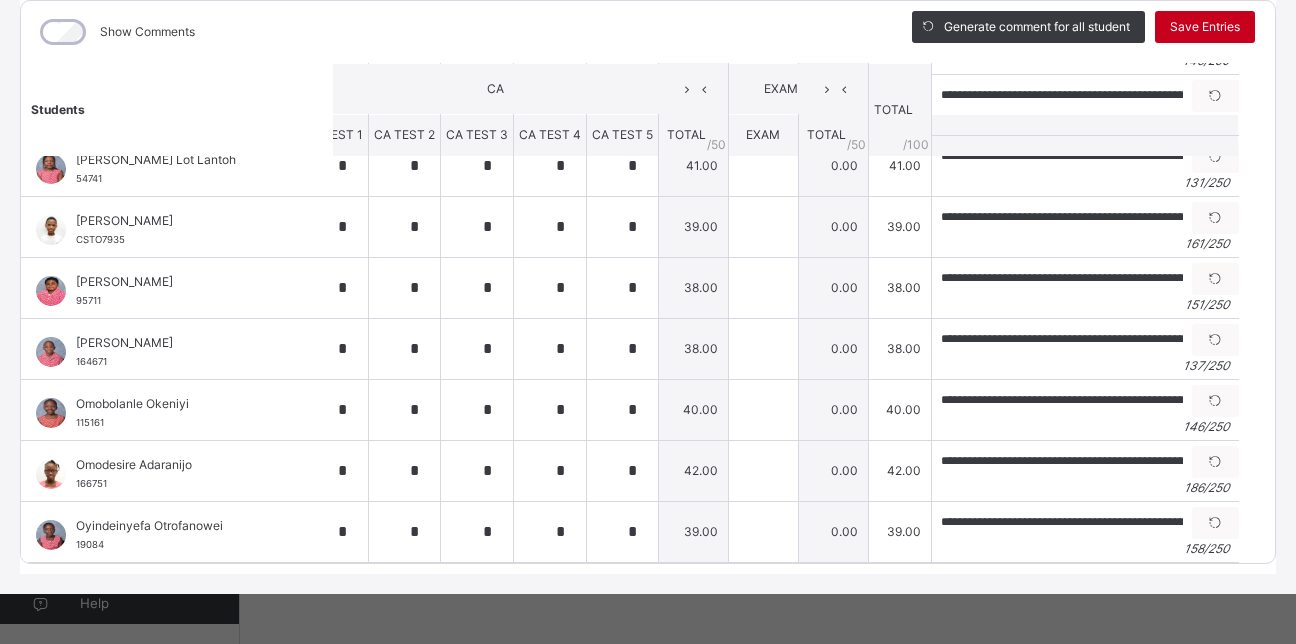 click on "Save Entries" at bounding box center [1205, 27] 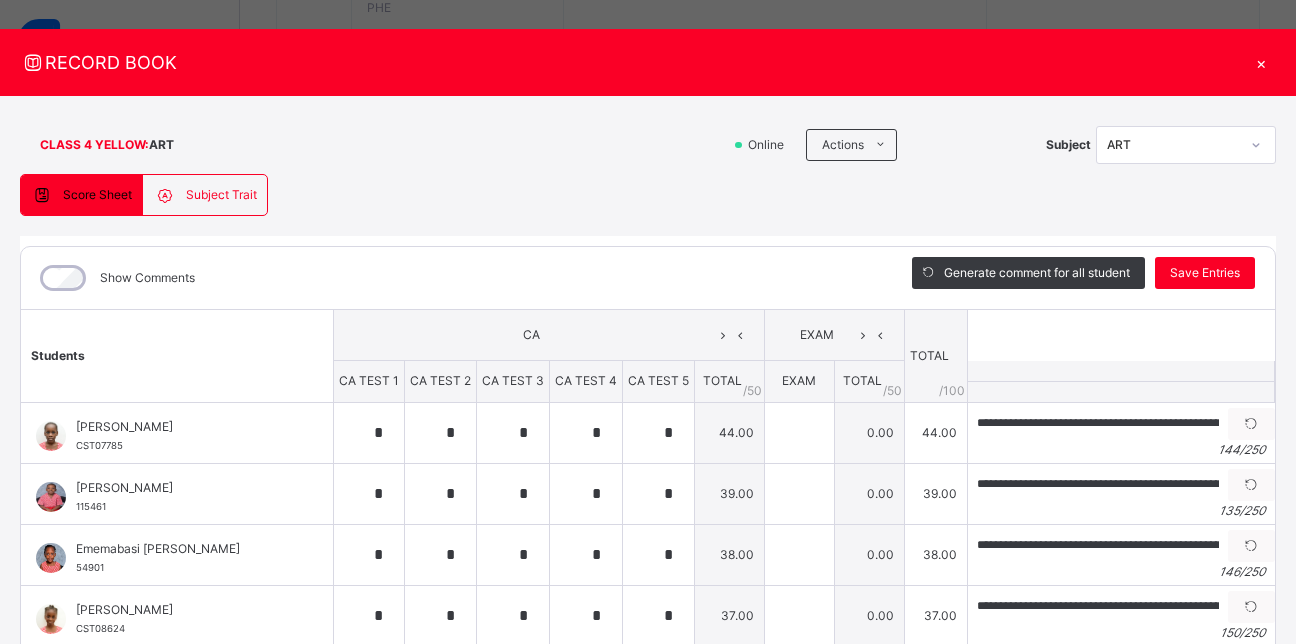 scroll, scrollTop: 0, scrollLeft: 0, axis: both 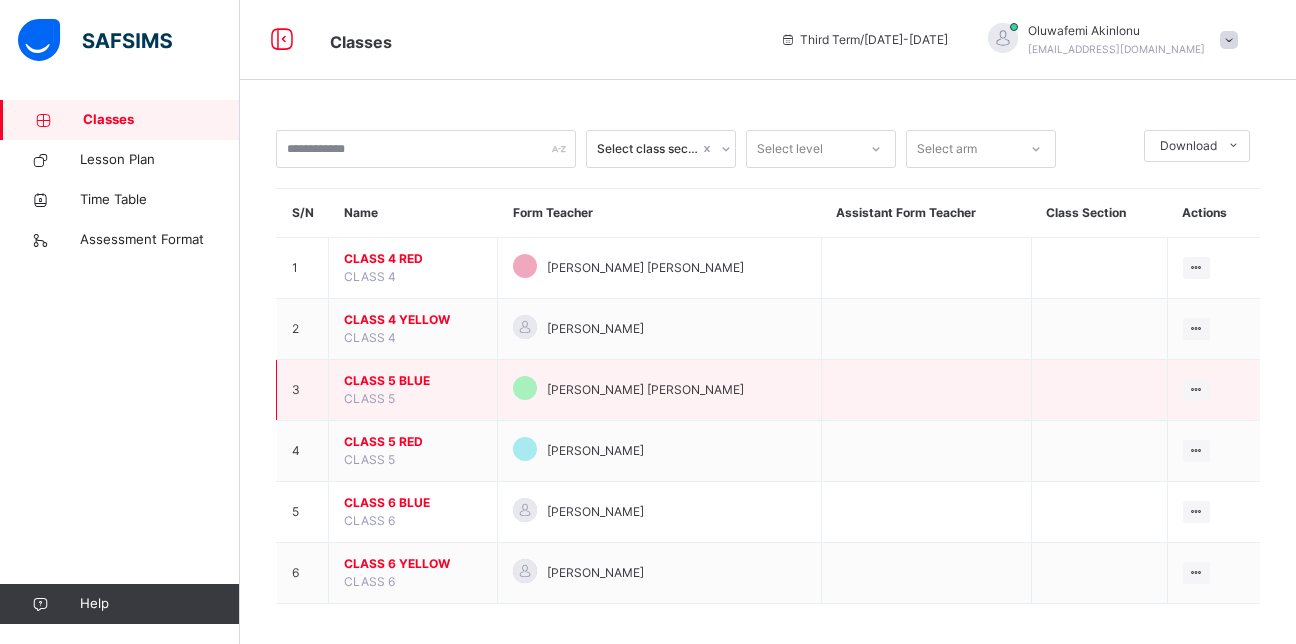 click on "CLASS 5   BLUE   CLASS 5" at bounding box center (413, 390) 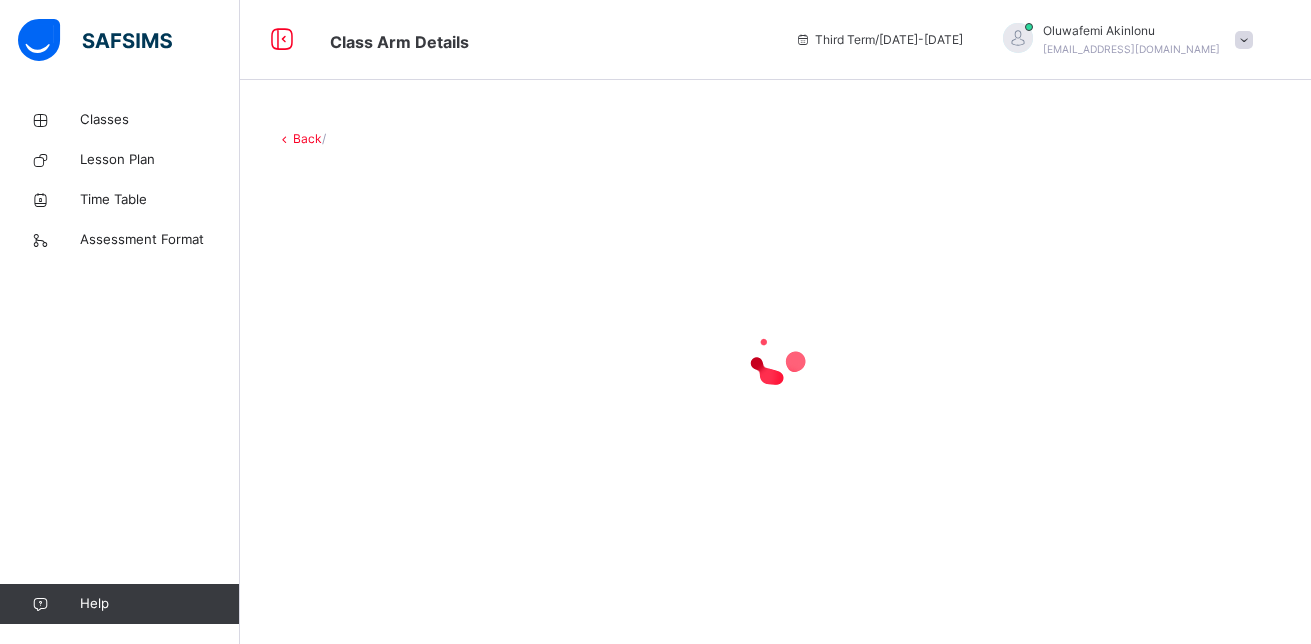 click at bounding box center [775, 358] 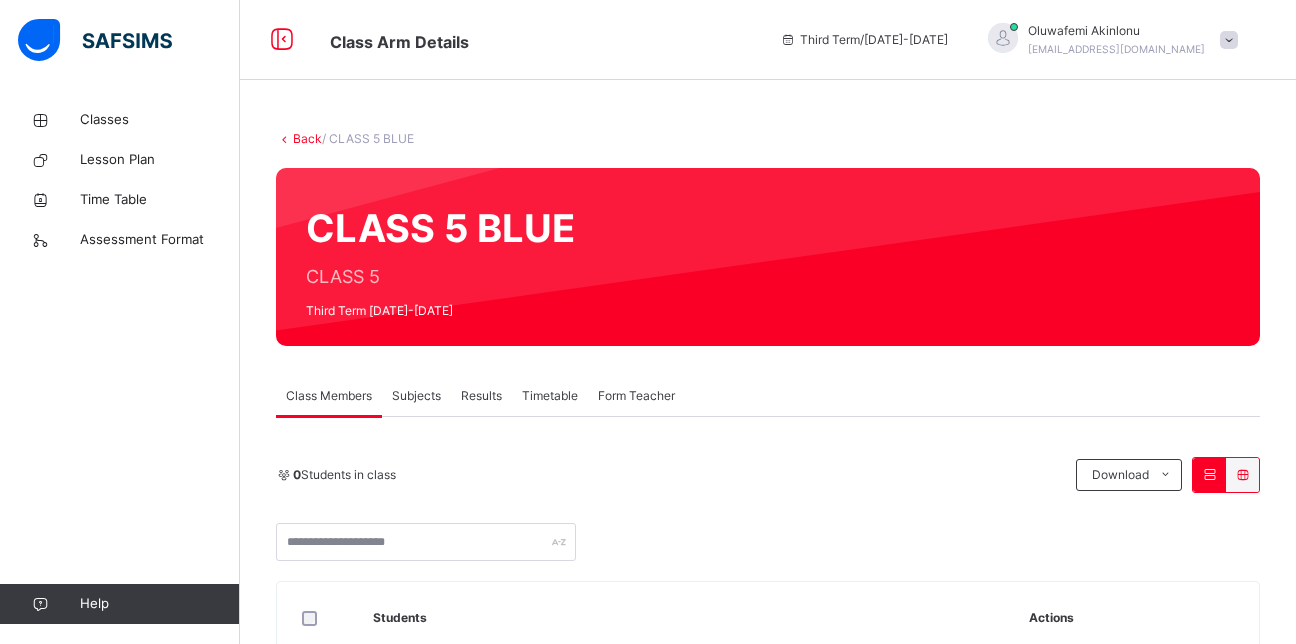click on "Subjects" at bounding box center [416, 396] 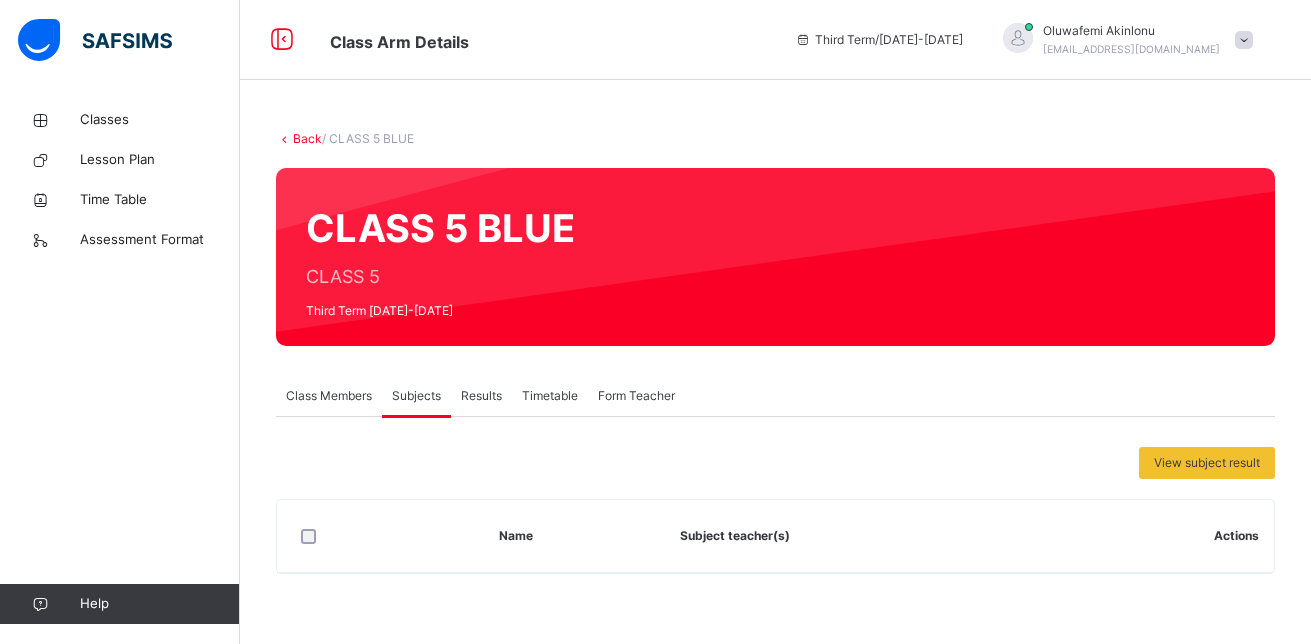 click on "Back  / CLASS 5 BLUE CLASS 5 BLUE CLASS 5 Third Term [DATE]-[DATE] Class Members Subjects Results Timetable Form Teacher Subjects More Options   0  Students in class Download Pdf Report Excel Report Corona School Lekki Date: [DATE] 8:09:58 pm Class Members Class:  CLASS 5 BLUE Total no. of Students:  0 Term:  Third Term Session:  [DATE]-[DATE] S/NO Admission No. Last Name First Name Other Name 1 CST08615 [PERSON_NAME] 2 CSTO7943 [PERSON_NAME] 3 41131 Kokovworho Ejiroghene 4 20394 [PERSON_NAME] 5 CSTC/08932 [PERSON_NAME] 6 20714 Isiekwe [PERSON_NAME] 7 90601 [PERSON_NAME] 8 CST07808 [PERSON_NAME] 9 20634 [PERSON_NAME] 10 115661 [PERSON_NAME] 11 174971 [PERSON_NAME] 12 118741 Hafiz-Lawal Tioluwalase 13 54691 Ometoruwa Utseoritselaju Students Actions [PERSON_NAME] CST08615 [PERSON_NAME] CSTO7943 Ejiroghene  Kokovworho 41131 [PERSON_NAME] 20394 [PERSON_NAME] CSTC/08932 [PERSON_NAME] 20714 [PERSON_NAME] 90601 [PERSON_NAME]-shoyelu CST07808 [PERSON_NAME] ×" at bounding box center [775, 362] 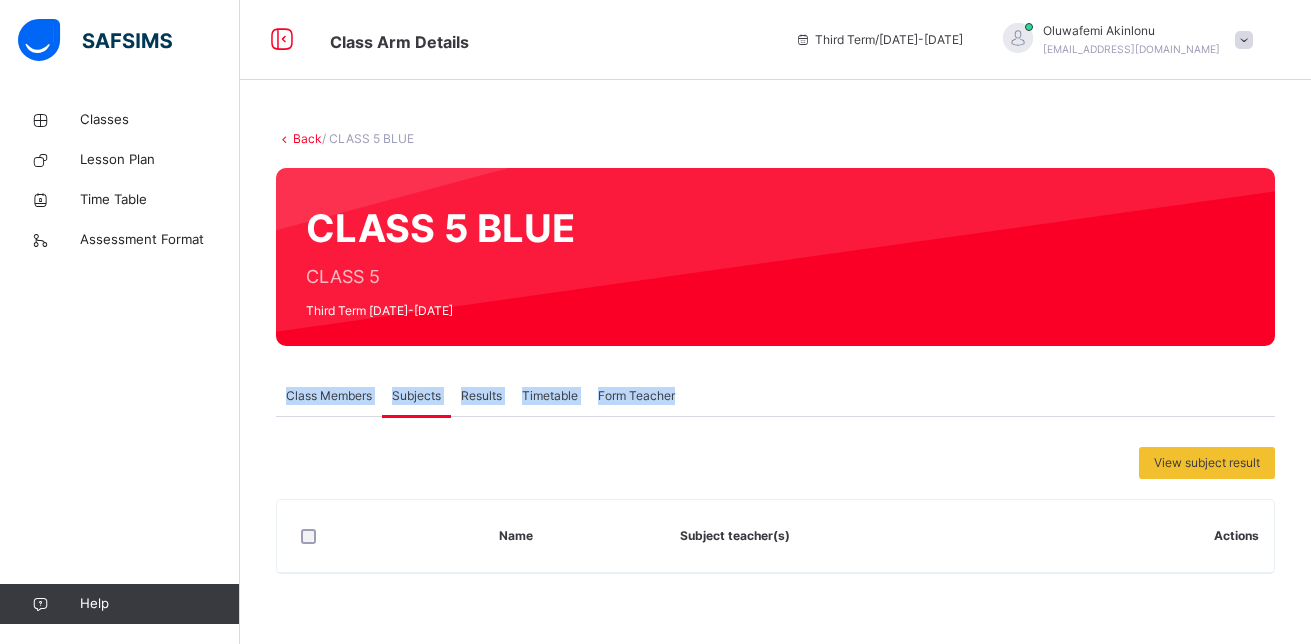 drag, startPoint x: 1310, startPoint y: 265, endPoint x: 1131, endPoint y: 417, distance: 234.82973 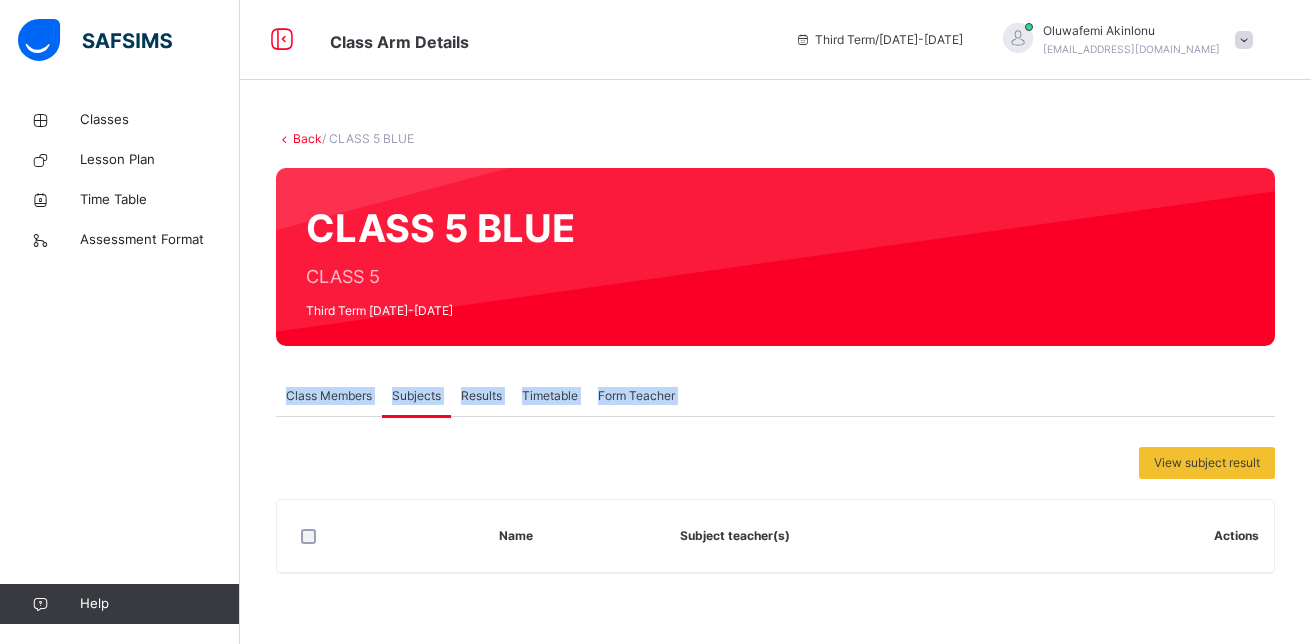 click on "Class Members Subjects Results Timetable Form Teacher" at bounding box center (775, 396) 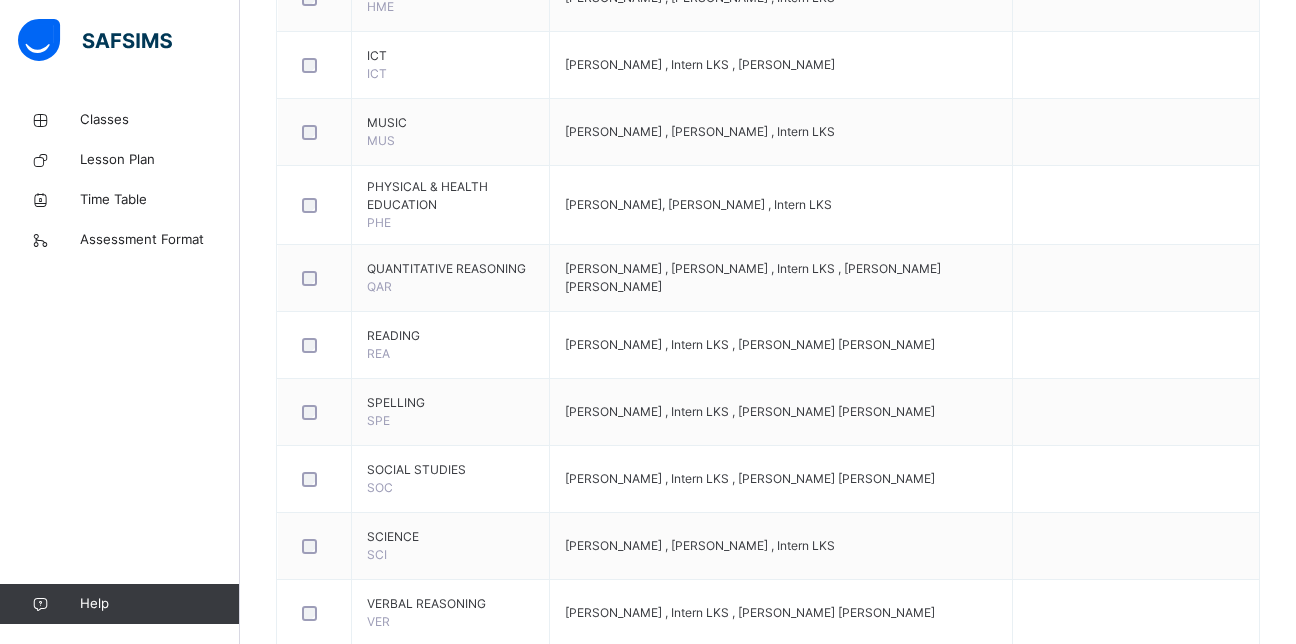 scroll, scrollTop: 1292, scrollLeft: 0, axis: vertical 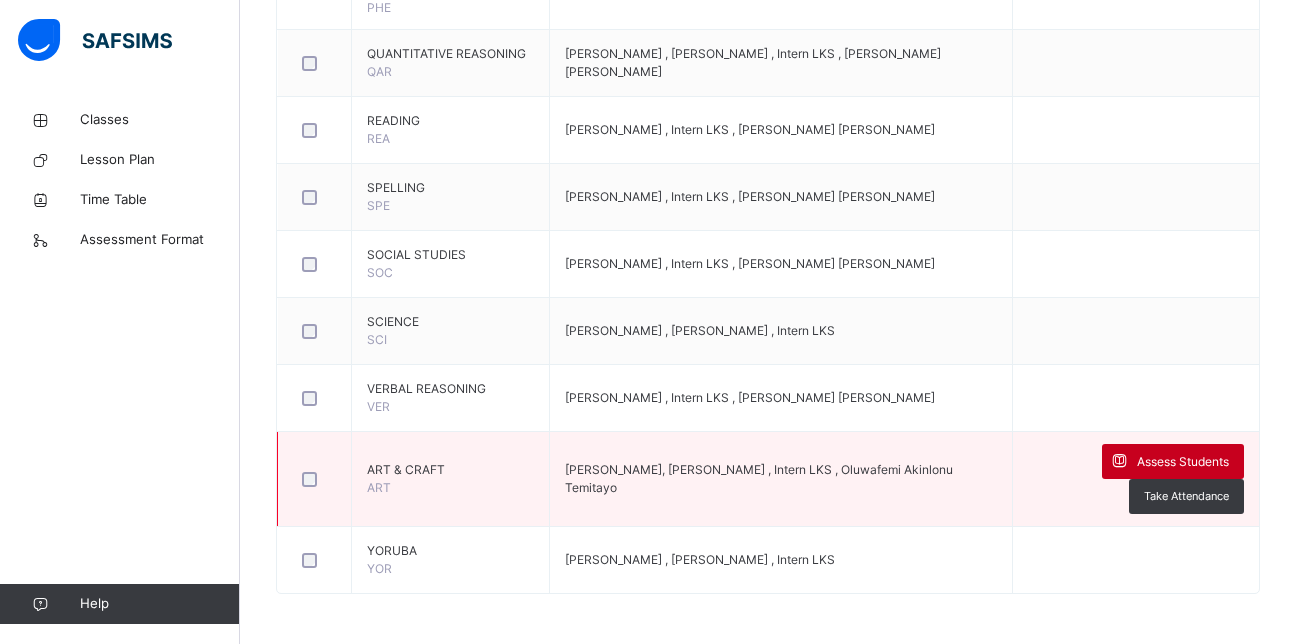 click on "Assess Students" at bounding box center (1183, 462) 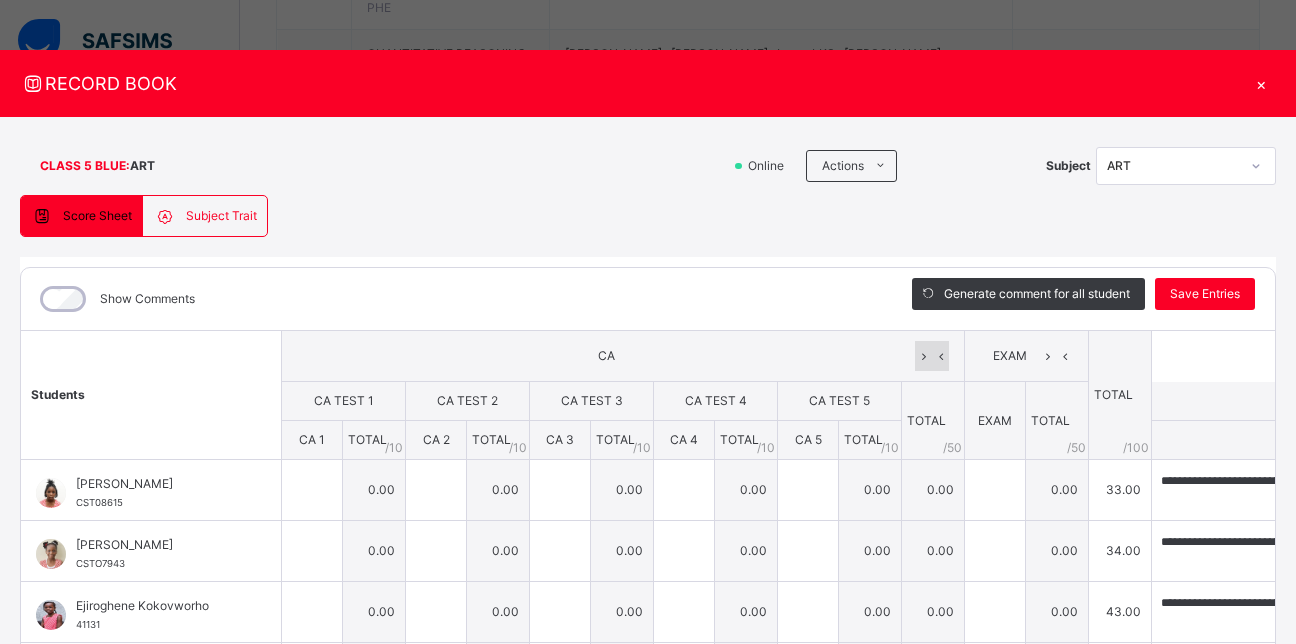 click at bounding box center (940, 356) 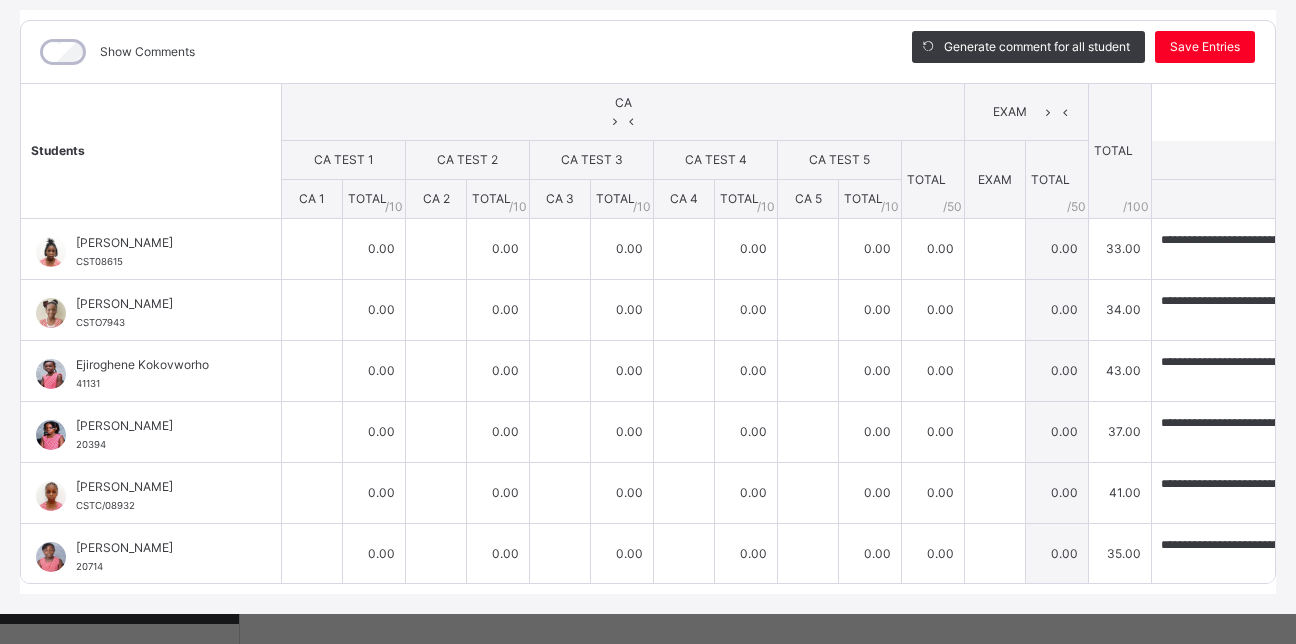 scroll, scrollTop: 267, scrollLeft: 0, axis: vertical 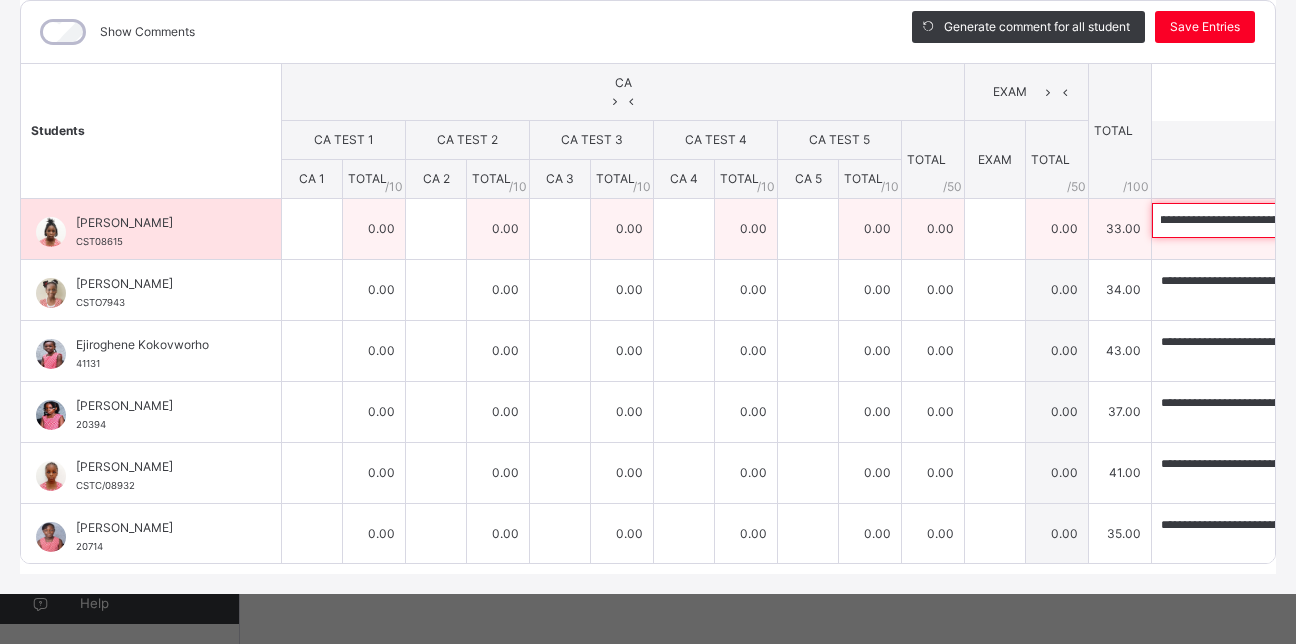 drag, startPoint x: 945, startPoint y: 210, endPoint x: 1202, endPoint y: 230, distance: 257.77704 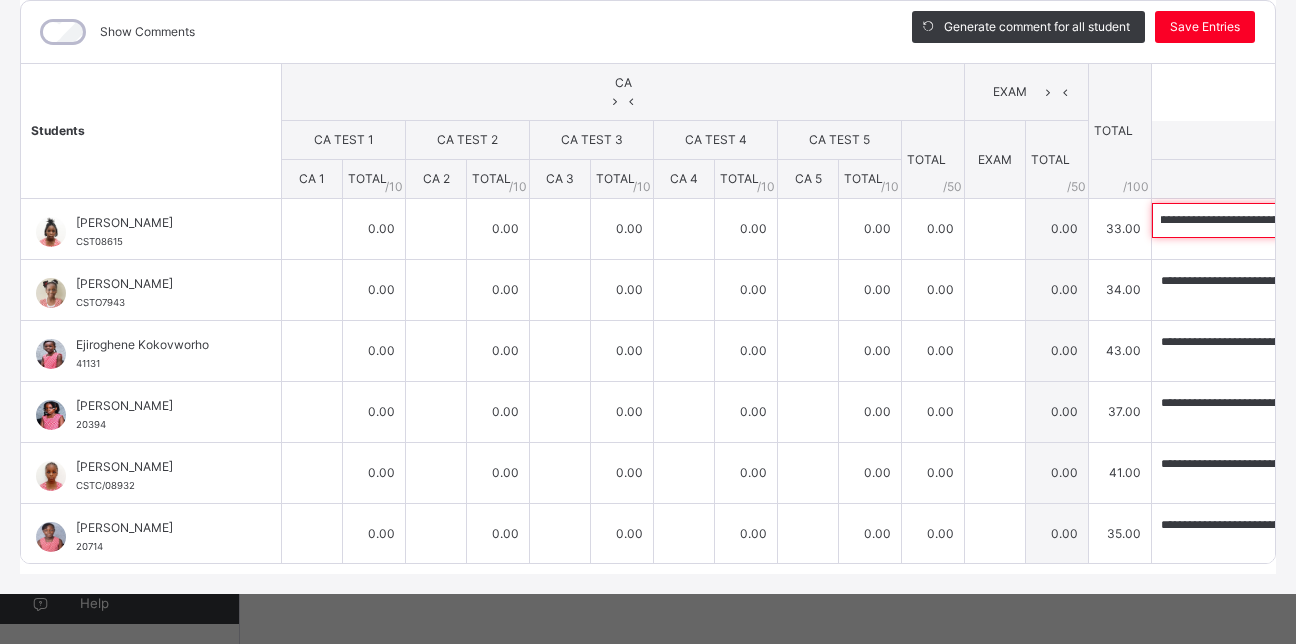 scroll, scrollTop: 0, scrollLeft: 0, axis: both 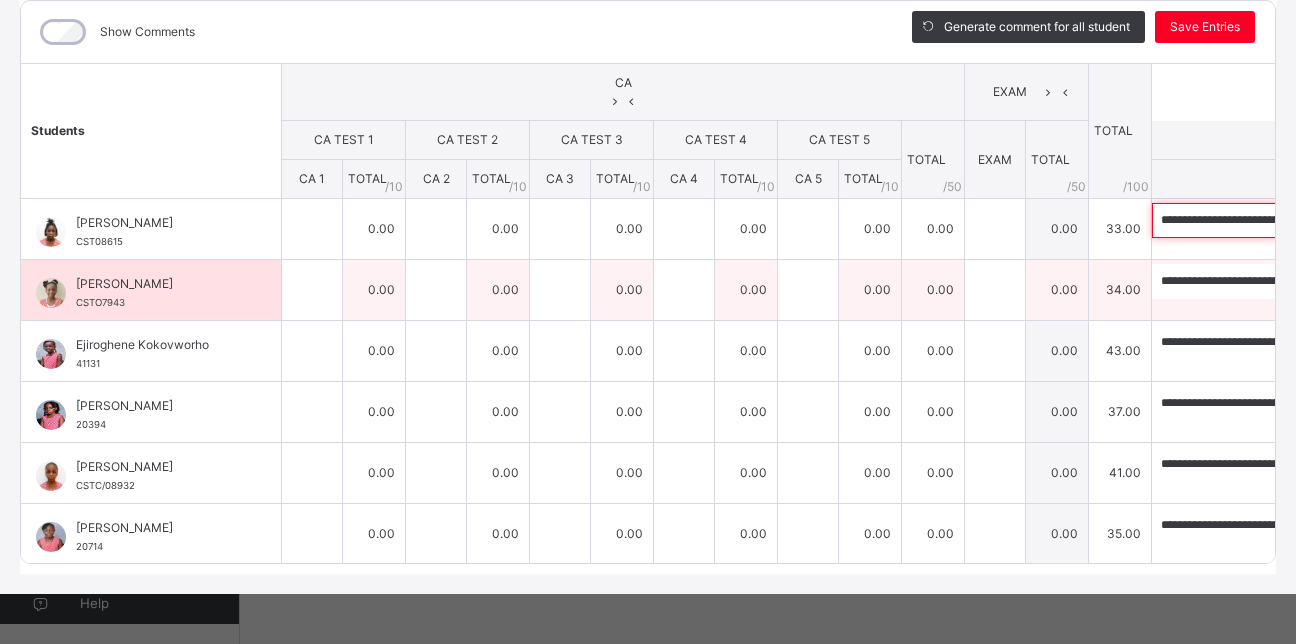 paste on "**********" 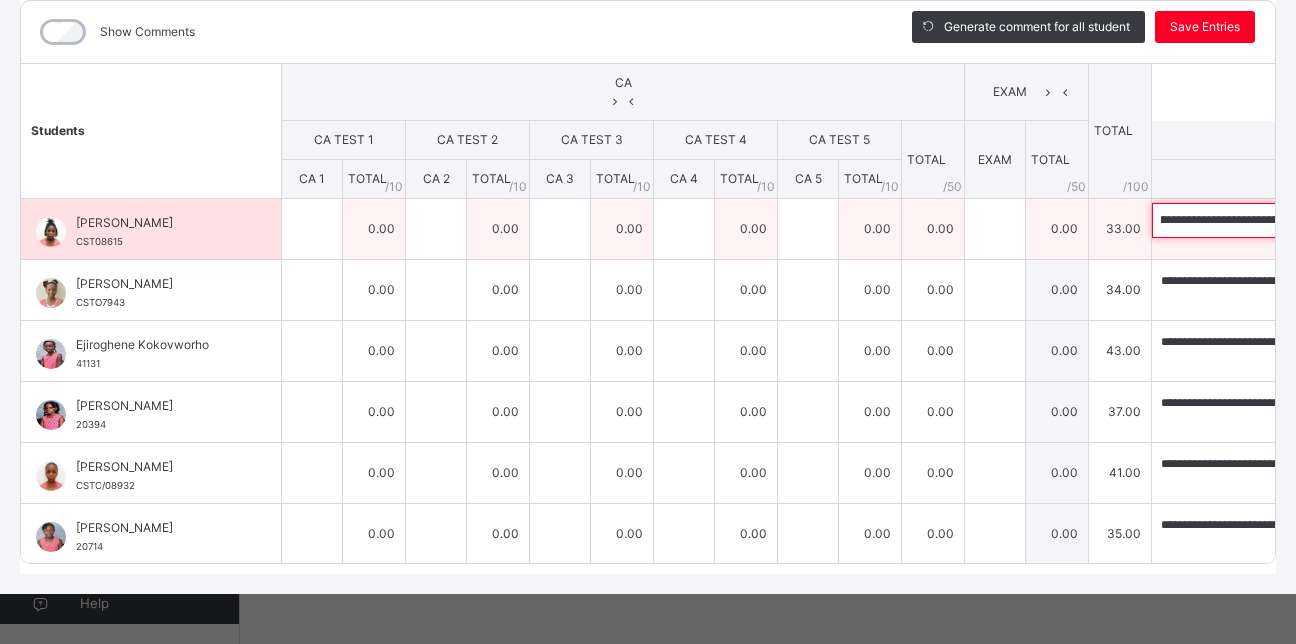 scroll, scrollTop: 0, scrollLeft: 0, axis: both 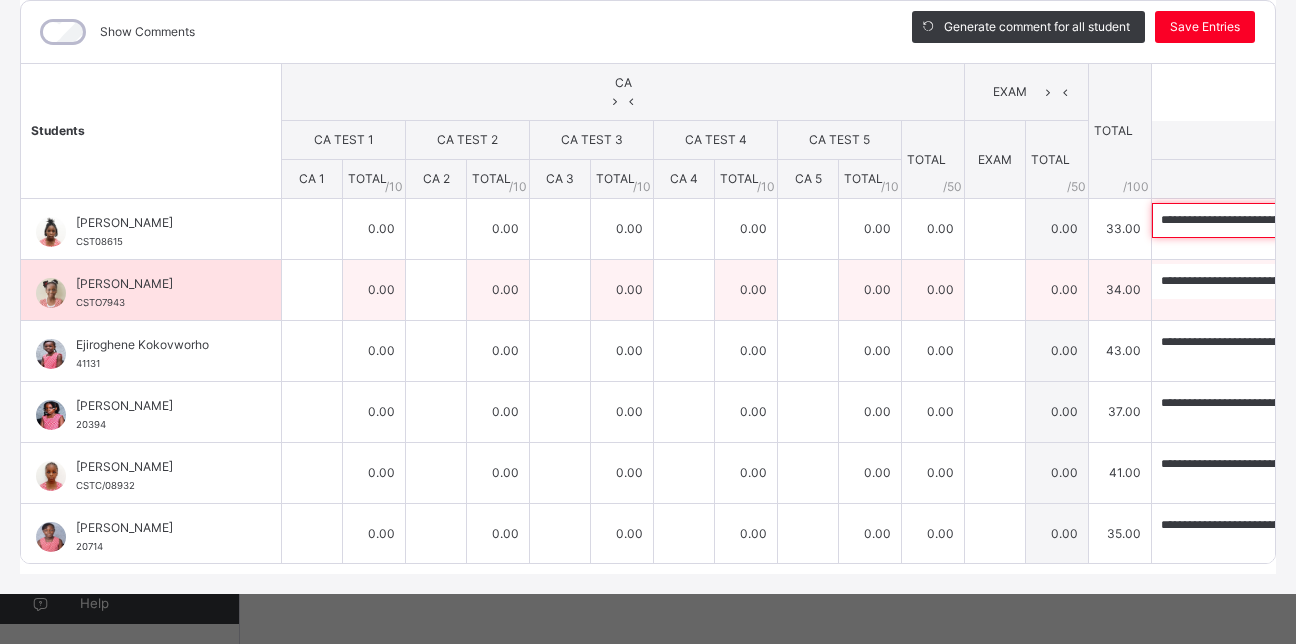 type on "**********" 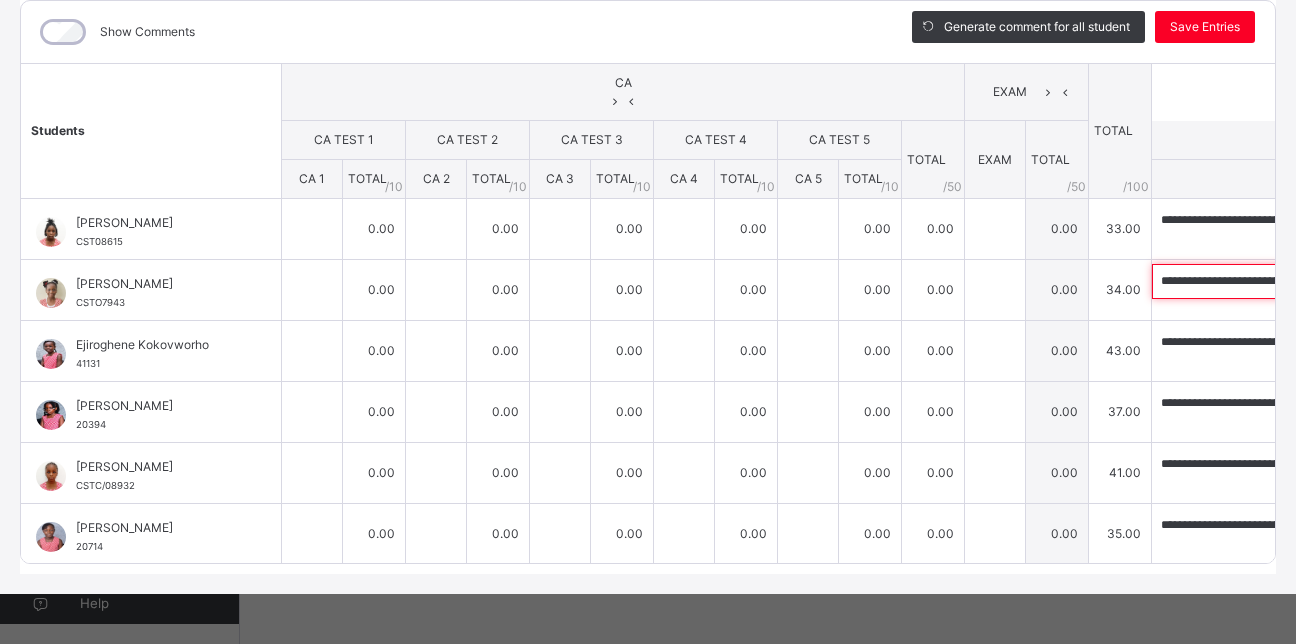 scroll, scrollTop: 0, scrollLeft: 300, axis: horizontal 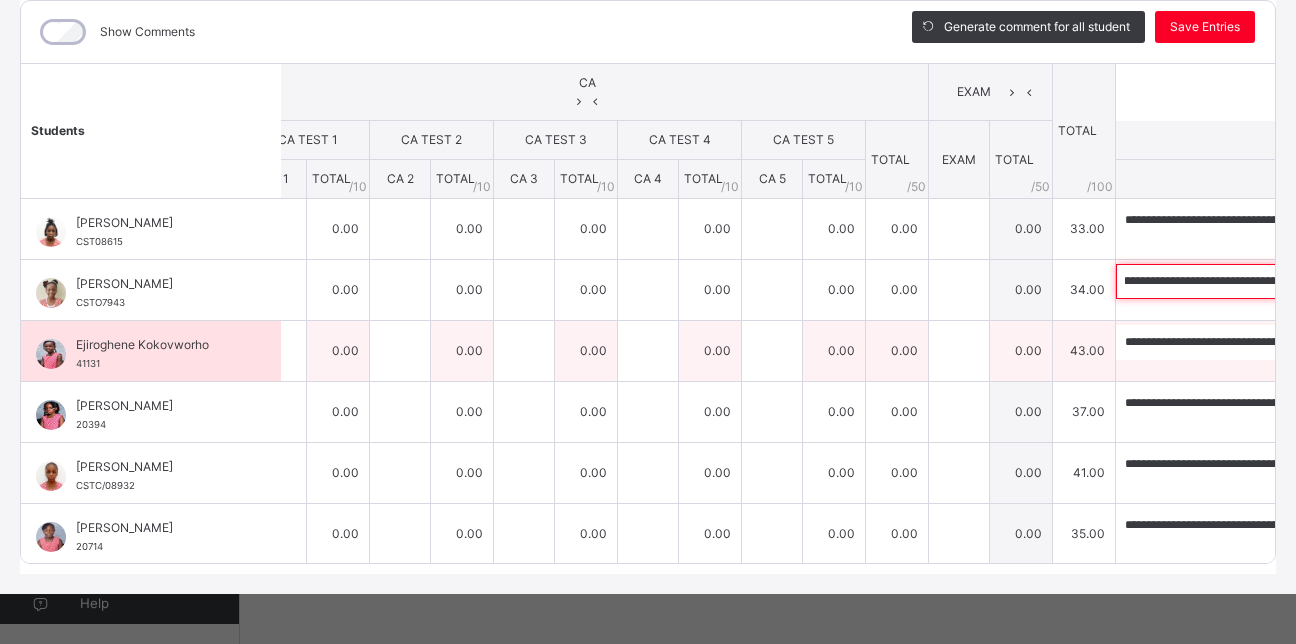 drag, startPoint x: 950, startPoint y: 275, endPoint x: 1147, endPoint y: 328, distance: 204.0049 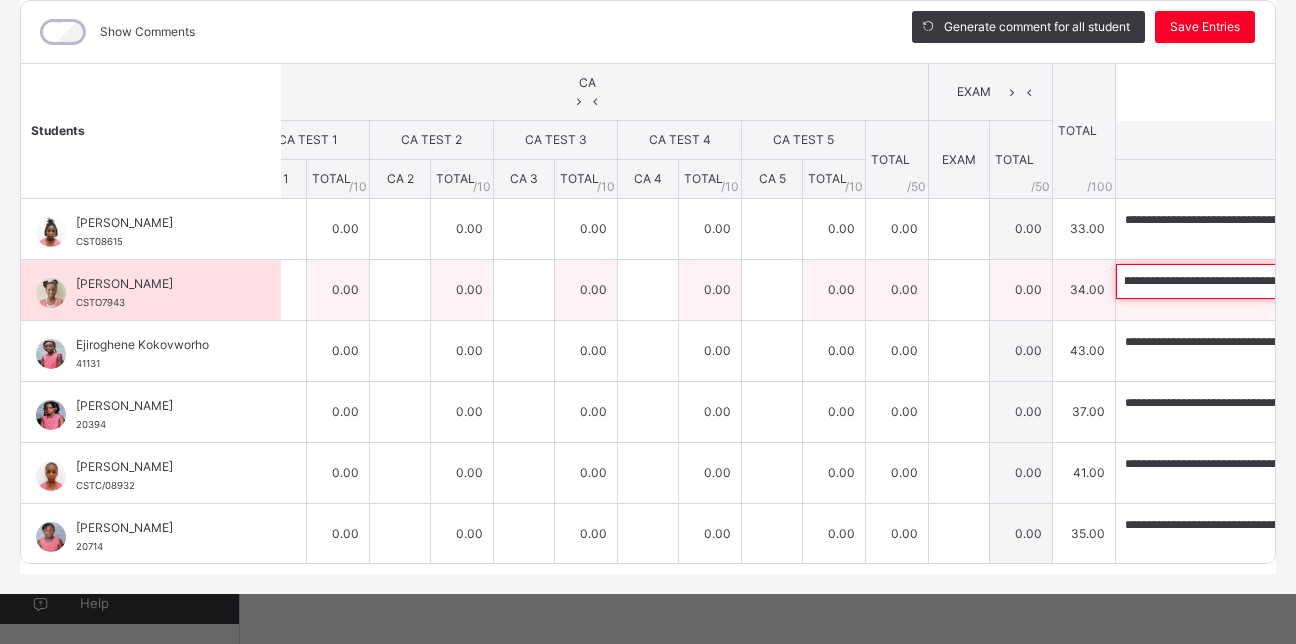 click on "**********" at bounding box center [1246, 281] 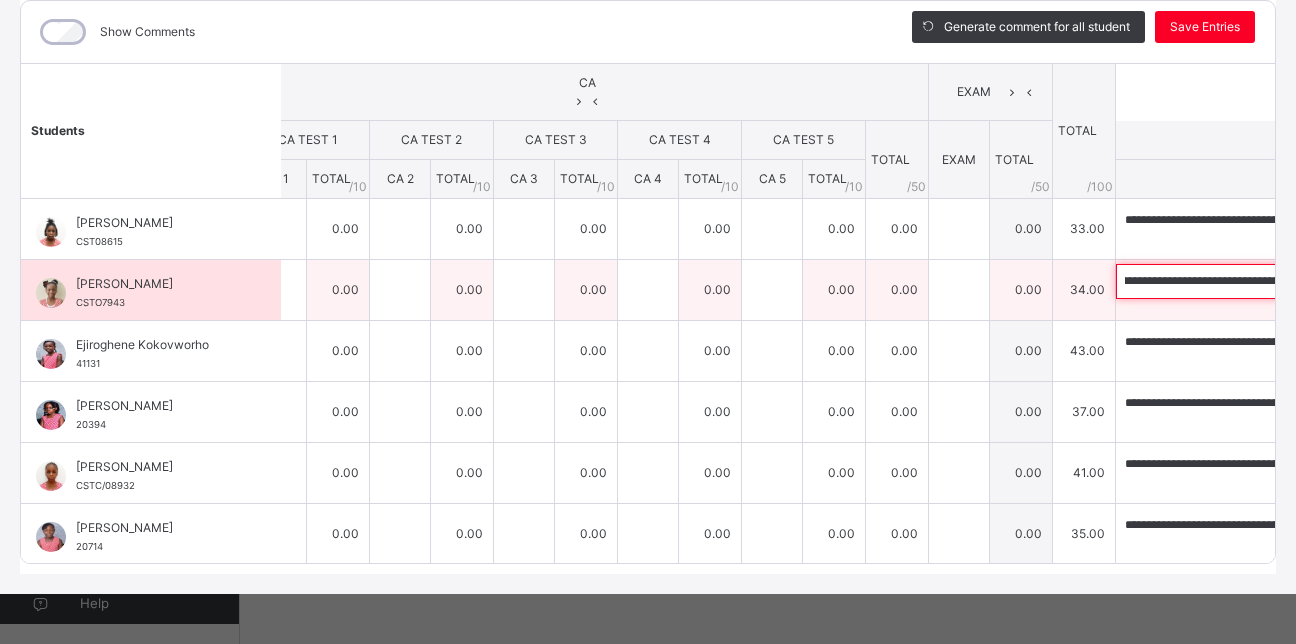 scroll, scrollTop: 0, scrollLeft: 0, axis: both 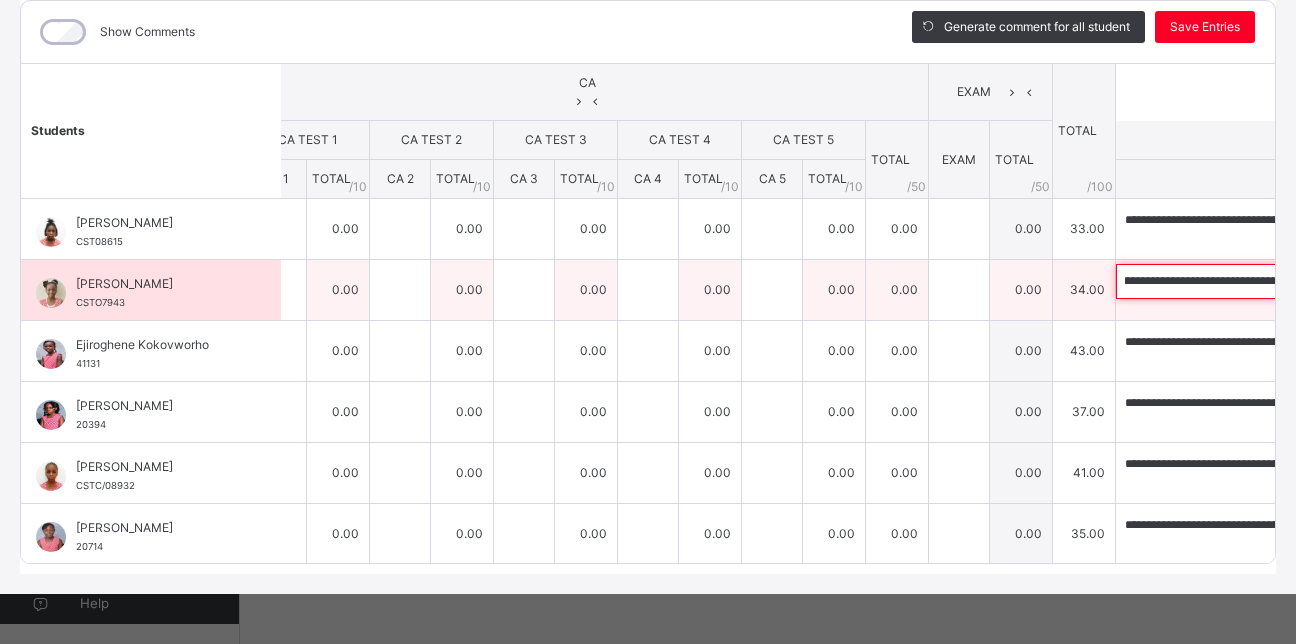drag, startPoint x: 917, startPoint y: 273, endPoint x: 1188, endPoint y: 266, distance: 271.0904 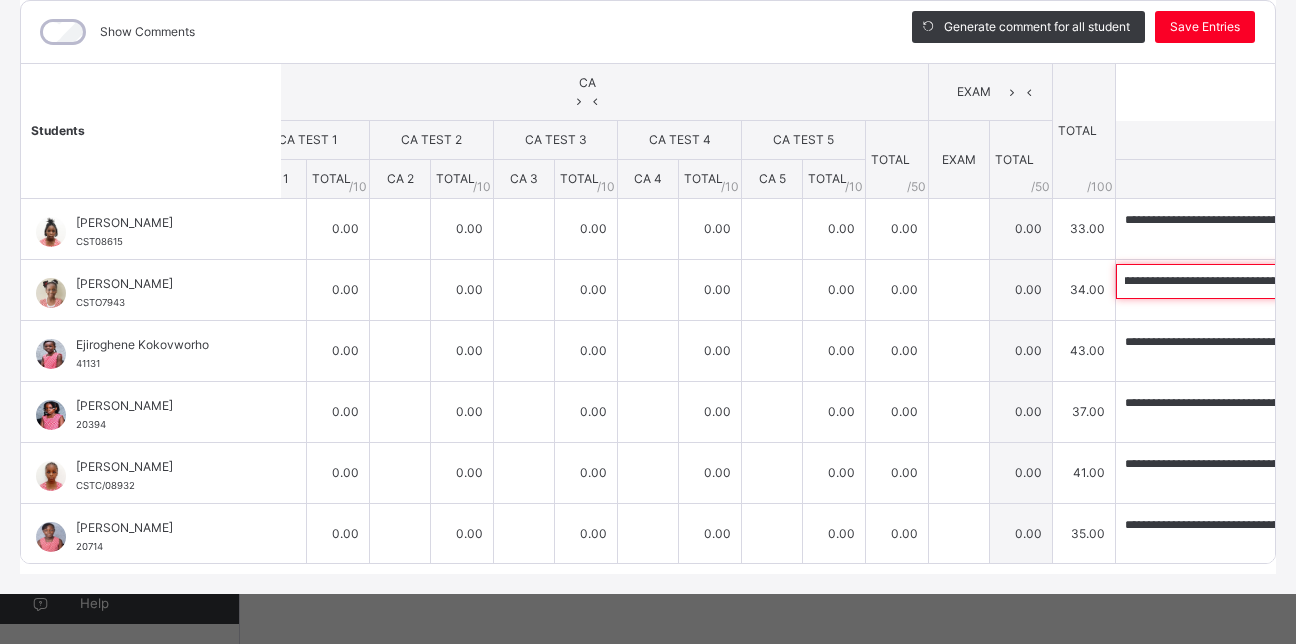 scroll, scrollTop: 0, scrollLeft: 0, axis: both 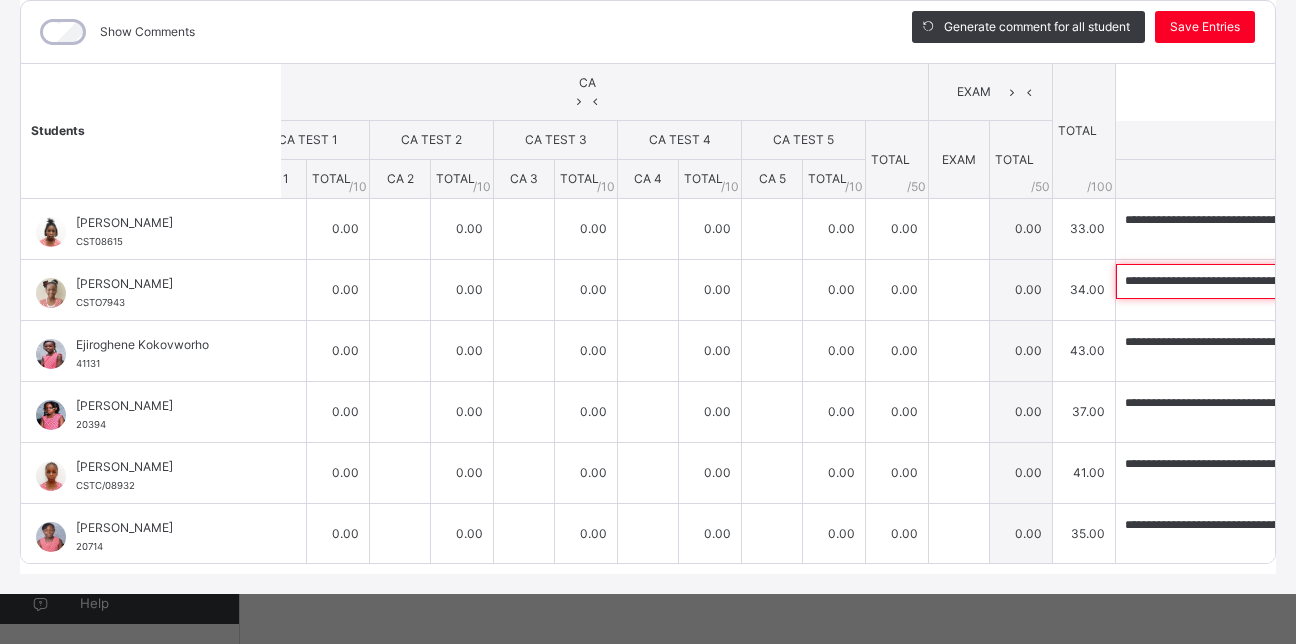 paste on "**********" 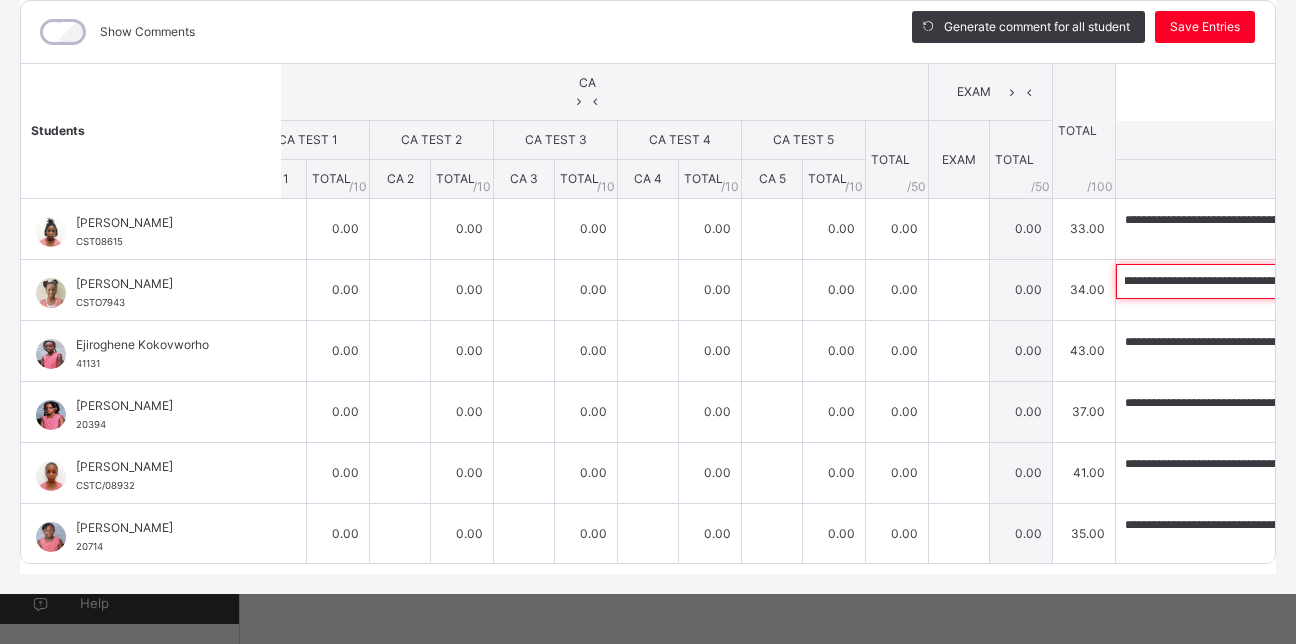 scroll, scrollTop: 0, scrollLeft: 0, axis: both 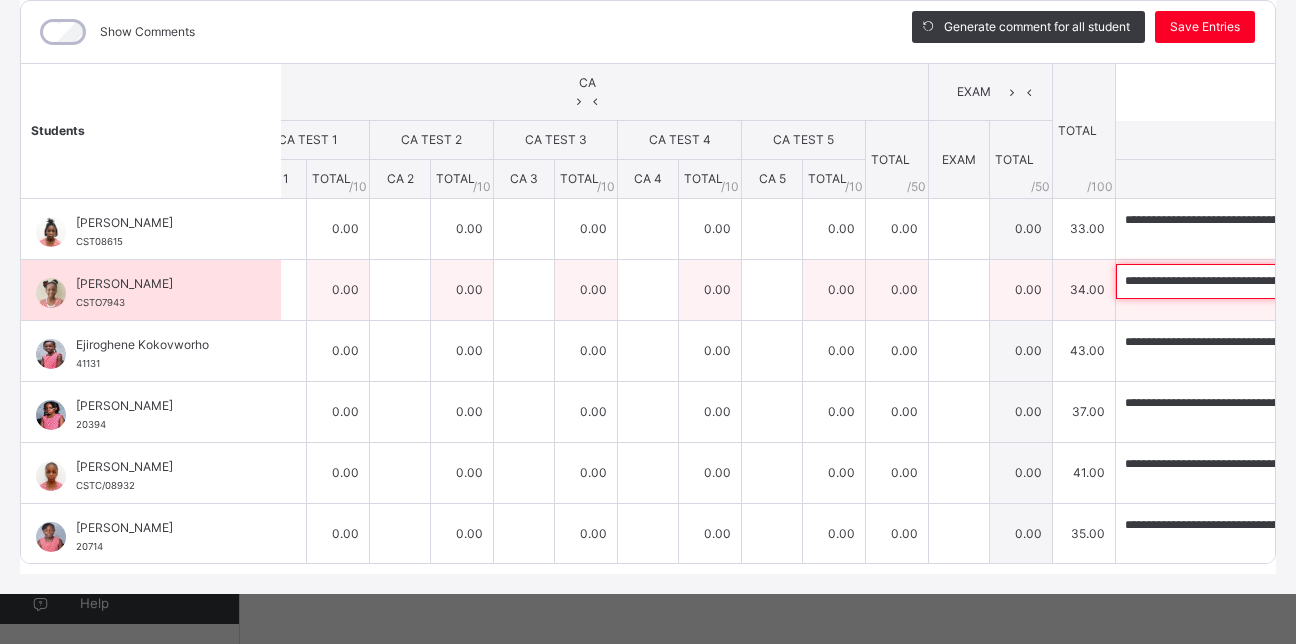 click on "**********" at bounding box center [1246, 281] 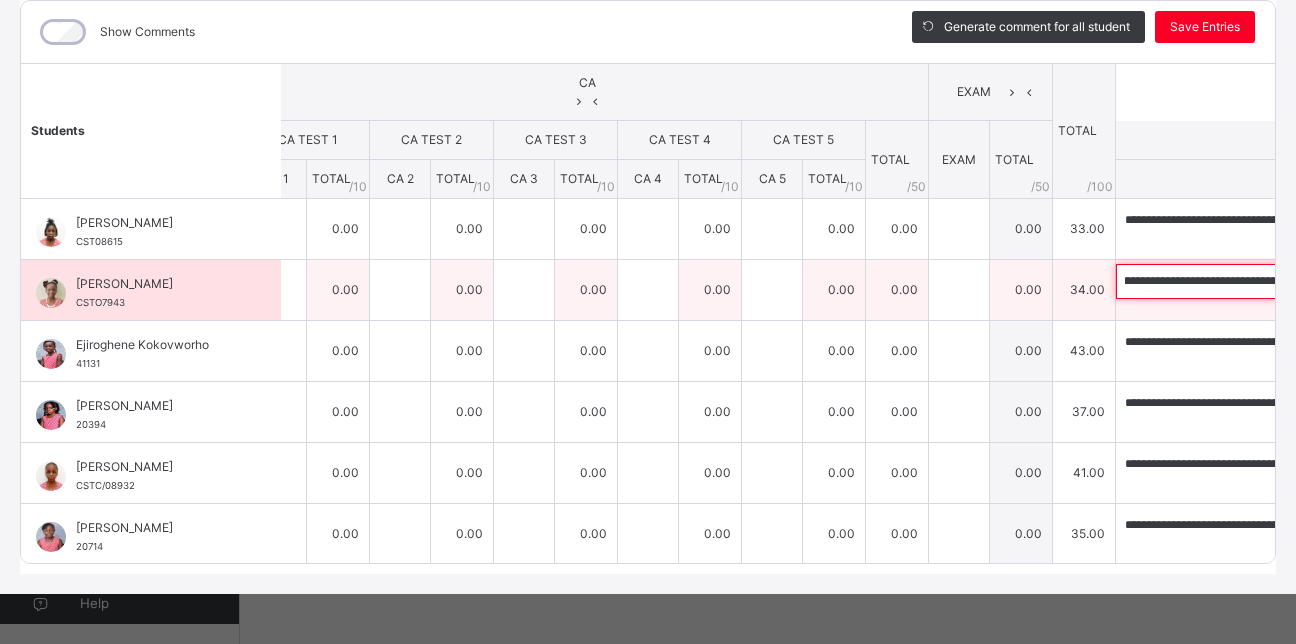 scroll, scrollTop: 0, scrollLeft: 418, axis: horizontal 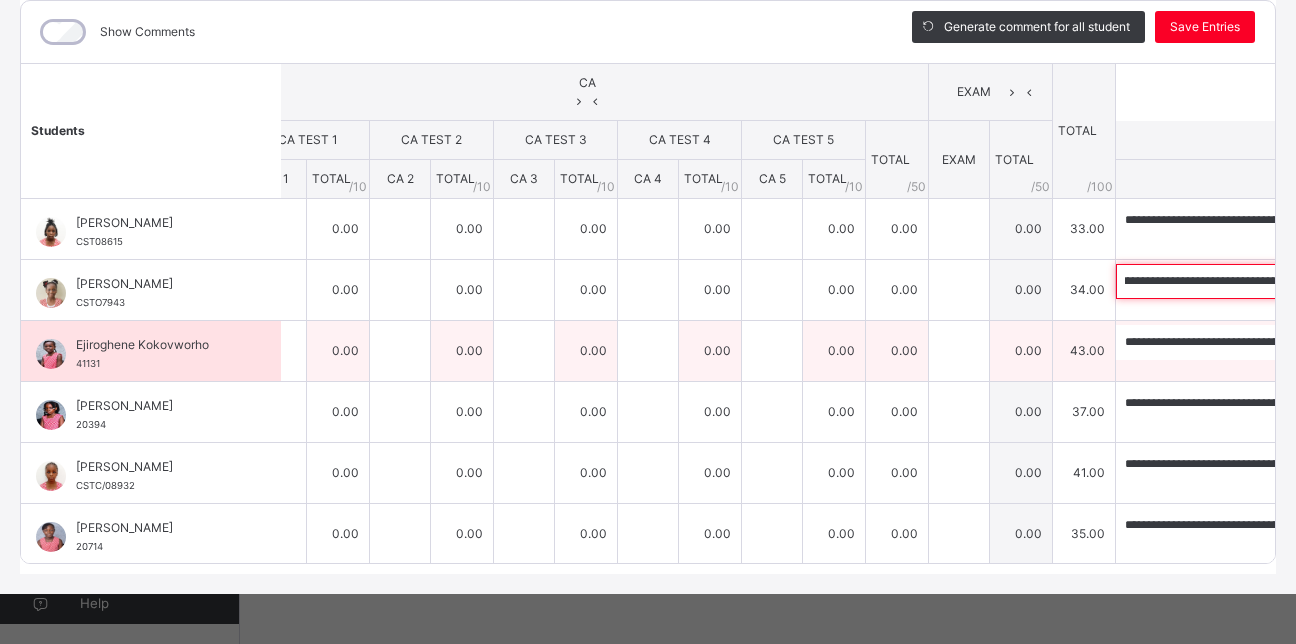 type on "**********" 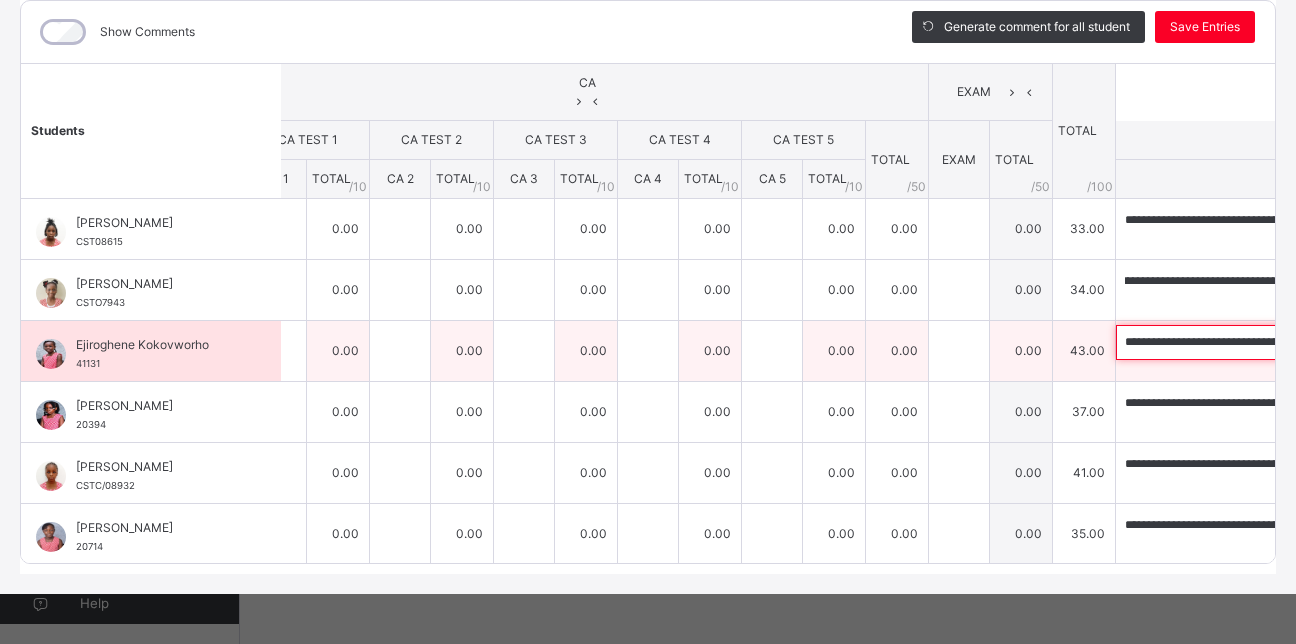 scroll, scrollTop: 0, scrollLeft: 0, axis: both 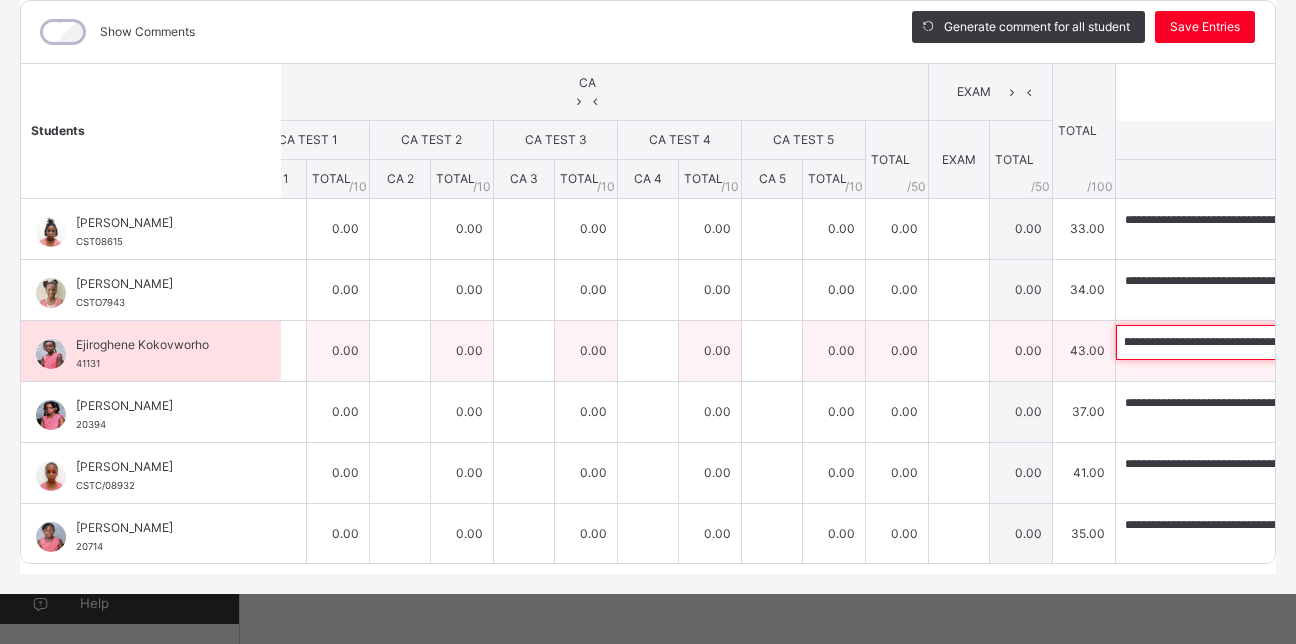 drag, startPoint x: 917, startPoint y: 335, endPoint x: 1170, endPoint y: 361, distance: 254.33246 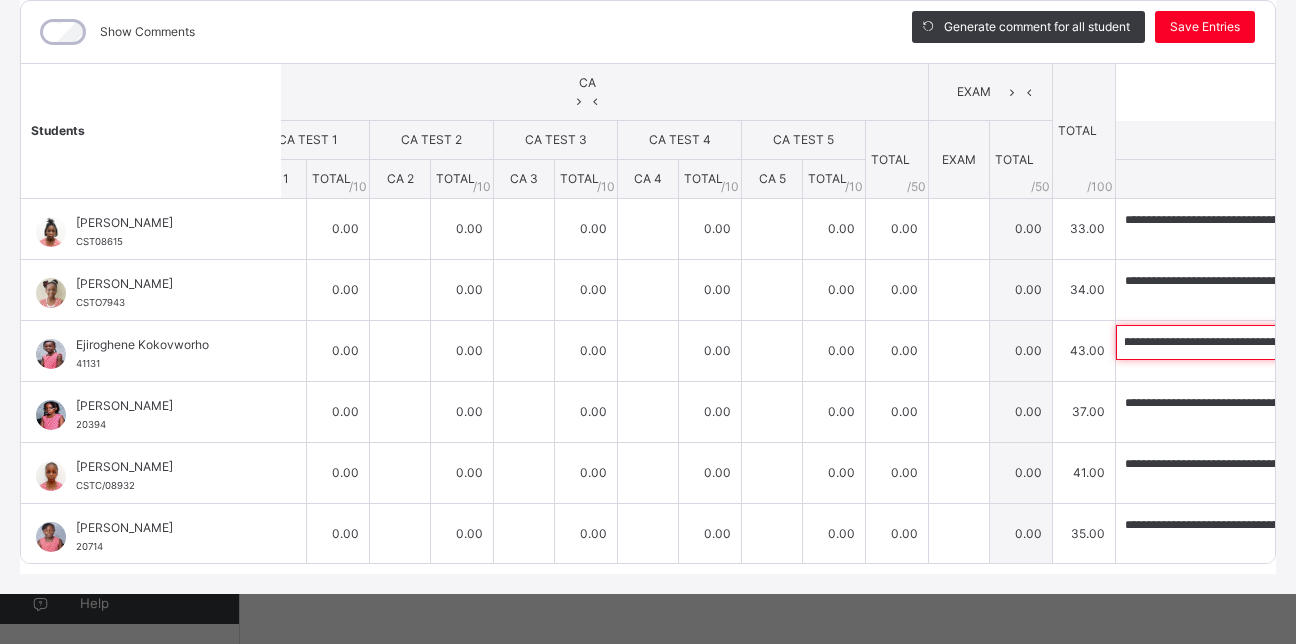 scroll, scrollTop: 0, scrollLeft: 0, axis: both 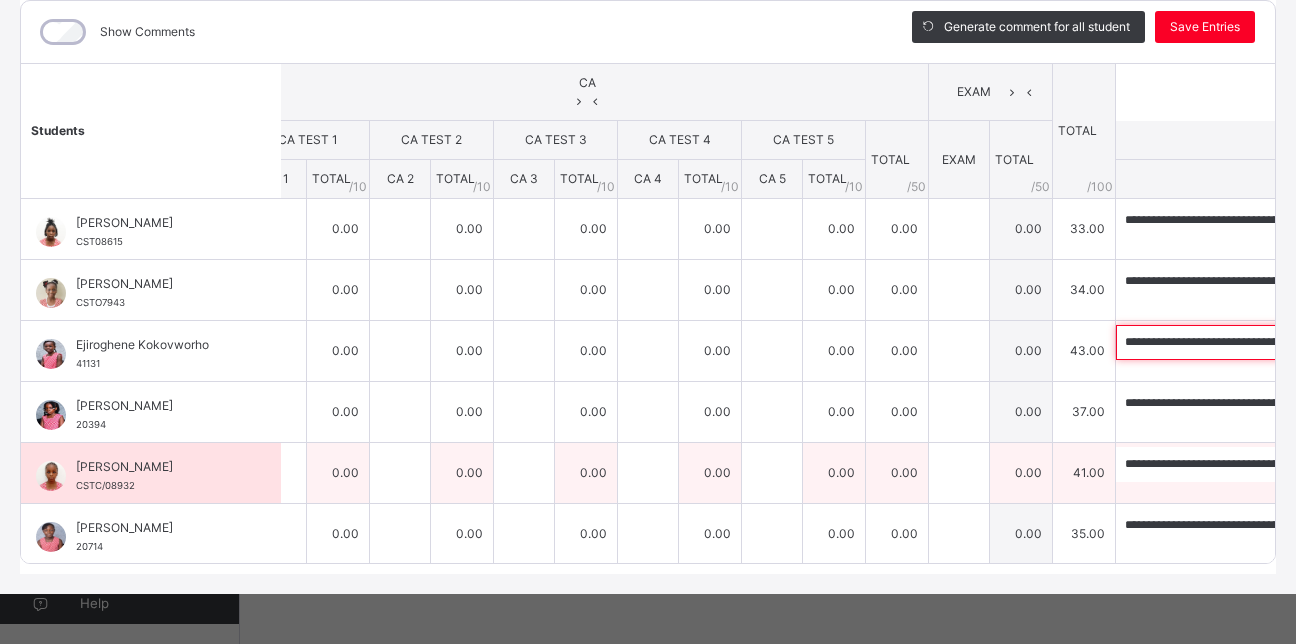 paste on "*****" 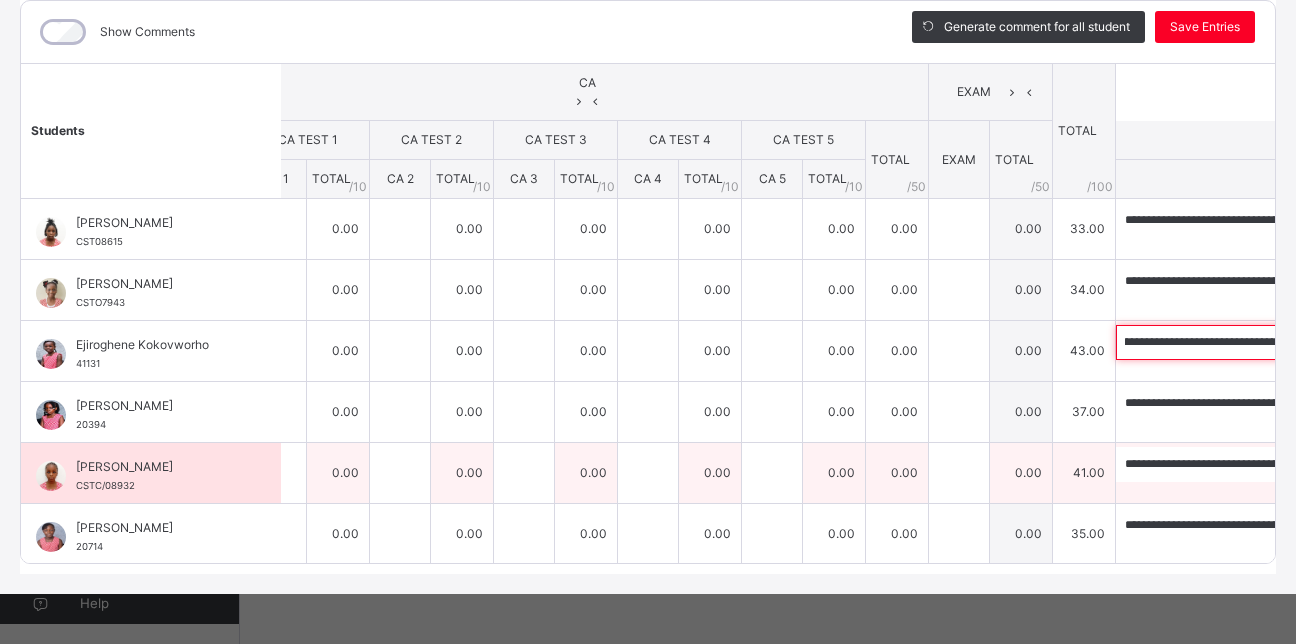 scroll, scrollTop: 0, scrollLeft: 0, axis: both 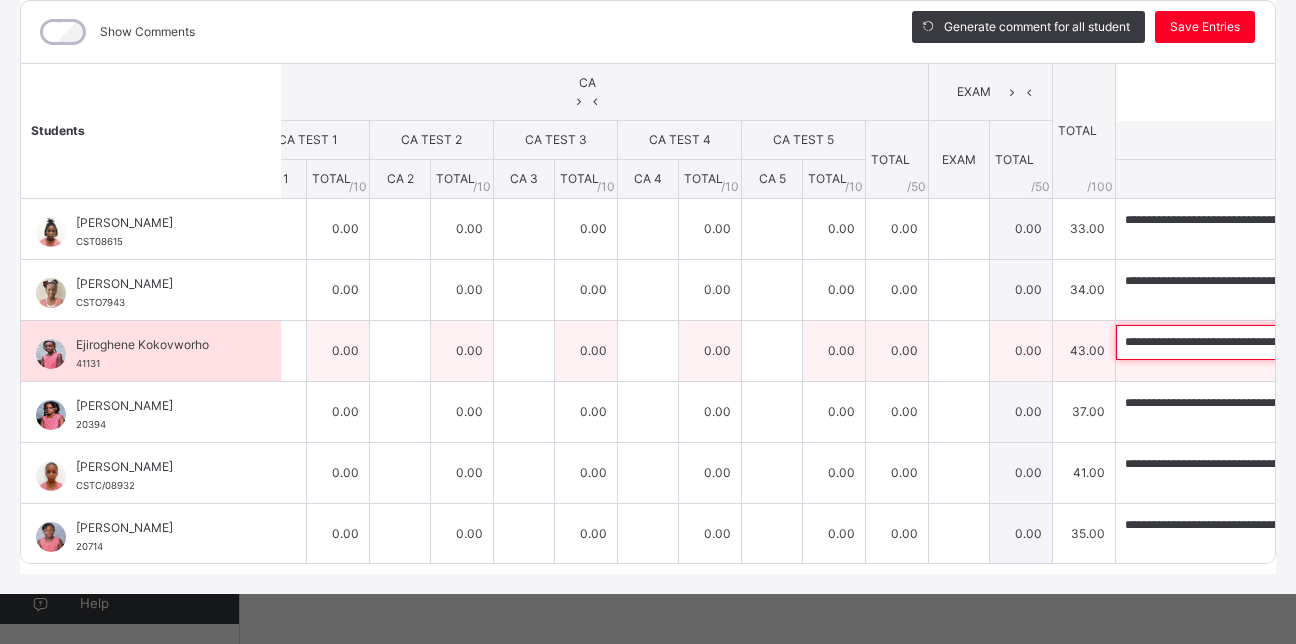 click on "**********" at bounding box center (1246, 342) 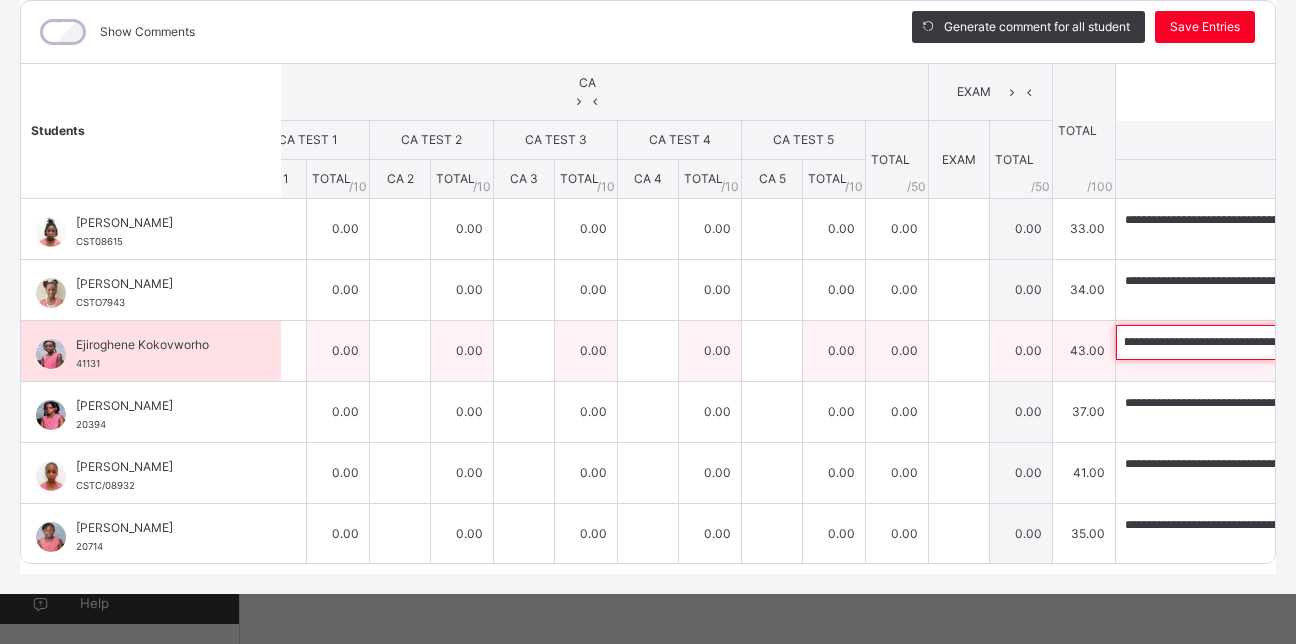 scroll, scrollTop: 0, scrollLeft: 322, axis: horizontal 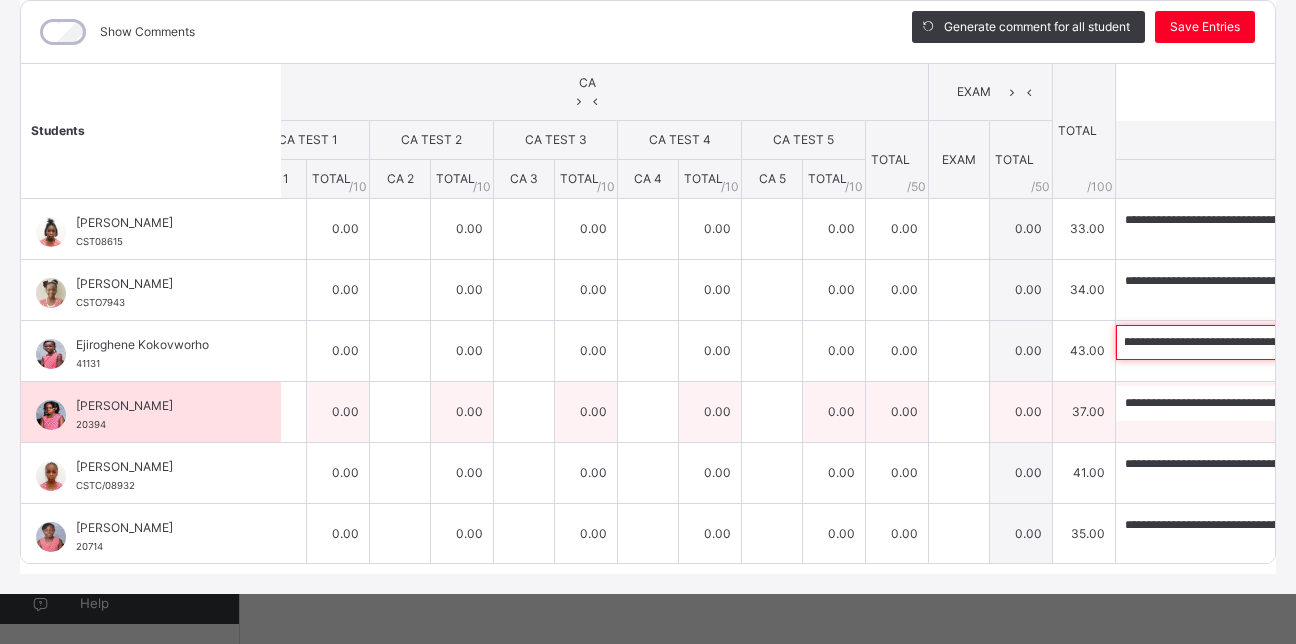 type on "**********" 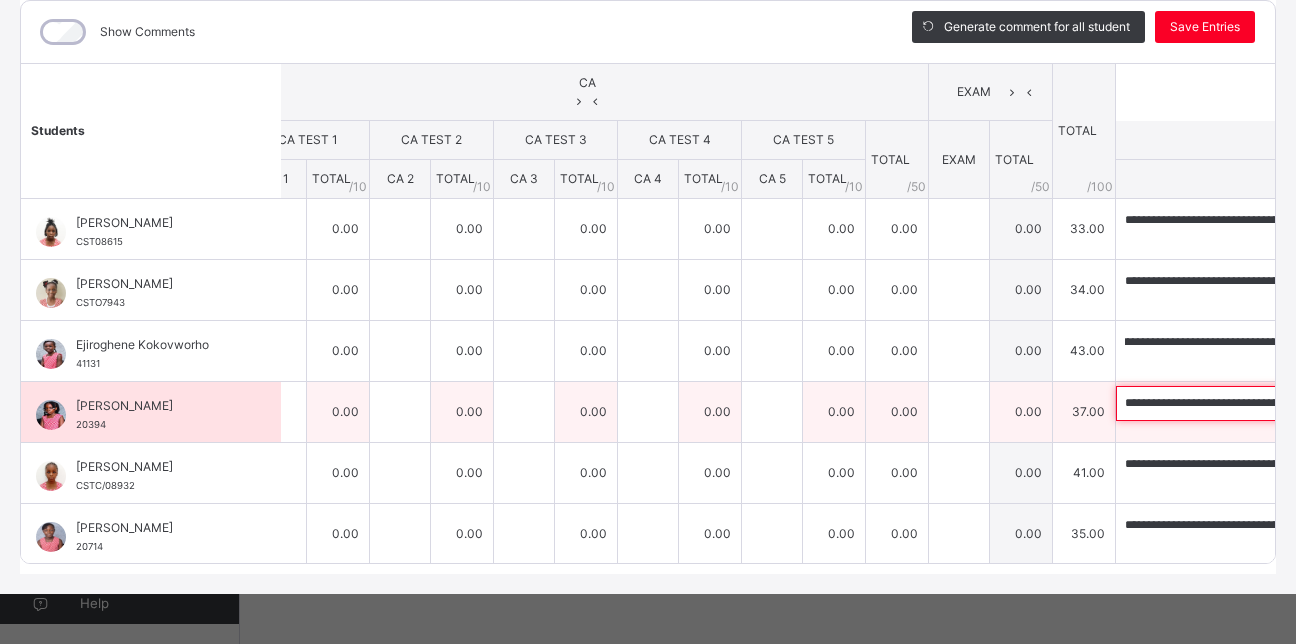 scroll, scrollTop: 0, scrollLeft: 0, axis: both 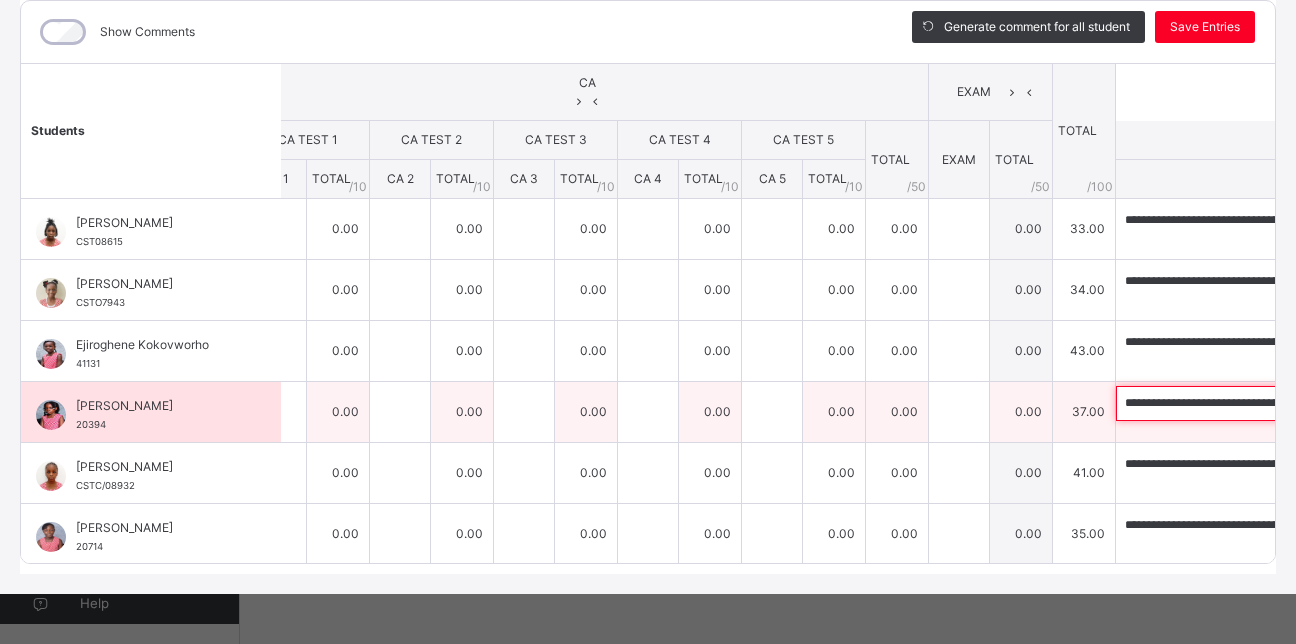 click on "**********" at bounding box center (1246, 403) 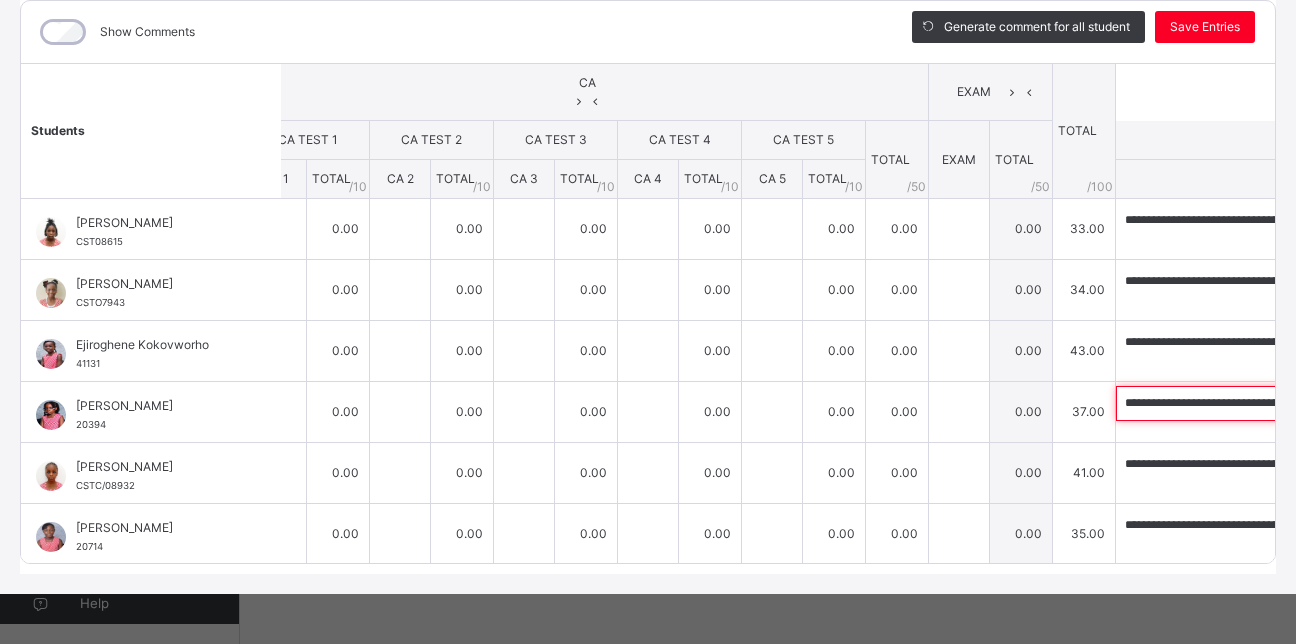 scroll, scrollTop: 0, scrollLeft: 511, axis: horizontal 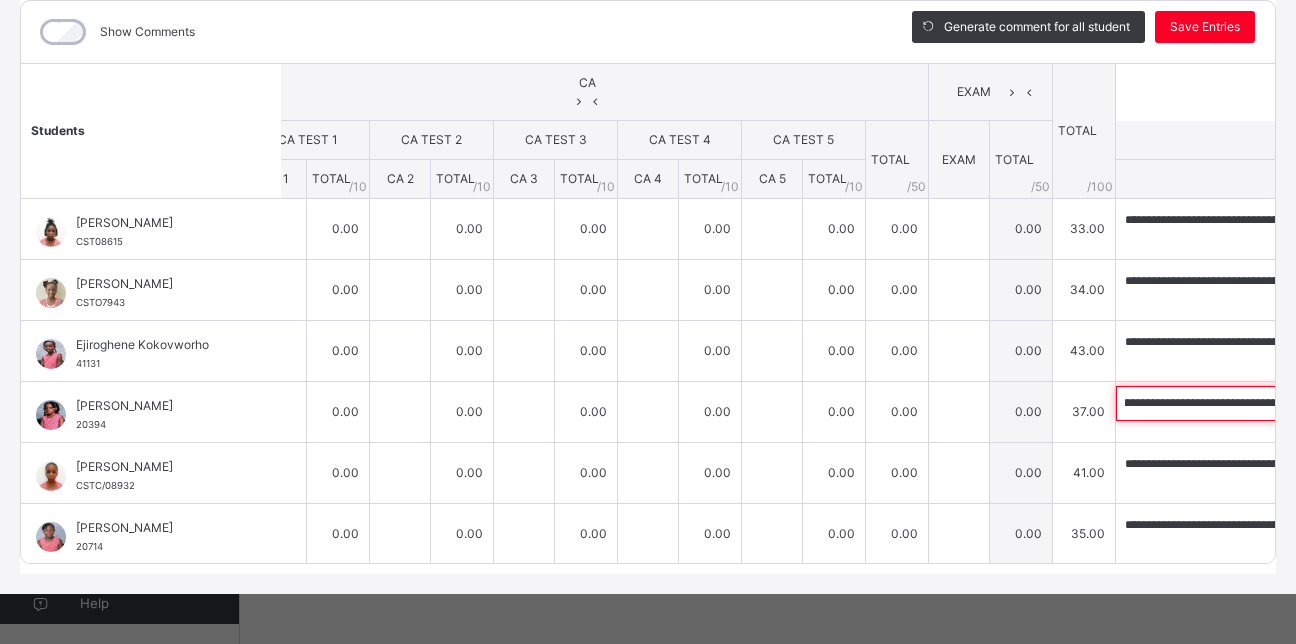 drag, startPoint x: 913, startPoint y: 396, endPoint x: 1314, endPoint y: 467, distance: 407.23703 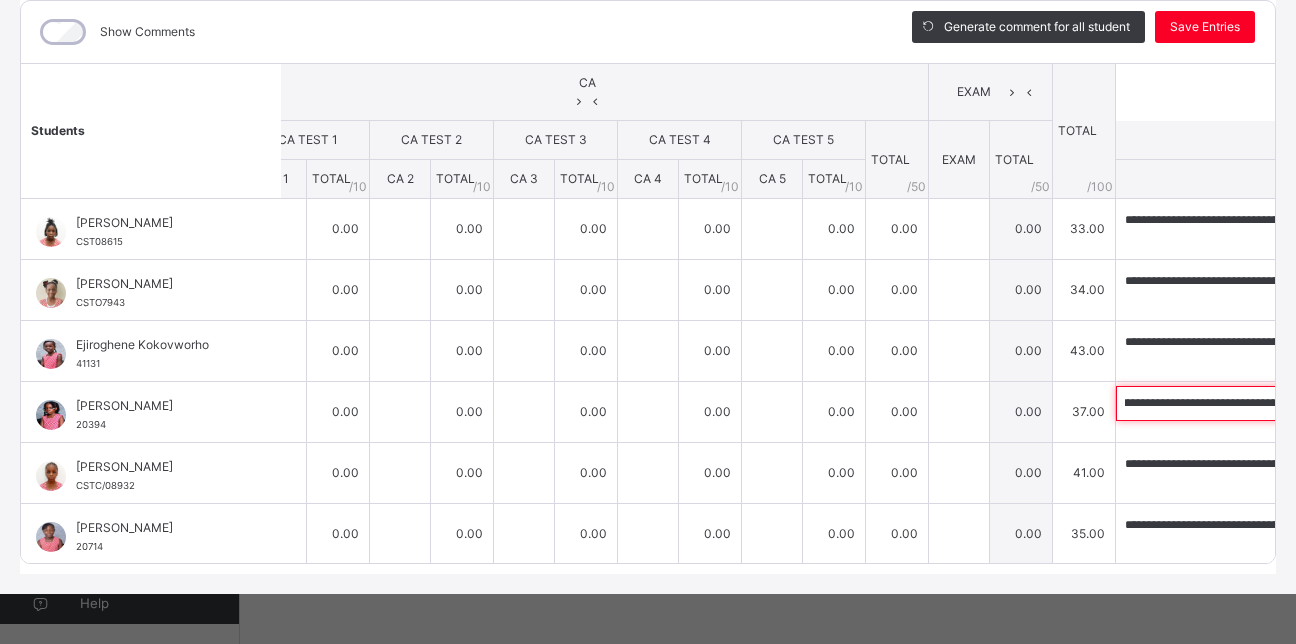 scroll, scrollTop: 0, scrollLeft: 0, axis: both 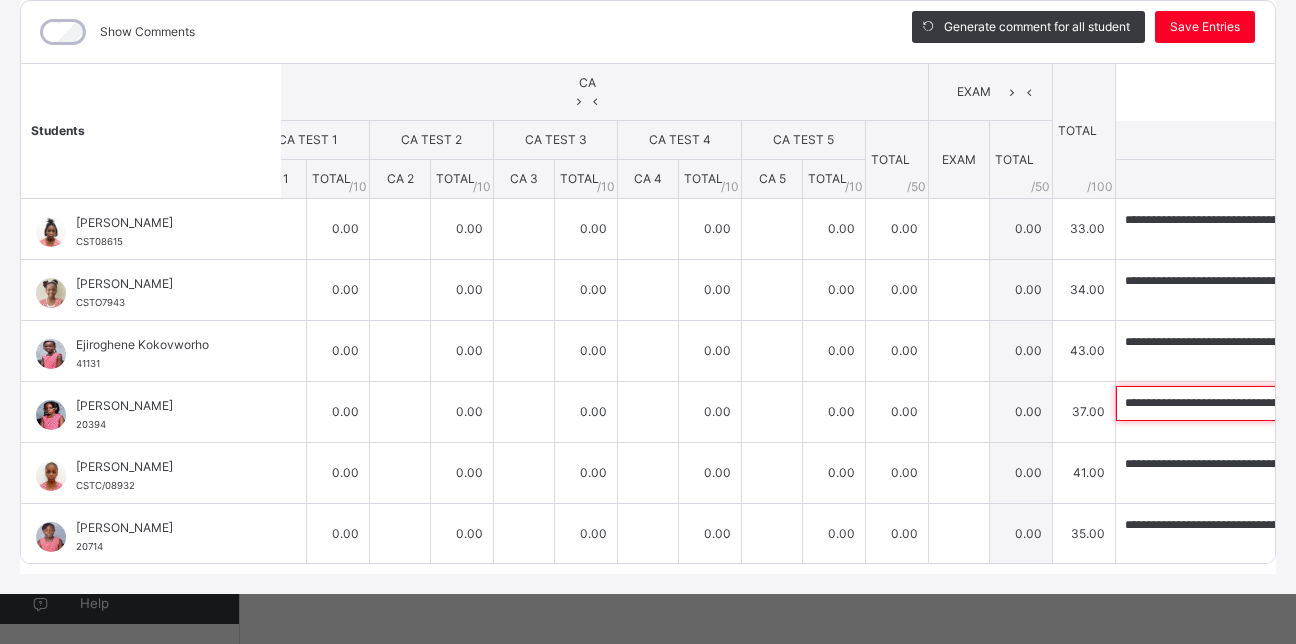 paste 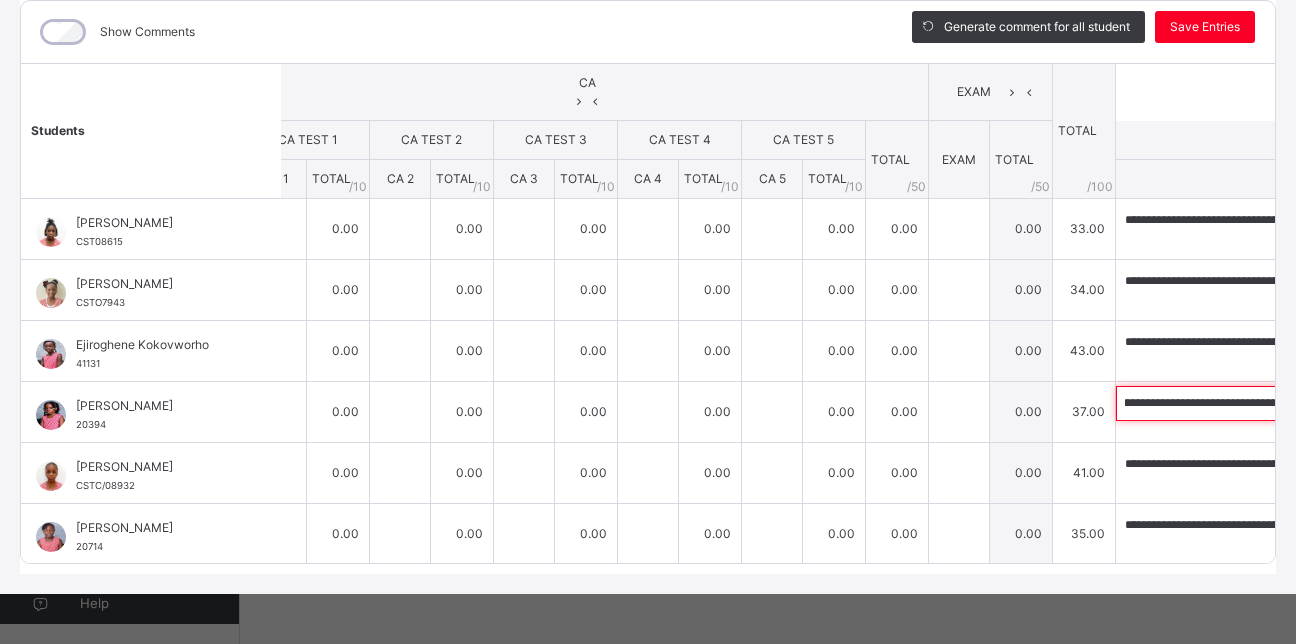 scroll, scrollTop: 0, scrollLeft: 0, axis: both 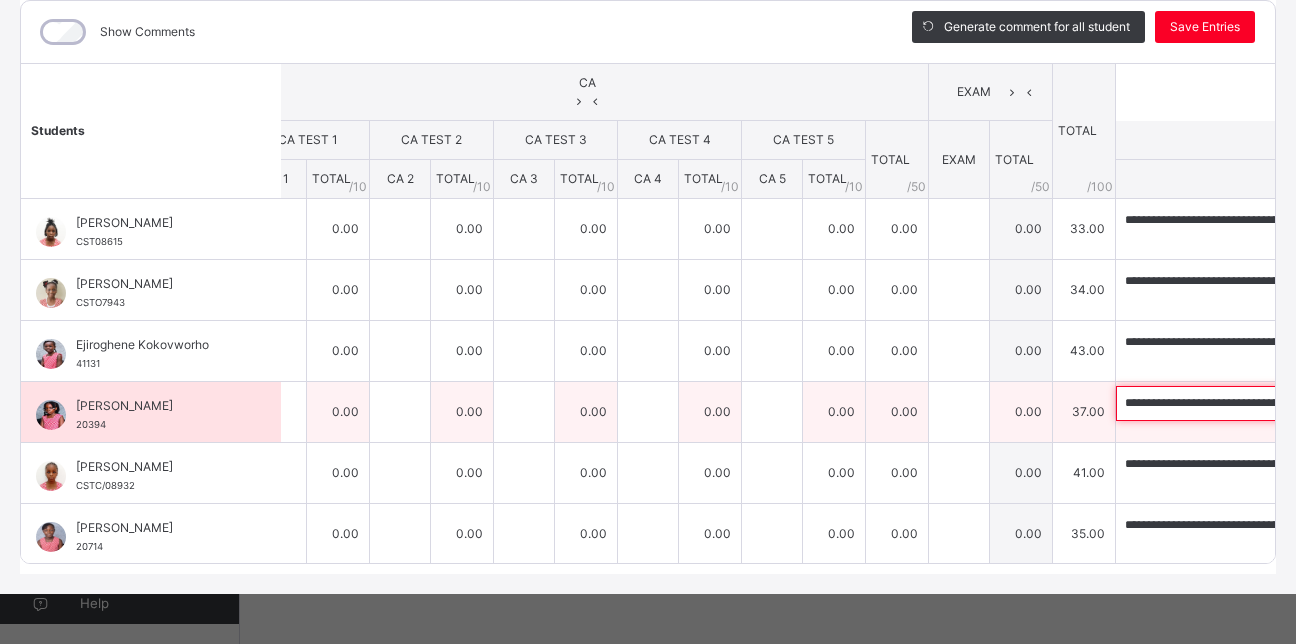 click on "**********" at bounding box center (1246, 403) 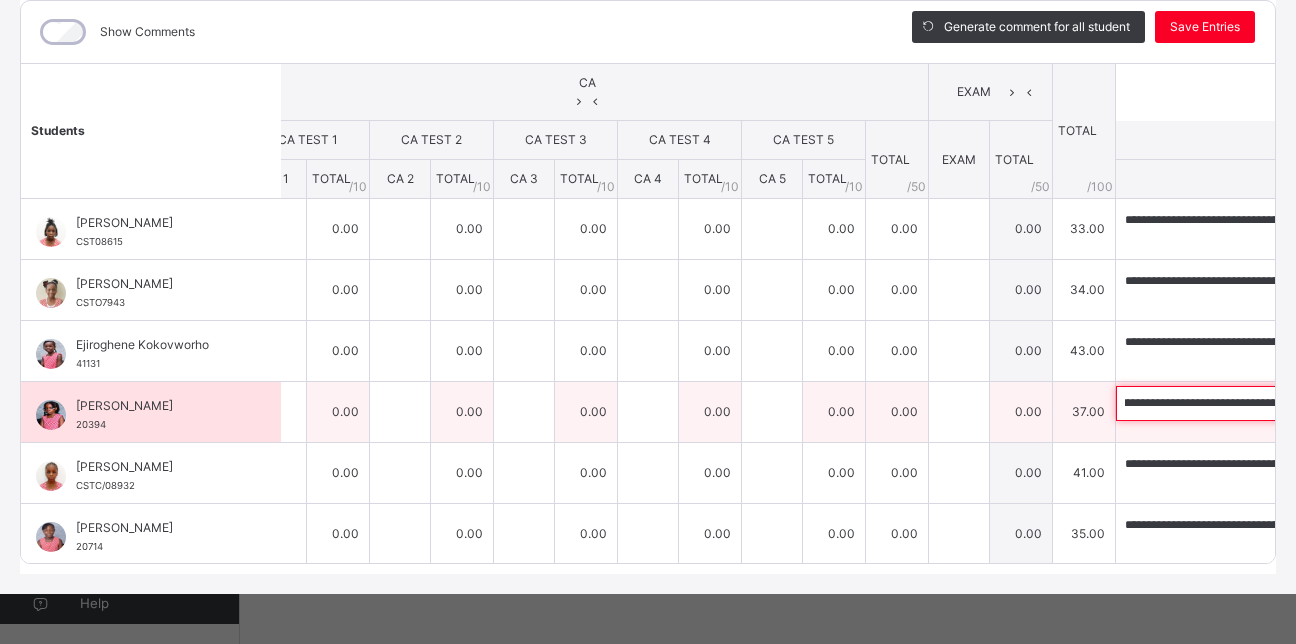 scroll, scrollTop: 0, scrollLeft: 506, axis: horizontal 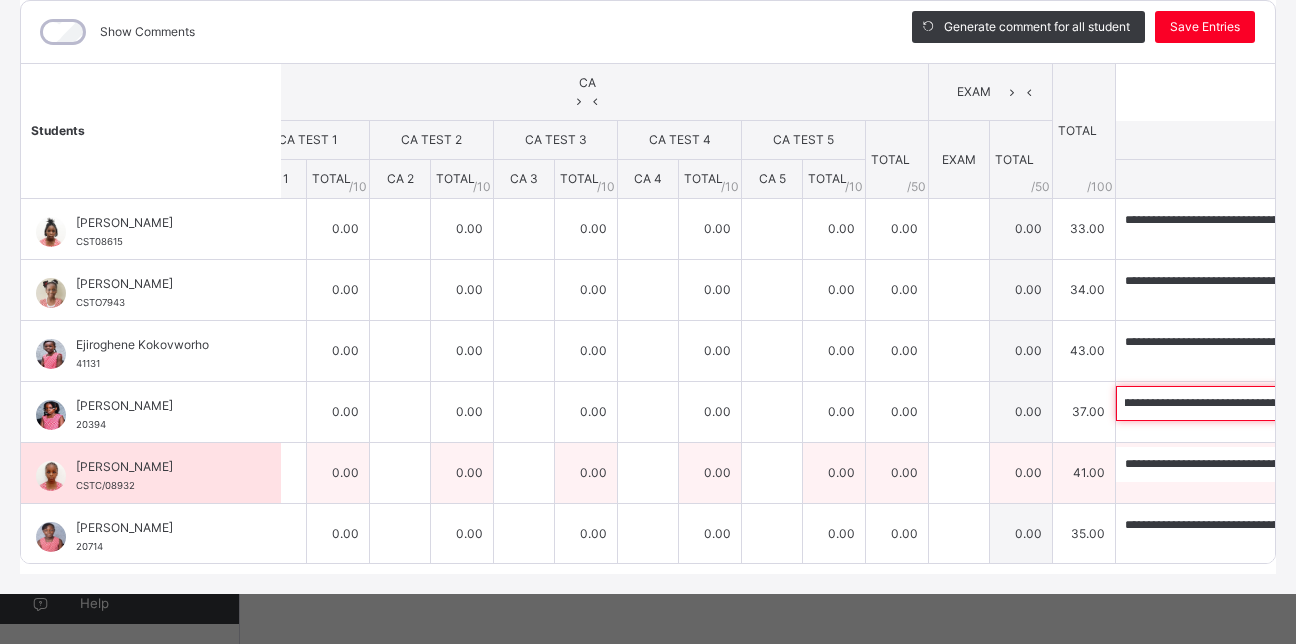 type on "**********" 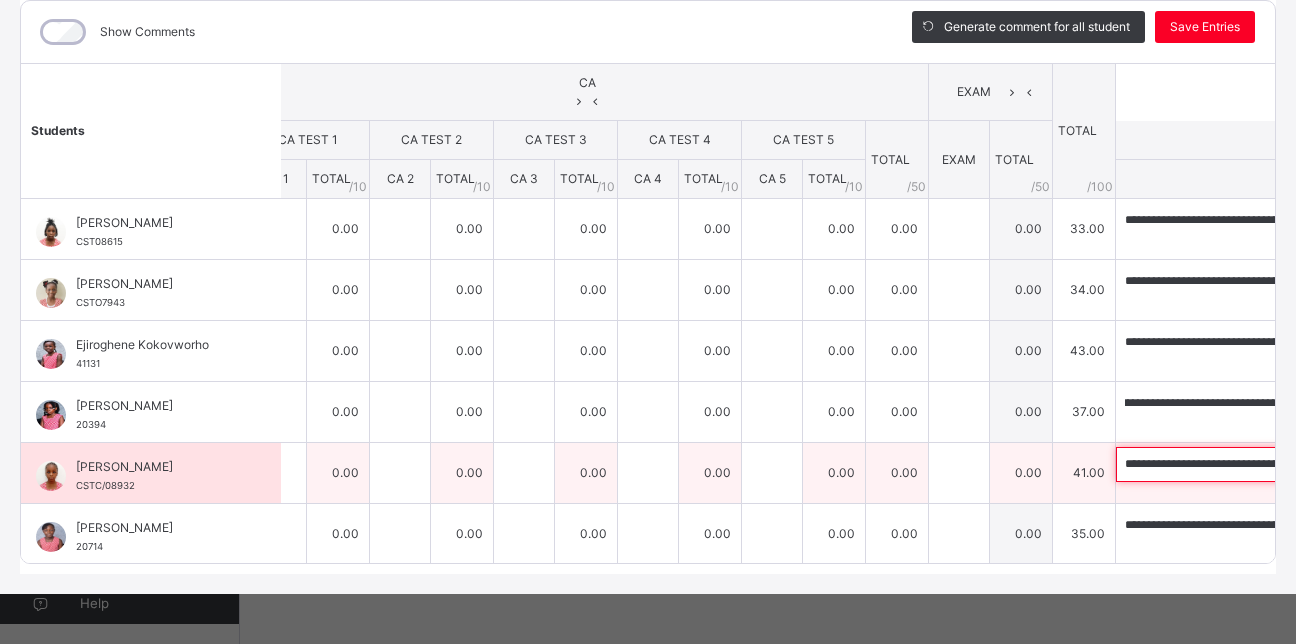 scroll, scrollTop: 0, scrollLeft: 0, axis: both 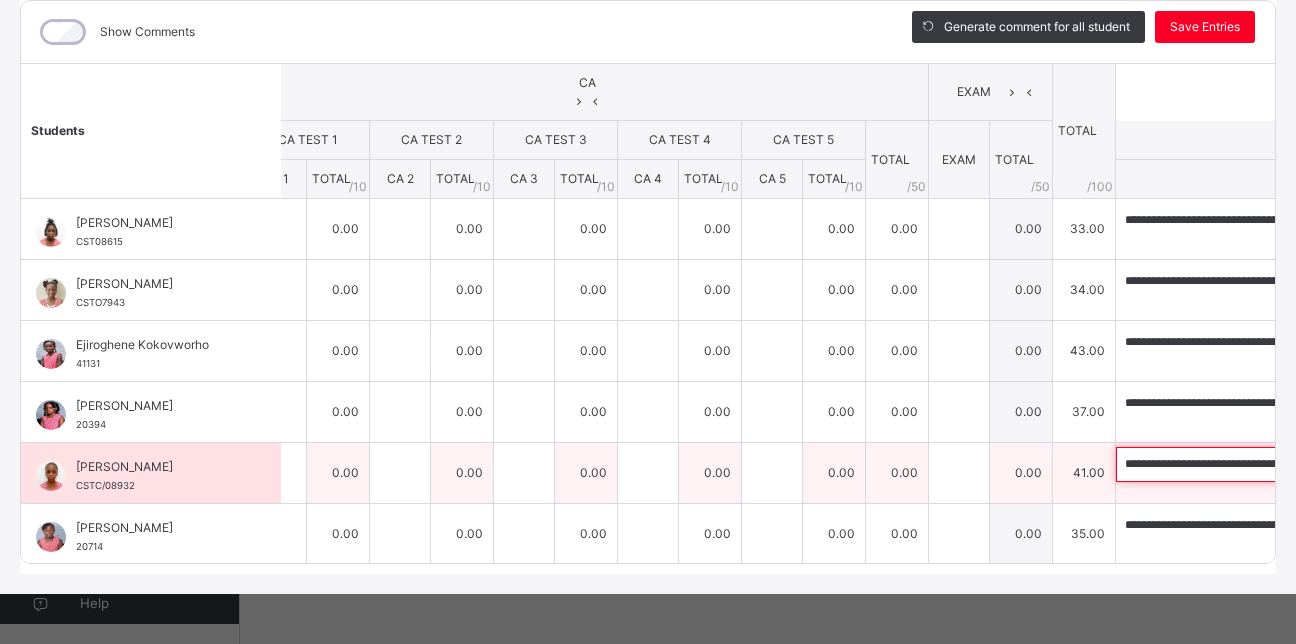 click on "**********" at bounding box center [1246, 464] 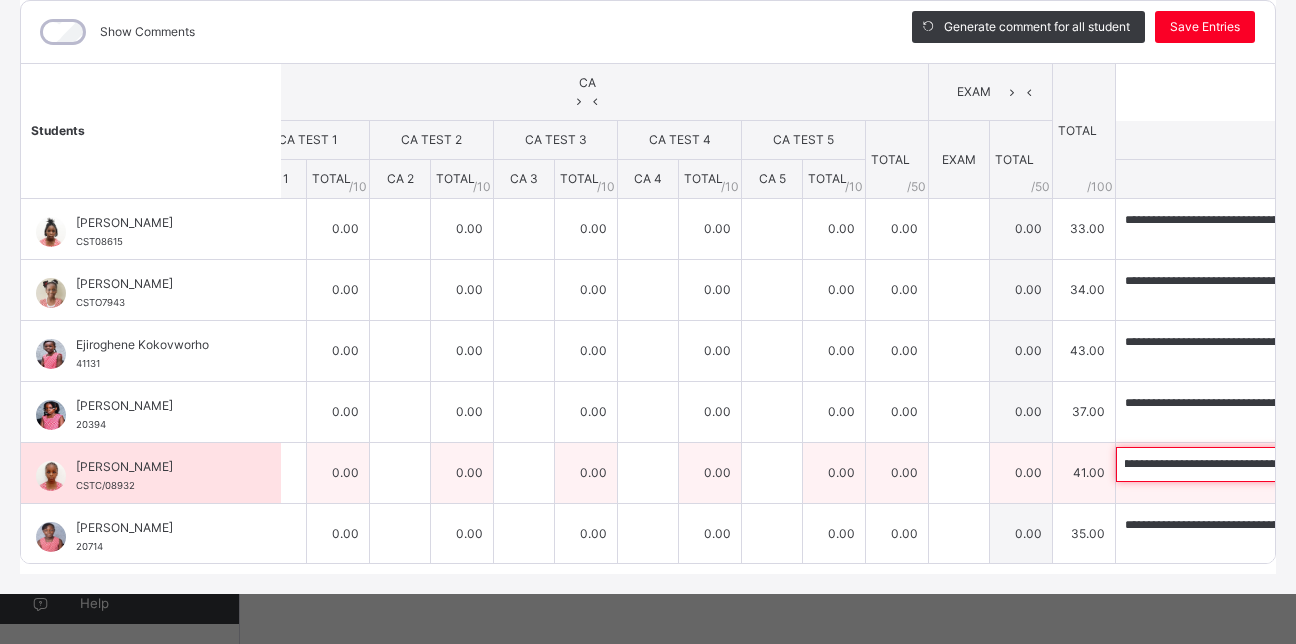 scroll, scrollTop: 0, scrollLeft: 488, axis: horizontal 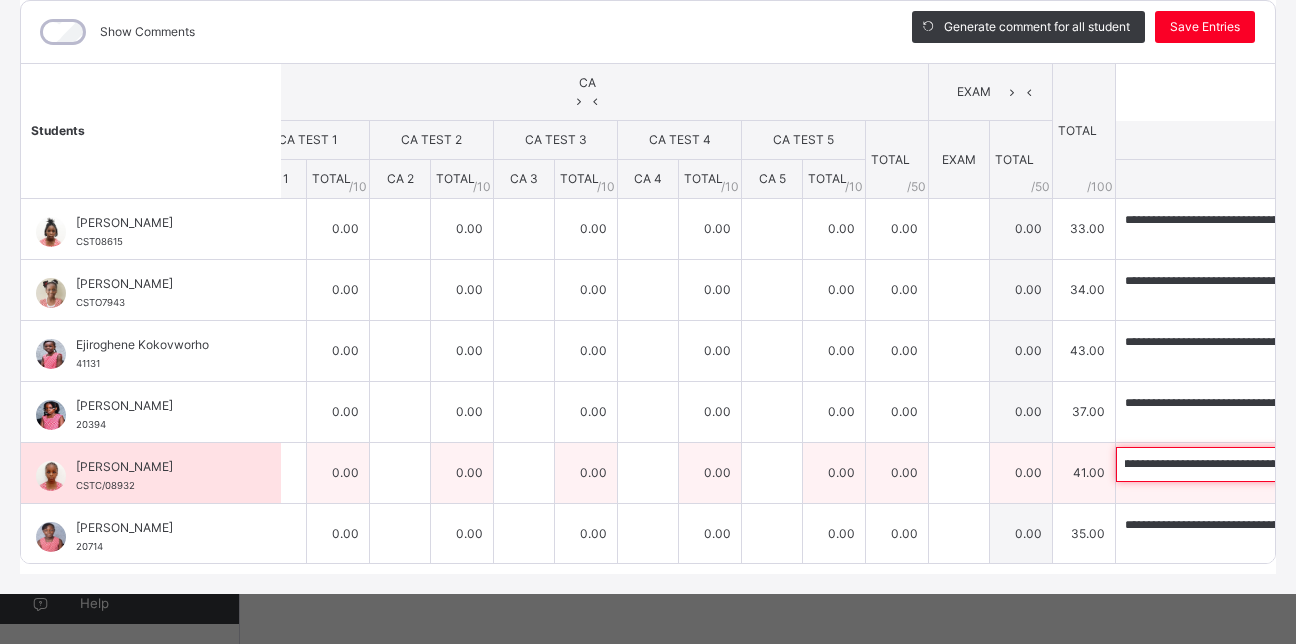 drag, startPoint x: 916, startPoint y: 456, endPoint x: 1186, endPoint y: 454, distance: 270.00742 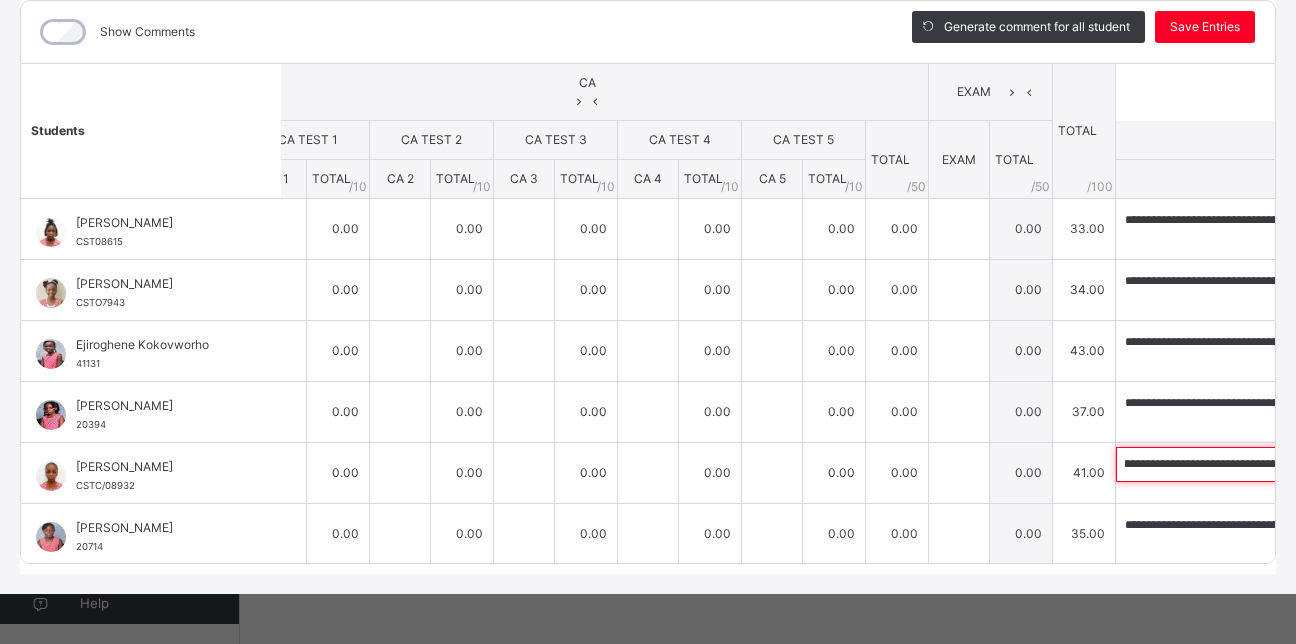 scroll, scrollTop: 0, scrollLeft: 0, axis: both 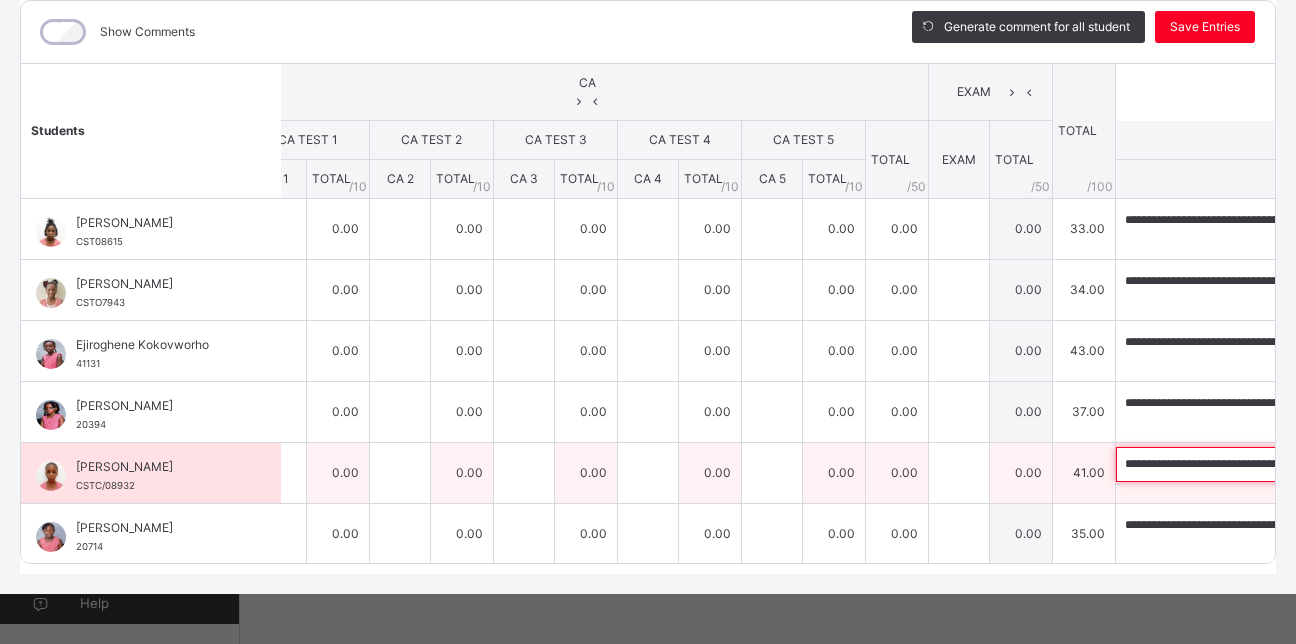 paste on "**********" 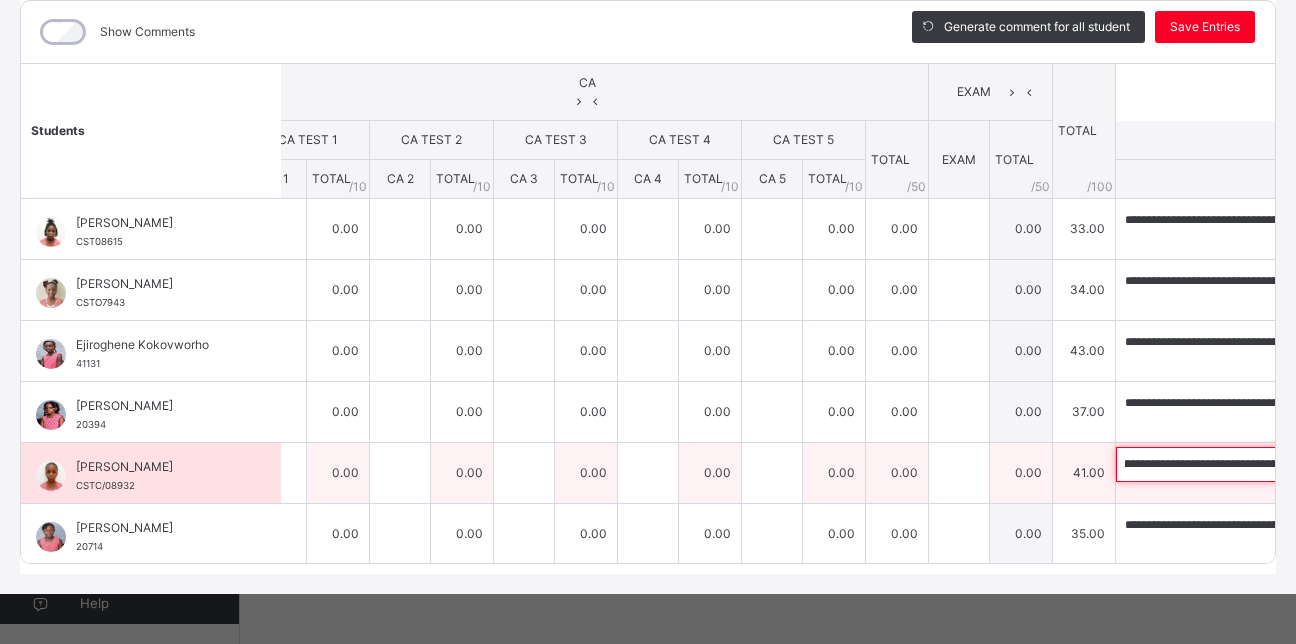 click on "**********" at bounding box center (1246, 464) 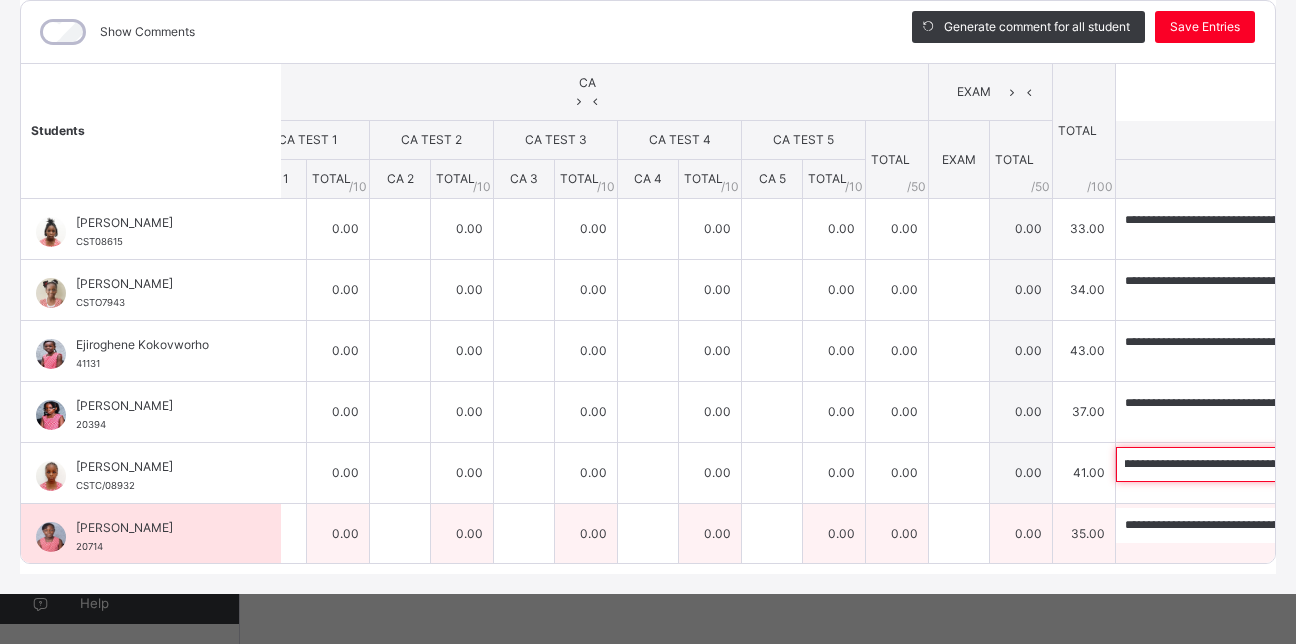type on "**********" 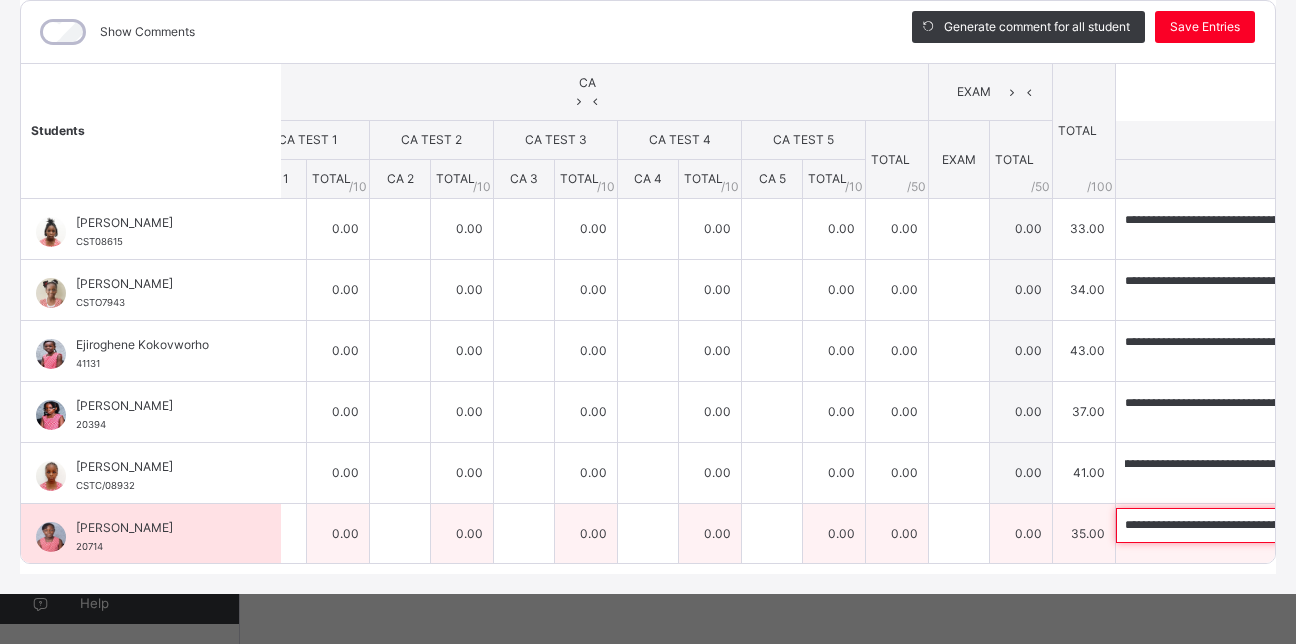 scroll, scrollTop: 0, scrollLeft: 0, axis: both 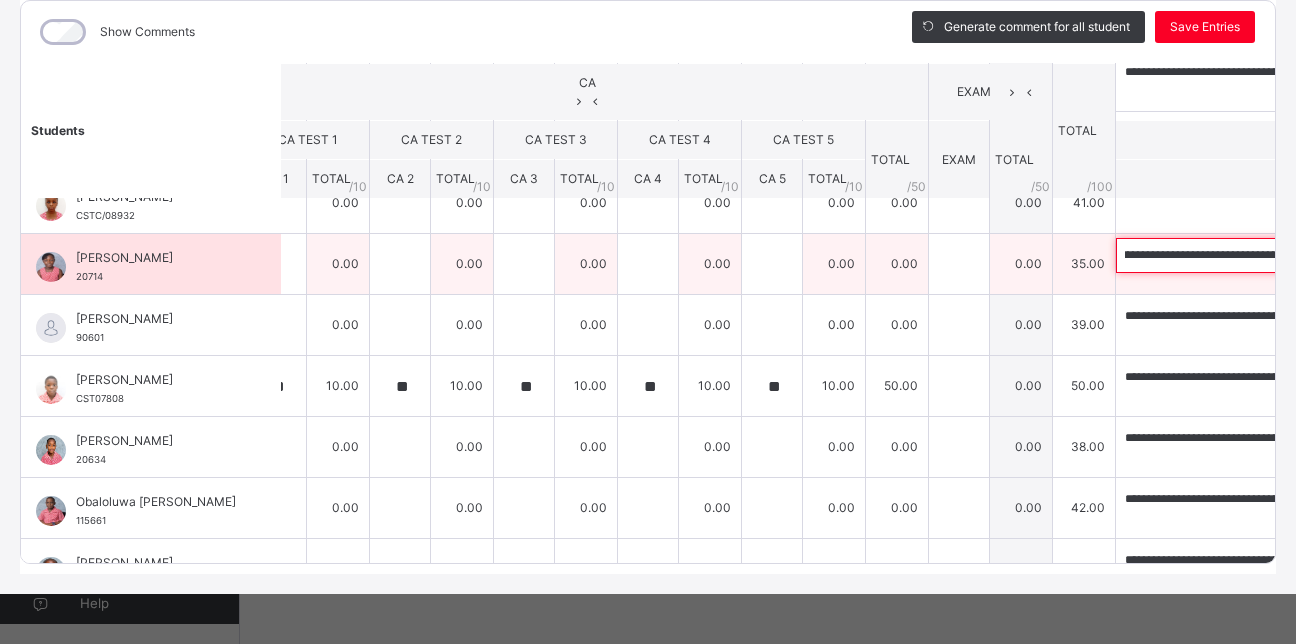 drag, startPoint x: 914, startPoint y: 524, endPoint x: 1165, endPoint y: 260, distance: 364.276 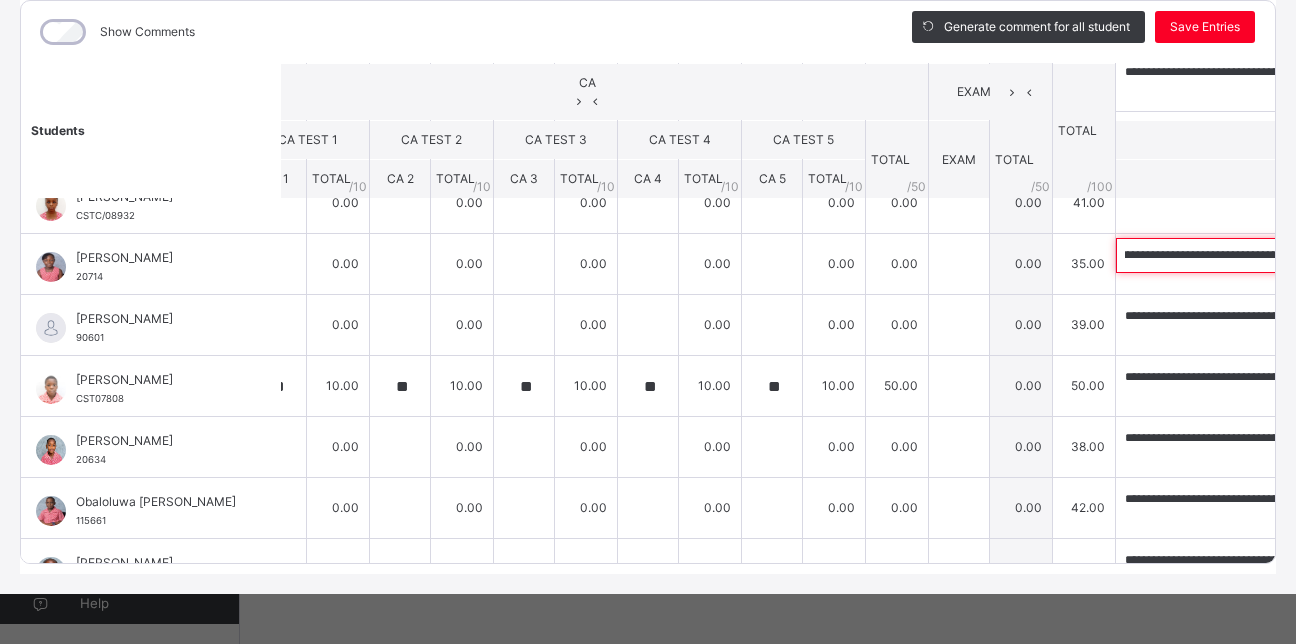 scroll, scrollTop: 0, scrollLeft: 0, axis: both 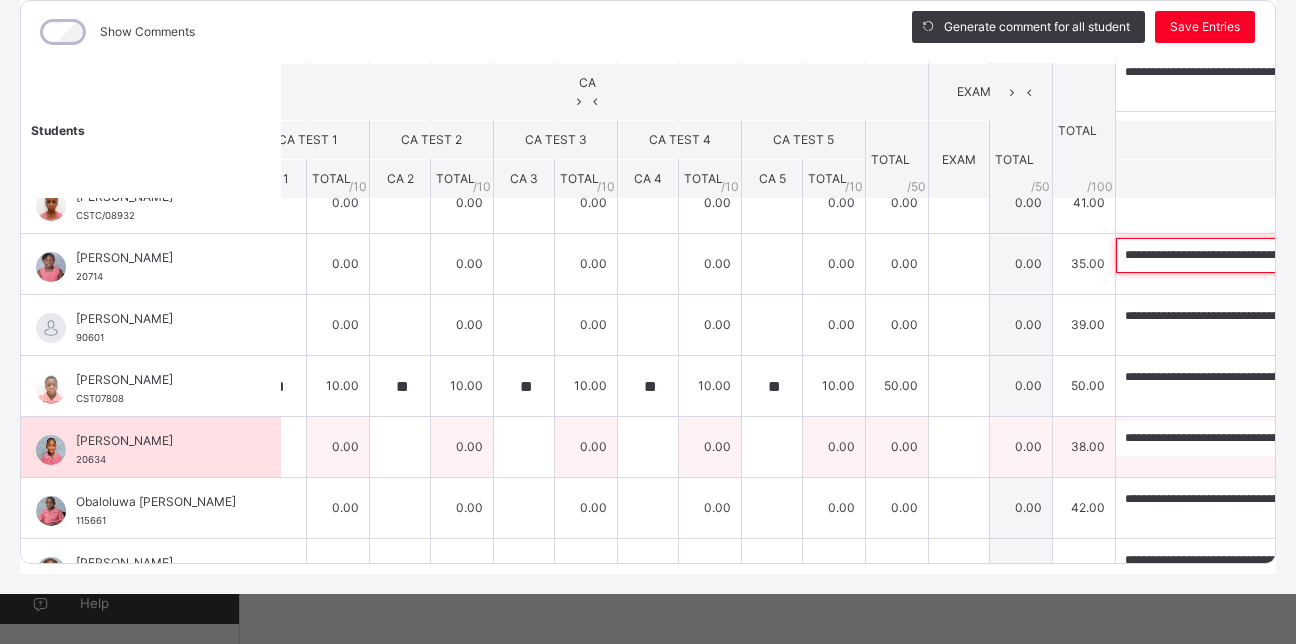 paste on "**********" 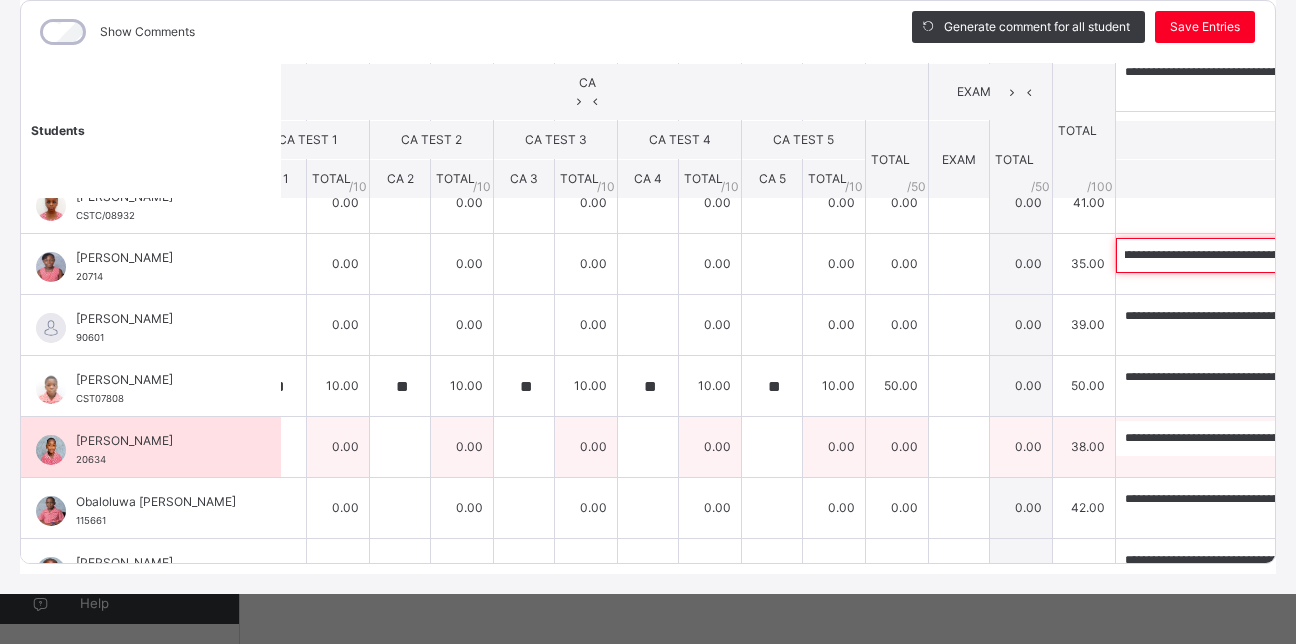 scroll, scrollTop: 0, scrollLeft: 0, axis: both 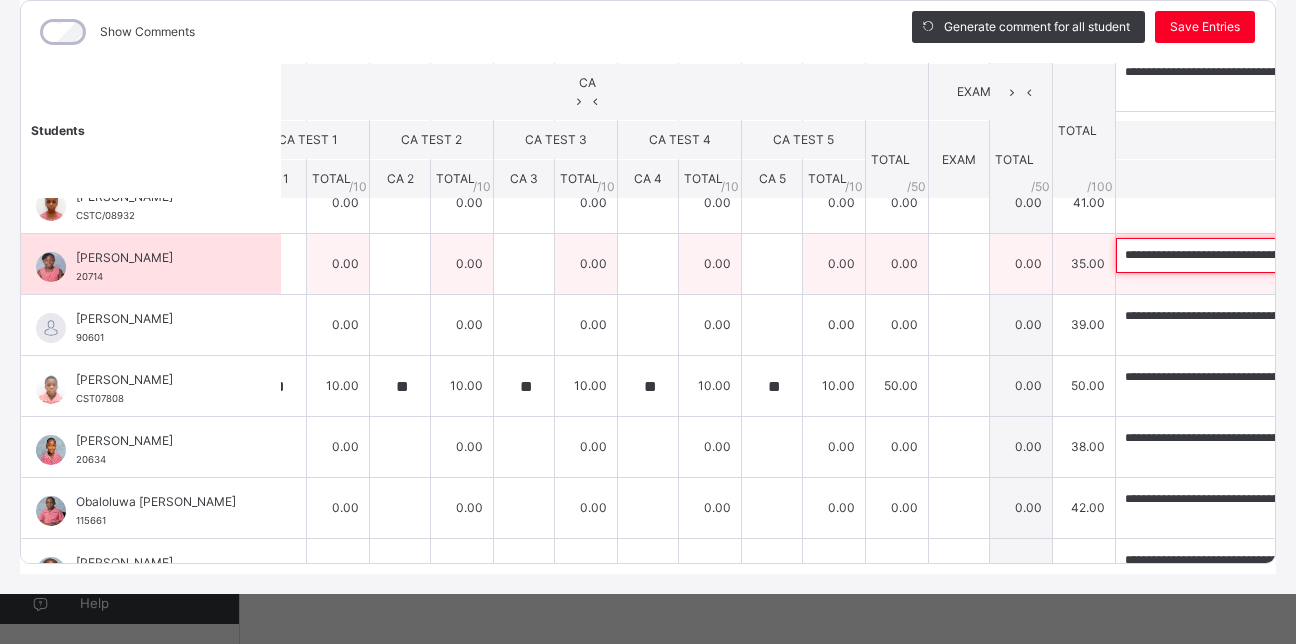 click on "**********" at bounding box center [1246, 255] 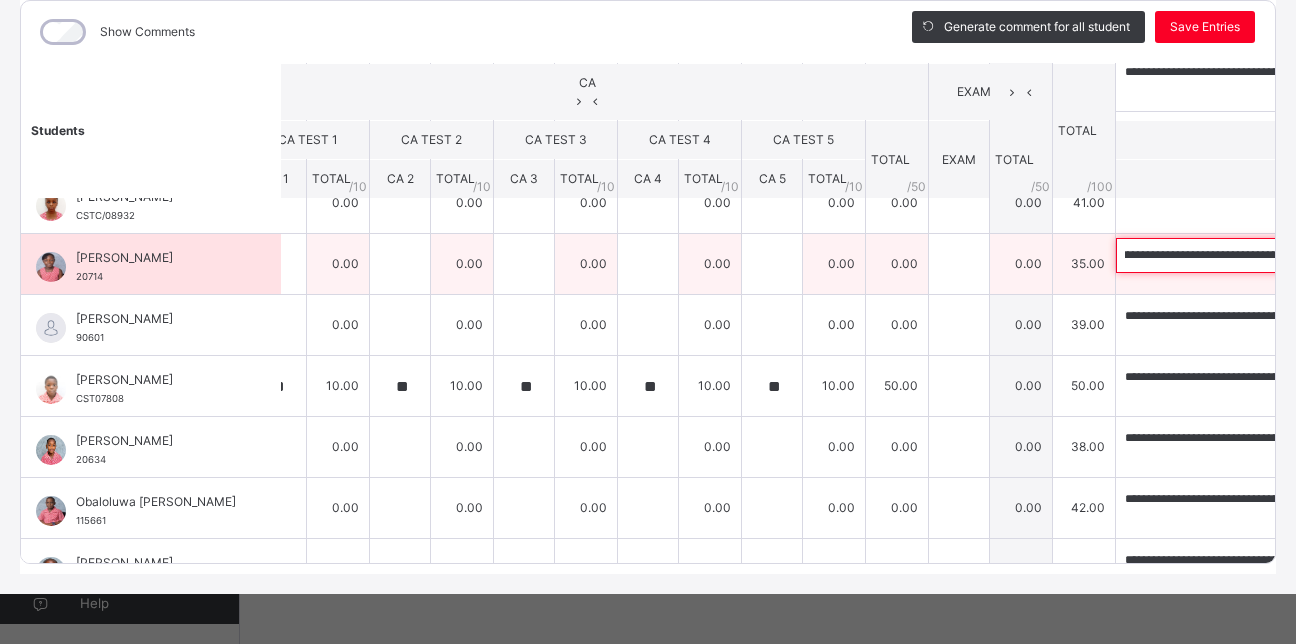 scroll, scrollTop: 0, scrollLeft: 518, axis: horizontal 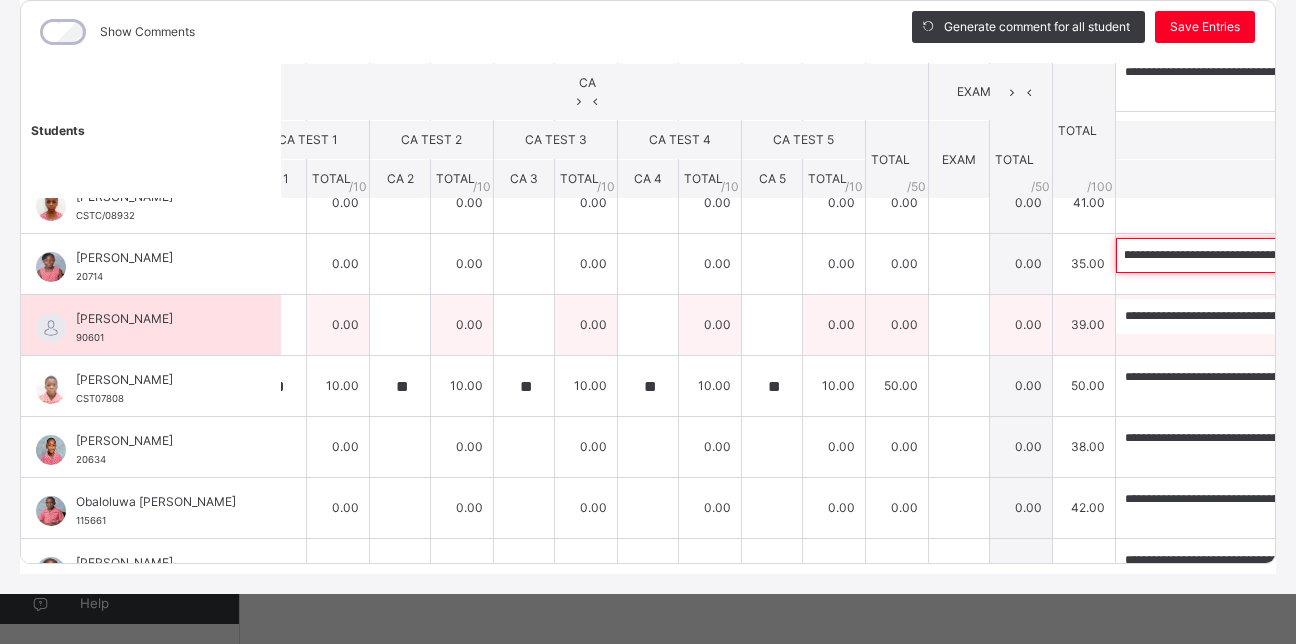 type on "**********" 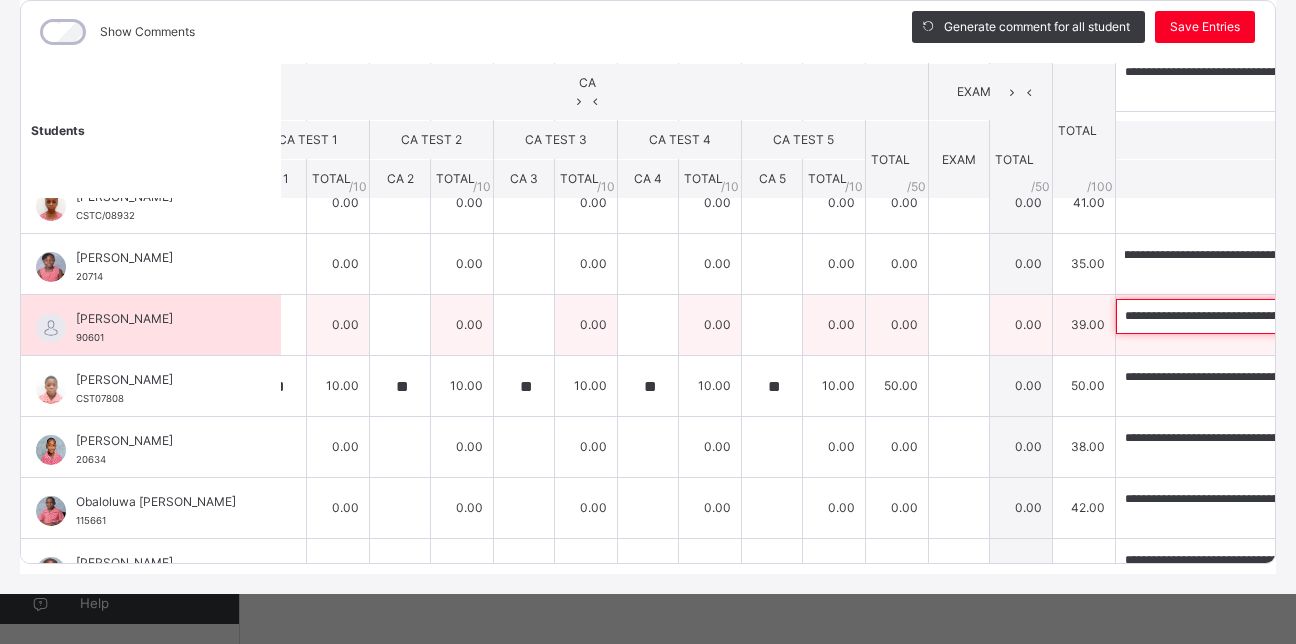 scroll, scrollTop: 0, scrollLeft: 0, axis: both 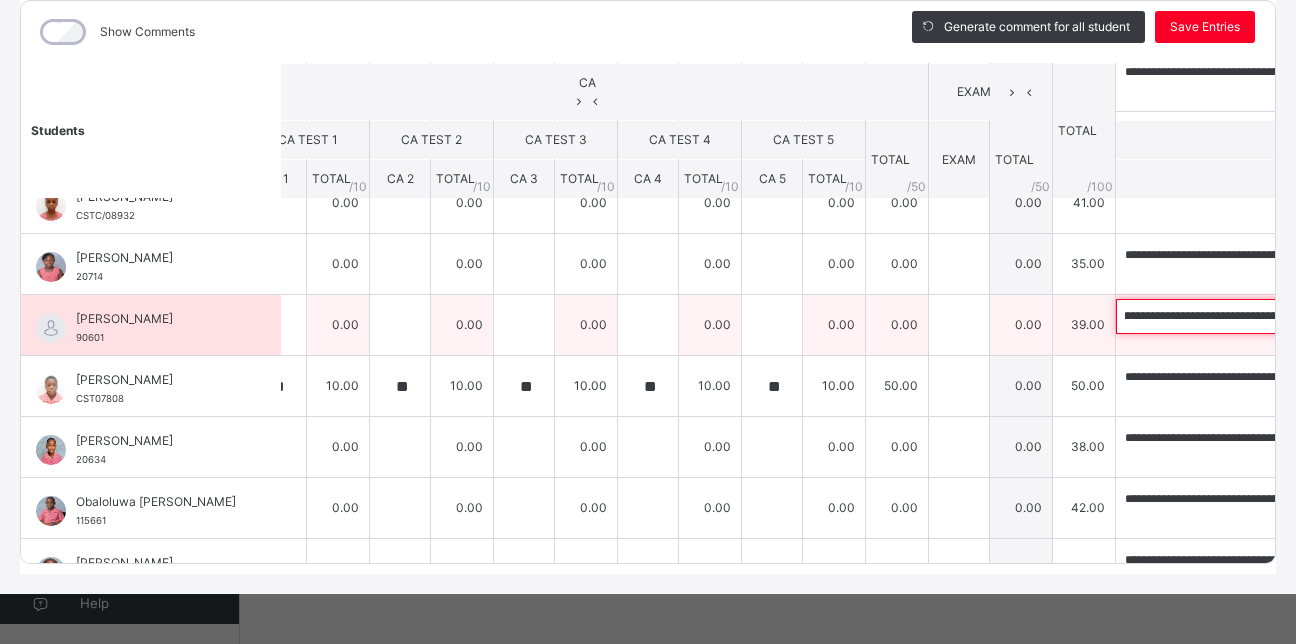 drag, startPoint x: 913, startPoint y: 308, endPoint x: 1191, endPoint y: 338, distance: 279.614 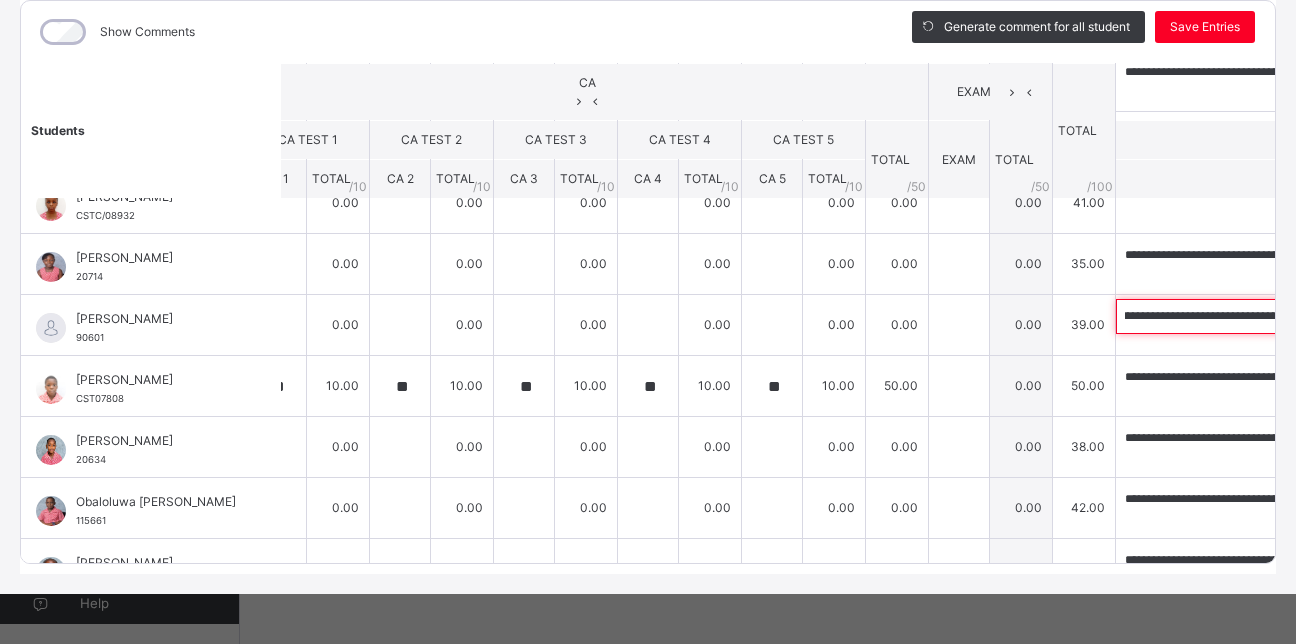scroll, scrollTop: 0, scrollLeft: 0, axis: both 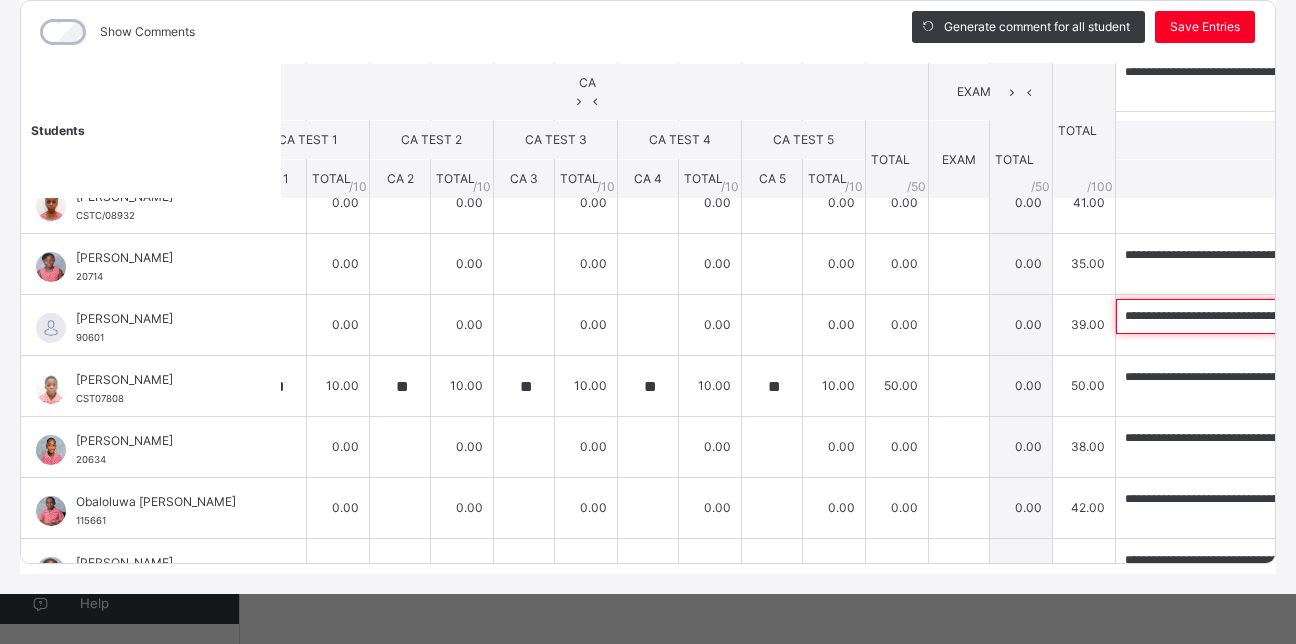 paste 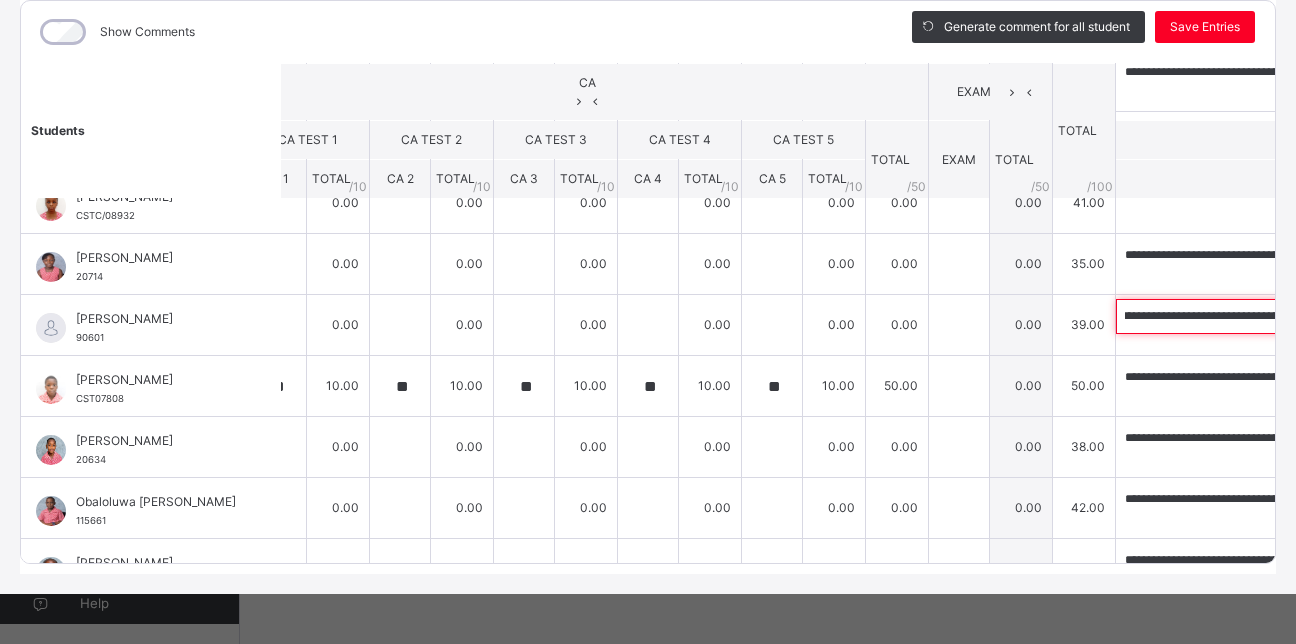 scroll, scrollTop: 0, scrollLeft: 0, axis: both 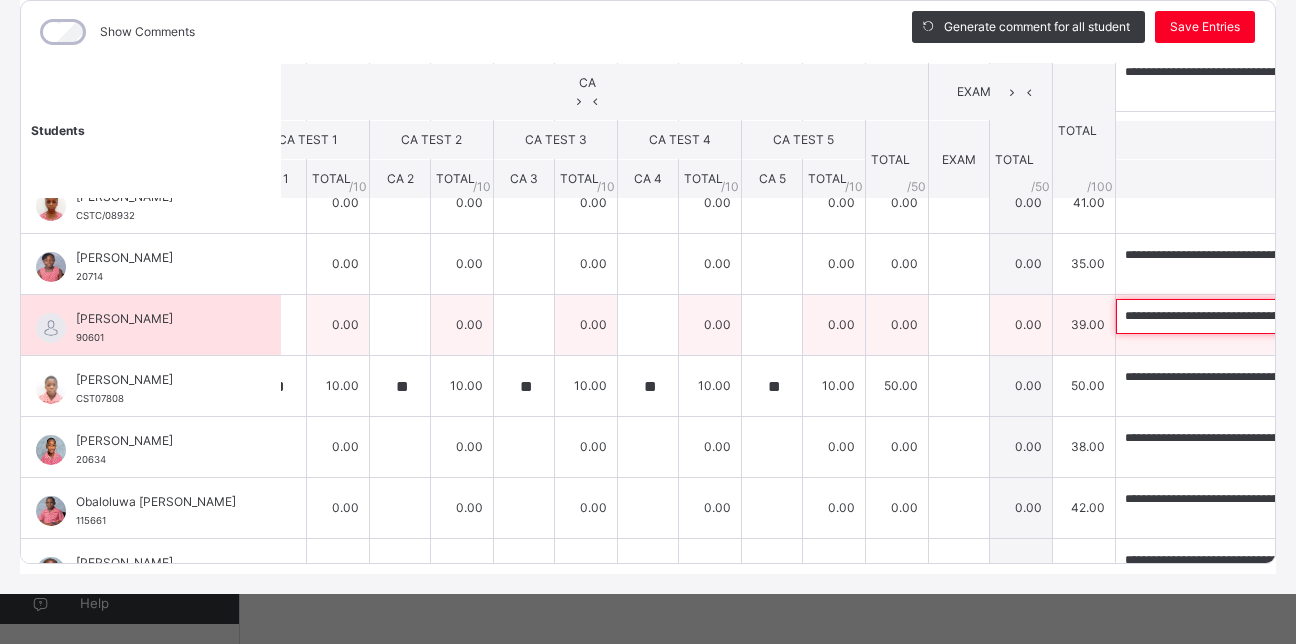 click on "**********" at bounding box center [1246, 316] 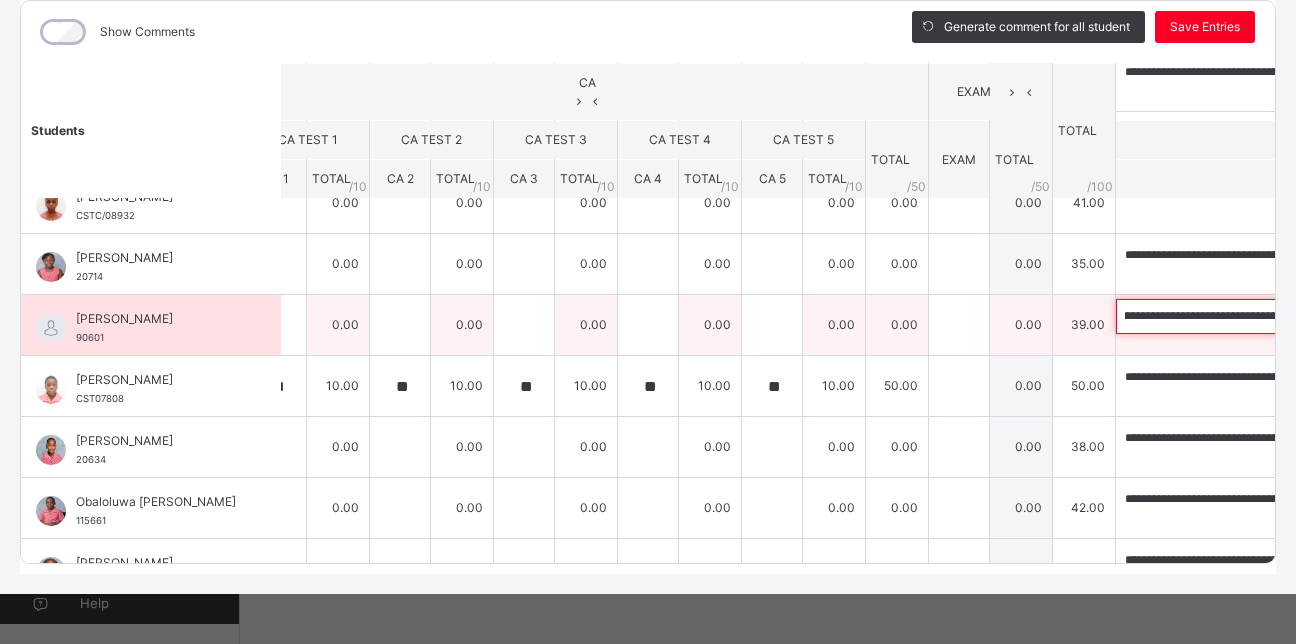scroll, scrollTop: 0, scrollLeft: 435, axis: horizontal 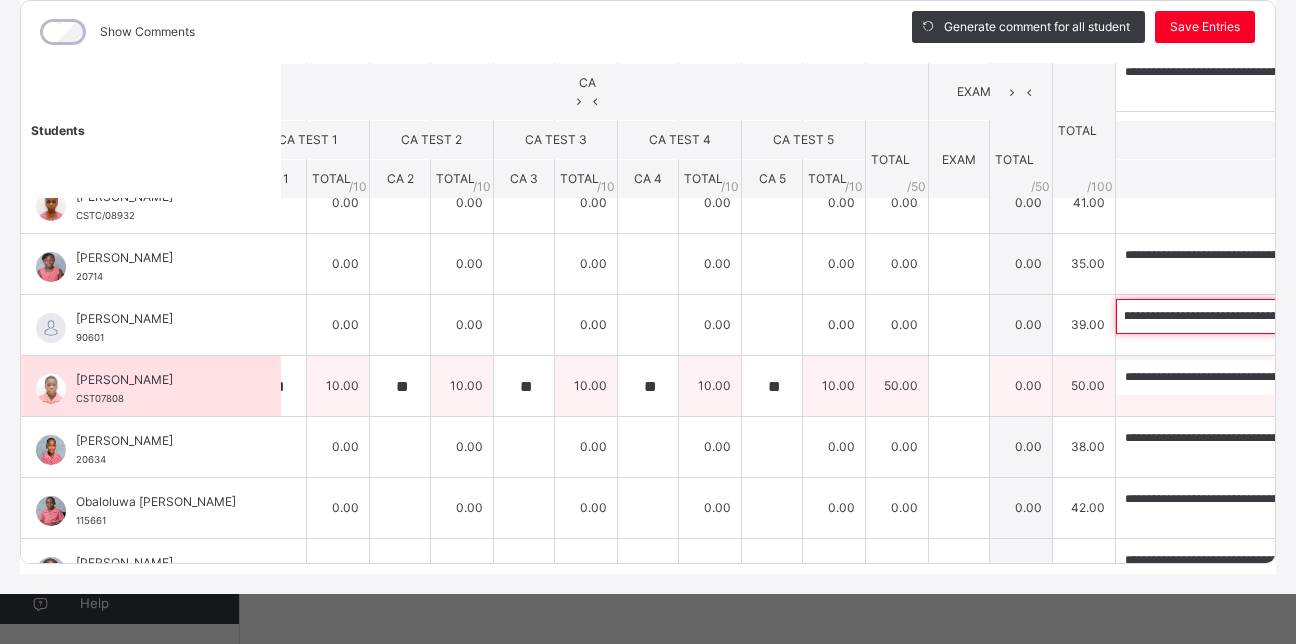 type on "**********" 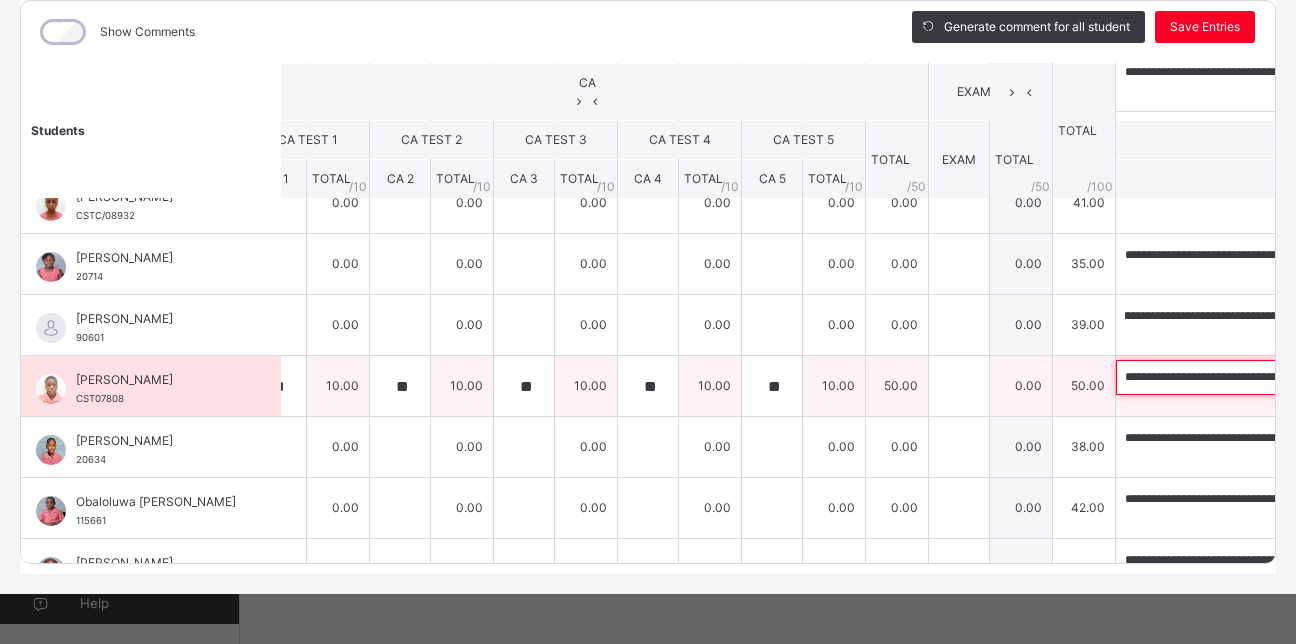 scroll, scrollTop: 0, scrollLeft: 0, axis: both 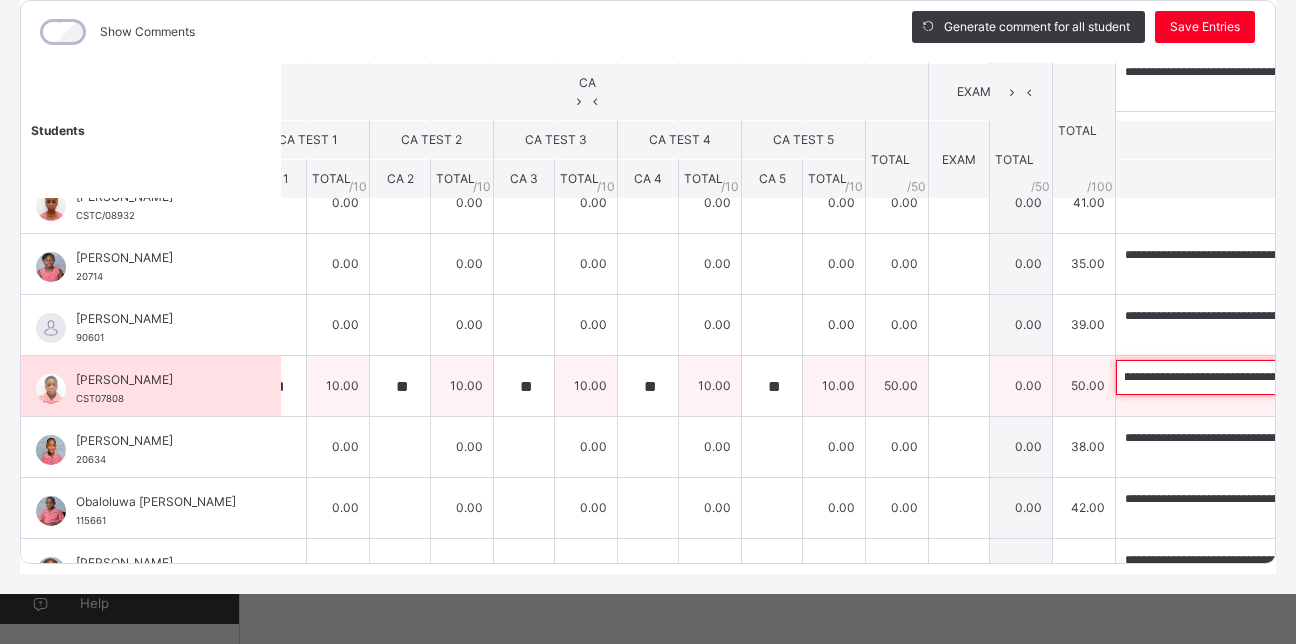 drag, startPoint x: 915, startPoint y: 372, endPoint x: 1183, endPoint y: 391, distance: 268.67267 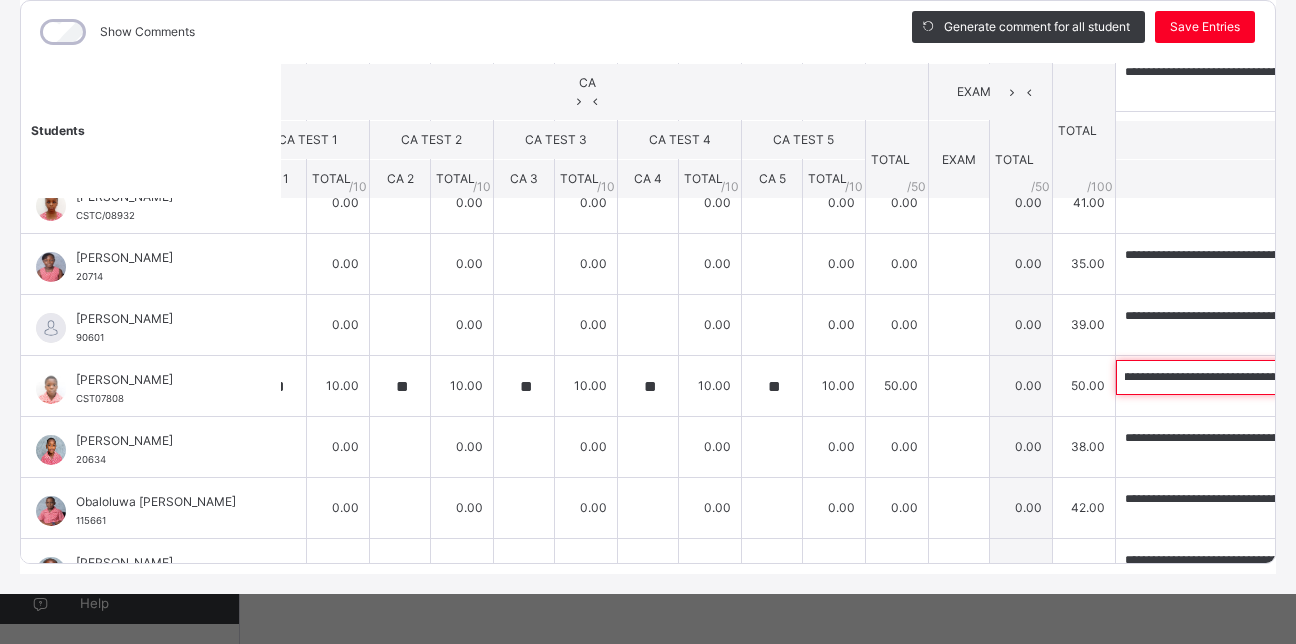 scroll, scrollTop: 0, scrollLeft: 0, axis: both 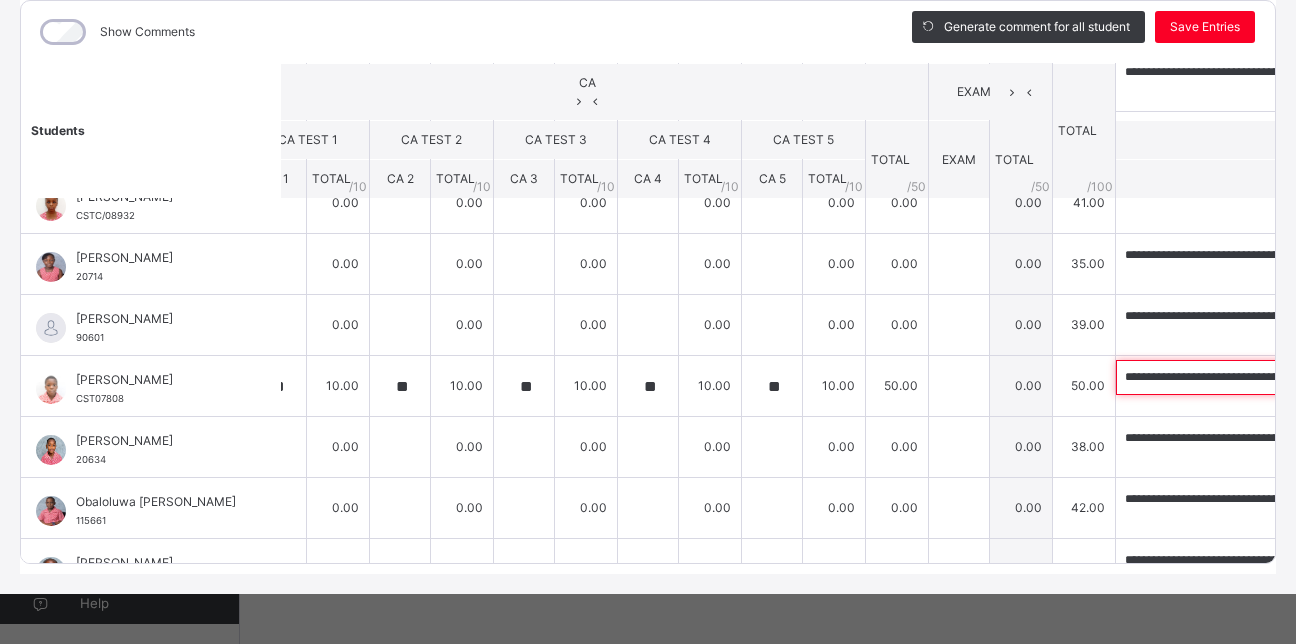 paste 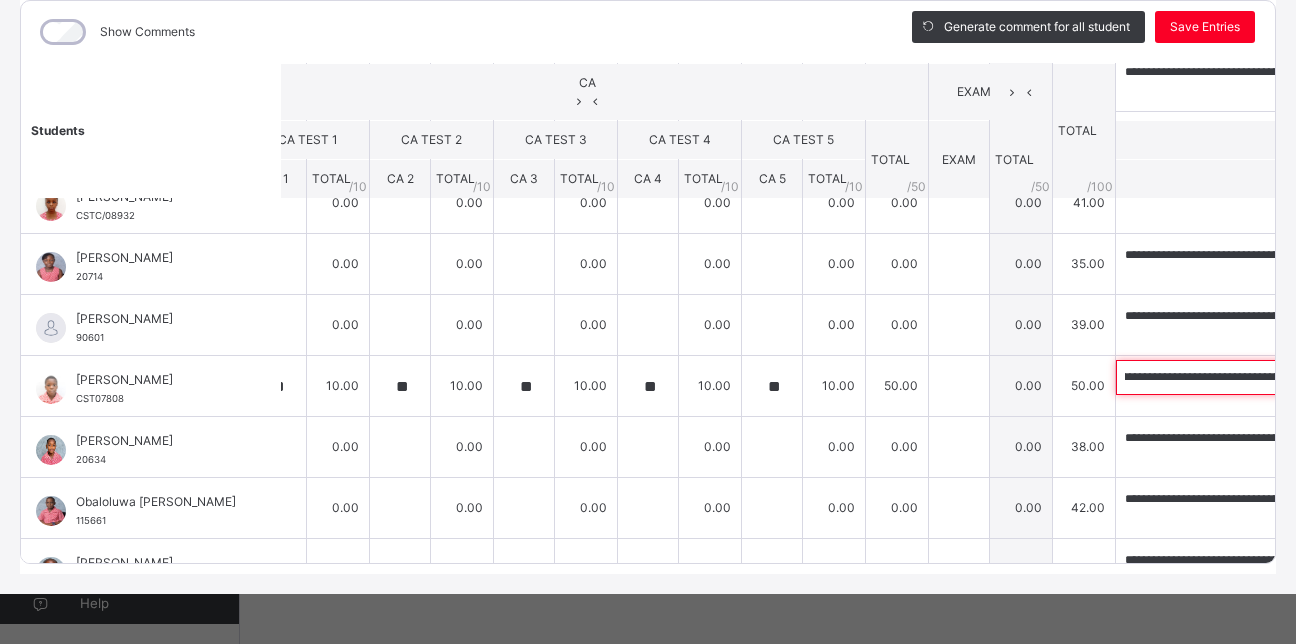 scroll, scrollTop: 0, scrollLeft: 0, axis: both 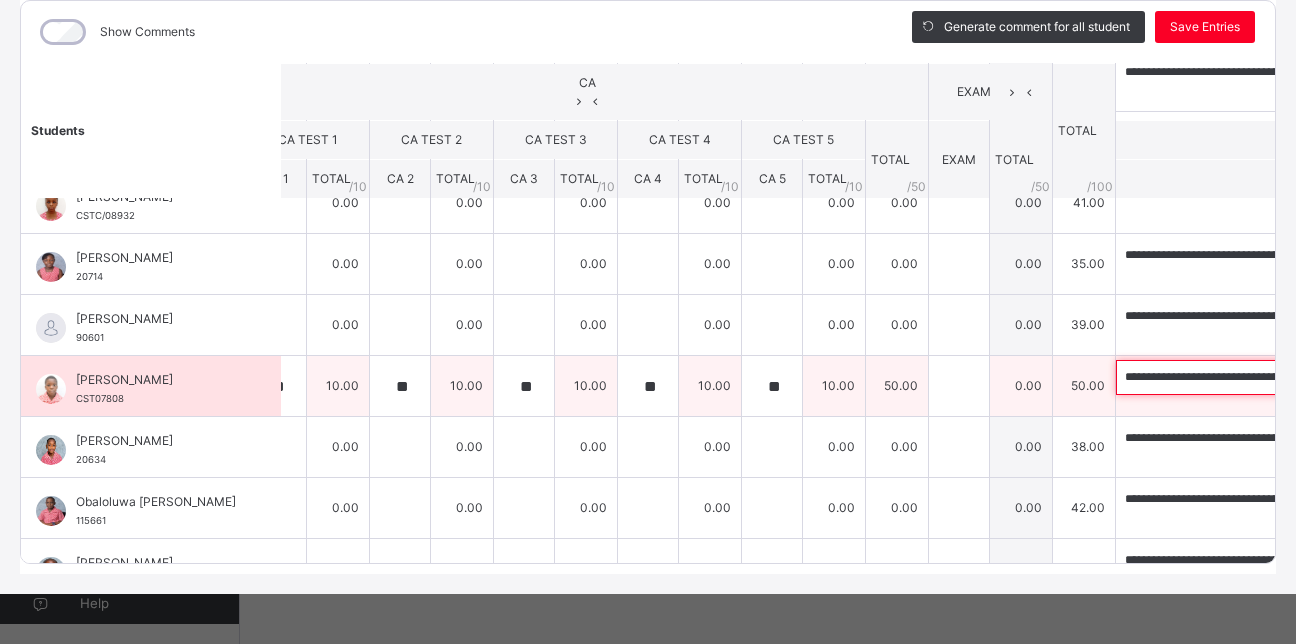click on "**********" at bounding box center (1246, 377) 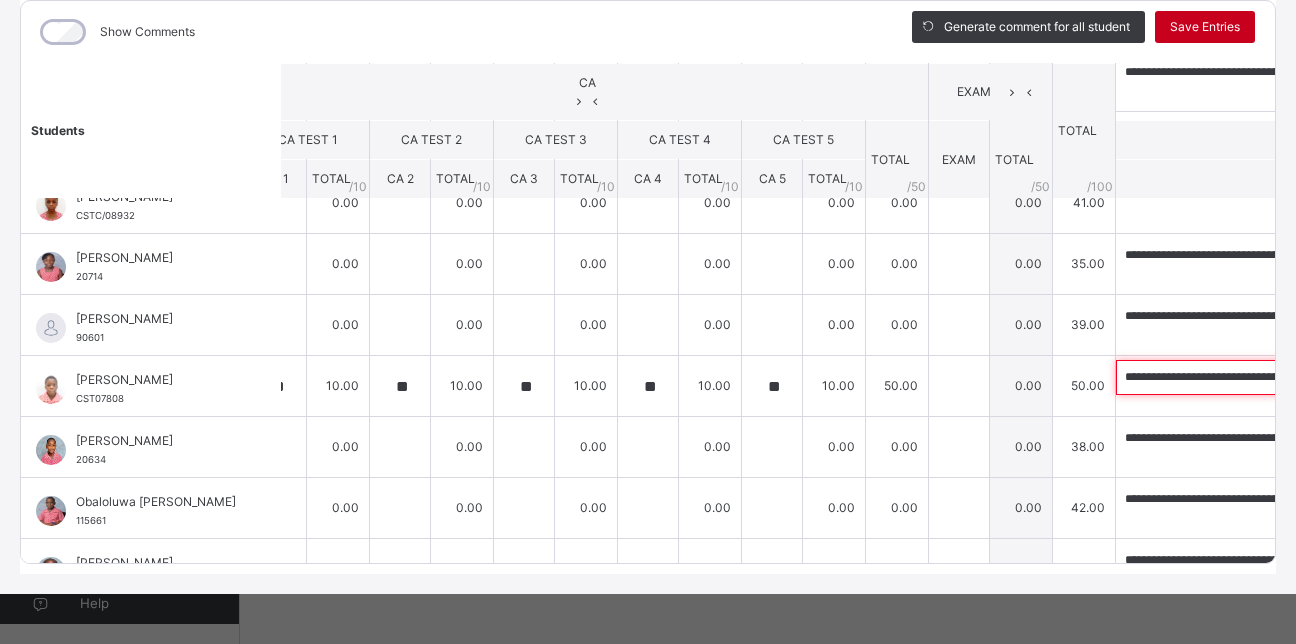 type on "**********" 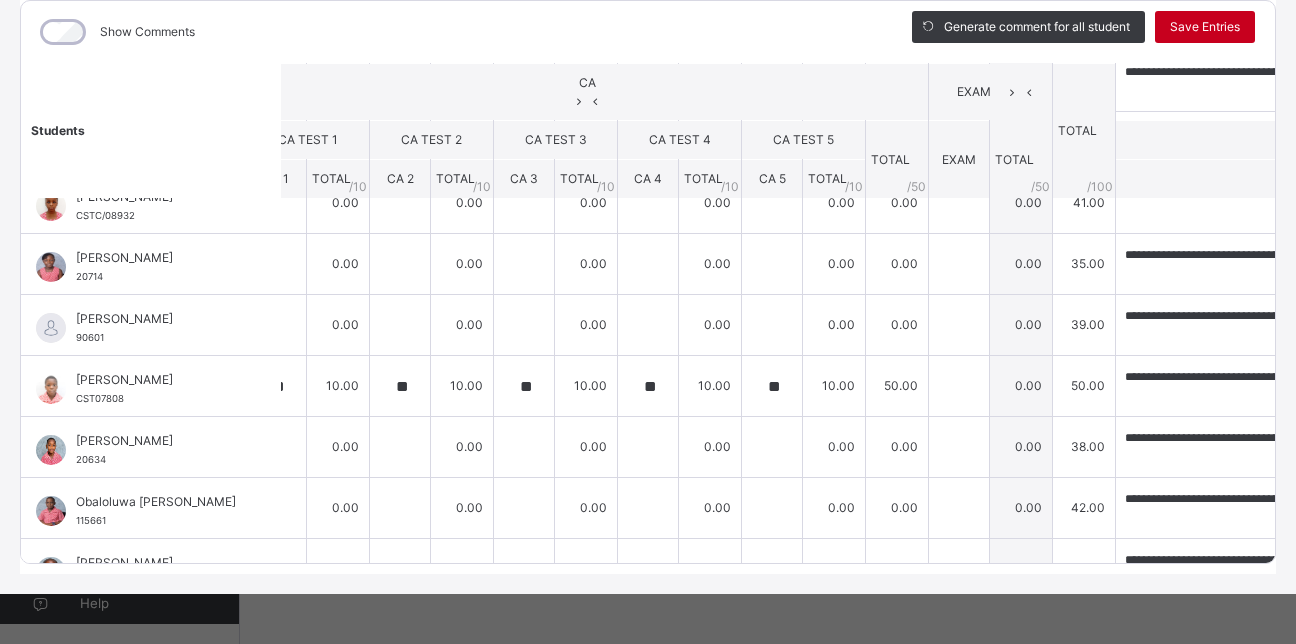 click on "Save Entries" at bounding box center [1205, 27] 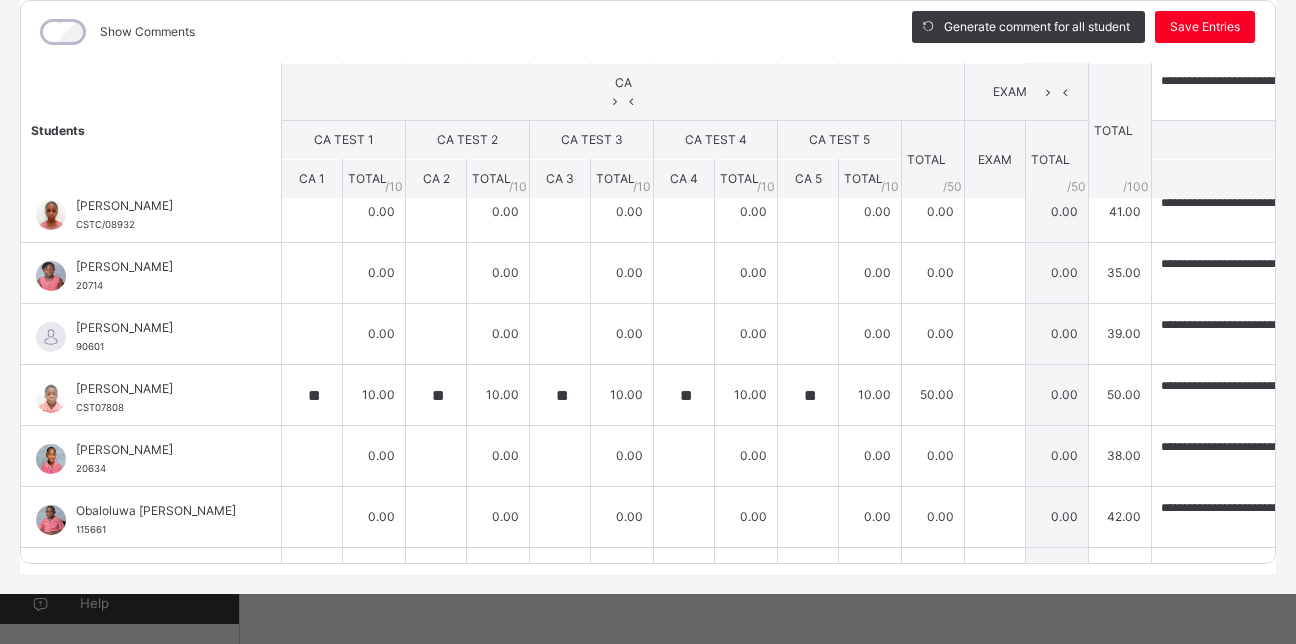 scroll, scrollTop: 438, scrollLeft: 0, axis: vertical 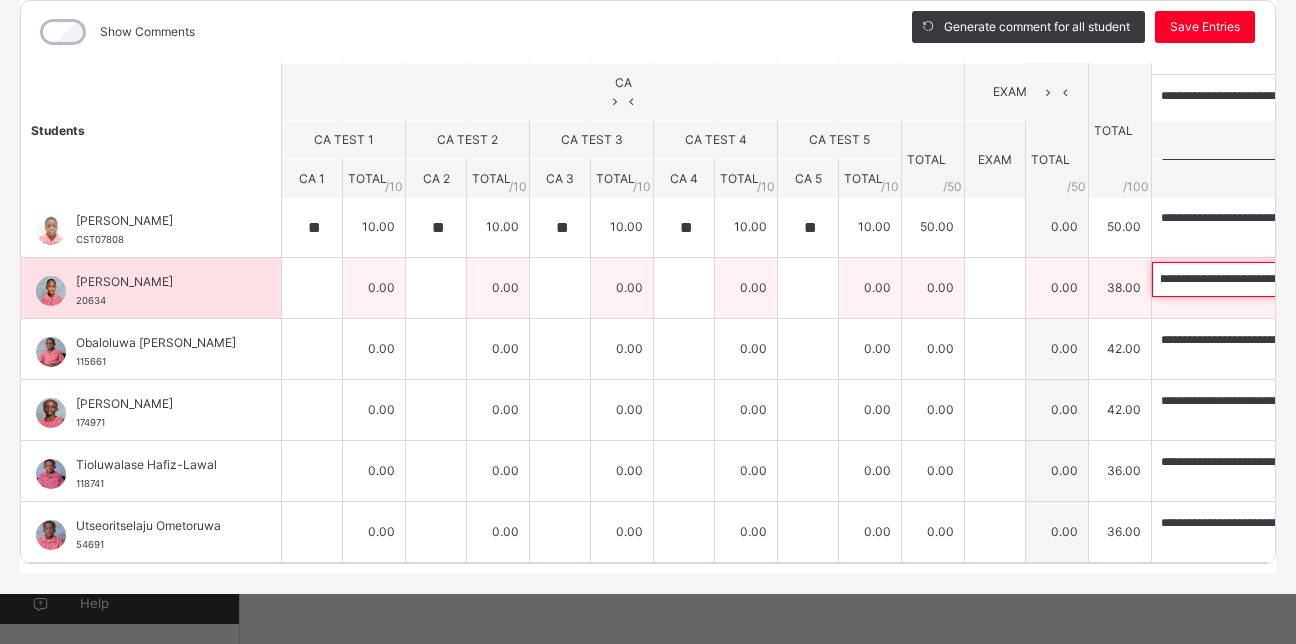 drag, startPoint x: 949, startPoint y: 260, endPoint x: 1200, endPoint y: 263, distance: 251.01793 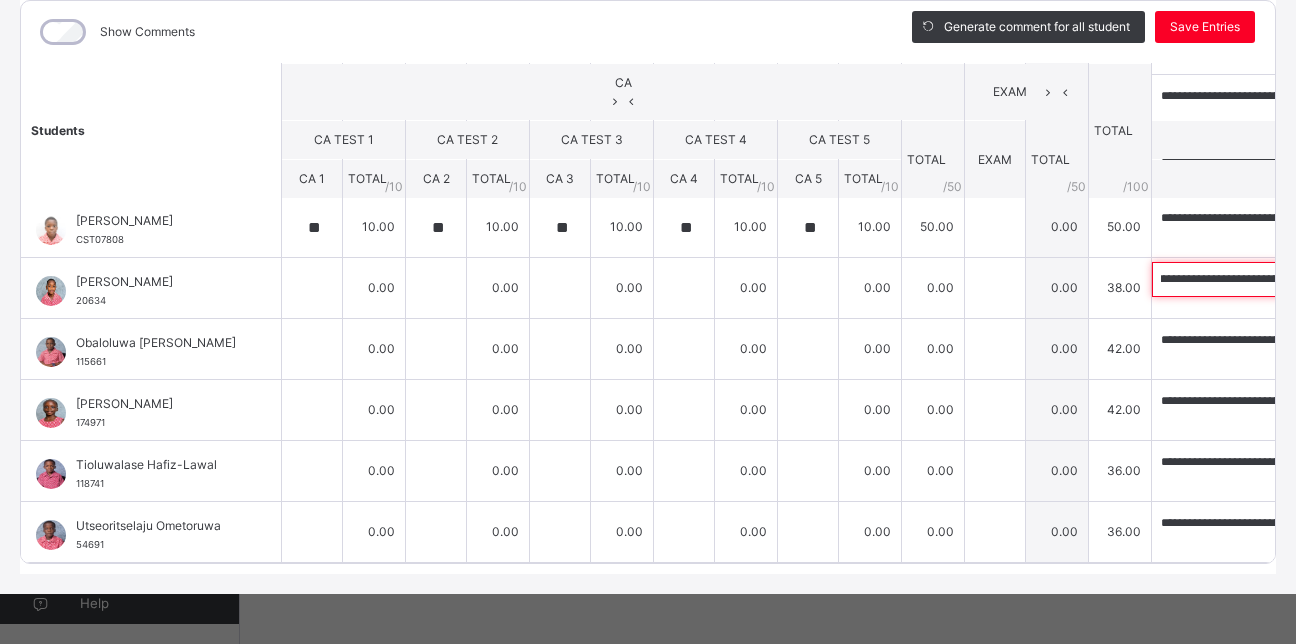 scroll, scrollTop: 0, scrollLeft: 0, axis: both 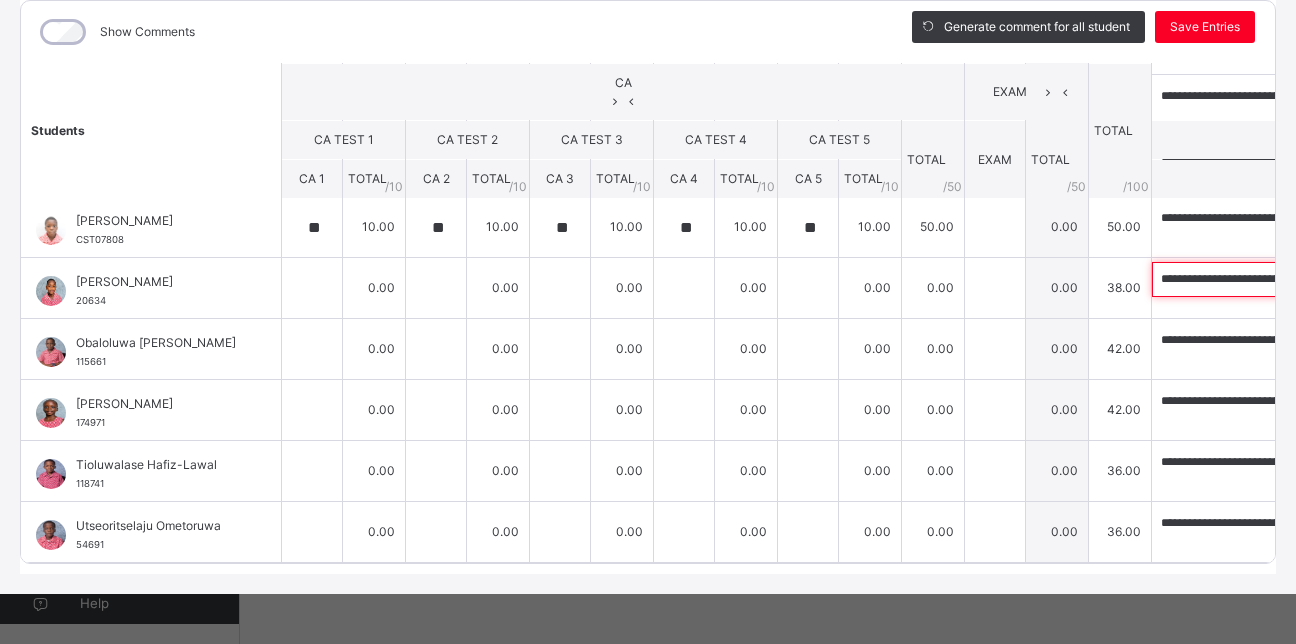 paste on "****" 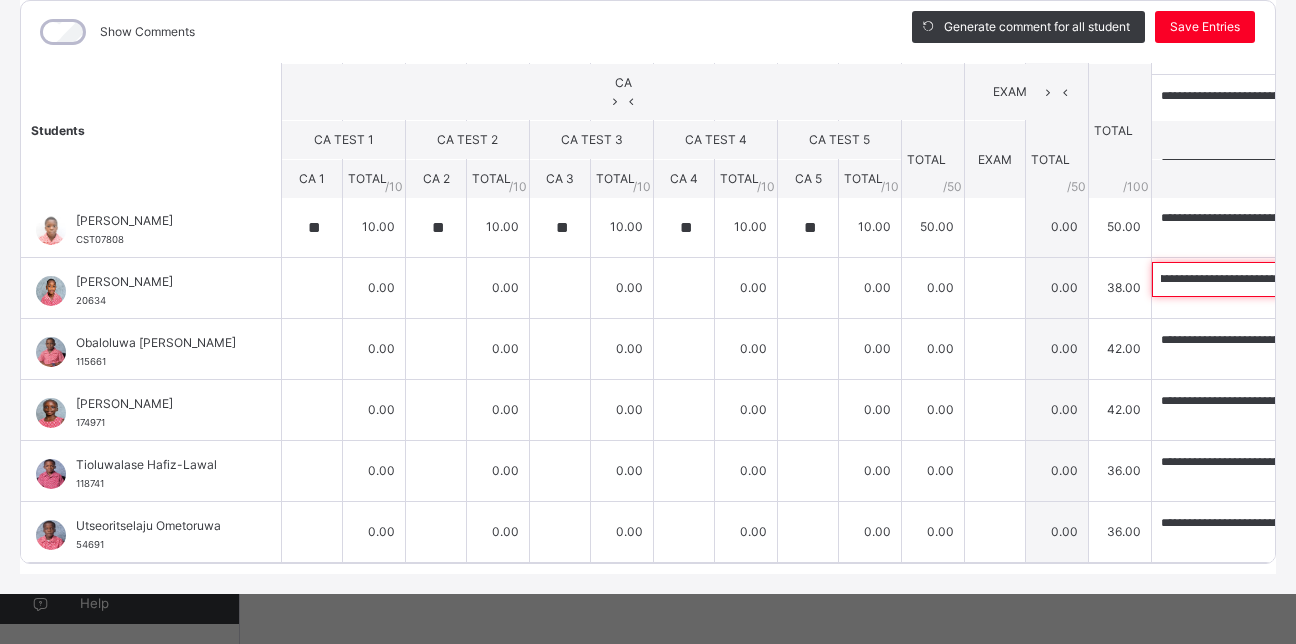 scroll, scrollTop: 0, scrollLeft: 0, axis: both 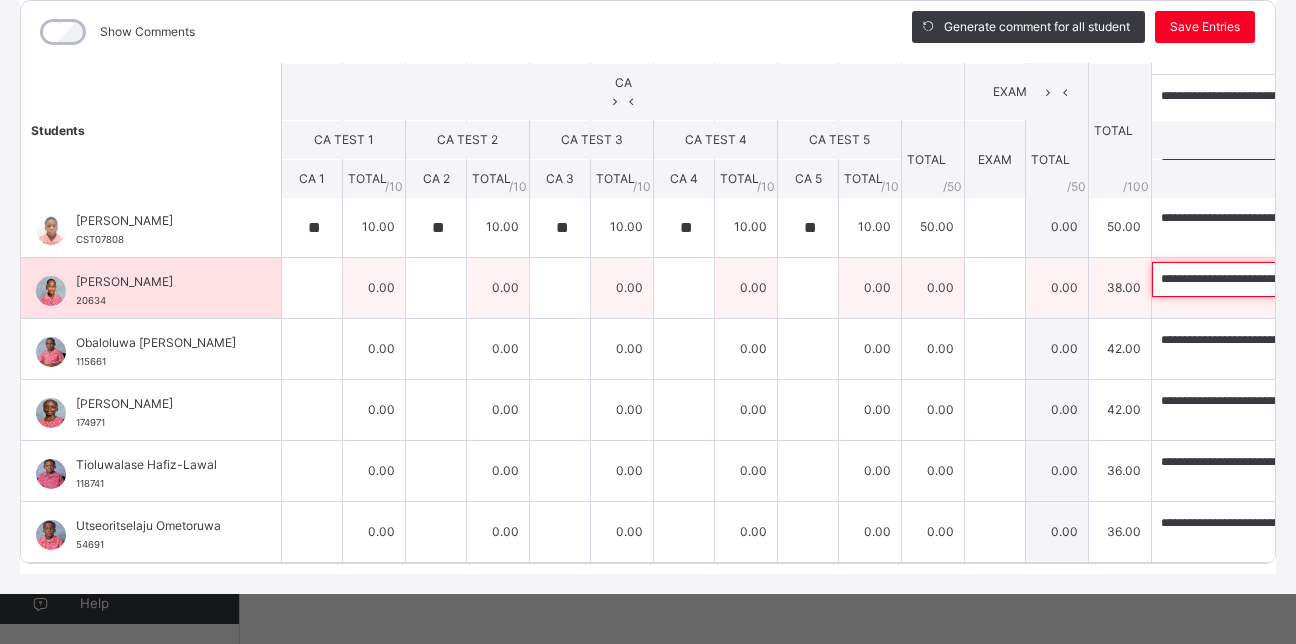 click on "**********" at bounding box center [1282, 279] 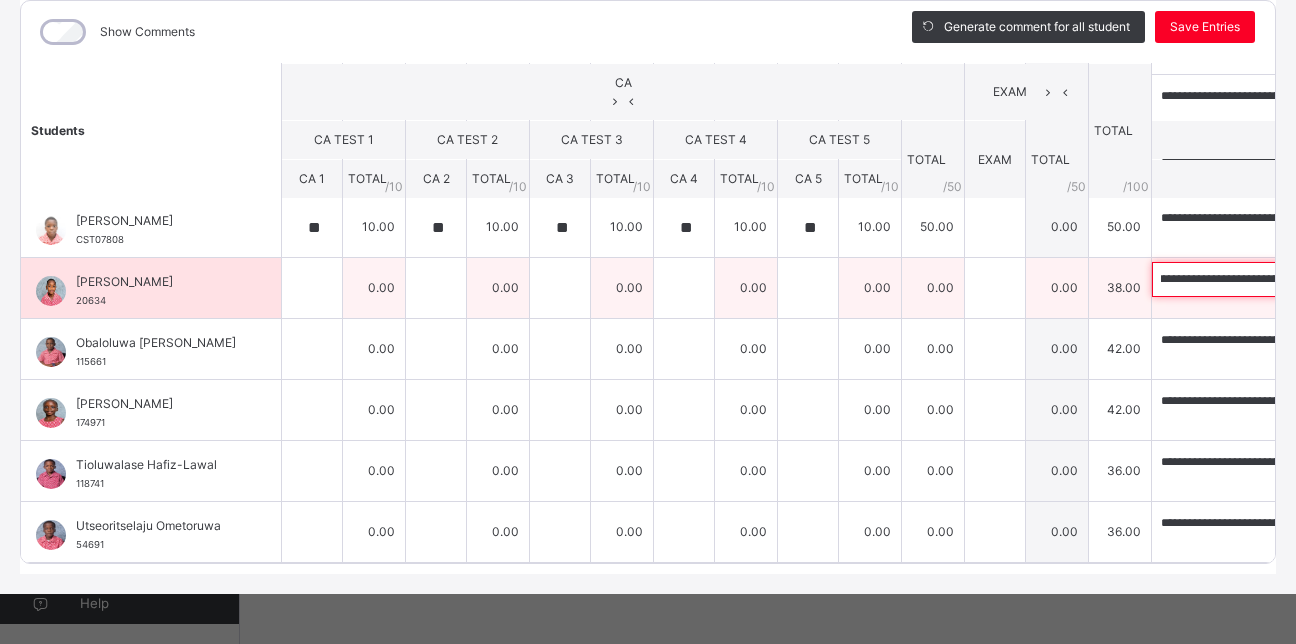 scroll, scrollTop: 0, scrollLeft: 482, axis: horizontal 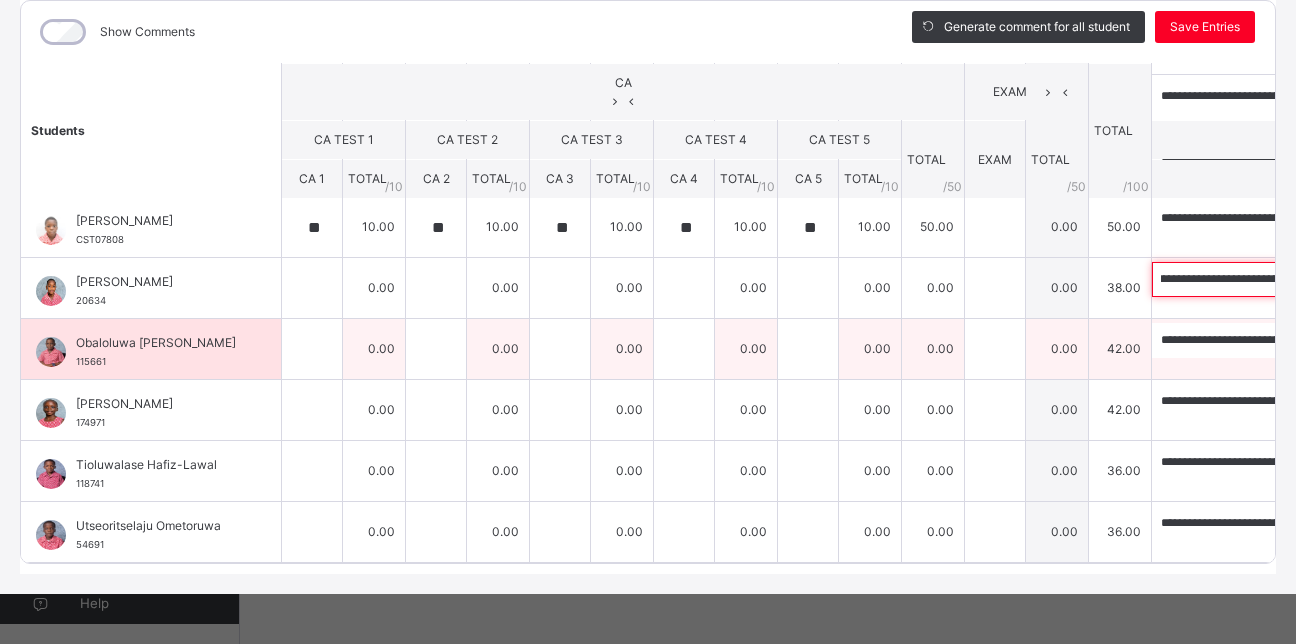 type on "**********" 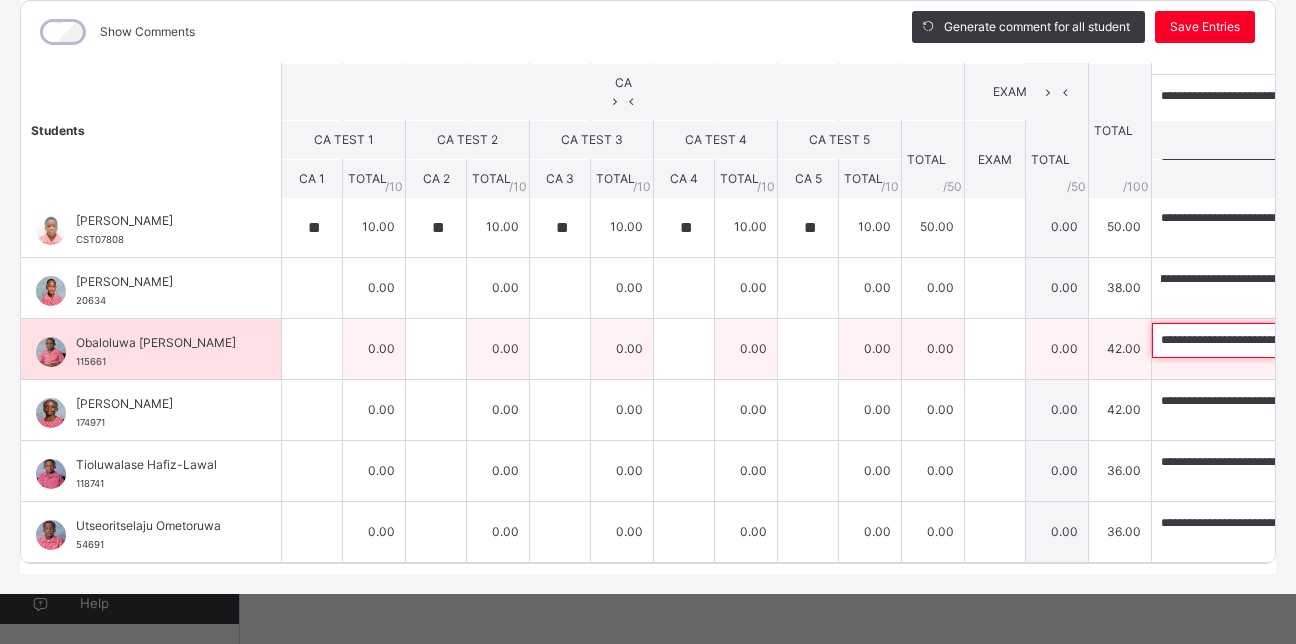 scroll, scrollTop: 0, scrollLeft: 0, axis: both 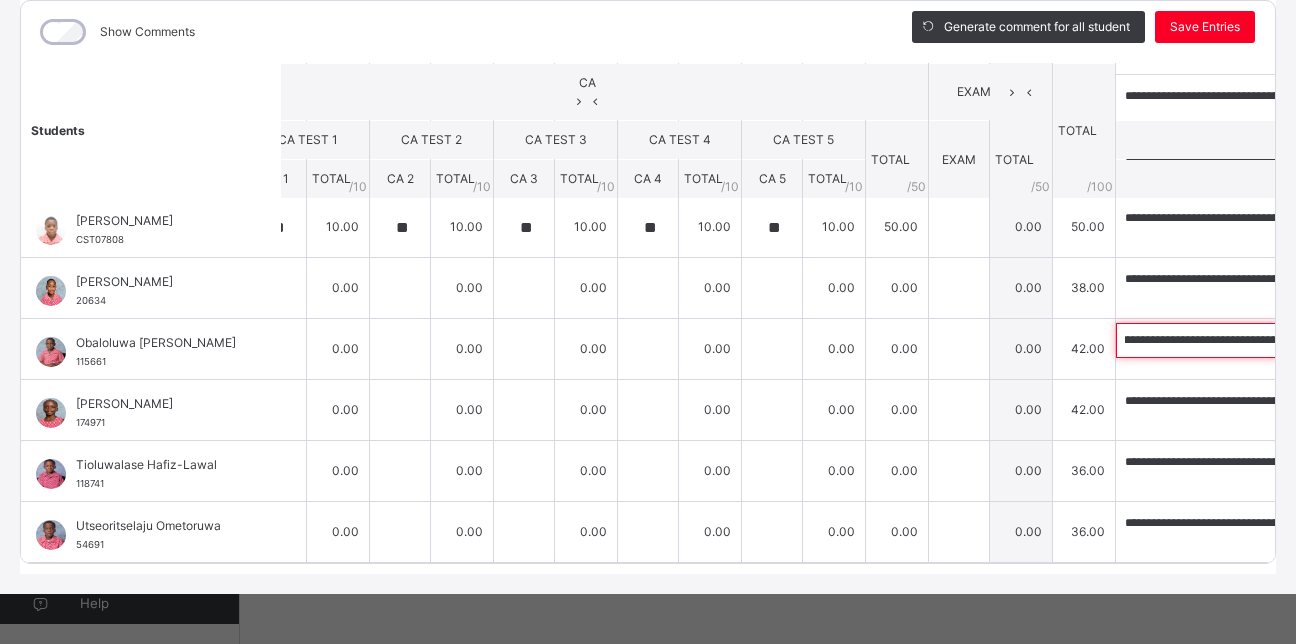 drag, startPoint x: 952, startPoint y: 322, endPoint x: 1241, endPoint y: 369, distance: 292.79684 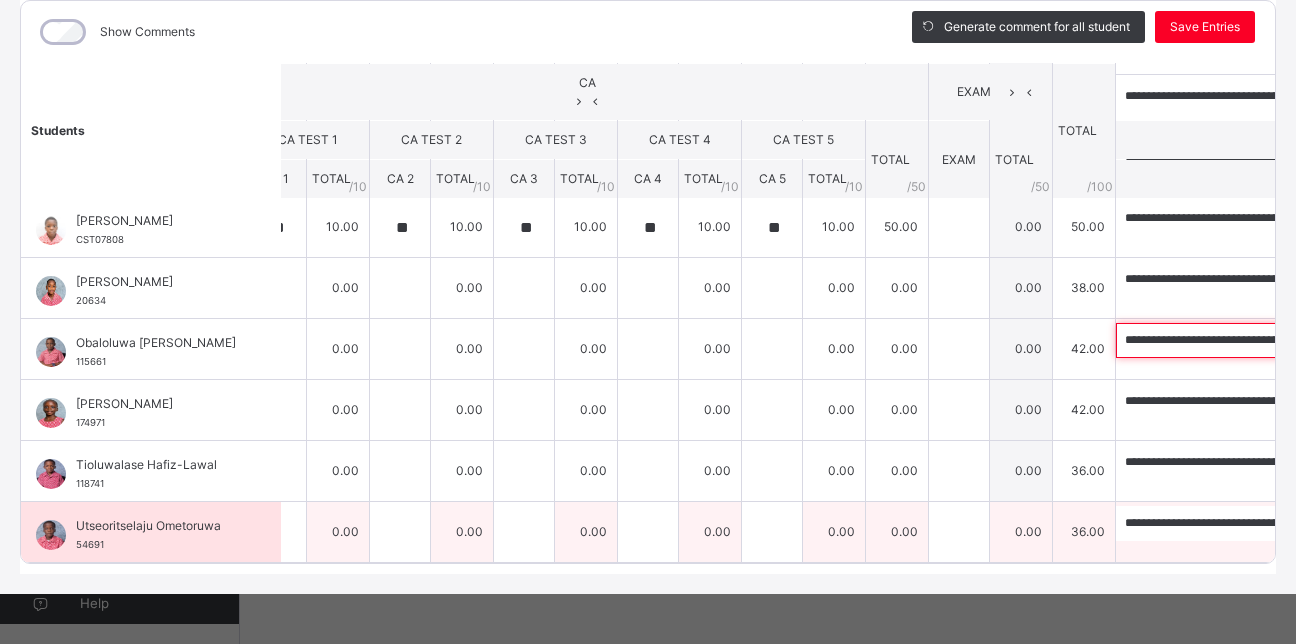 paste 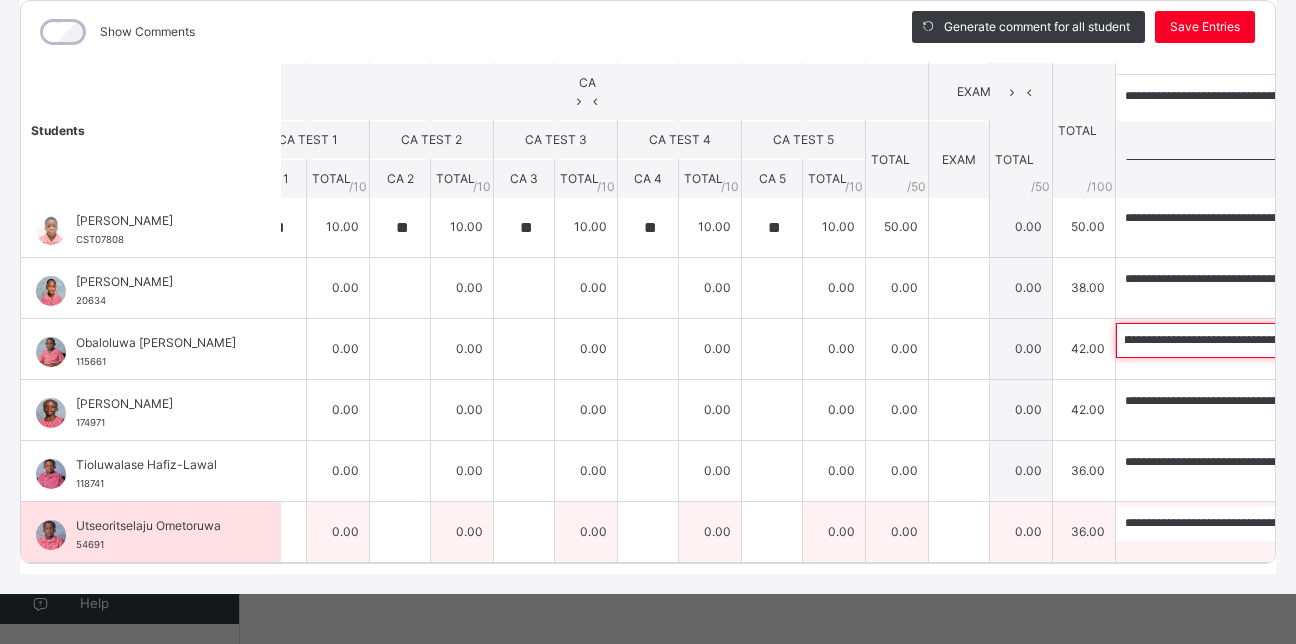 scroll, scrollTop: 0, scrollLeft: 0, axis: both 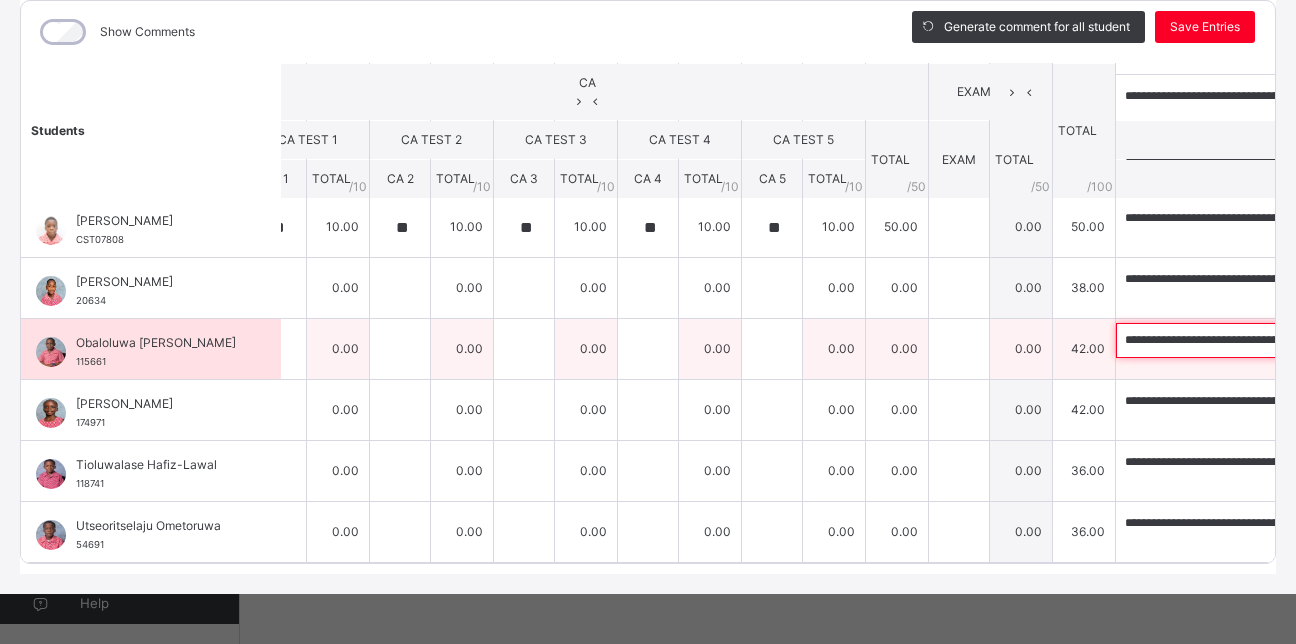 click on "**********" at bounding box center [1246, 340] 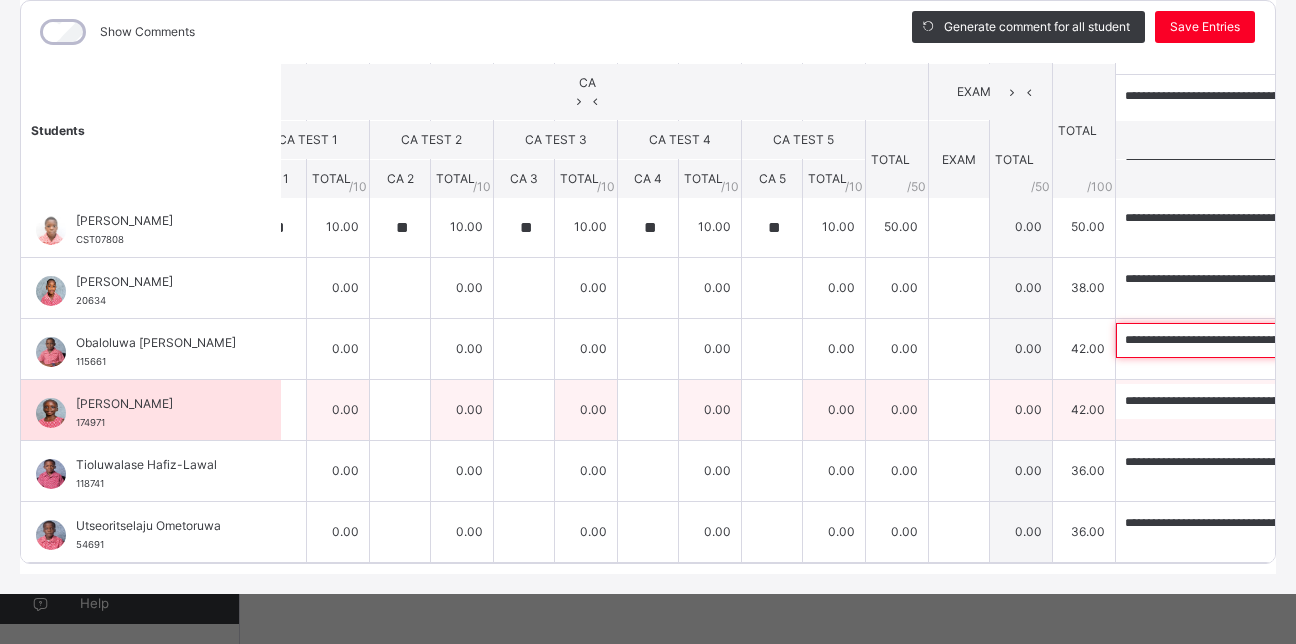 type on "**********" 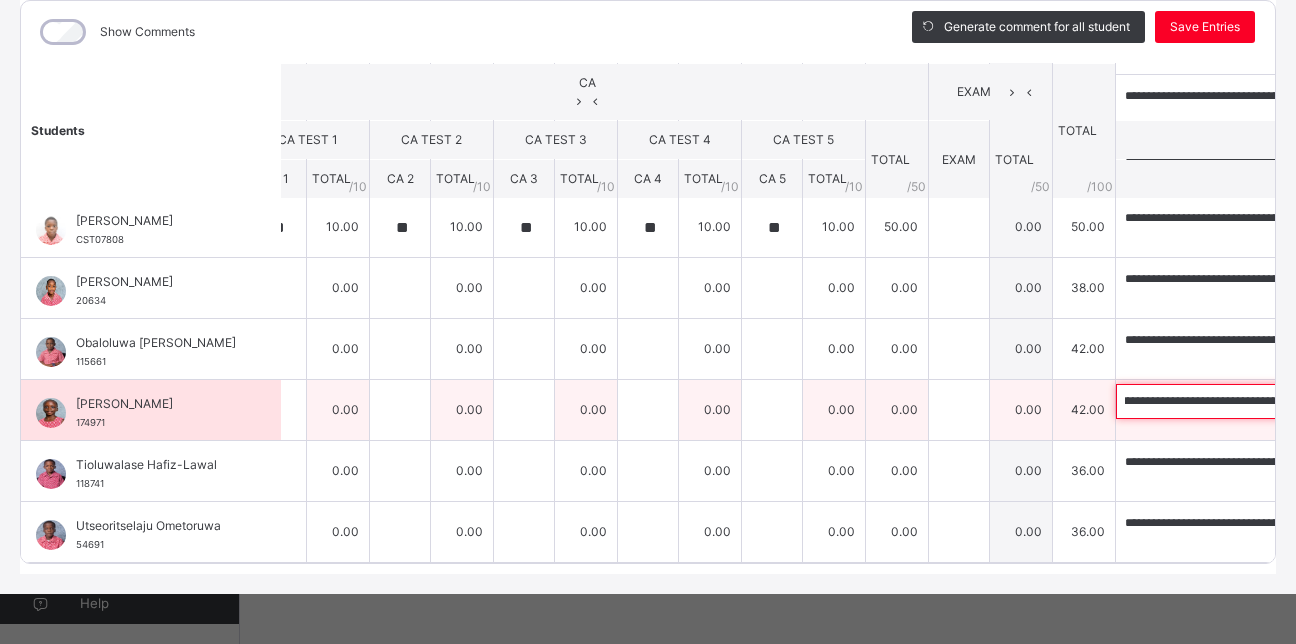 scroll, scrollTop: 0, scrollLeft: 442, axis: horizontal 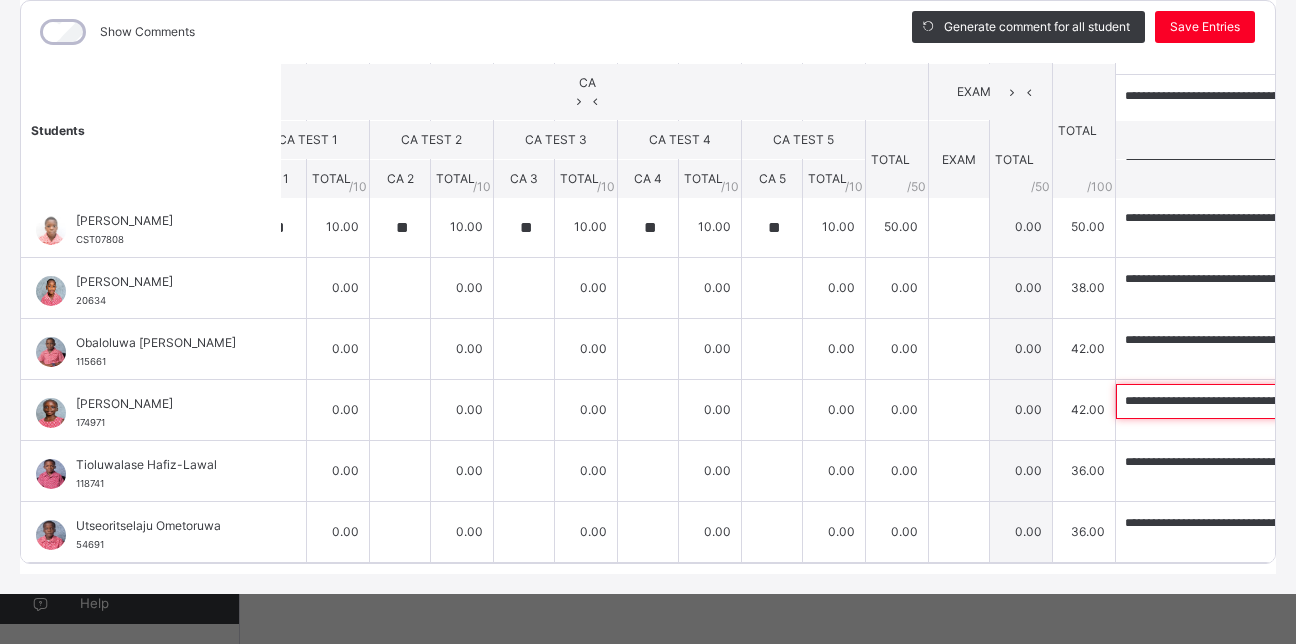 paste 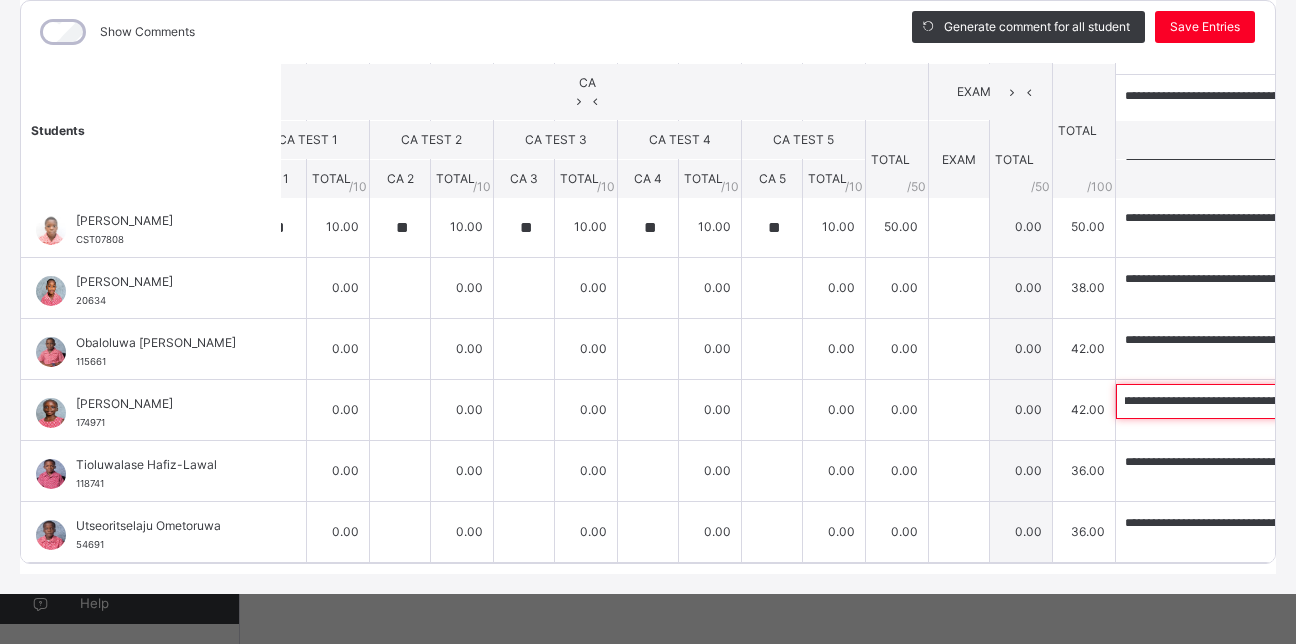 scroll, scrollTop: 0, scrollLeft: 0, axis: both 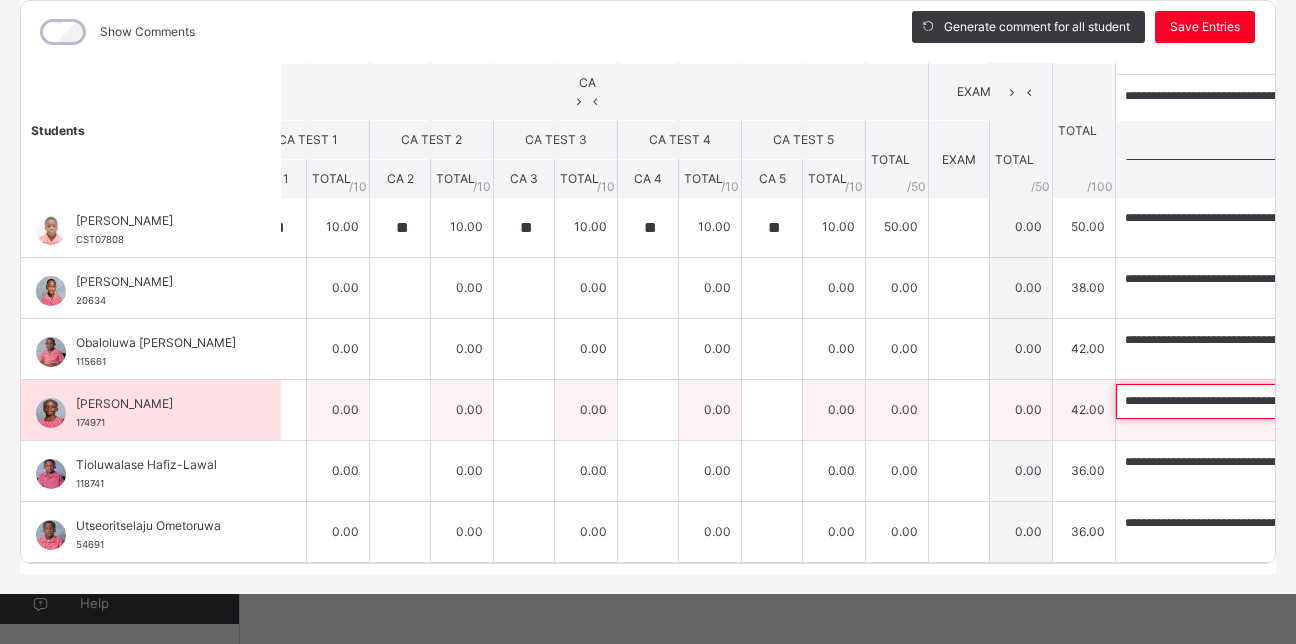 click on "**********" at bounding box center (1246, 401) 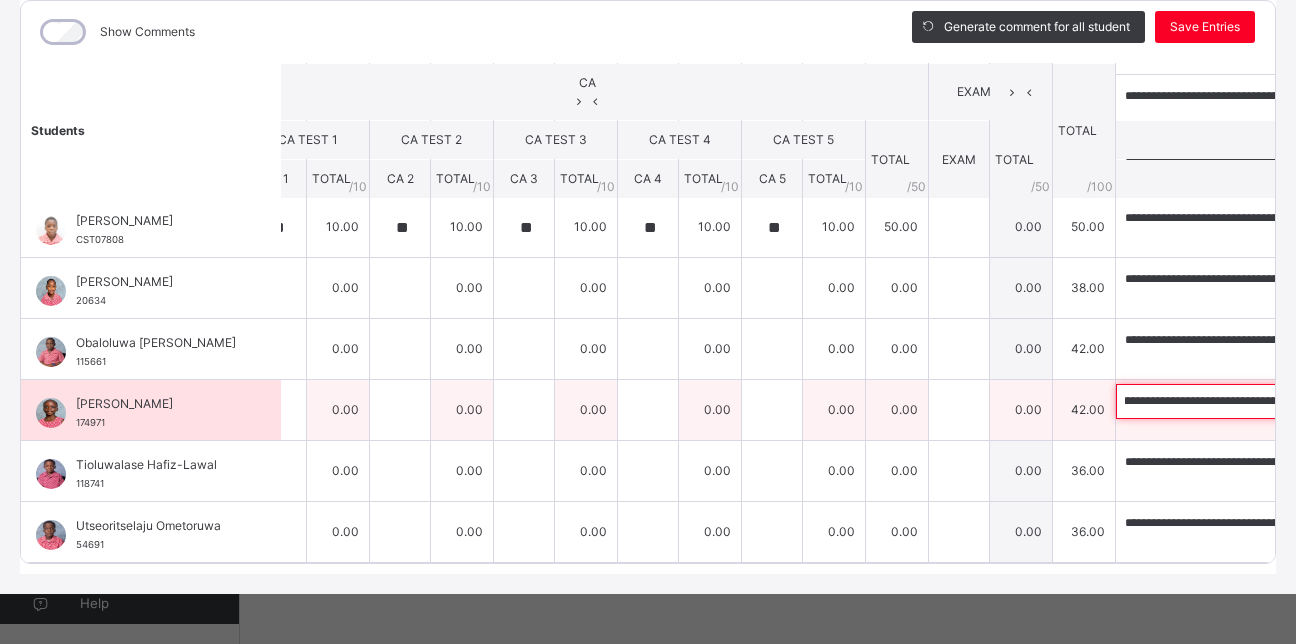 scroll, scrollTop: 0, scrollLeft: 408, axis: horizontal 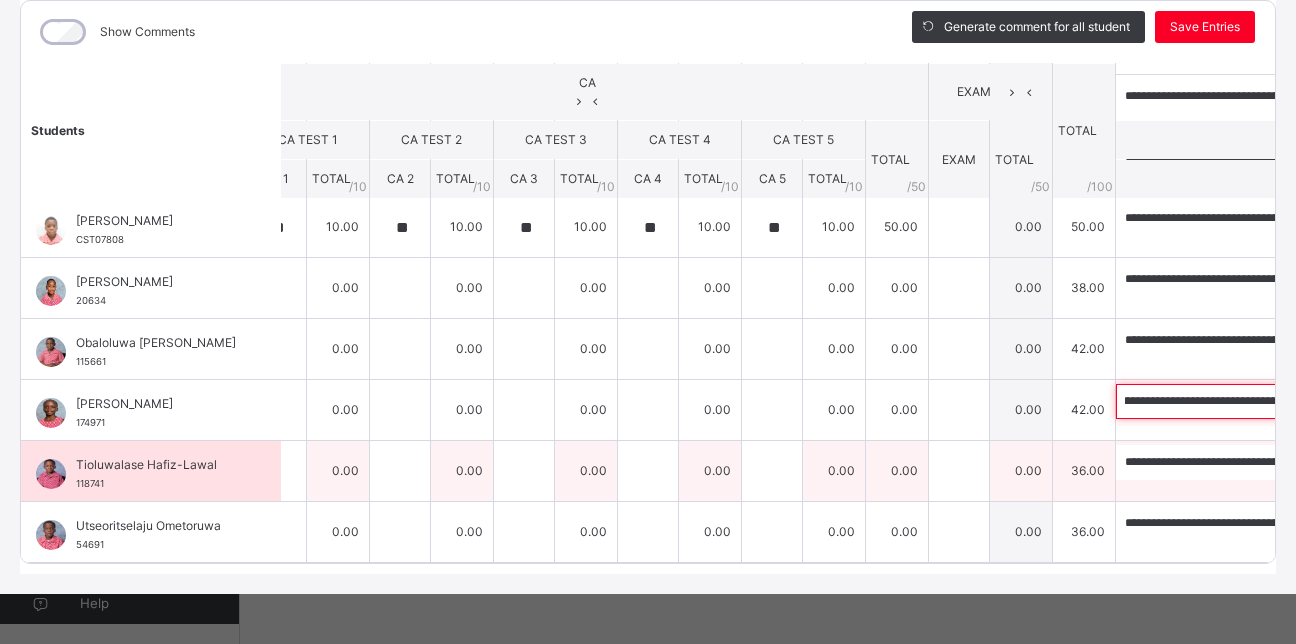 type on "**********" 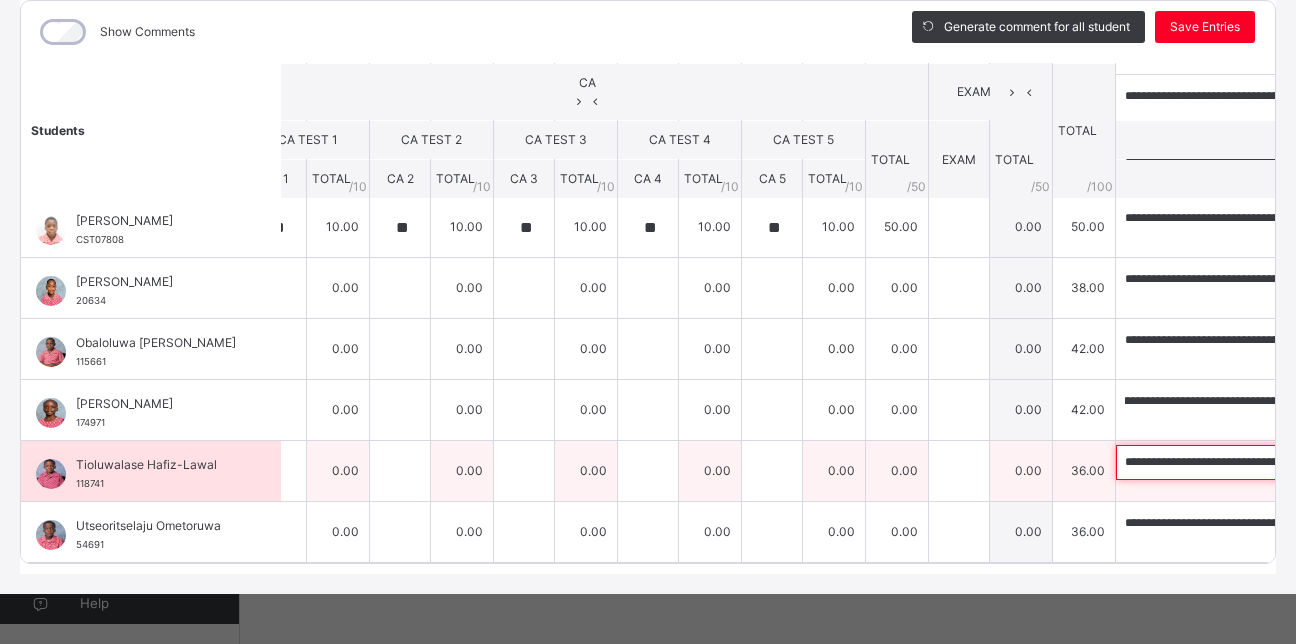 scroll, scrollTop: 0, scrollLeft: 0, axis: both 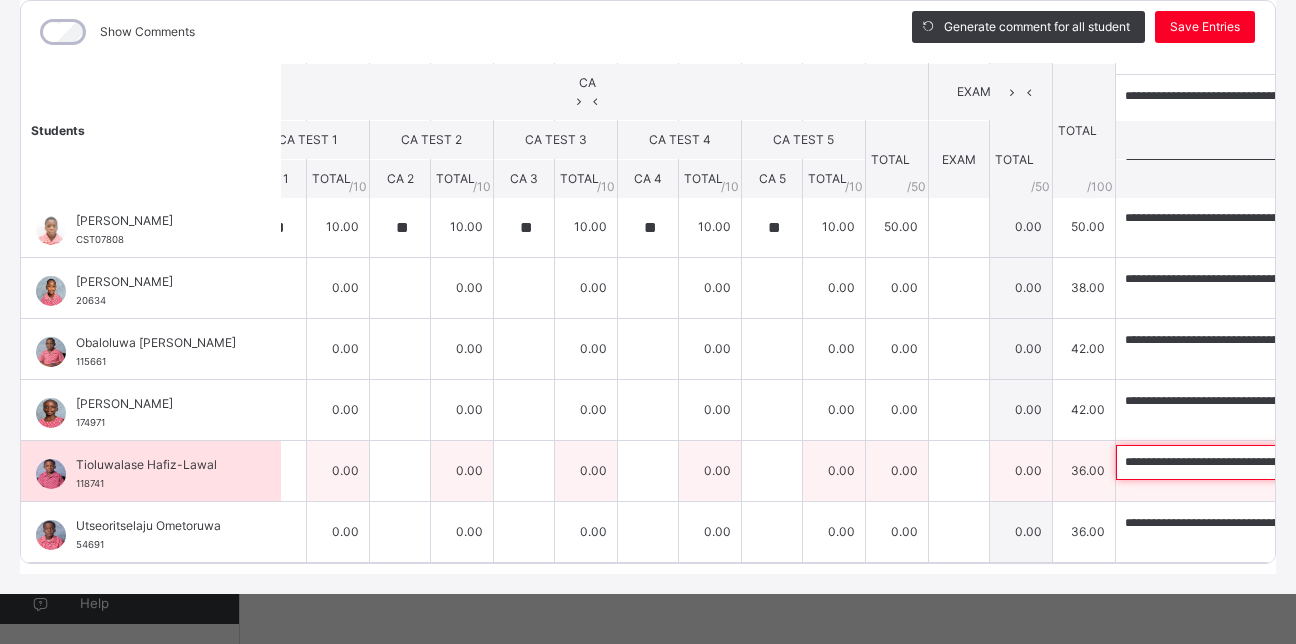 click on "**********" at bounding box center (1246, 462) 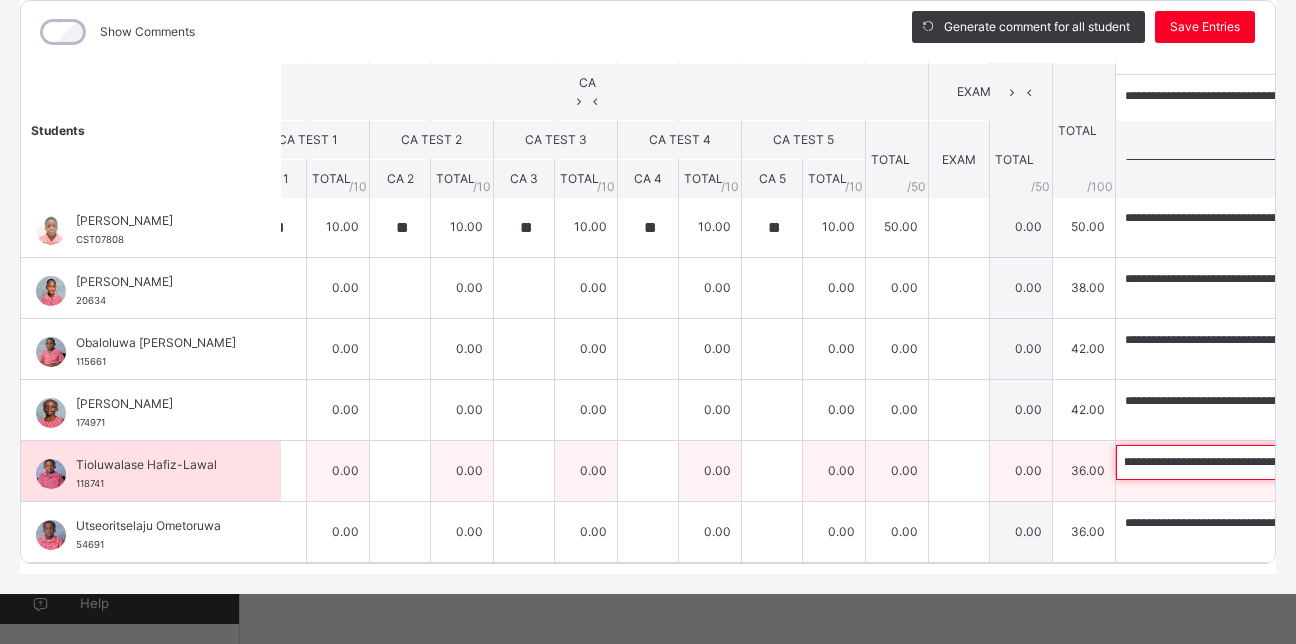 scroll, scrollTop: 0, scrollLeft: 400, axis: horizontal 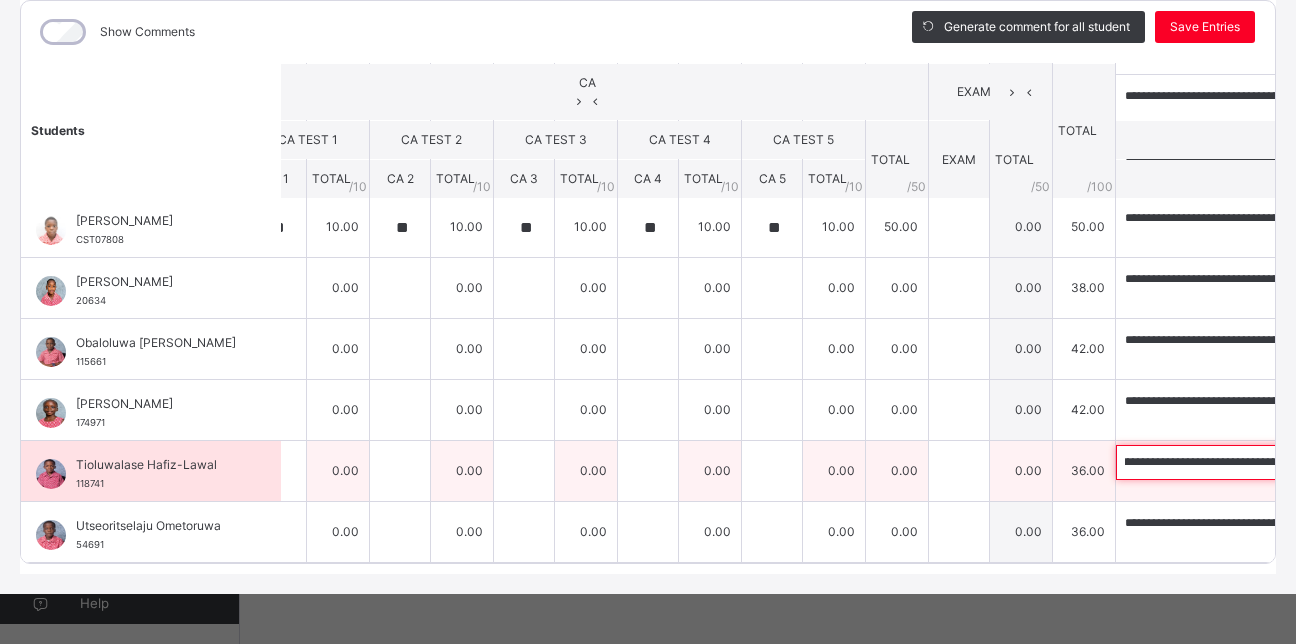 drag, startPoint x: 915, startPoint y: 450, endPoint x: 1161, endPoint y: 464, distance: 246.39806 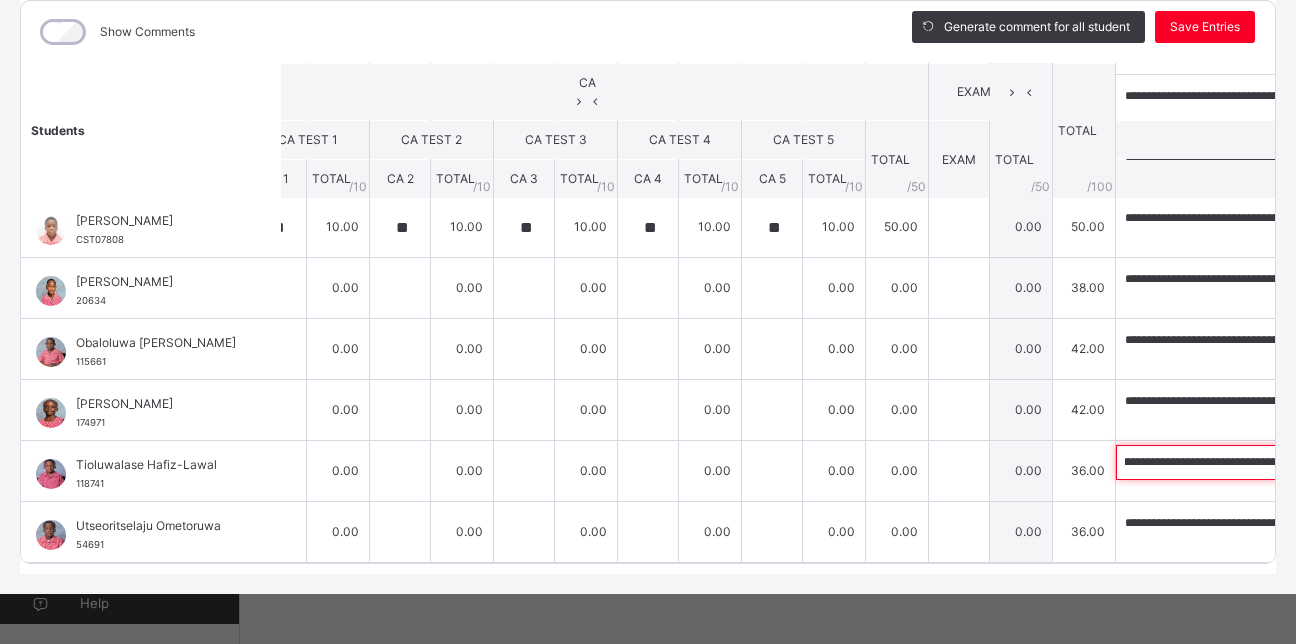 scroll, scrollTop: 0, scrollLeft: 0, axis: both 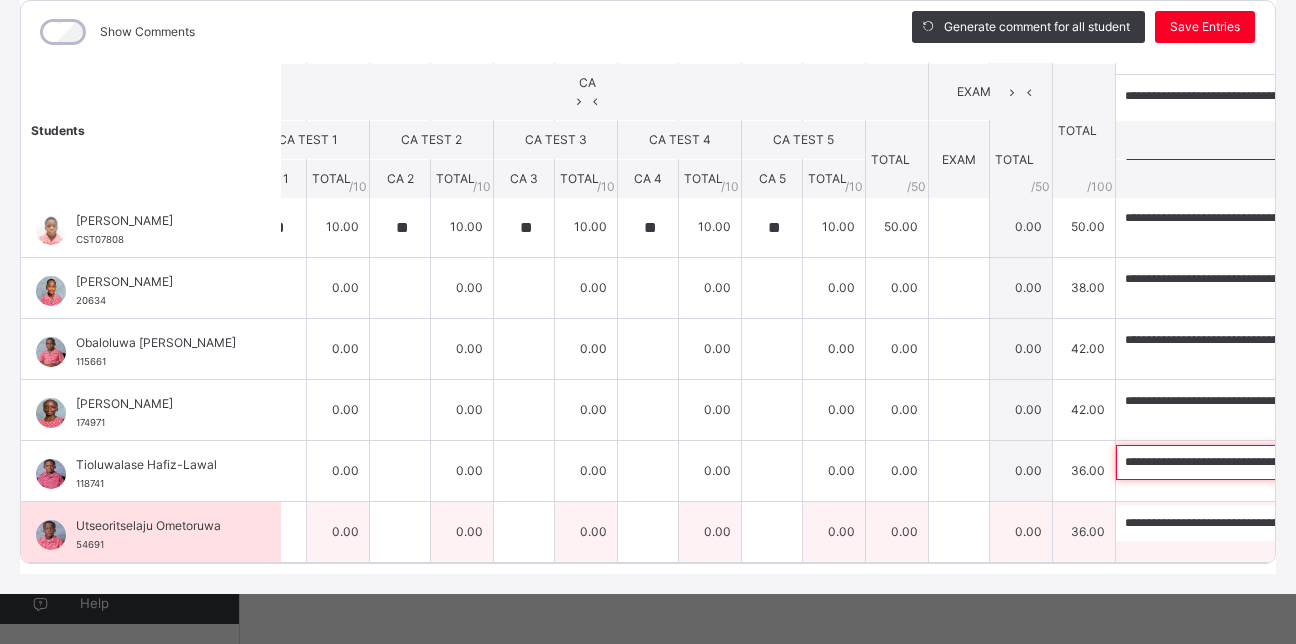 paste on "*****" 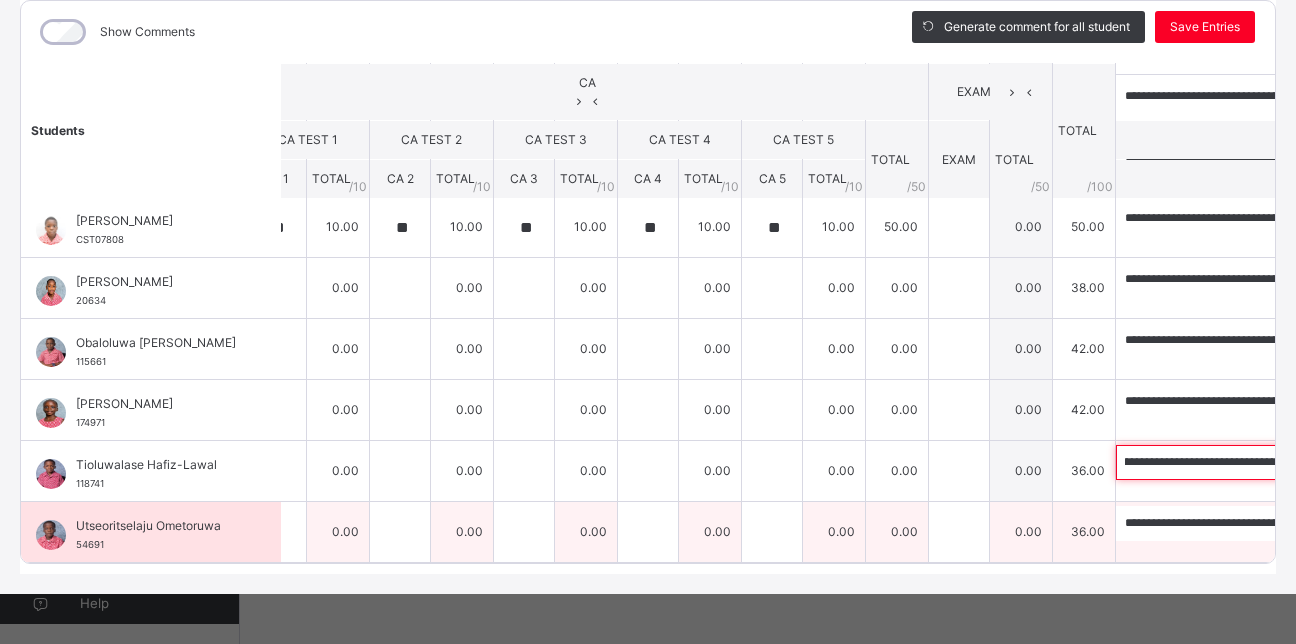 scroll, scrollTop: 0, scrollLeft: 0, axis: both 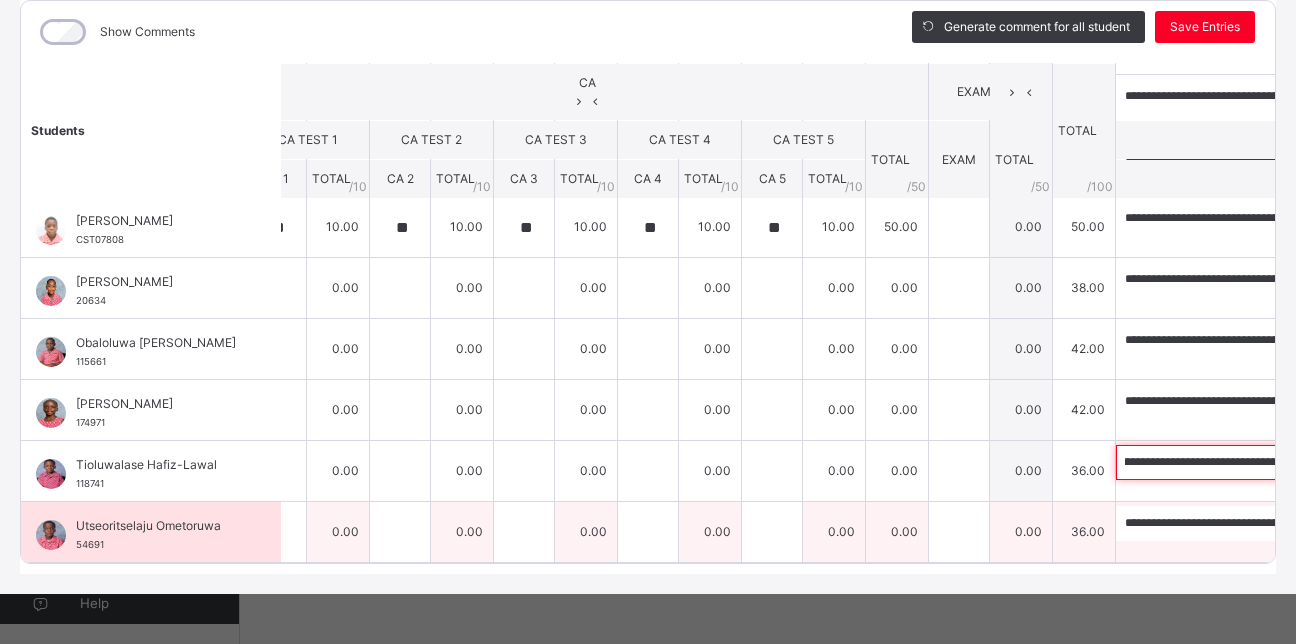 type on "**********" 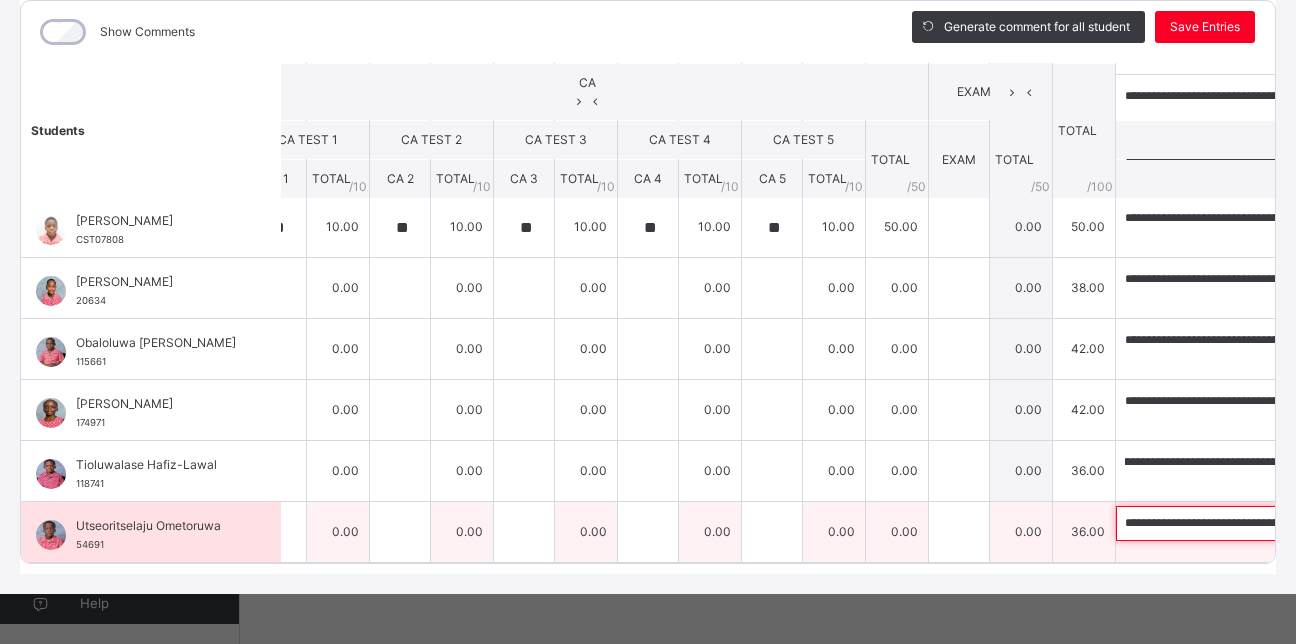 scroll, scrollTop: 0, scrollLeft: 0, axis: both 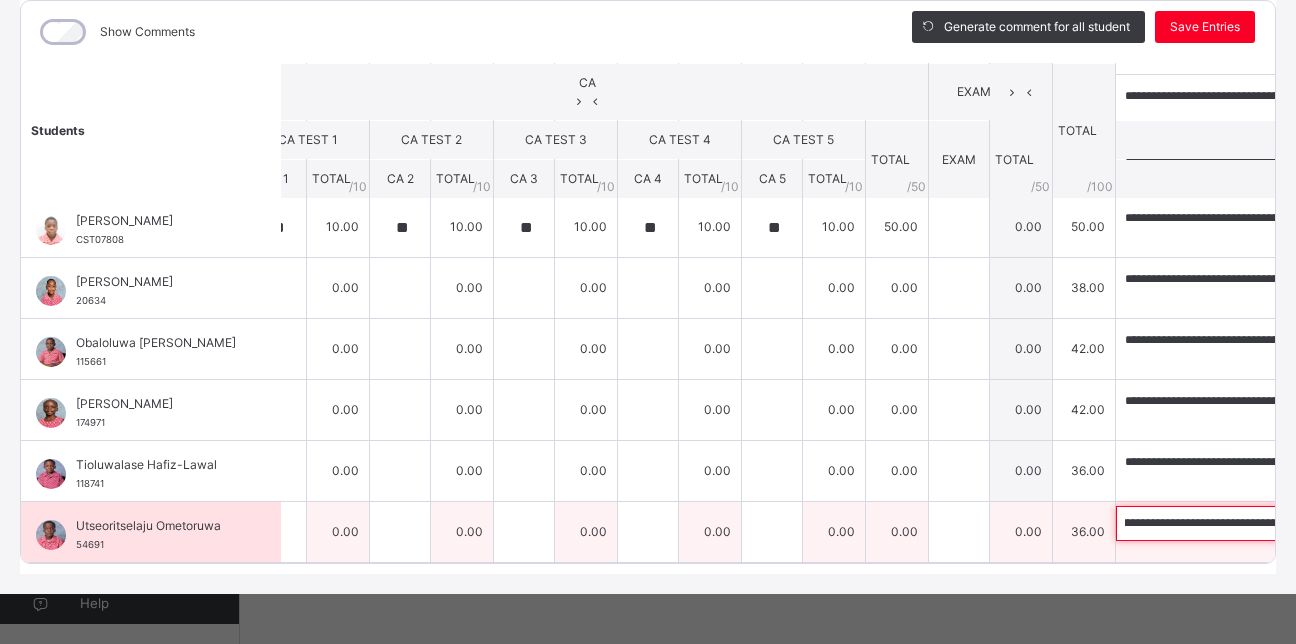 drag, startPoint x: 913, startPoint y: 510, endPoint x: 1173, endPoint y: 511, distance: 260.00192 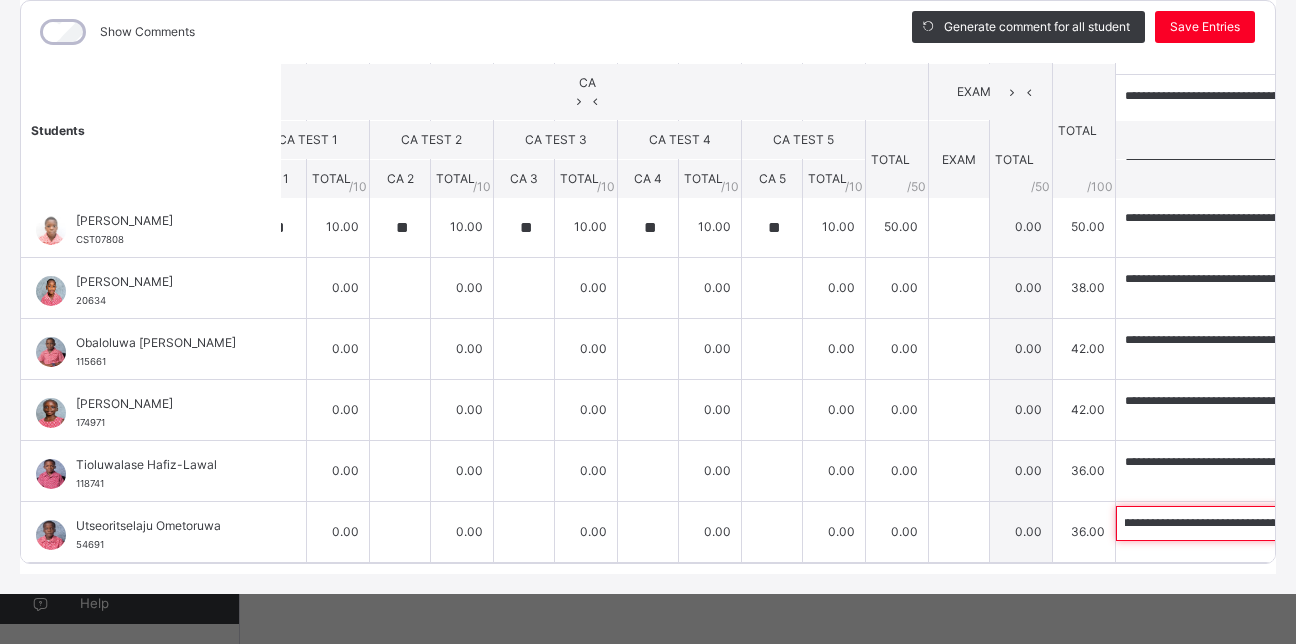 scroll, scrollTop: 0, scrollLeft: 0, axis: both 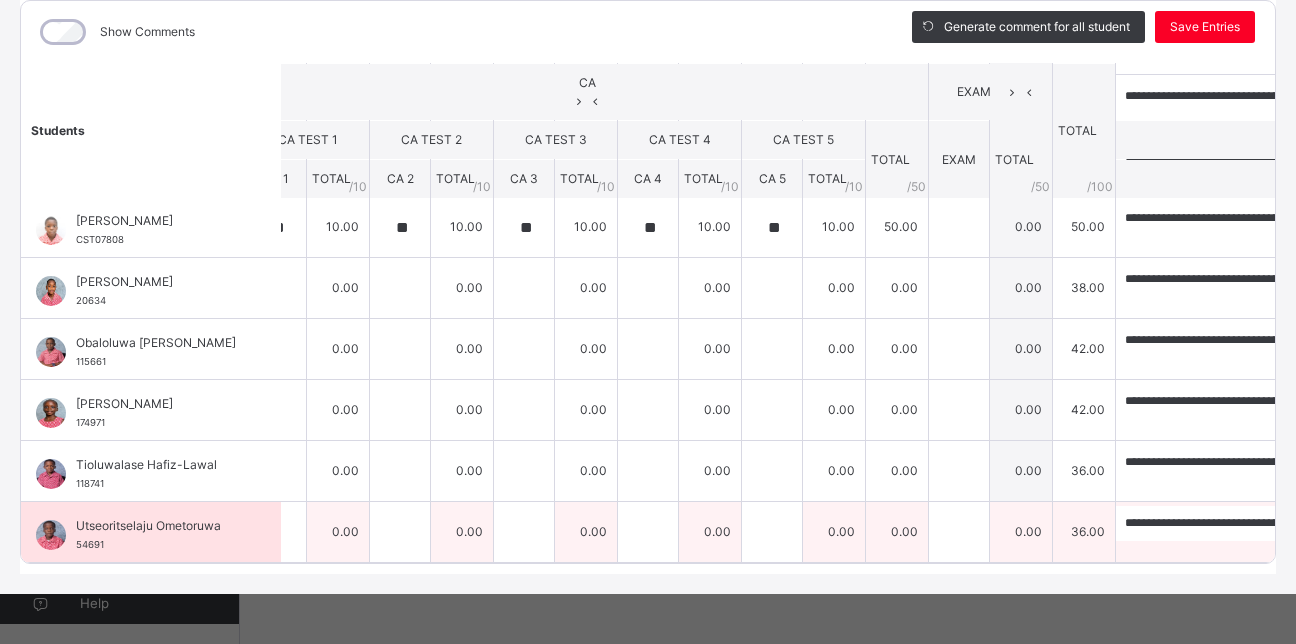 click on "Utseoritselaju  Ometoruwa" at bounding box center [156, 526] 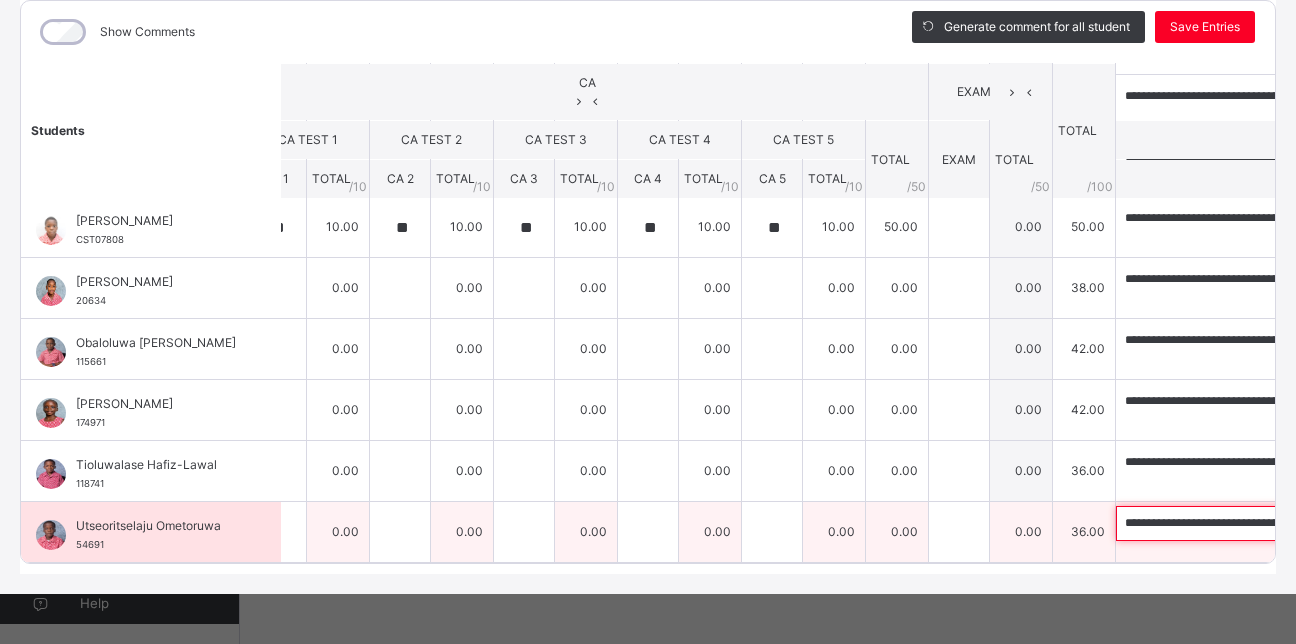 click on "**********" at bounding box center [1246, 523] 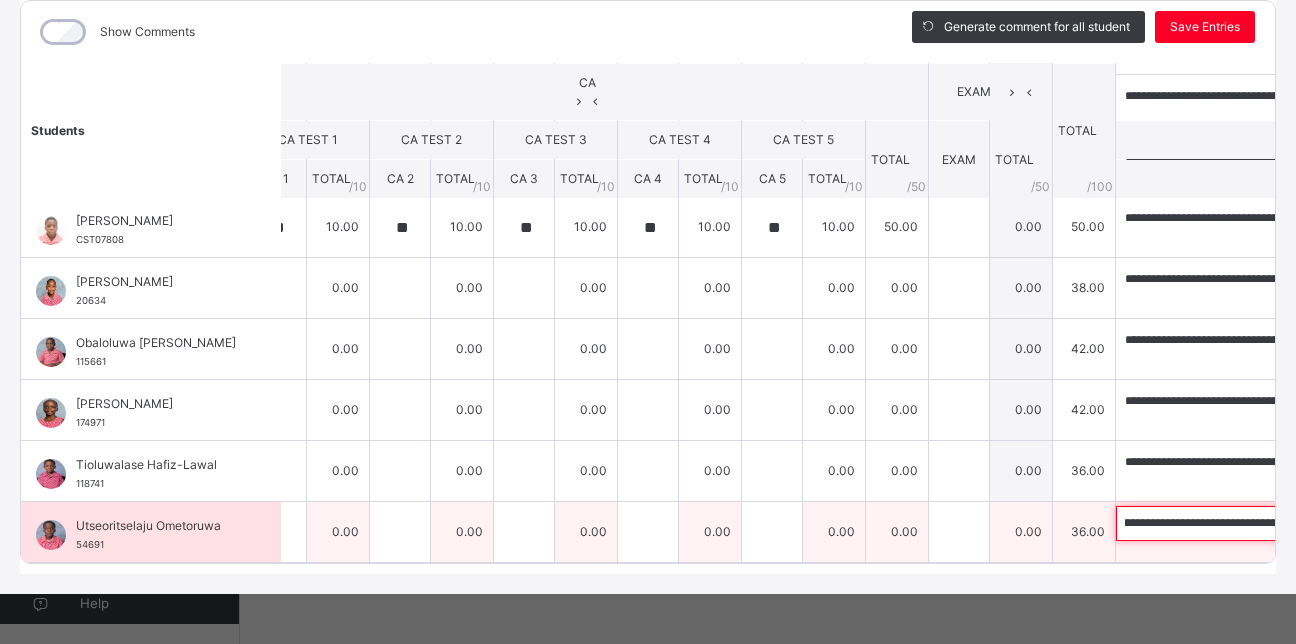 scroll, scrollTop: 0, scrollLeft: 629, axis: horizontal 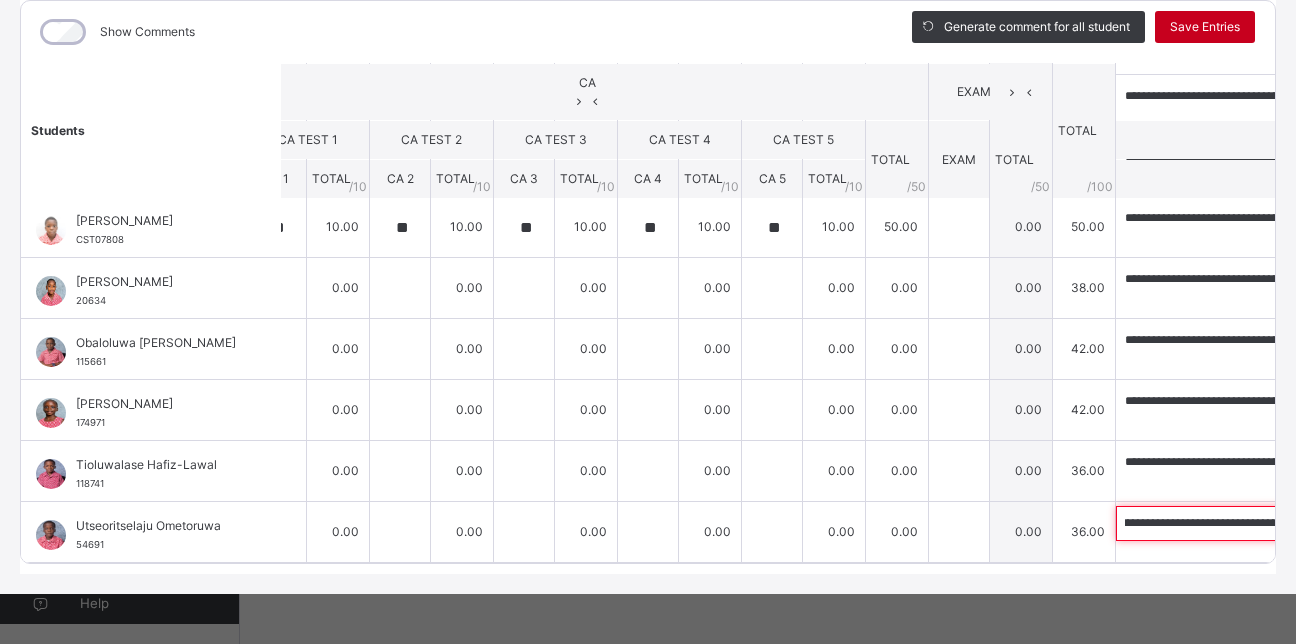 type on "**********" 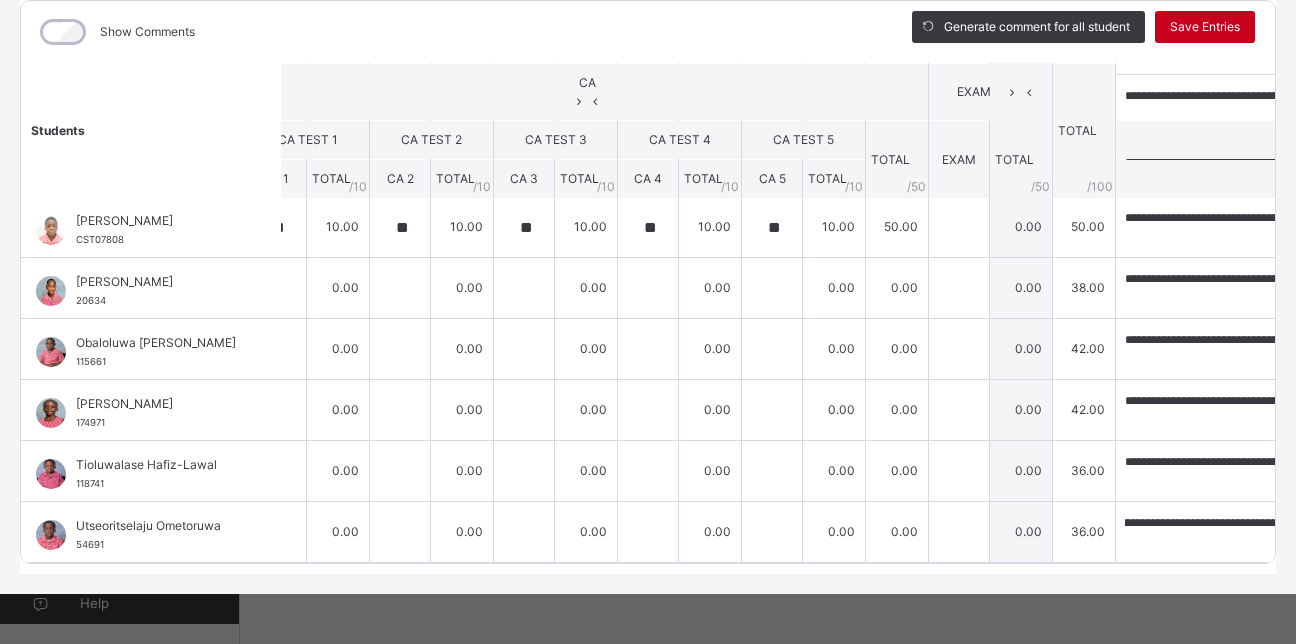 scroll, scrollTop: 0, scrollLeft: 0, axis: both 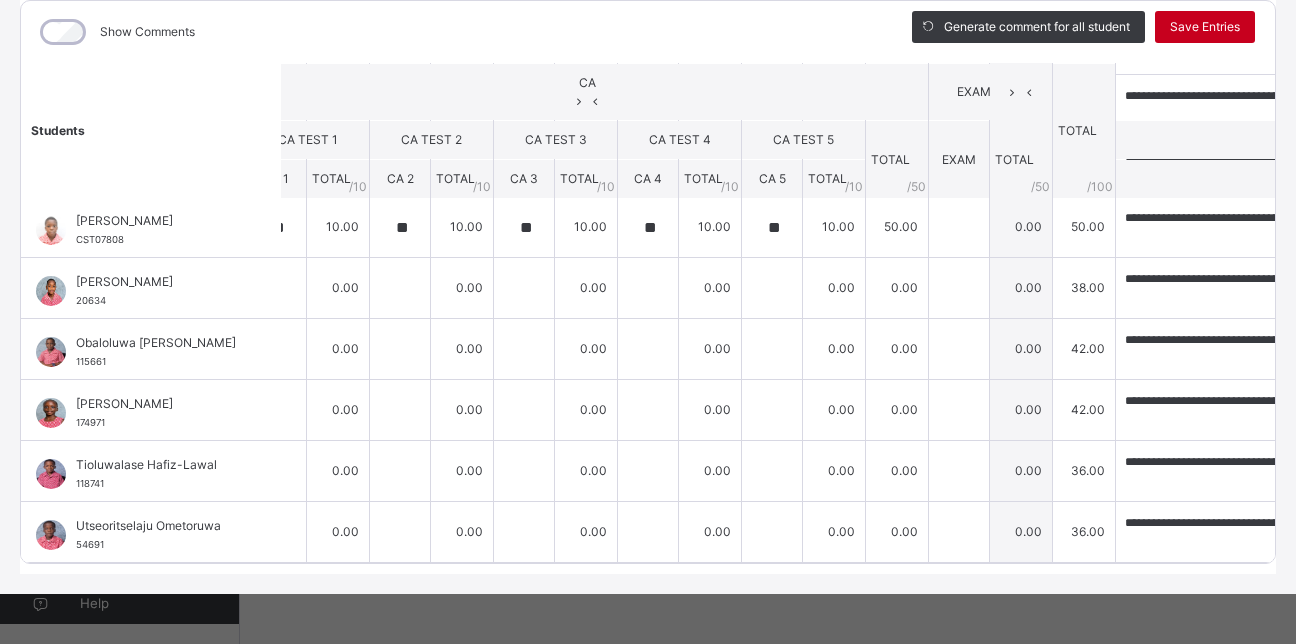 click on "Save Entries" at bounding box center [1205, 27] 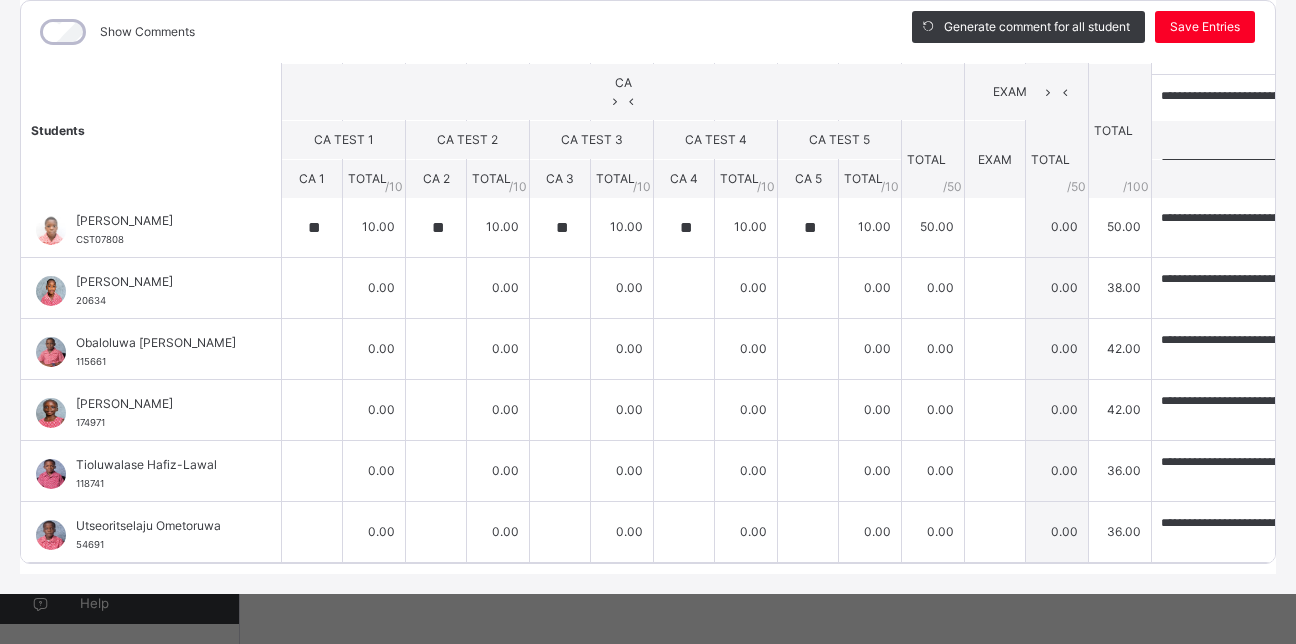 scroll, scrollTop: 415, scrollLeft: 0, axis: vertical 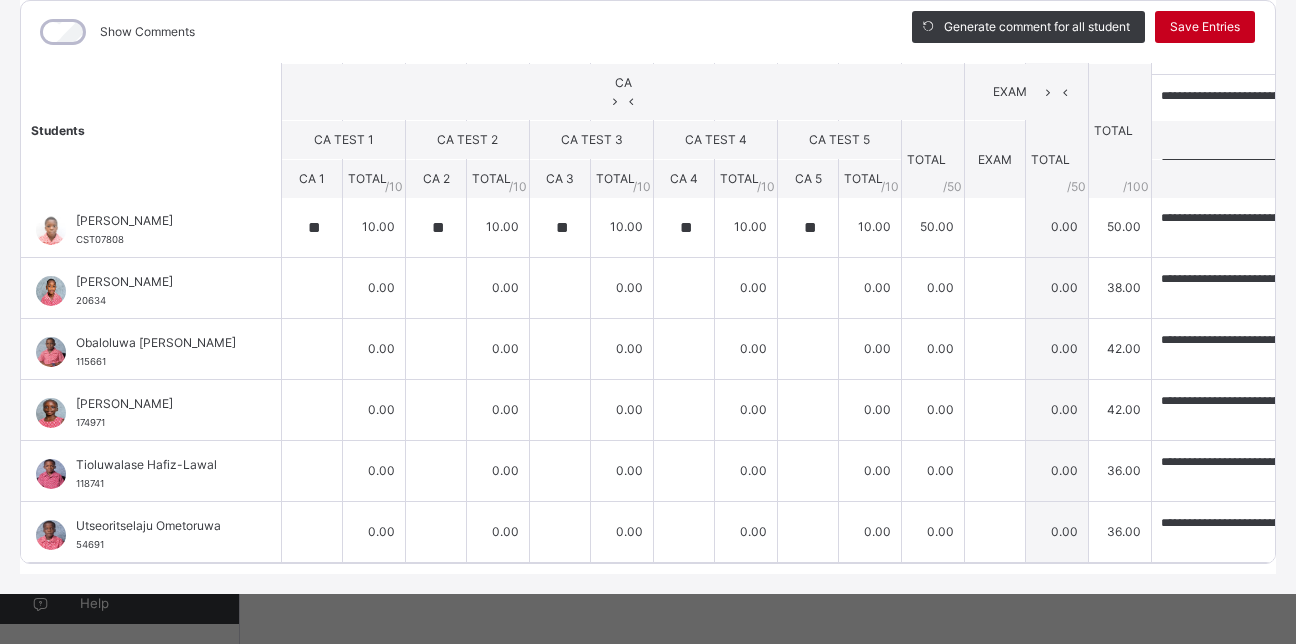 click on "Save Entries" at bounding box center (1205, 27) 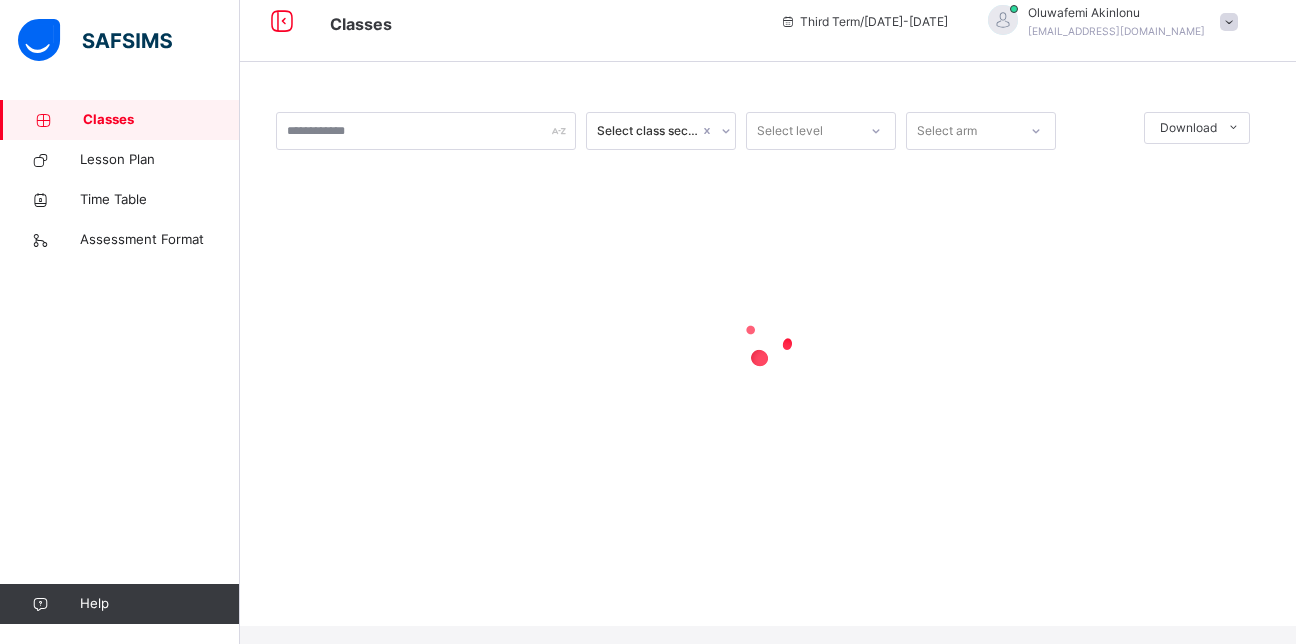 scroll, scrollTop: 0, scrollLeft: 0, axis: both 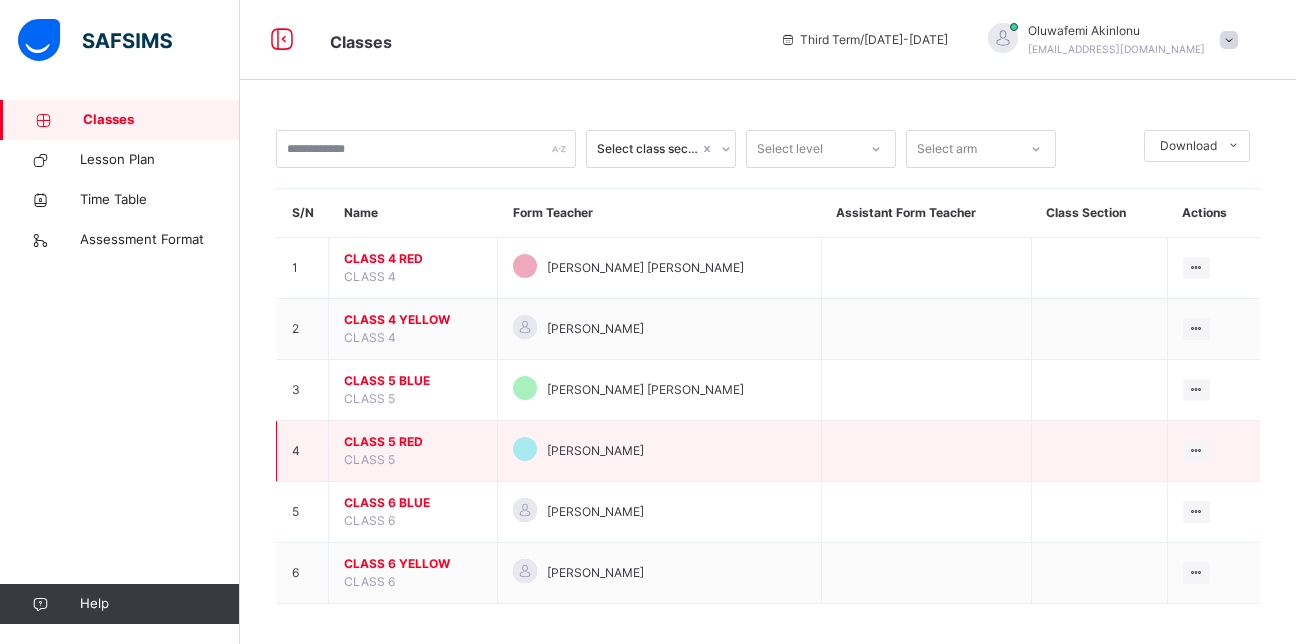 click on "CLASS 5   RED" at bounding box center (413, 442) 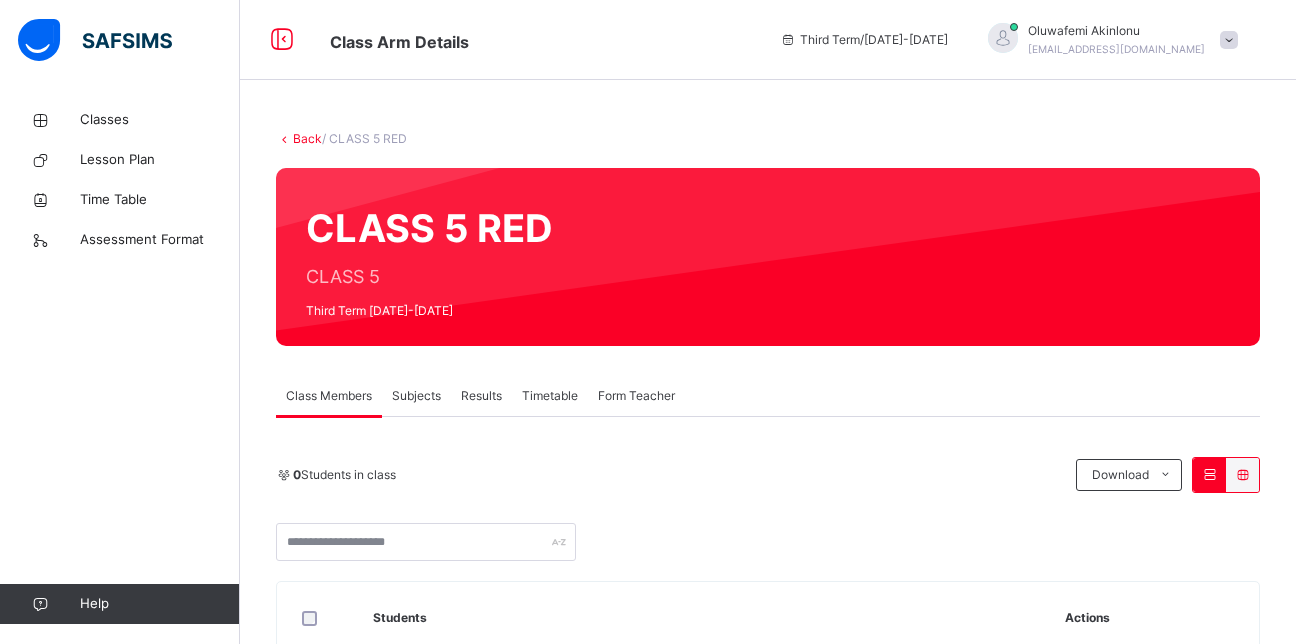 click on "Subjects" at bounding box center (416, 396) 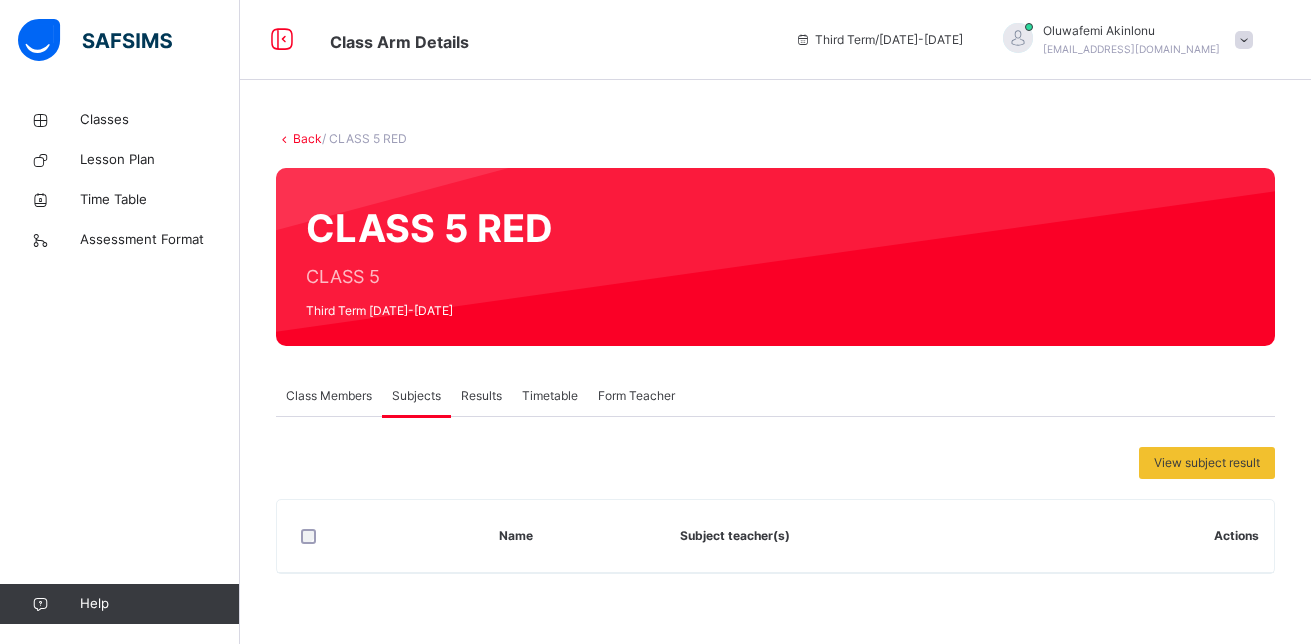 drag, startPoint x: 1310, startPoint y: 464, endPoint x: 1314, endPoint y: 621, distance: 157.05095 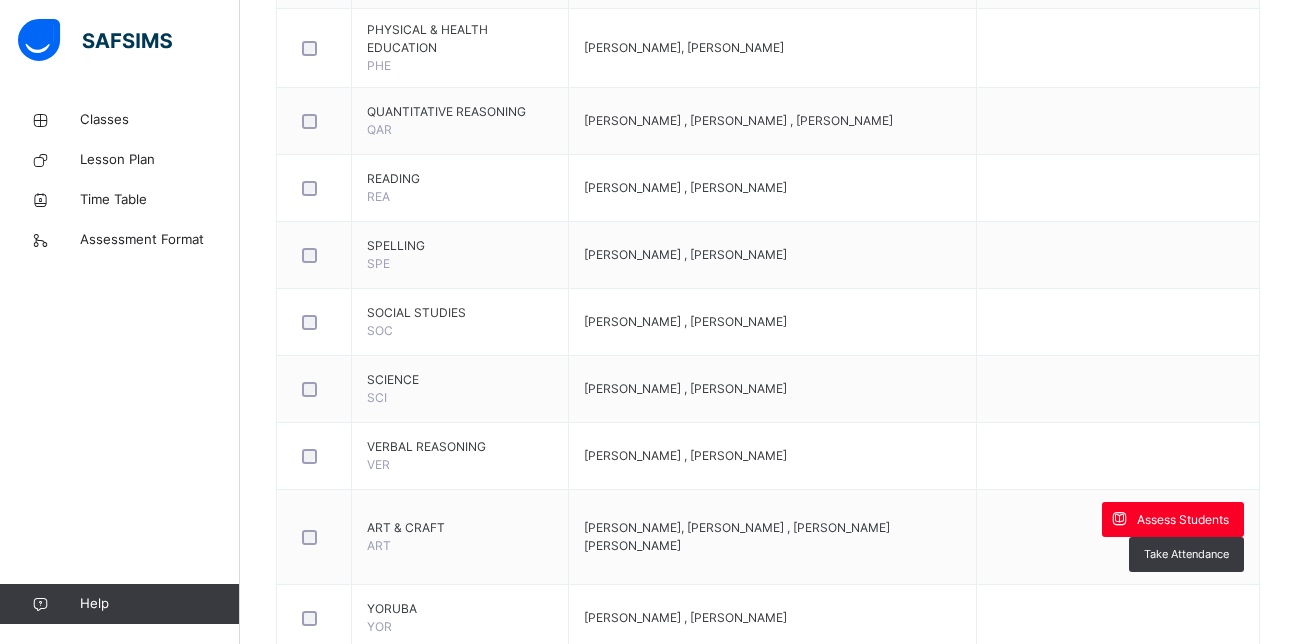 scroll, scrollTop: 1292, scrollLeft: 0, axis: vertical 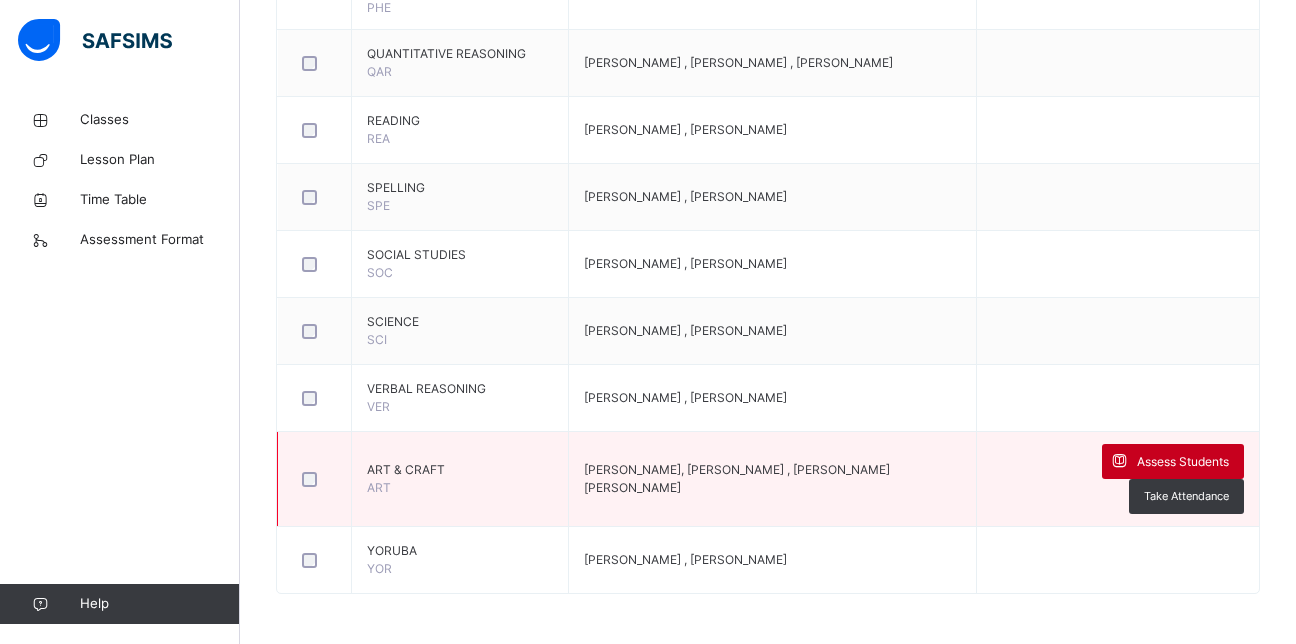 click on "Assess Students" at bounding box center [1183, 462] 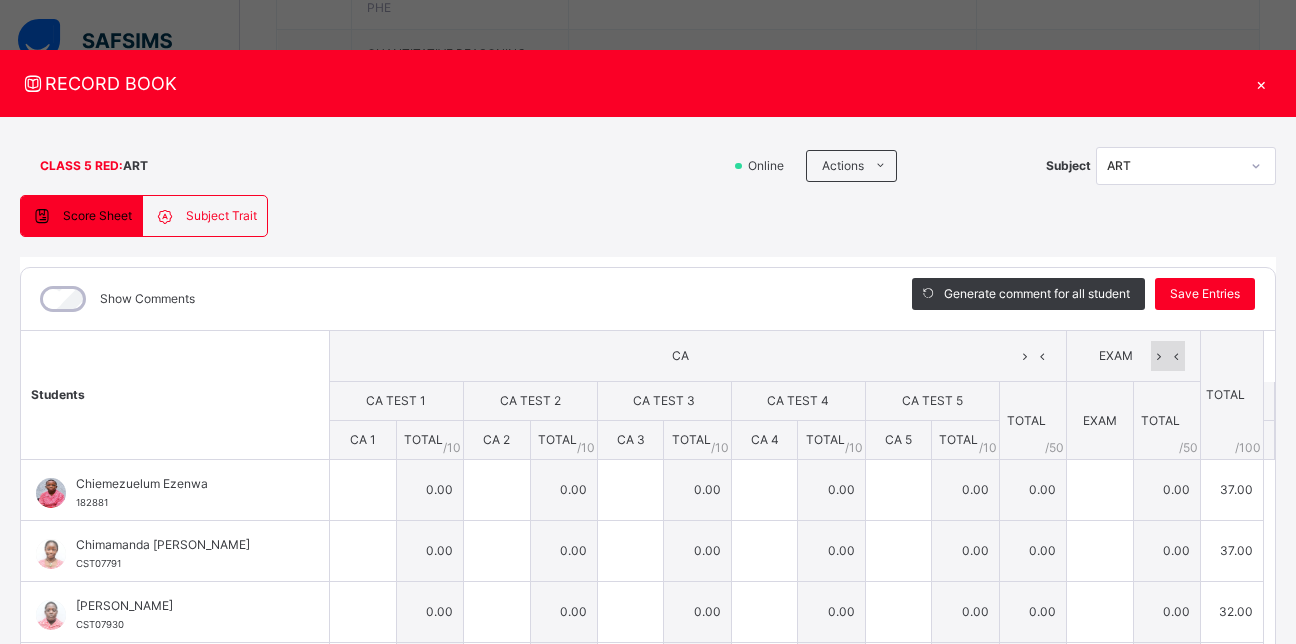 click at bounding box center [1159, 356] 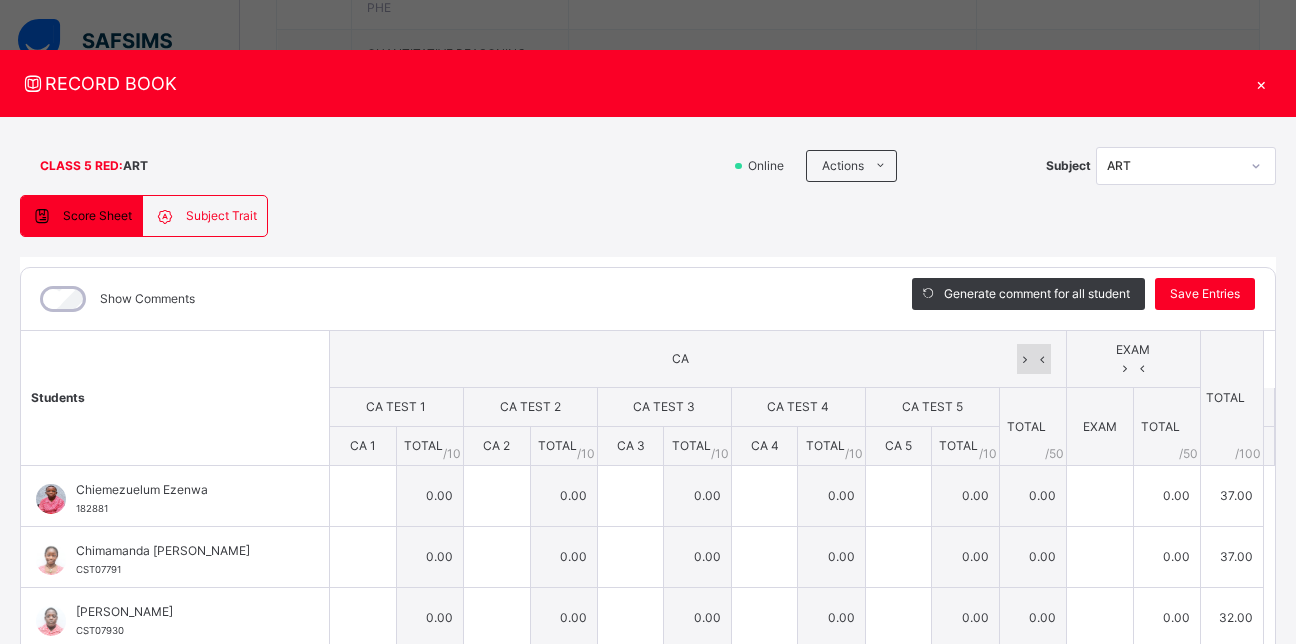 click at bounding box center (1042, 359) 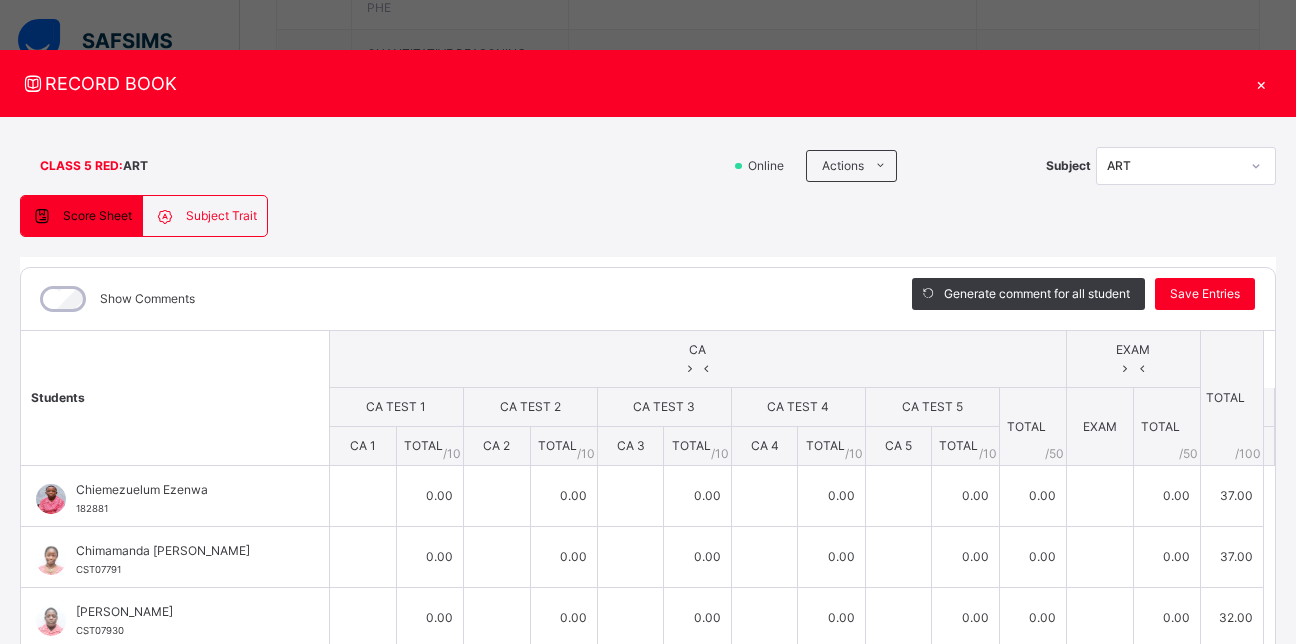 click at bounding box center (1141, 367) 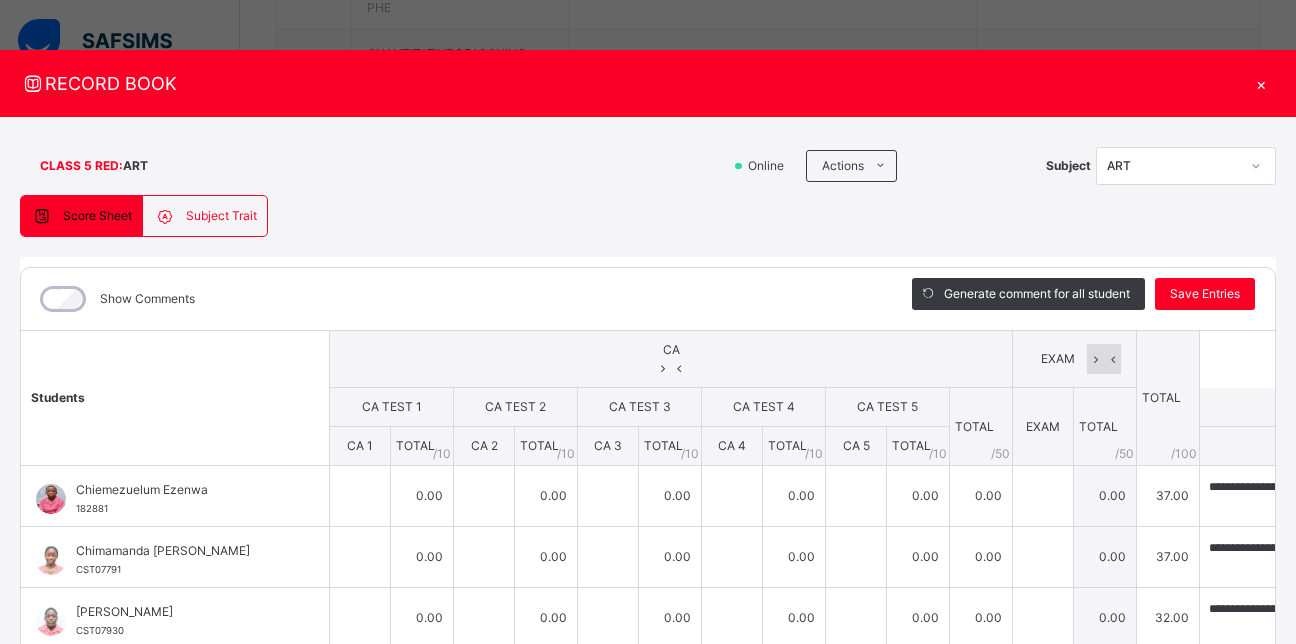 click at bounding box center [1112, 359] 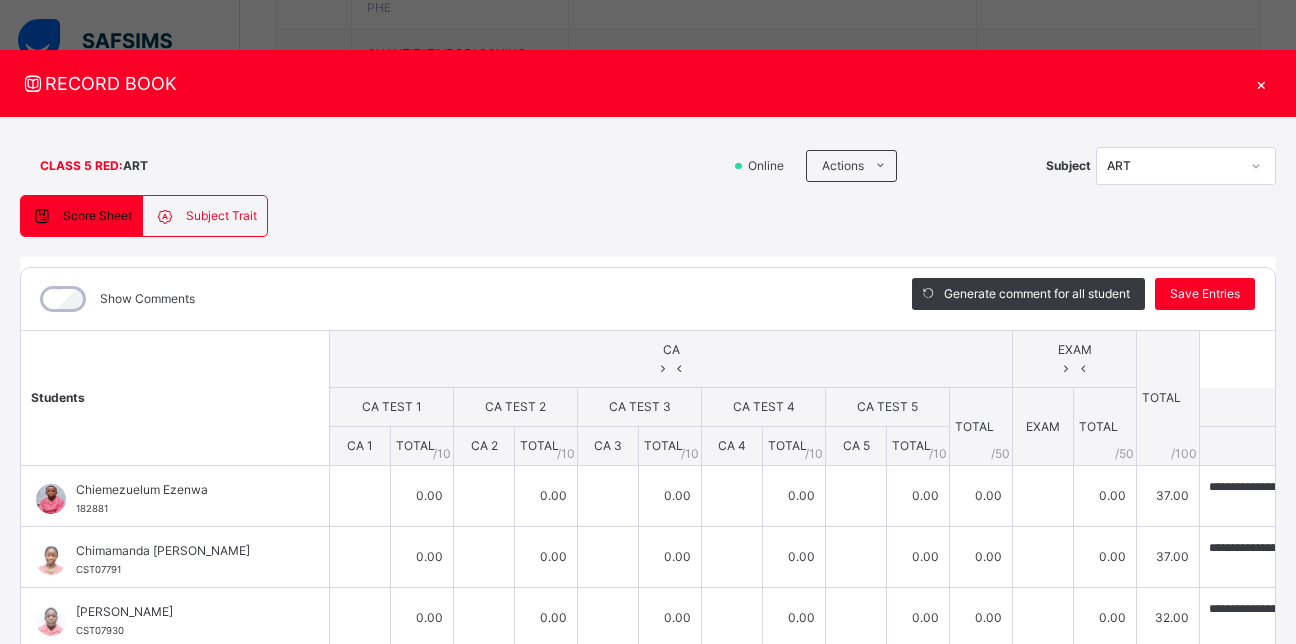 click at bounding box center [662, 367] 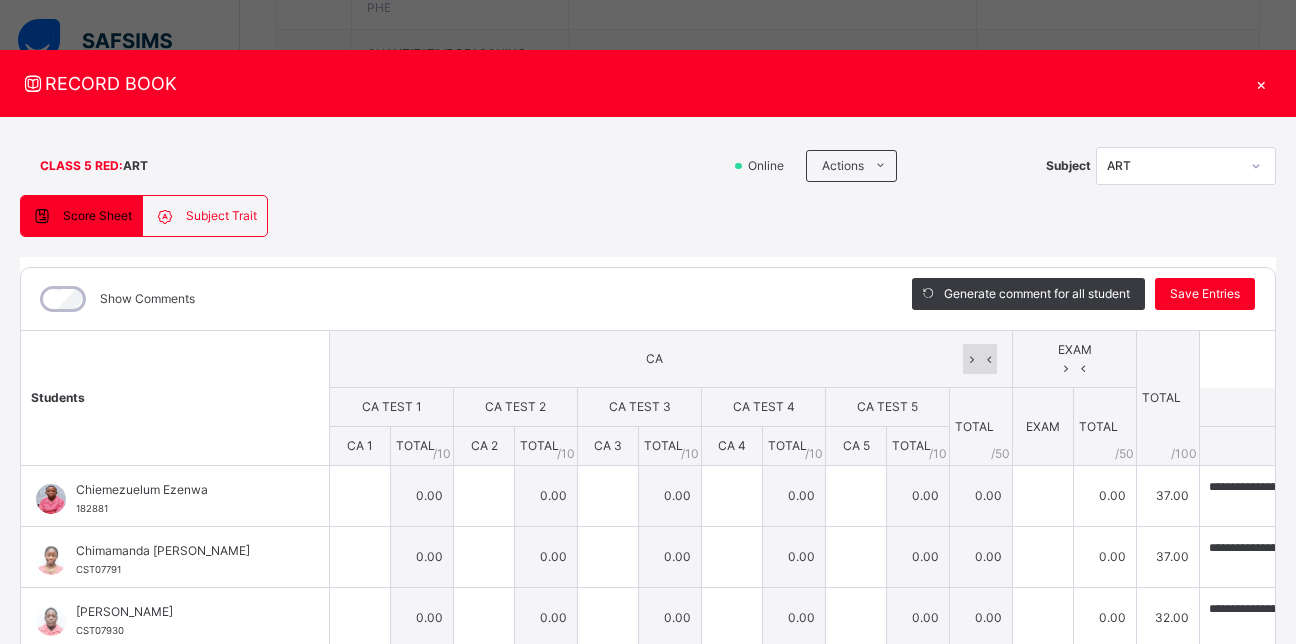 click at bounding box center (988, 359) 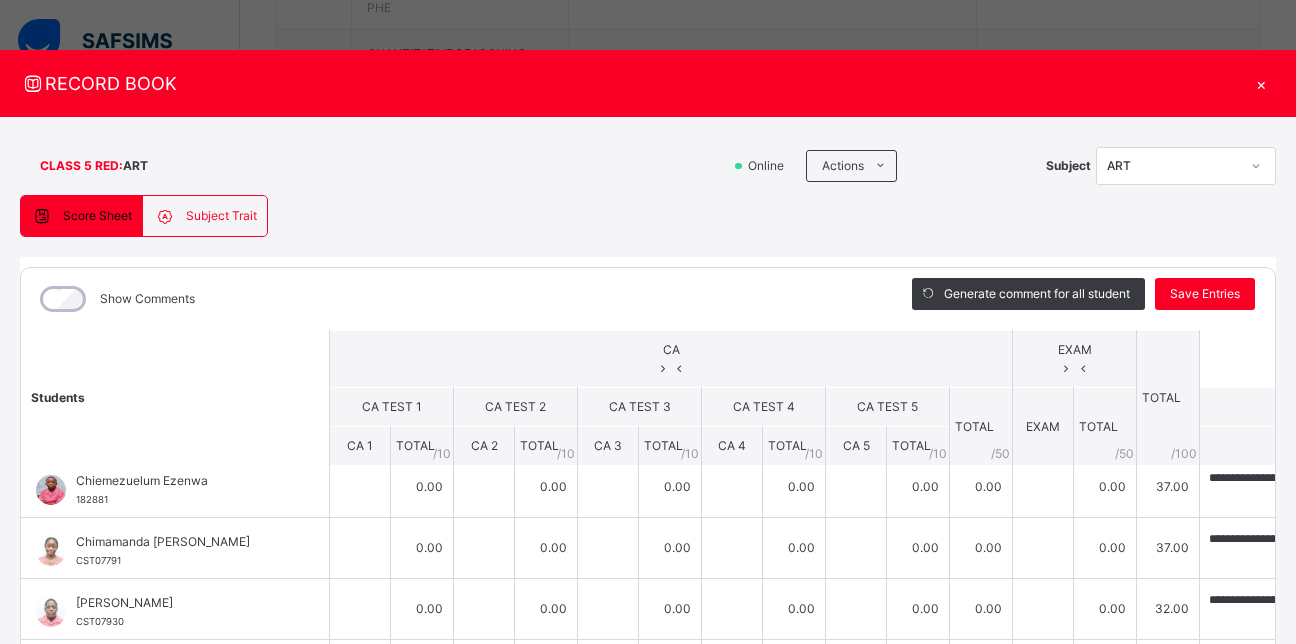 scroll, scrollTop: 0, scrollLeft: 0, axis: both 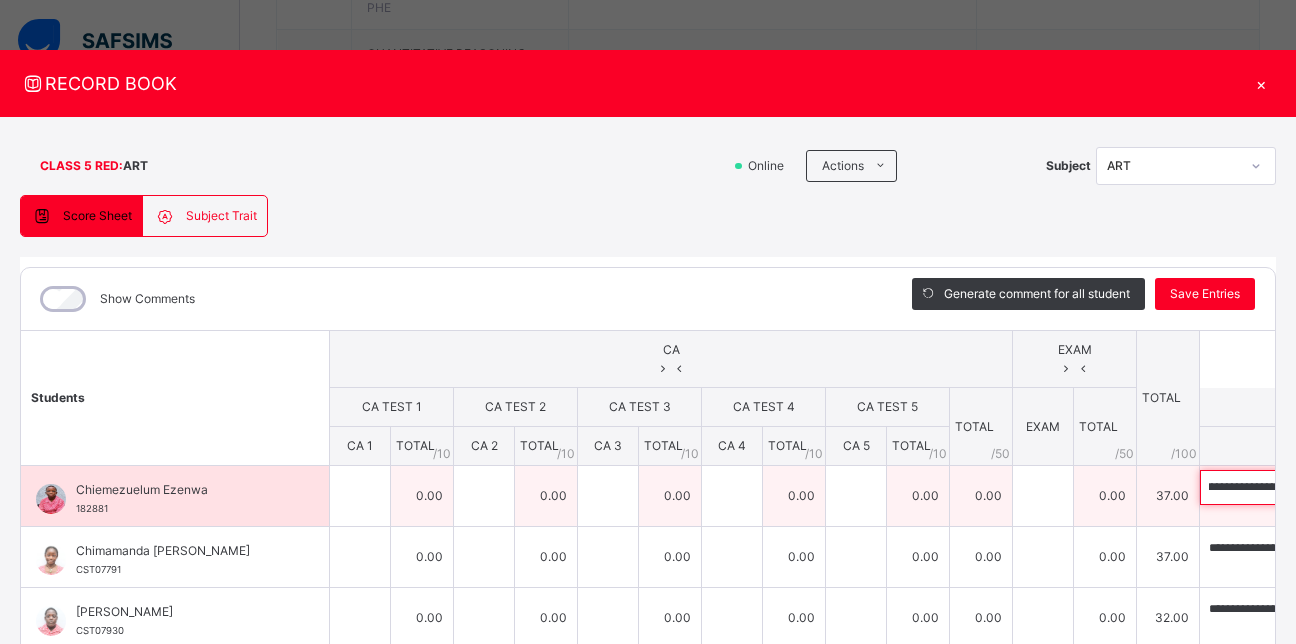 drag, startPoint x: 951, startPoint y: 484, endPoint x: 1197, endPoint y: 506, distance: 246.98178 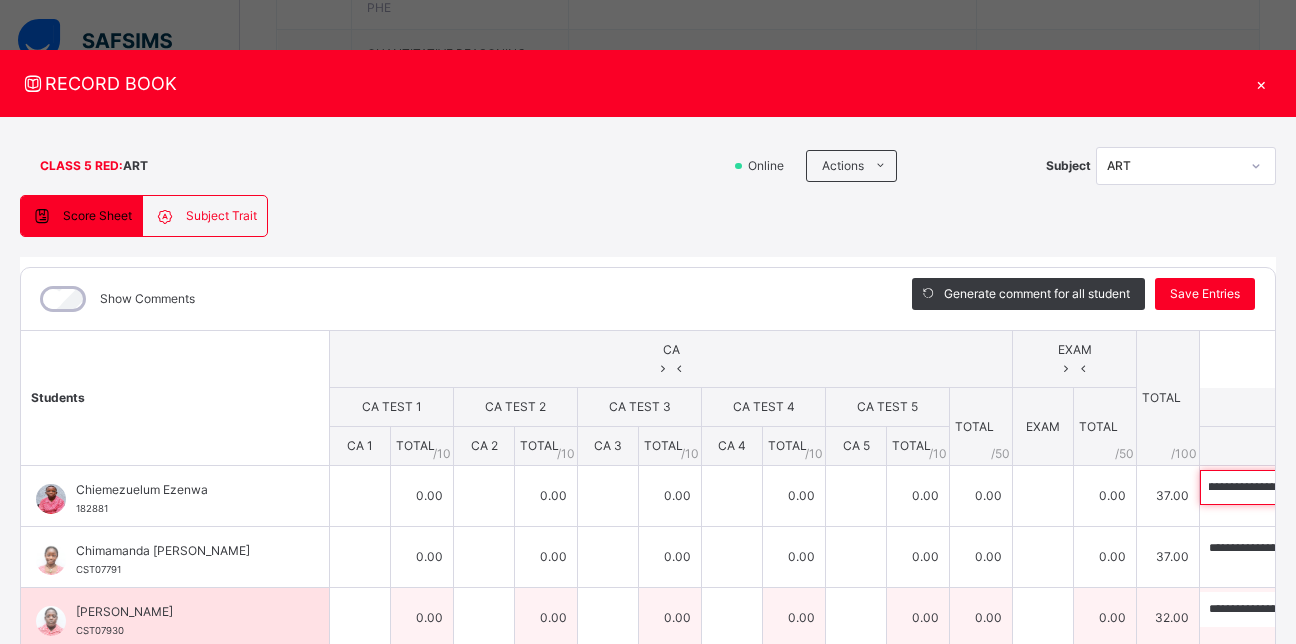 scroll, scrollTop: 0, scrollLeft: 0, axis: both 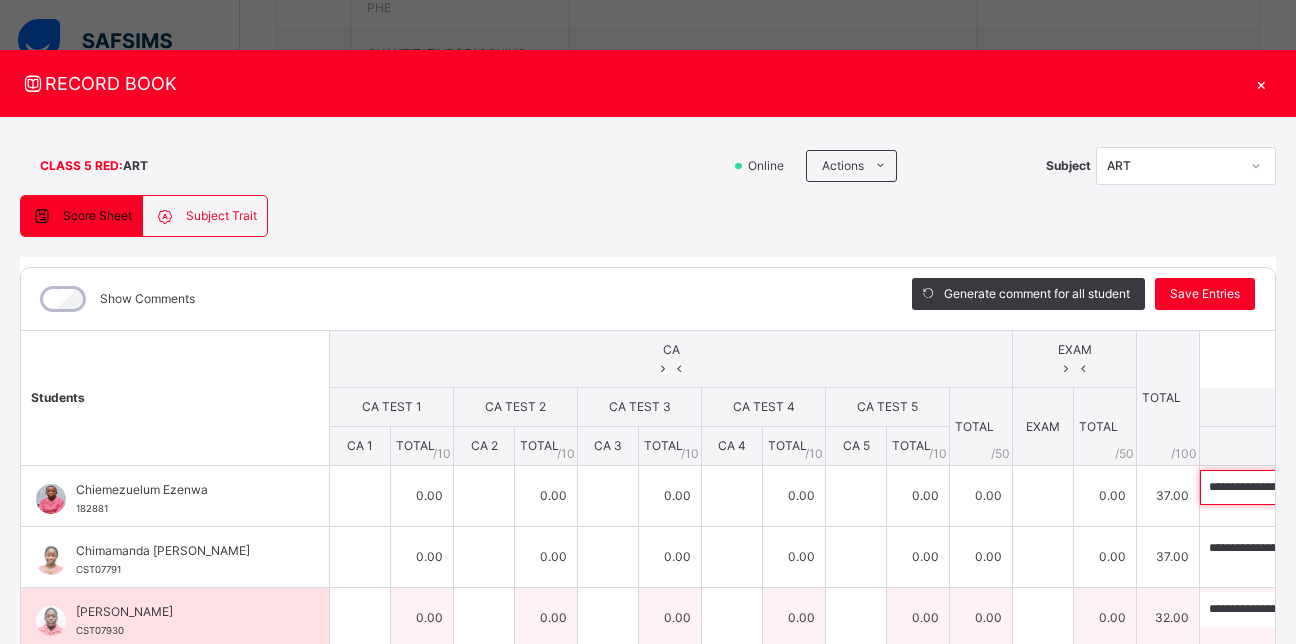 paste 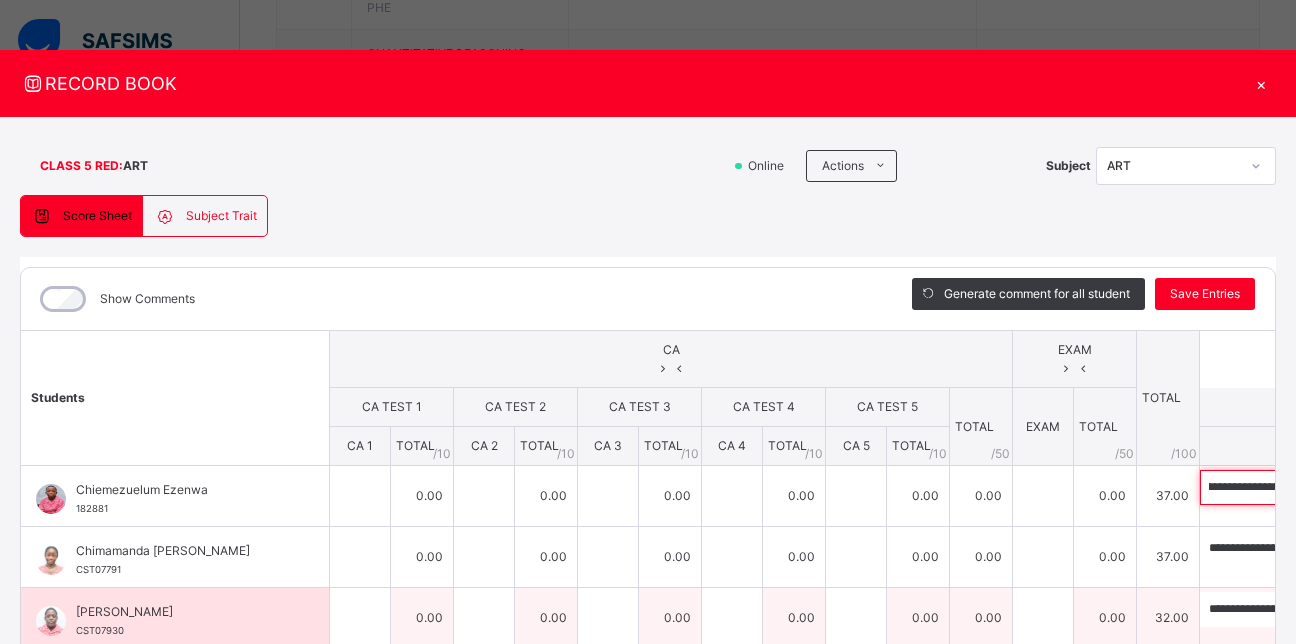 scroll, scrollTop: 0, scrollLeft: 0, axis: both 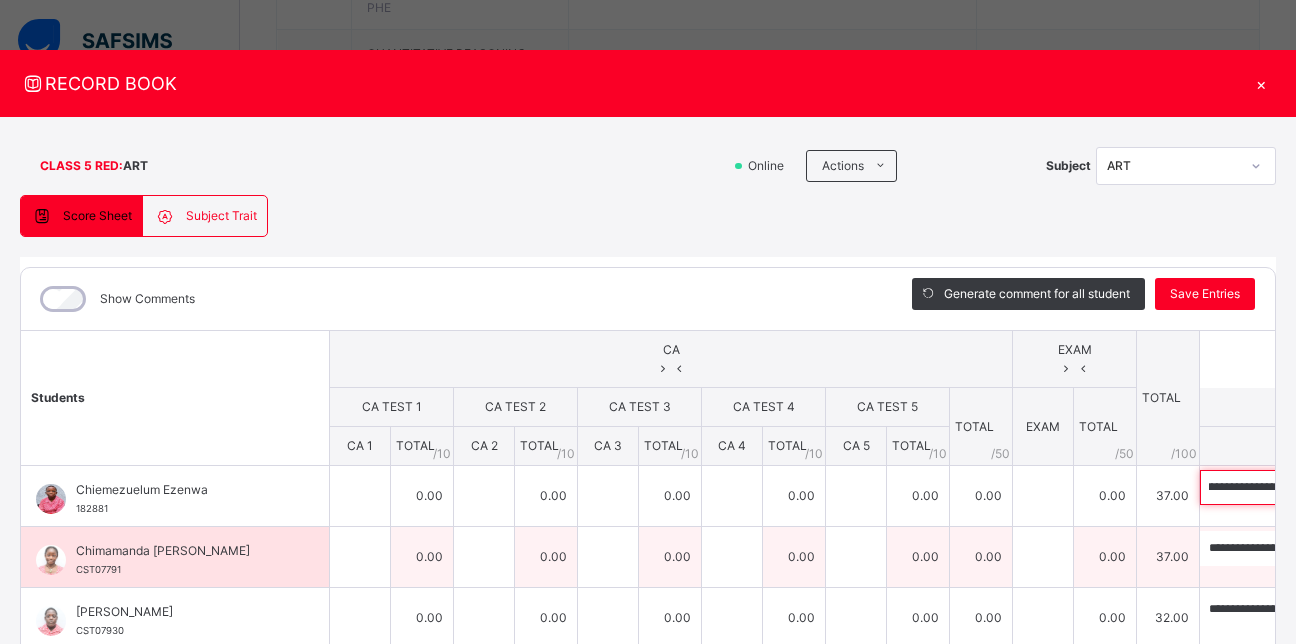 type on "**********" 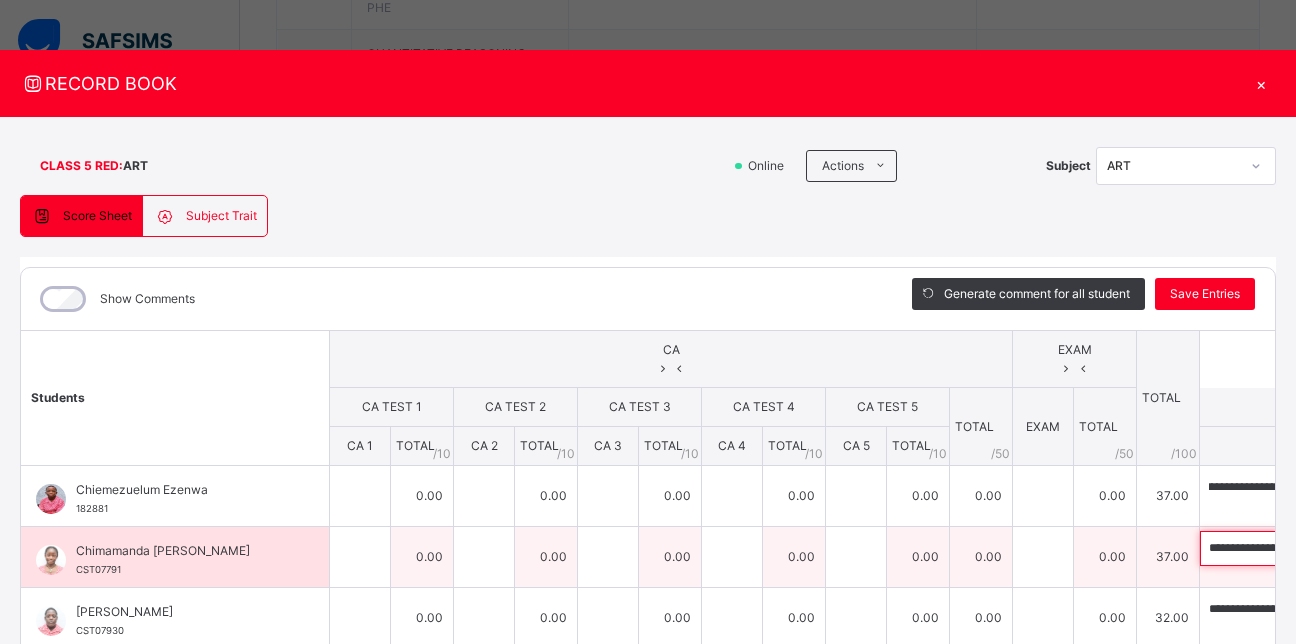 scroll, scrollTop: 0, scrollLeft: 0, axis: both 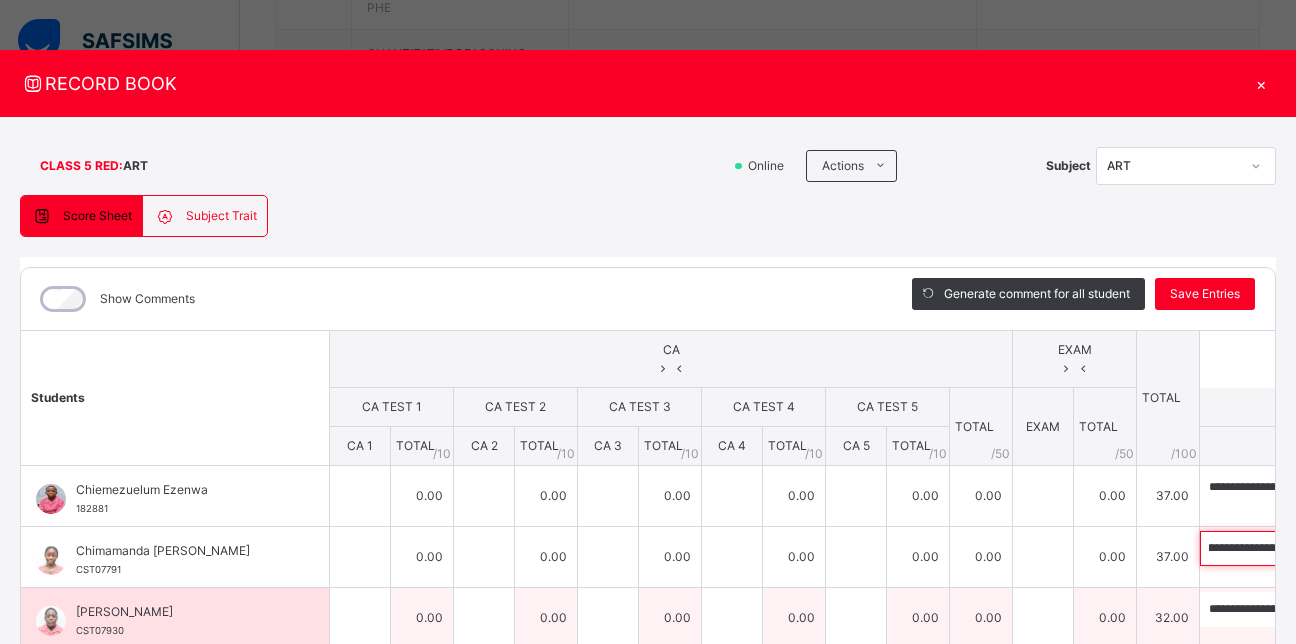 drag, startPoint x: 952, startPoint y: 542, endPoint x: 1199, endPoint y: 582, distance: 250.21791 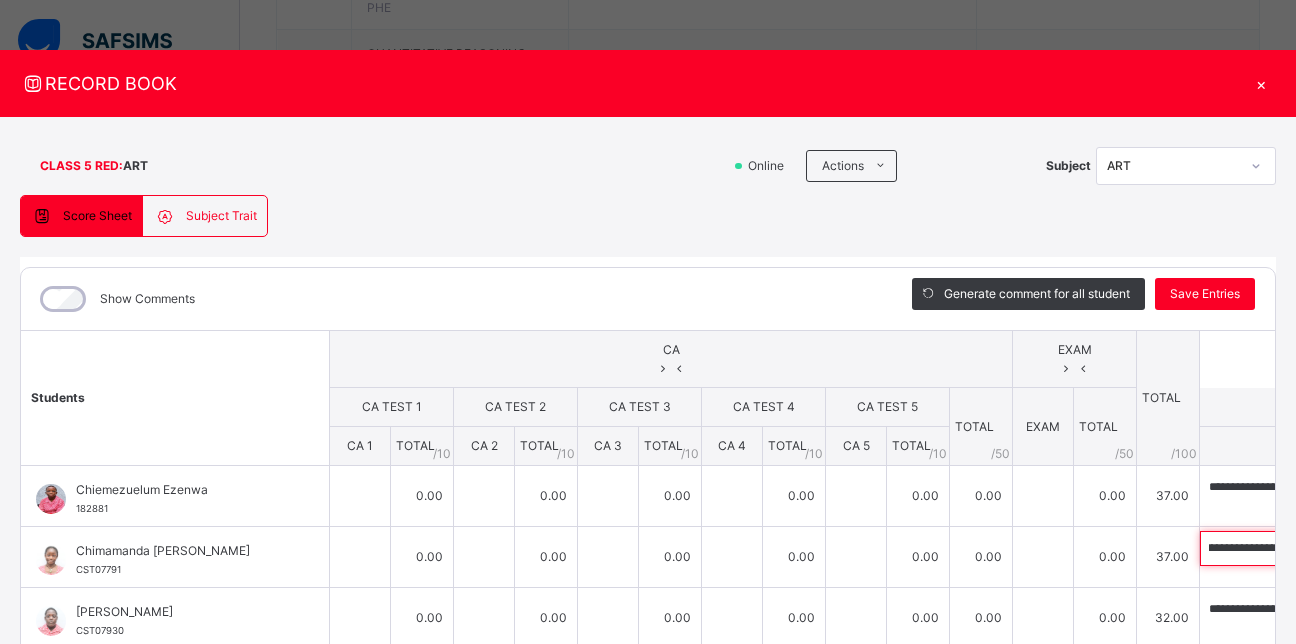 scroll, scrollTop: 0, scrollLeft: 0, axis: both 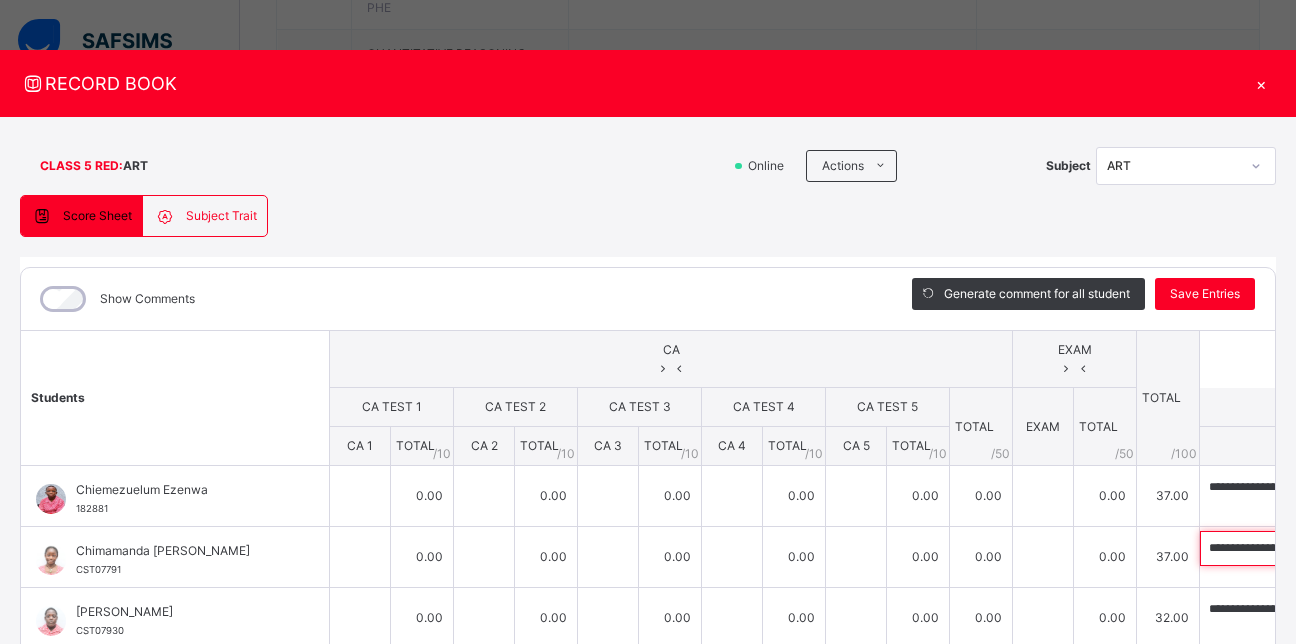 paste 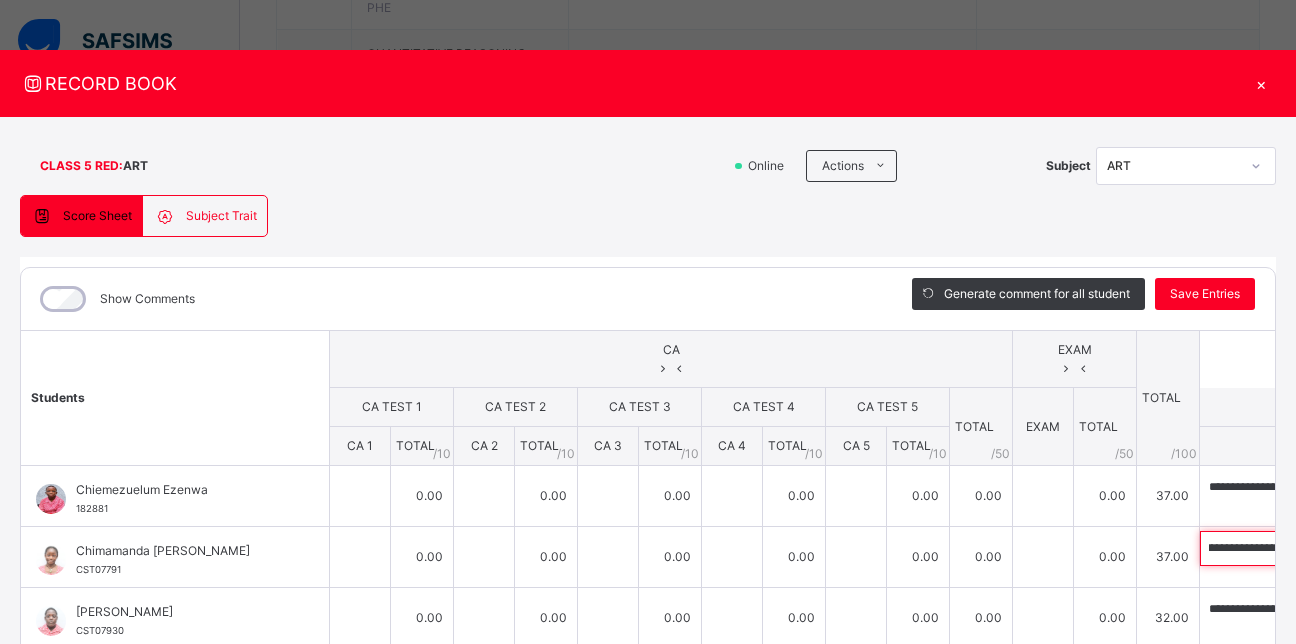 scroll, scrollTop: 0, scrollLeft: 0, axis: both 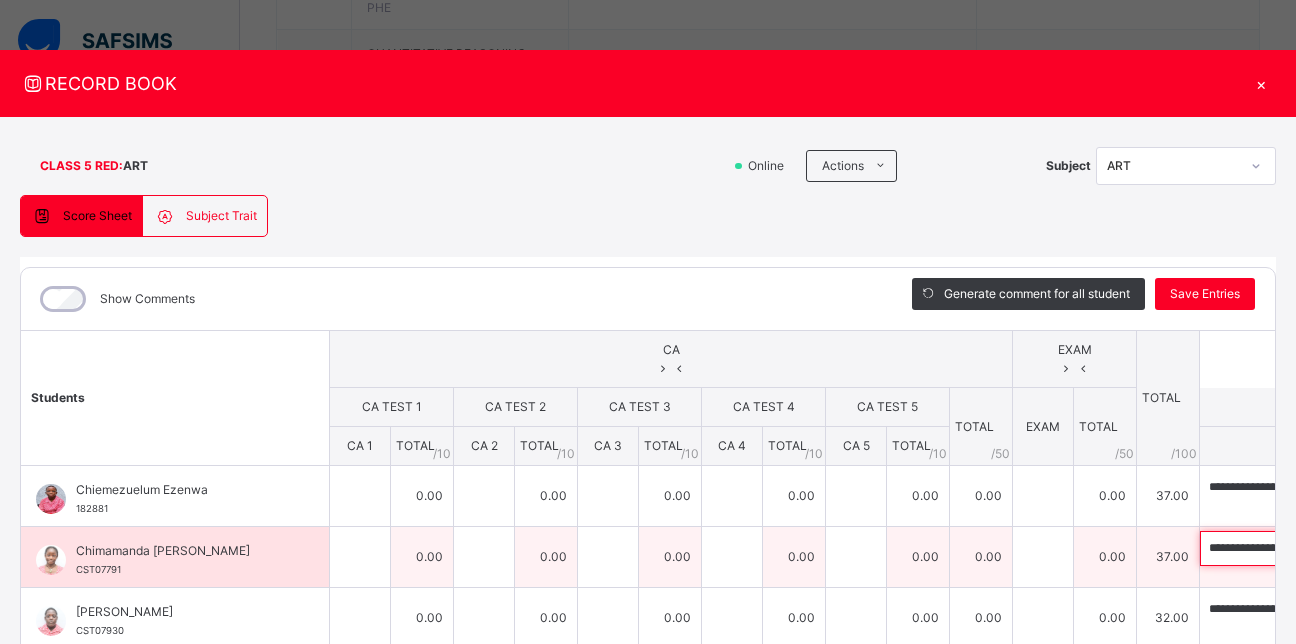 click on "**********" at bounding box center (1330, 548) 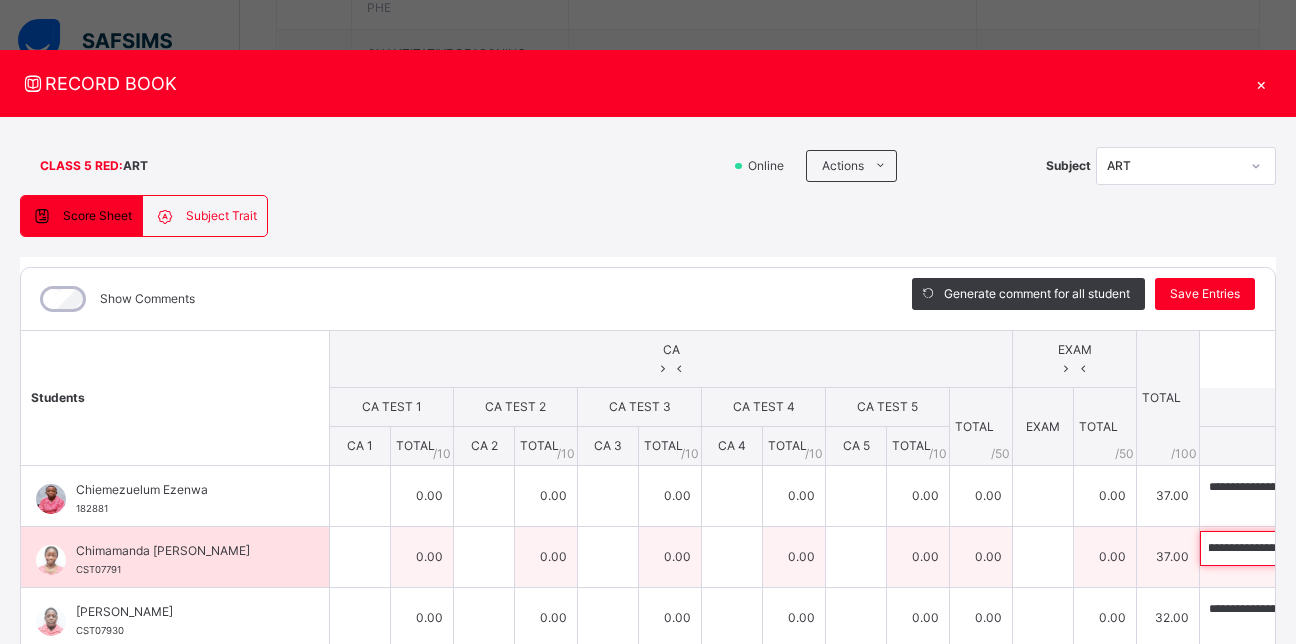 scroll, scrollTop: 0, scrollLeft: 451, axis: horizontal 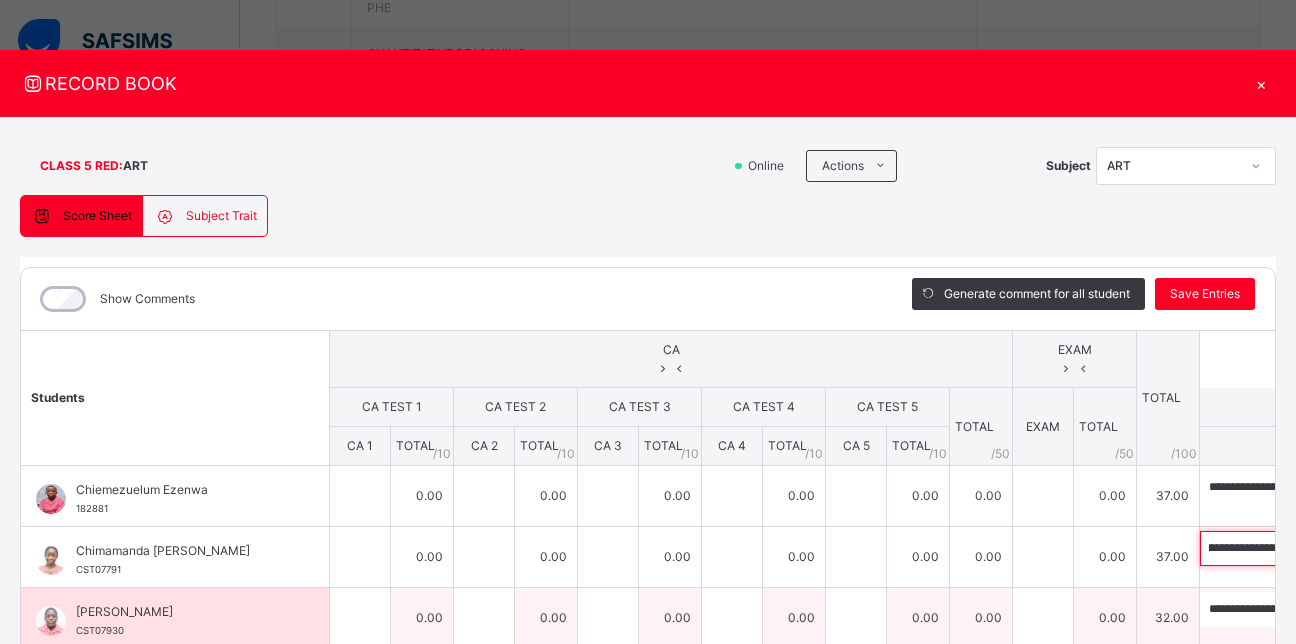 type on "**********" 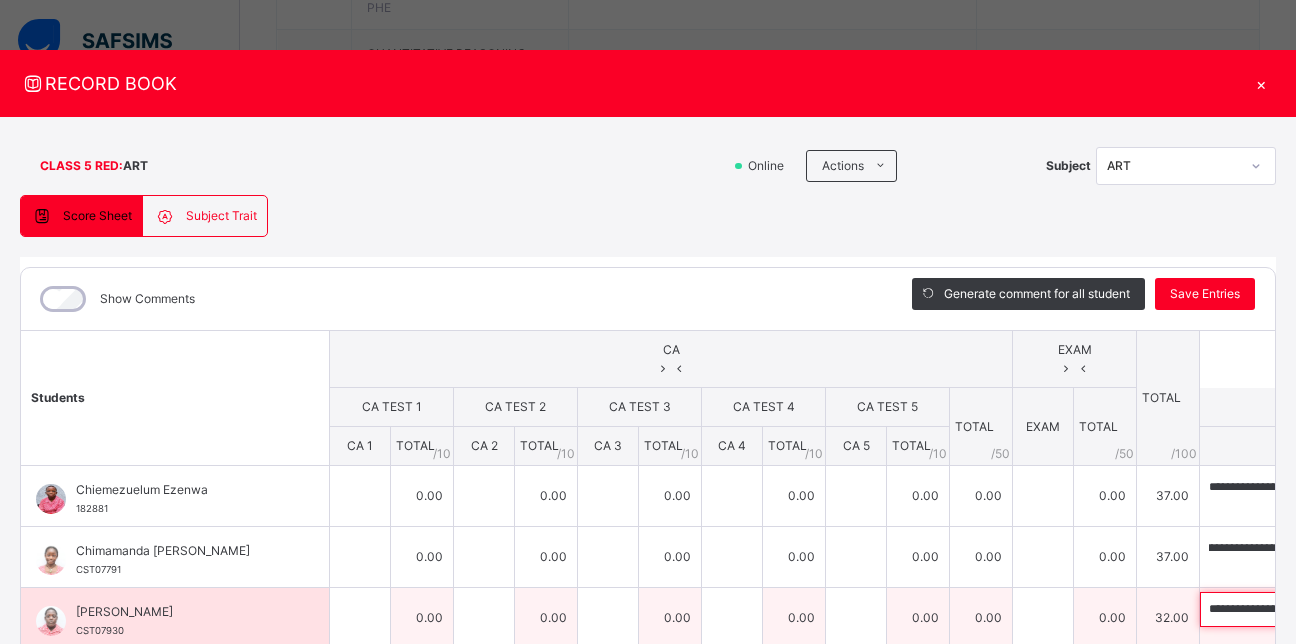 scroll, scrollTop: 0, scrollLeft: 0, axis: both 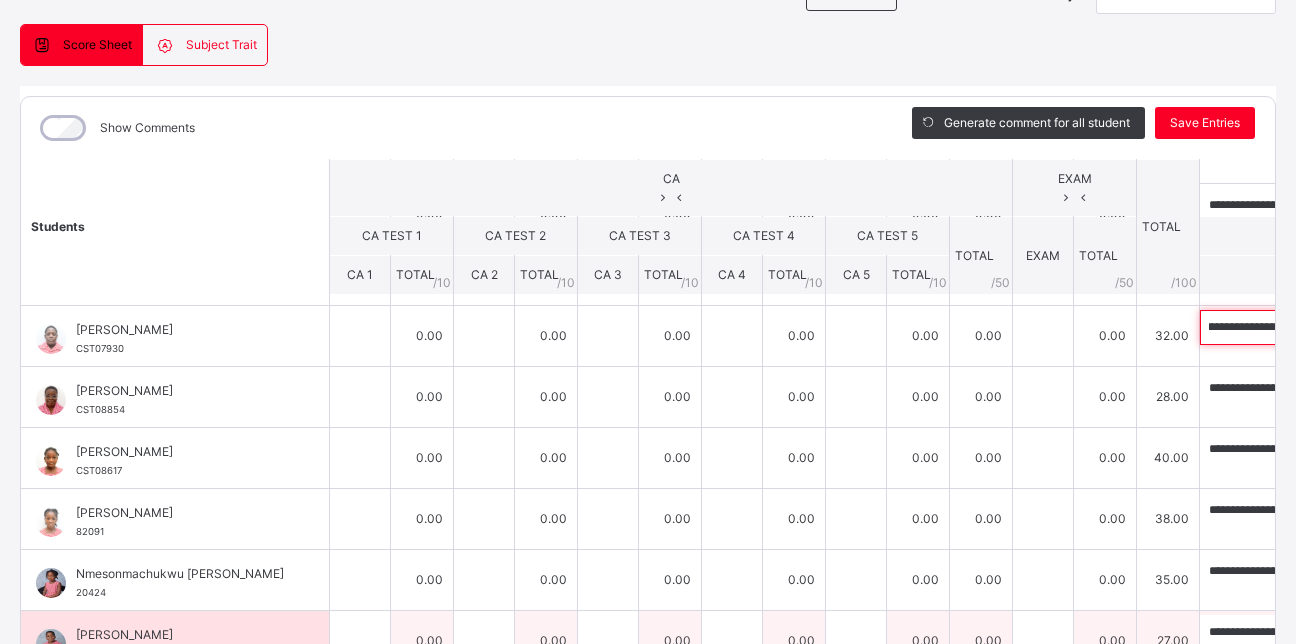 drag, startPoint x: 951, startPoint y: 601, endPoint x: 1201, endPoint y: 606, distance: 250.04999 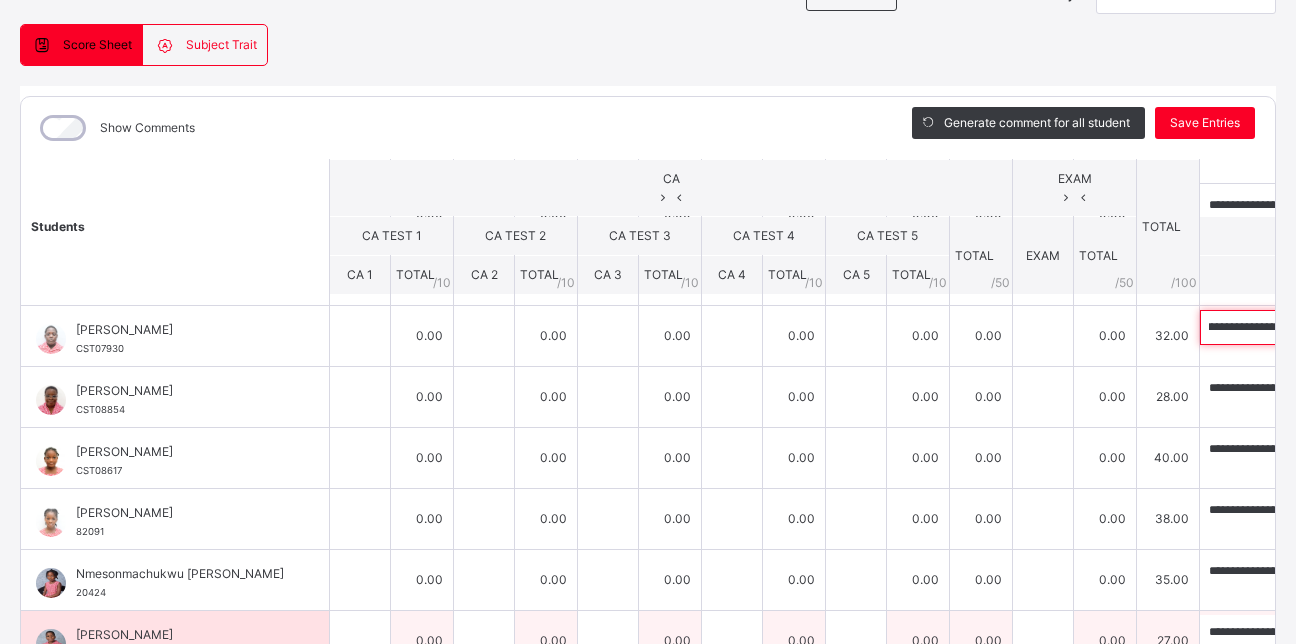 scroll, scrollTop: 0, scrollLeft: 0, axis: both 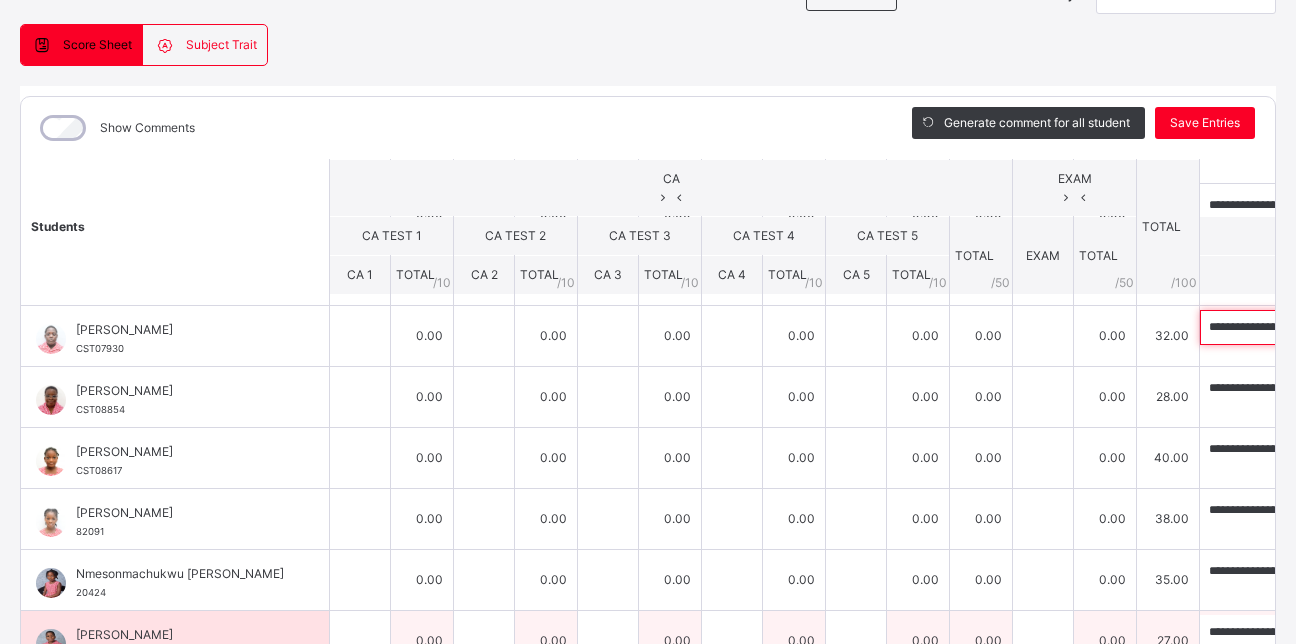 paste 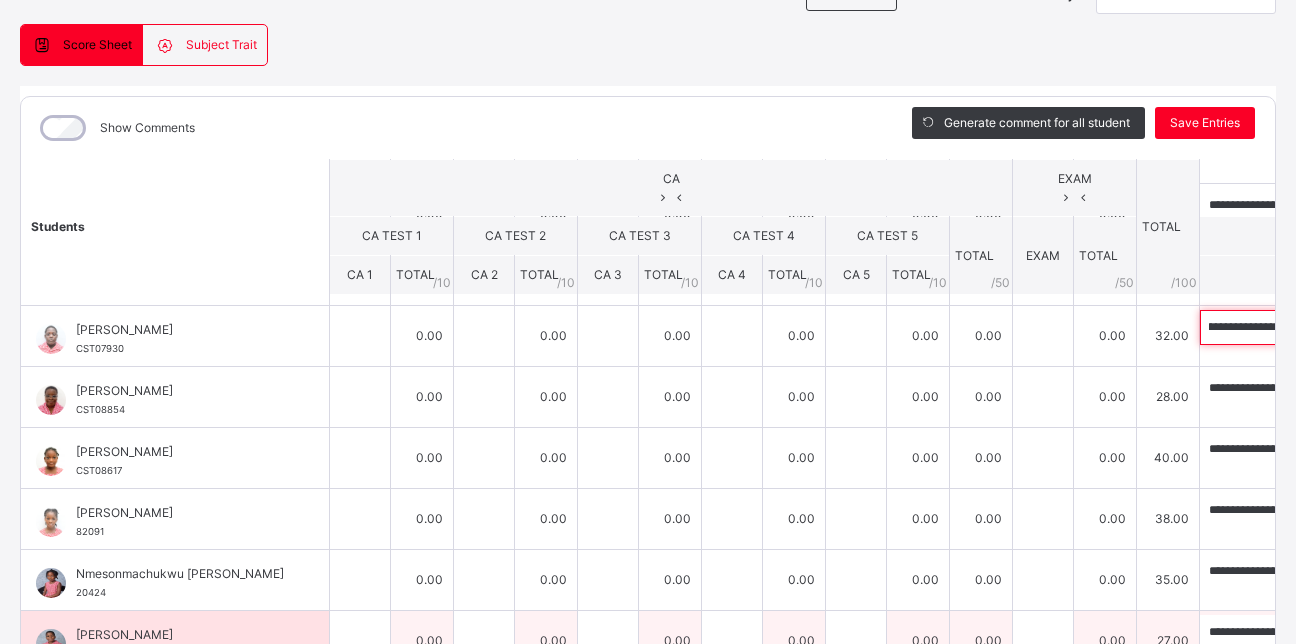scroll, scrollTop: 0, scrollLeft: 0, axis: both 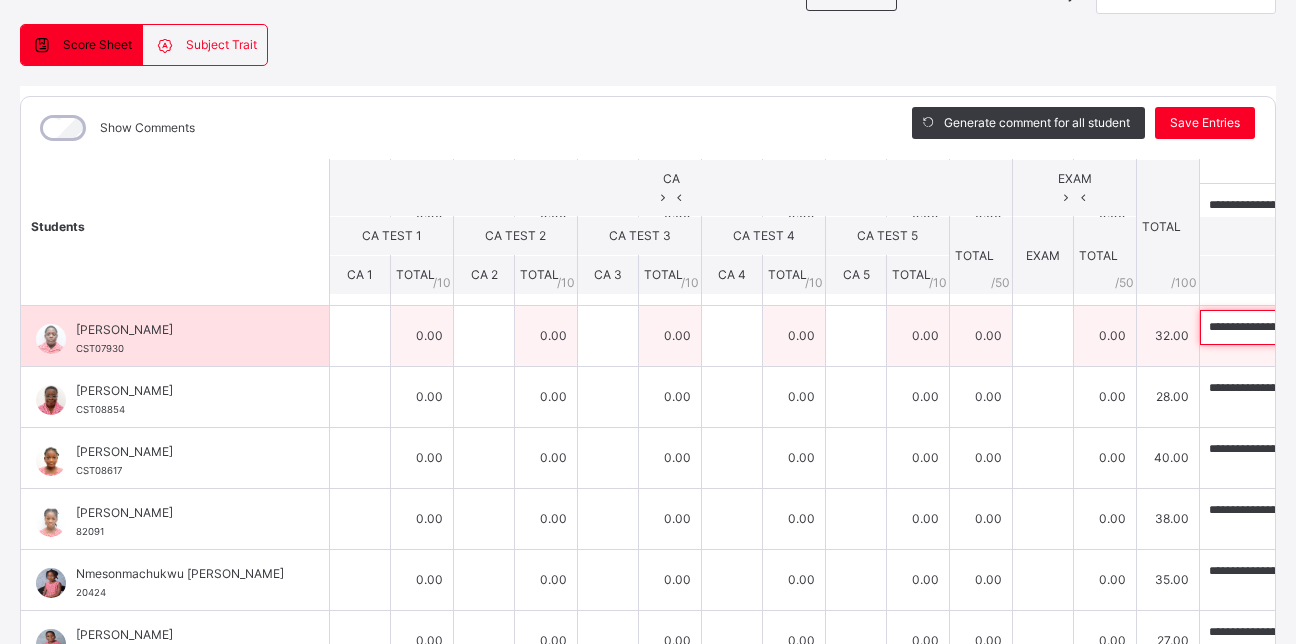 click on "**********" at bounding box center [1330, 327] 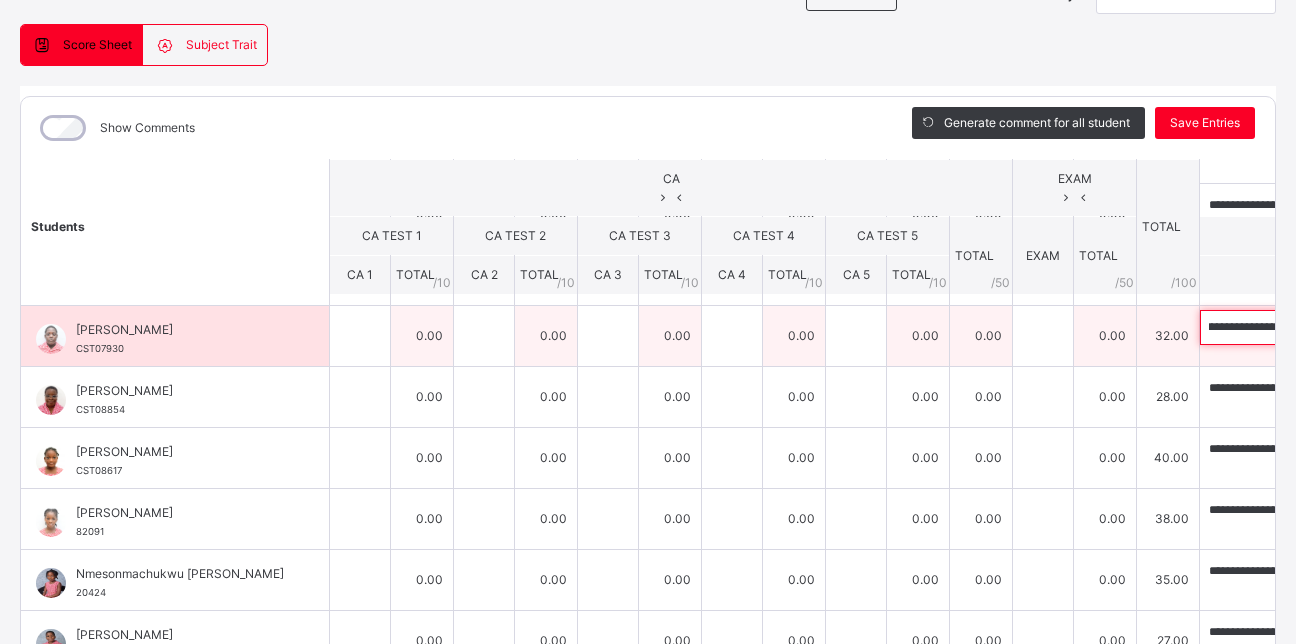 scroll, scrollTop: 0, scrollLeft: 458, axis: horizontal 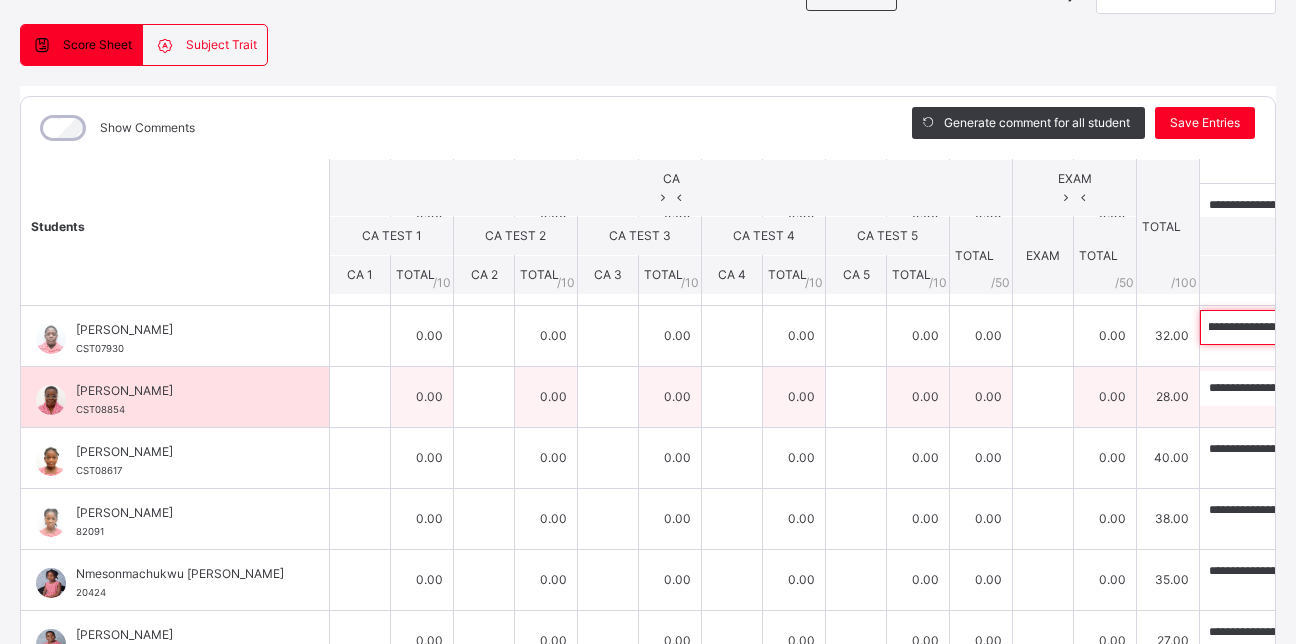 type on "**********" 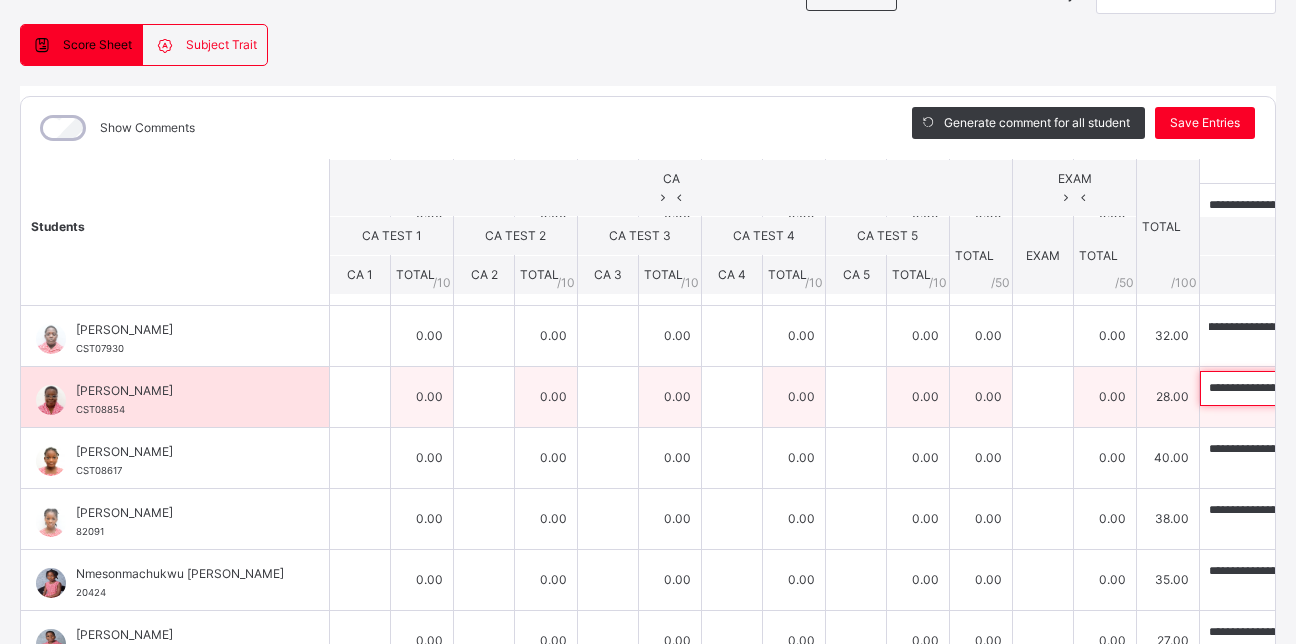 scroll, scrollTop: 0, scrollLeft: 0, axis: both 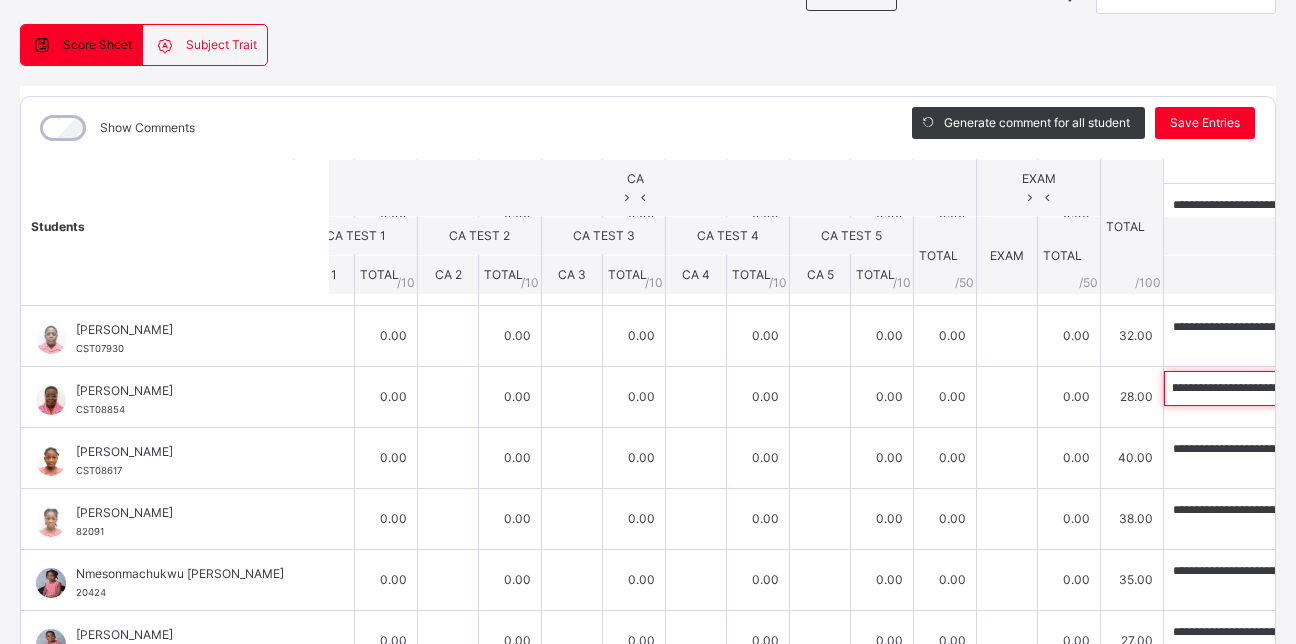 drag, startPoint x: 950, startPoint y: 381, endPoint x: 1275, endPoint y: 416, distance: 326.87918 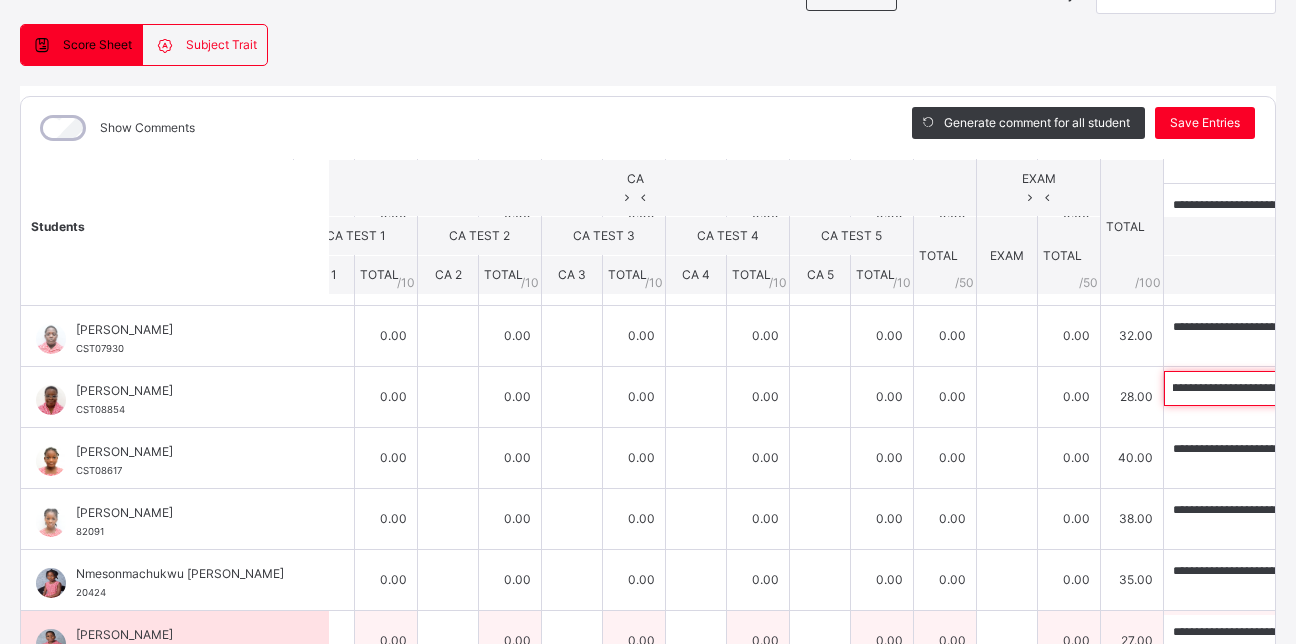 scroll, scrollTop: 0, scrollLeft: 0, axis: both 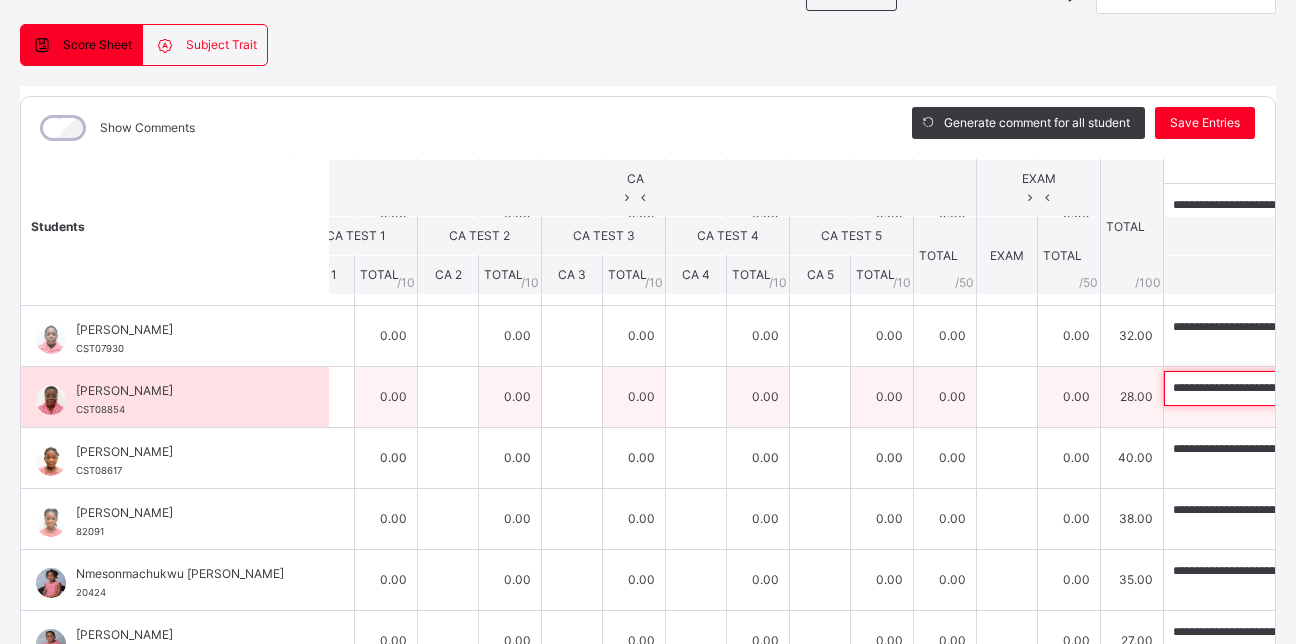 paste 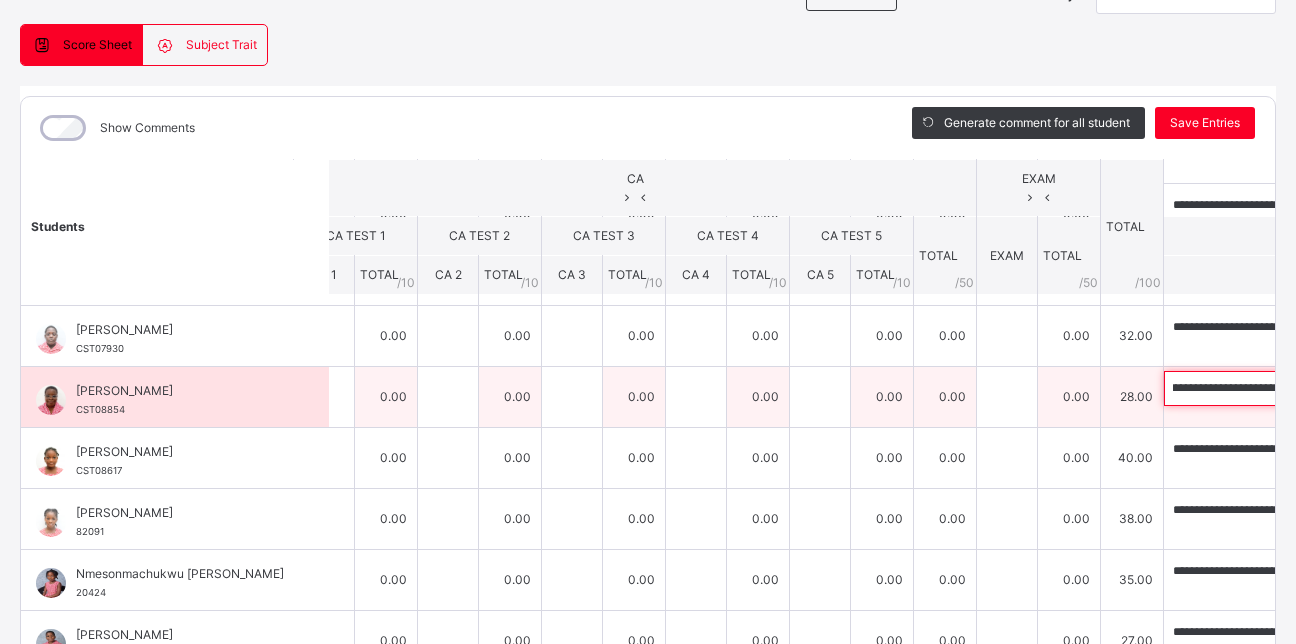scroll, scrollTop: 0, scrollLeft: 693, axis: horizontal 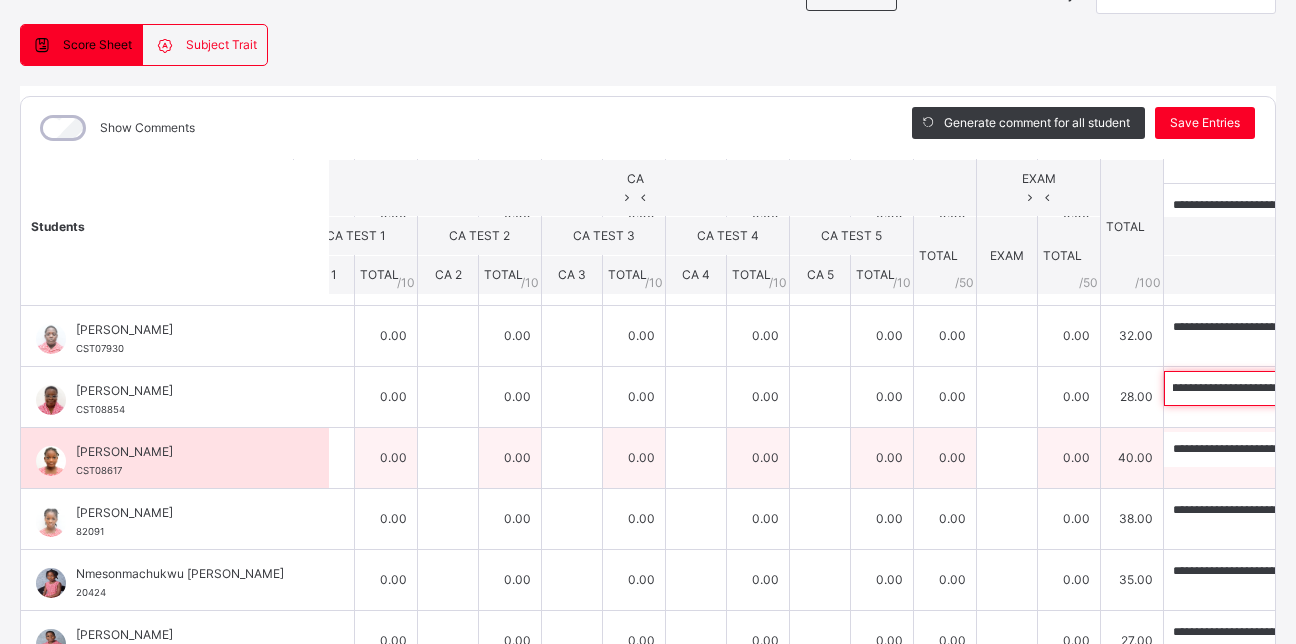 type on "**********" 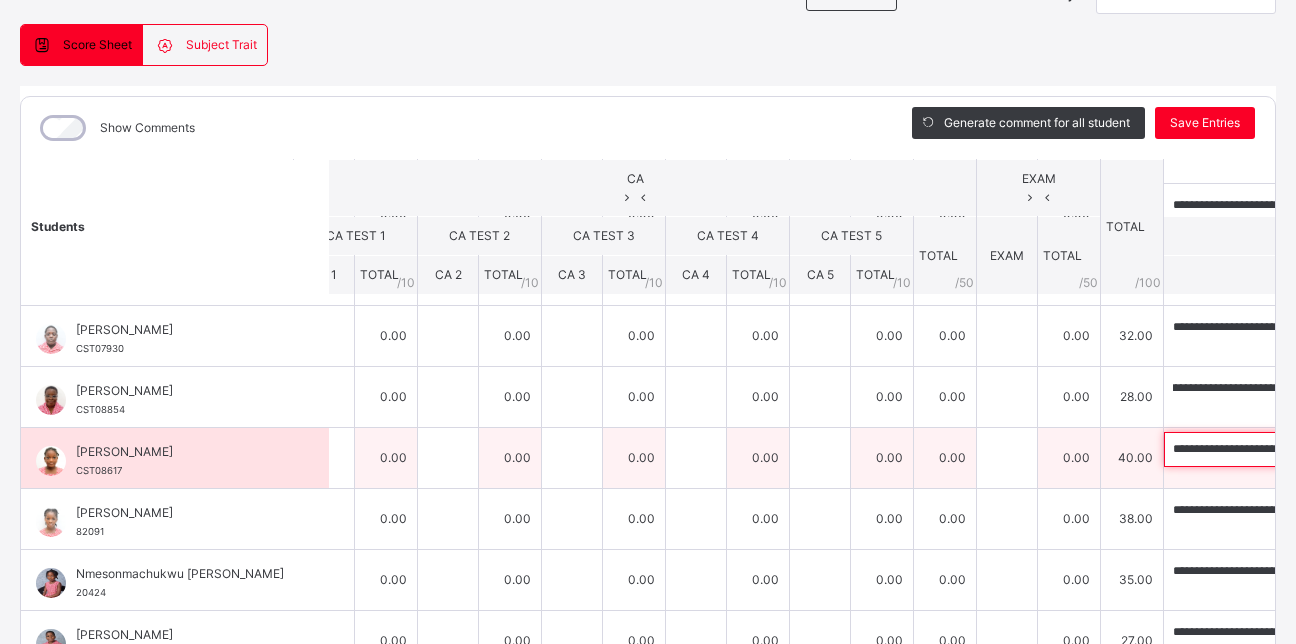 scroll, scrollTop: 0, scrollLeft: 0, axis: both 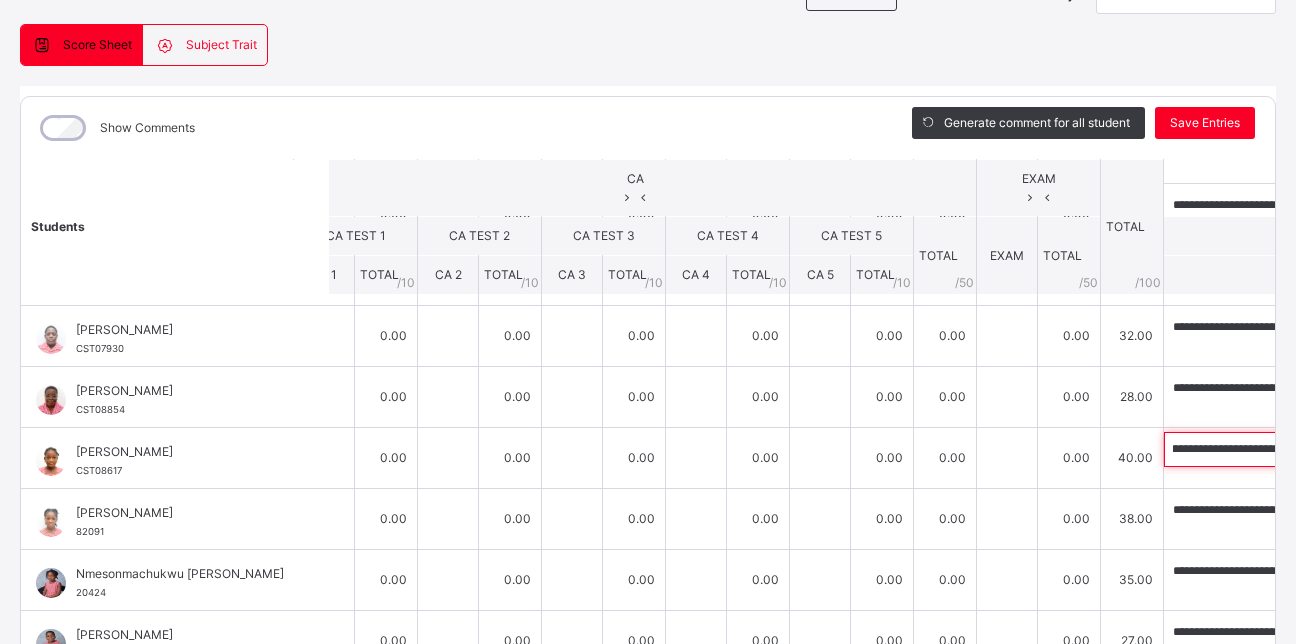 drag, startPoint x: 917, startPoint y: 442, endPoint x: 1306, endPoint y: 440, distance: 389.00513 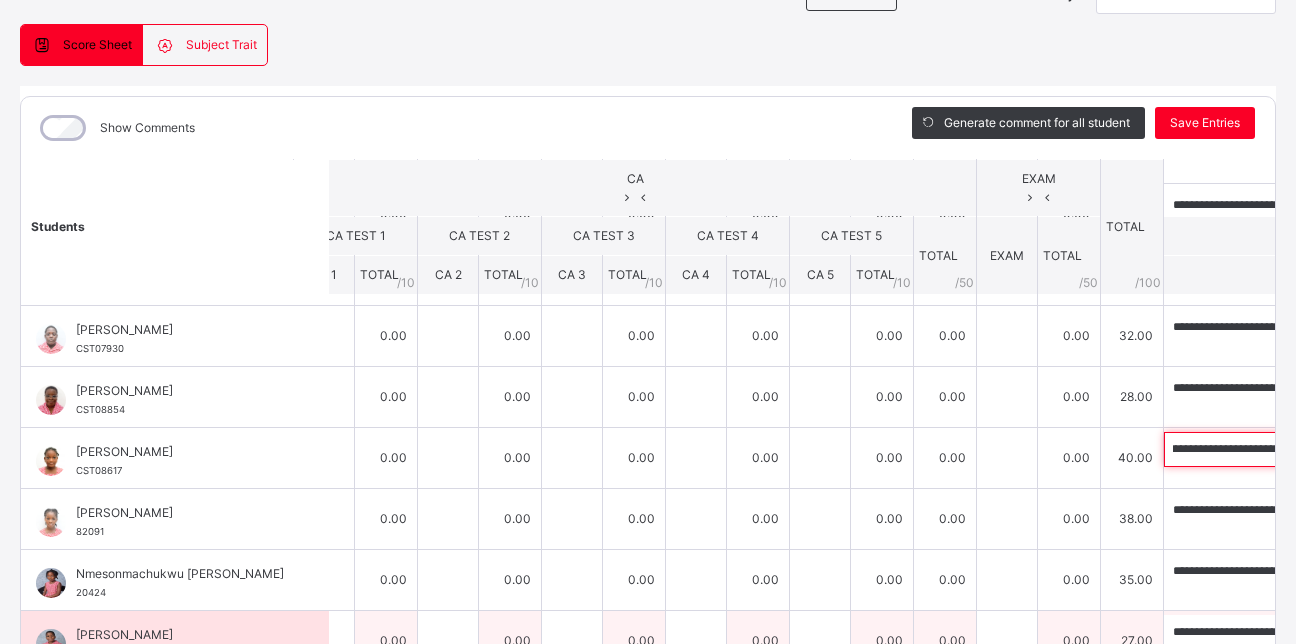 scroll, scrollTop: 0, scrollLeft: 0, axis: both 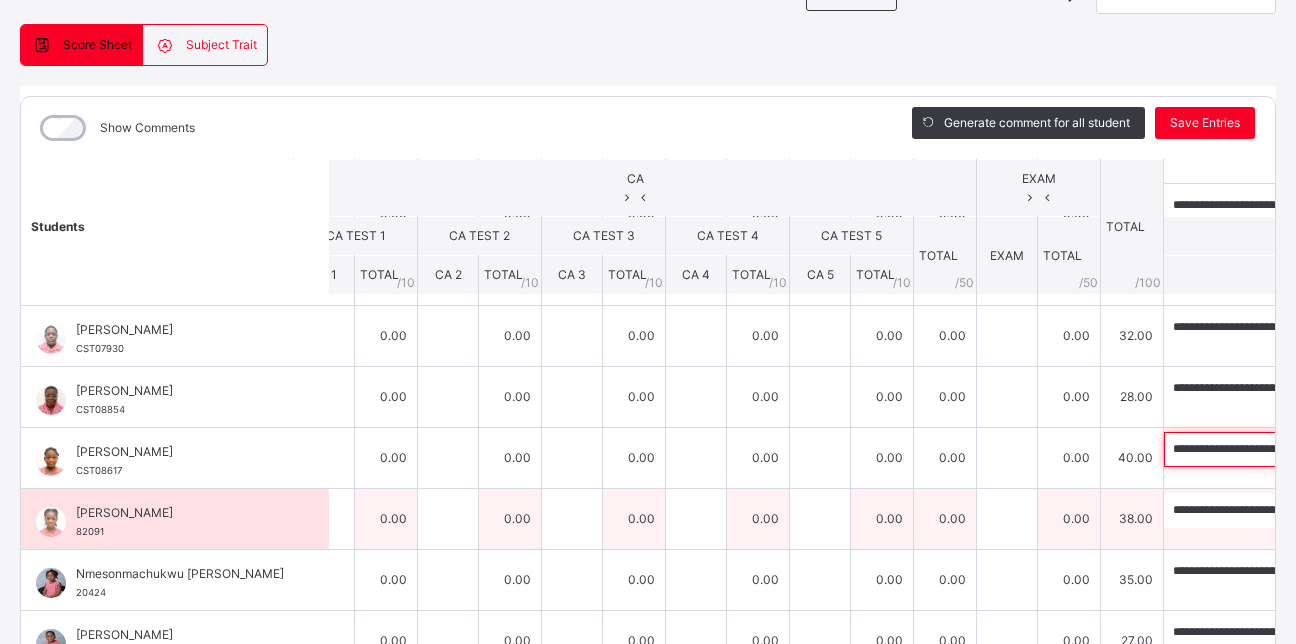 paste 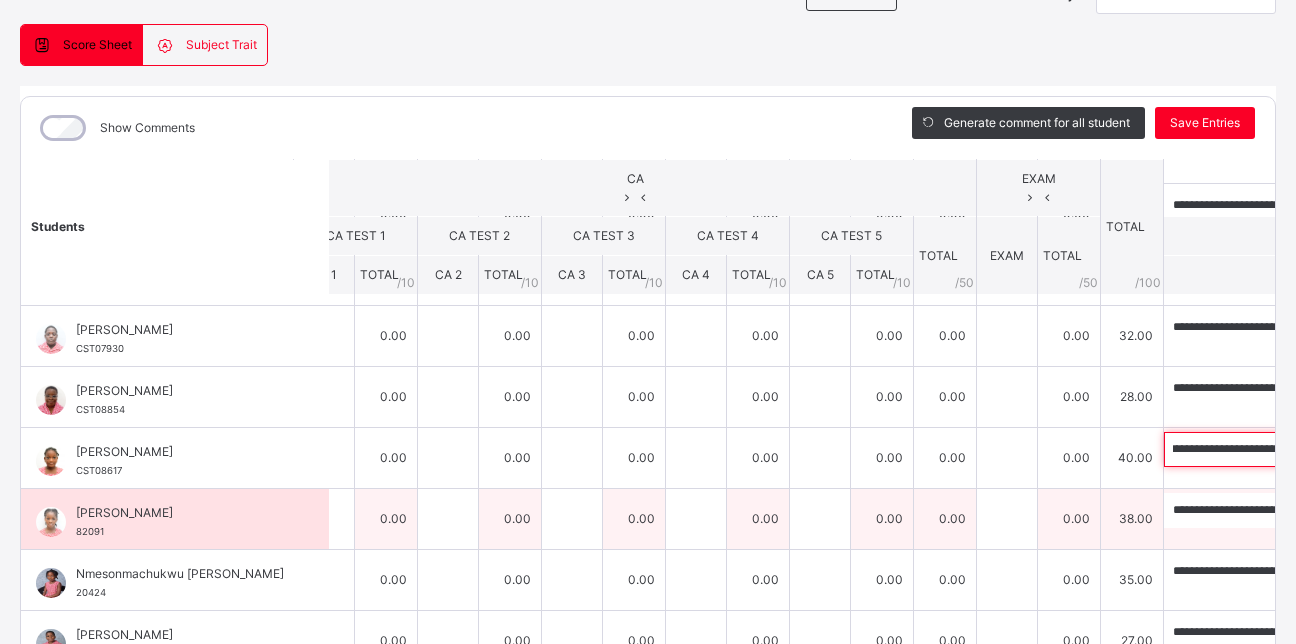 scroll, scrollTop: 0, scrollLeft: 0, axis: both 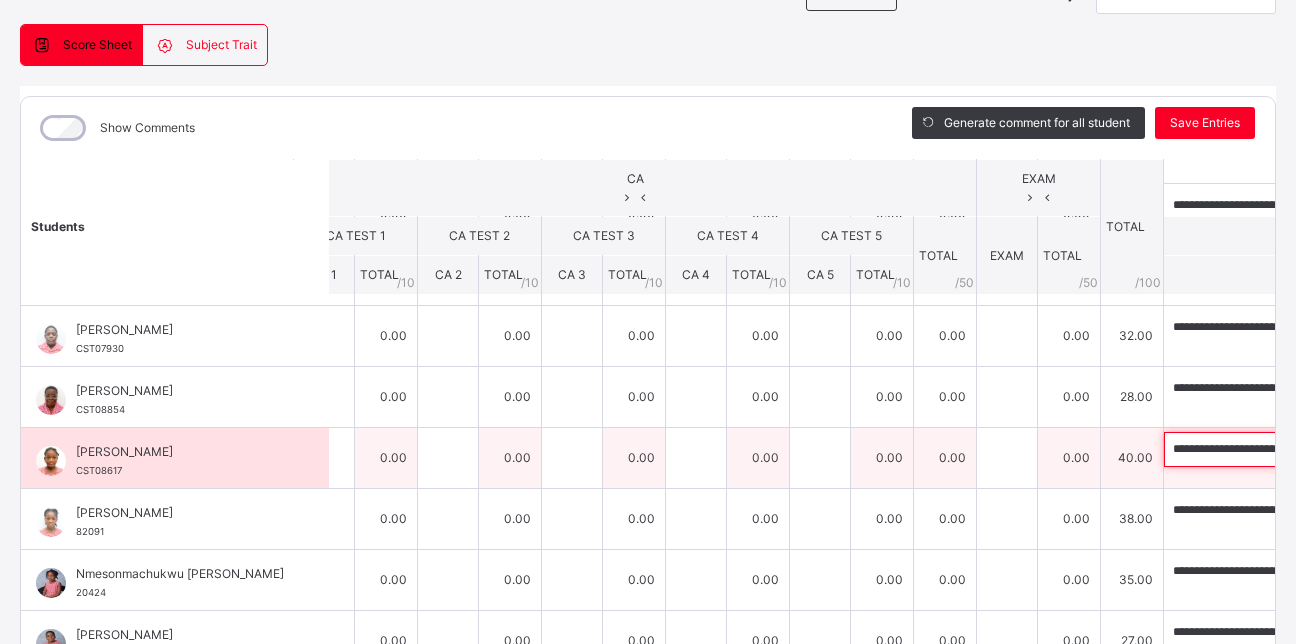 click on "**********" at bounding box center [1294, 449] 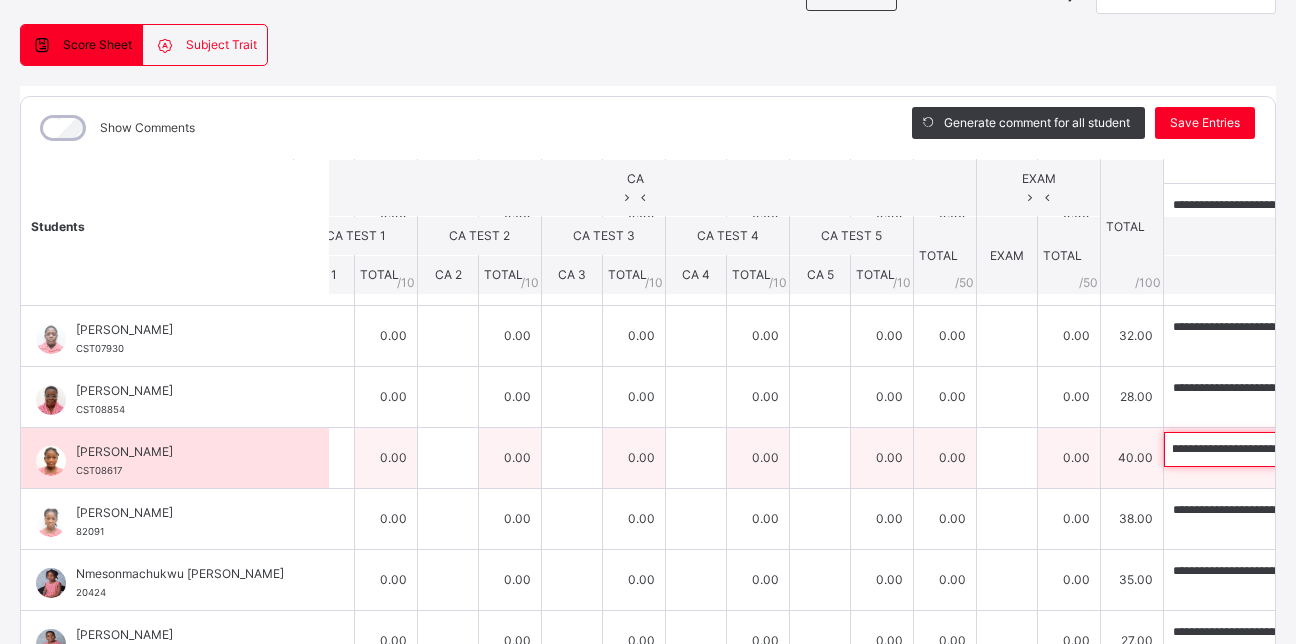 scroll, scrollTop: 0, scrollLeft: 476, axis: horizontal 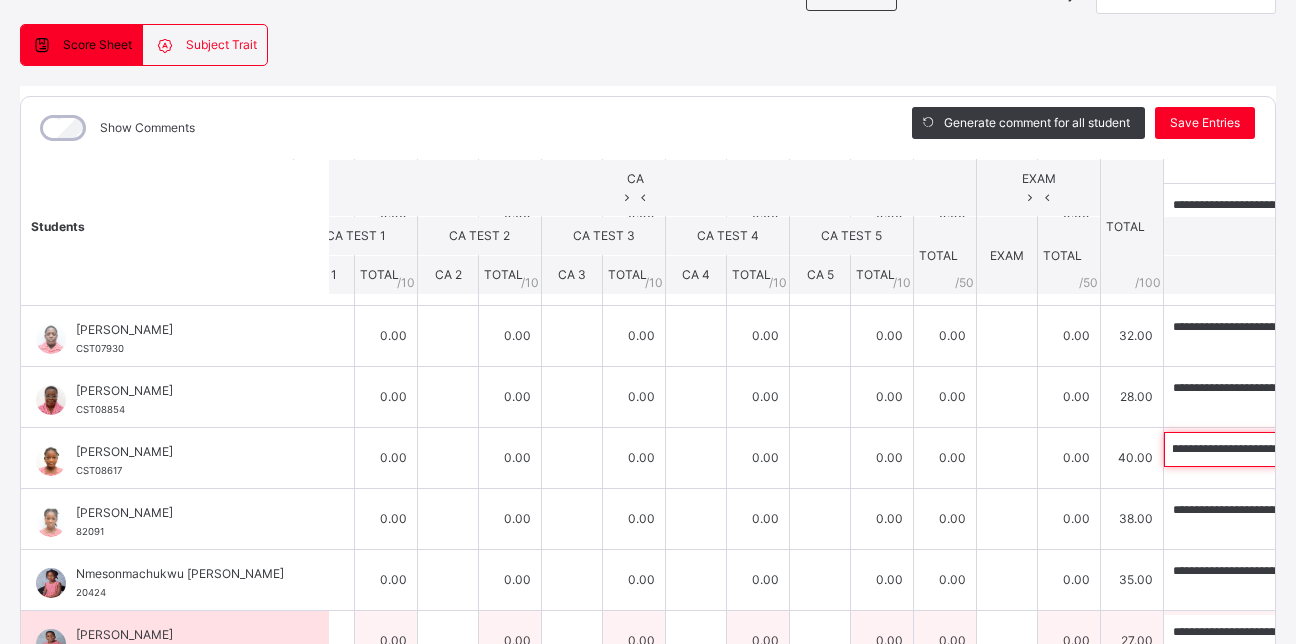 type on "**********" 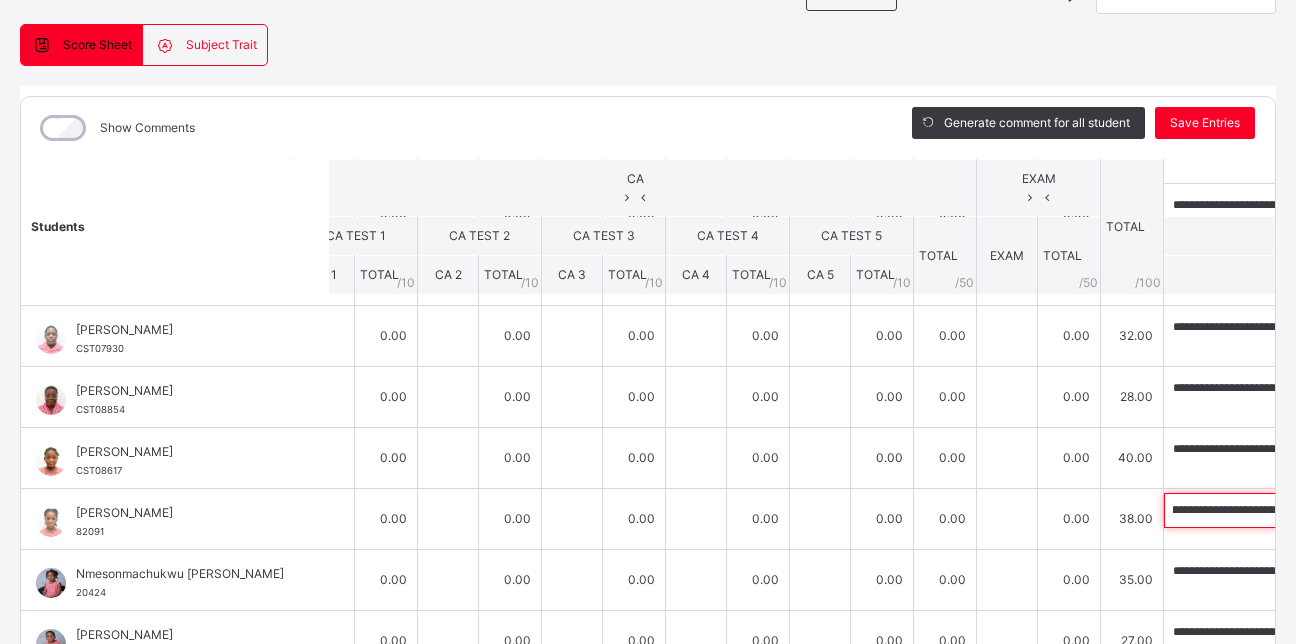 scroll, scrollTop: 0, scrollLeft: 534, axis: horizontal 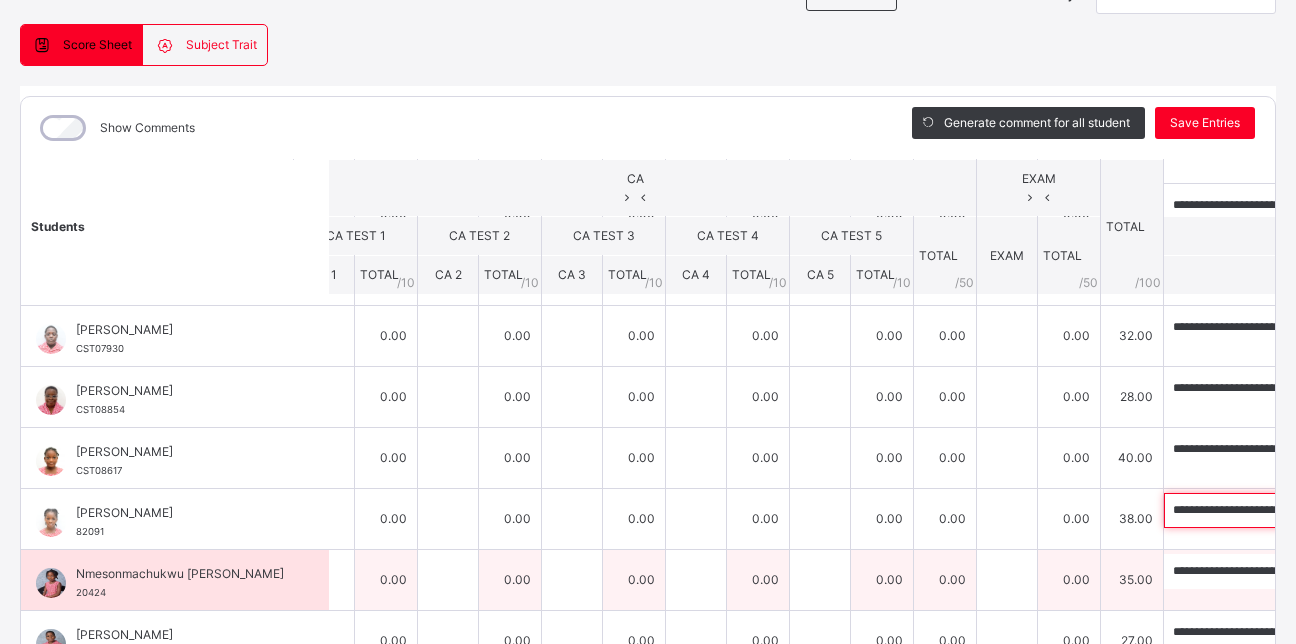 paste 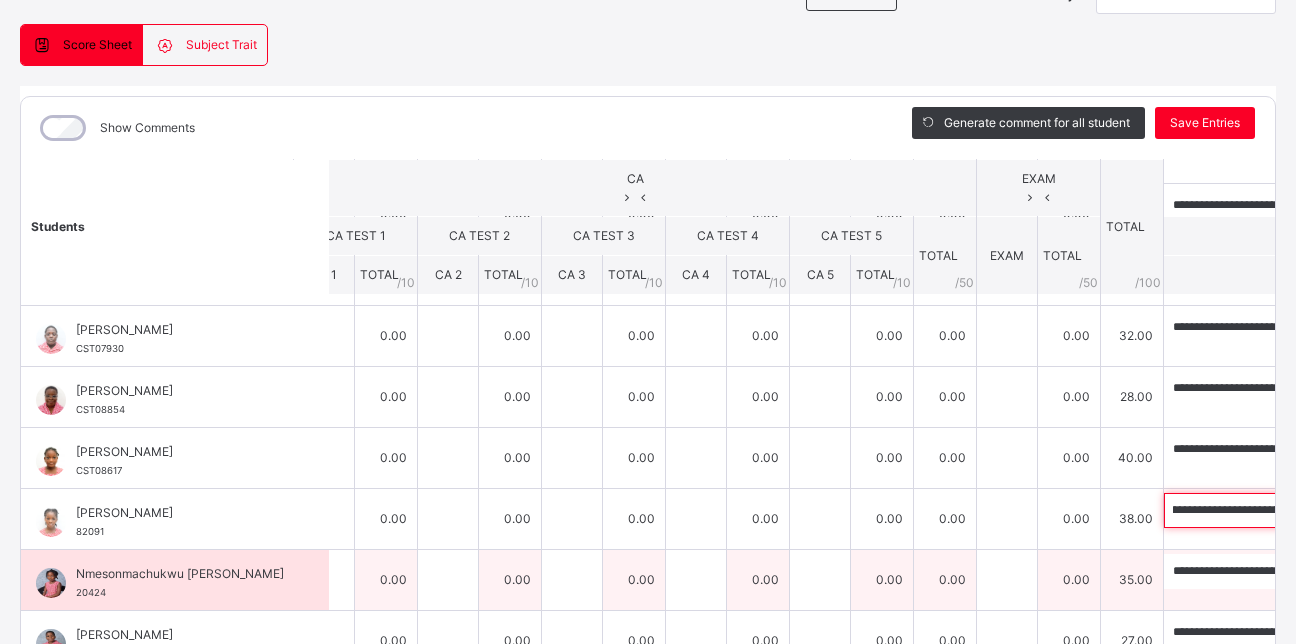 scroll, scrollTop: 0, scrollLeft: 0, axis: both 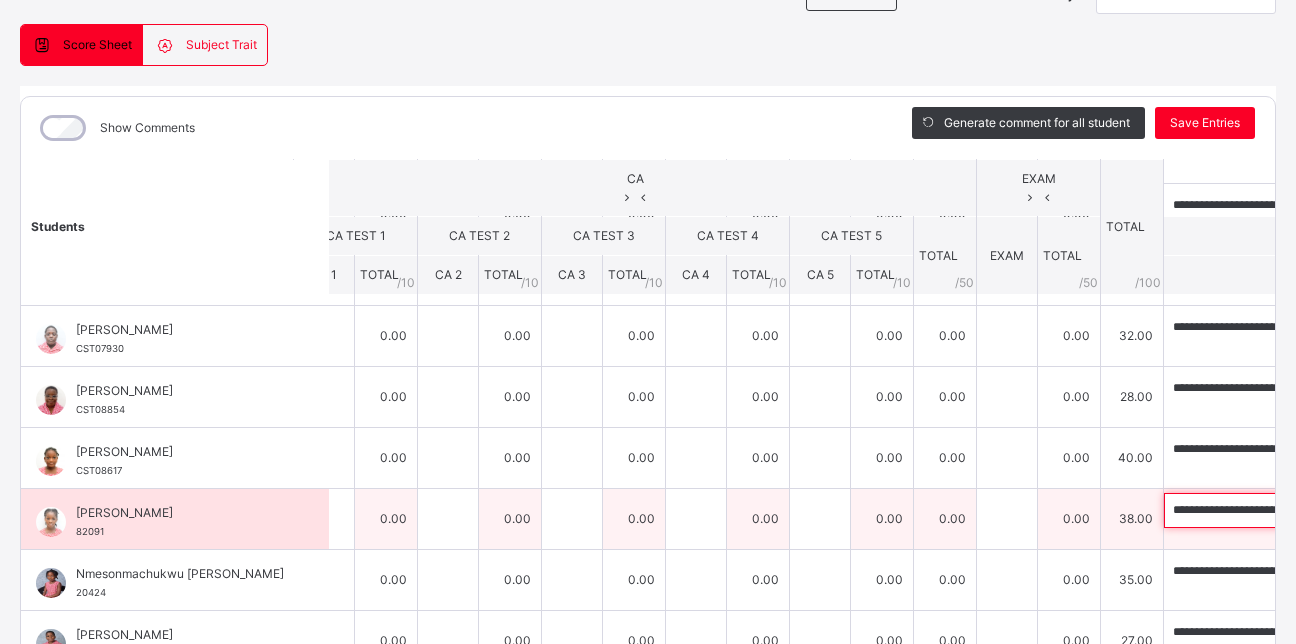 click on "**********" at bounding box center [1294, 510] 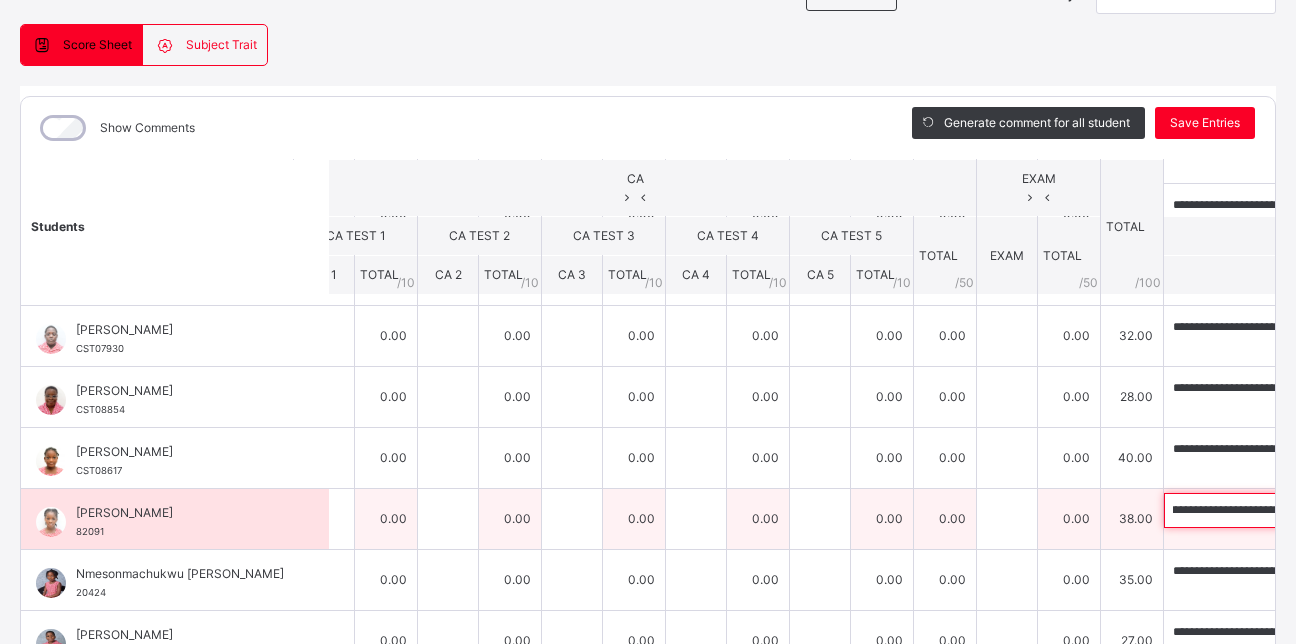 scroll, scrollTop: 0, scrollLeft: 509, axis: horizontal 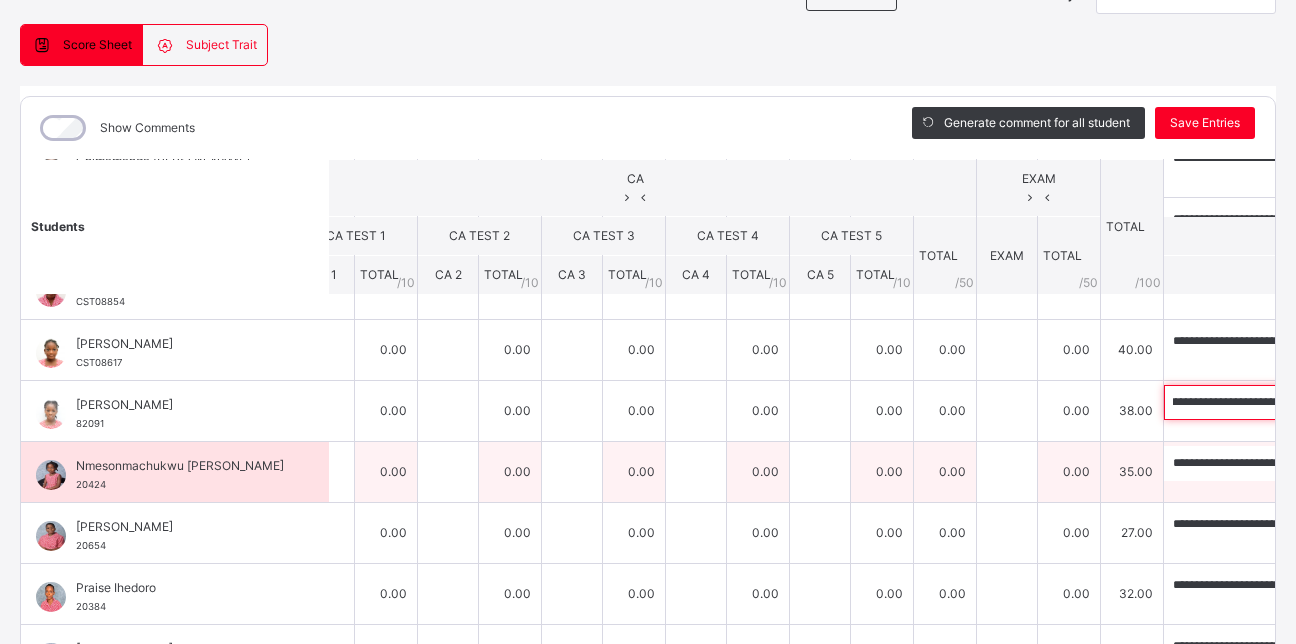 type on "**********" 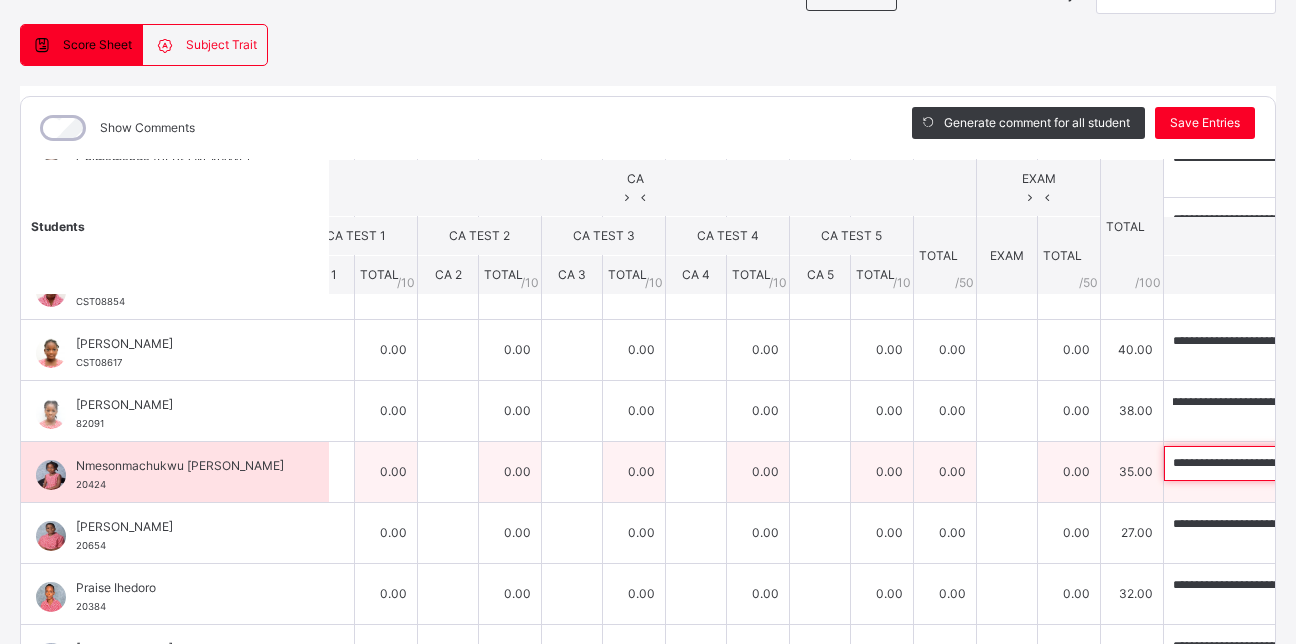 scroll, scrollTop: 0, scrollLeft: 0, axis: both 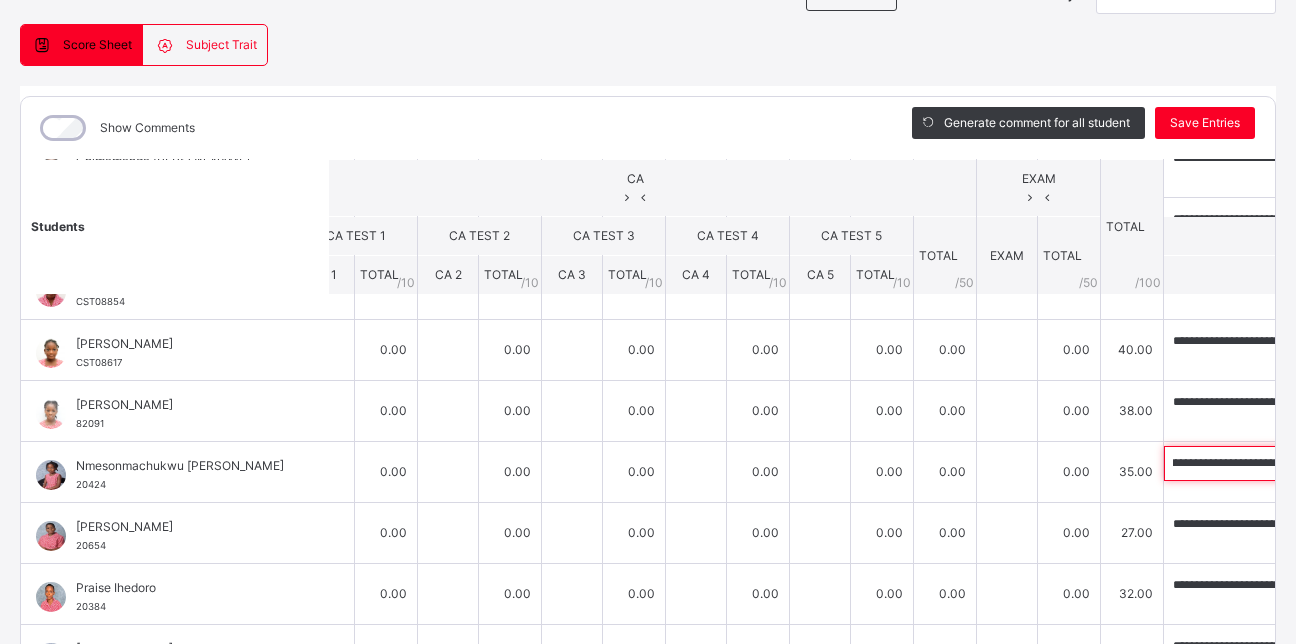 drag, startPoint x: 916, startPoint y: 463, endPoint x: 1223, endPoint y: 484, distance: 307.7174 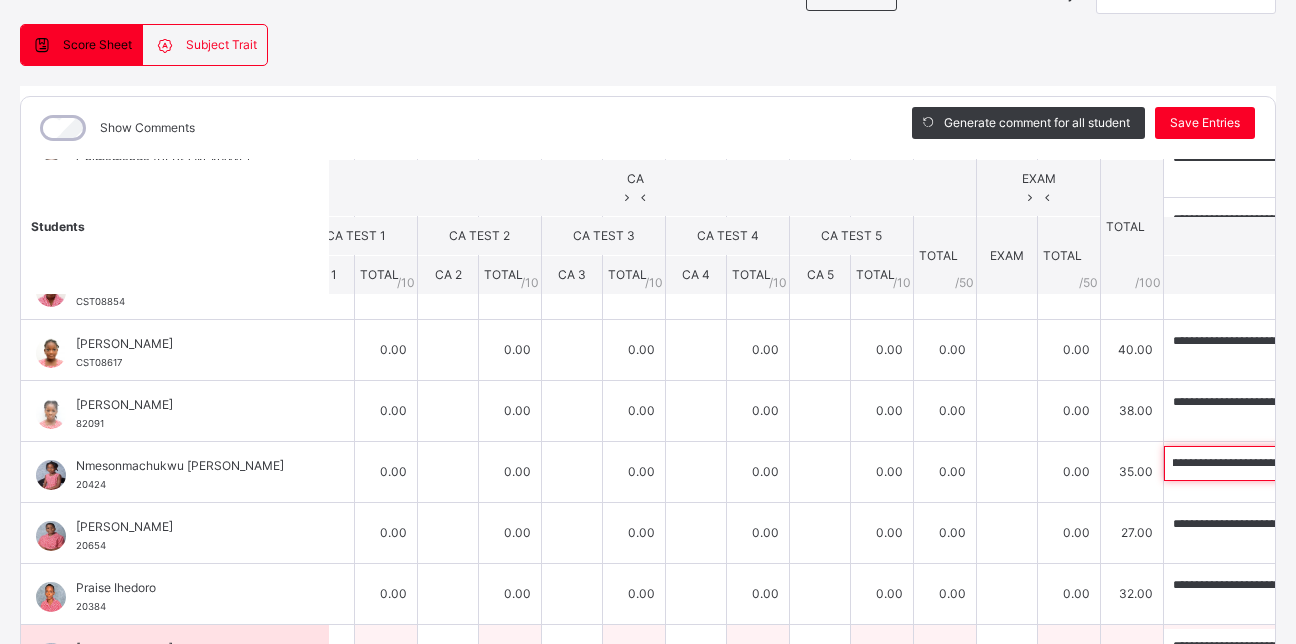 scroll, scrollTop: 0, scrollLeft: 0, axis: both 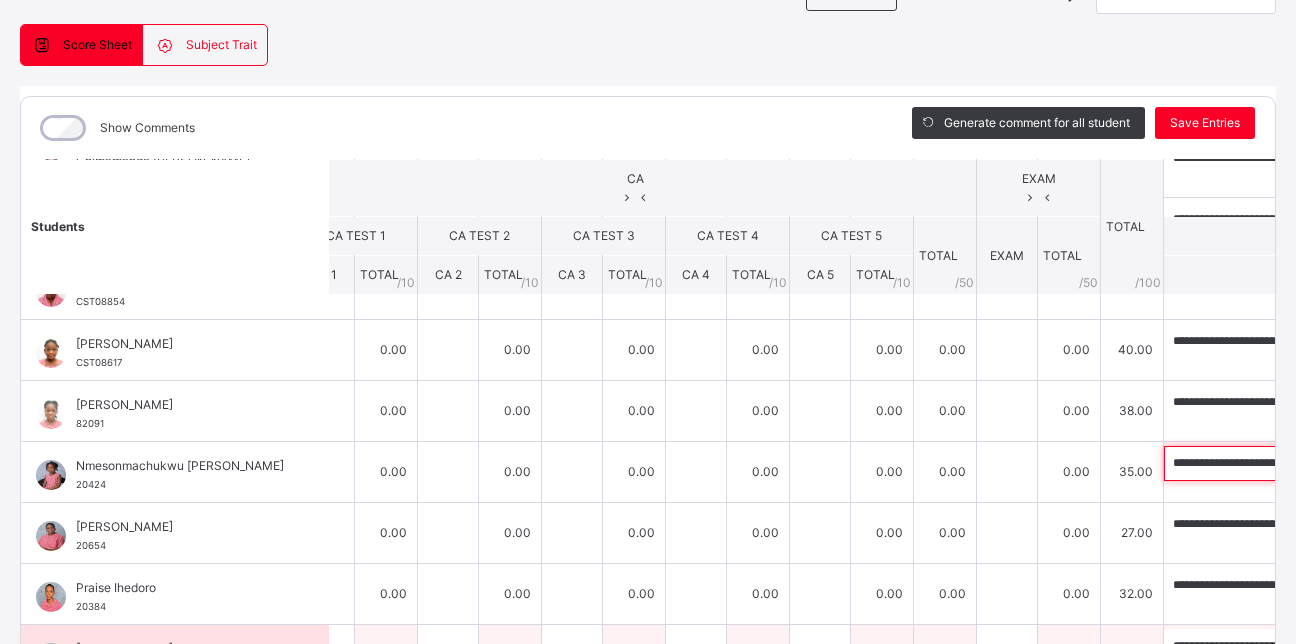 paste on "**" 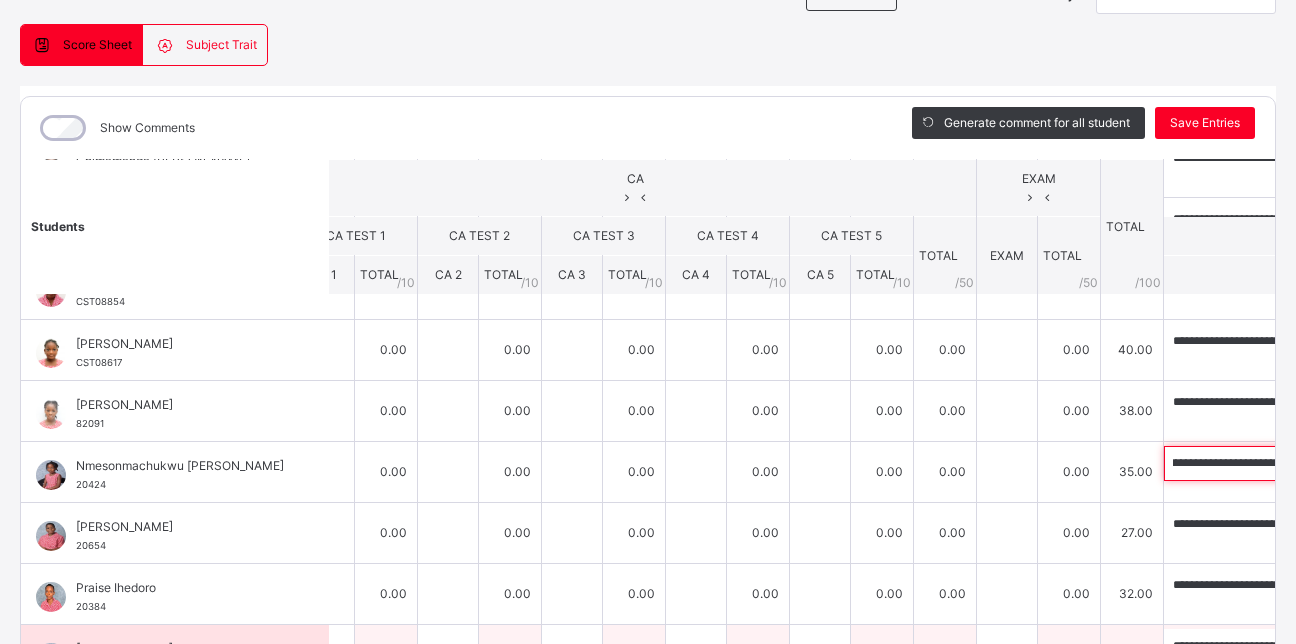 scroll, scrollTop: 0, scrollLeft: 0, axis: both 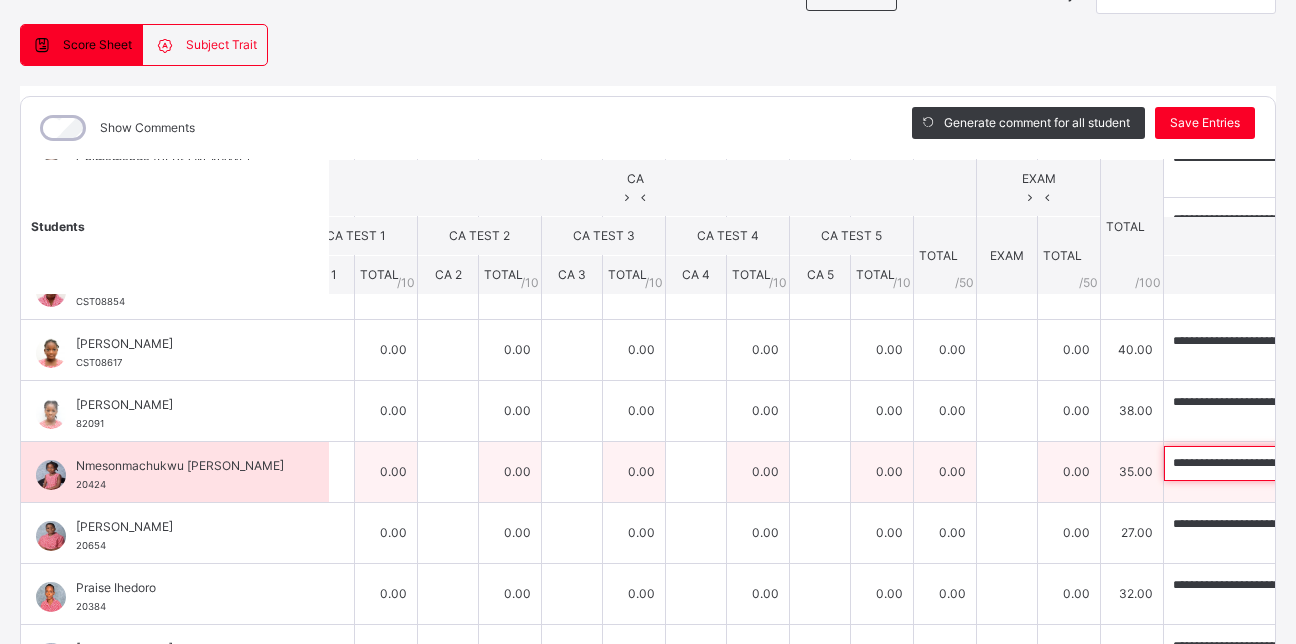click on "**********" at bounding box center [1294, 463] 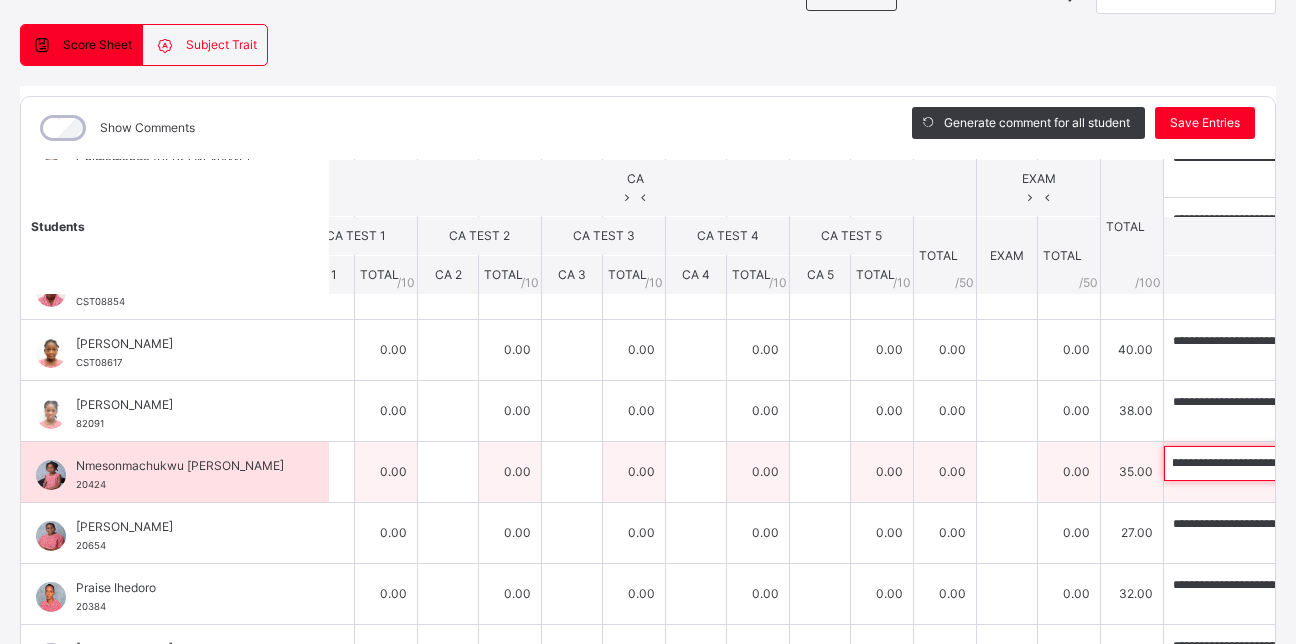 scroll, scrollTop: 0, scrollLeft: 548, axis: horizontal 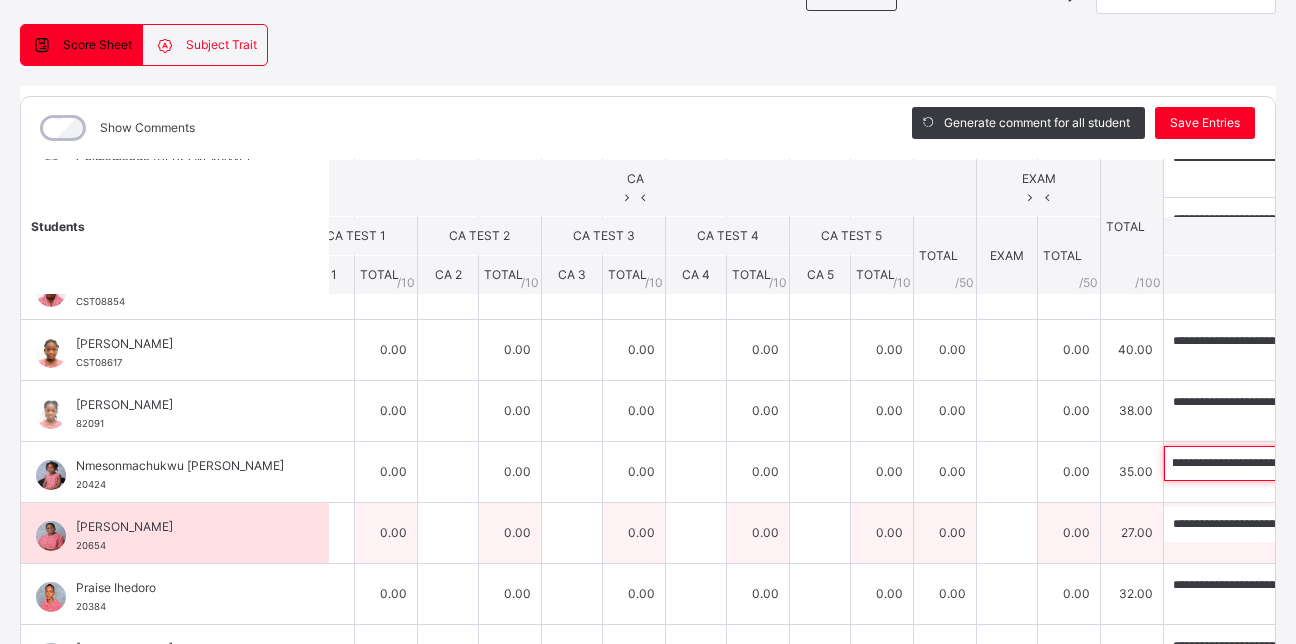 type on "**********" 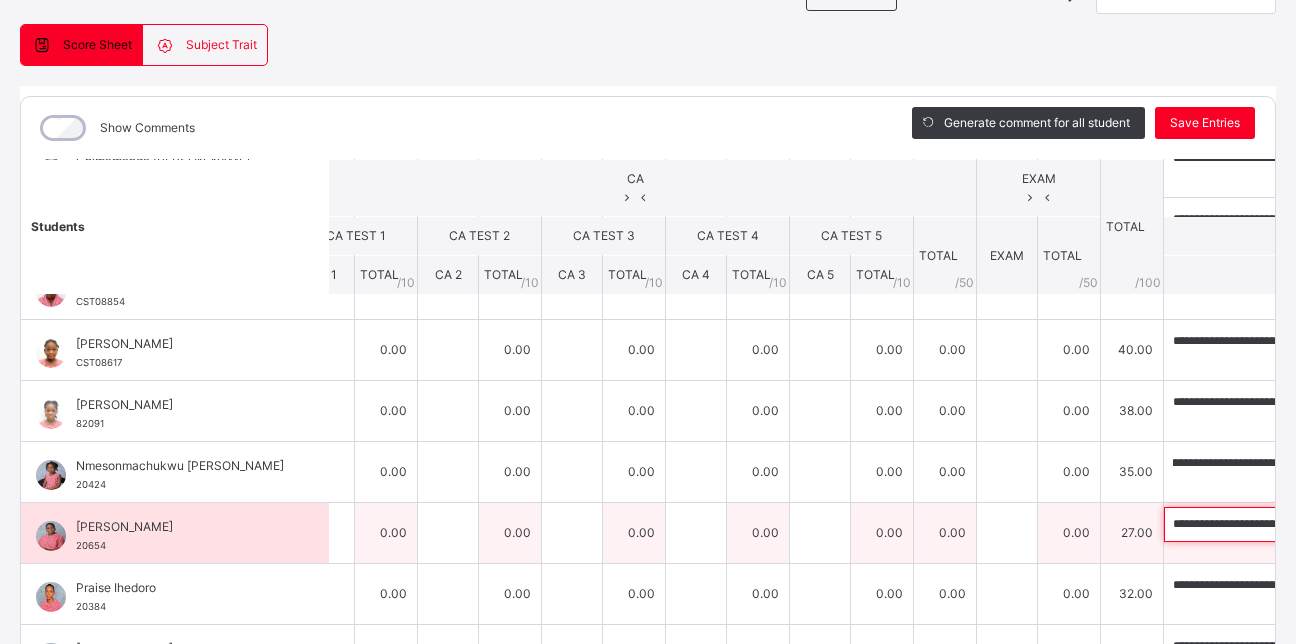 scroll, scrollTop: 0, scrollLeft: 0, axis: both 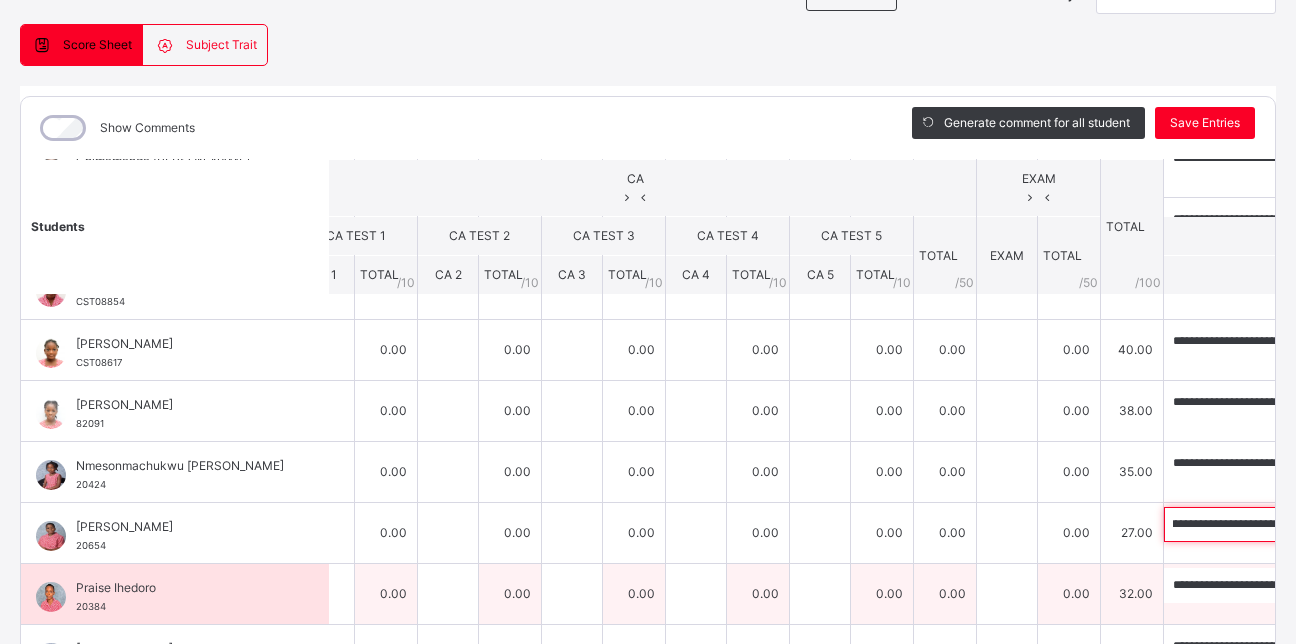 drag, startPoint x: 915, startPoint y: 517, endPoint x: 1183, endPoint y: 553, distance: 270.4071 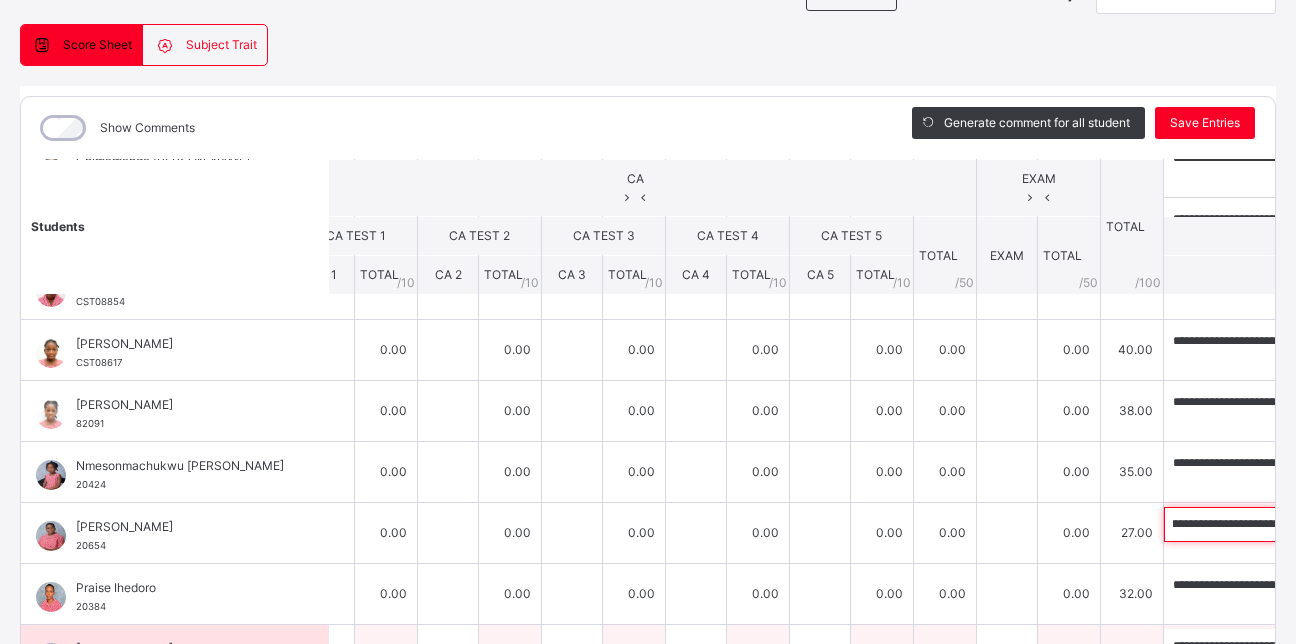 scroll, scrollTop: 0, scrollLeft: 0, axis: both 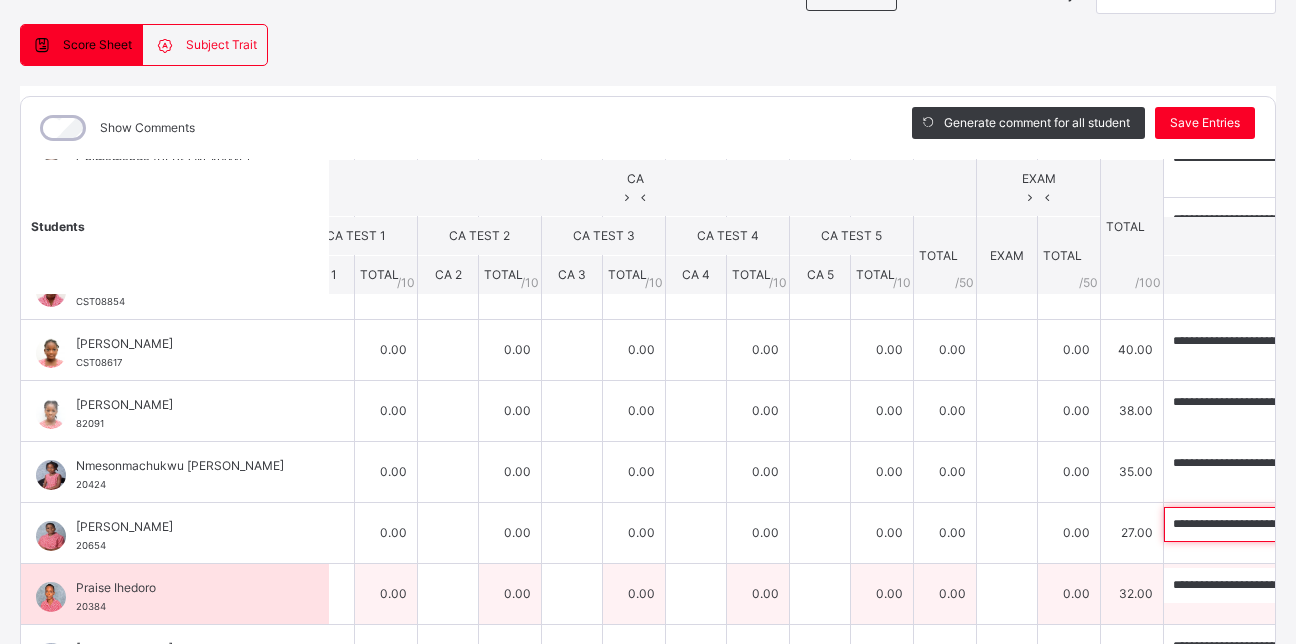 paste on "******" 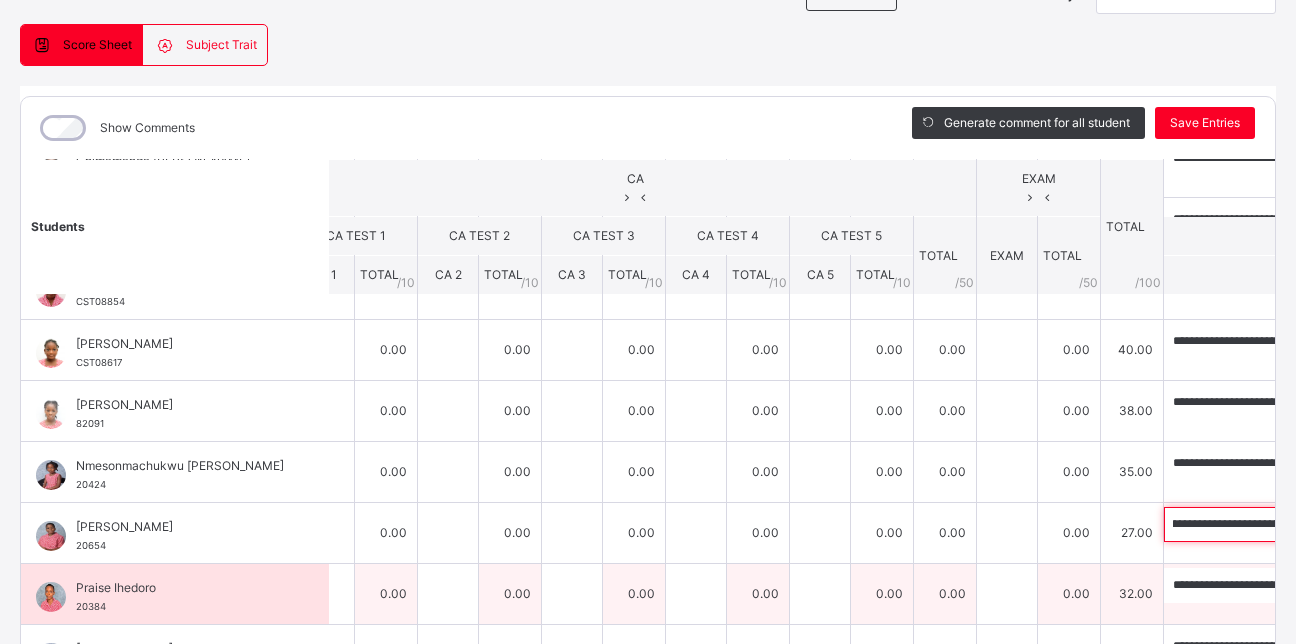 scroll, scrollTop: 0, scrollLeft: 0, axis: both 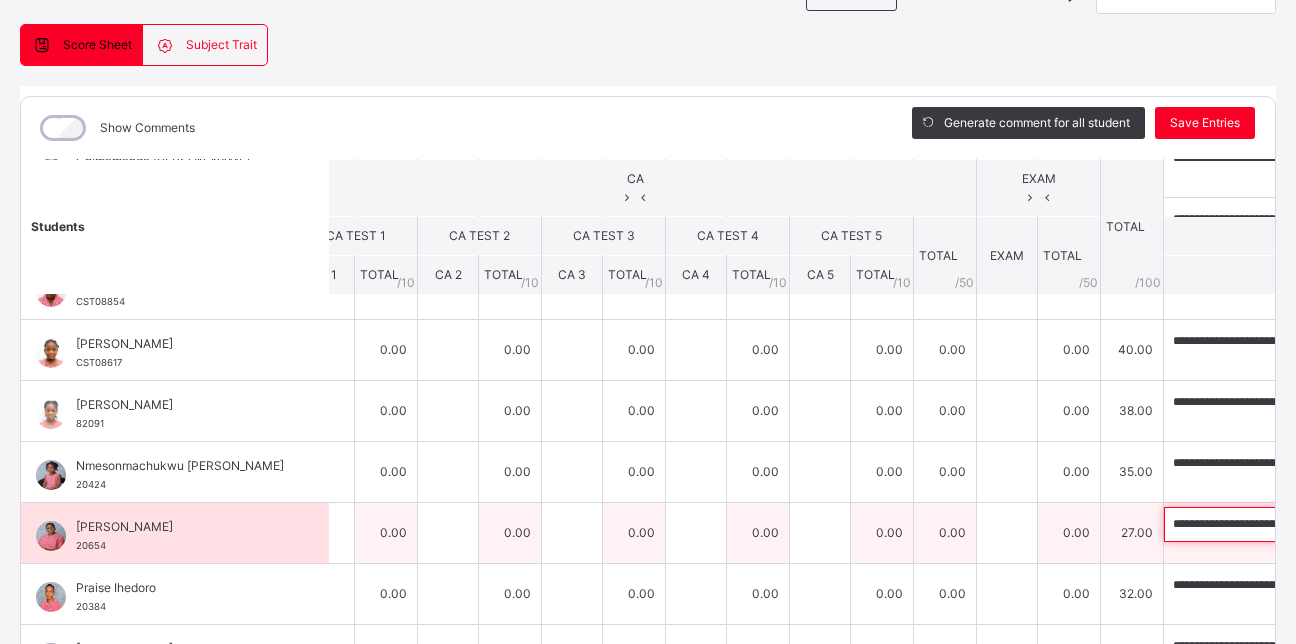 click on "**********" at bounding box center (1294, 524) 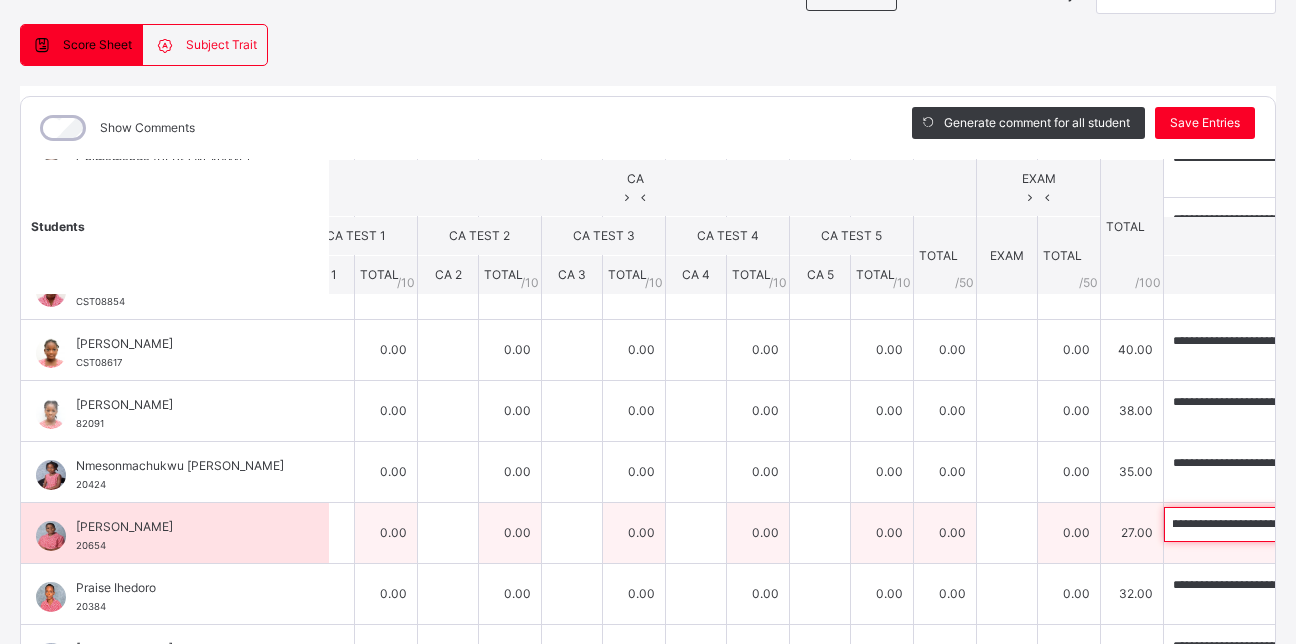 scroll, scrollTop: 0, scrollLeft: 514, axis: horizontal 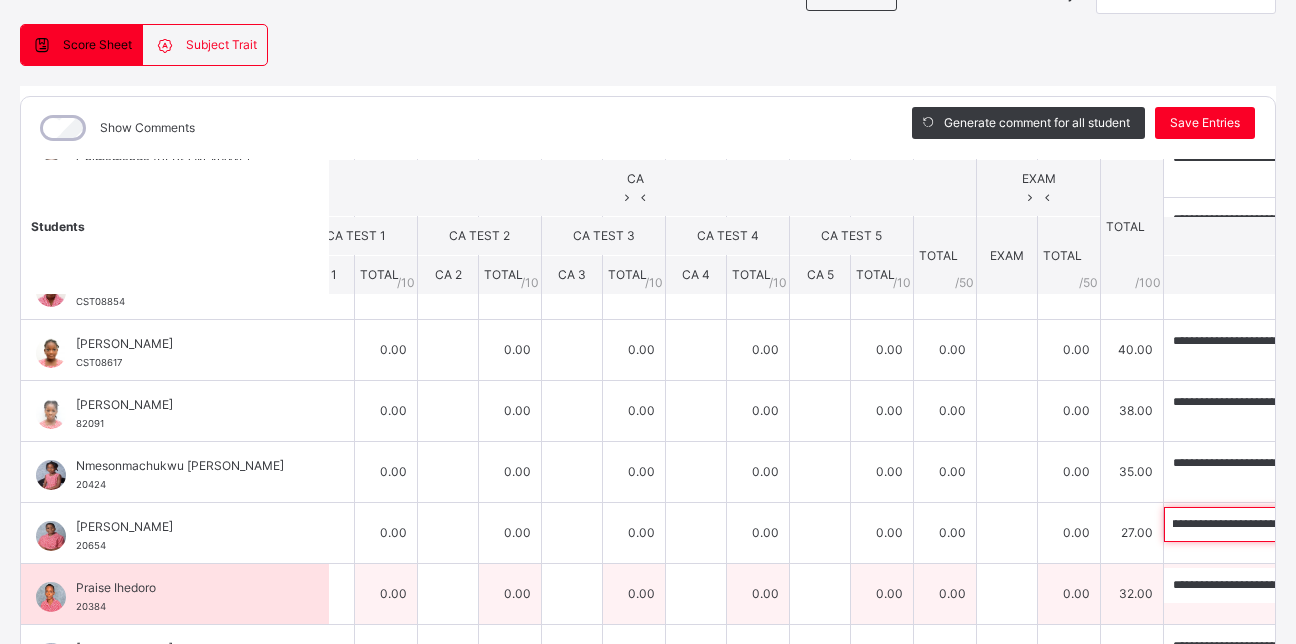type on "**********" 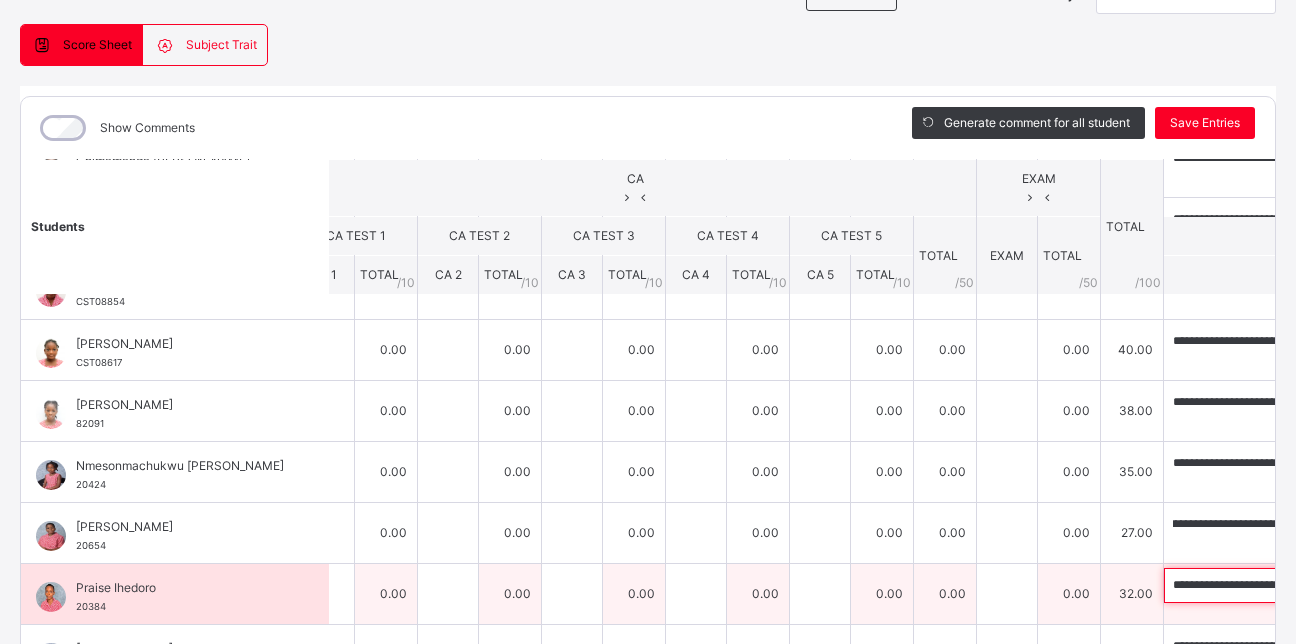 scroll, scrollTop: 0, scrollLeft: 0, axis: both 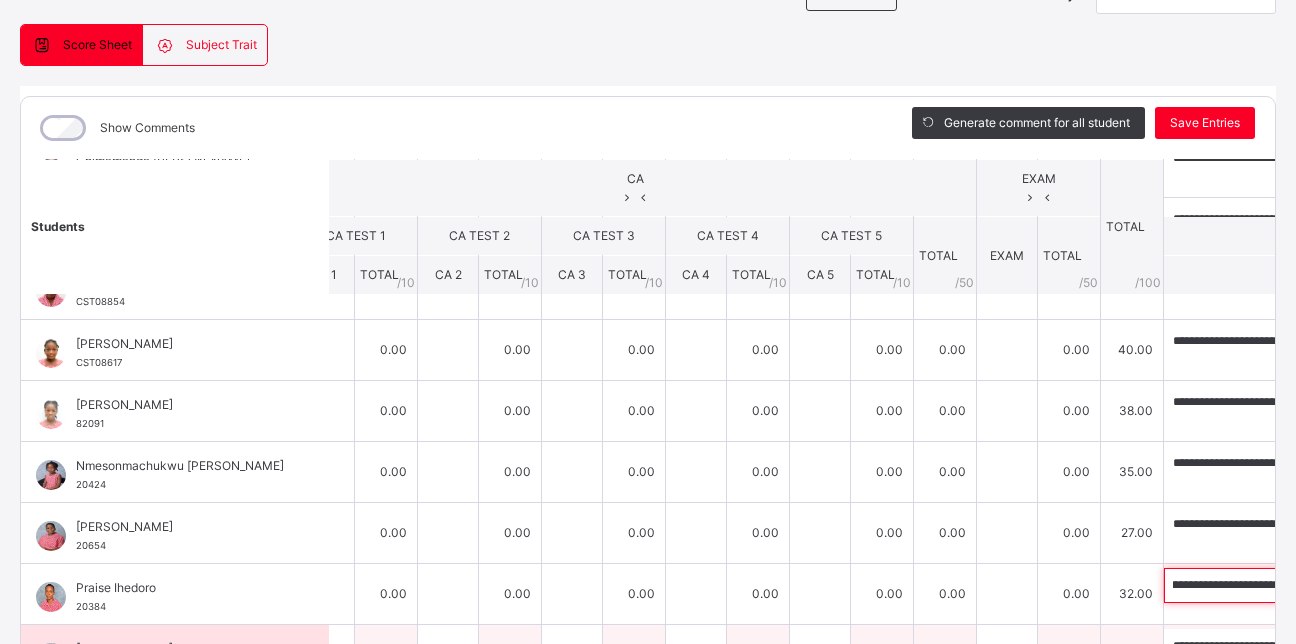 drag, startPoint x: 914, startPoint y: 580, endPoint x: 1204, endPoint y: 618, distance: 292.47906 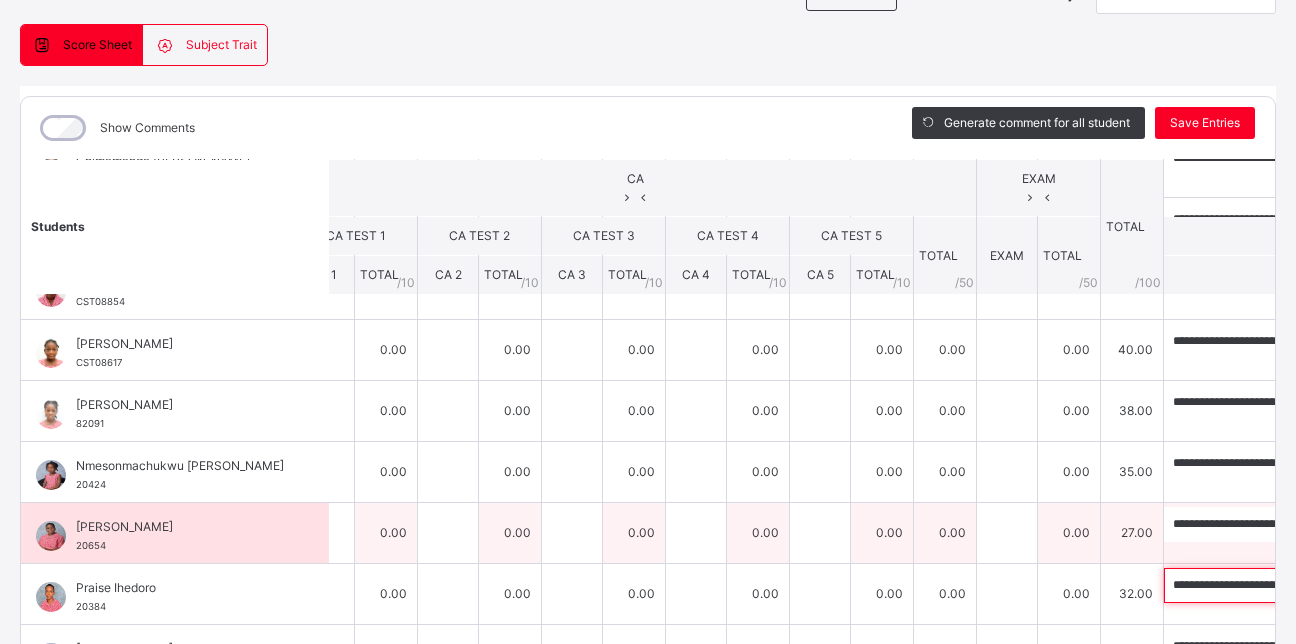 paste on "***" 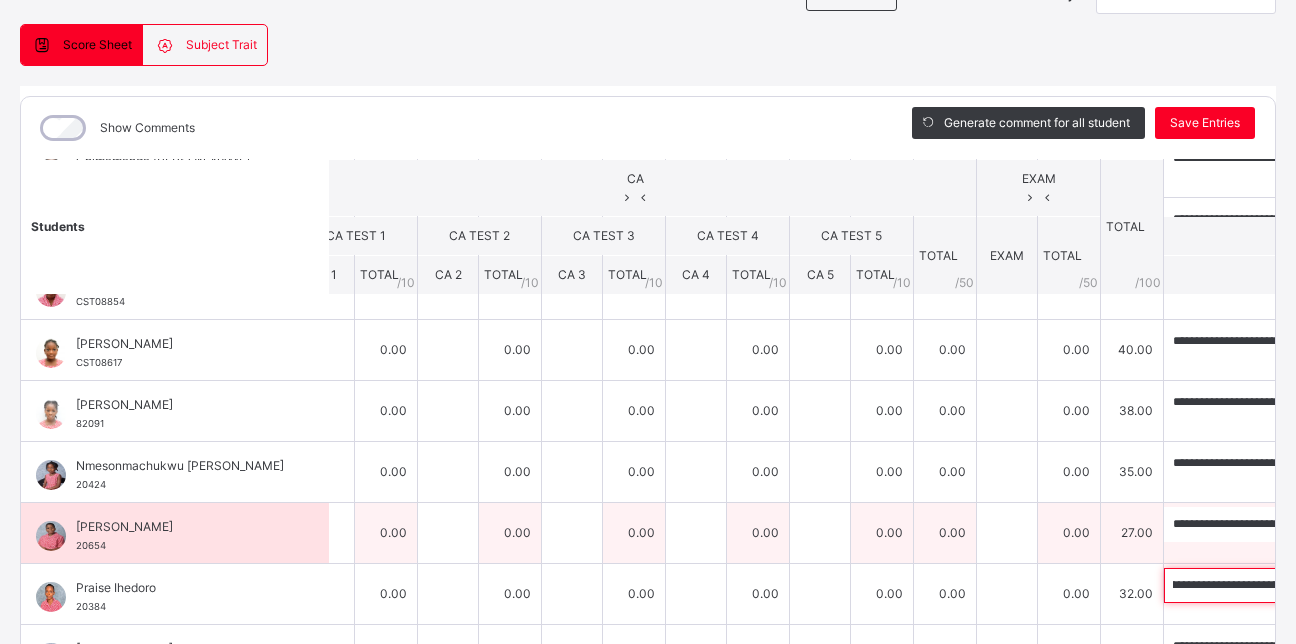 scroll, scrollTop: 0, scrollLeft: 287, axis: horizontal 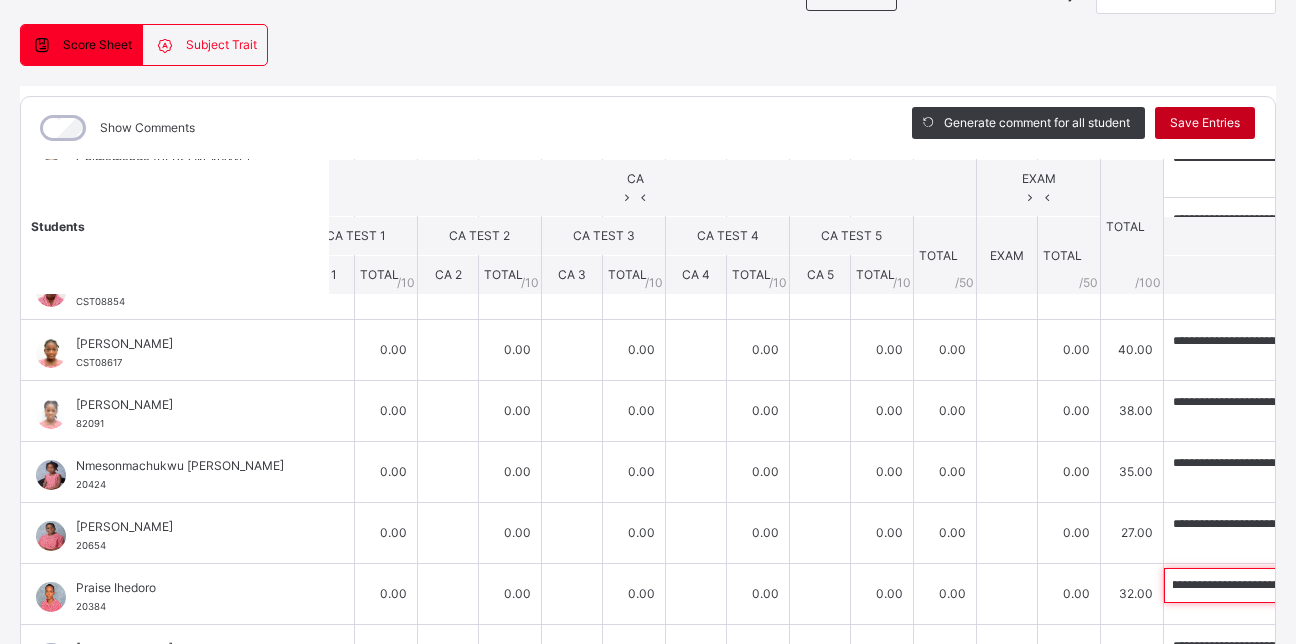 type on "**********" 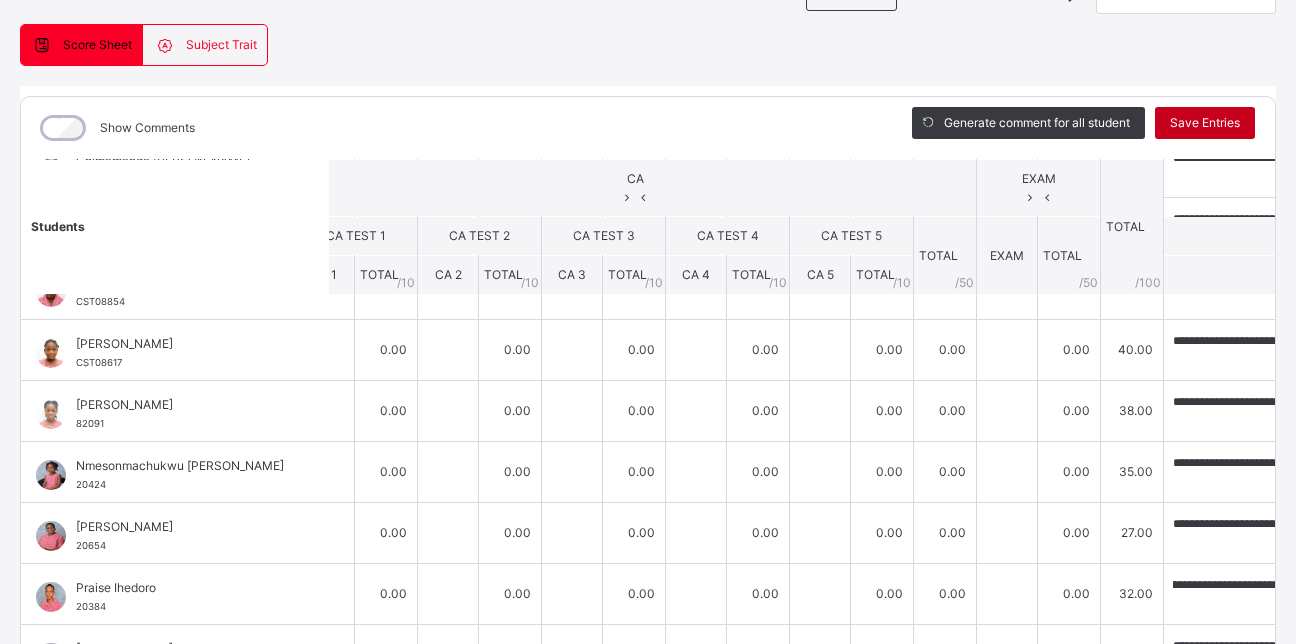 scroll, scrollTop: 0, scrollLeft: 0, axis: both 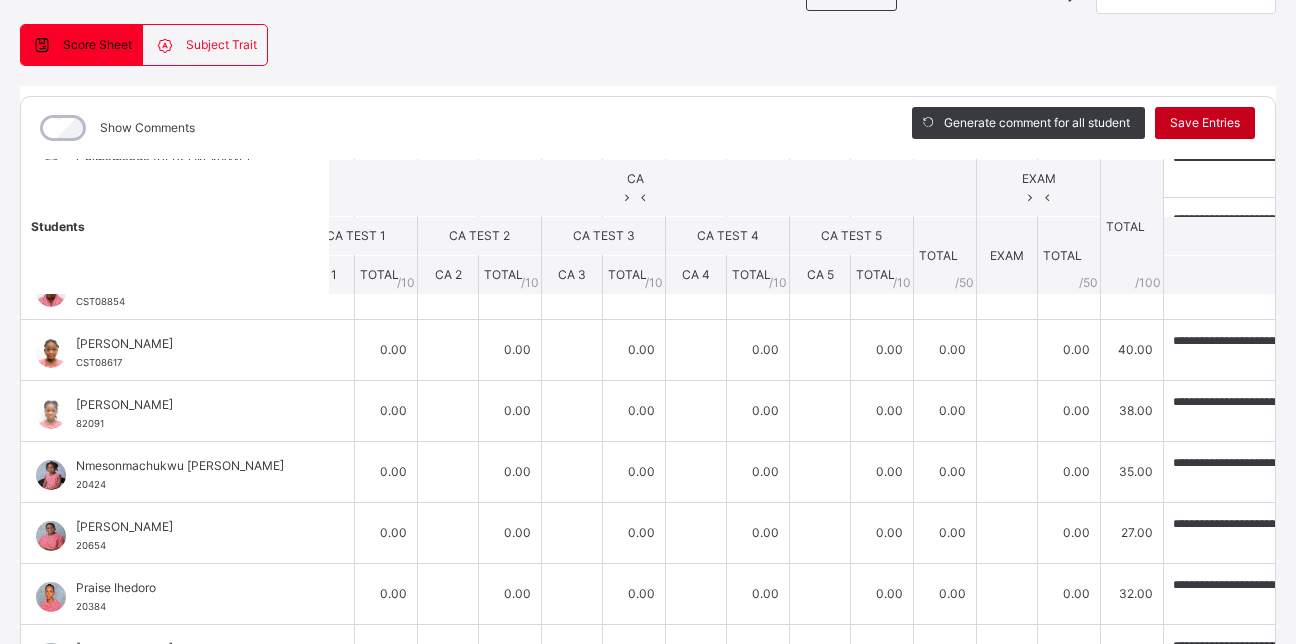 click on "Save Entries" at bounding box center (1205, 123) 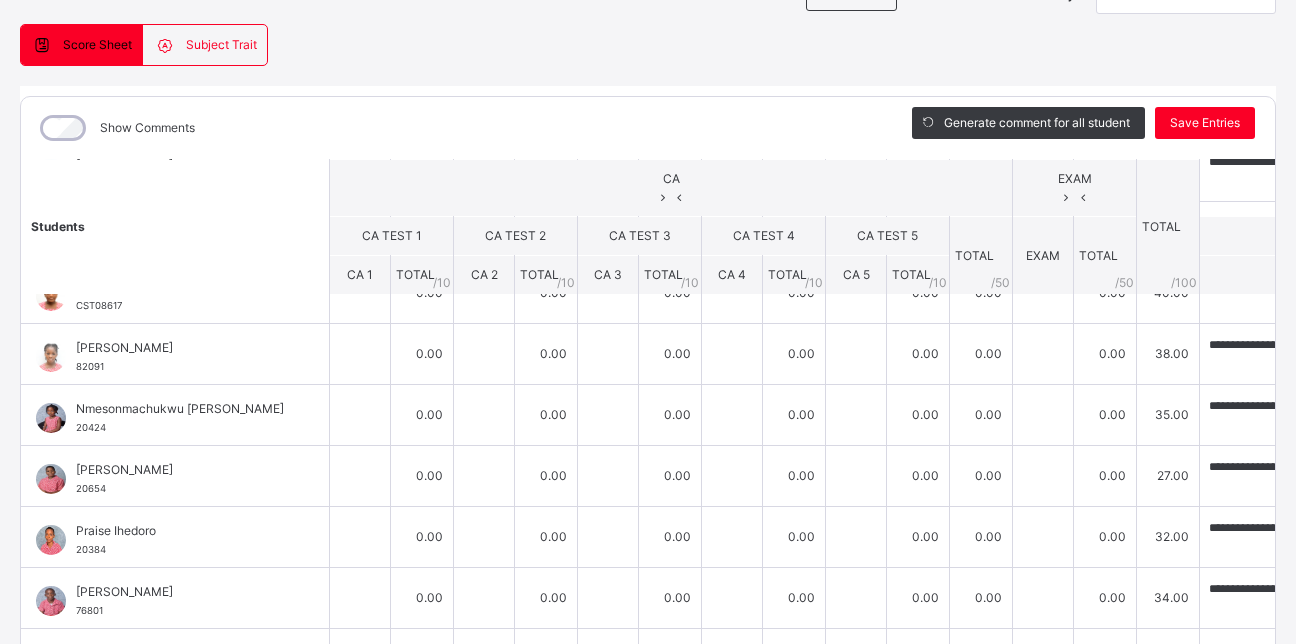 scroll, scrollTop: 316, scrollLeft: 0, axis: vertical 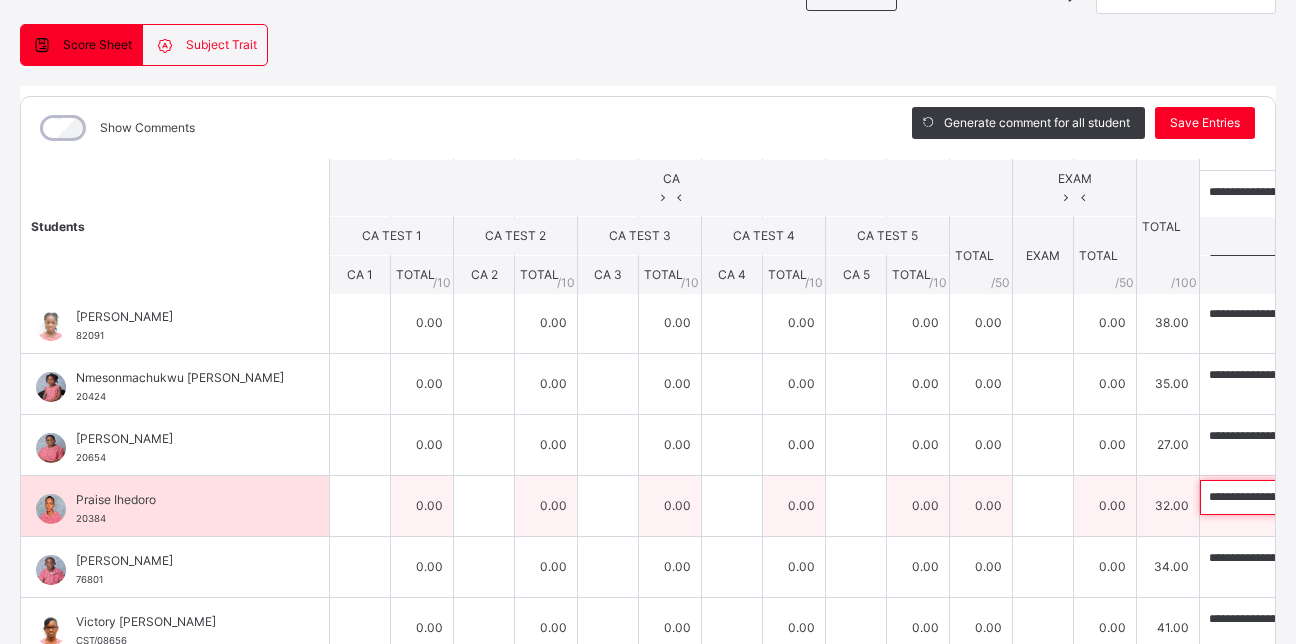 click on "**********" at bounding box center (1330, 497) 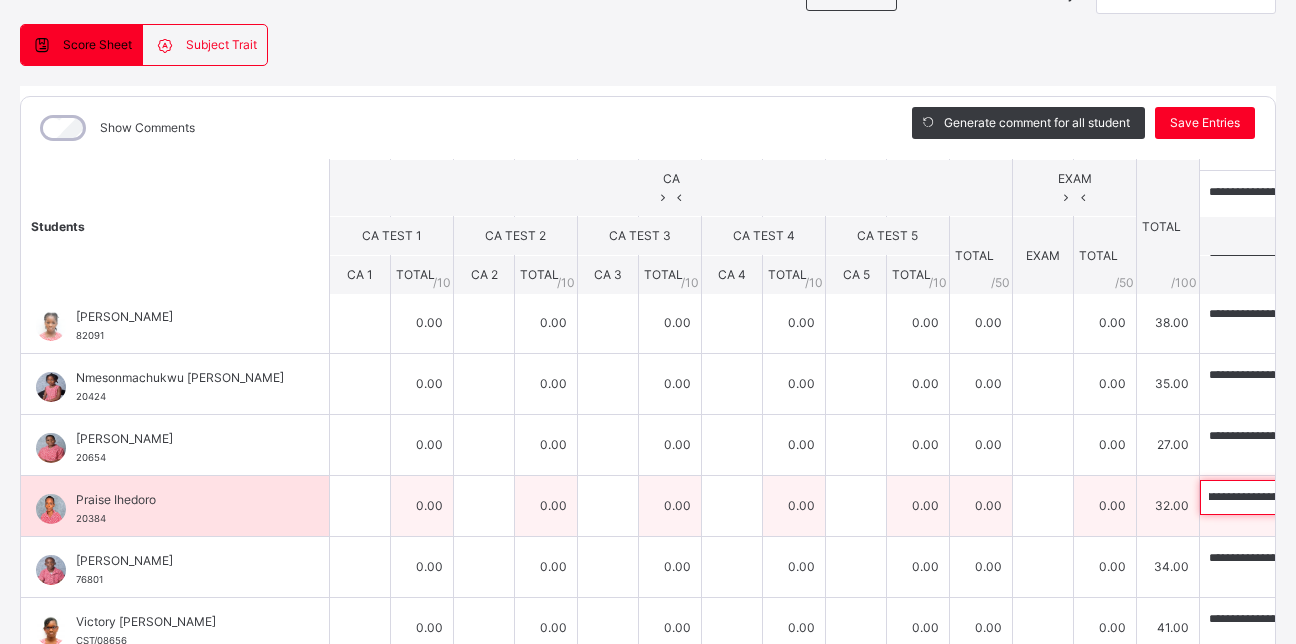 scroll, scrollTop: 0, scrollLeft: 352, axis: horizontal 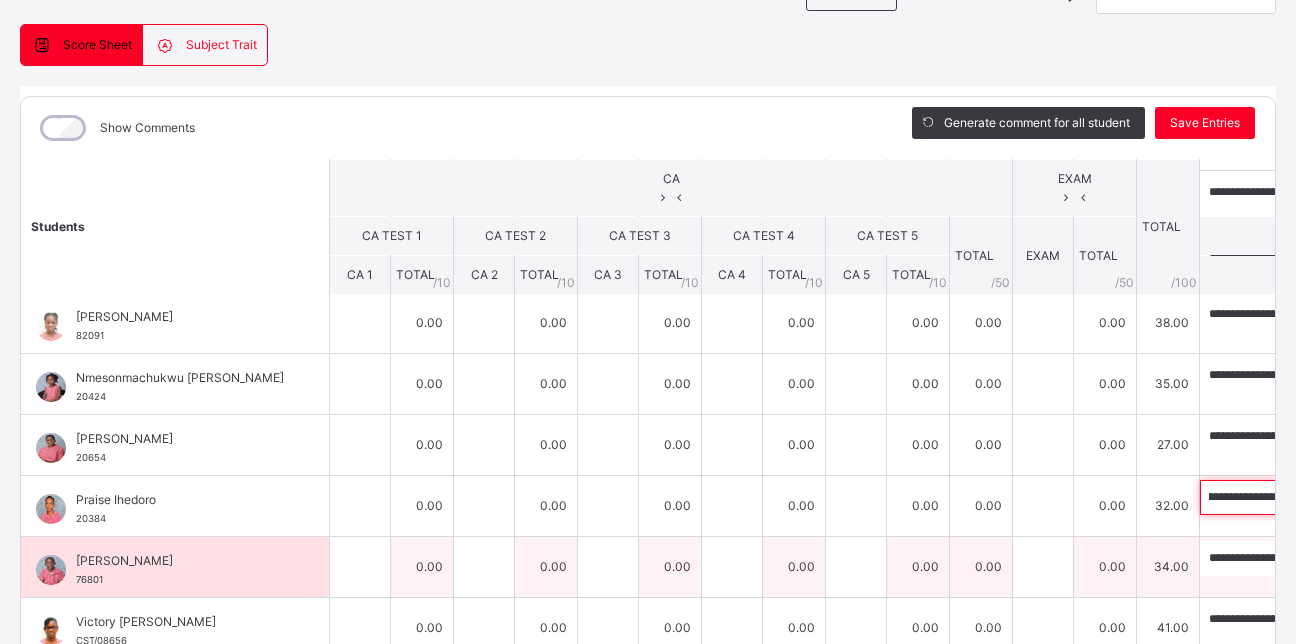 type on "**********" 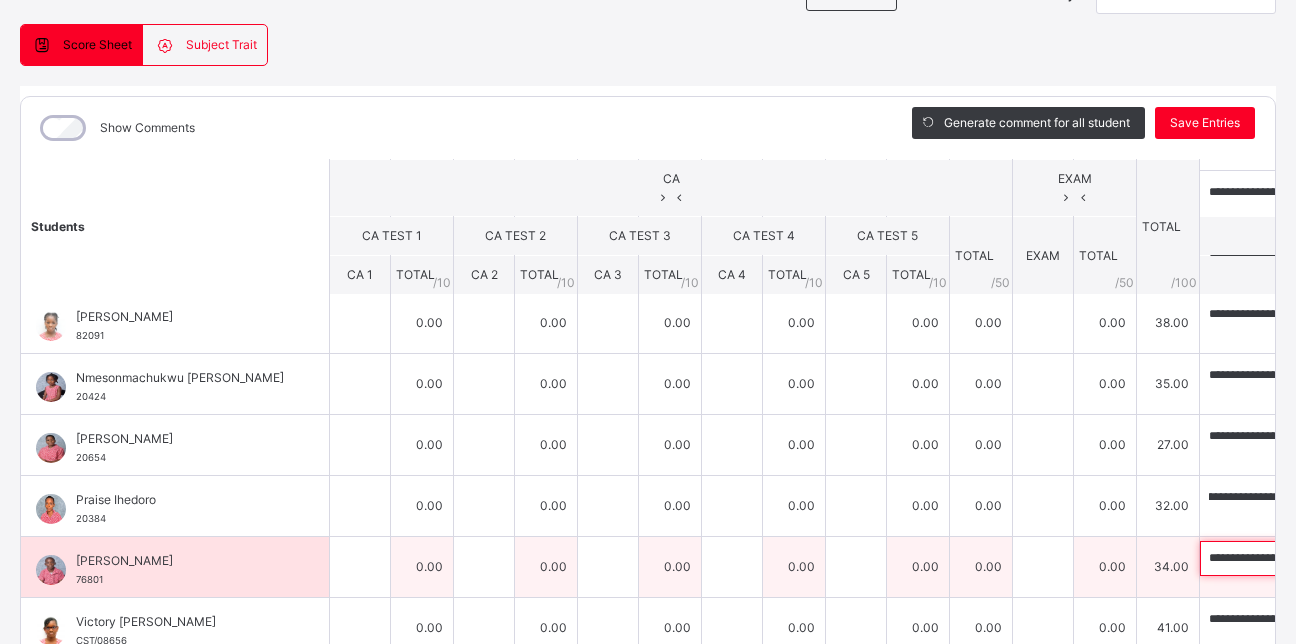 scroll, scrollTop: 0, scrollLeft: 0, axis: both 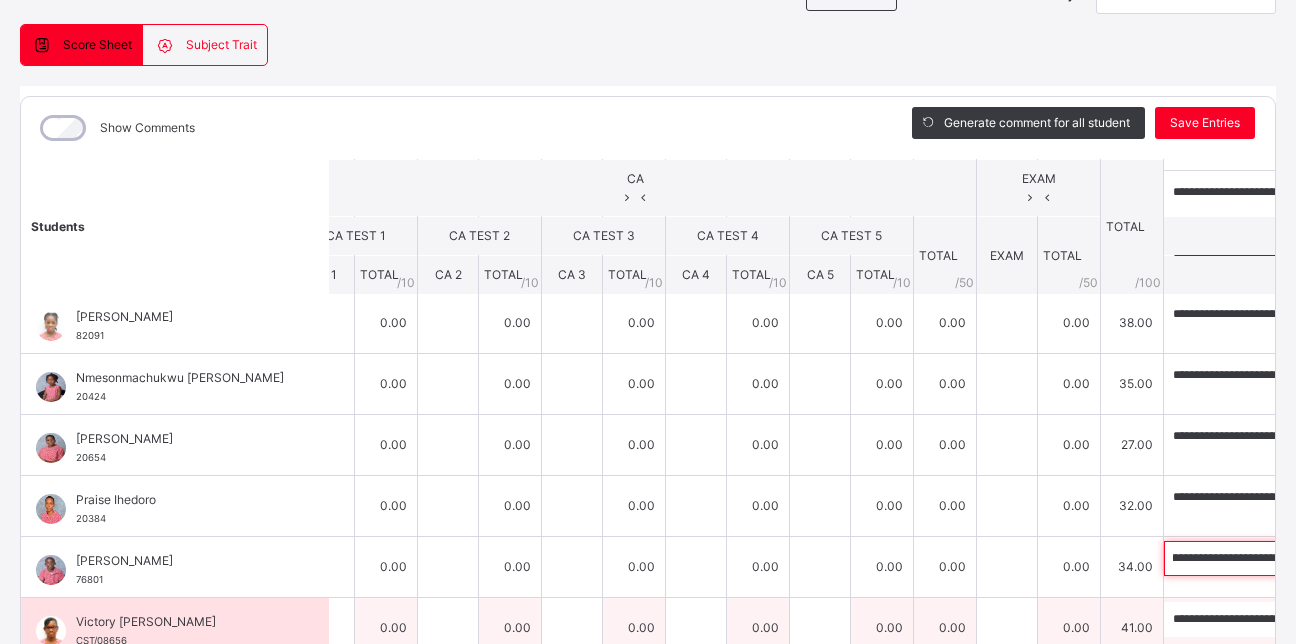 drag, startPoint x: 952, startPoint y: 545, endPoint x: 1195, endPoint y: 602, distance: 249.59567 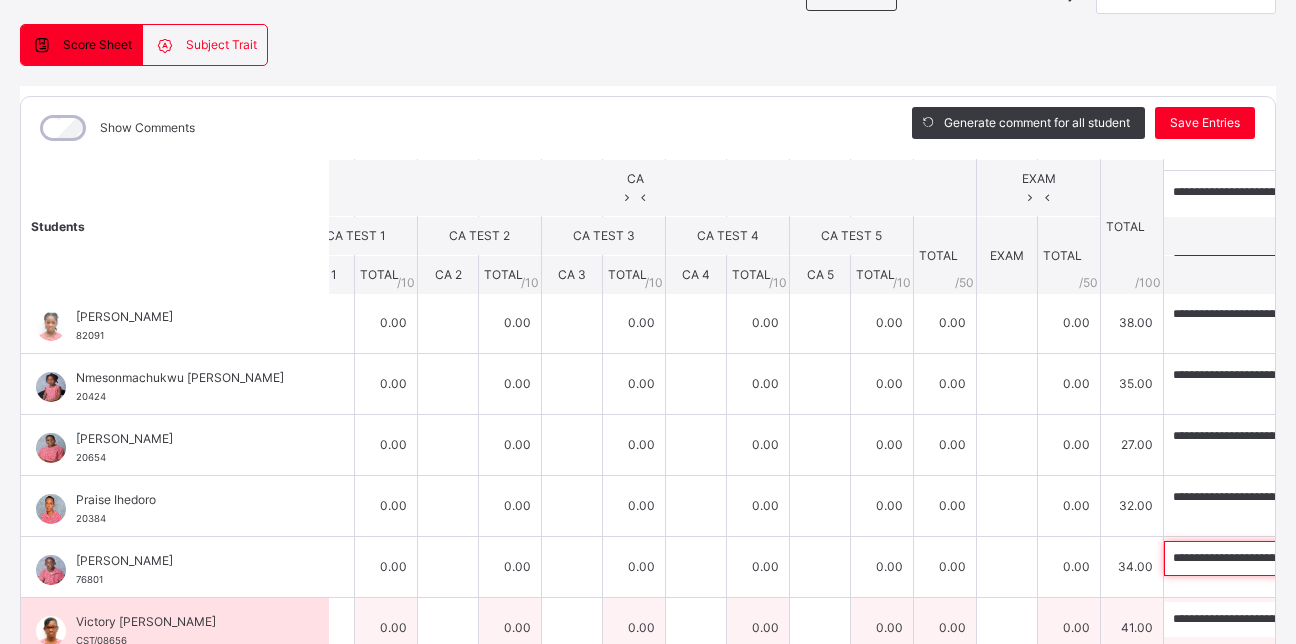 paste 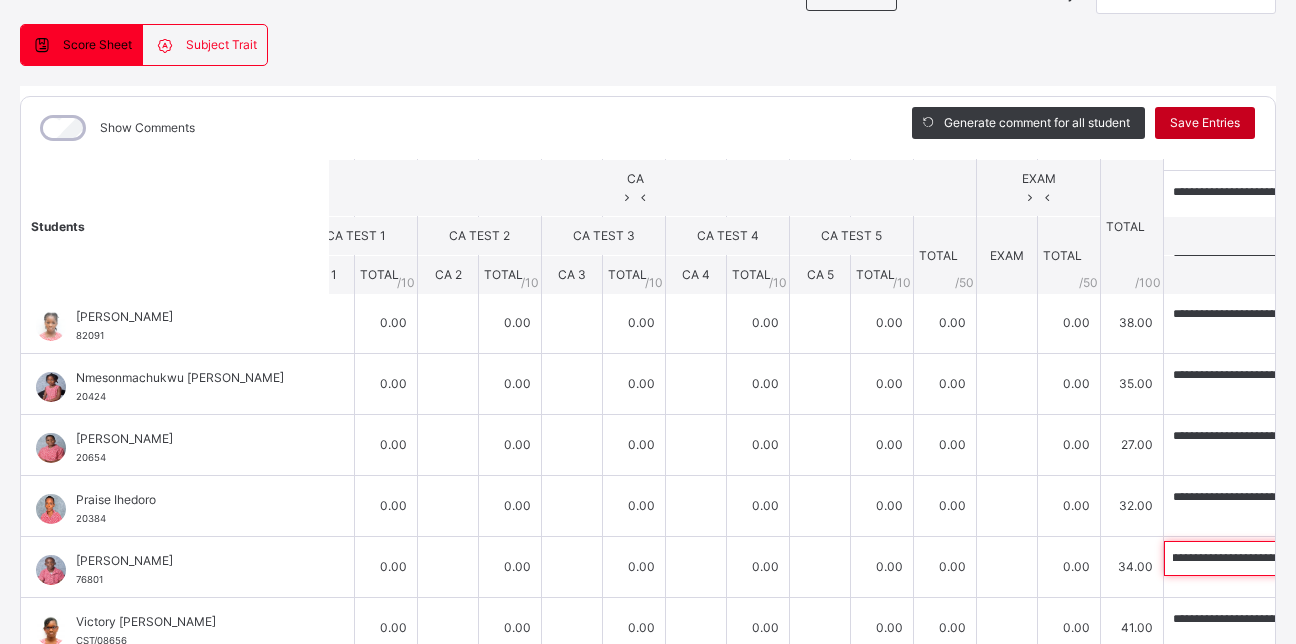 type on "**********" 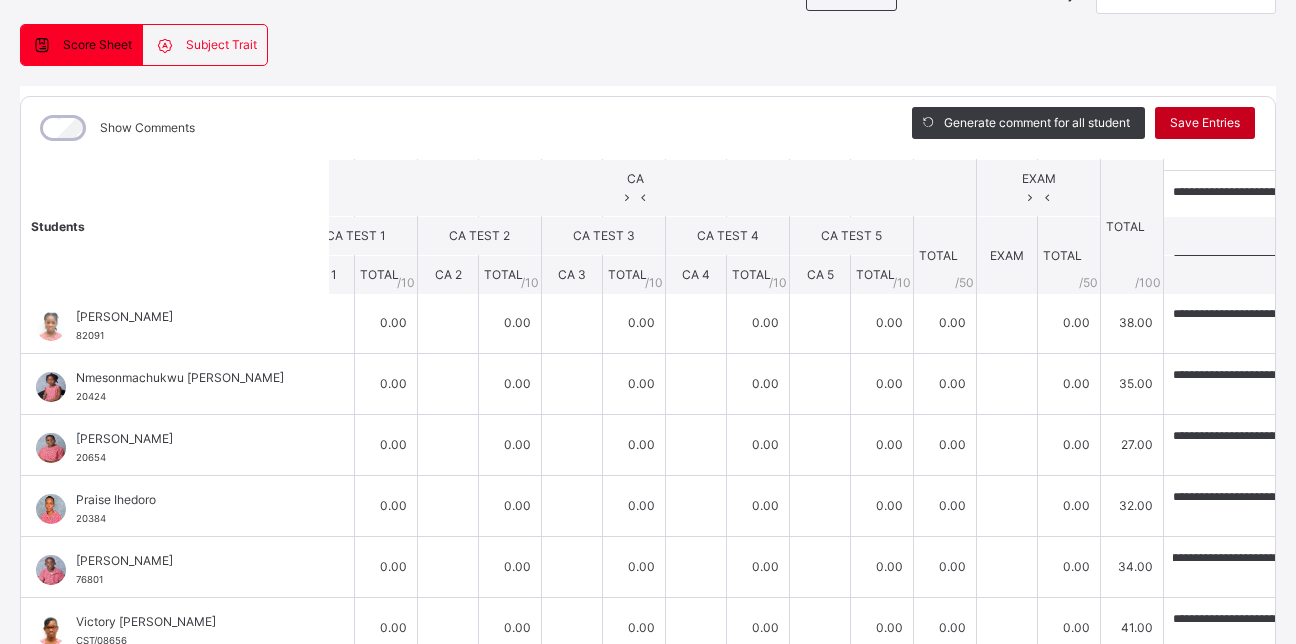 click on "Save Entries" at bounding box center [1205, 123] 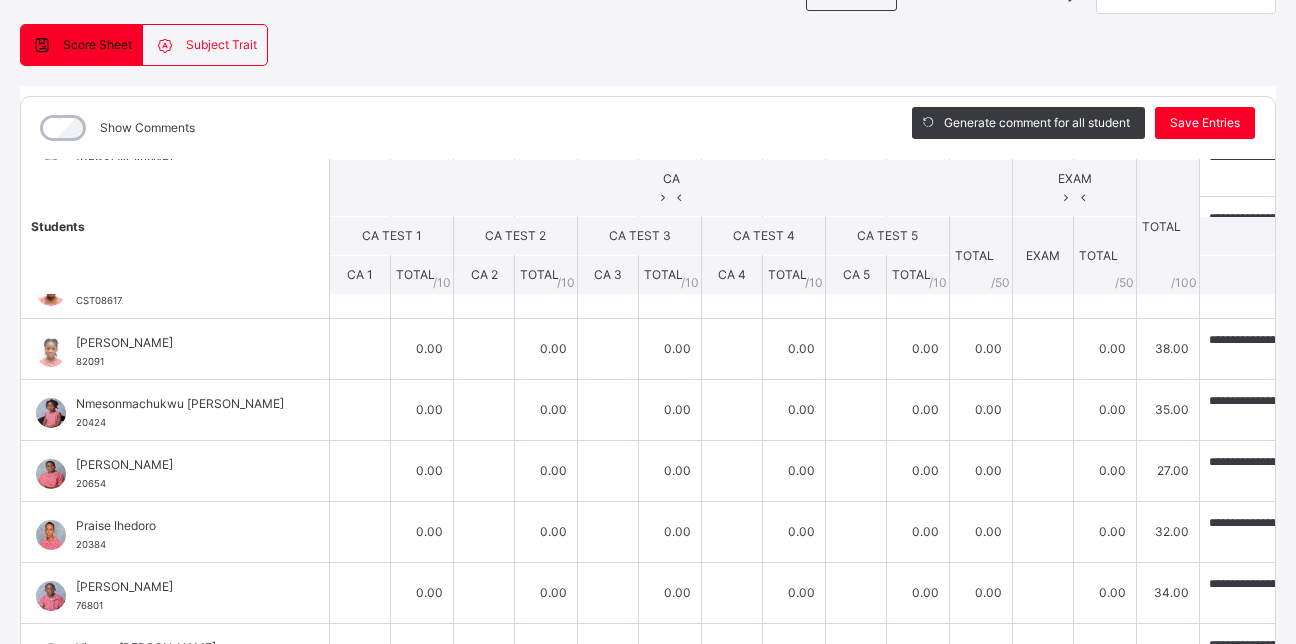 scroll, scrollTop: 316, scrollLeft: 0, axis: vertical 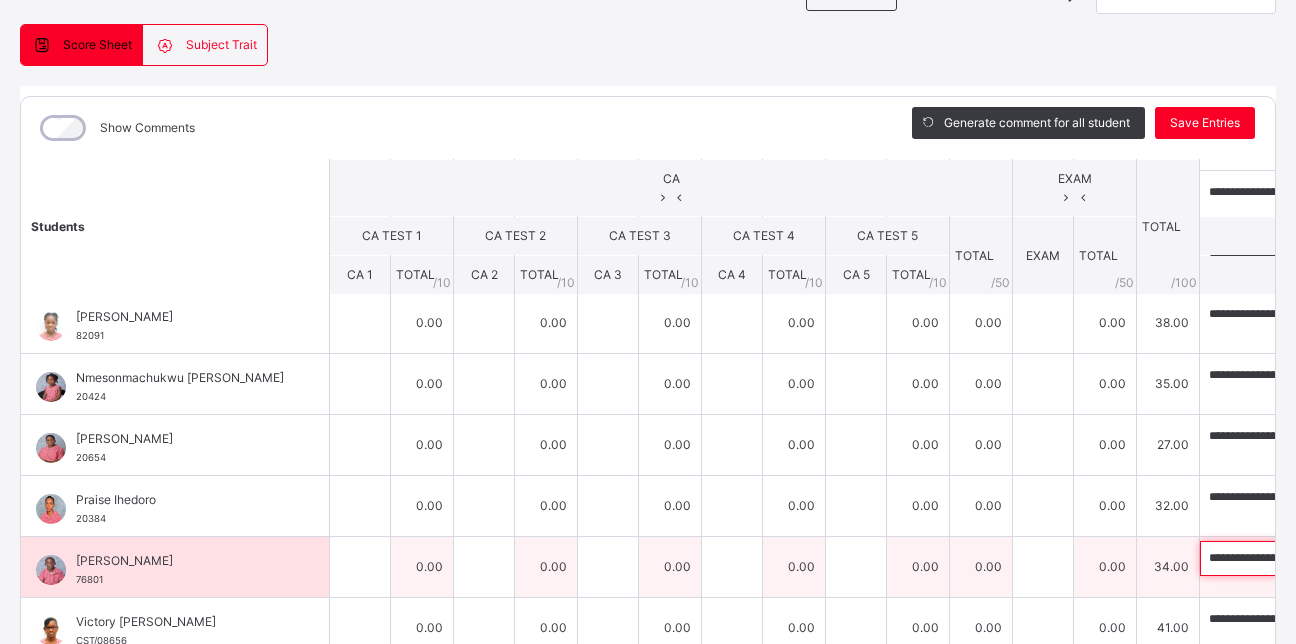 click on "**********" at bounding box center [1330, 558] 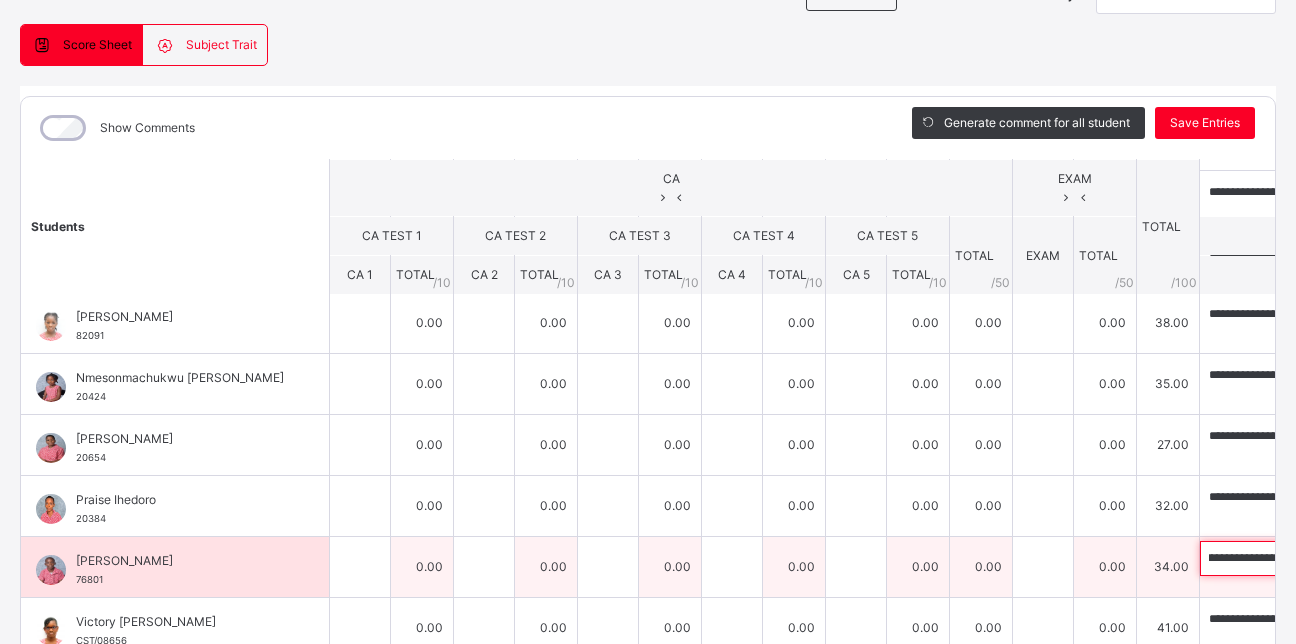 scroll, scrollTop: 0, scrollLeft: 440, axis: horizontal 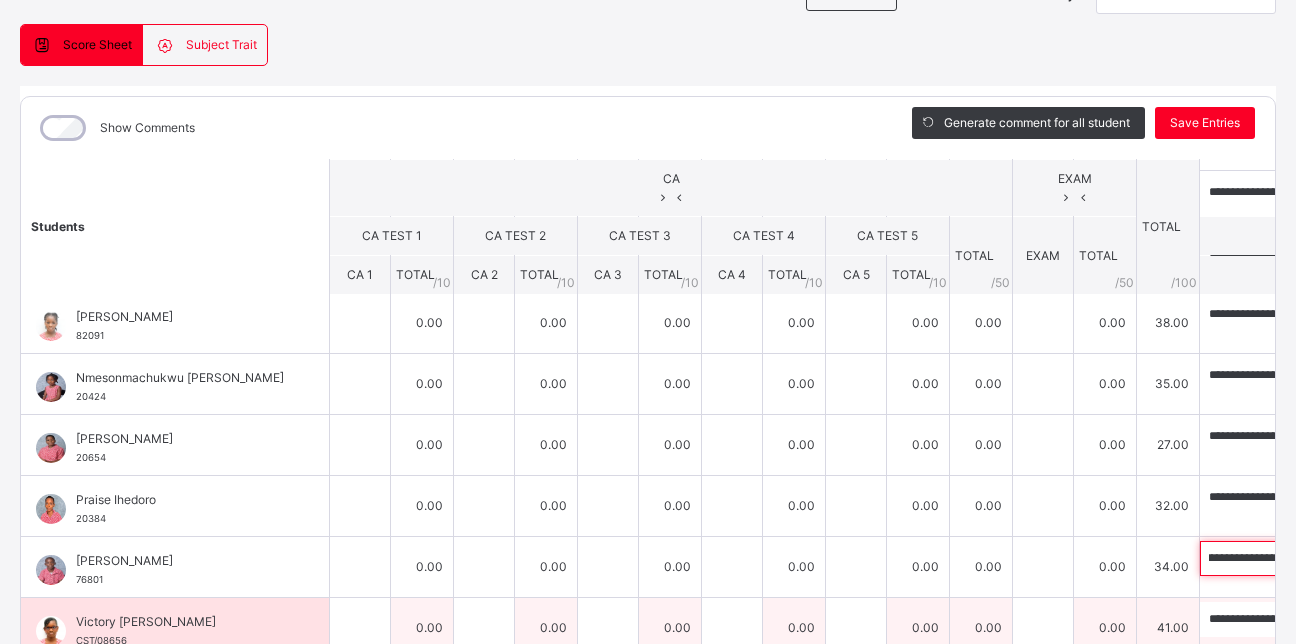 type on "**********" 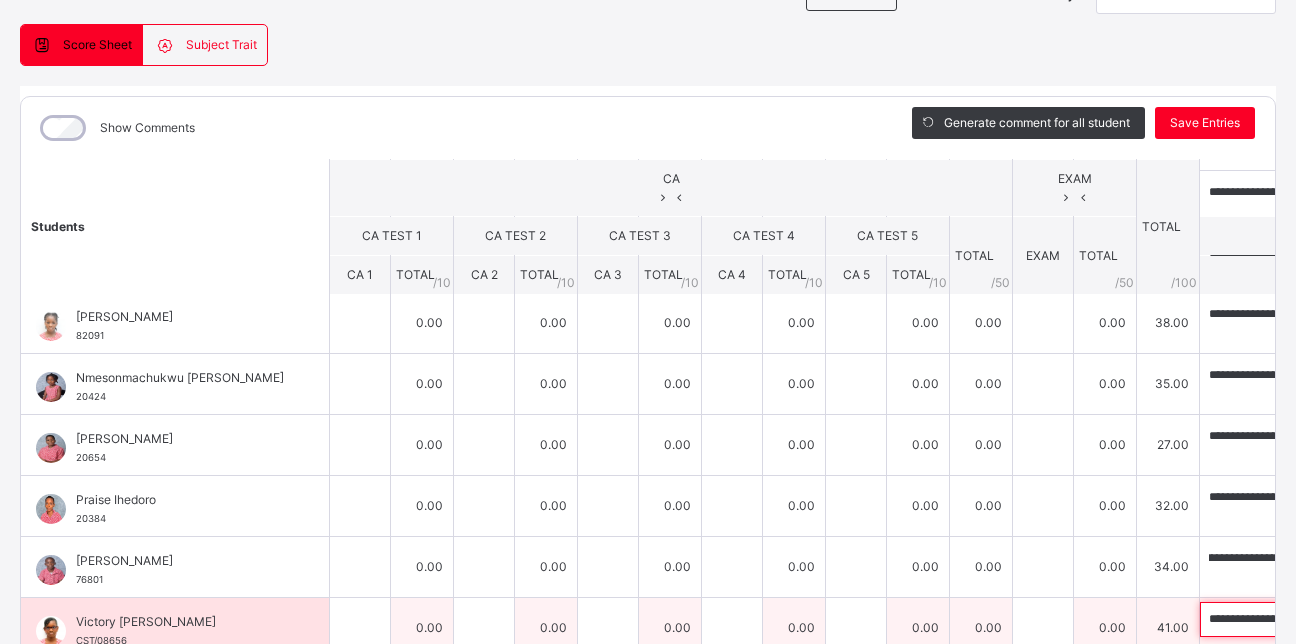 scroll, scrollTop: 0, scrollLeft: 0, axis: both 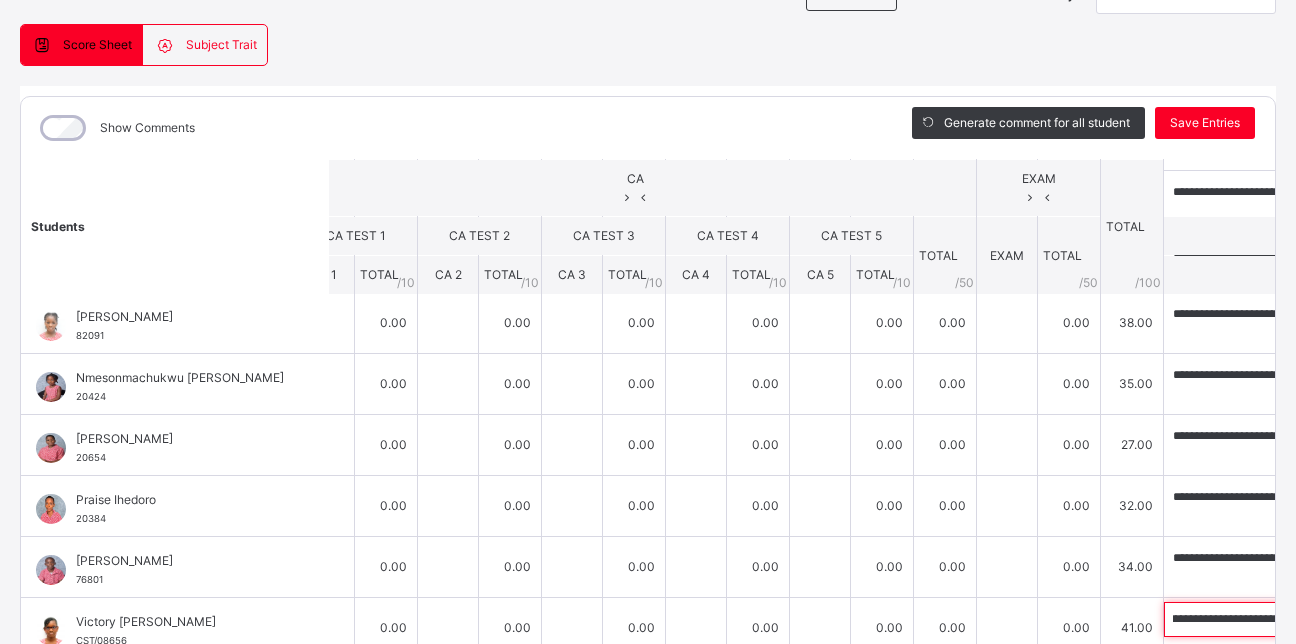drag, startPoint x: 950, startPoint y: 604, endPoint x: 1250, endPoint y: 617, distance: 300.28152 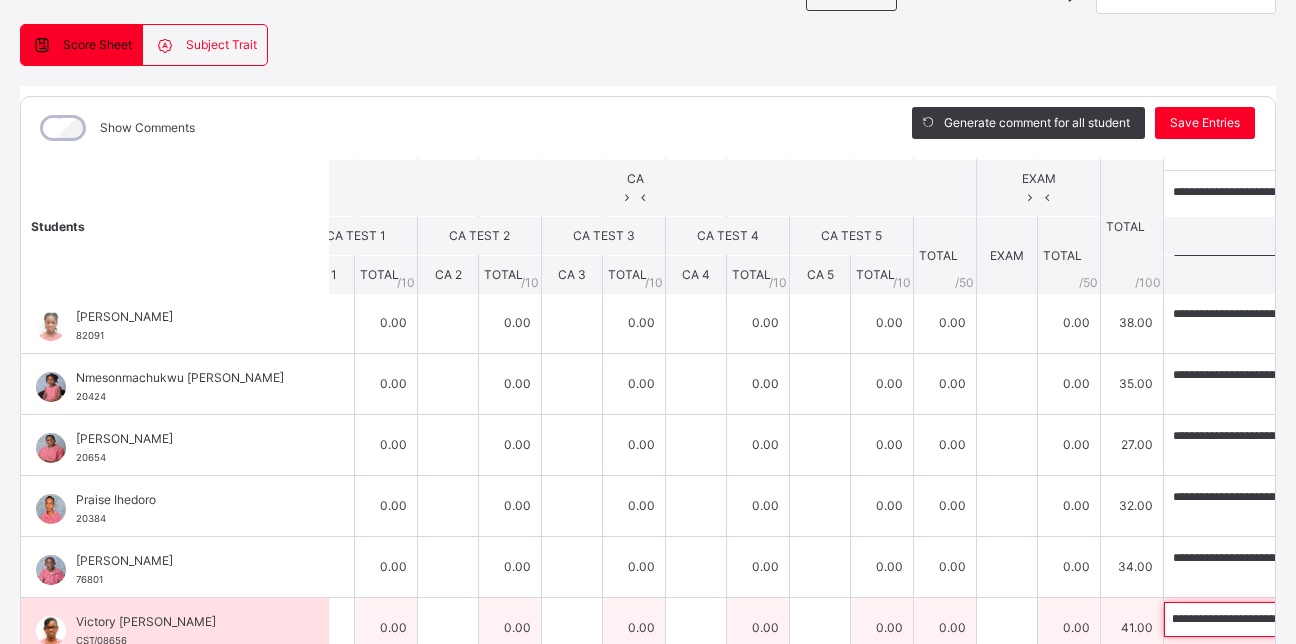 scroll, scrollTop: 0, scrollLeft: 0, axis: both 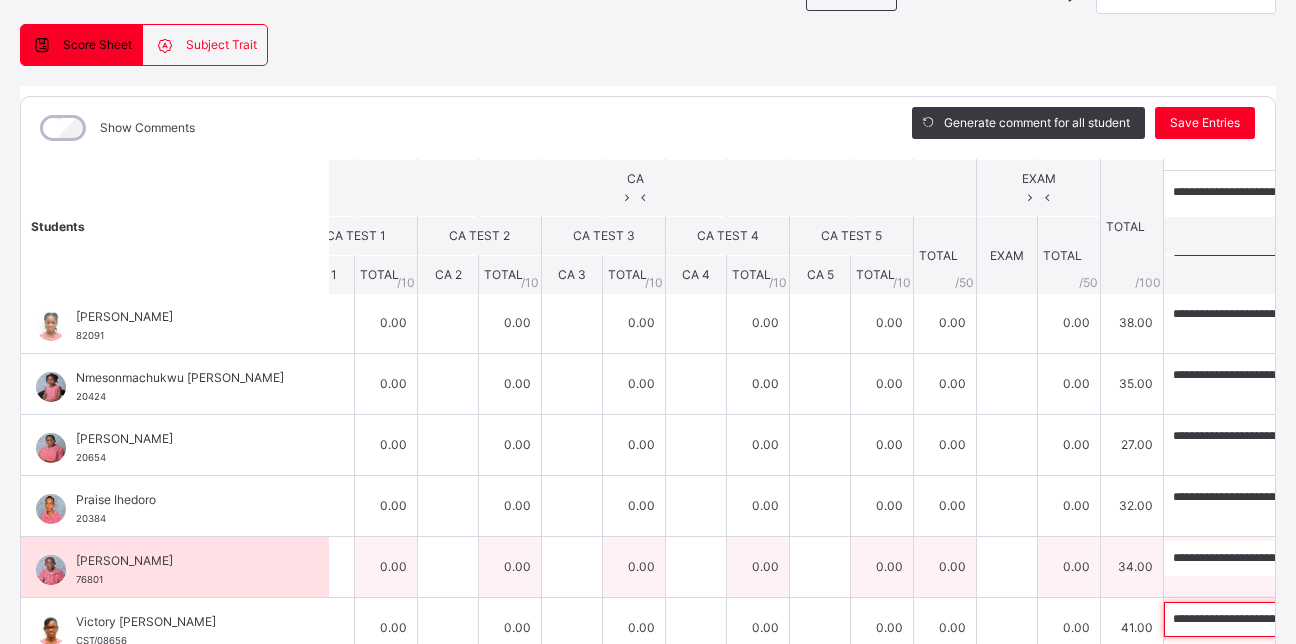 paste on "**********" 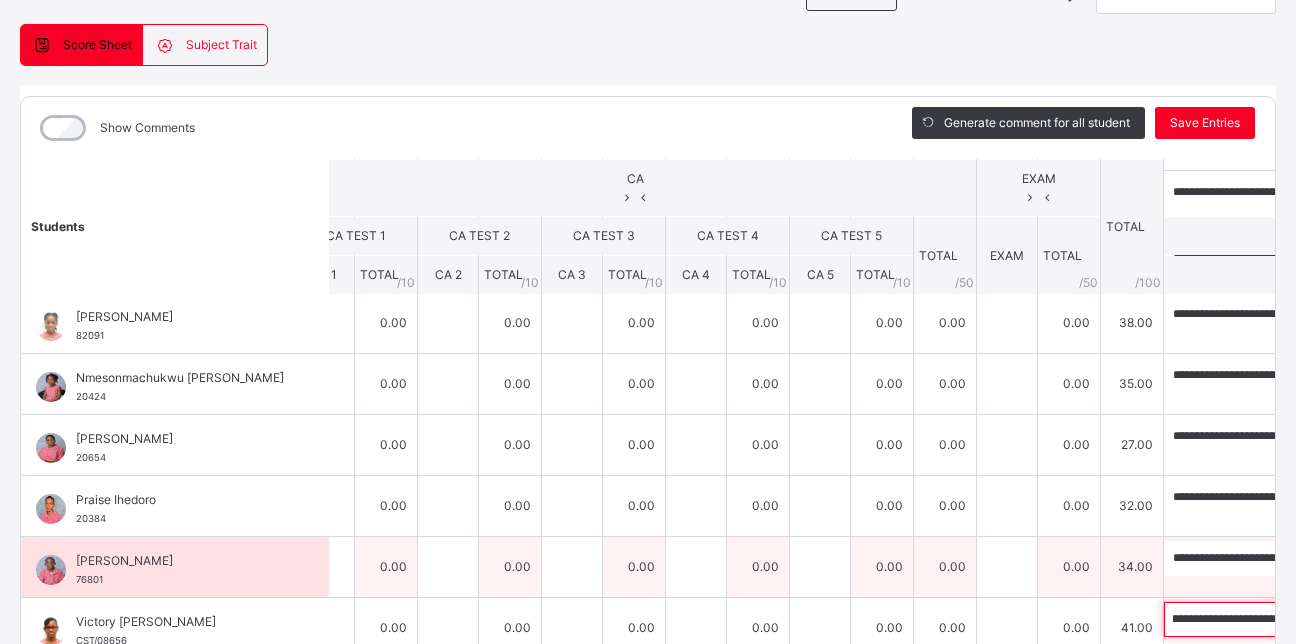 scroll, scrollTop: 0, scrollLeft: 0, axis: both 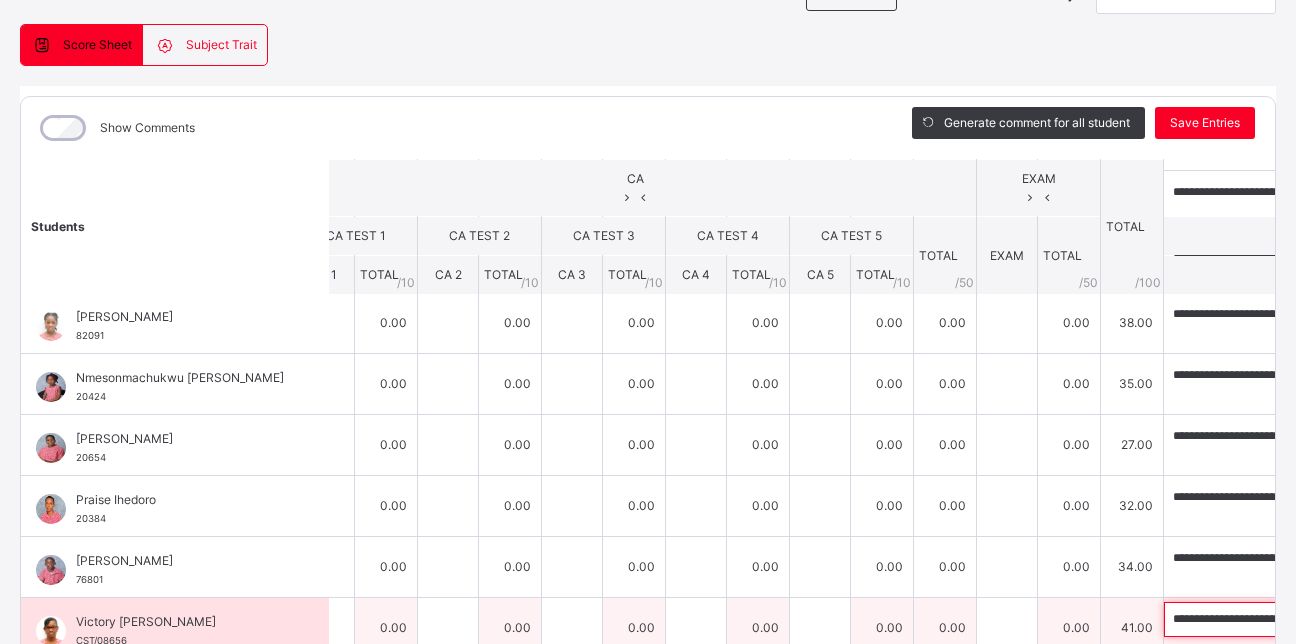 click on "**********" at bounding box center [1294, 619] 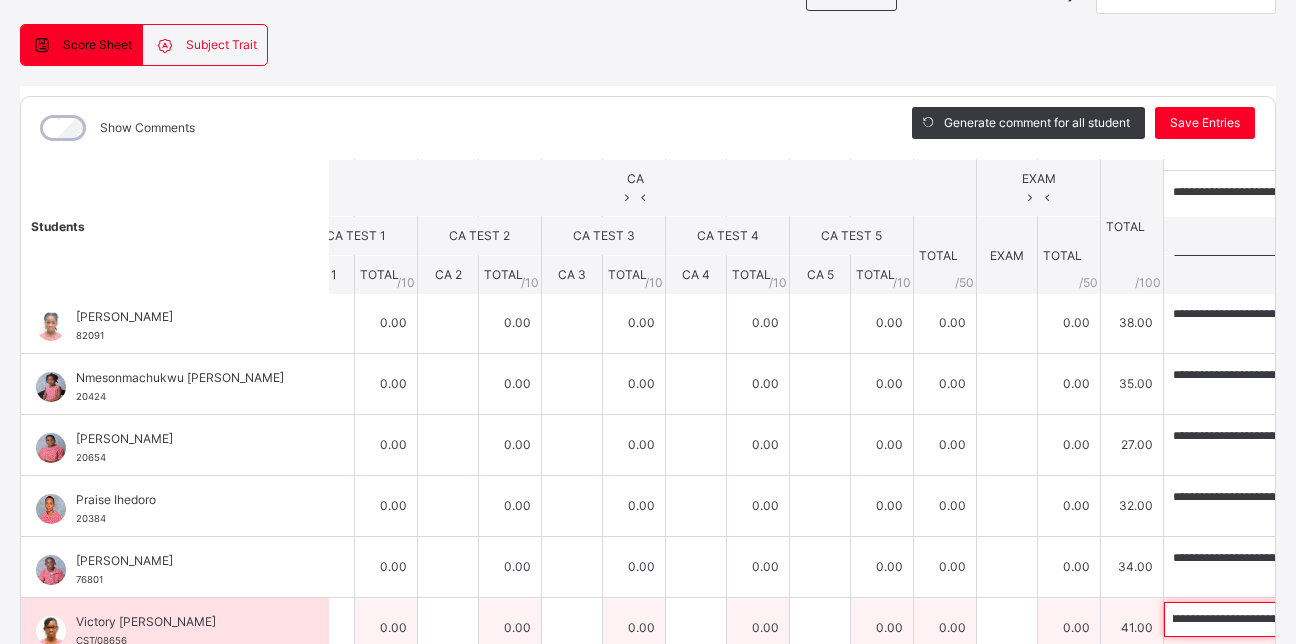 scroll, scrollTop: 0, scrollLeft: 409, axis: horizontal 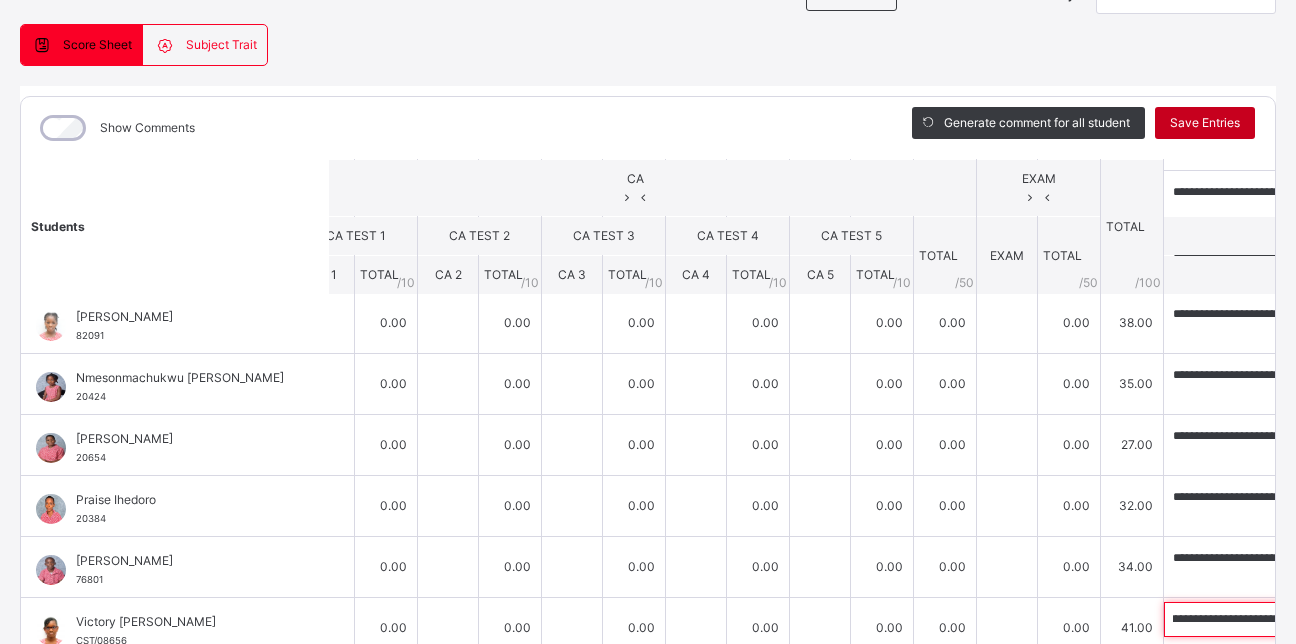 type on "**********" 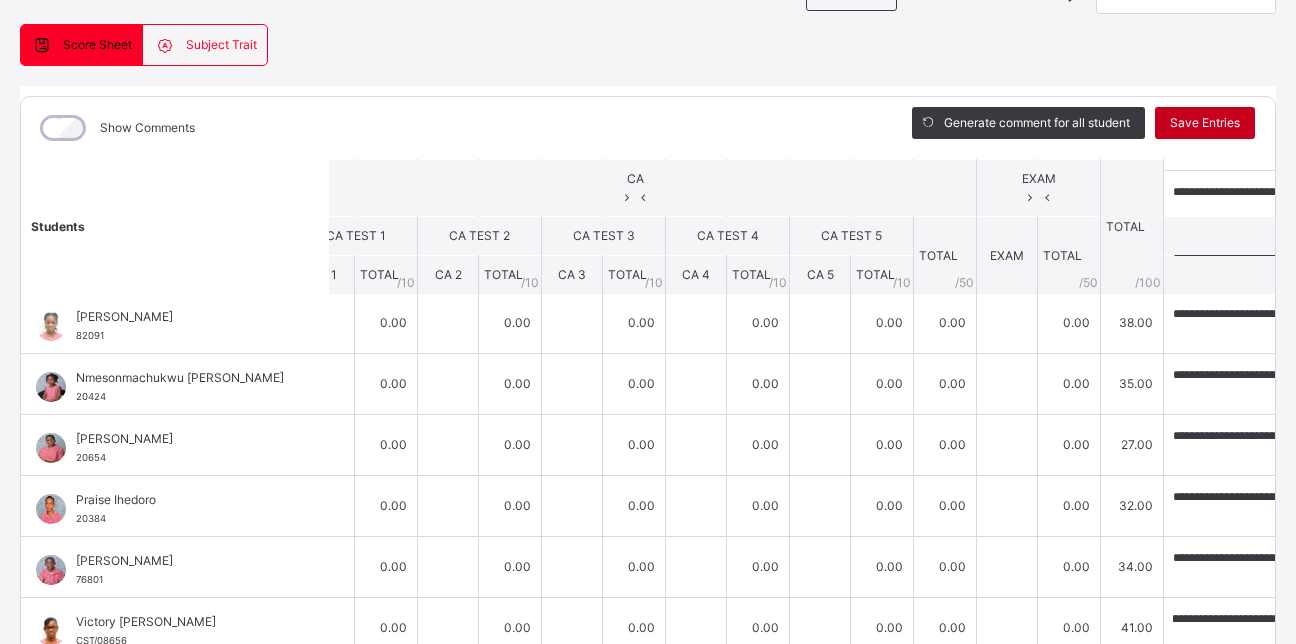 click on "Save Entries" at bounding box center (1205, 123) 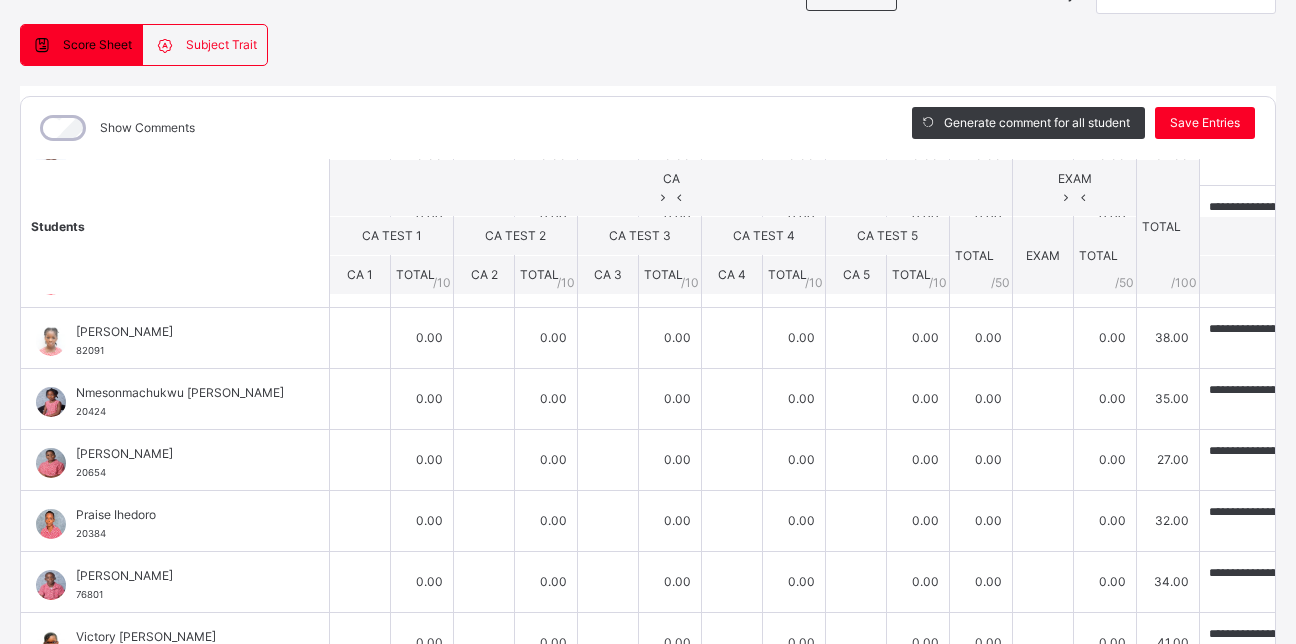 scroll, scrollTop: 316, scrollLeft: 0, axis: vertical 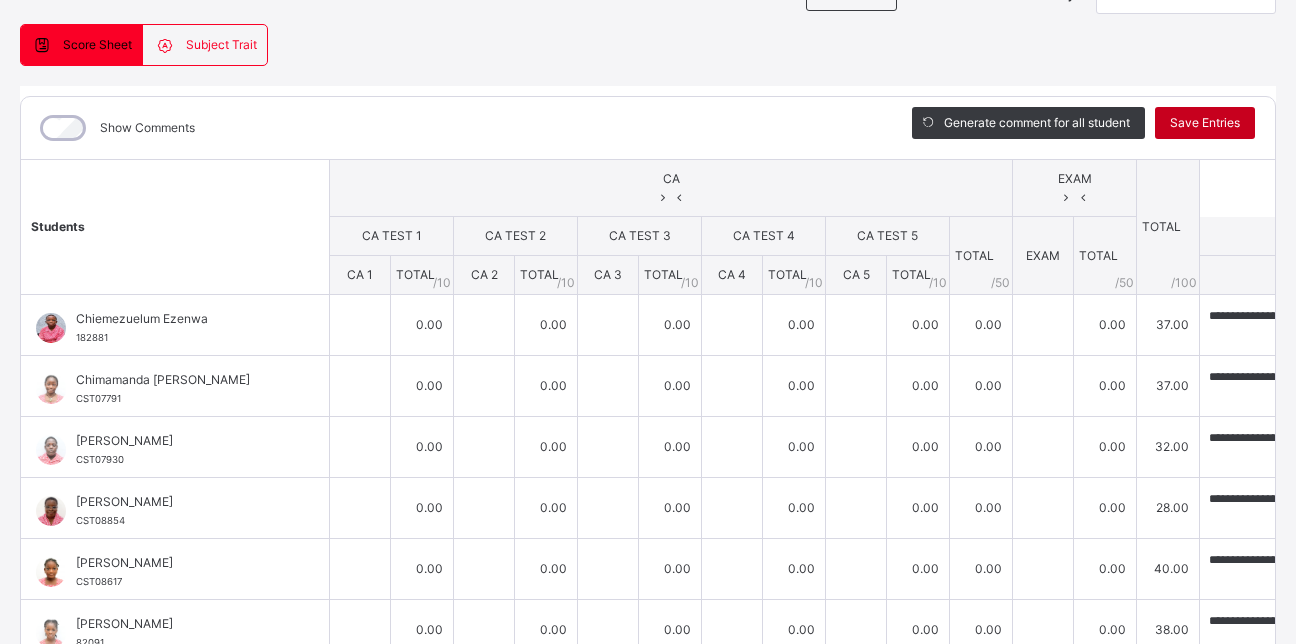 click on "Save Entries" at bounding box center [1205, 123] 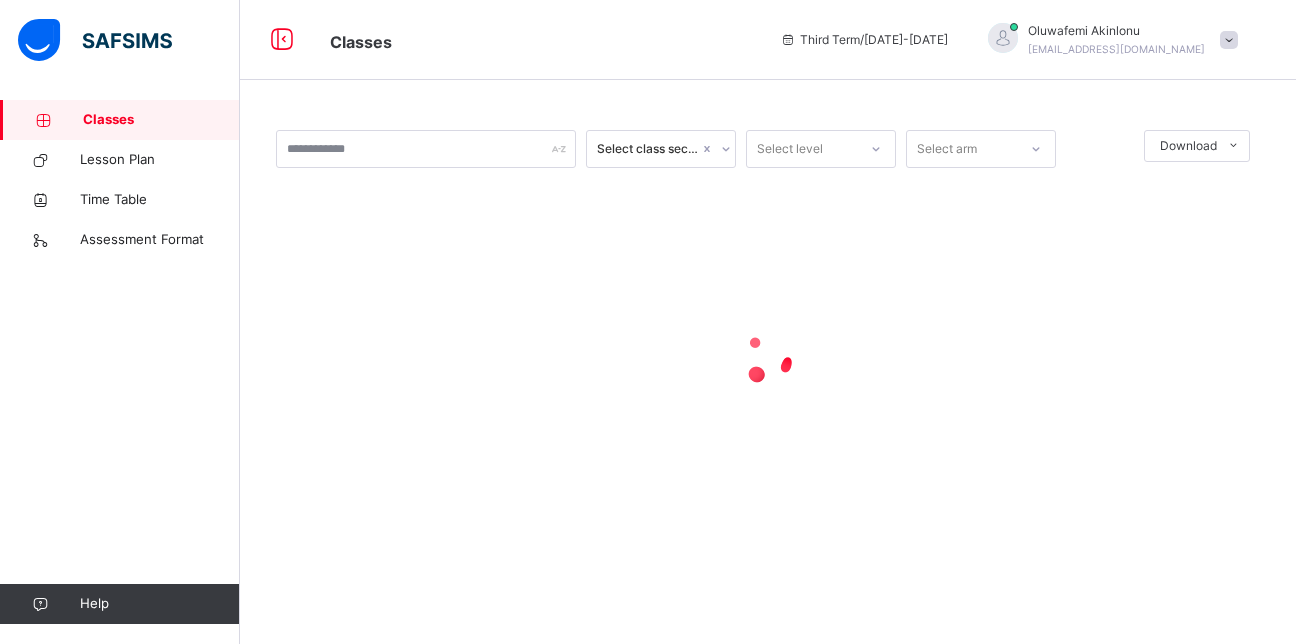 scroll, scrollTop: 0, scrollLeft: 0, axis: both 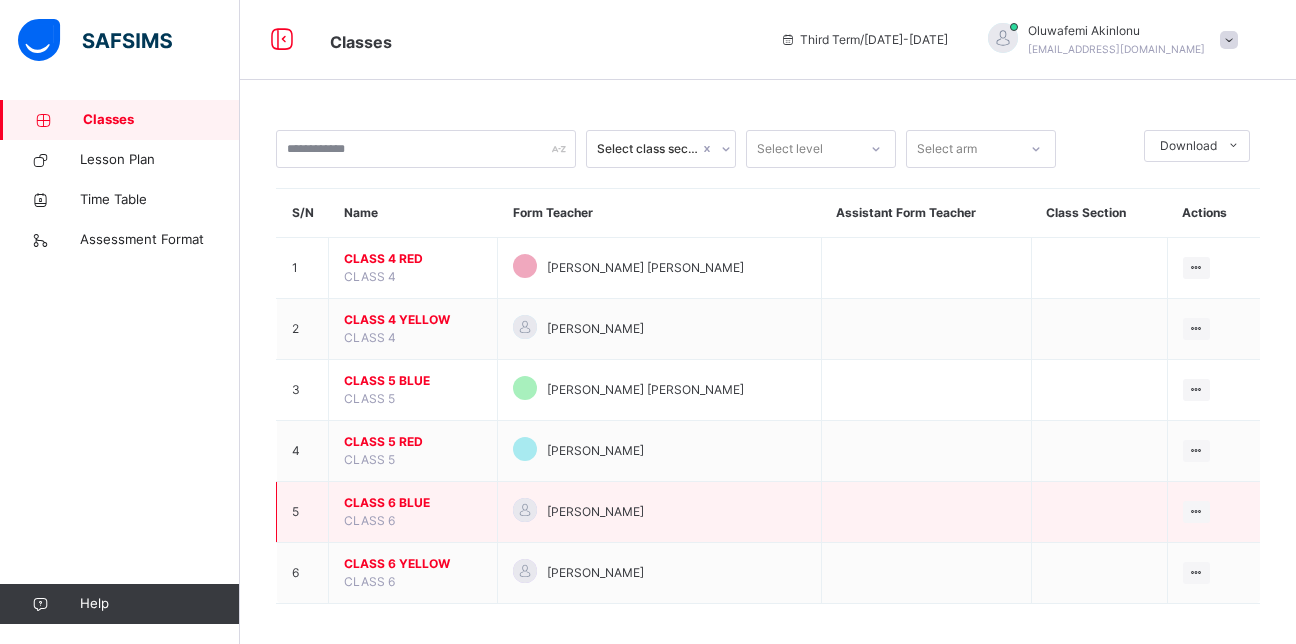 click on "CLASS 6   BLUE" at bounding box center (413, 503) 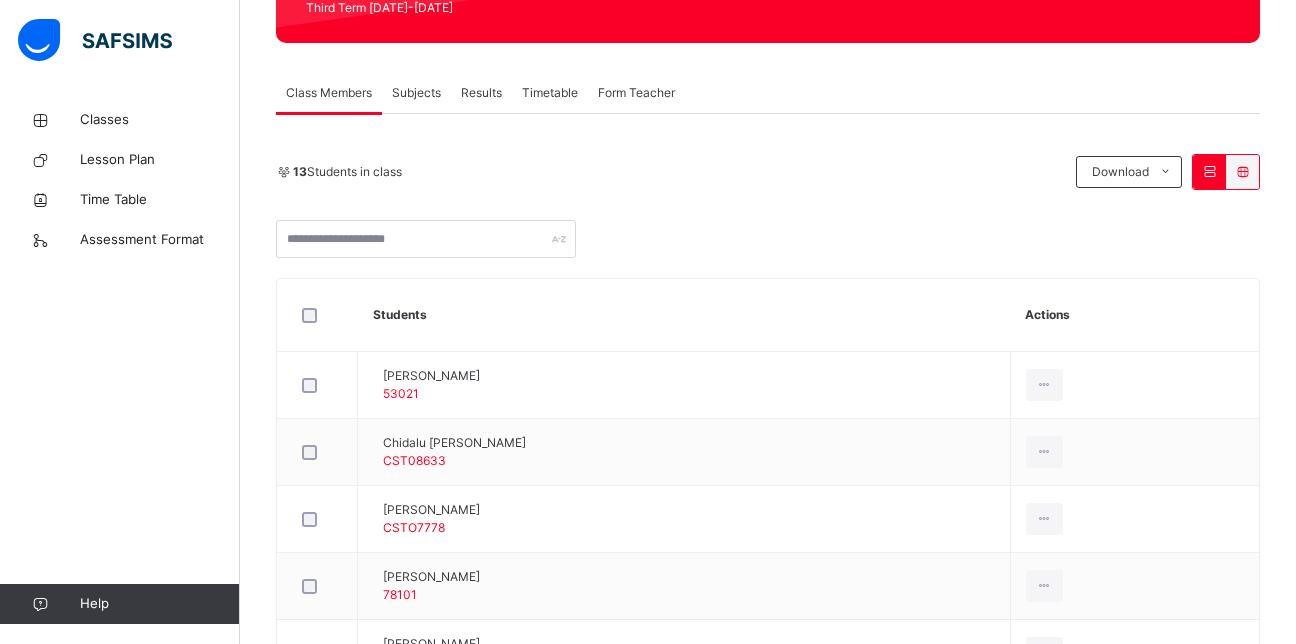 scroll, scrollTop: 331, scrollLeft: 0, axis: vertical 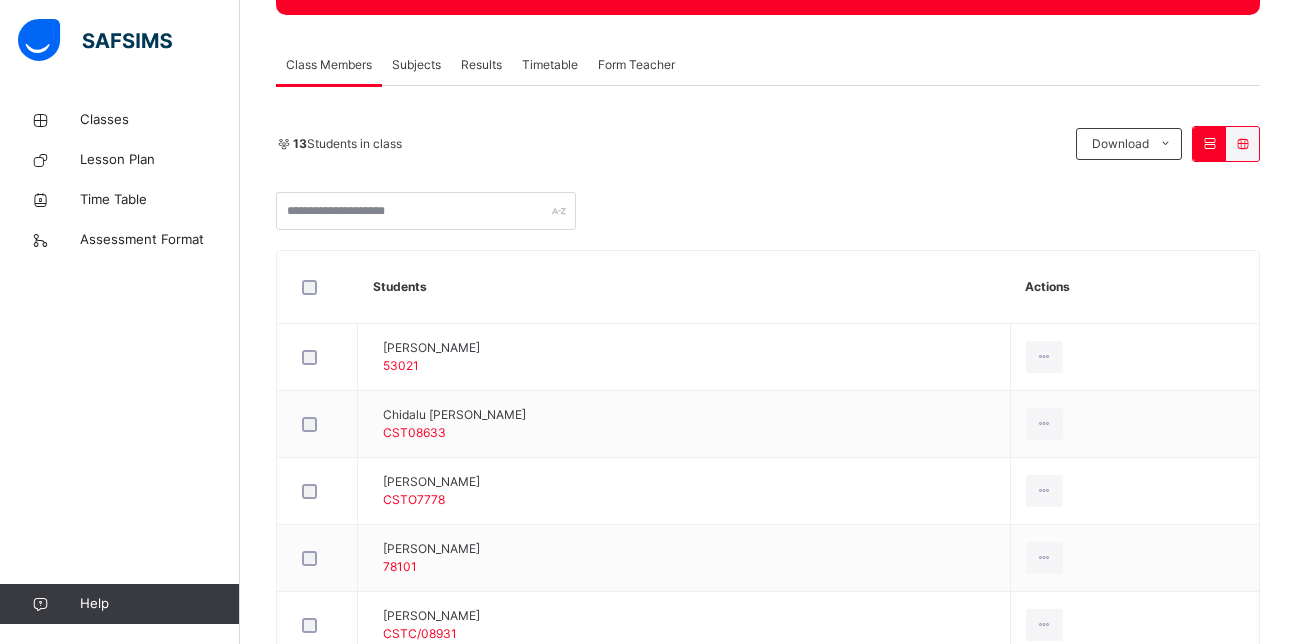 click on "Subjects" at bounding box center (416, 65) 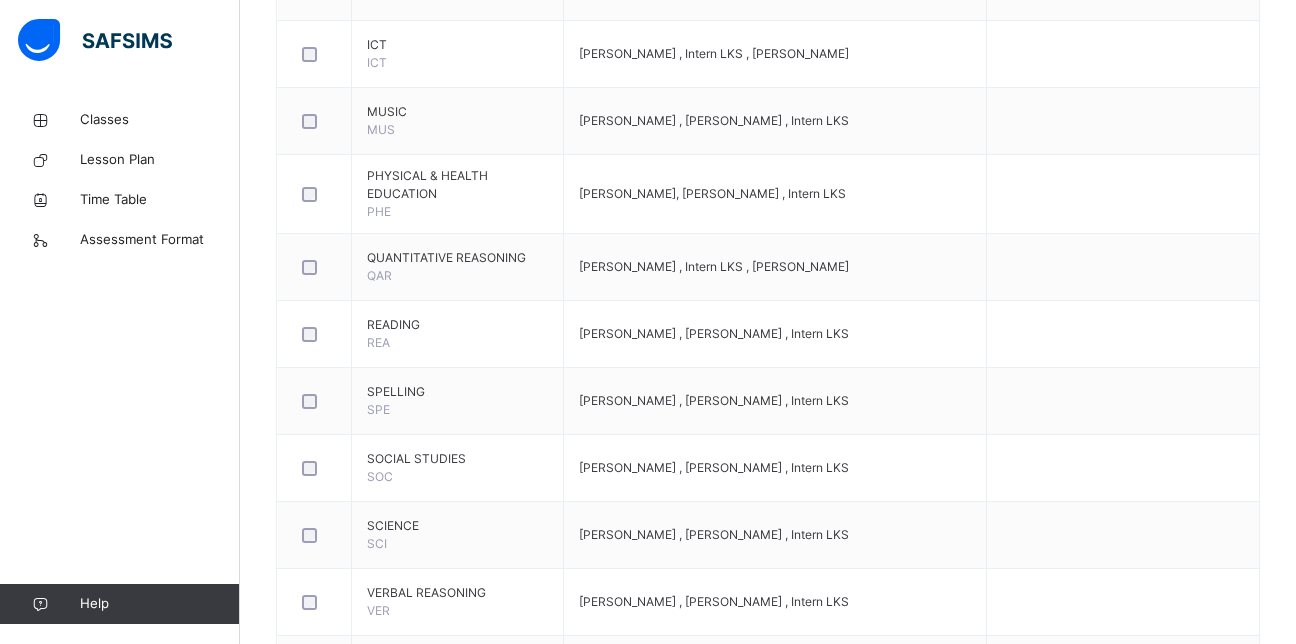 scroll, scrollTop: 1098, scrollLeft: 0, axis: vertical 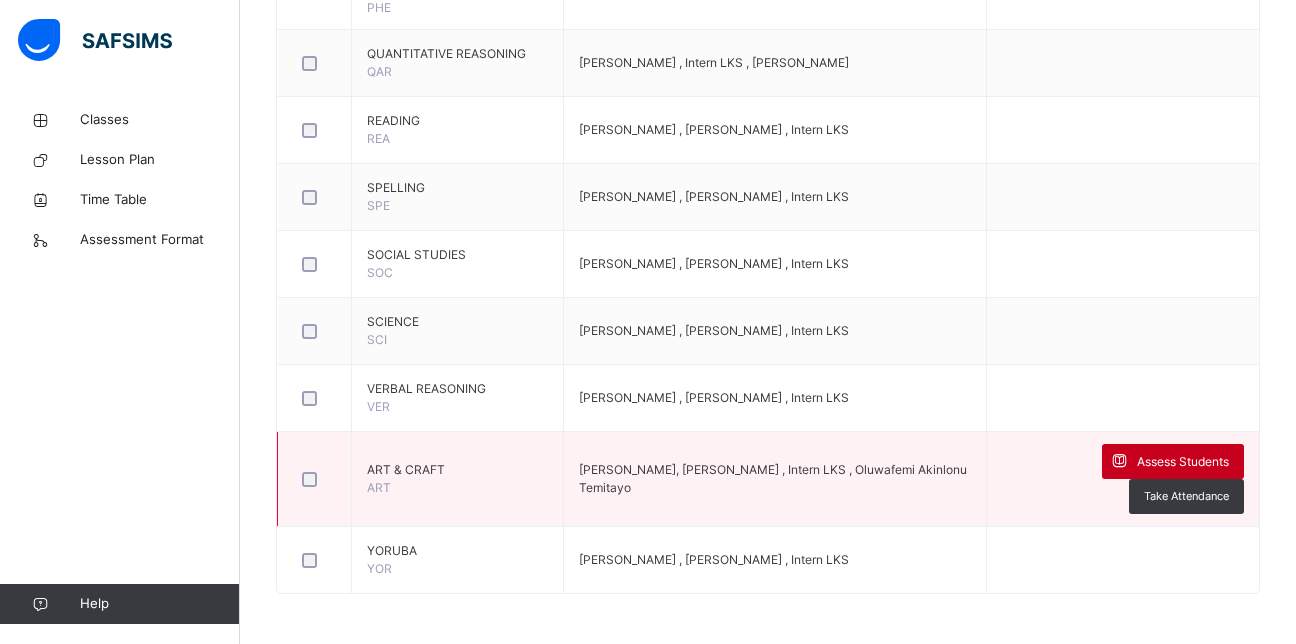 click on "Assess Students" at bounding box center [1183, 462] 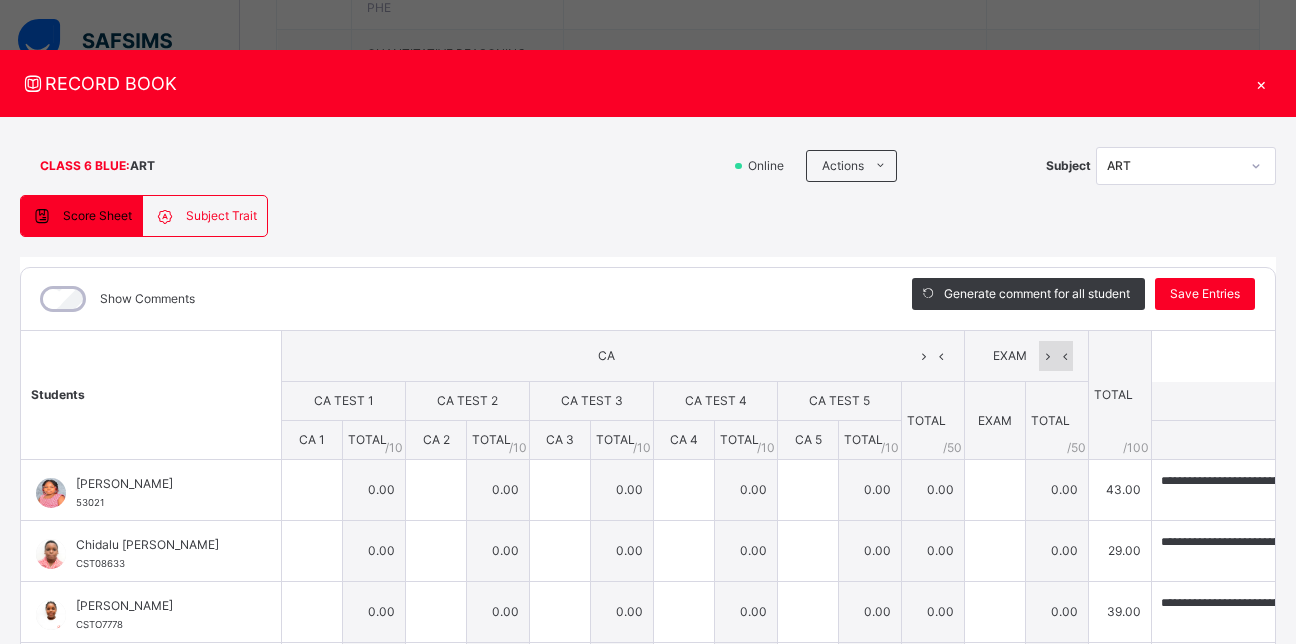 click at bounding box center [1047, 356] 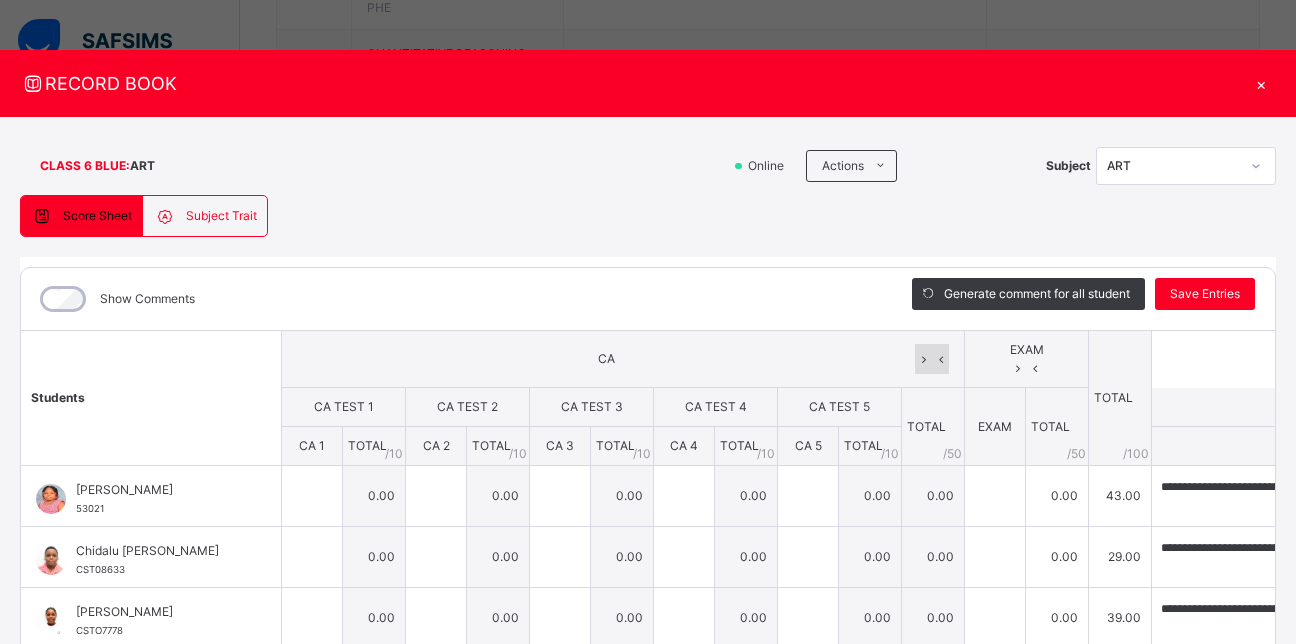 click at bounding box center [940, 359] 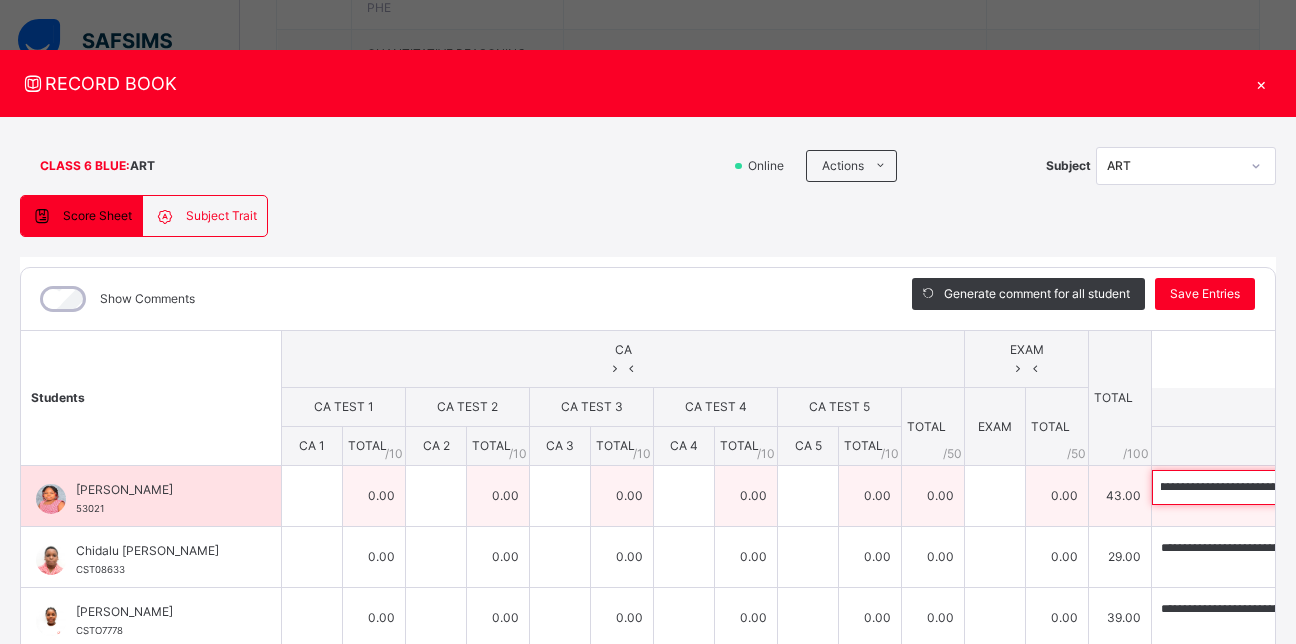 scroll, scrollTop: 0, scrollLeft: 509, axis: horizontal 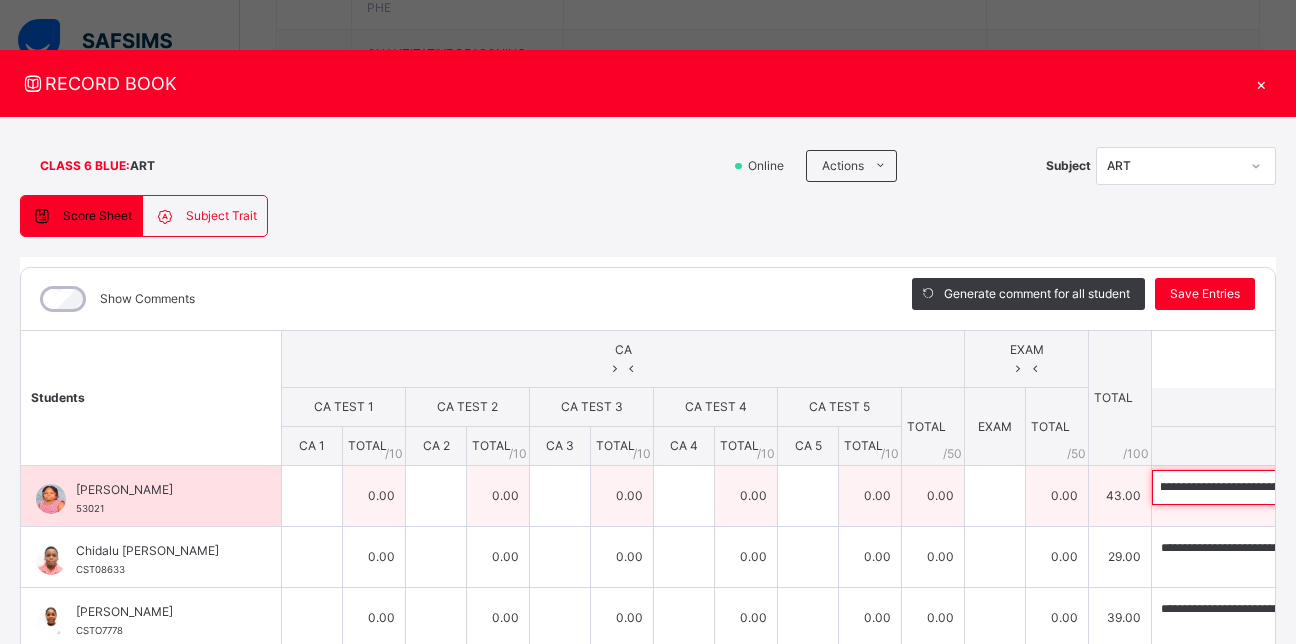 drag, startPoint x: 954, startPoint y: 478, endPoint x: 1196, endPoint y: 477, distance: 242.00206 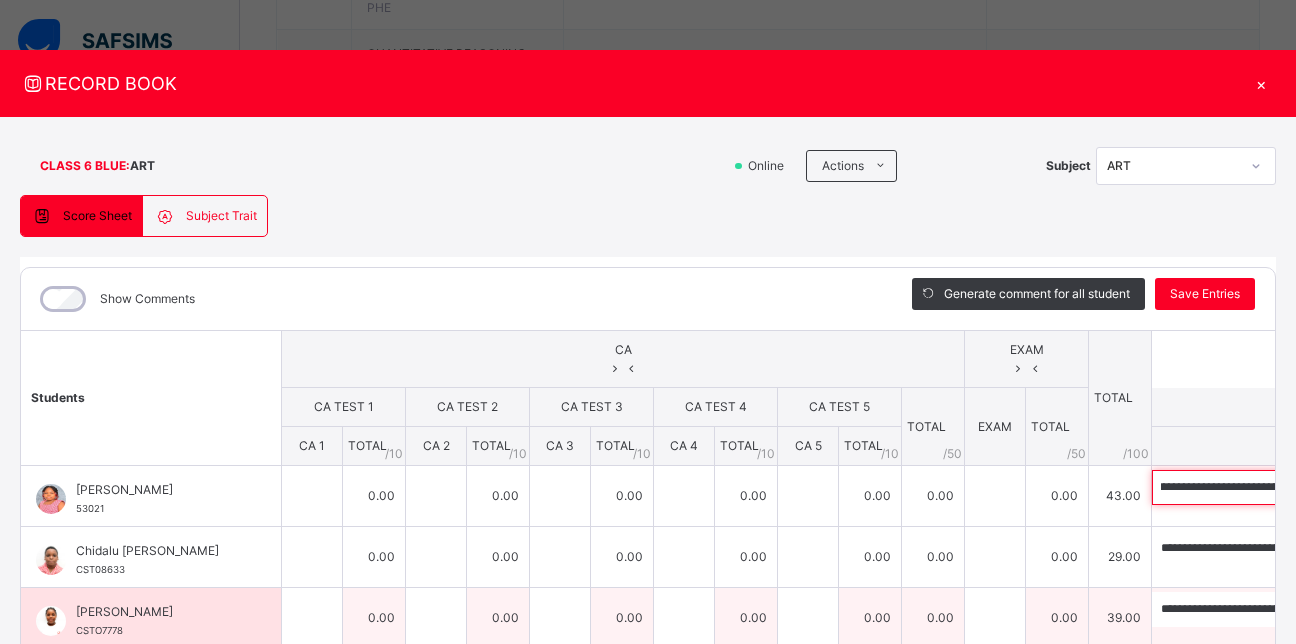 scroll, scrollTop: 0, scrollLeft: 0, axis: both 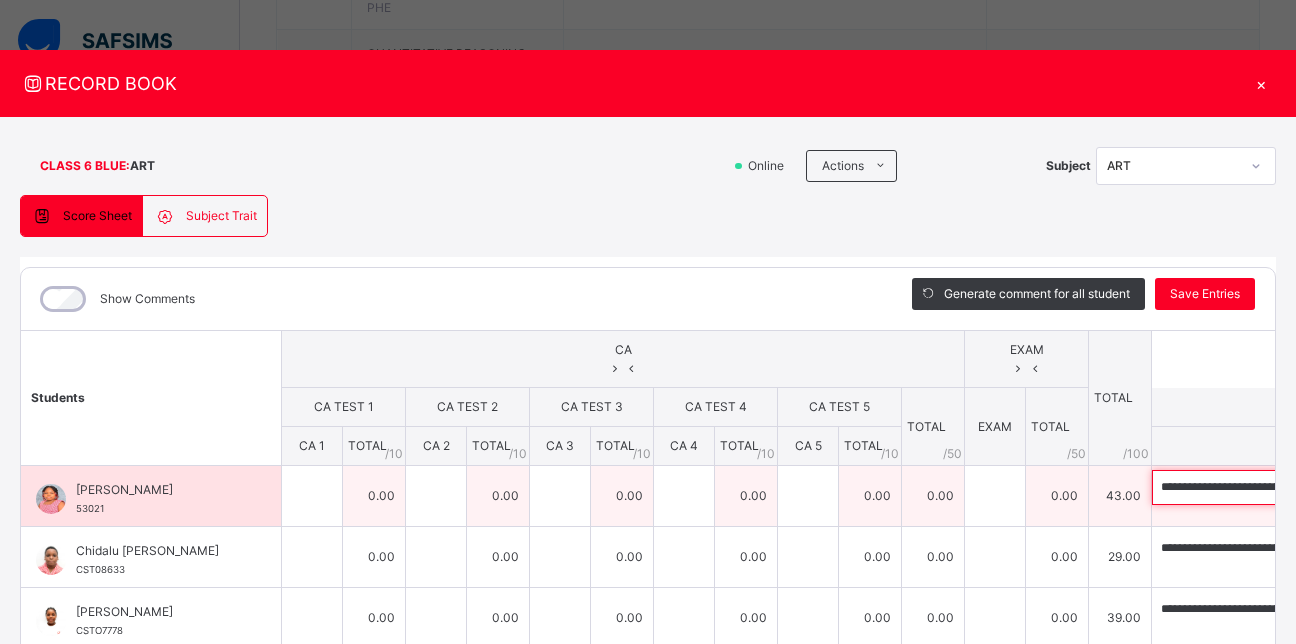 paste 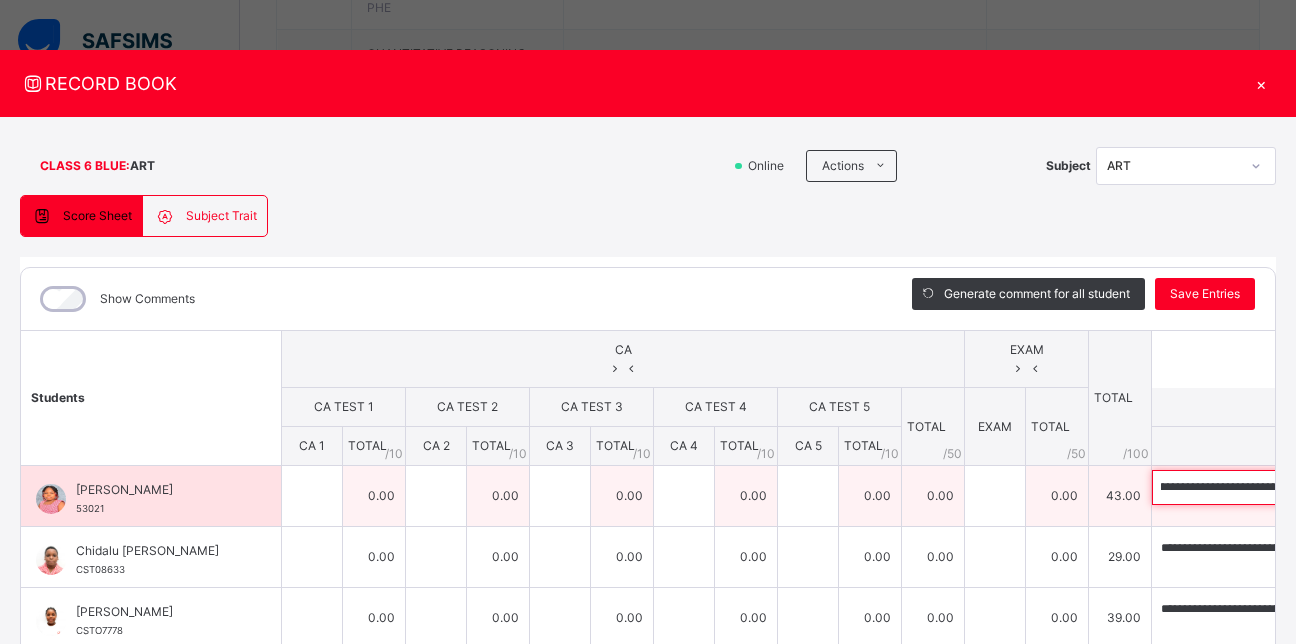 scroll, scrollTop: 0, scrollLeft: 0, axis: both 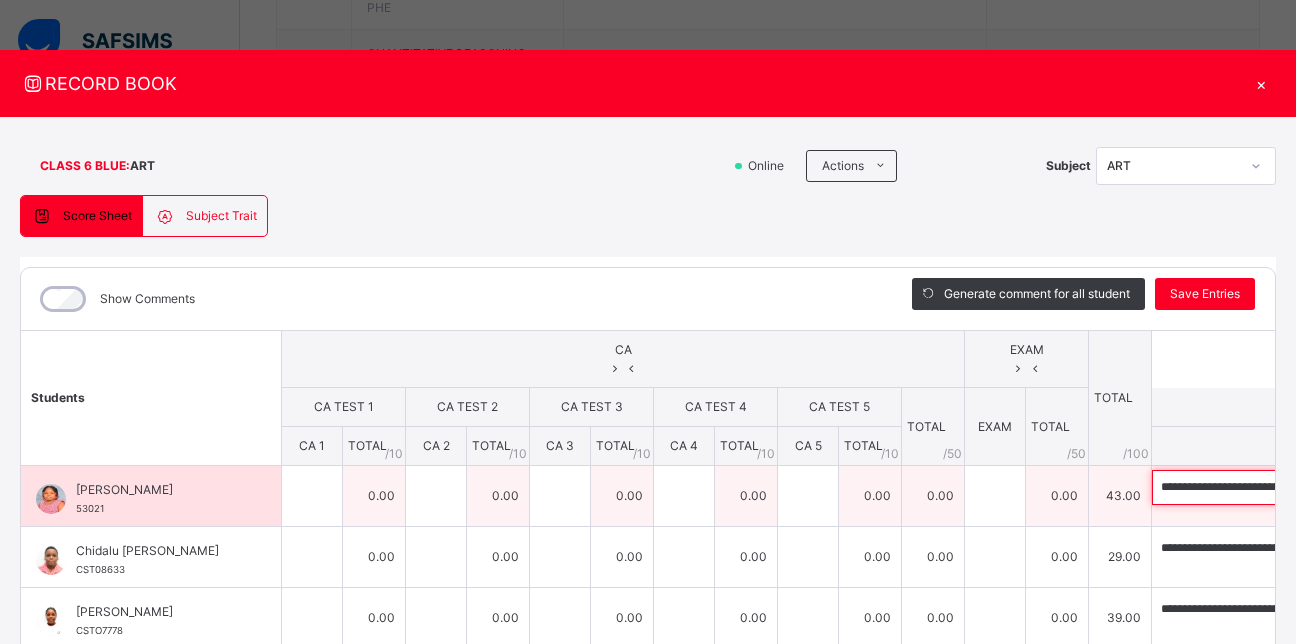 click on "**********" at bounding box center (1282, 487) 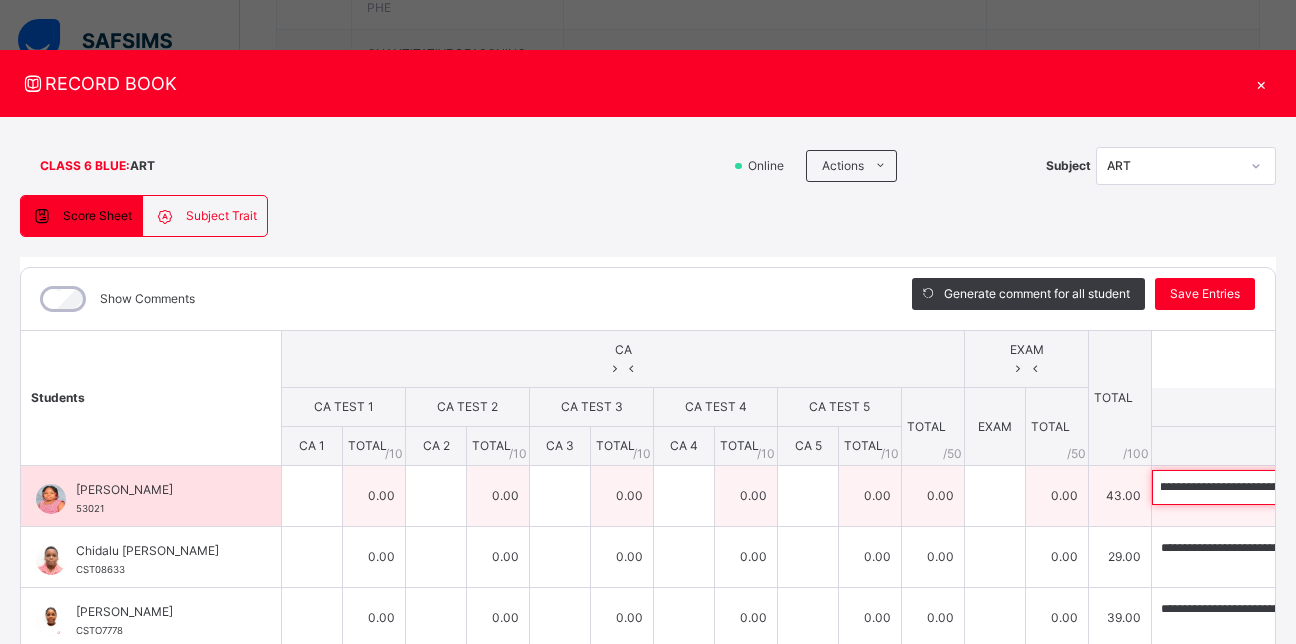 scroll, scrollTop: 0, scrollLeft: 476, axis: horizontal 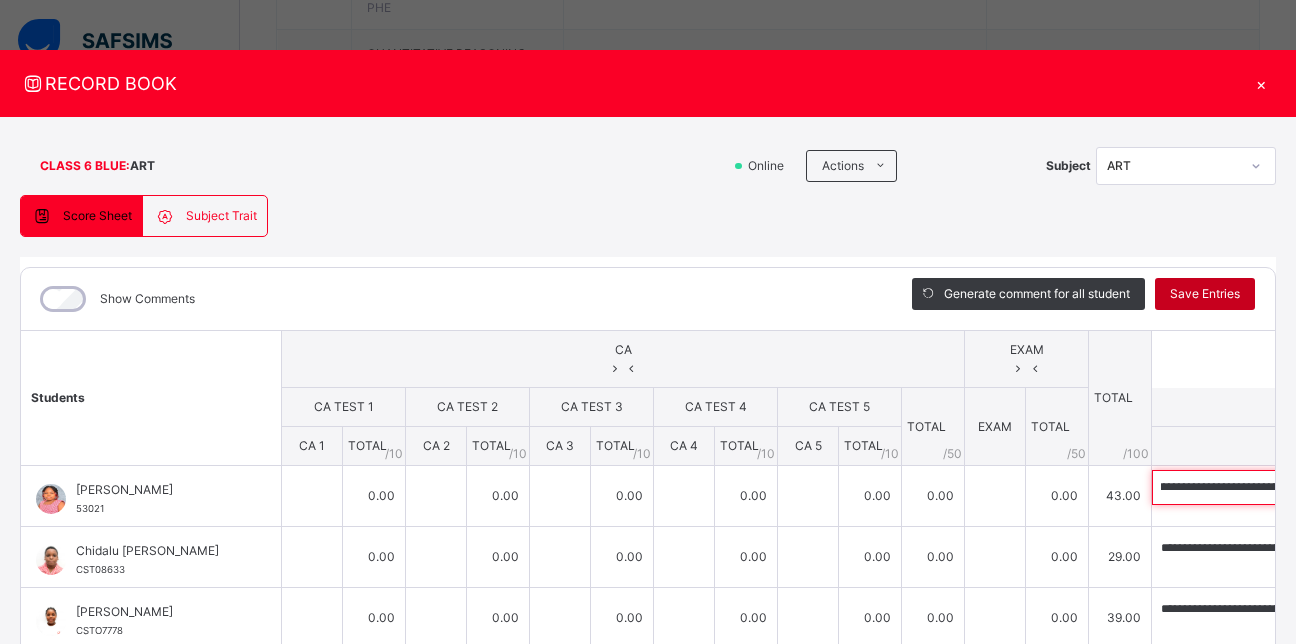 type on "**********" 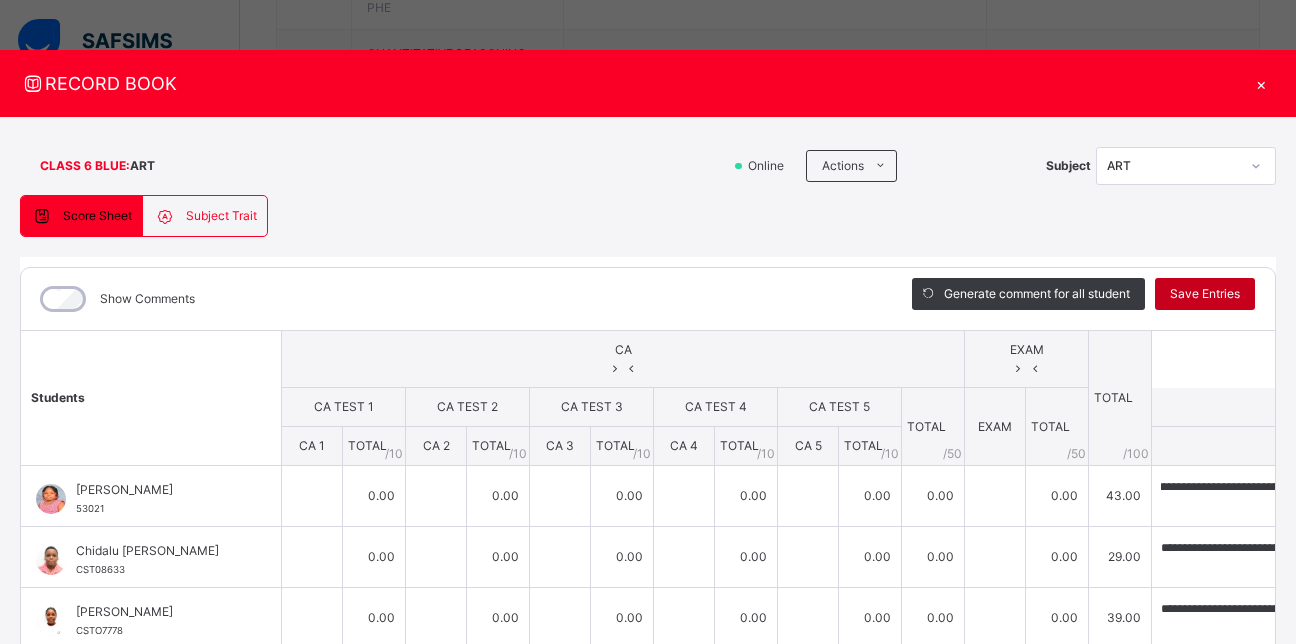 click on "Save Entries" at bounding box center (1205, 294) 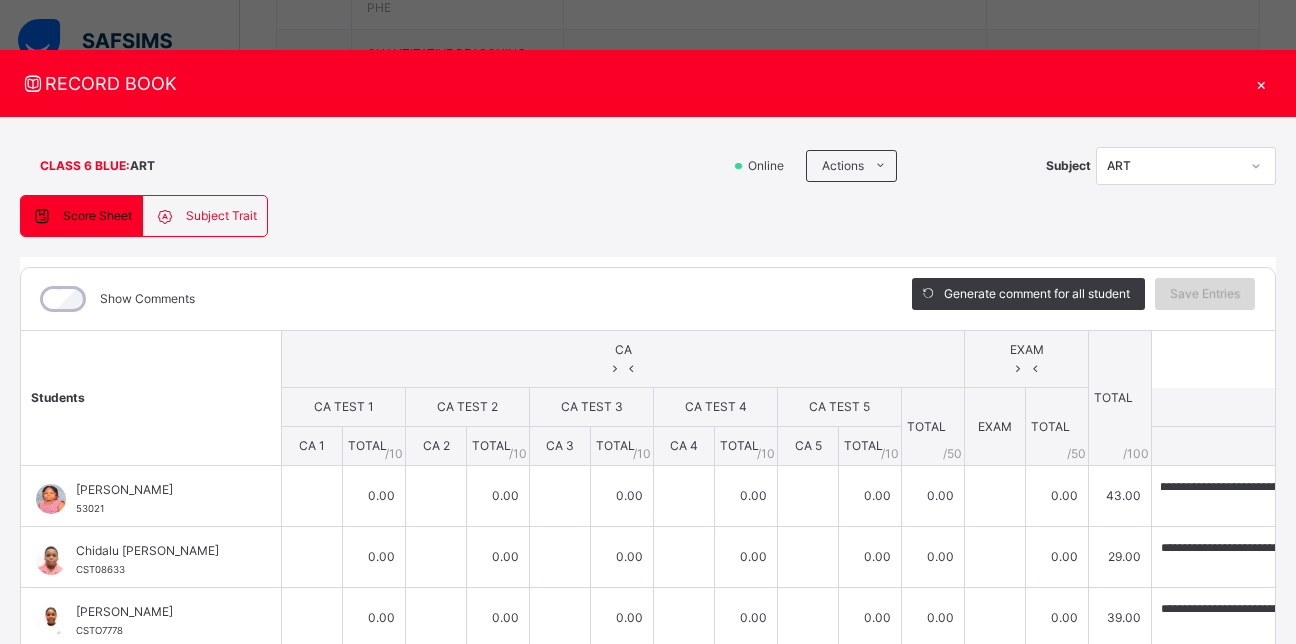 scroll, scrollTop: 0, scrollLeft: 0, axis: both 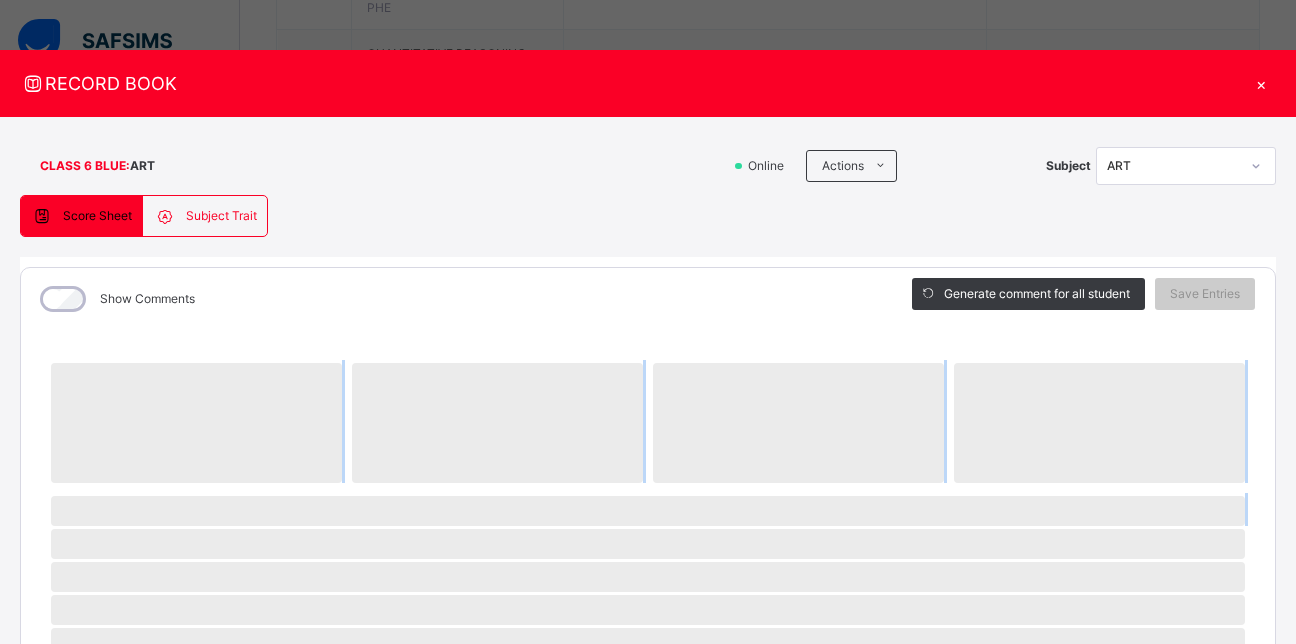 drag, startPoint x: 954, startPoint y: 542, endPoint x: 1205, endPoint y: 531, distance: 251.24092 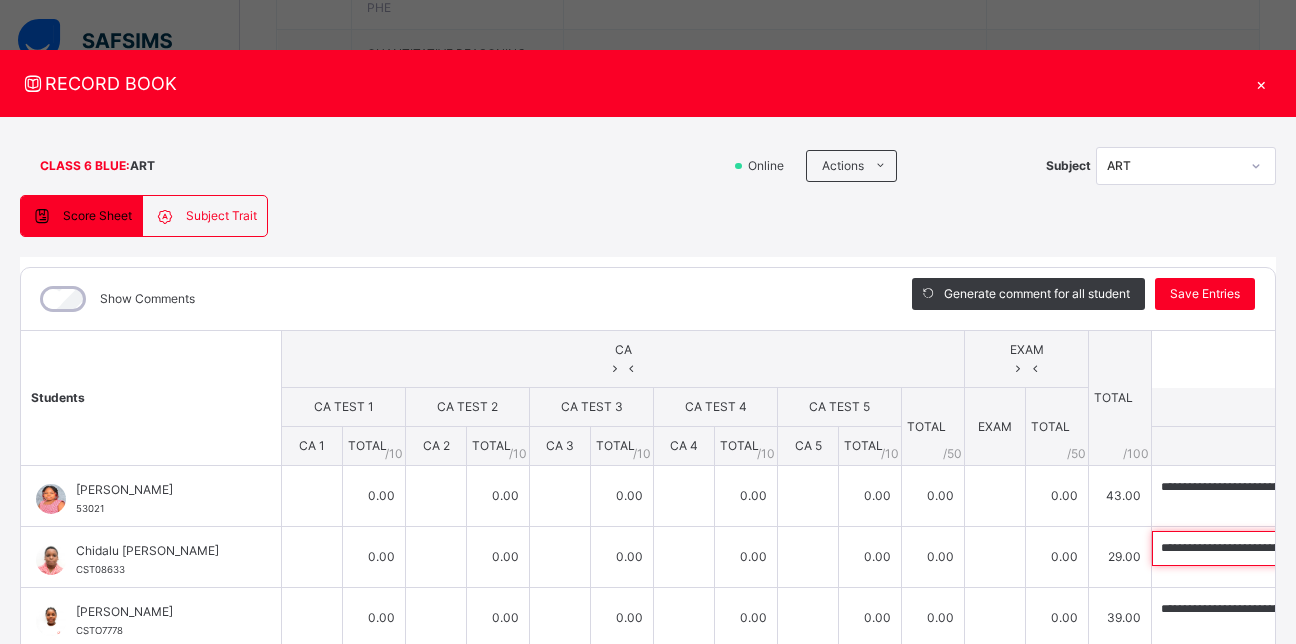 scroll, scrollTop: 0, scrollLeft: 468, axis: horizontal 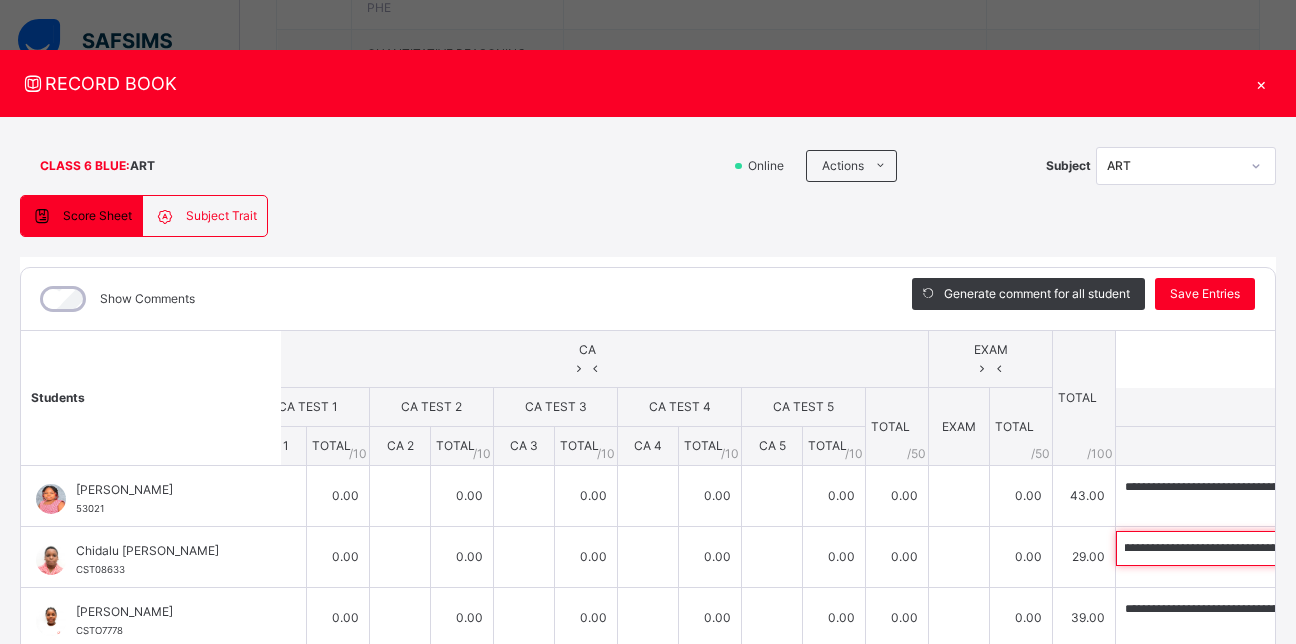 drag, startPoint x: 952, startPoint y: 546, endPoint x: 1314, endPoint y: 607, distance: 367.10352 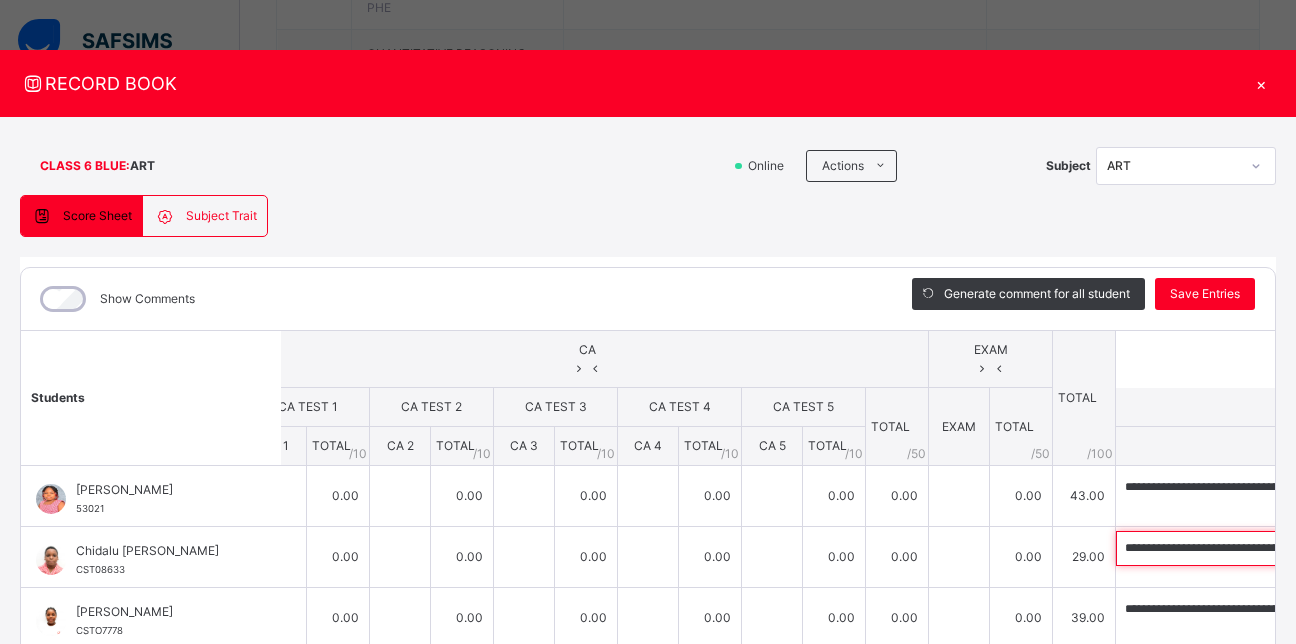 paste 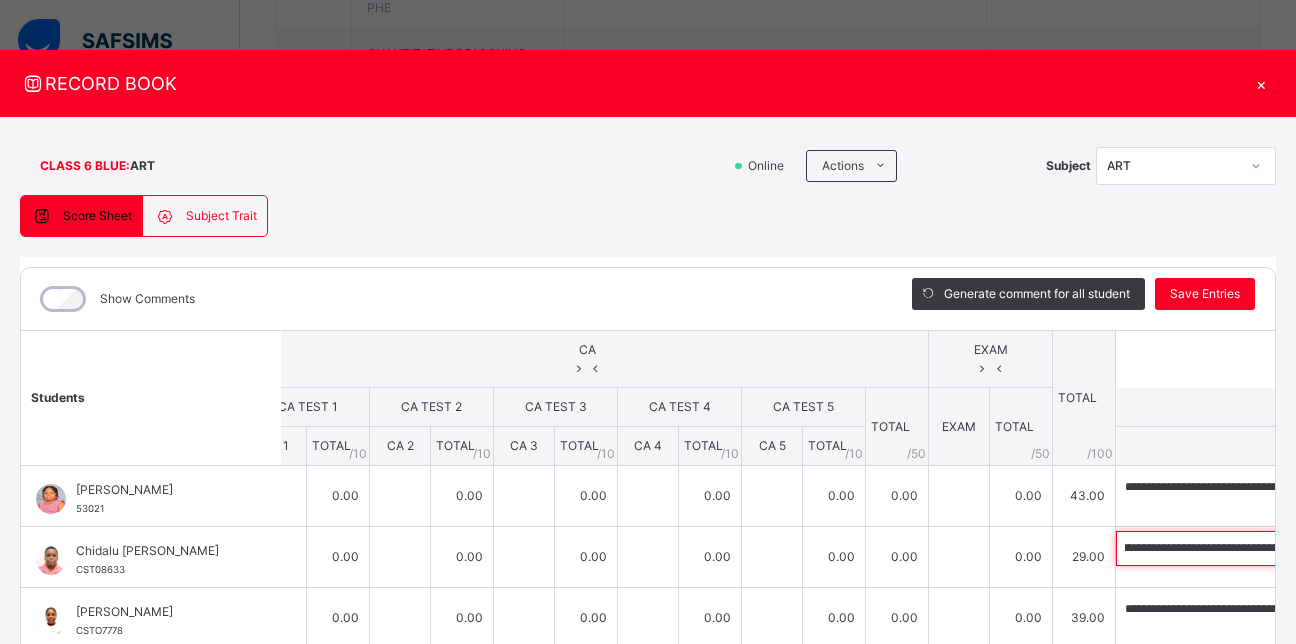 scroll, scrollTop: 0, scrollLeft: 0, axis: both 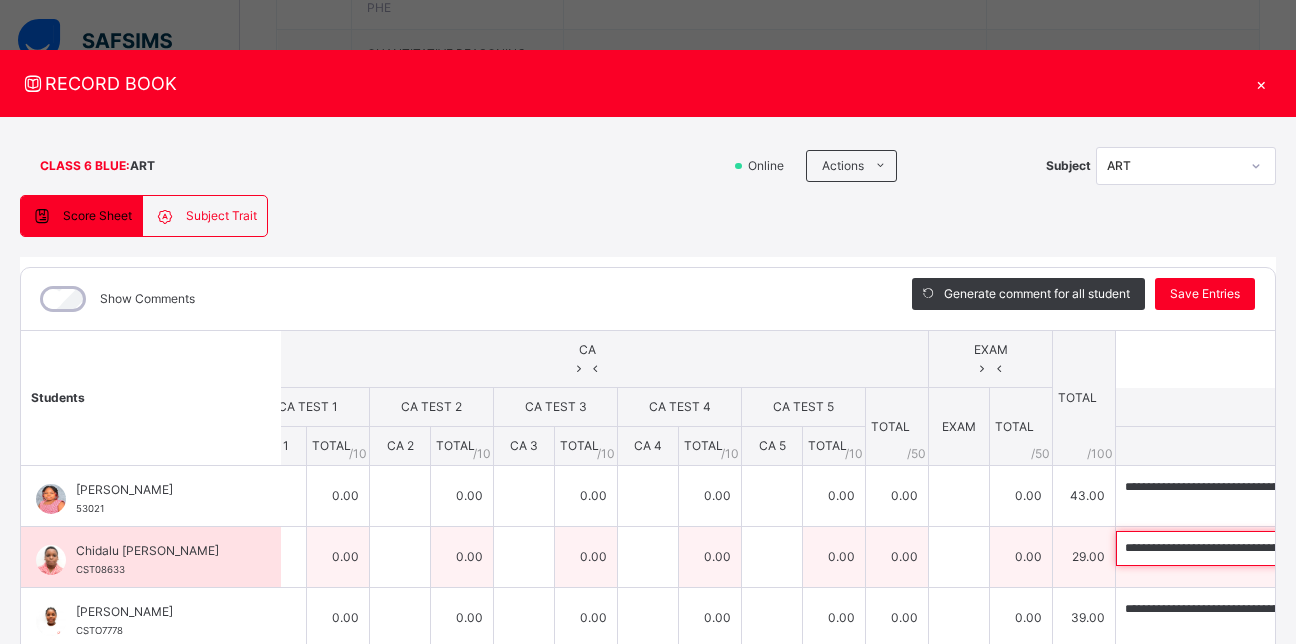 click on "**********" at bounding box center [1246, 548] 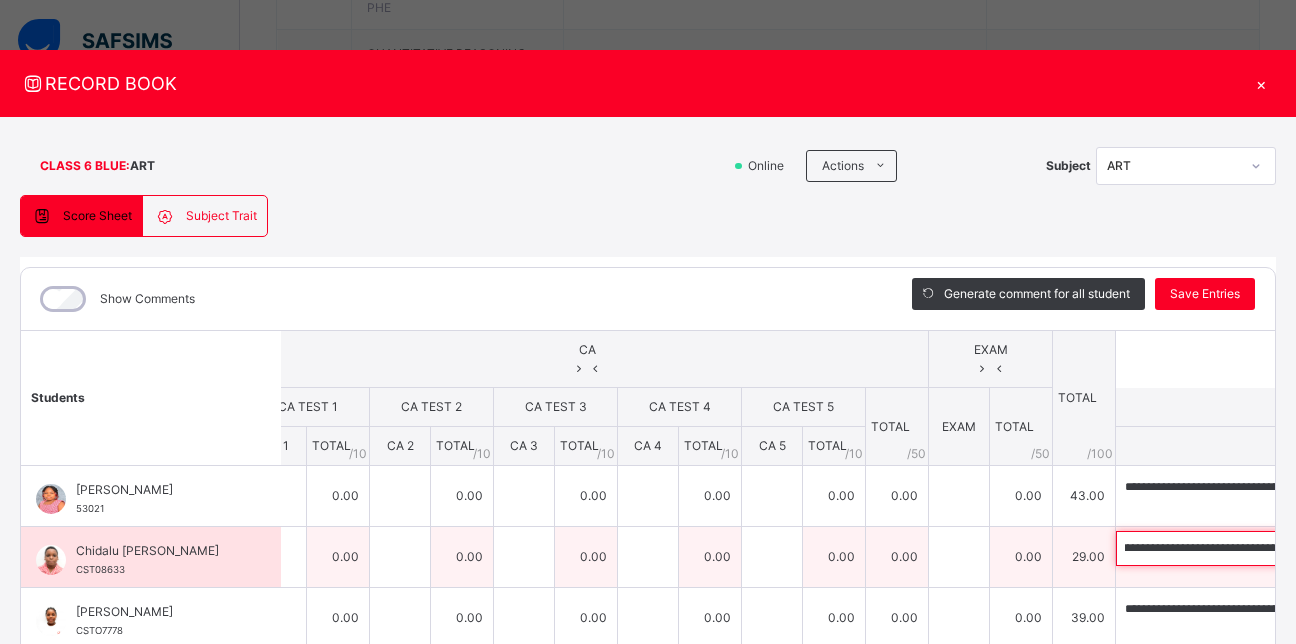 scroll, scrollTop: 0, scrollLeft: 432, axis: horizontal 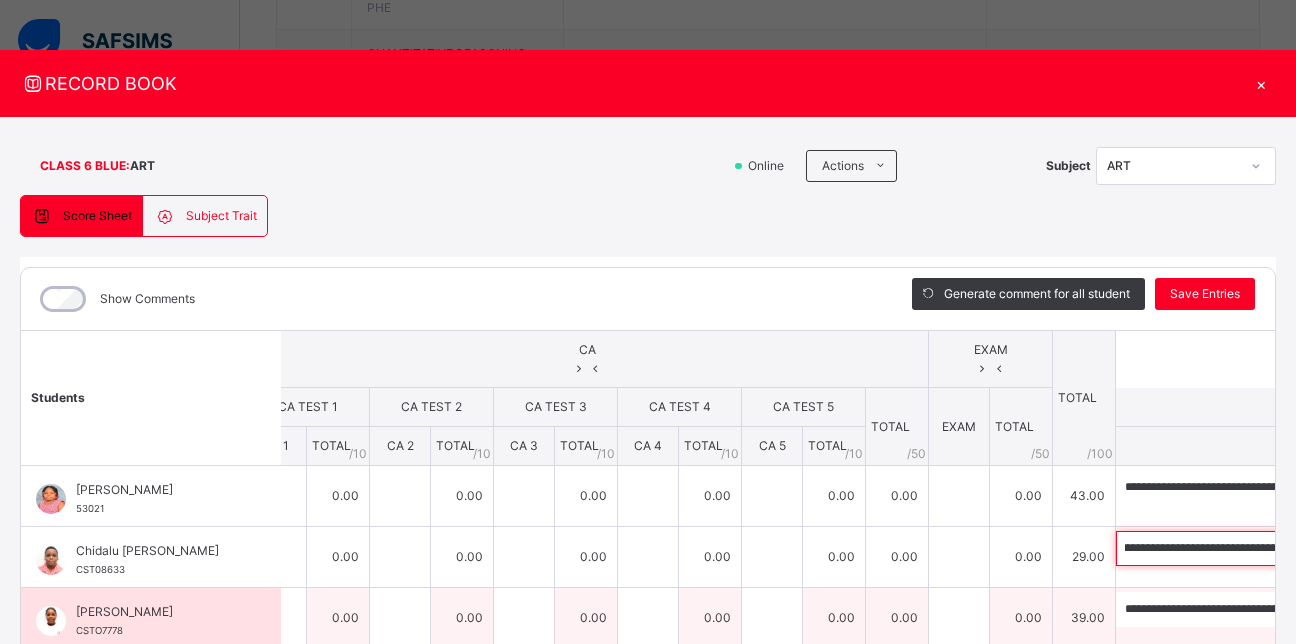 type on "**********" 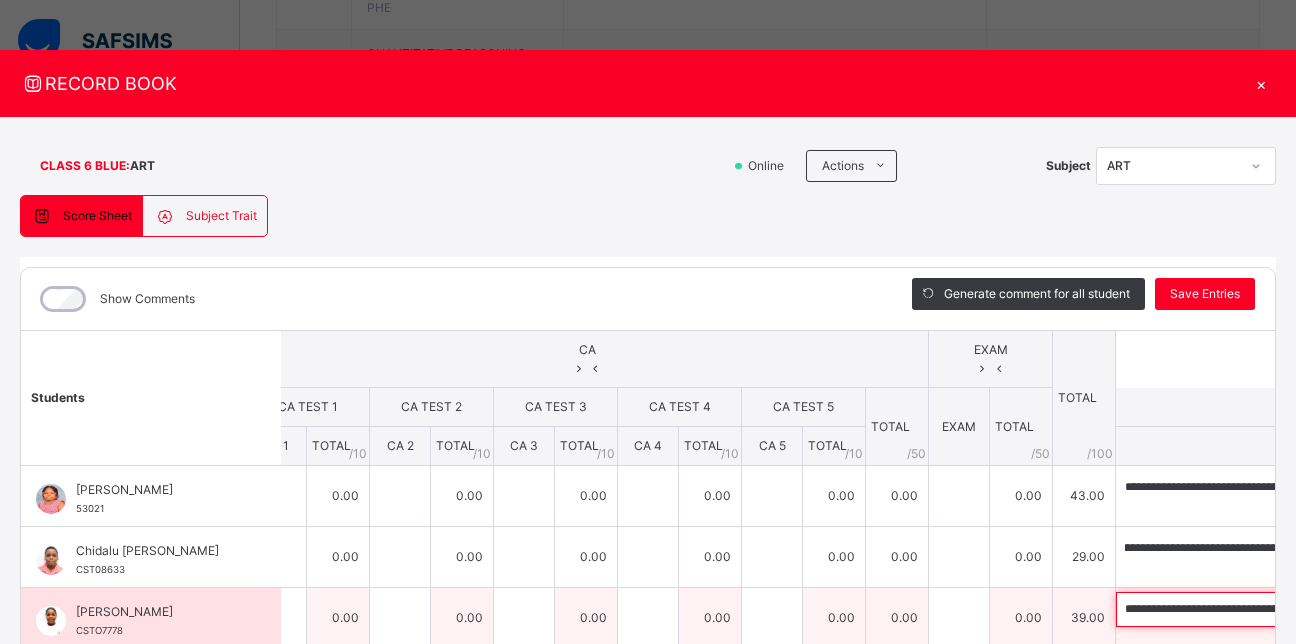 scroll, scrollTop: 0, scrollLeft: 0, axis: both 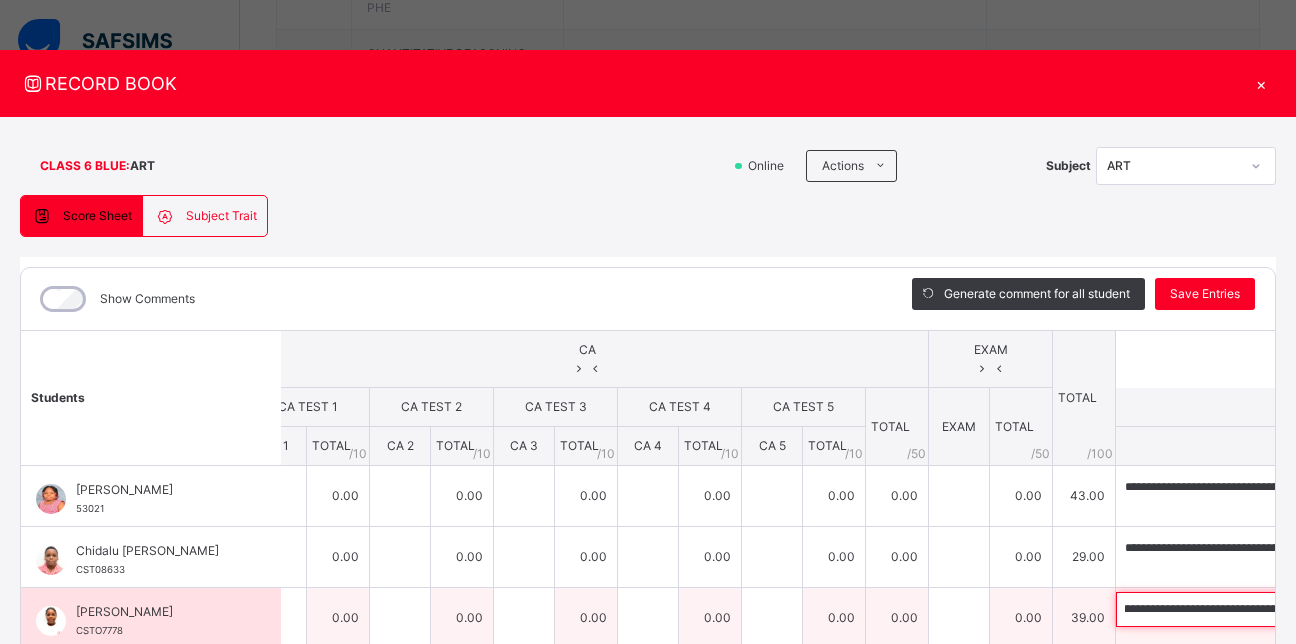 drag, startPoint x: 916, startPoint y: 599, endPoint x: 1167, endPoint y: 621, distance: 251.9623 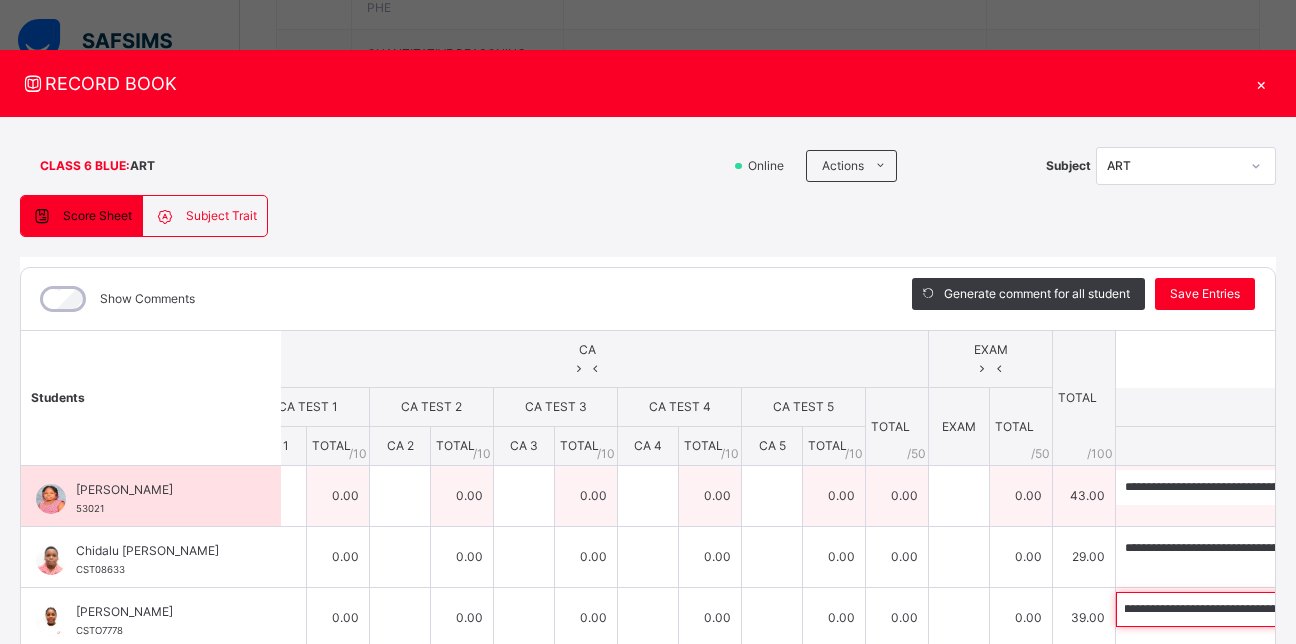 scroll, scrollTop: 0, scrollLeft: 0, axis: both 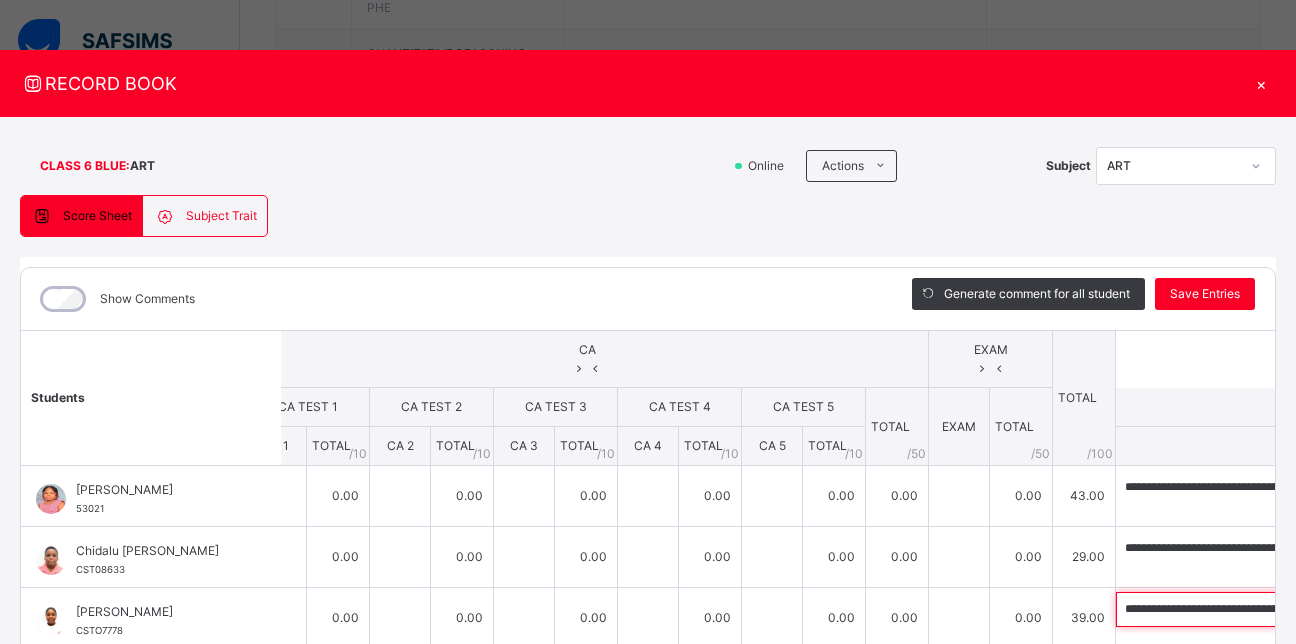 paste on "**********" 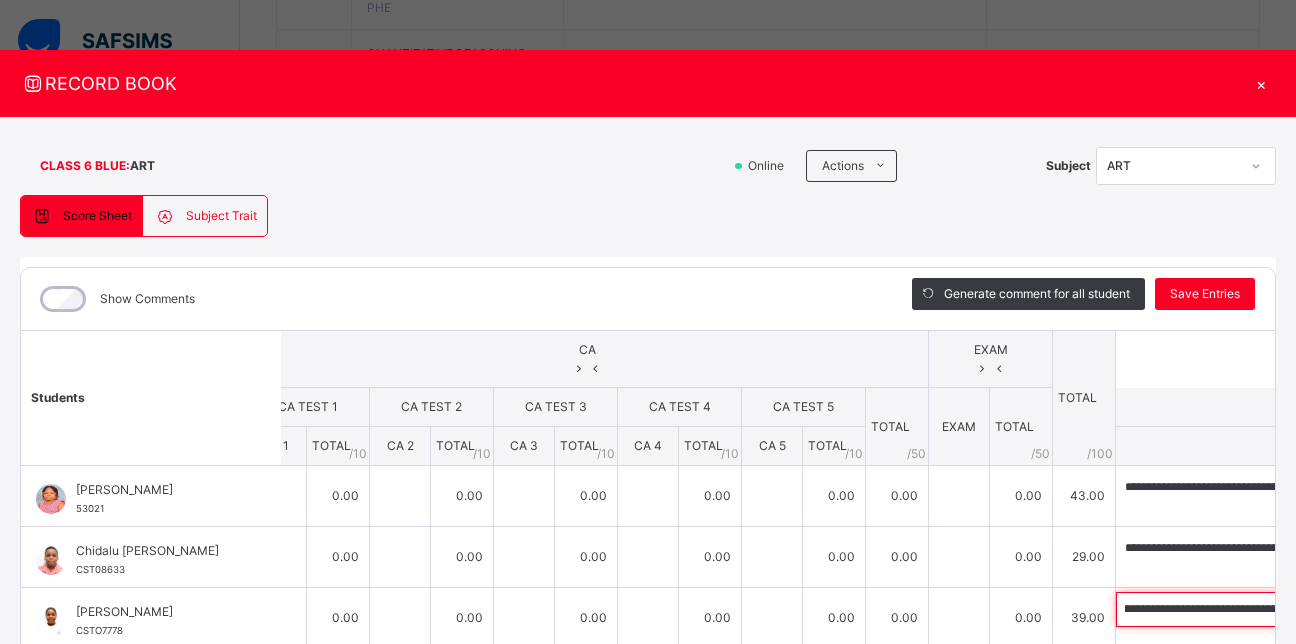 scroll, scrollTop: 0, scrollLeft: 654, axis: horizontal 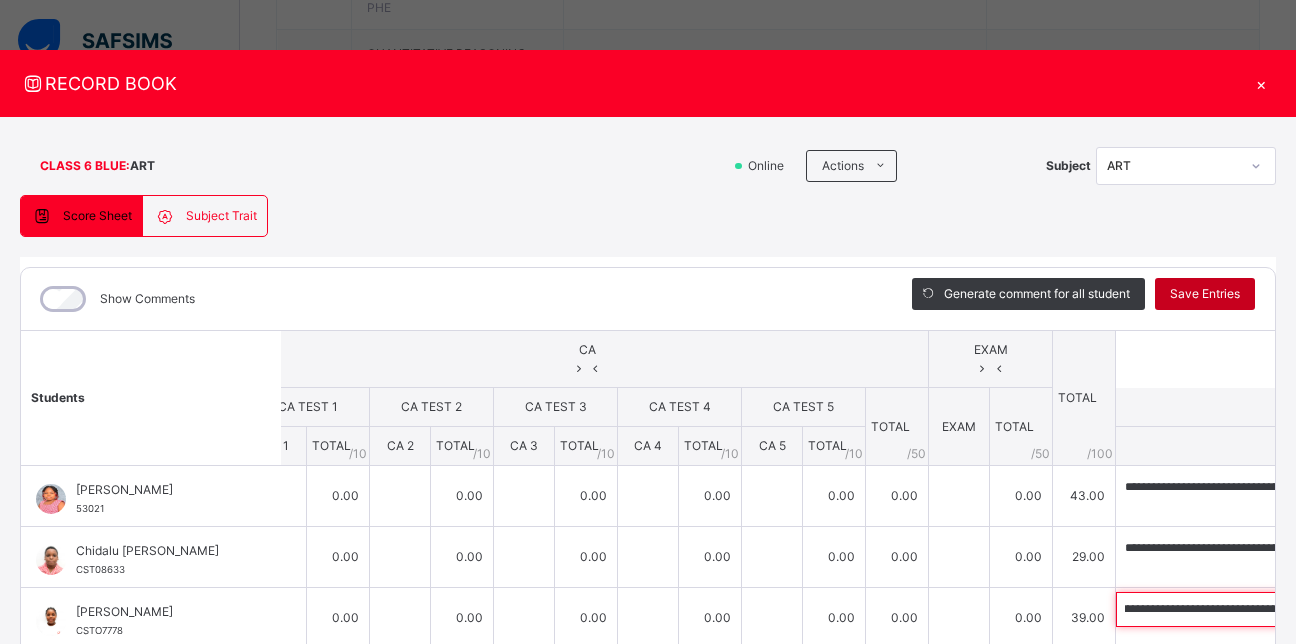 type on "**********" 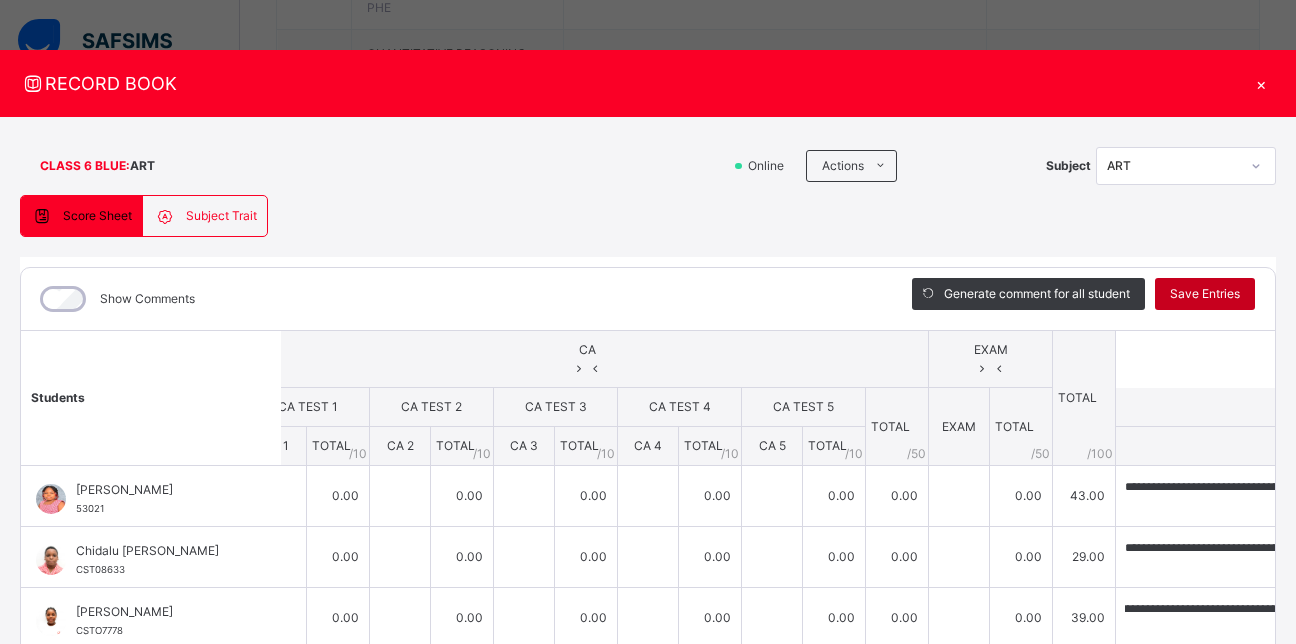 click on "Save Entries" at bounding box center (1205, 294) 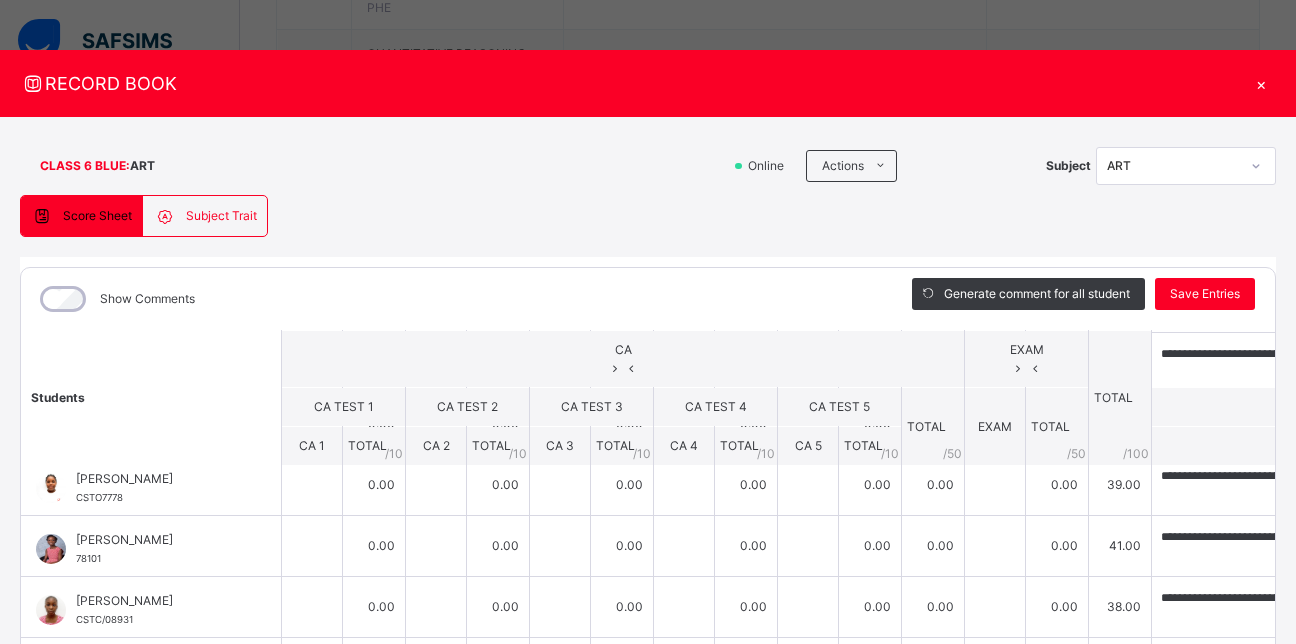 scroll, scrollTop: 139, scrollLeft: 0, axis: vertical 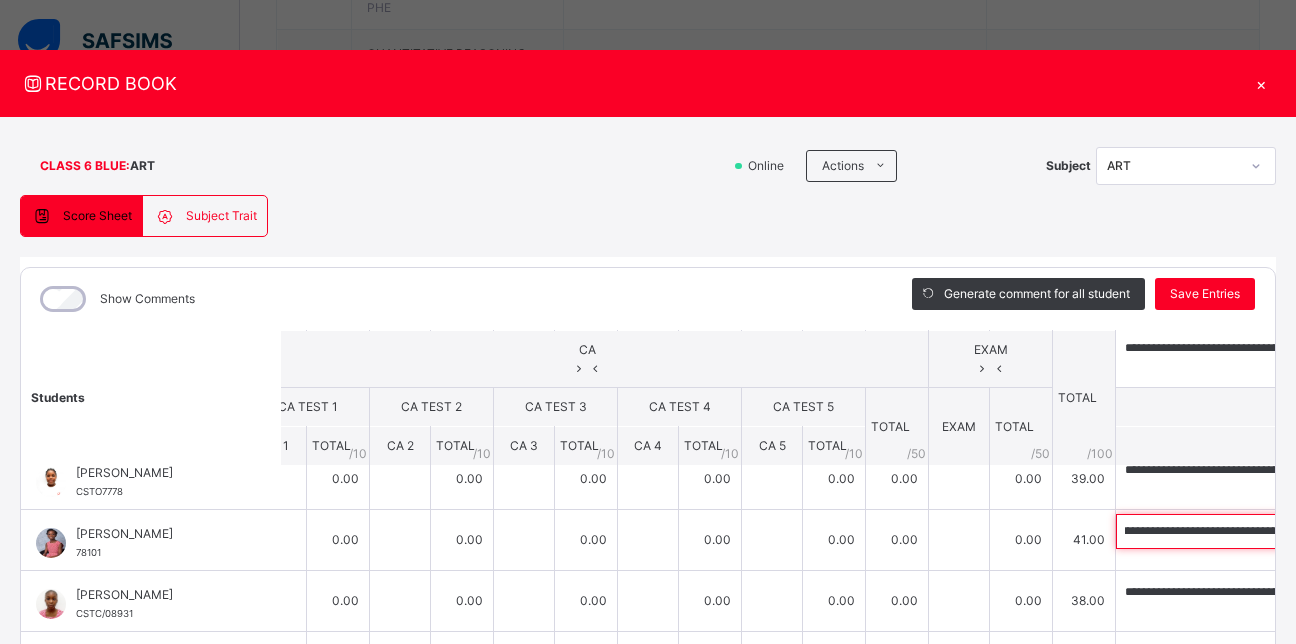 drag, startPoint x: 950, startPoint y: 525, endPoint x: 1251, endPoint y: 565, distance: 303.64618 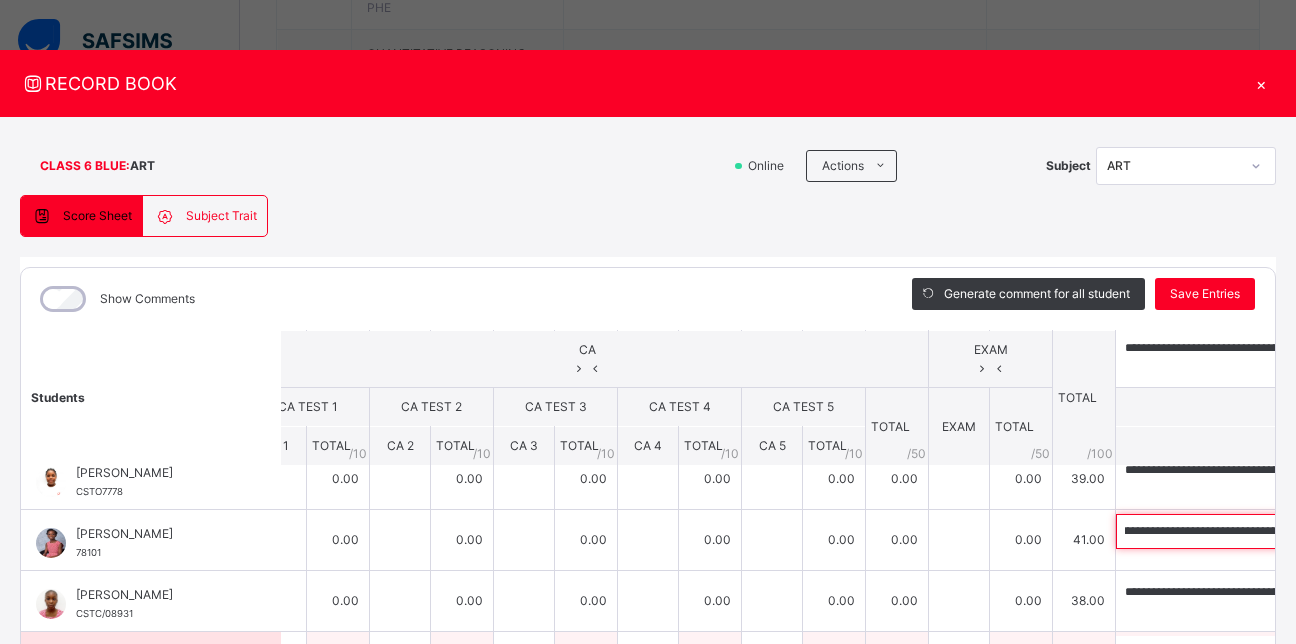 scroll, scrollTop: 0, scrollLeft: 0, axis: both 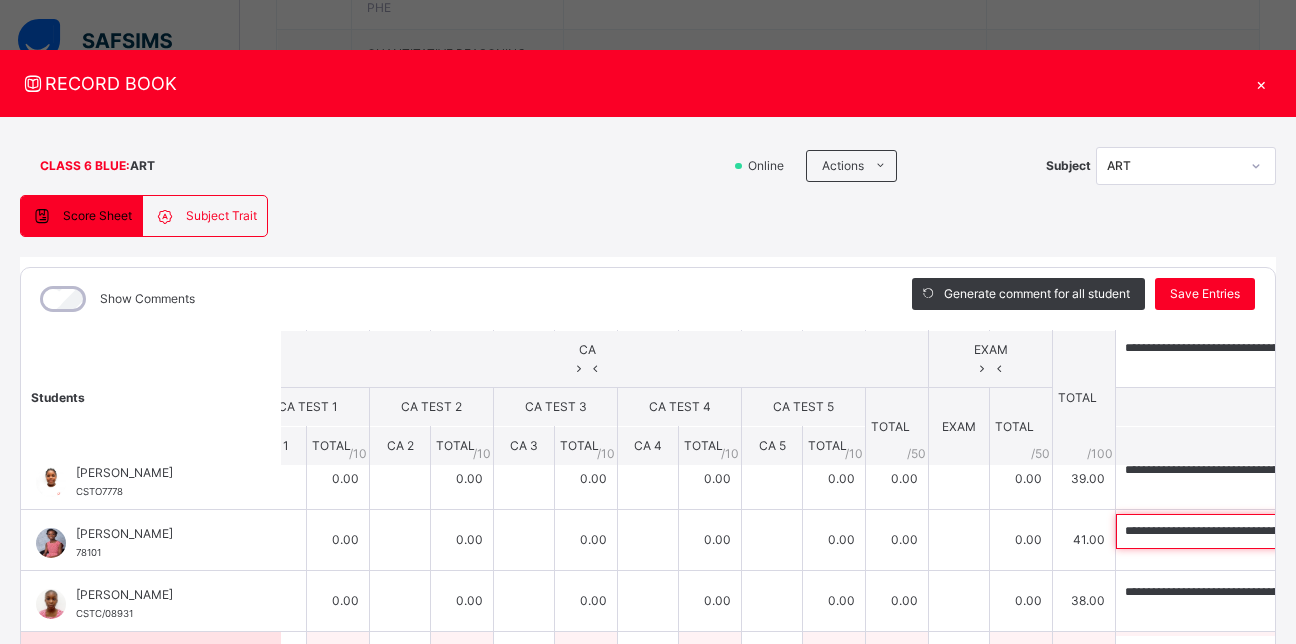 paste 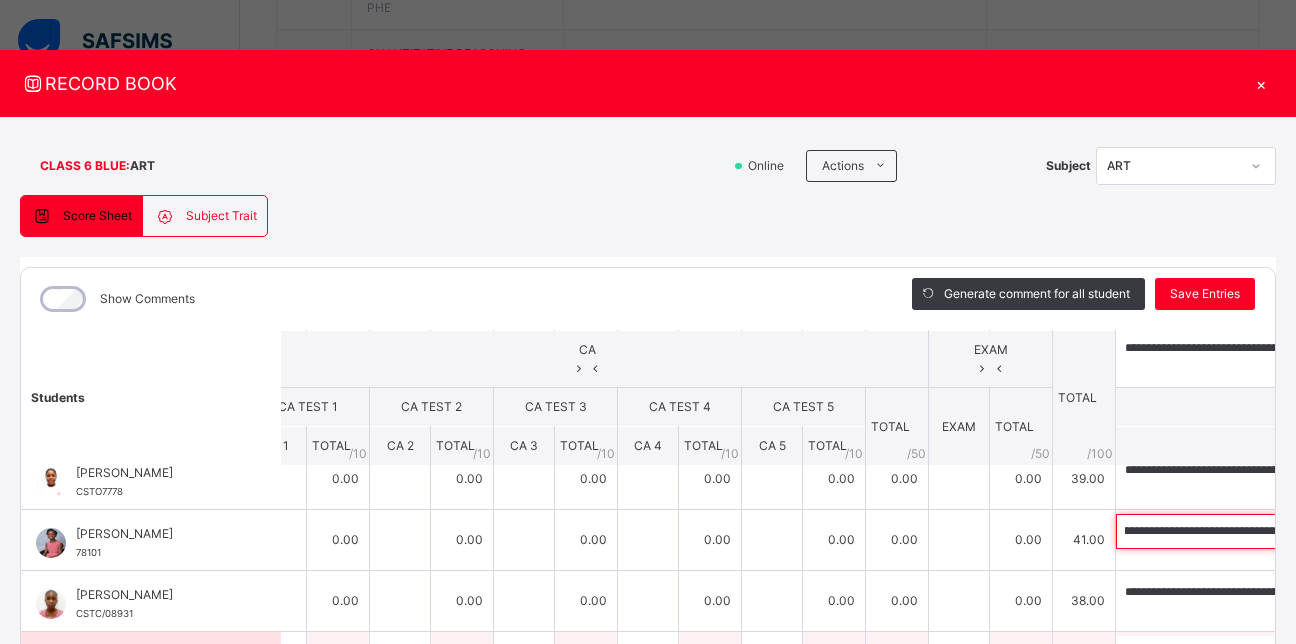 scroll, scrollTop: 0, scrollLeft: 0, axis: both 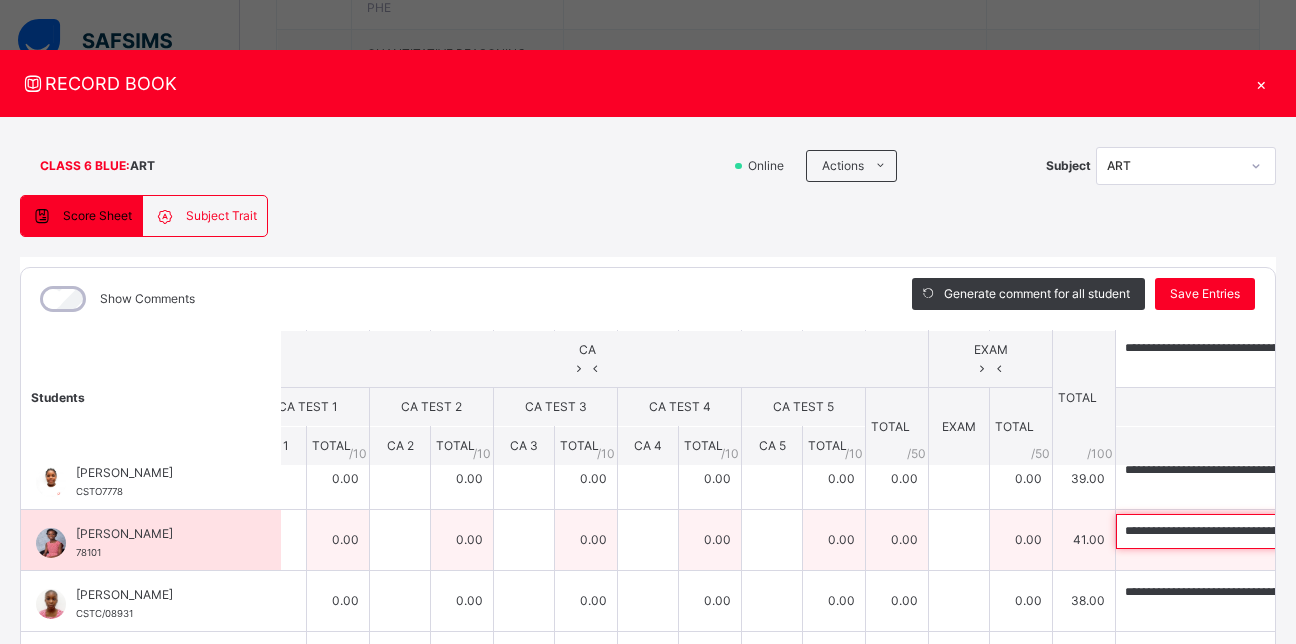 click on "**********" at bounding box center (1246, 531) 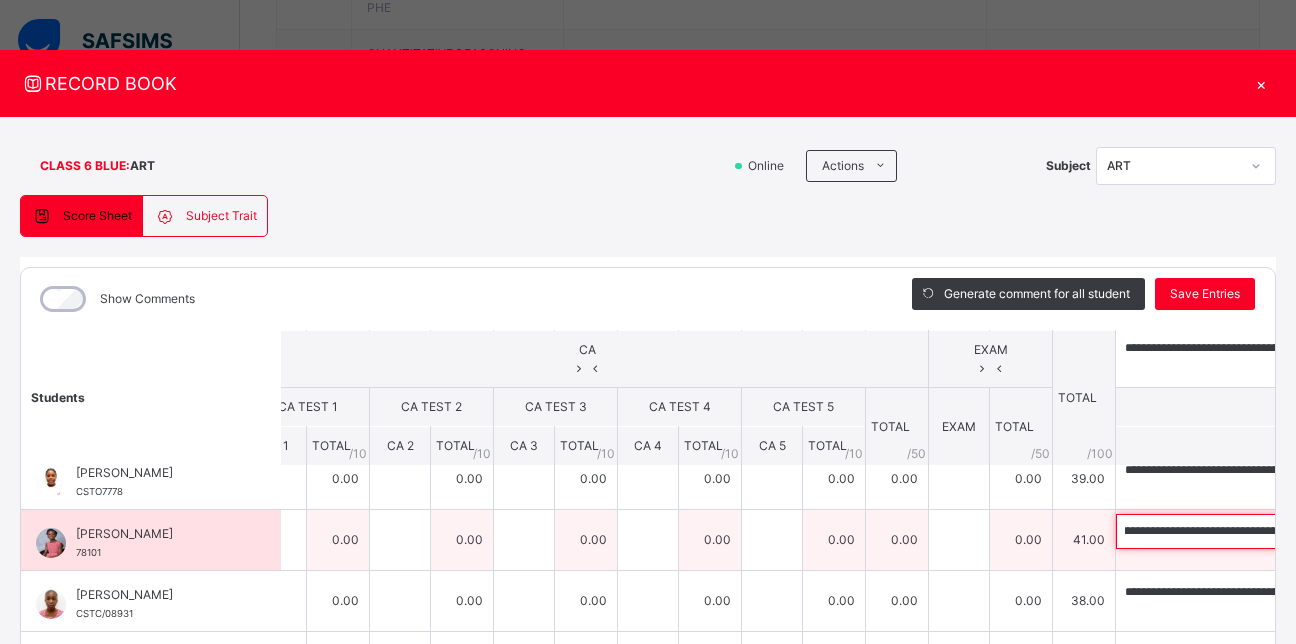 scroll, scrollTop: 0, scrollLeft: 417, axis: horizontal 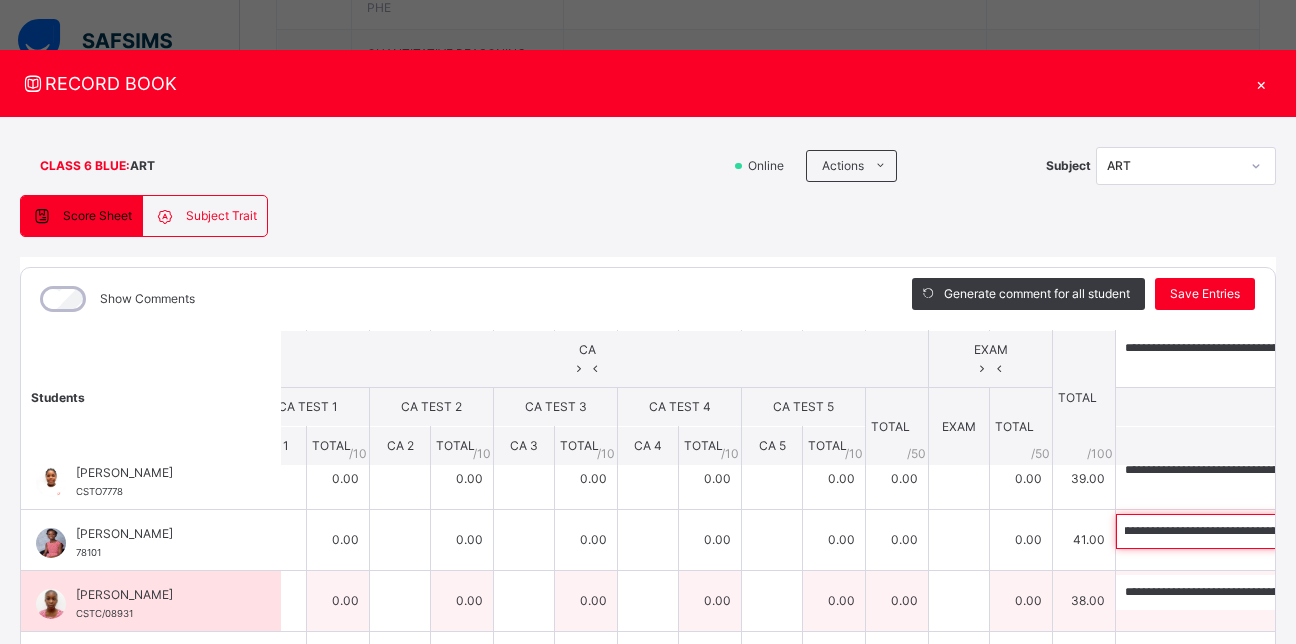type on "**********" 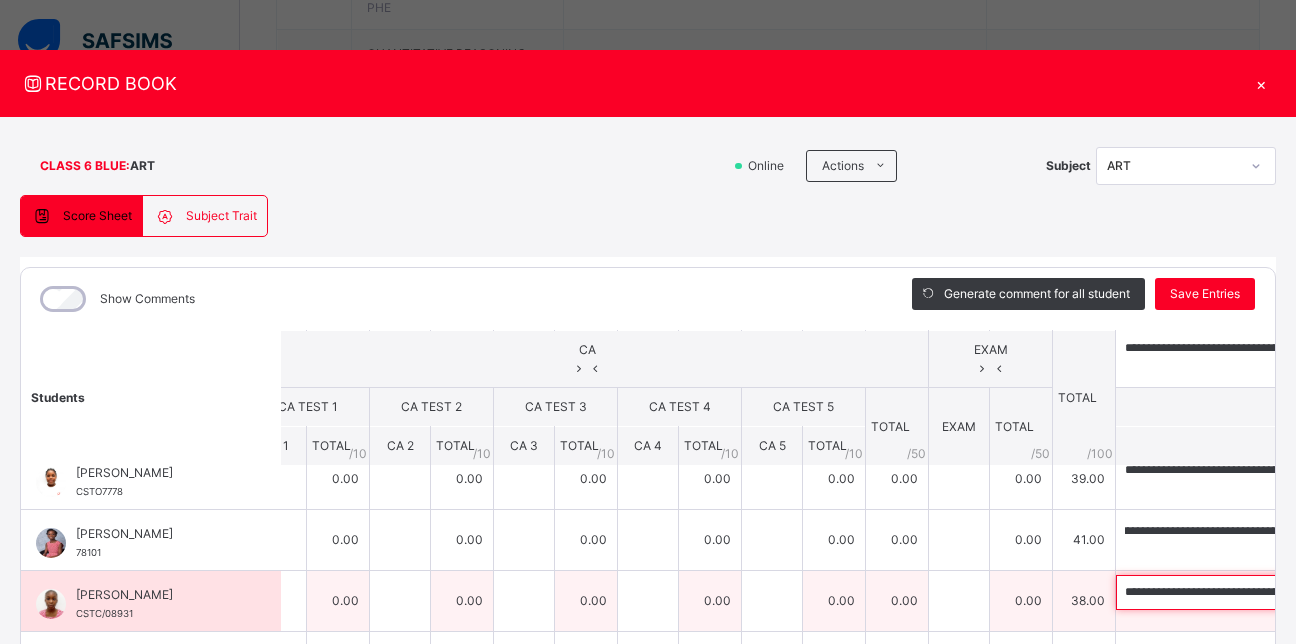 scroll, scrollTop: 0, scrollLeft: 0, axis: both 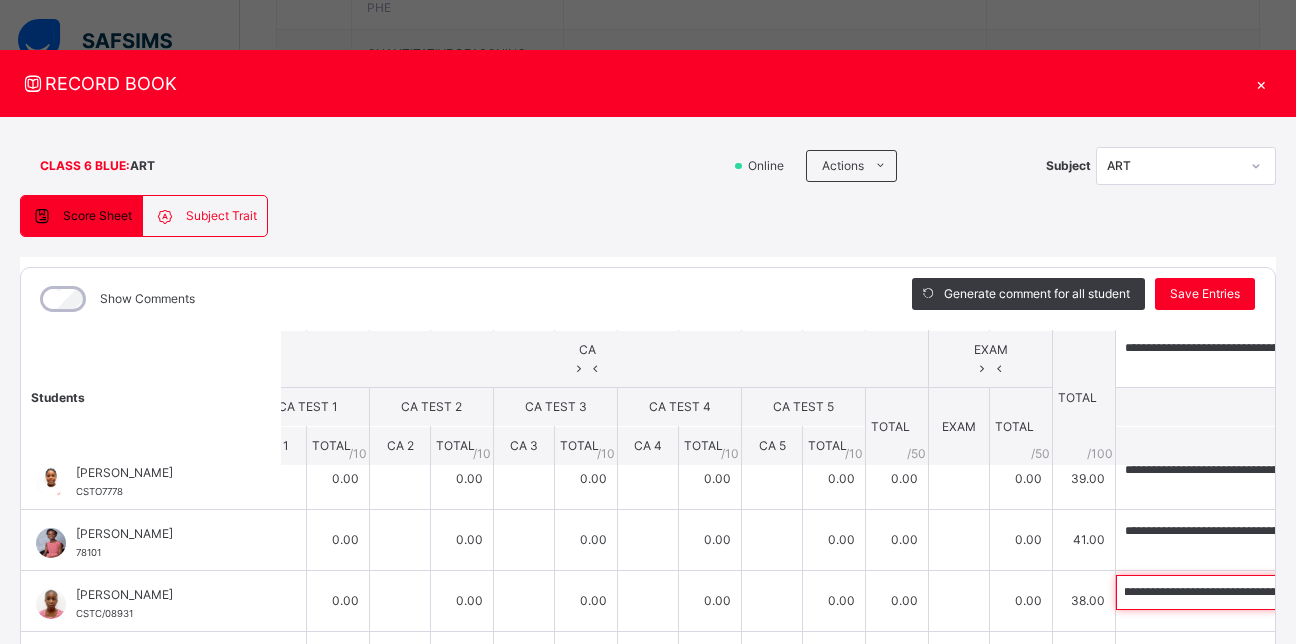 drag, startPoint x: 913, startPoint y: 586, endPoint x: 1231, endPoint y: 621, distance: 319.9203 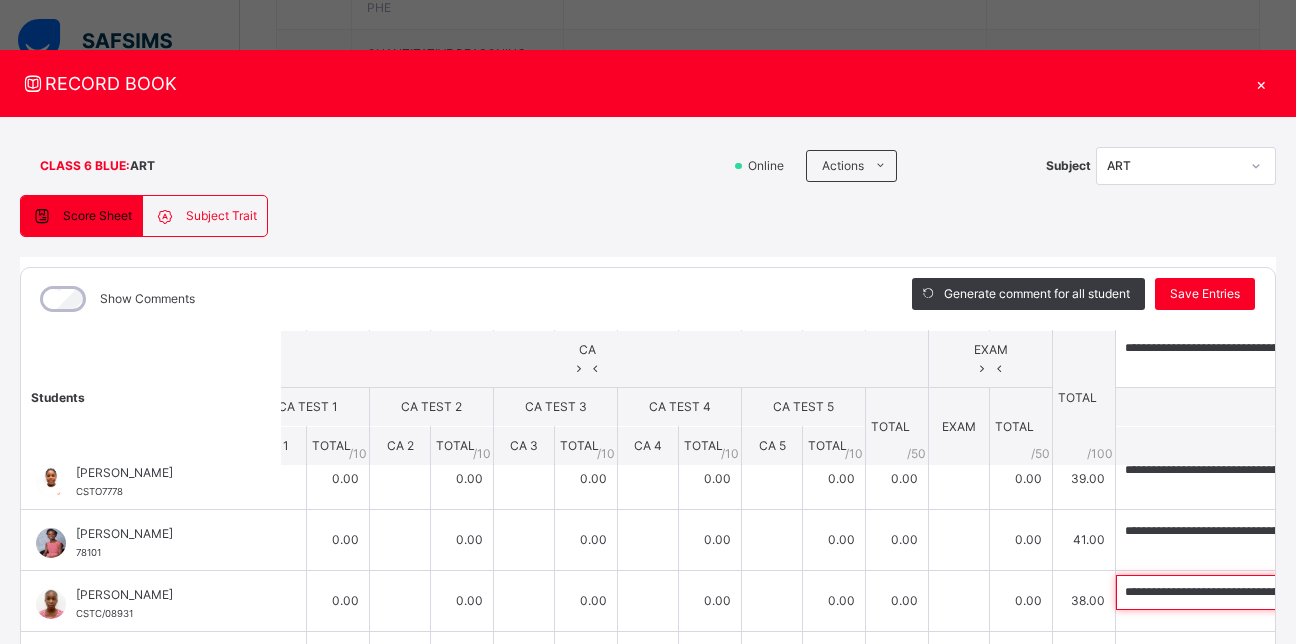 paste on "**********" 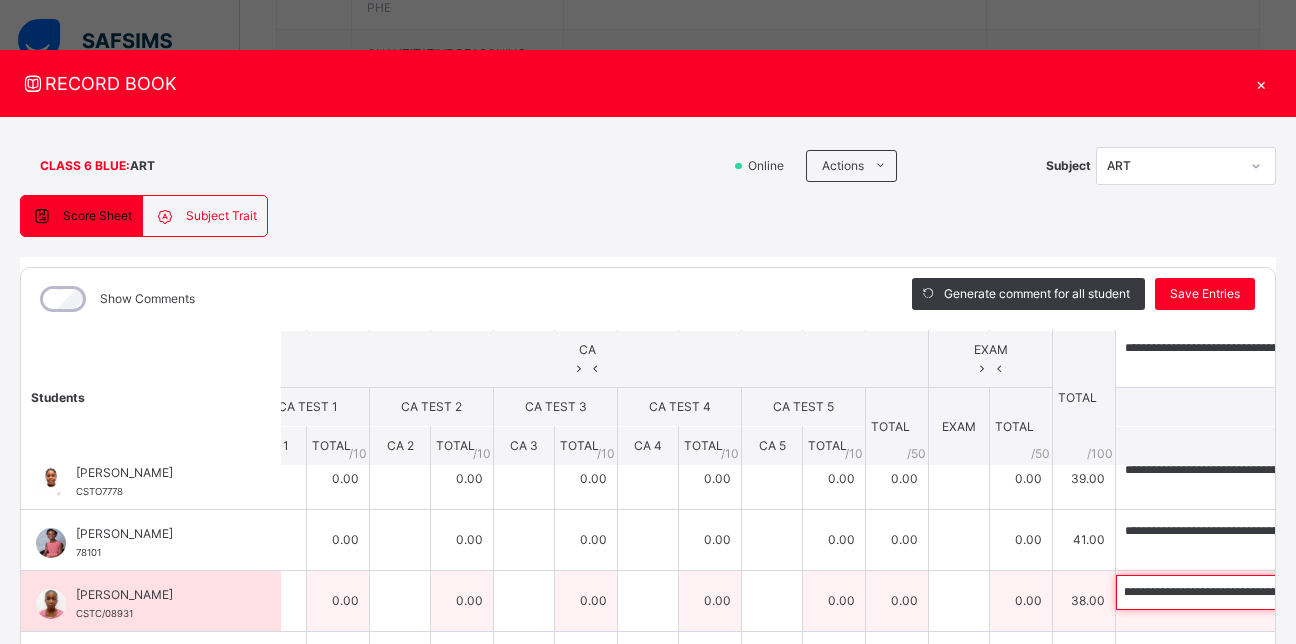 scroll, scrollTop: 0, scrollLeft: 0, axis: both 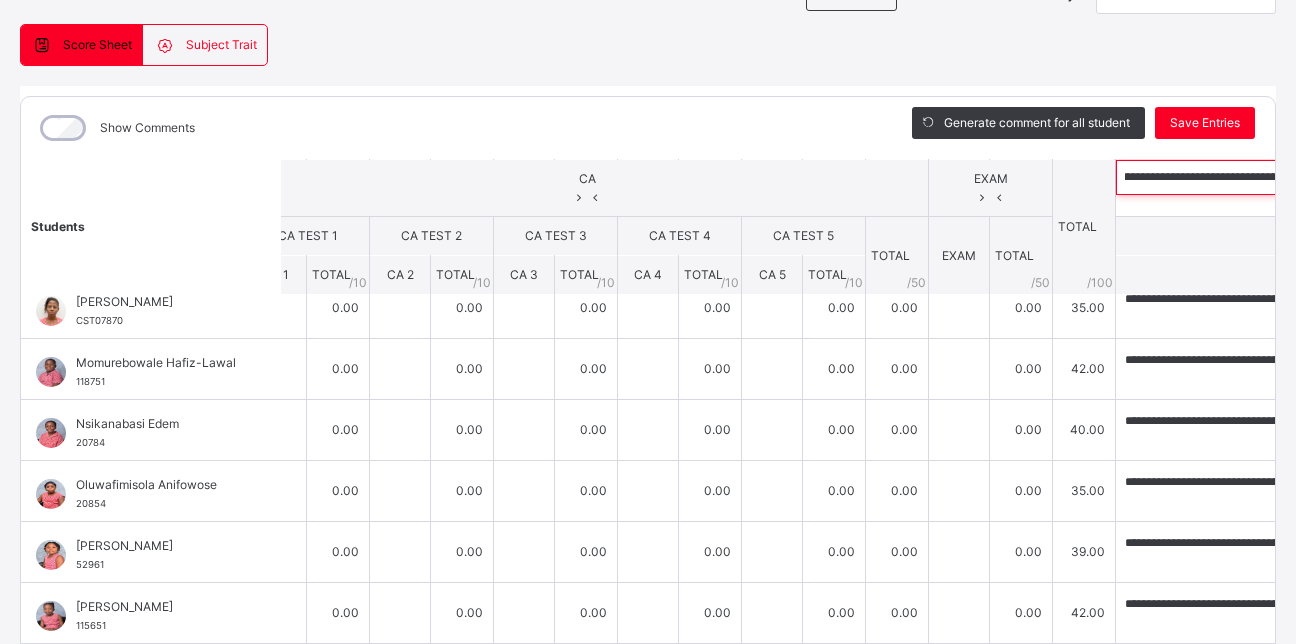 drag, startPoint x: 914, startPoint y: 588, endPoint x: 1264, endPoint y: 447, distance: 377.33408 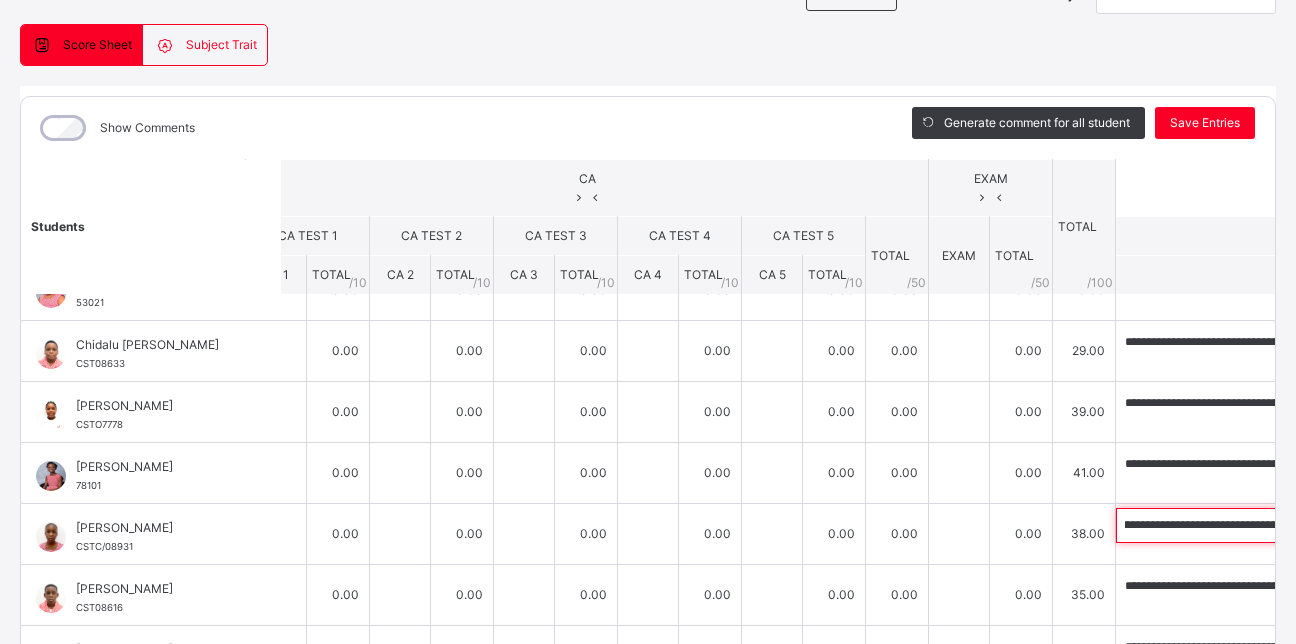 scroll, scrollTop: 17, scrollLeft: 36, axis: both 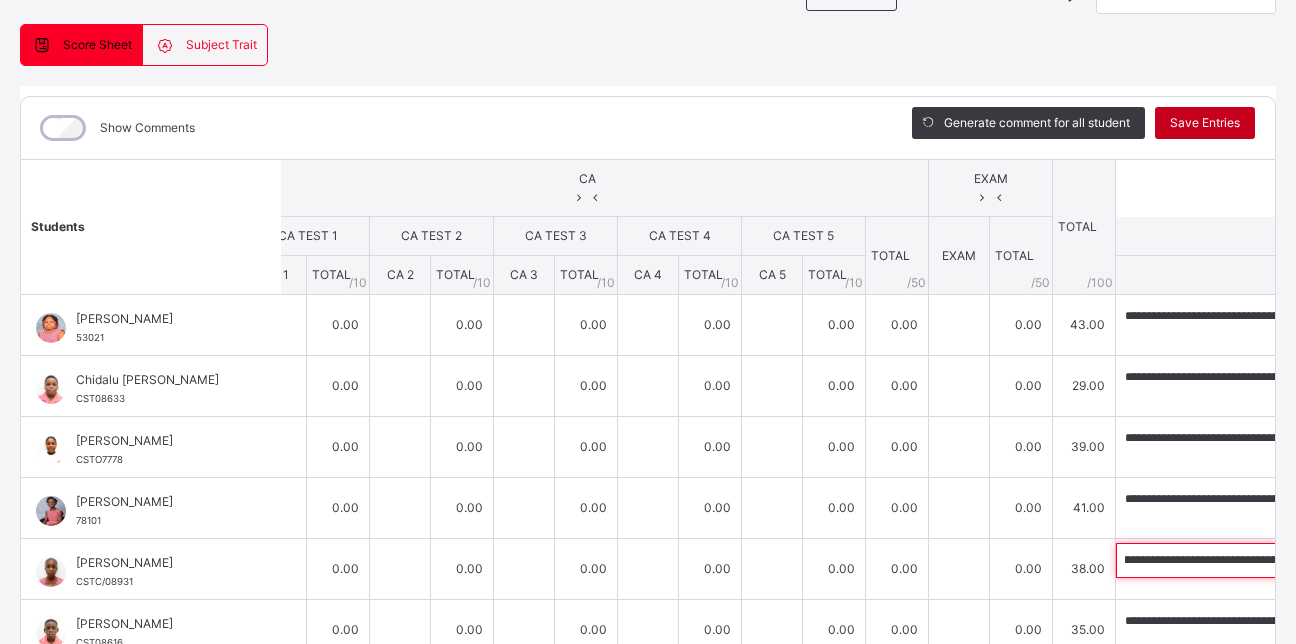 type on "**********" 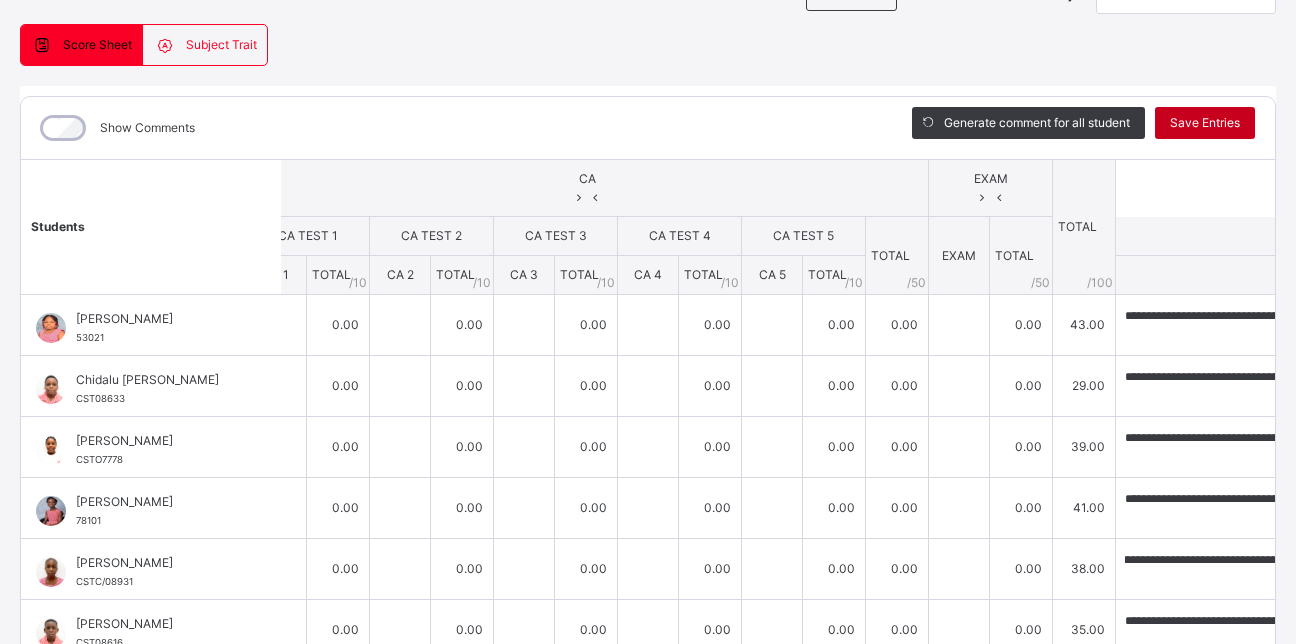 click on "Save Entries" at bounding box center (1205, 123) 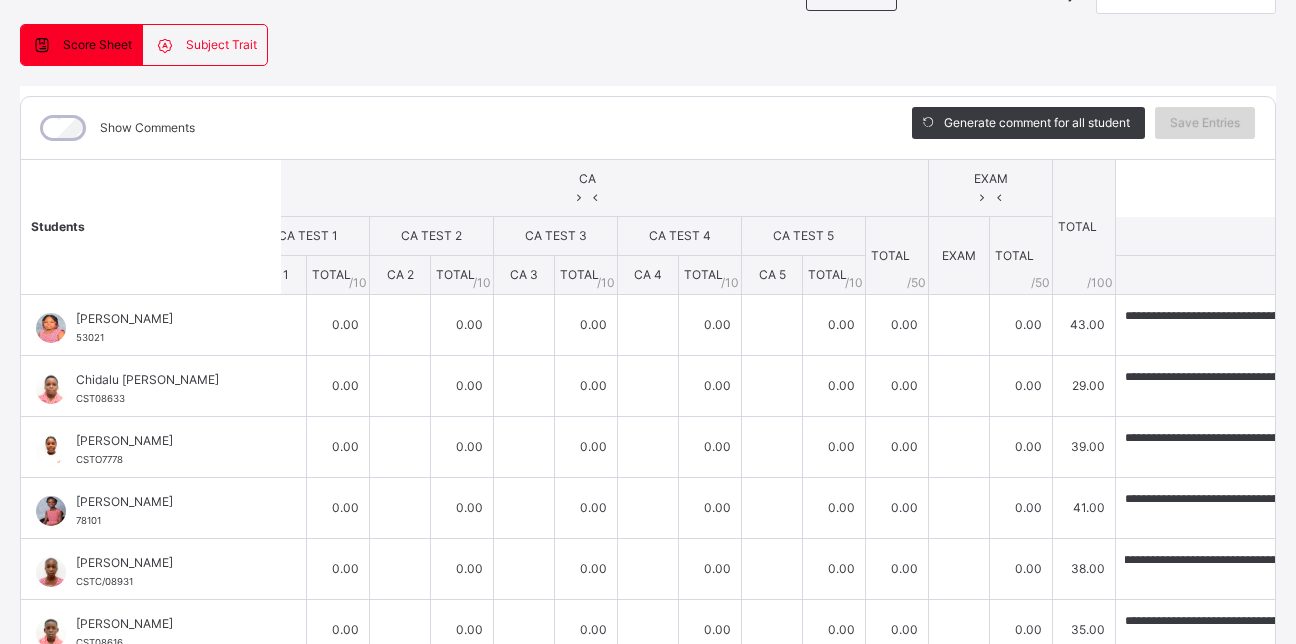scroll, scrollTop: 0, scrollLeft: 0, axis: both 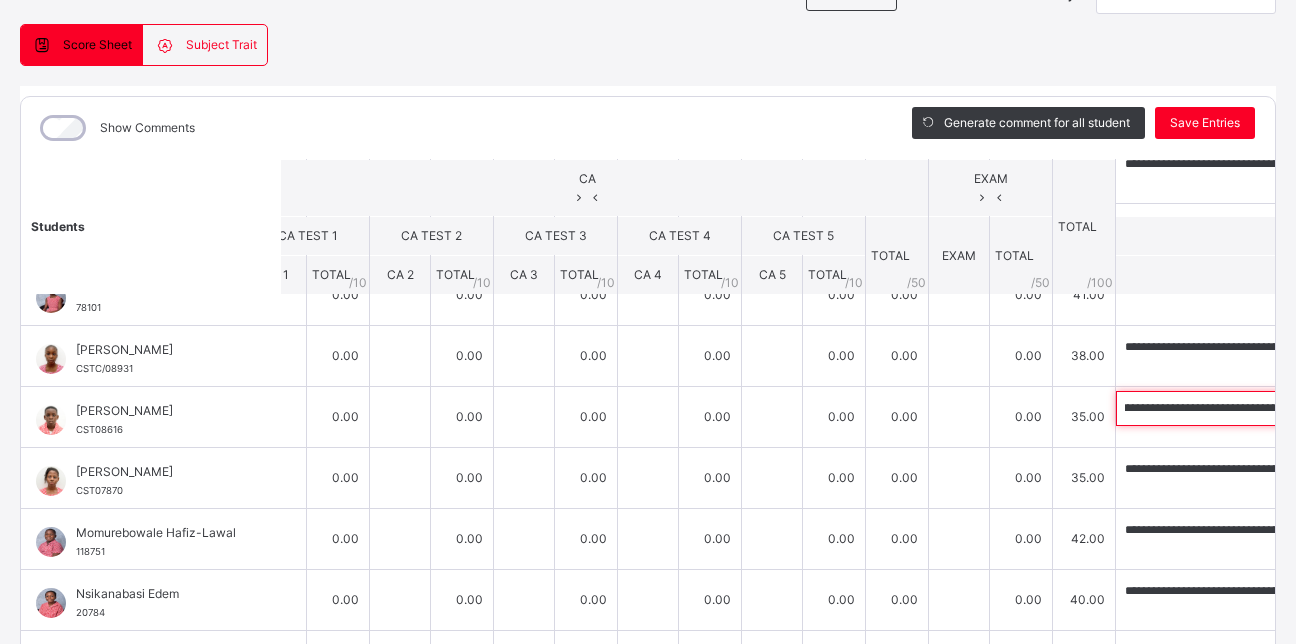 drag, startPoint x: 952, startPoint y: 404, endPoint x: 1281, endPoint y: 419, distance: 329.34177 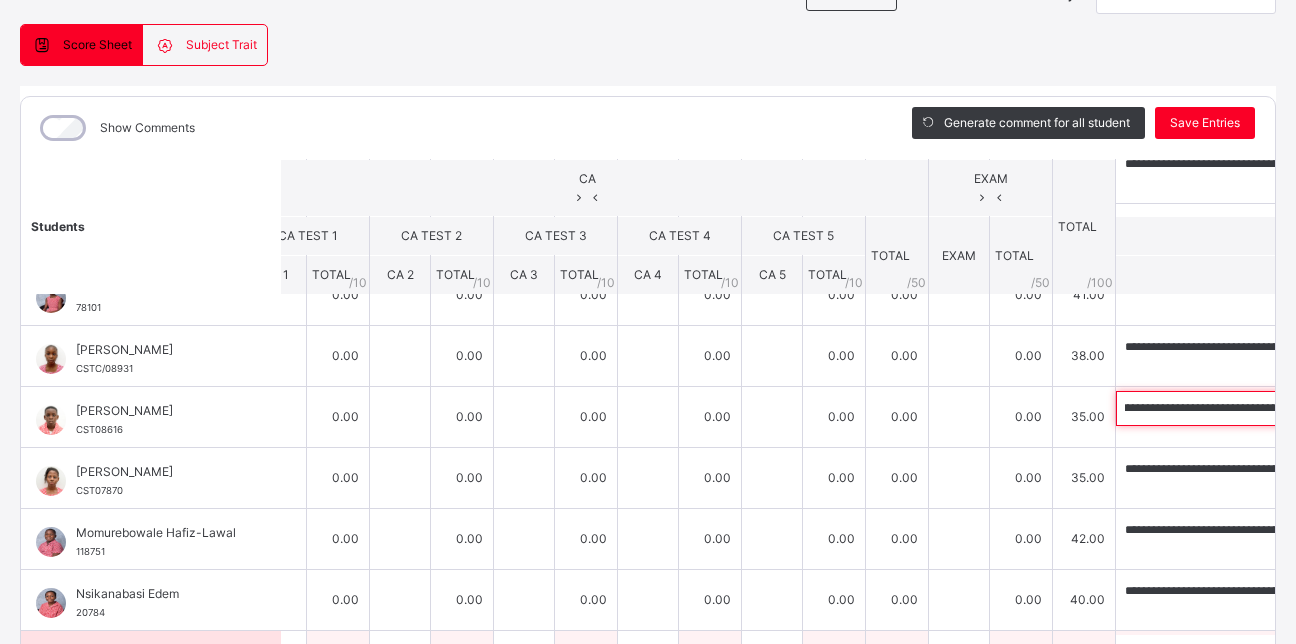 scroll, scrollTop: 0, scrollLeft: 0, axis: both 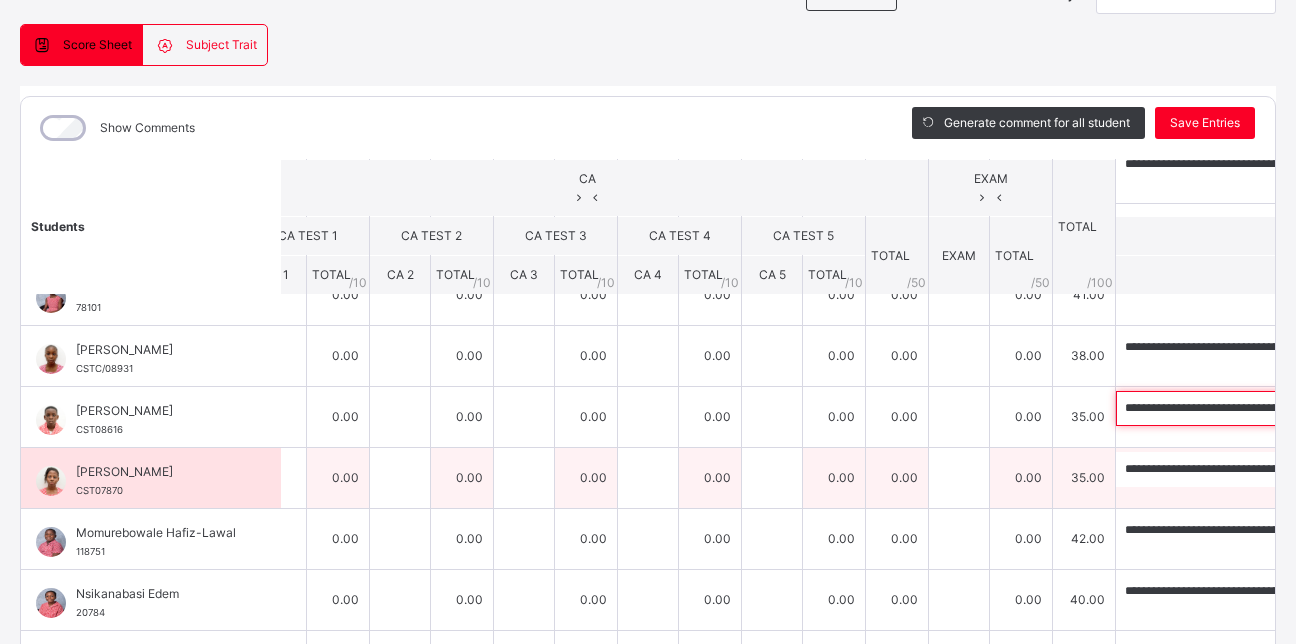 paste on "**********" 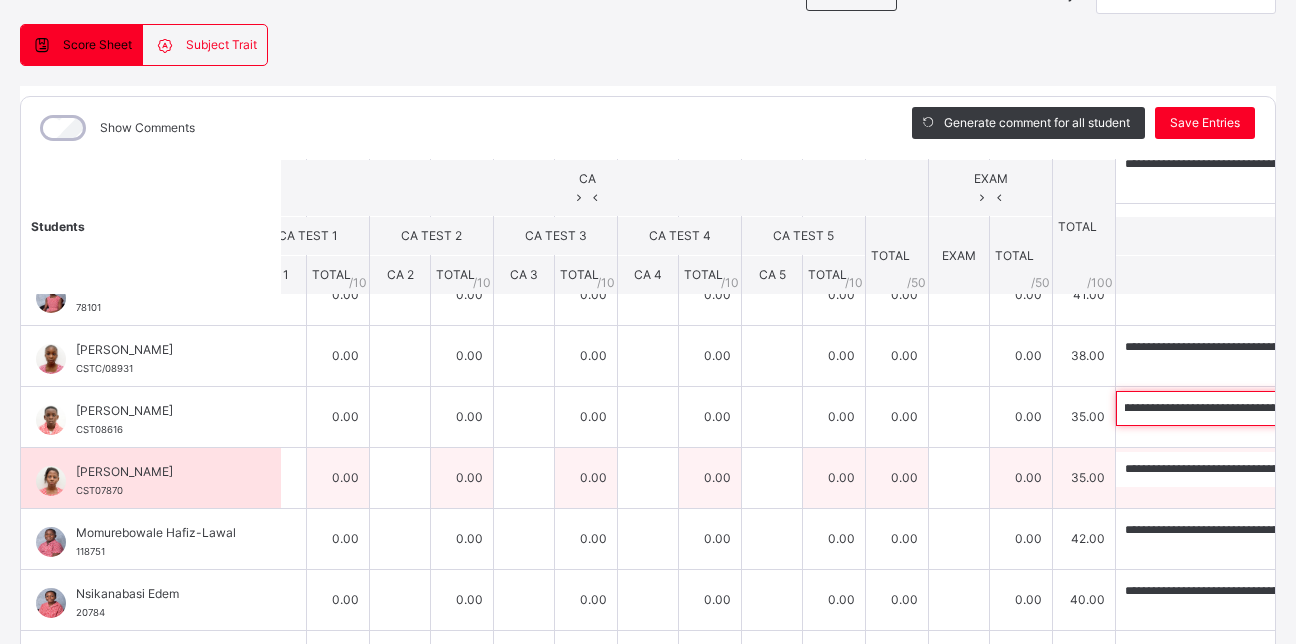 scroll, scrollTop: 0, scrollLeft: 783, axis: horizontal 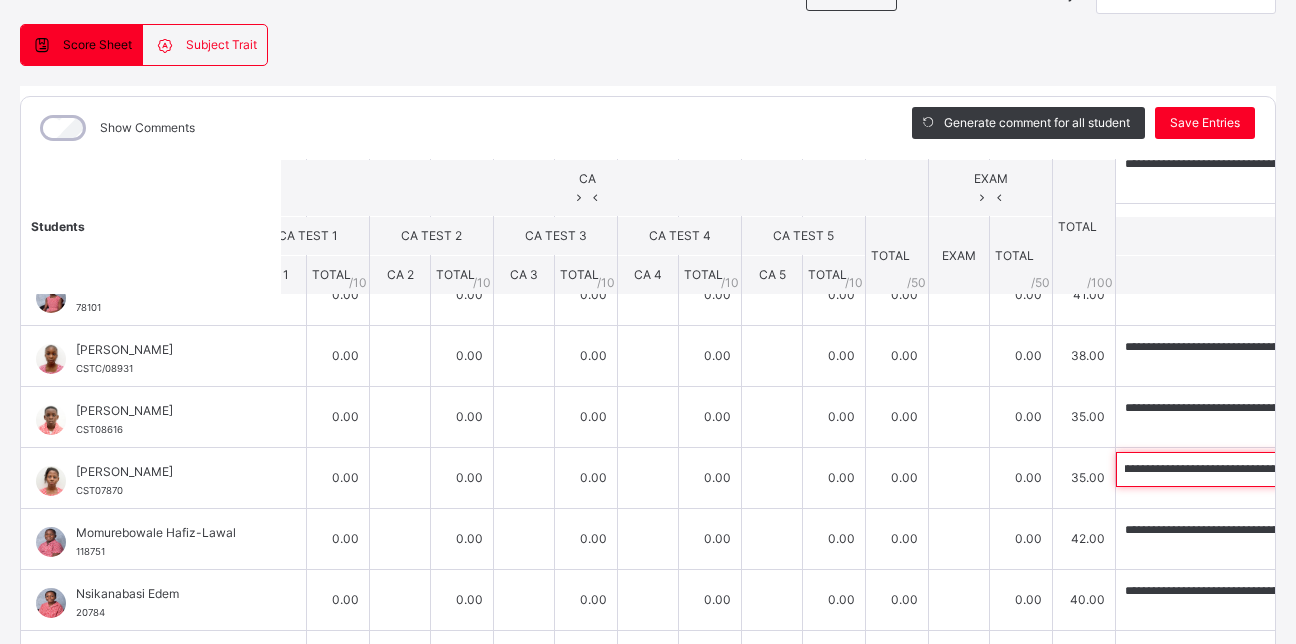 drag, startPoint x: 915, startPoint y: 466, endPoint x: 1314, endPoint y: 520, distance: 402.63754 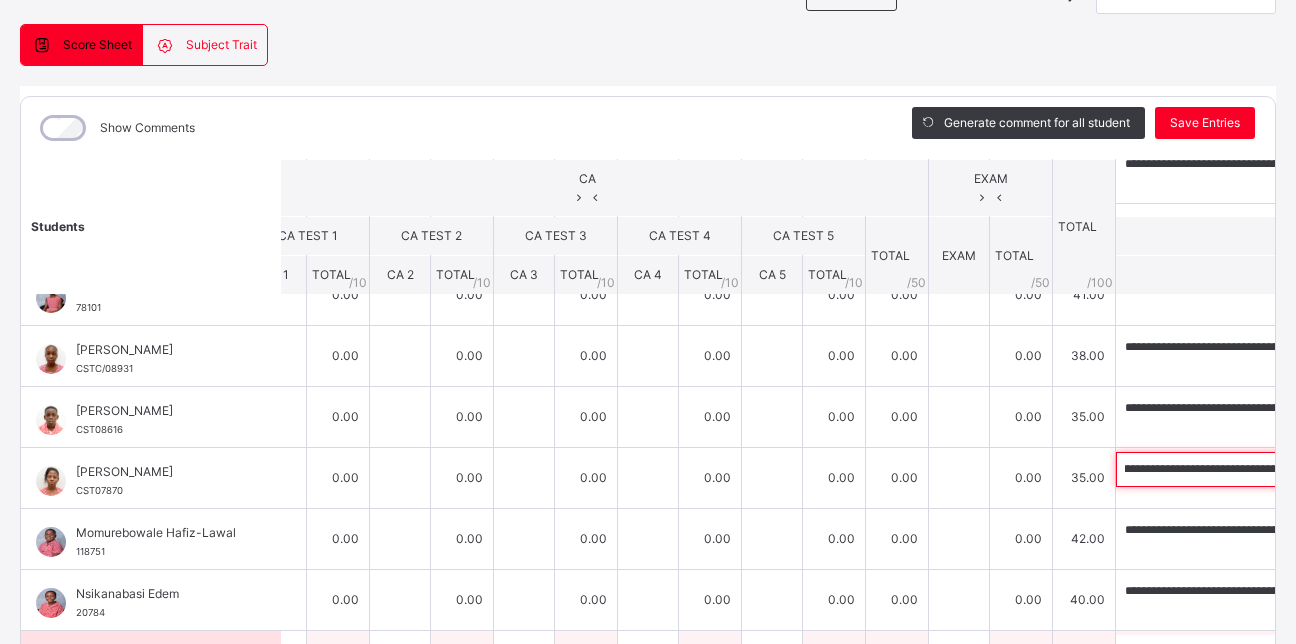 scroll, scrollTop: 0, scrollLeft: 0, axis: both 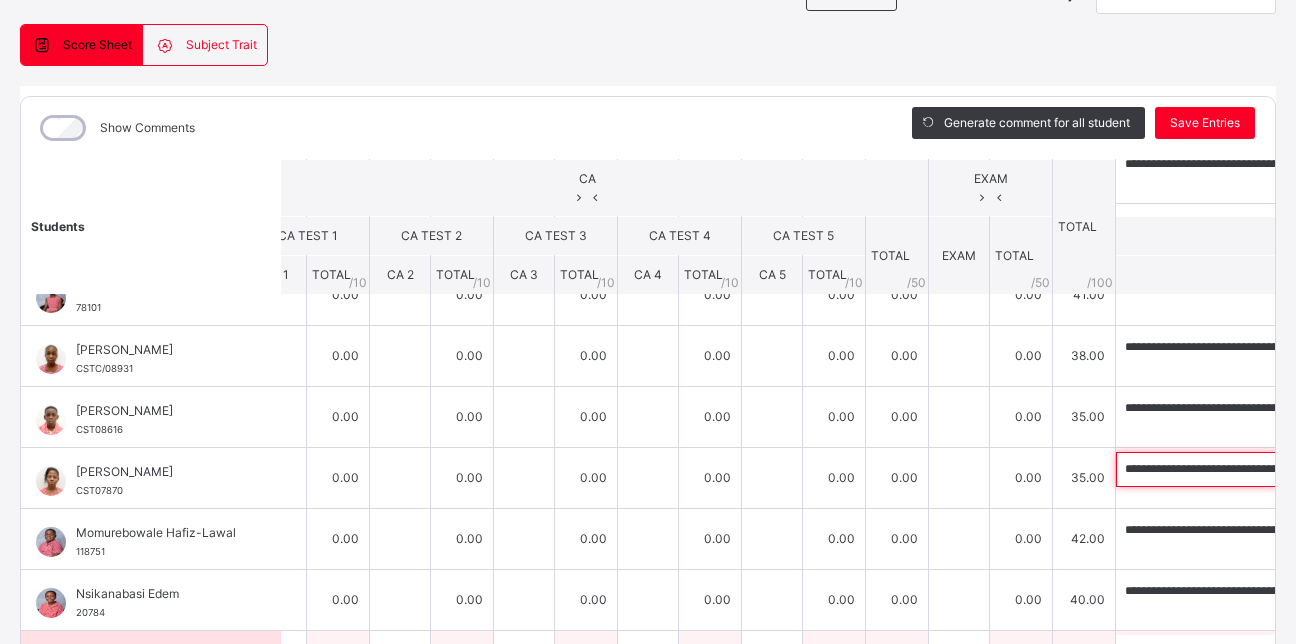 paste 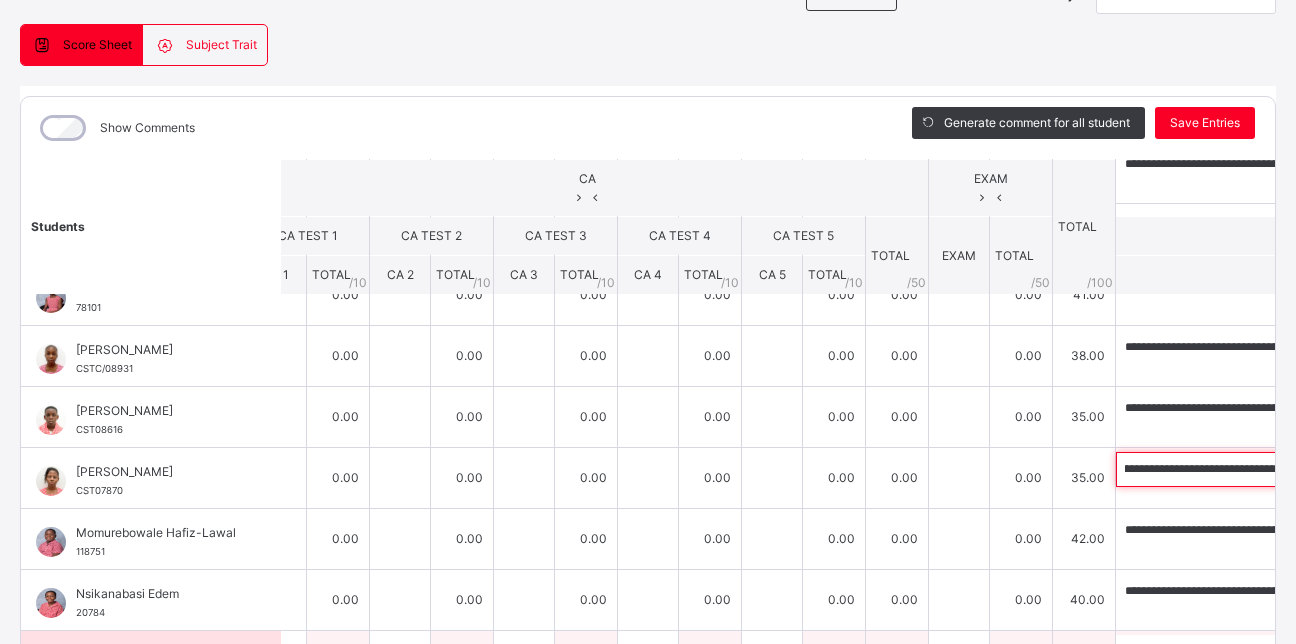 scroll, scrollTop: 0, scrollLeft: 0, axis: both 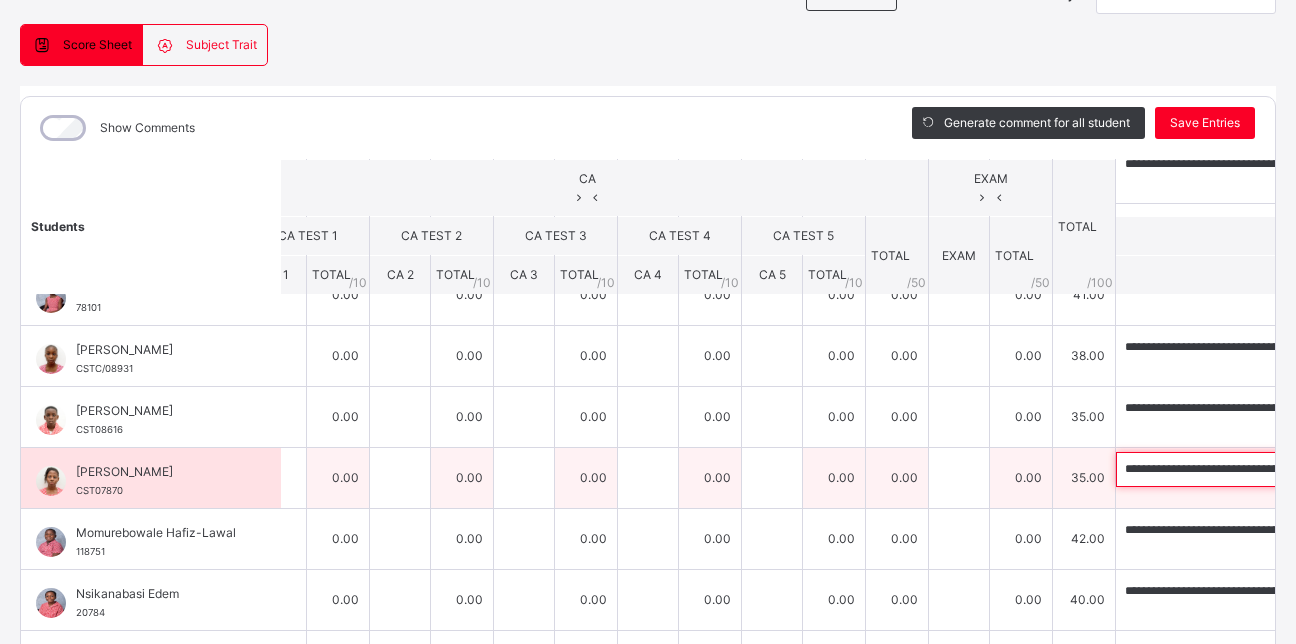 click on "**********" at bounding box center (1246, 469) 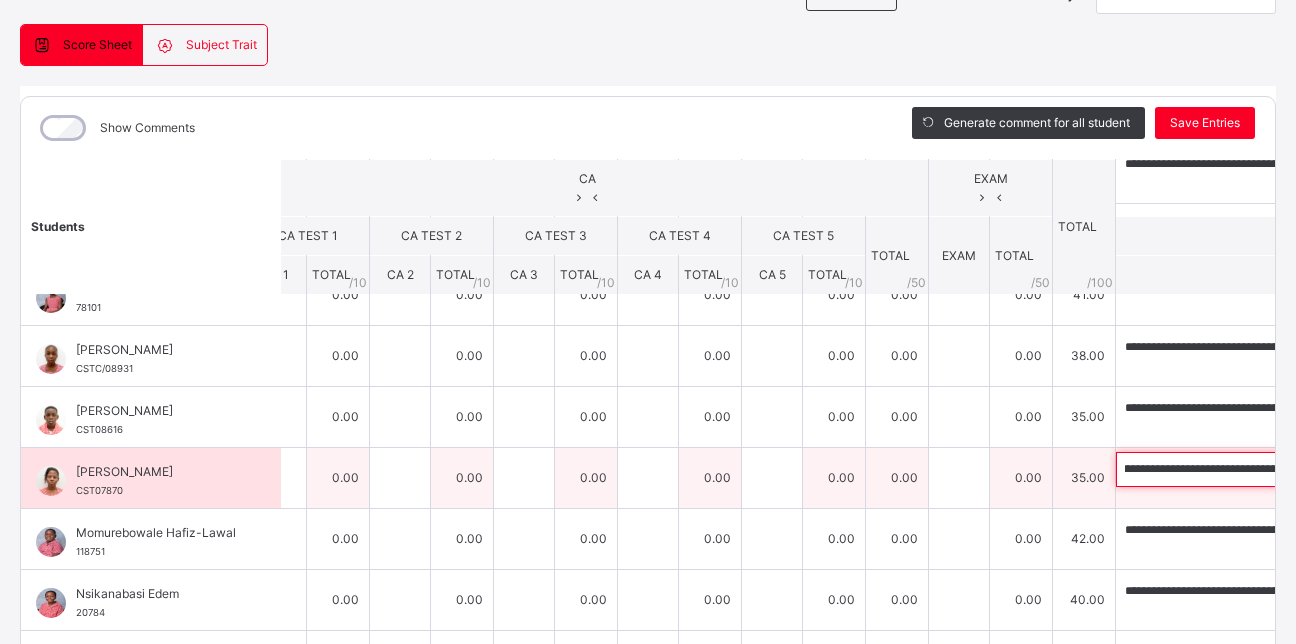 scroll, scrollTop: 0, scrollLeft: 454, axis: horizontal 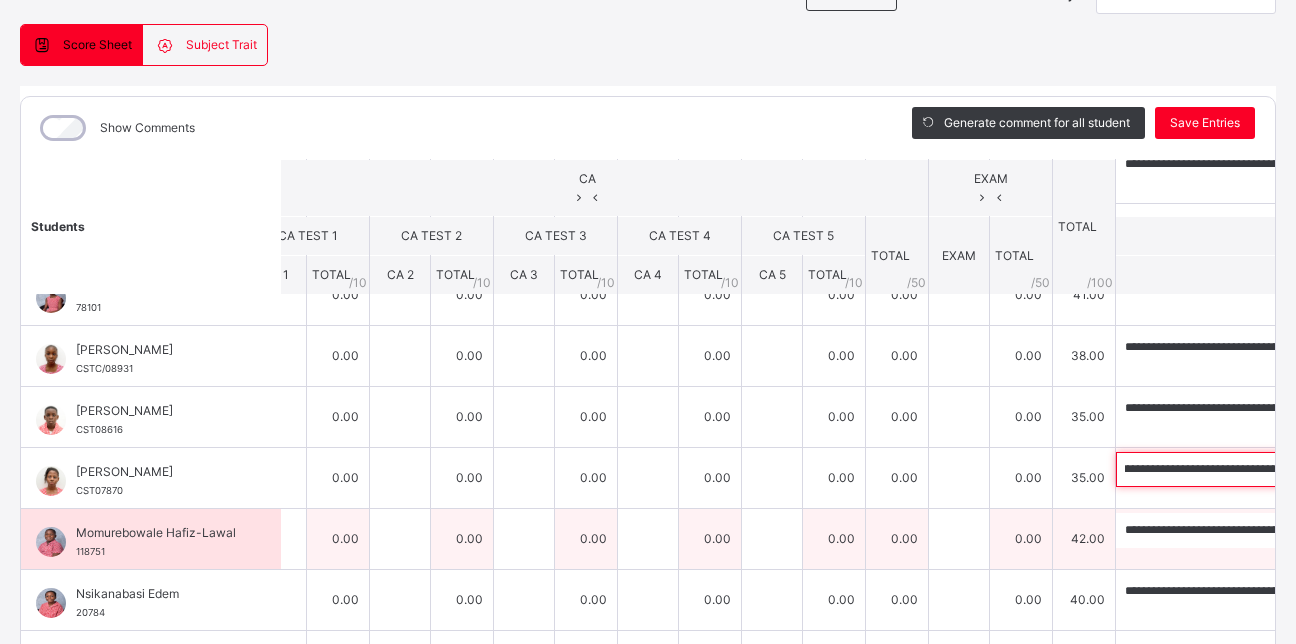 type on "**********" 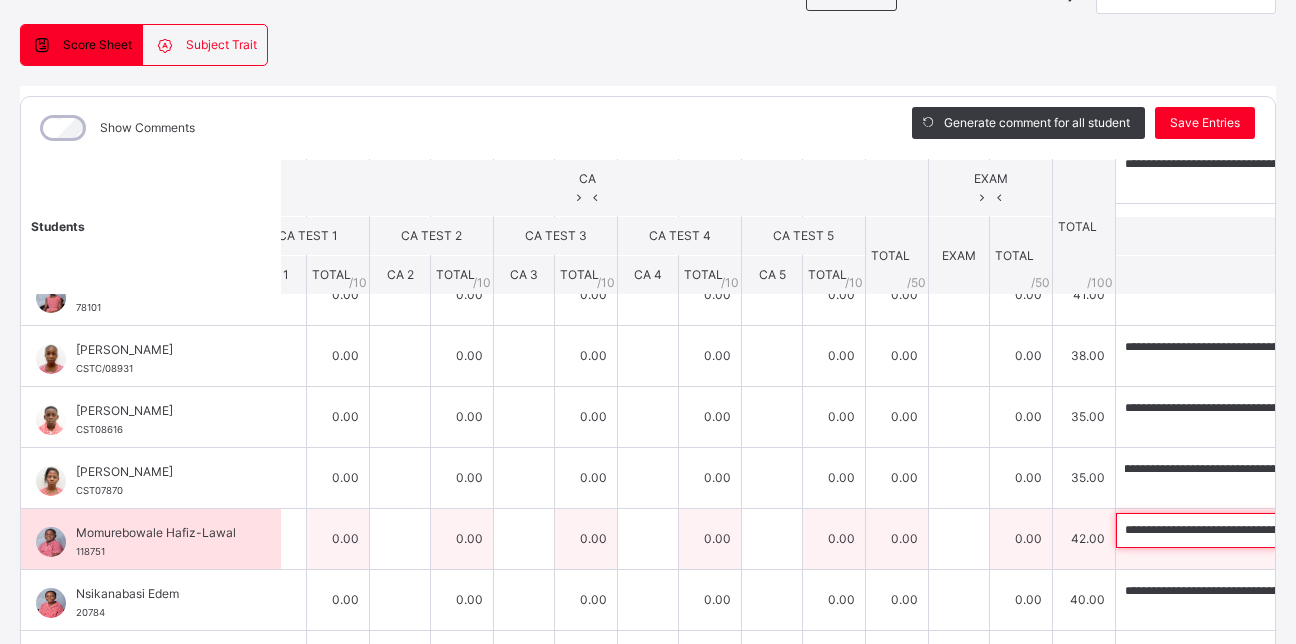 scroll, scrollTop: 0, scrollLeft: 0, axis: both 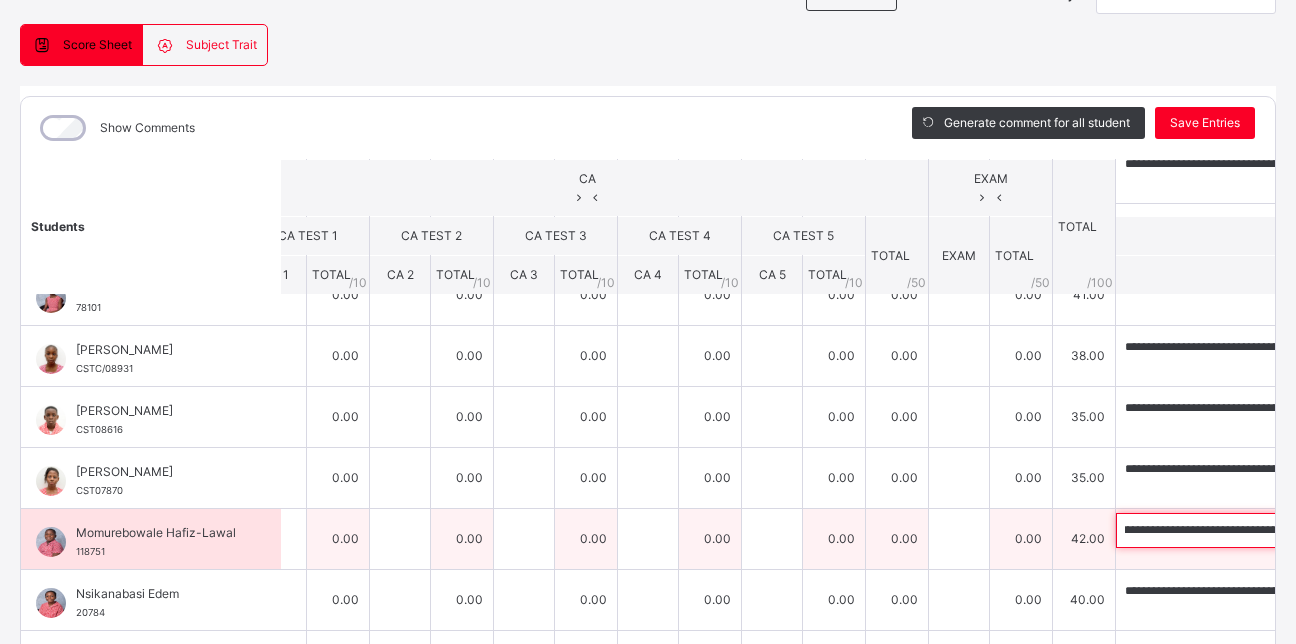 drag, startPoint x: 912, startPoint y: 527, endPoint x: 1171, endPoint y: 538, distance: 259.2335 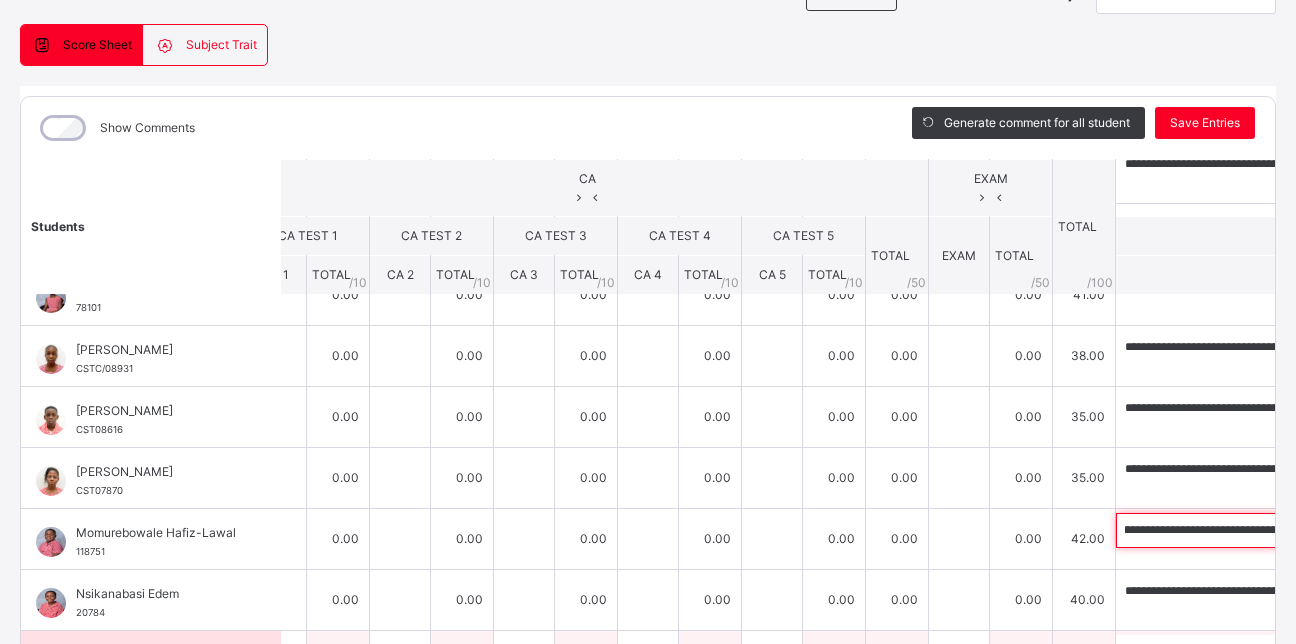 scroll, scrollTop: 0, scrollLeft: 0, axis: both 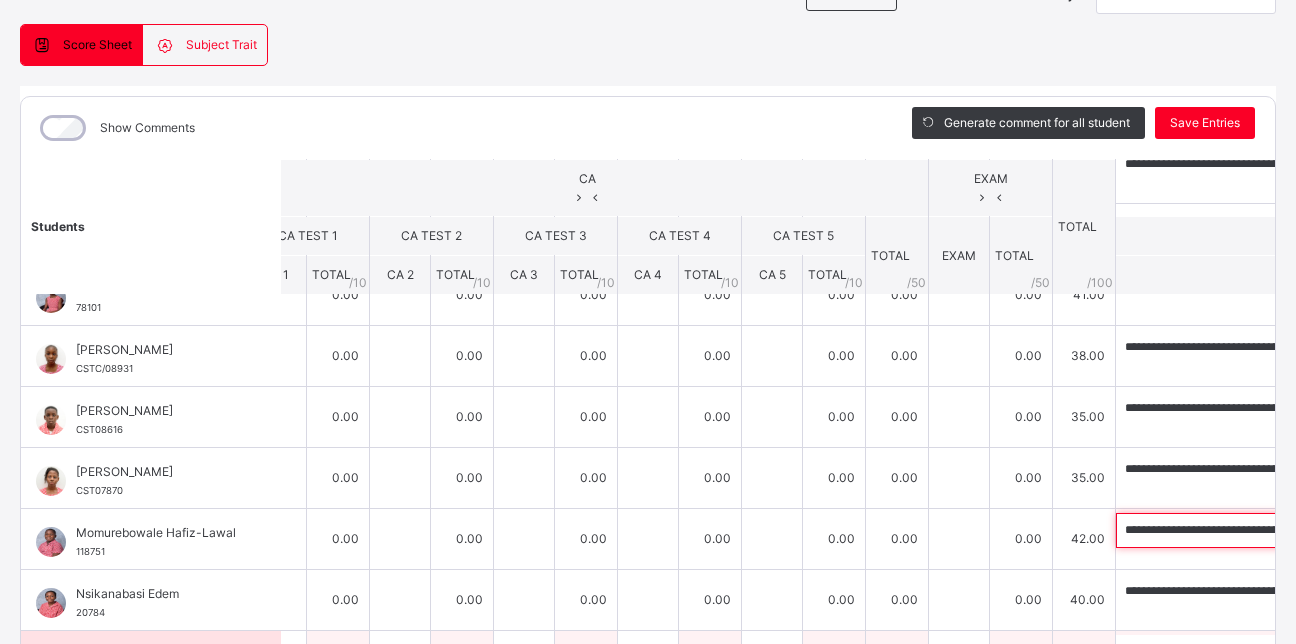 paste 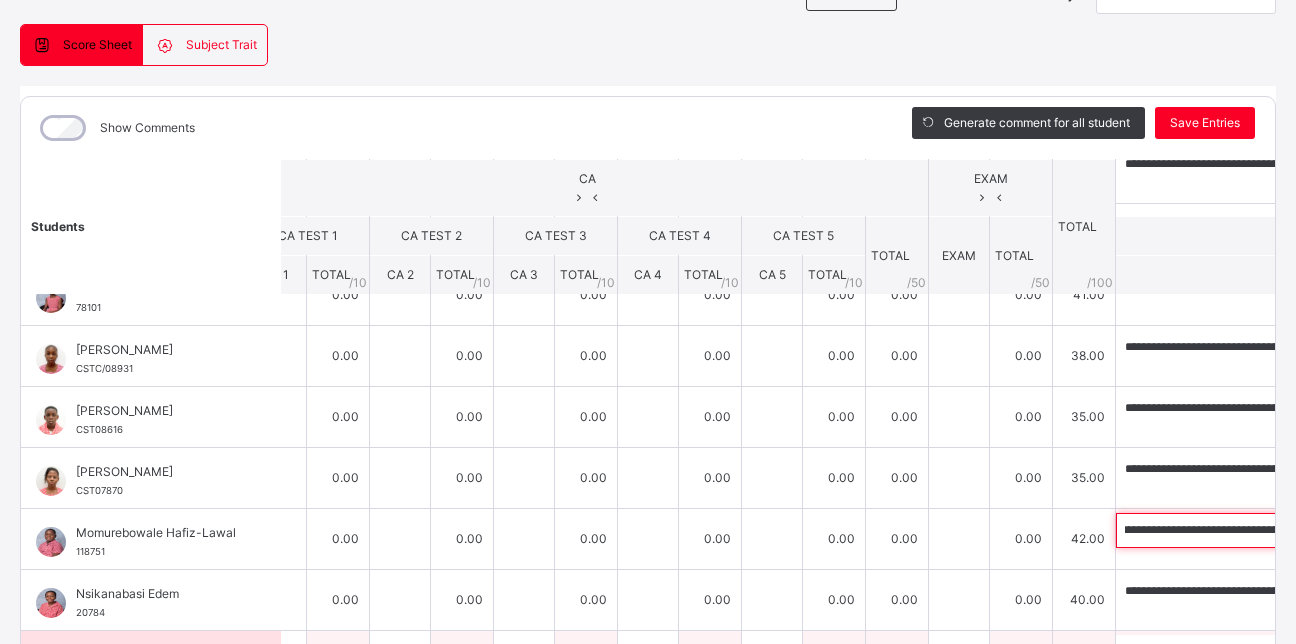 scroll, scrollTop: 0, scrollLeft: 0, axis: both 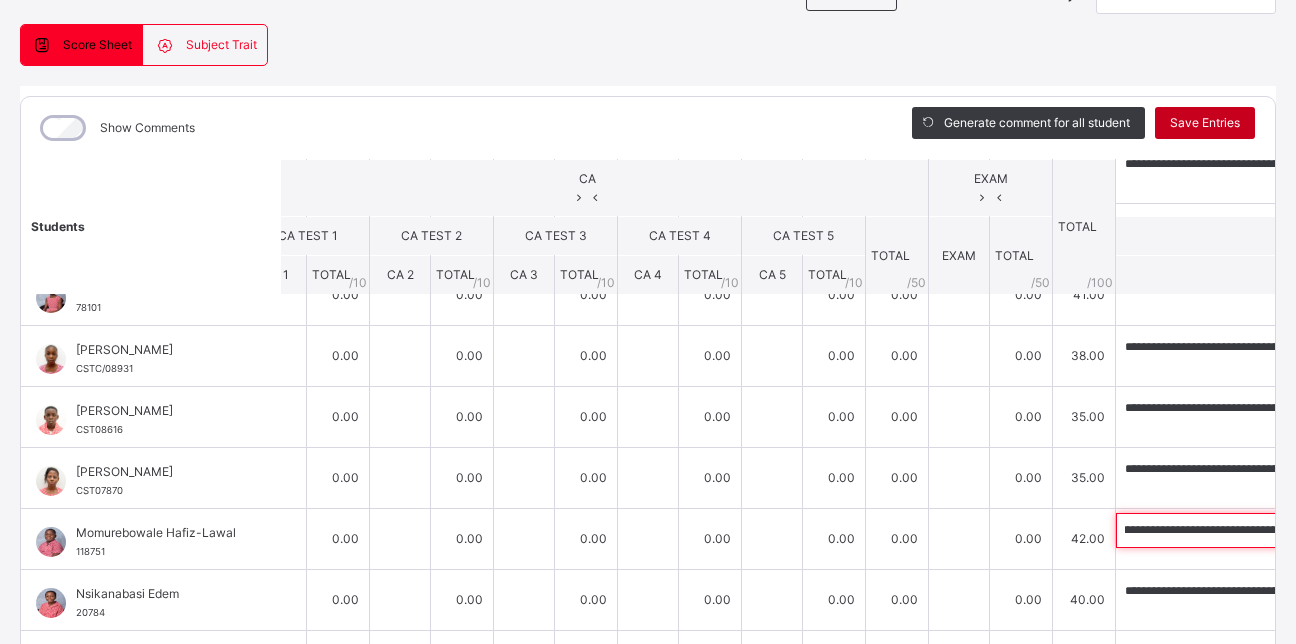 type on "**********" 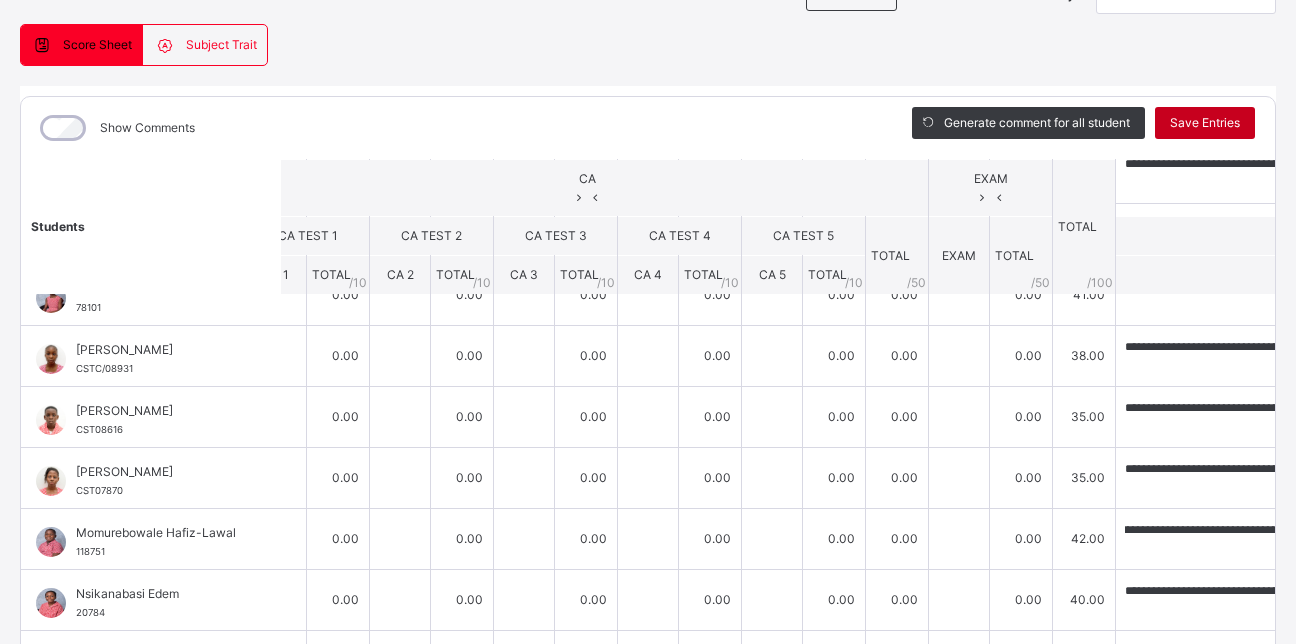 click on "Save Entries" at bounding box center (1205, 123) 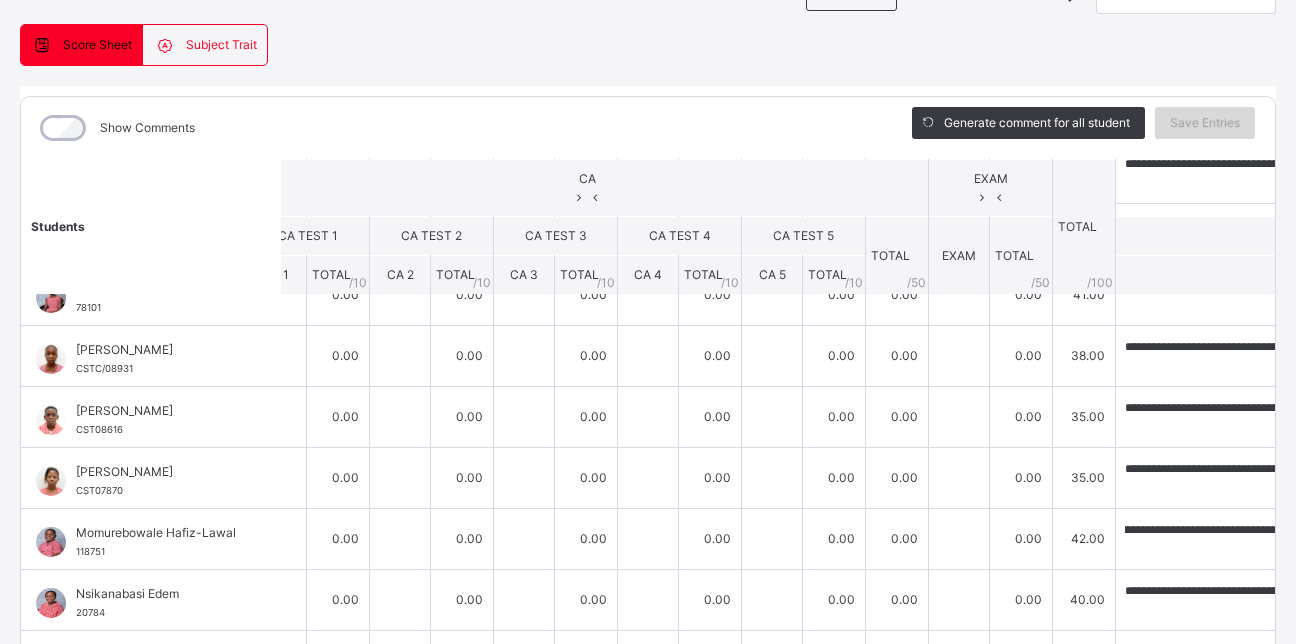 scroll, scrollTop: 0, scrollLeft: 0, axis: both 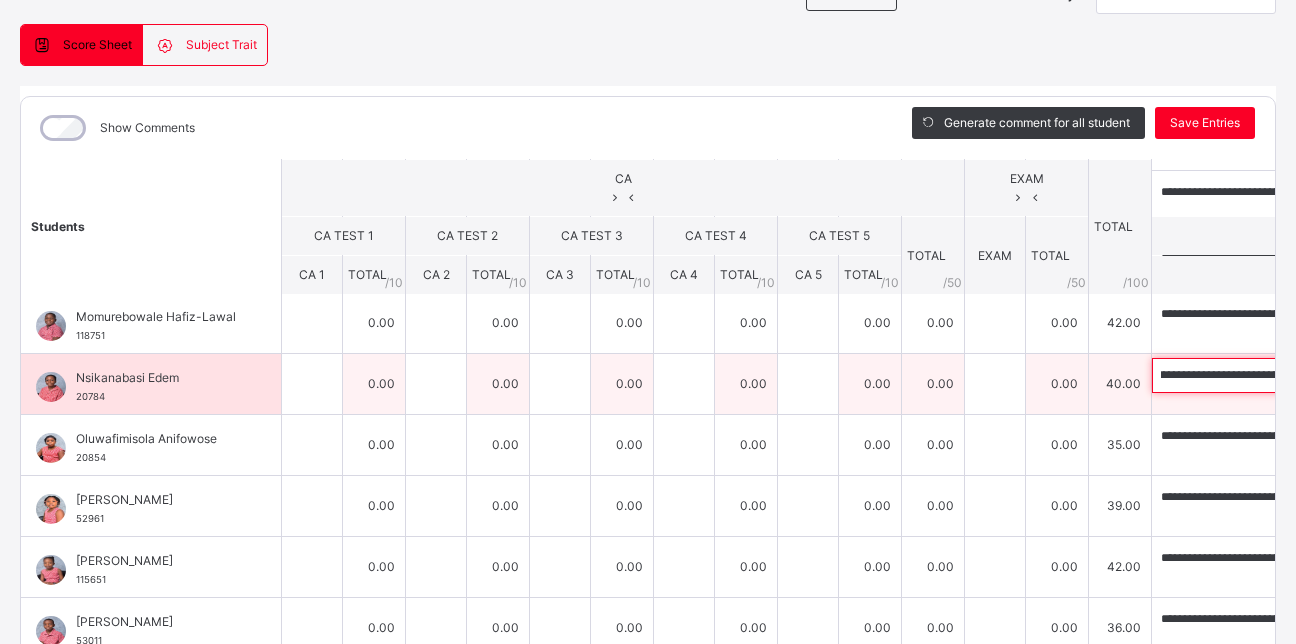 drag, startPoint x: 949, startPoint y: 363, endPoint x: 1197, endPoint y: 384, distance: 248.88753 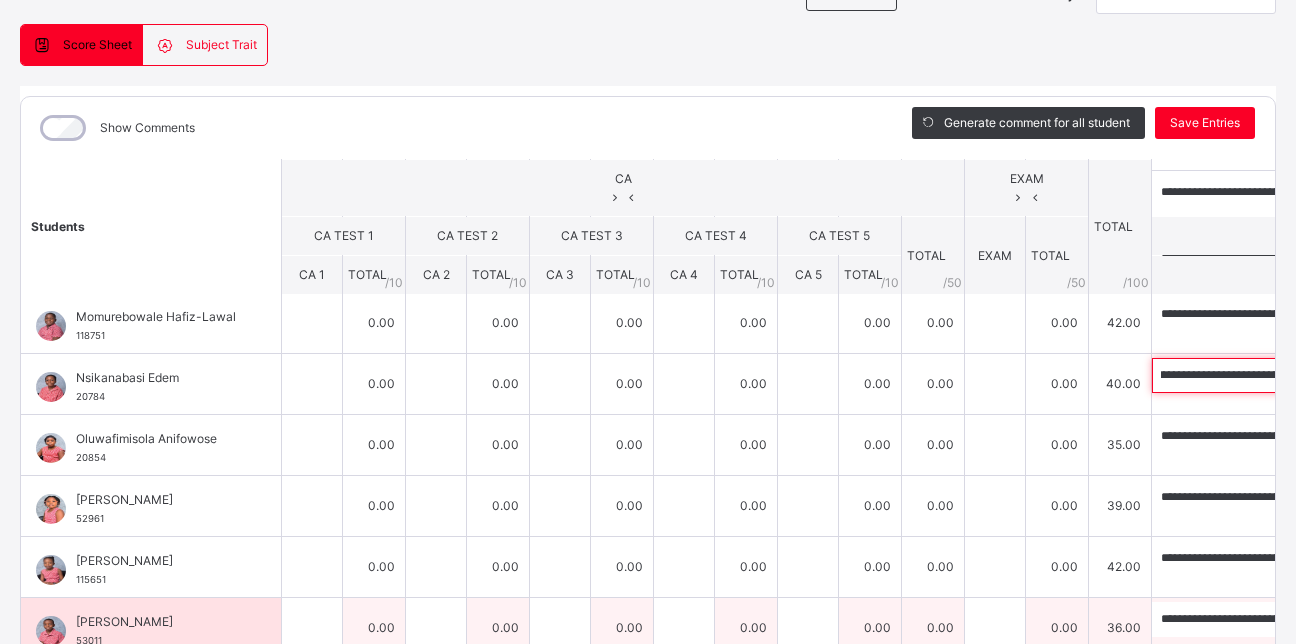 scroll, scrollTop: 0, scrollLeft: 0, axis: both 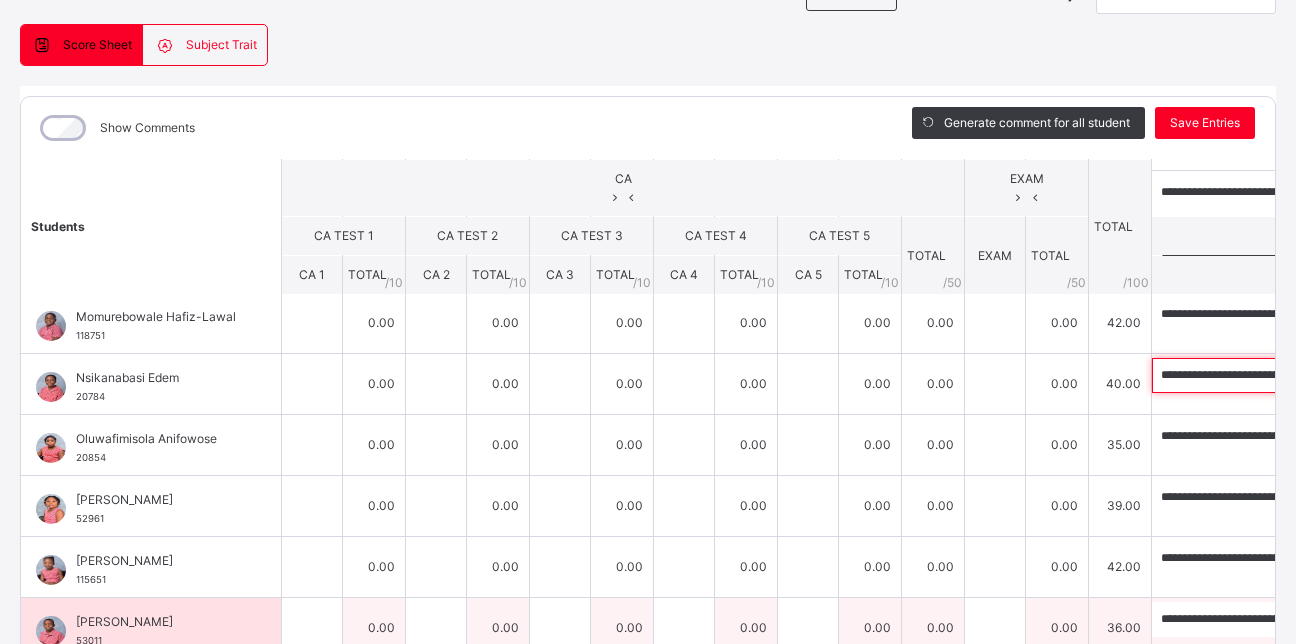 paste on "**********" 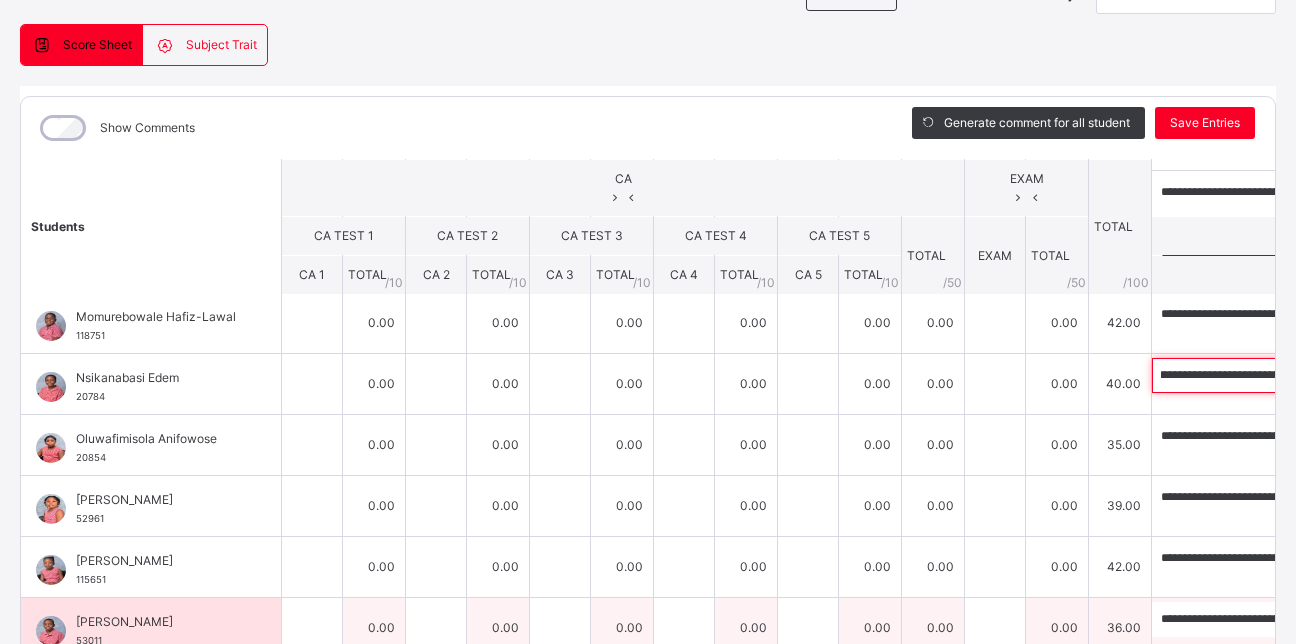 scroll, scrollTop: 0, scrollLeft: 0, axis: both 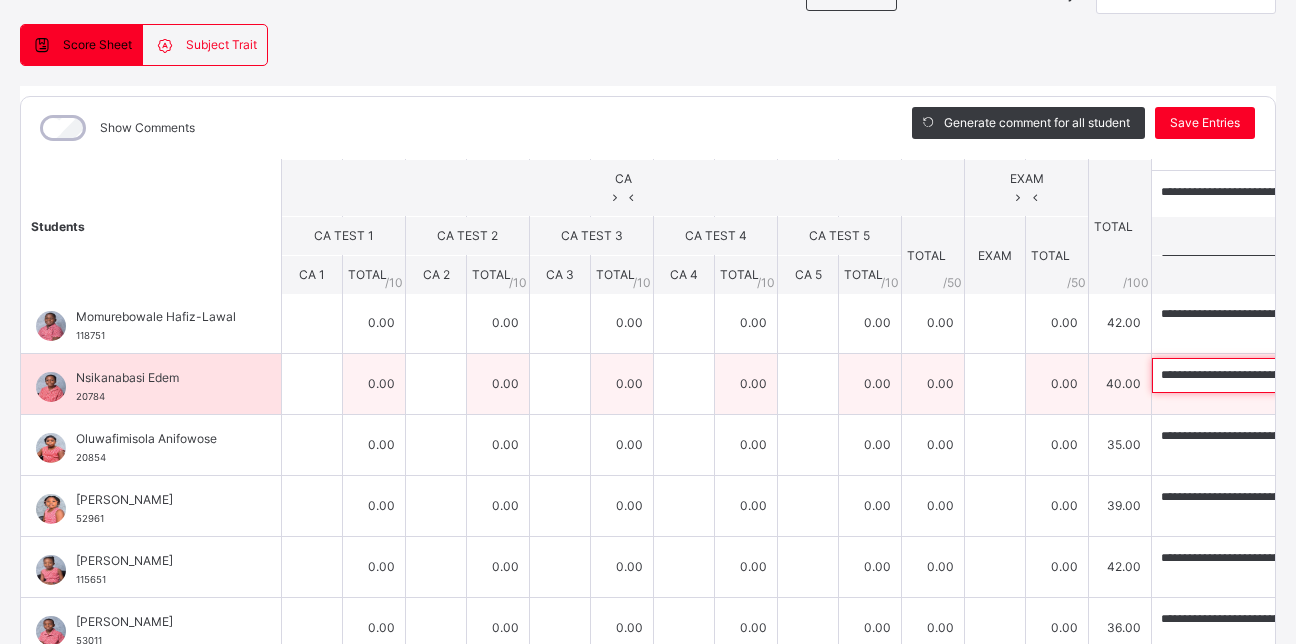 click on "**********" at bounding box center (1282, 375) 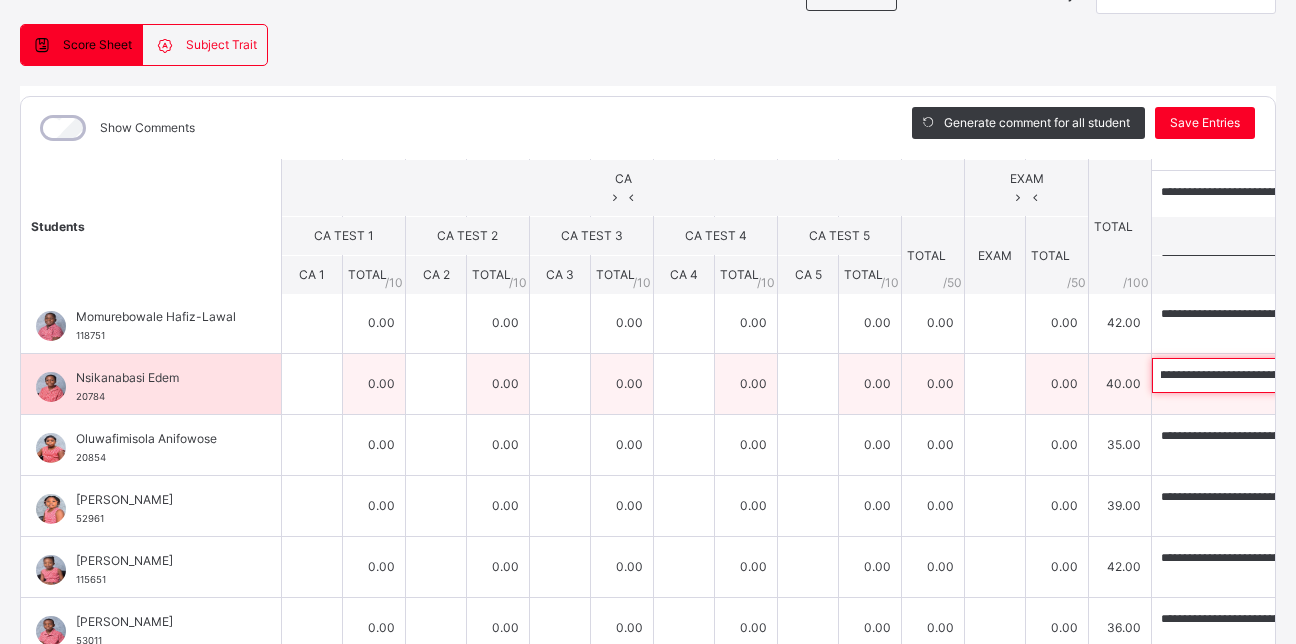 scroll, scrollTop: 0, scrollLeft: 530, axis: horizontal 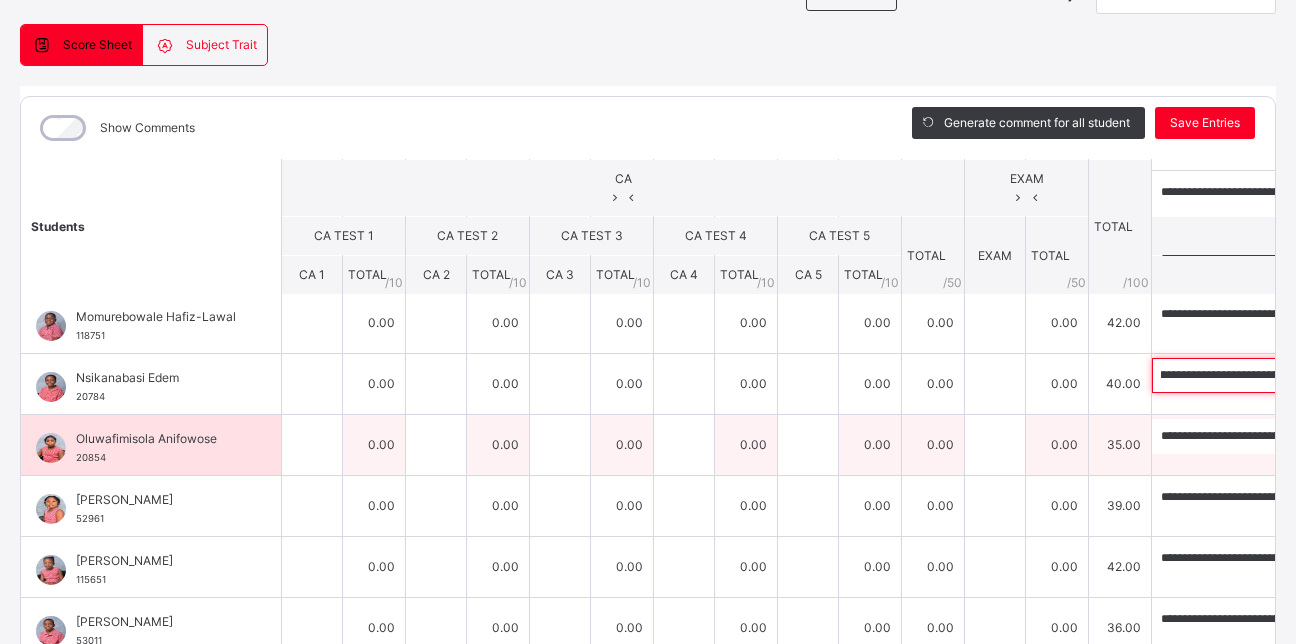type on "**********" 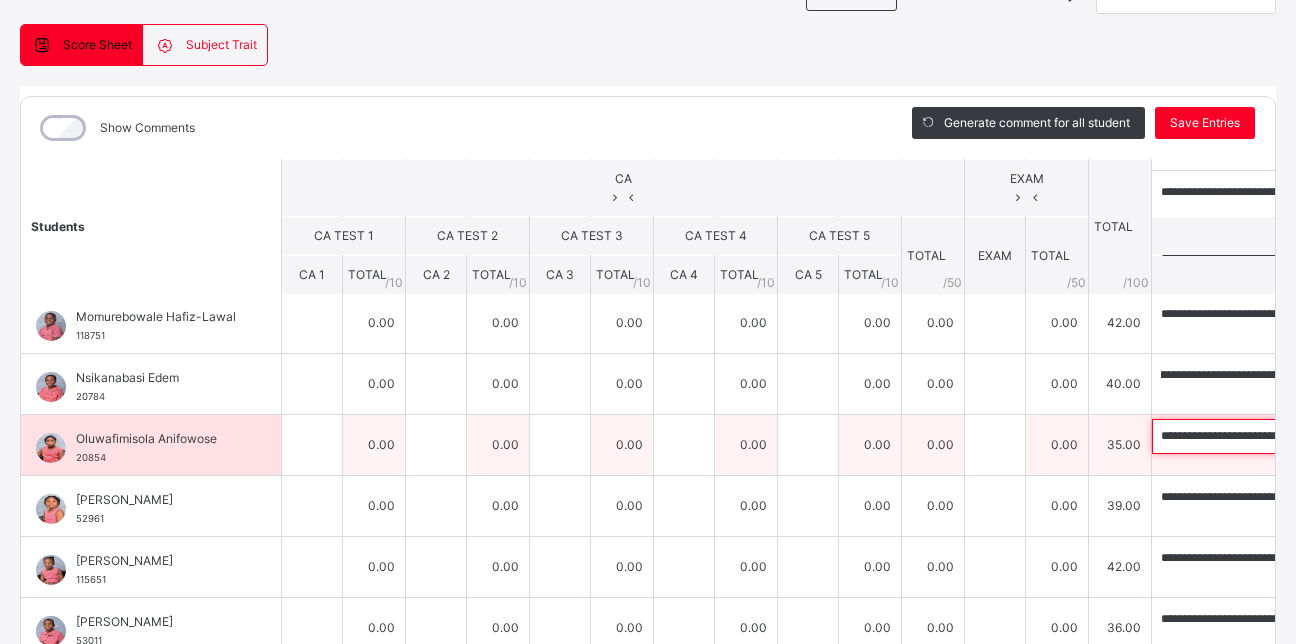 scroll, scrollTop: 0, scrollLeft: 0, axis: both 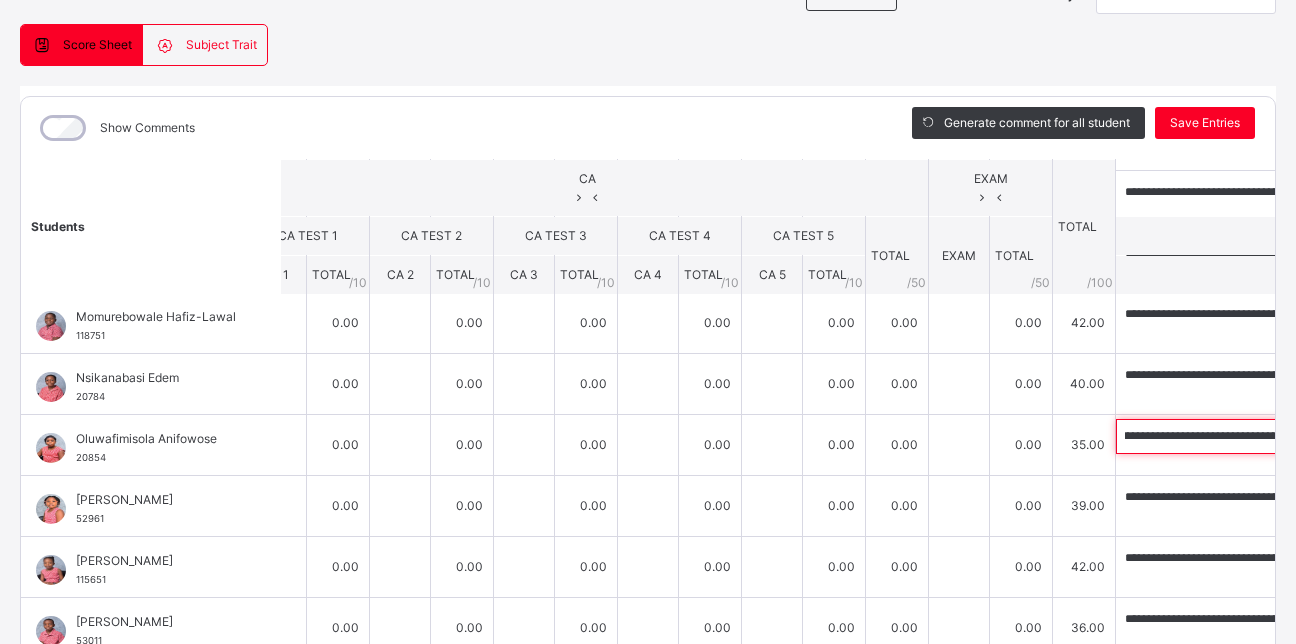 drag, startPoint x: 955, startPoint y: 420, endPoint x: 1286, endPoint y: 439, distance: 331.54486 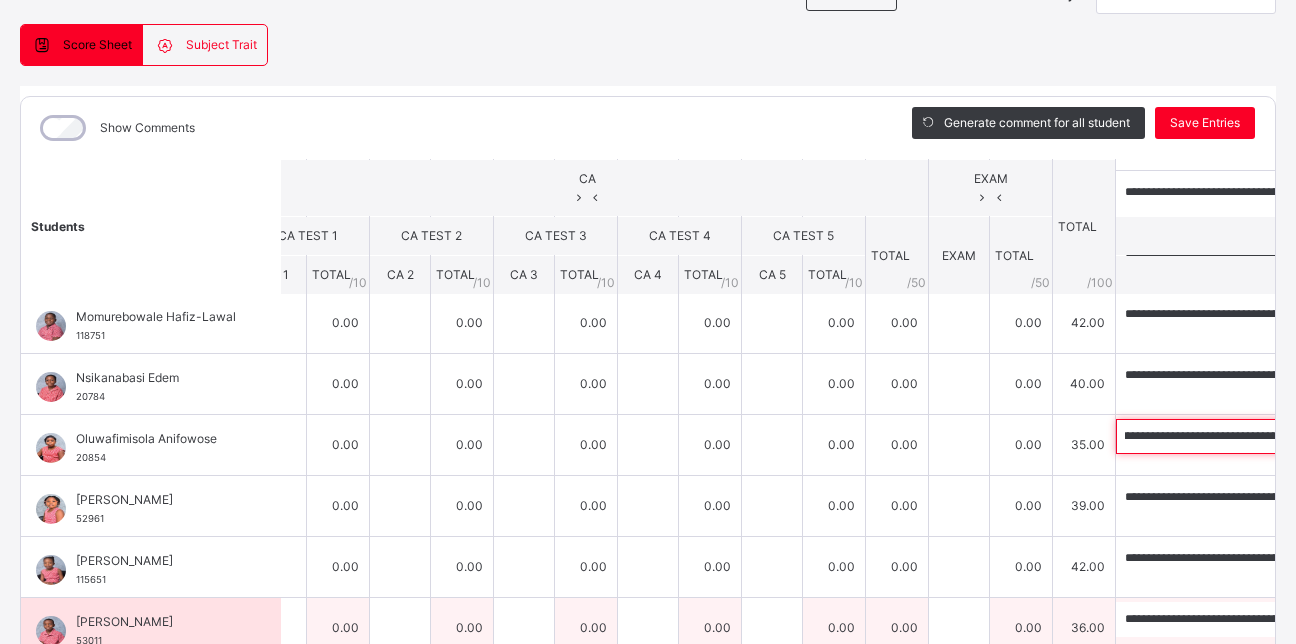scroll, scrollTop: 0, scrollLeft: 0, axis: both 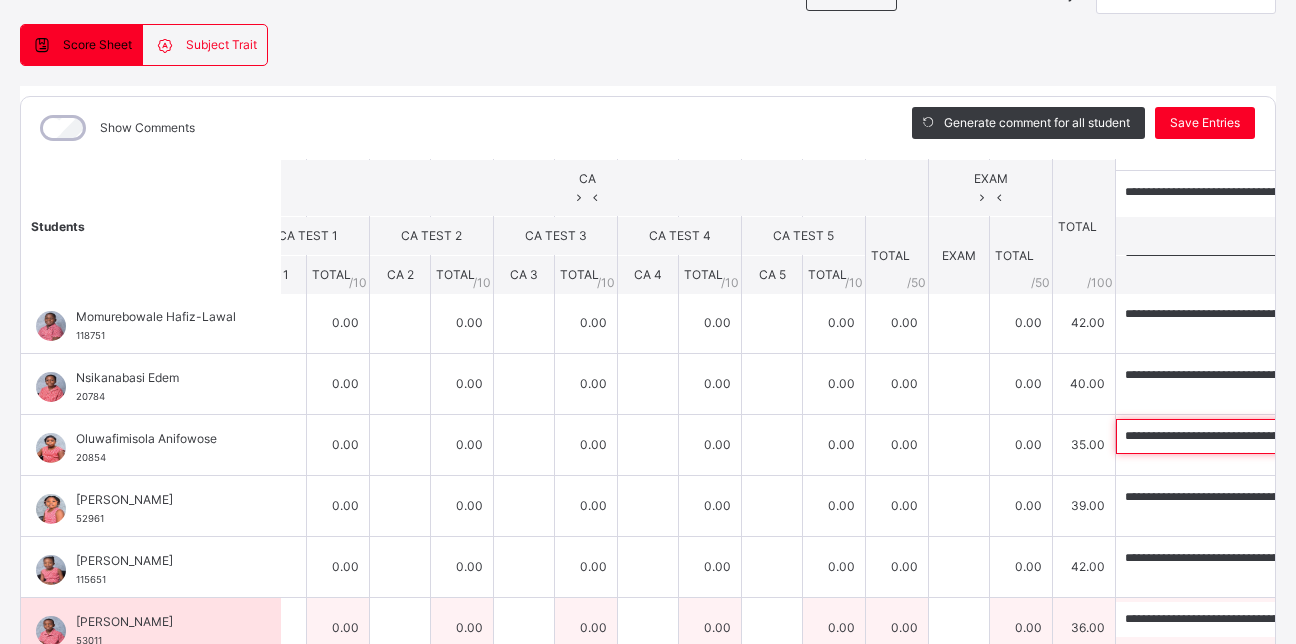 paste 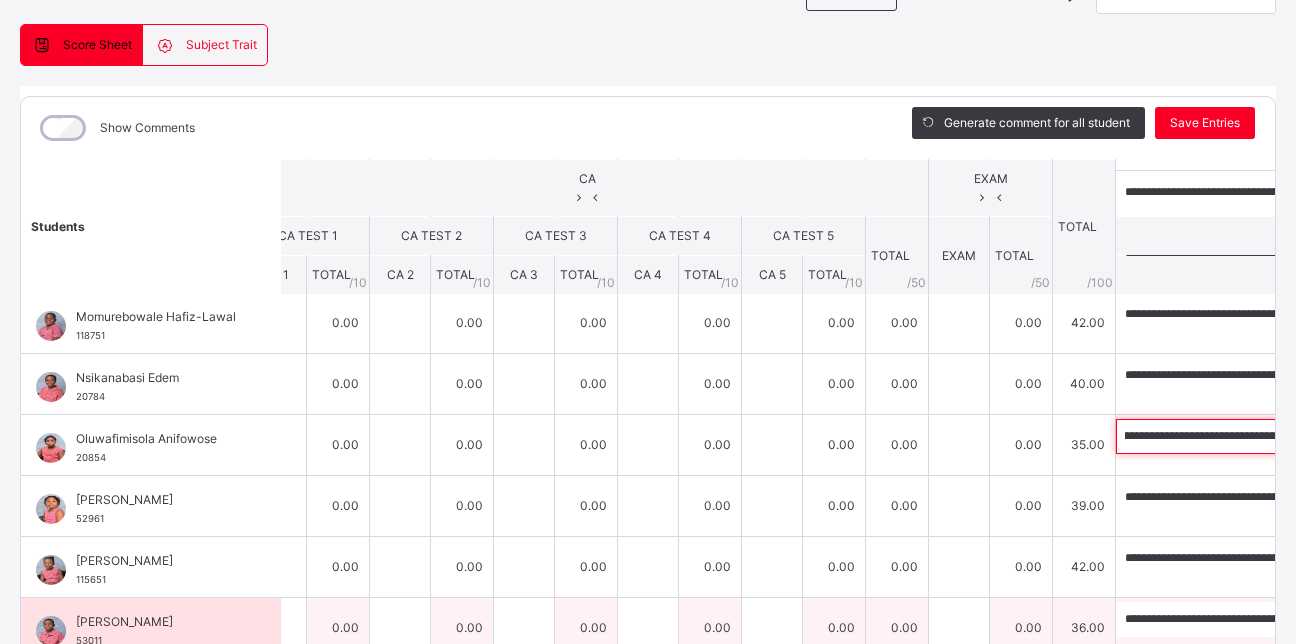 scroll, scrollTop: 0, scrollLeft: 0, axis: both 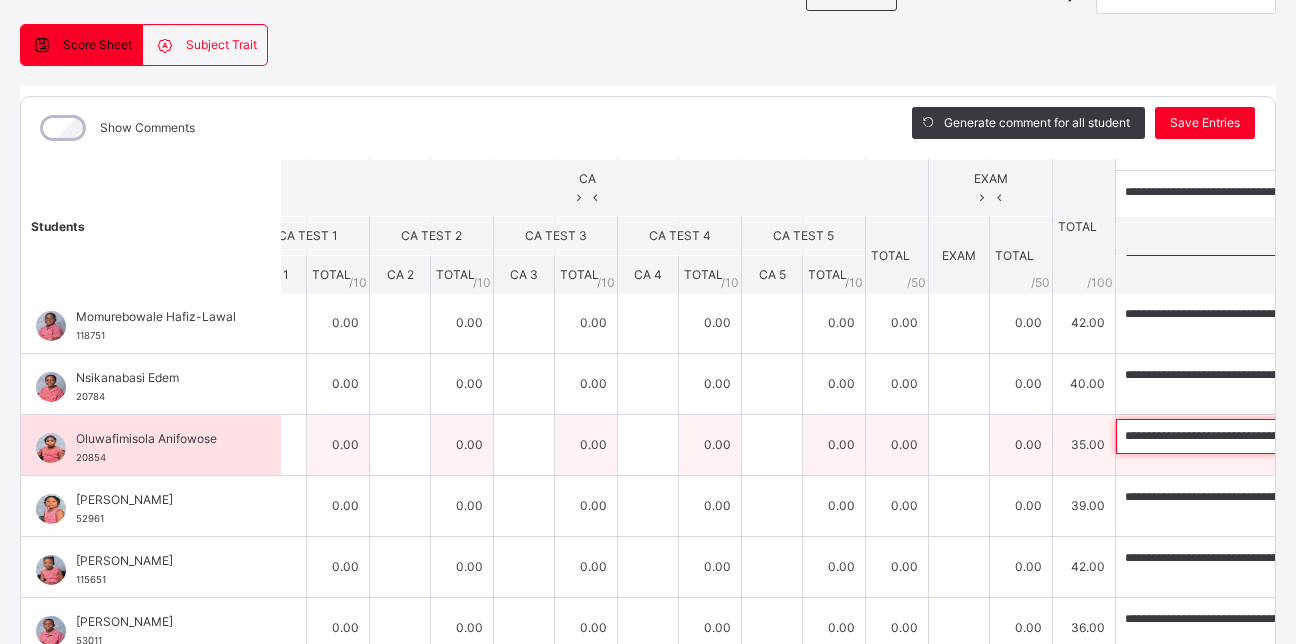 click on "**********" at bounding box center [1246, 436] 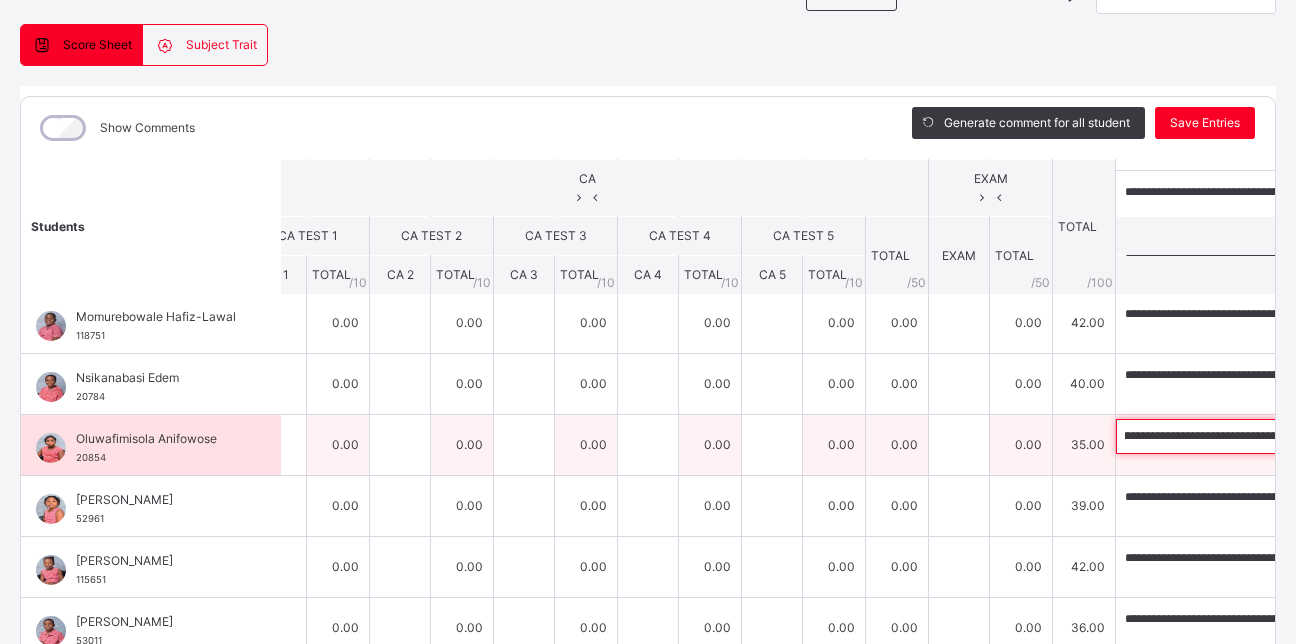 scroll, scrollTop: 0, scrollLeft: 430, axis: horizontal 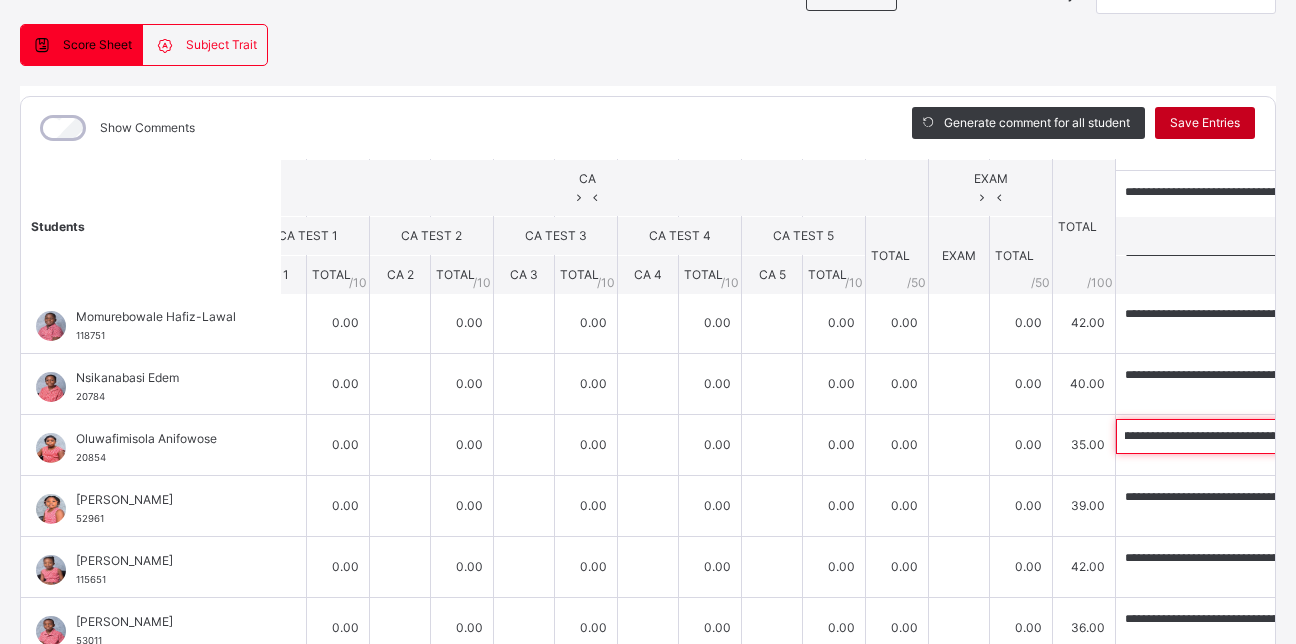 type on "**********" 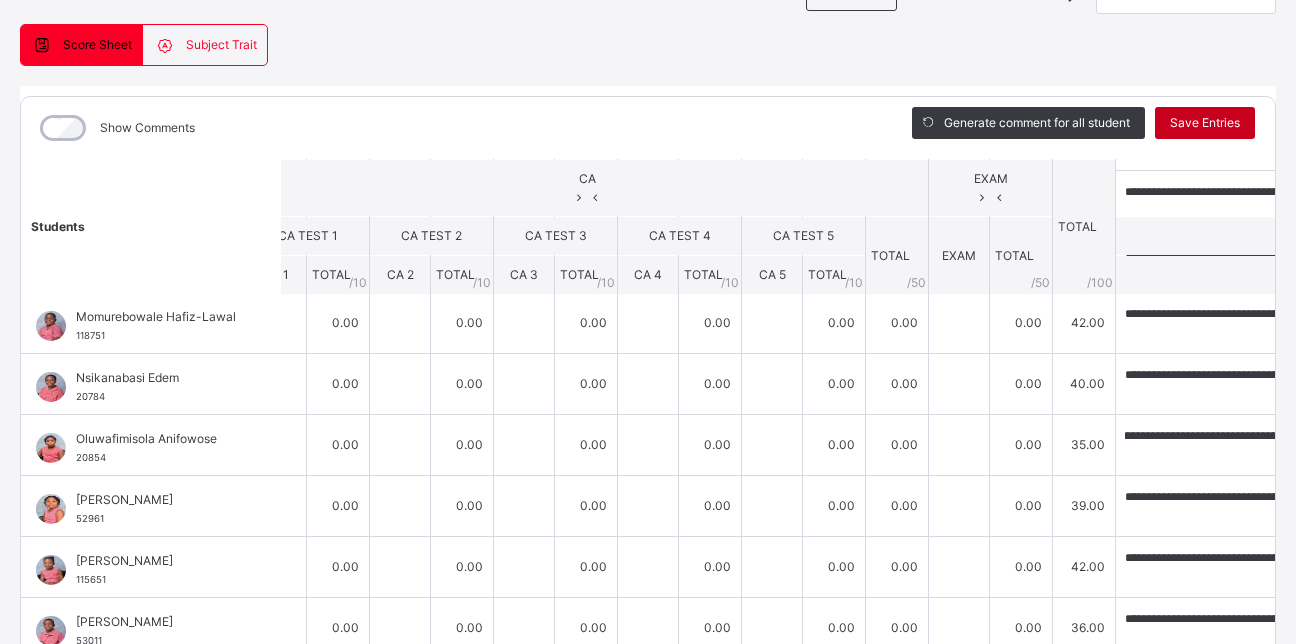 click on "Save Entries" at bounding box center (1205, 123) 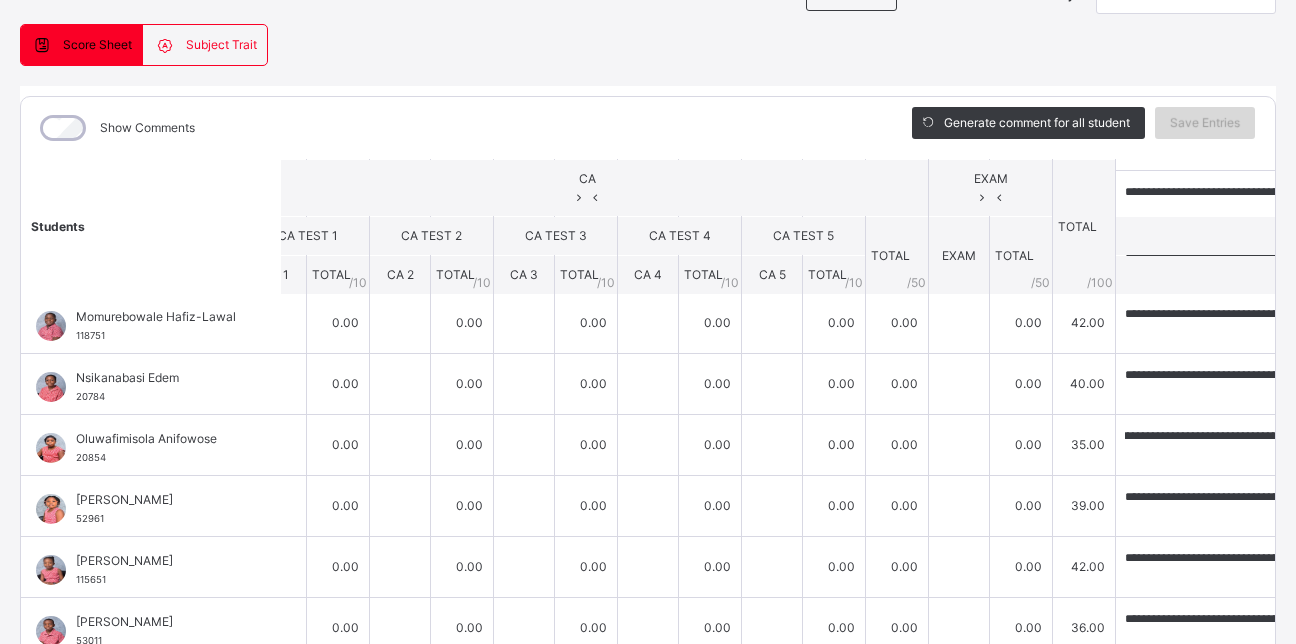 scroll, scrollTop: 0, scrollLeft: 0, axis: both 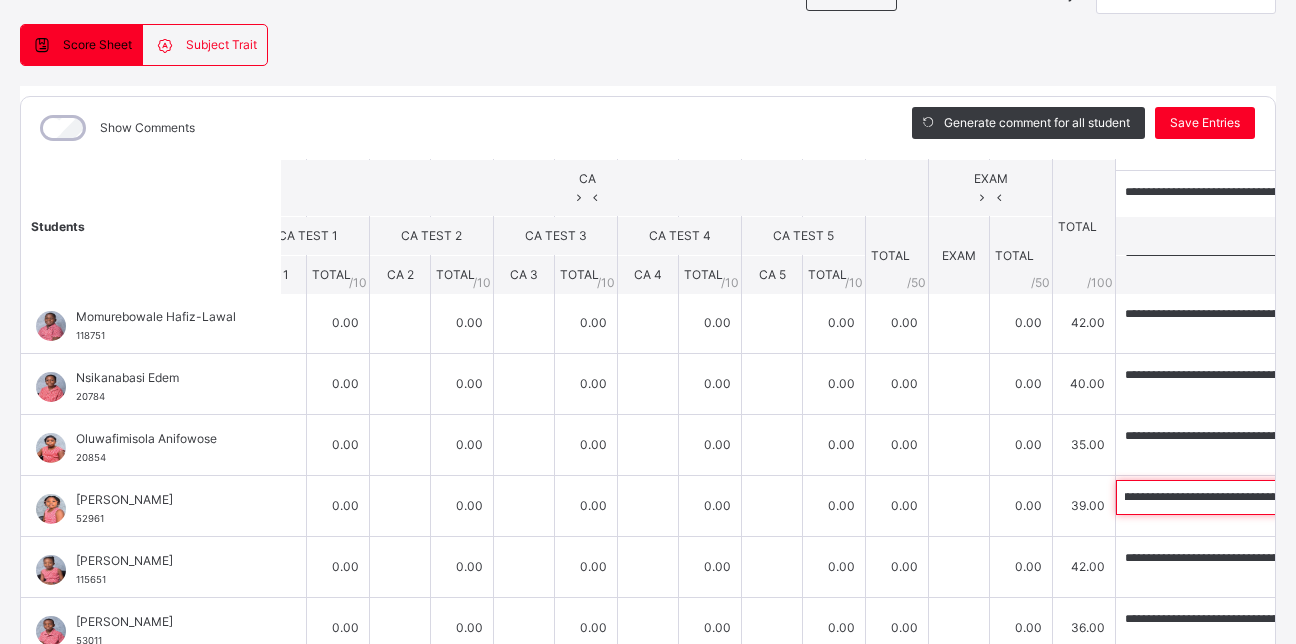 drag, startPoint x: 953, startPoint y: 483, endPoint x: 1278, endPoint y: 512, distance: 326.2913 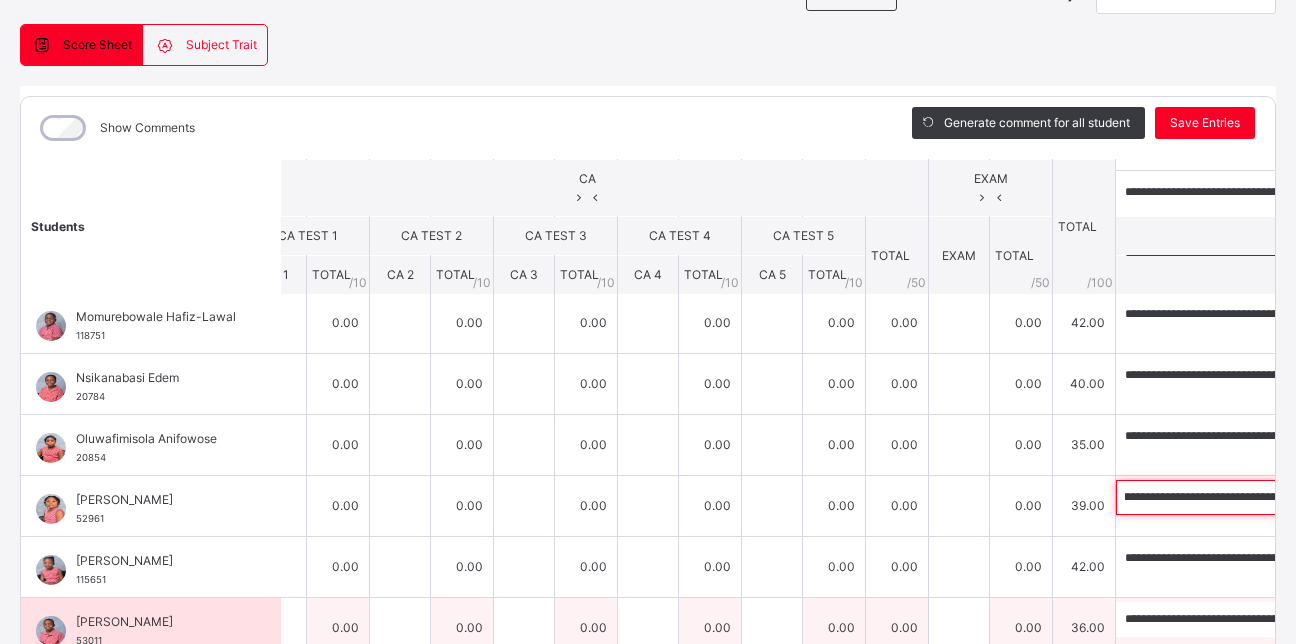 scroll, scrollTop: 0, scrollLeft: 0, axis: both 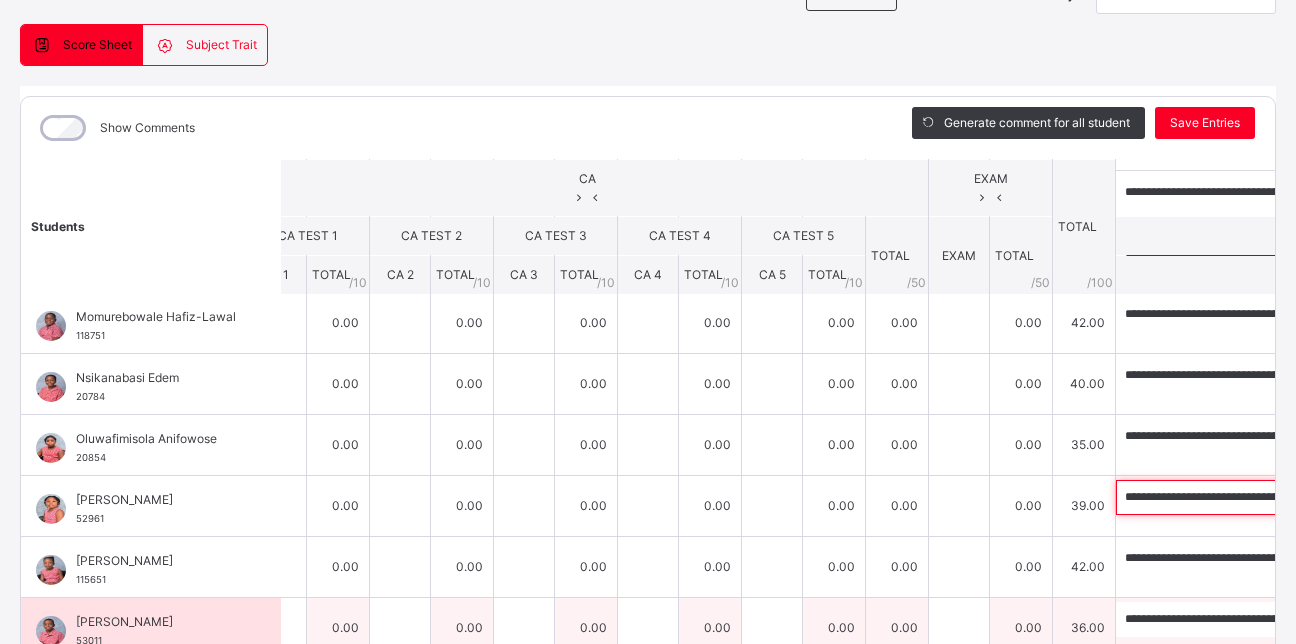 paste on "****" 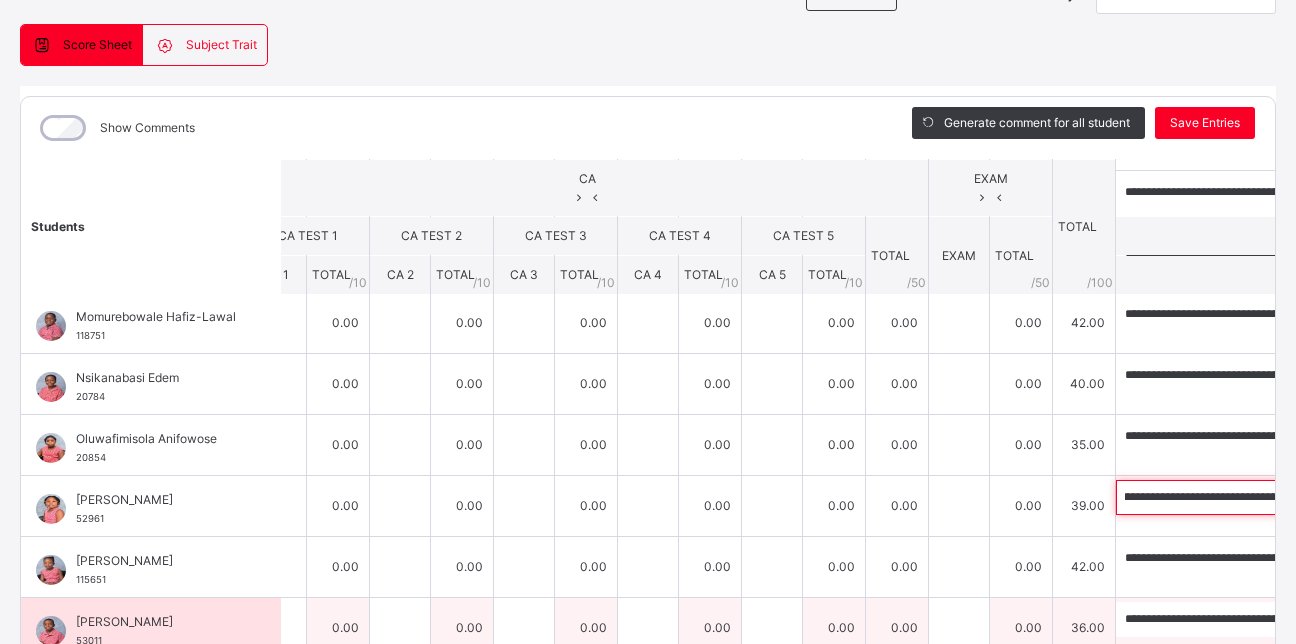 scroll, scrollTop: 0, scrollLeft: 0, axis: both 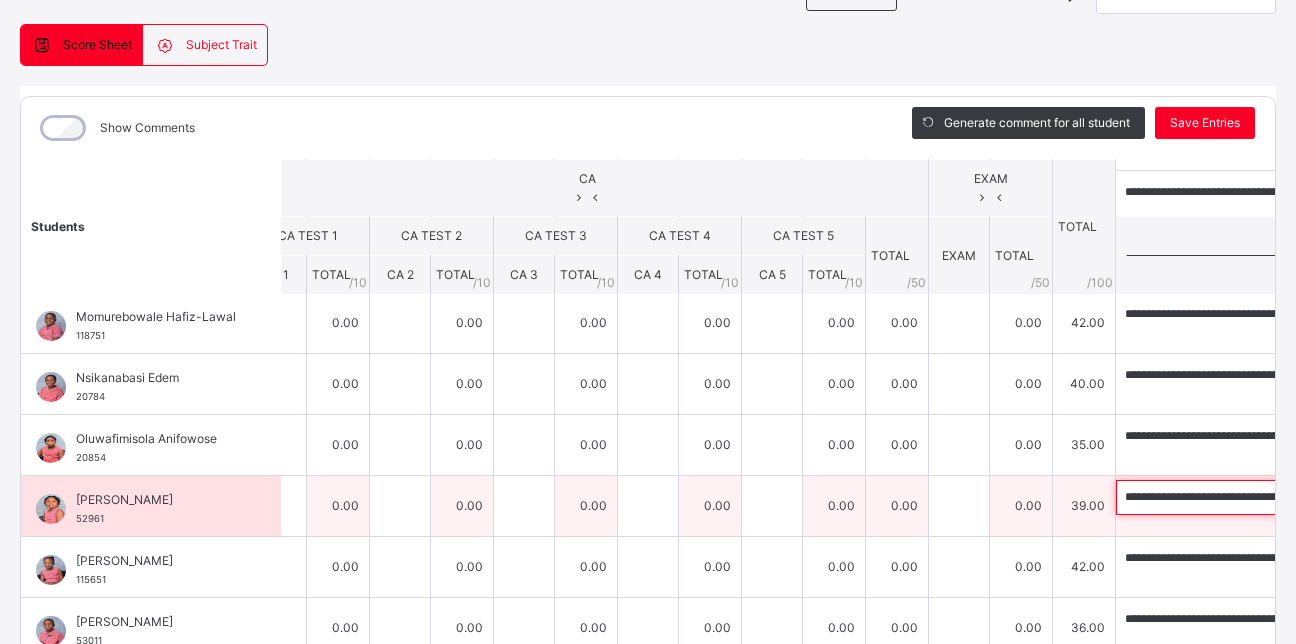 click on "**********" at bounding box center [1246, 497] 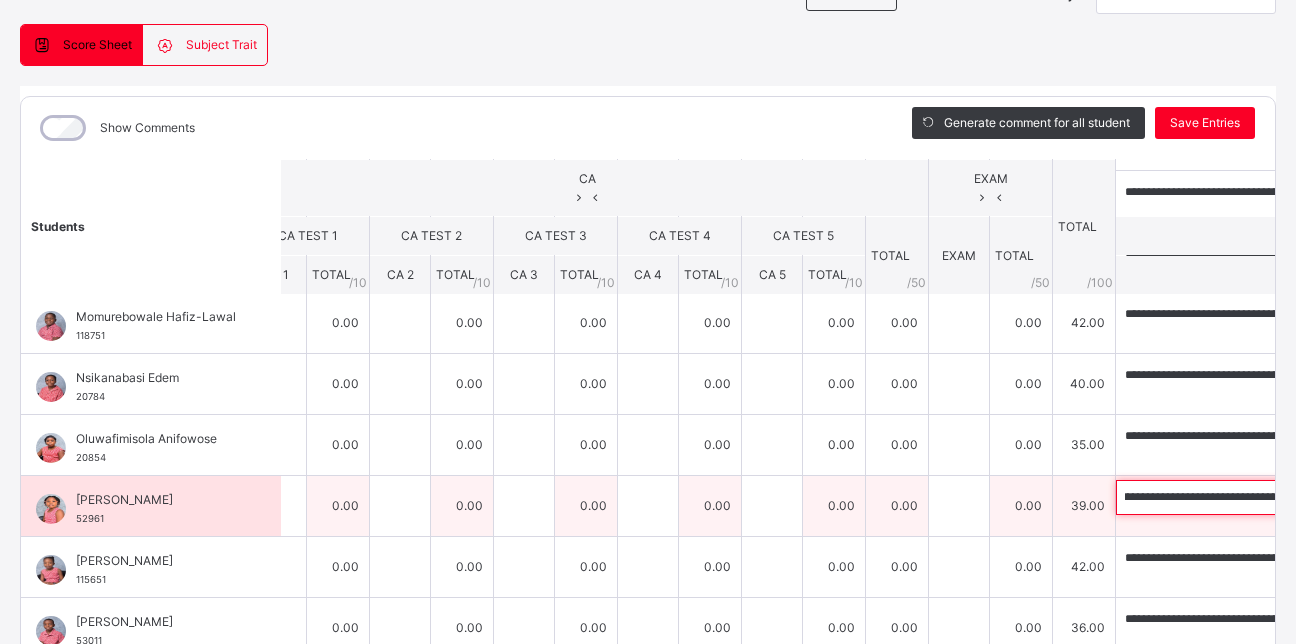 scroll, scrollTop: 0, scrollLeft: 522, axis: horizontal 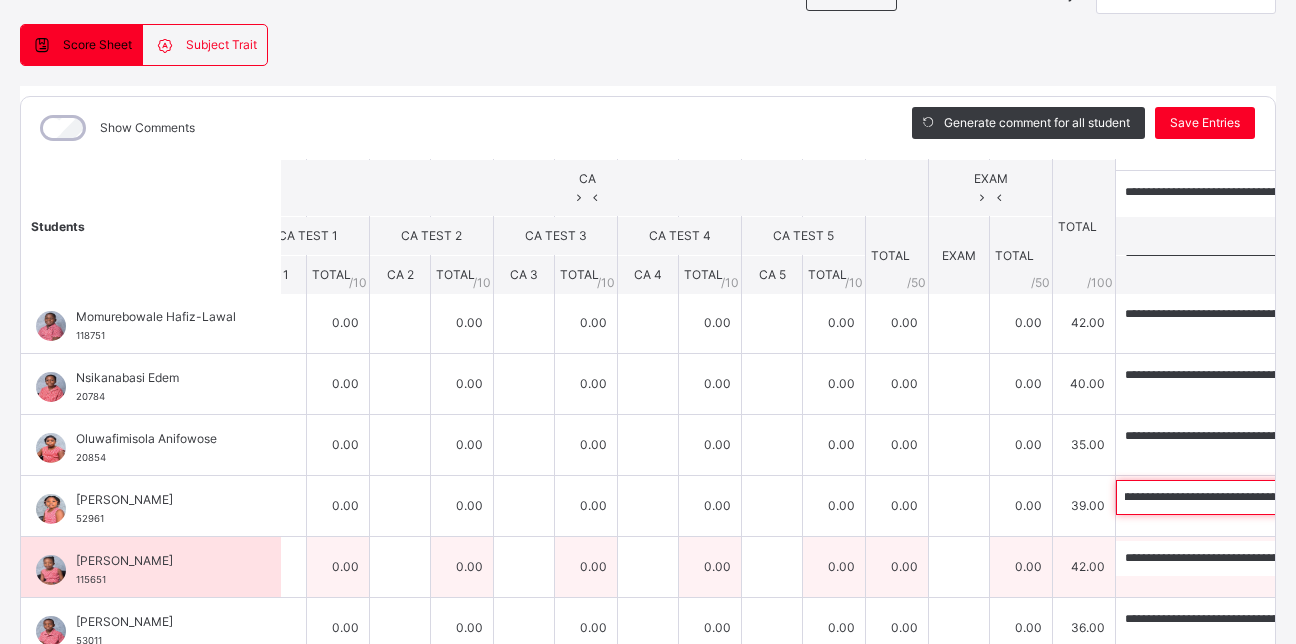 type on "**********" 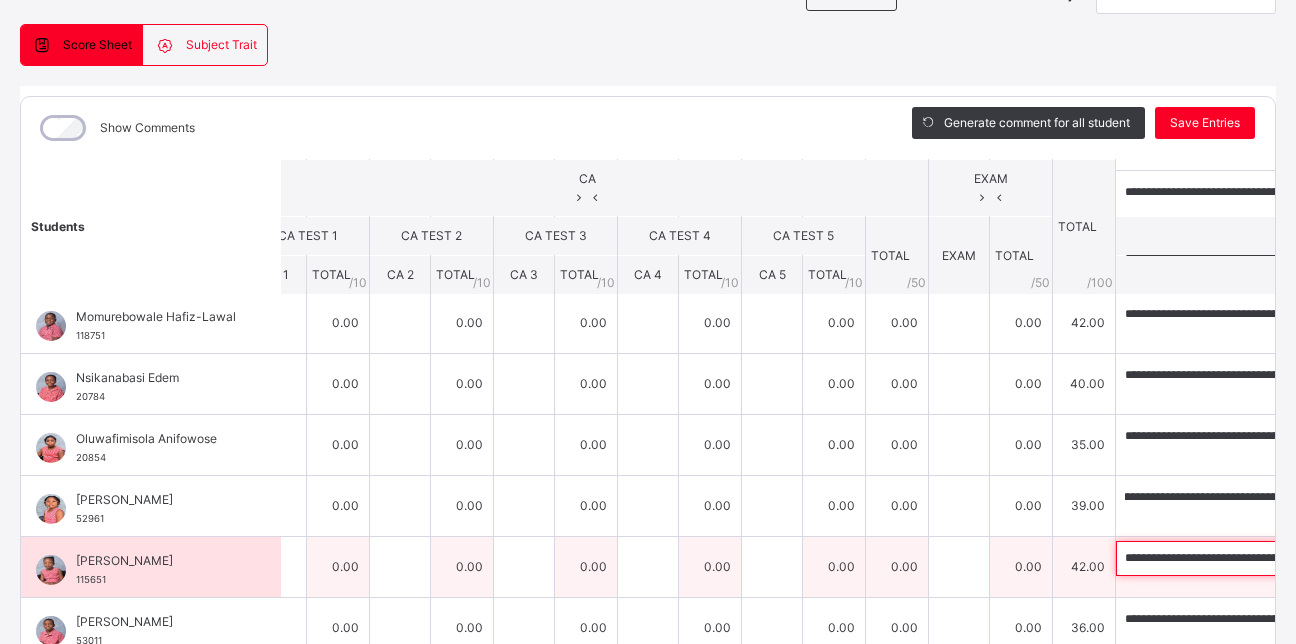 scroll, scrollTop: 0, scrollLeft: 0, axis: both 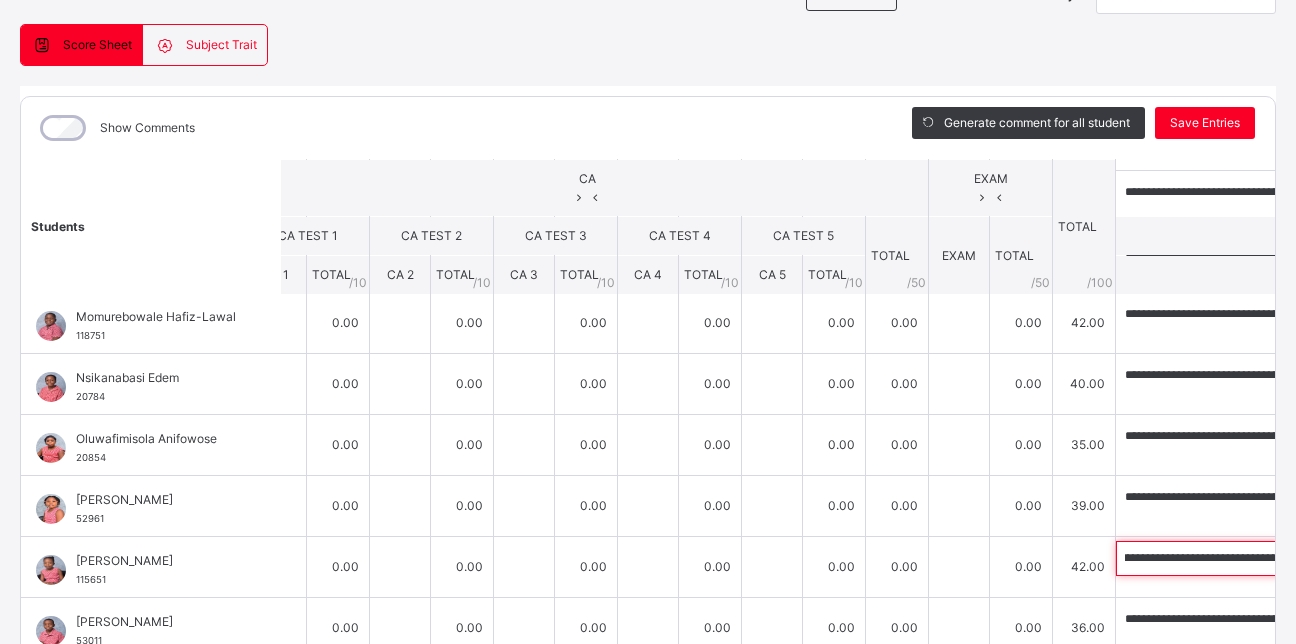 drag, startPoint x: 917, startPoint y: 539, endPoint x: 1310, endPoint y: 584, distance: 395.56793 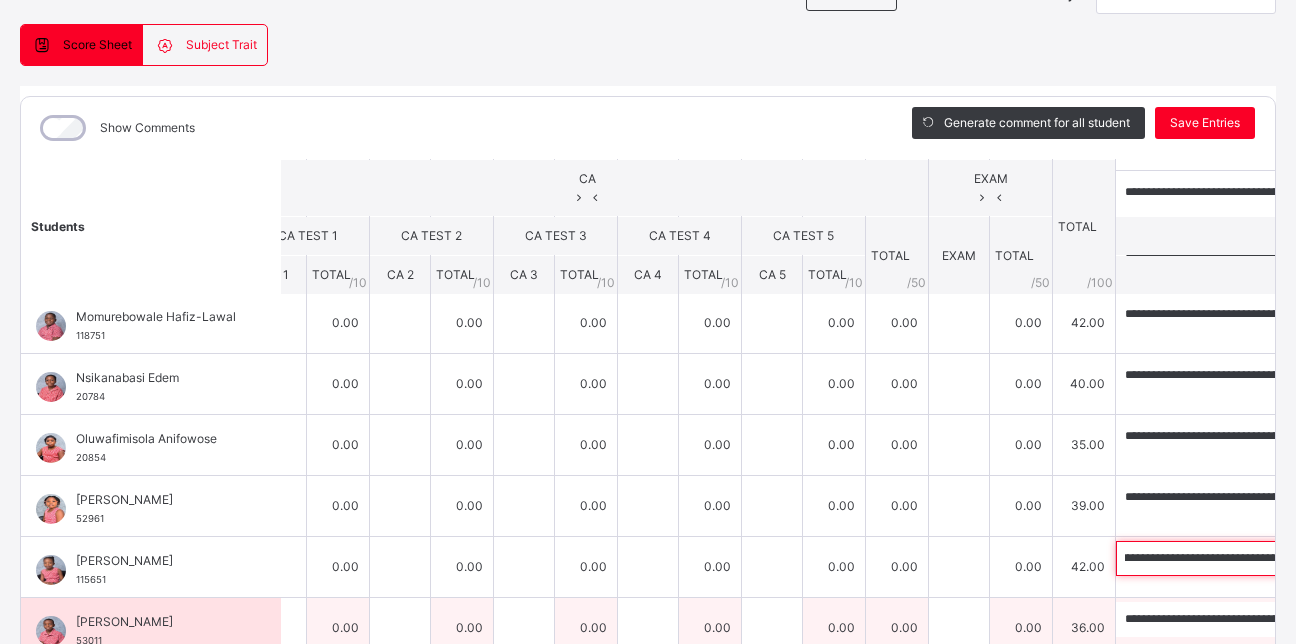 scroll, scrollTop: 0, scrollLeft: 0, axis: both 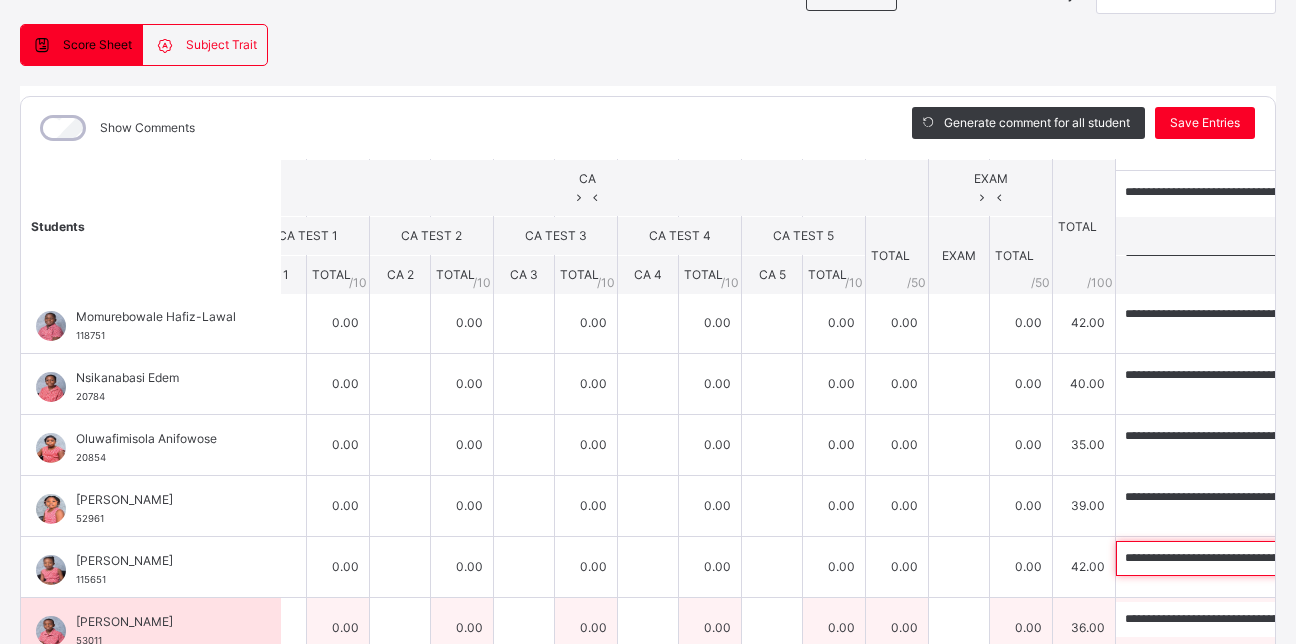 paste 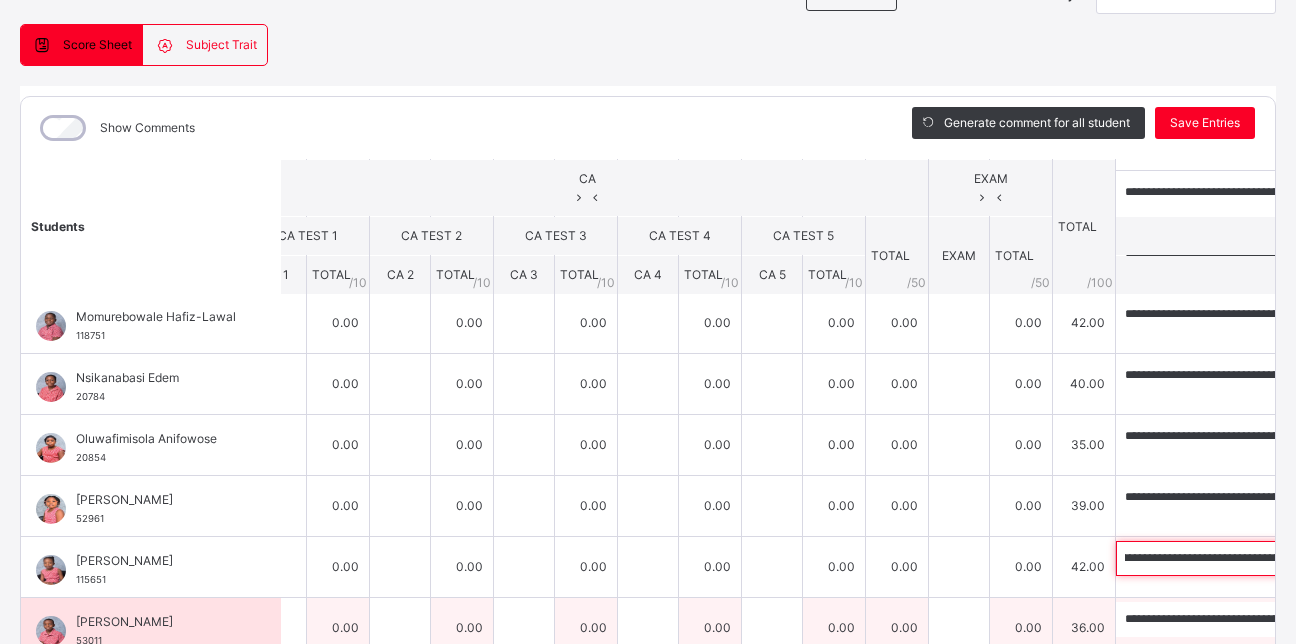 scroll, scrollTop: 0, scrollLeft: 0, axis: both 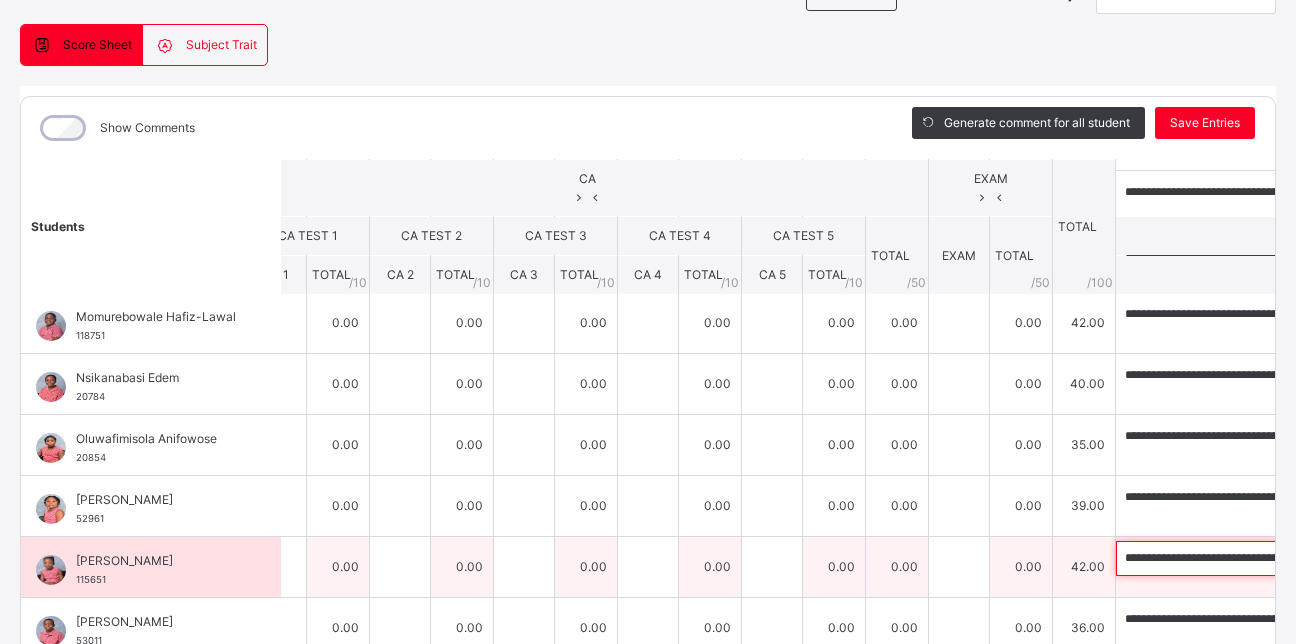 click on "**********" at bounding box center (1246, 558) 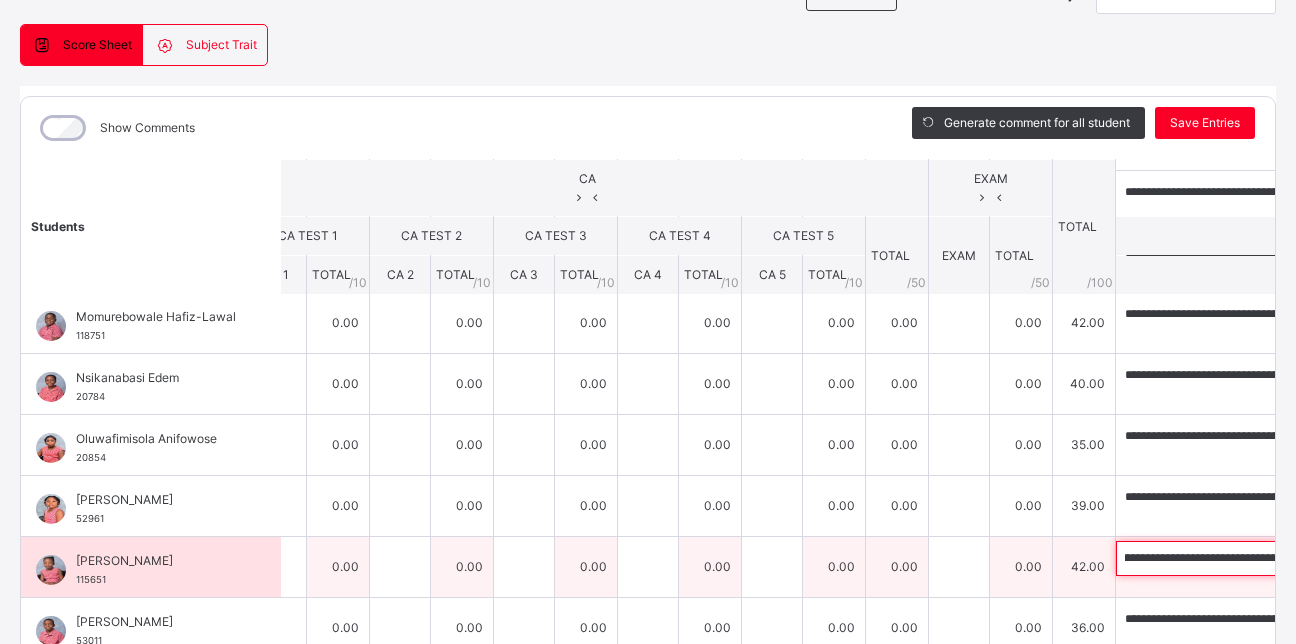 scroll, scrollTop: 0, scrollLeft: 435, axis: horizontal 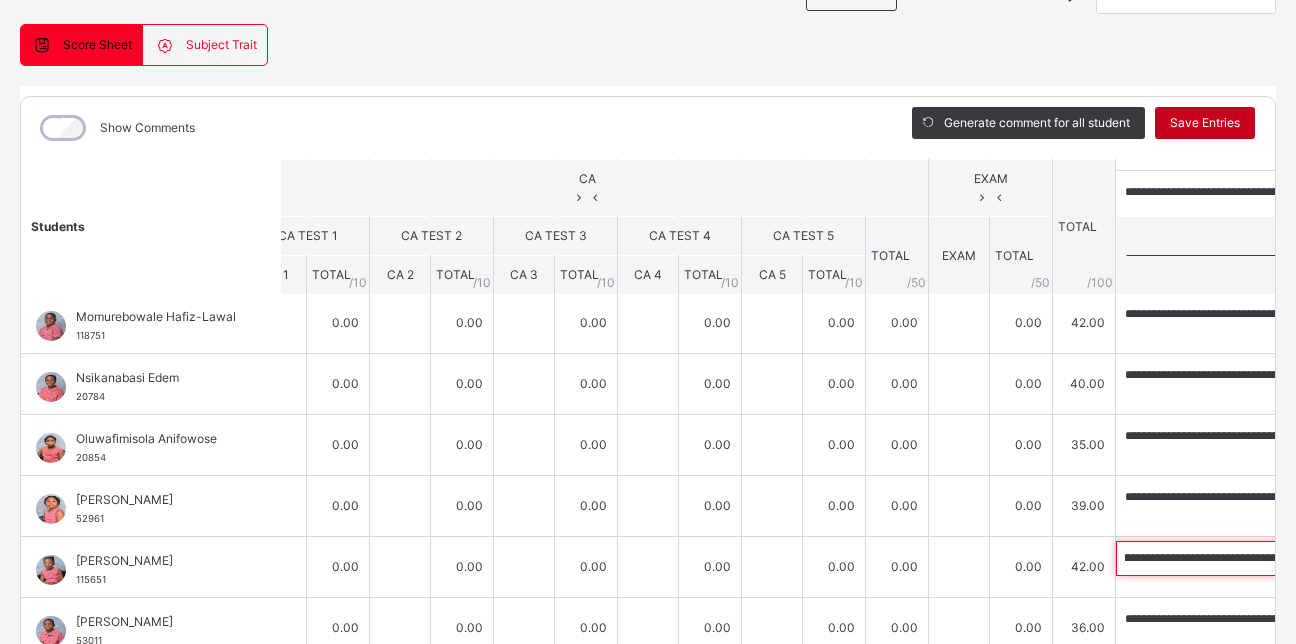 type on "**********" 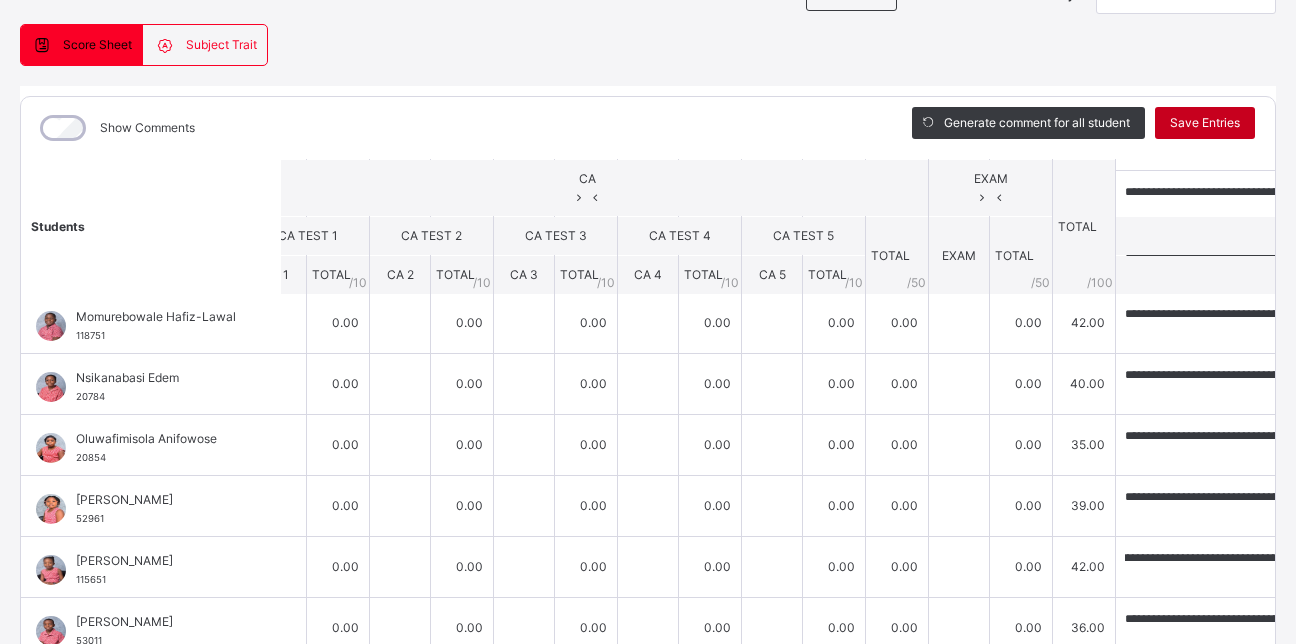 click on "Save Entries" at bounding box center (1205, 123) 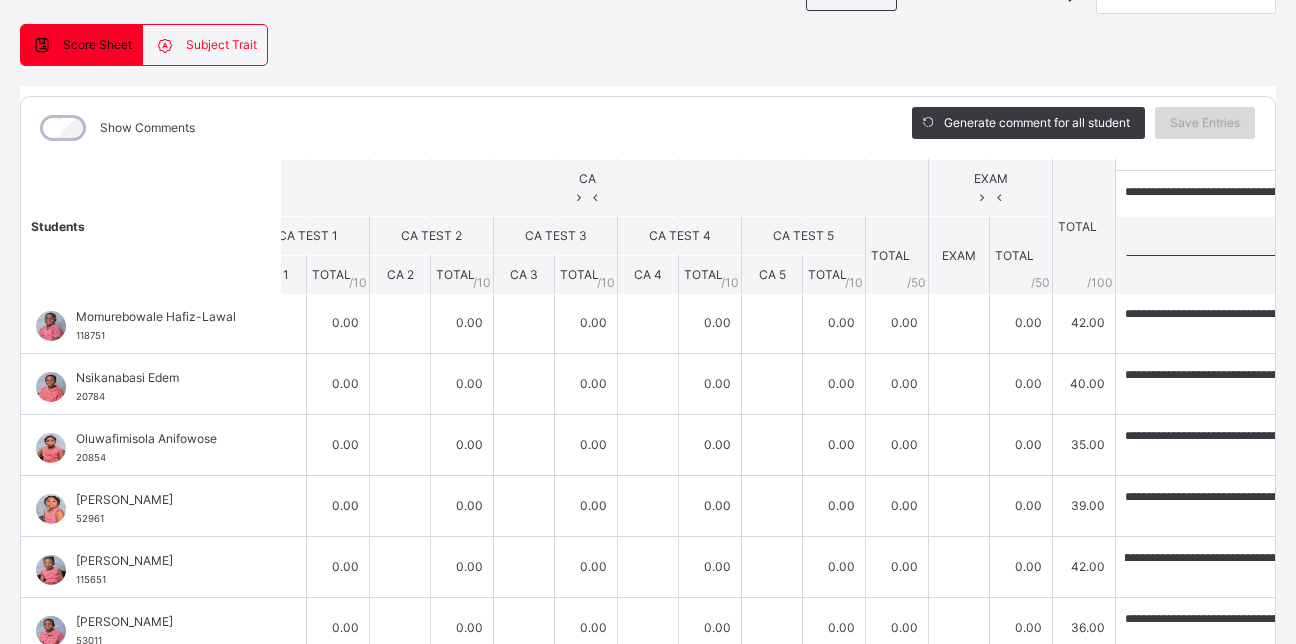 scroll, scrollTop: 0, scrollLeft: 0, axis: both 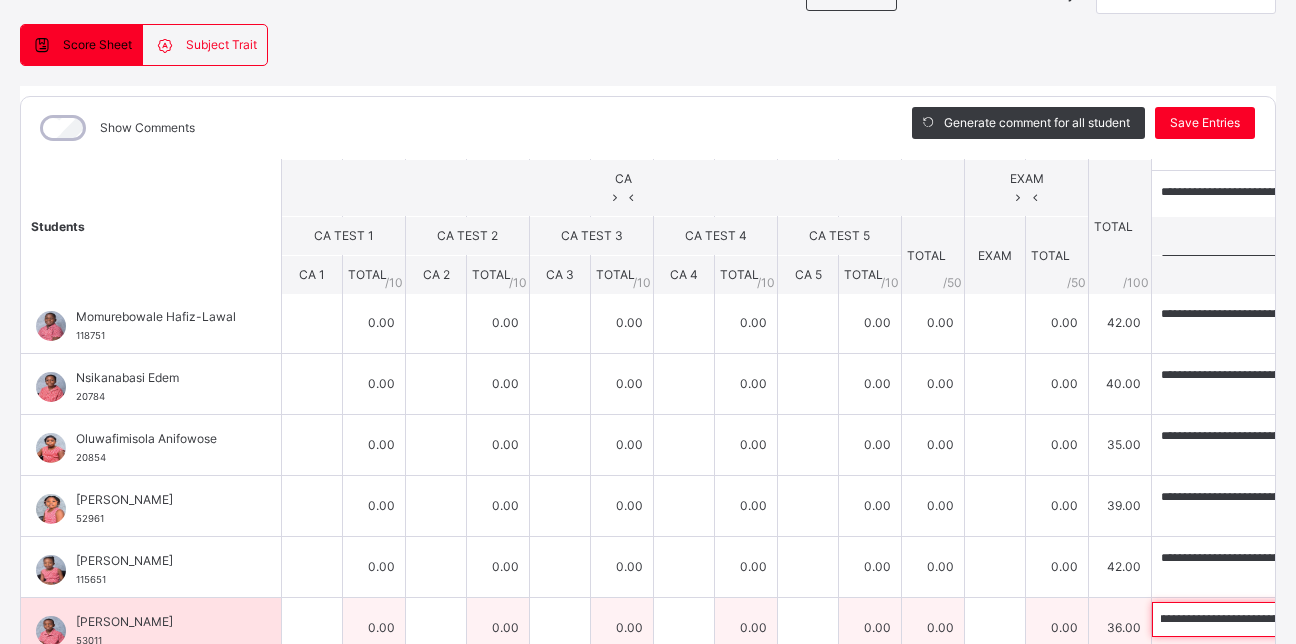 drag, startPoint x: 952, startPoint y: 605, endPoint x: 1193, endPoint y: 611, distance: 241.07468 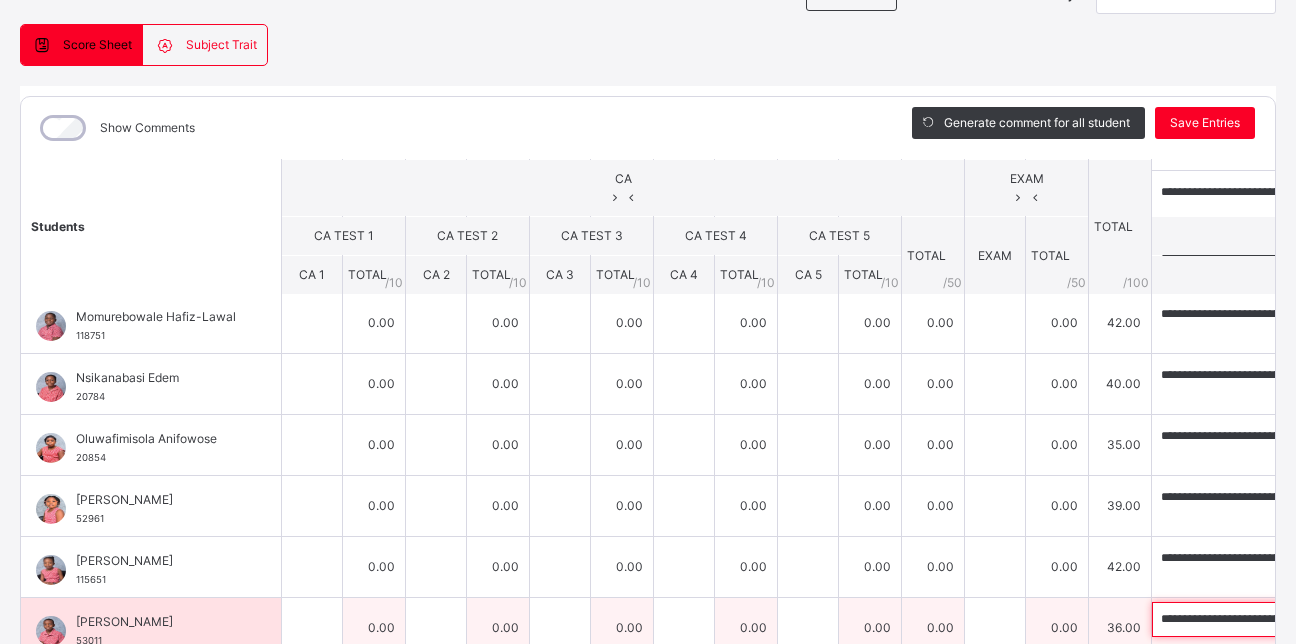 paste 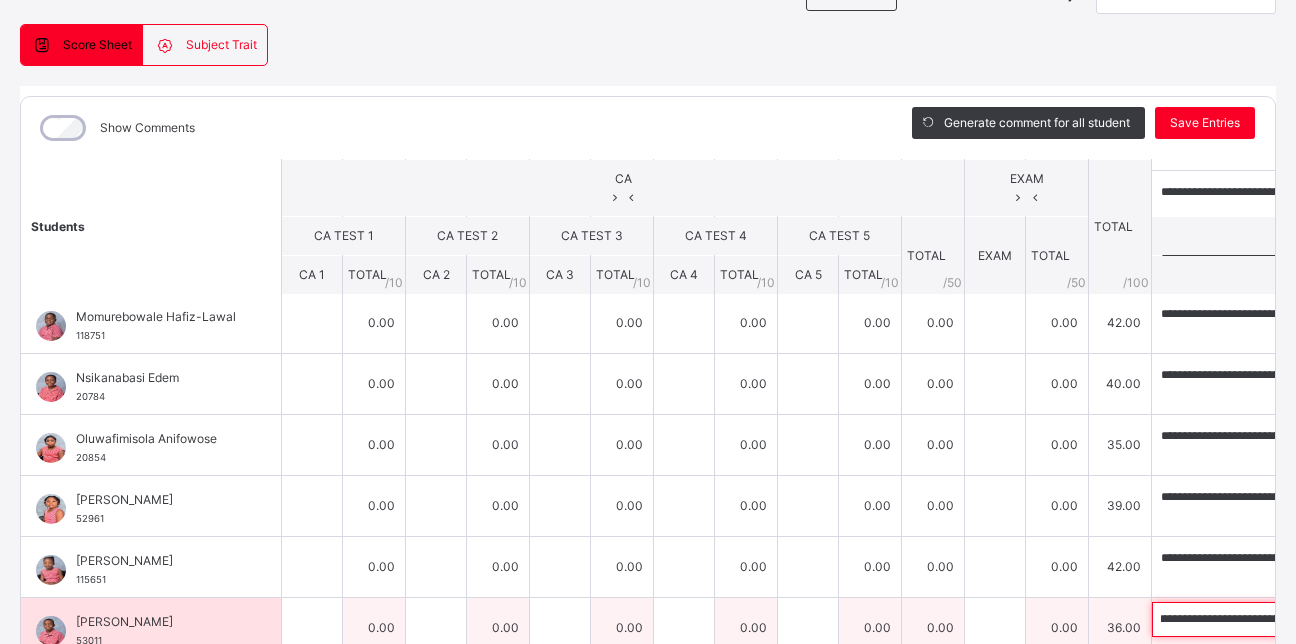 scroll, scrollTop: 0, scrollLeft: 0, axis: both 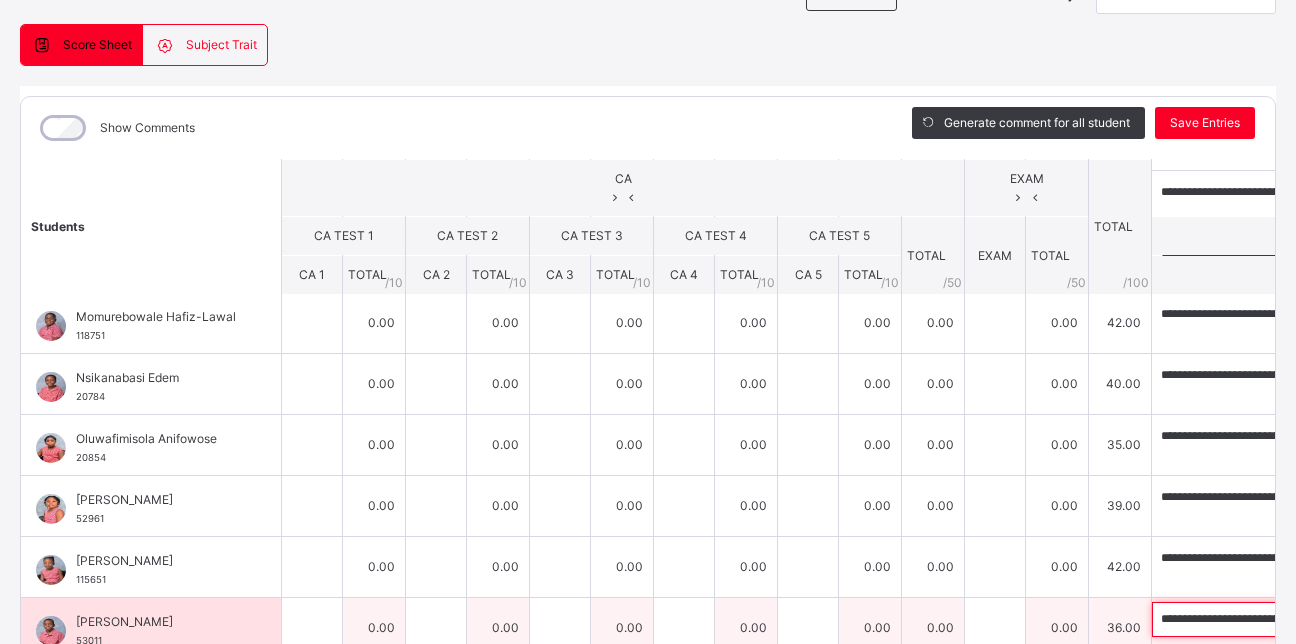 click on "**********" at bounding box center (1282, 619) 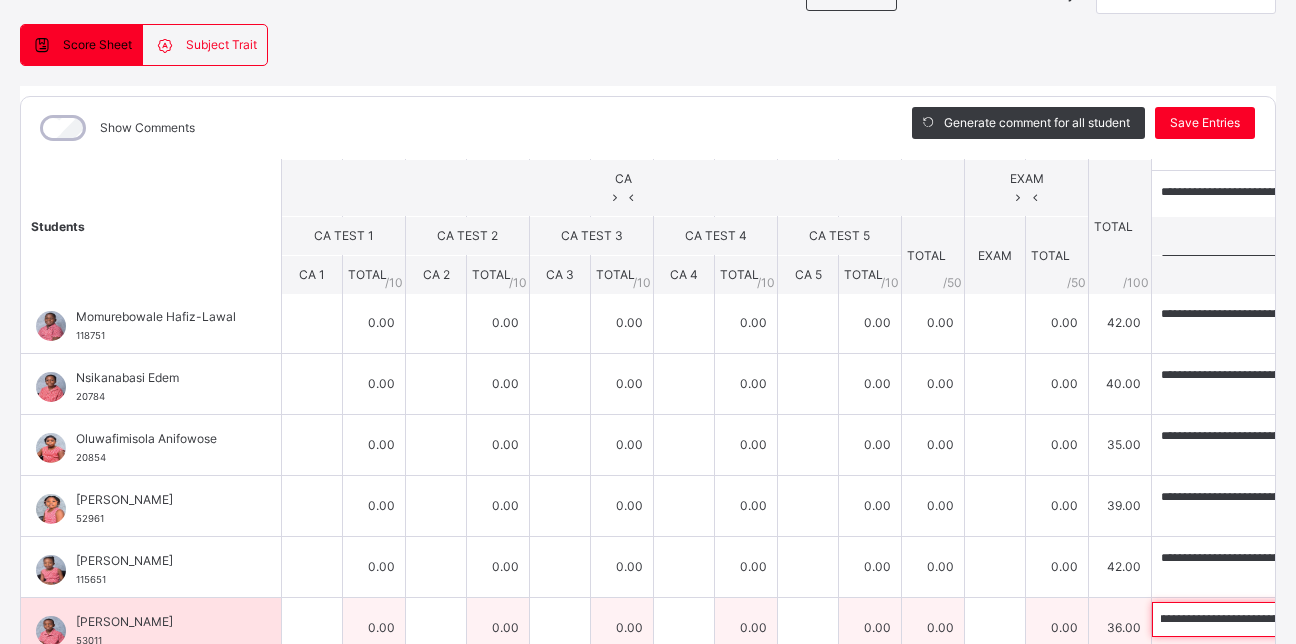 scroll, scrollTop: 0, scrollLeft: 462, axis: horizontal 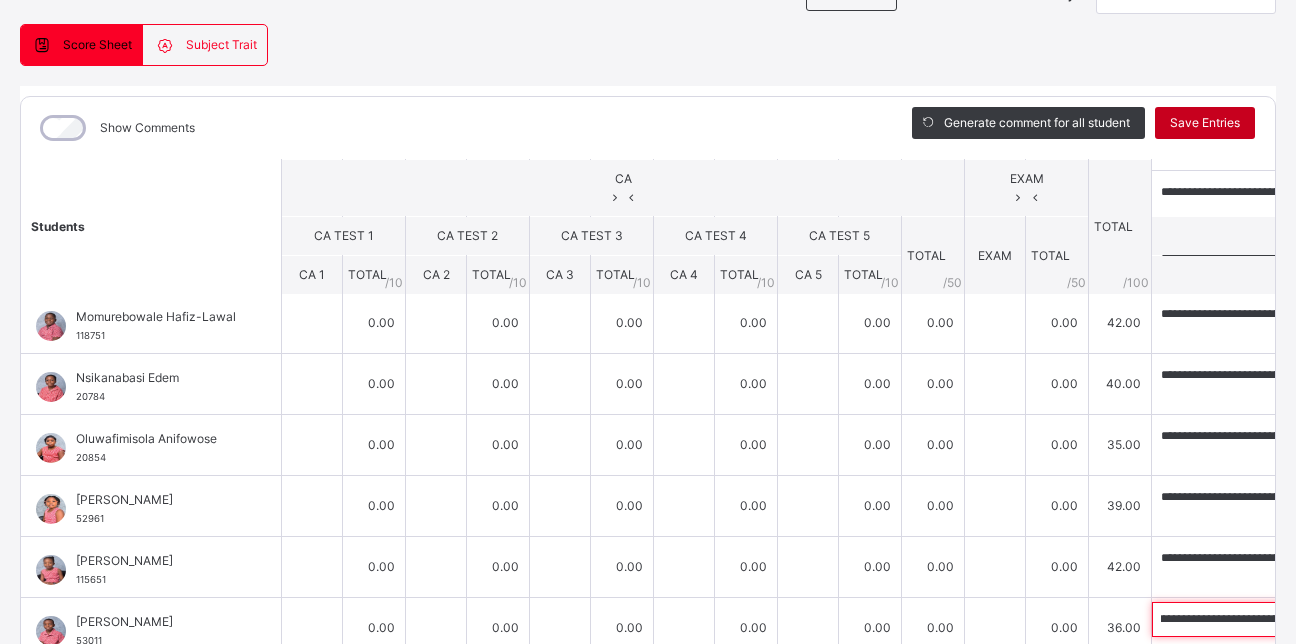 type on "**********" 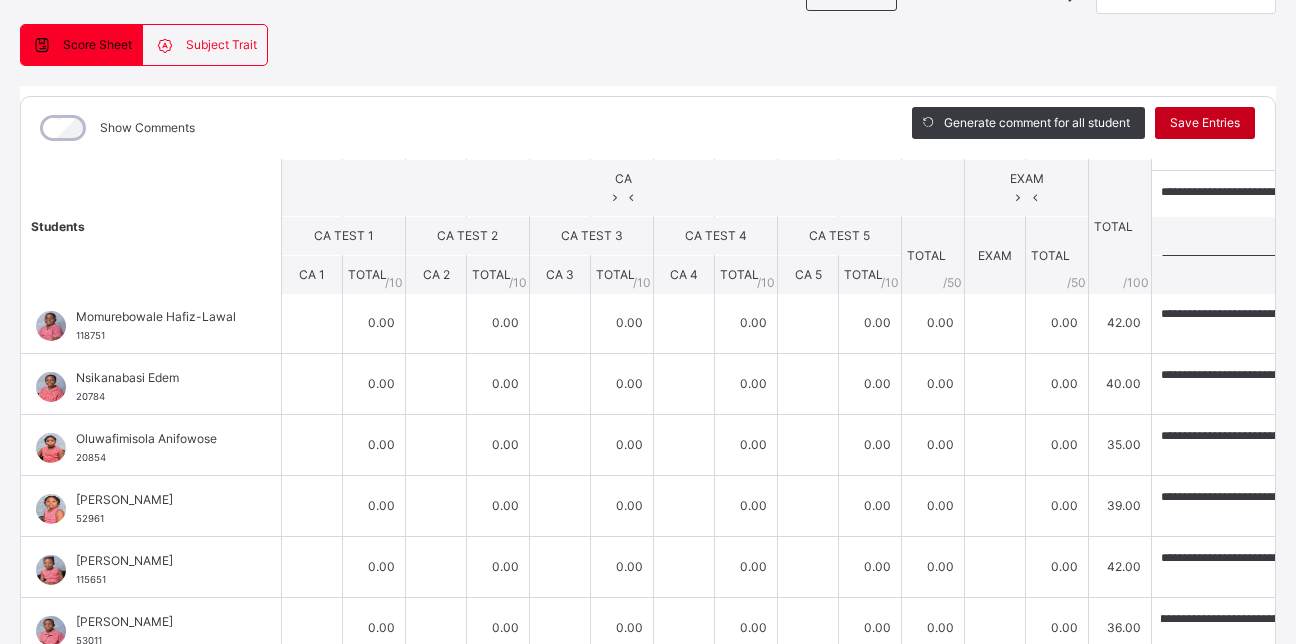 click on "Save Entries" at bounding box center (1205, 123) 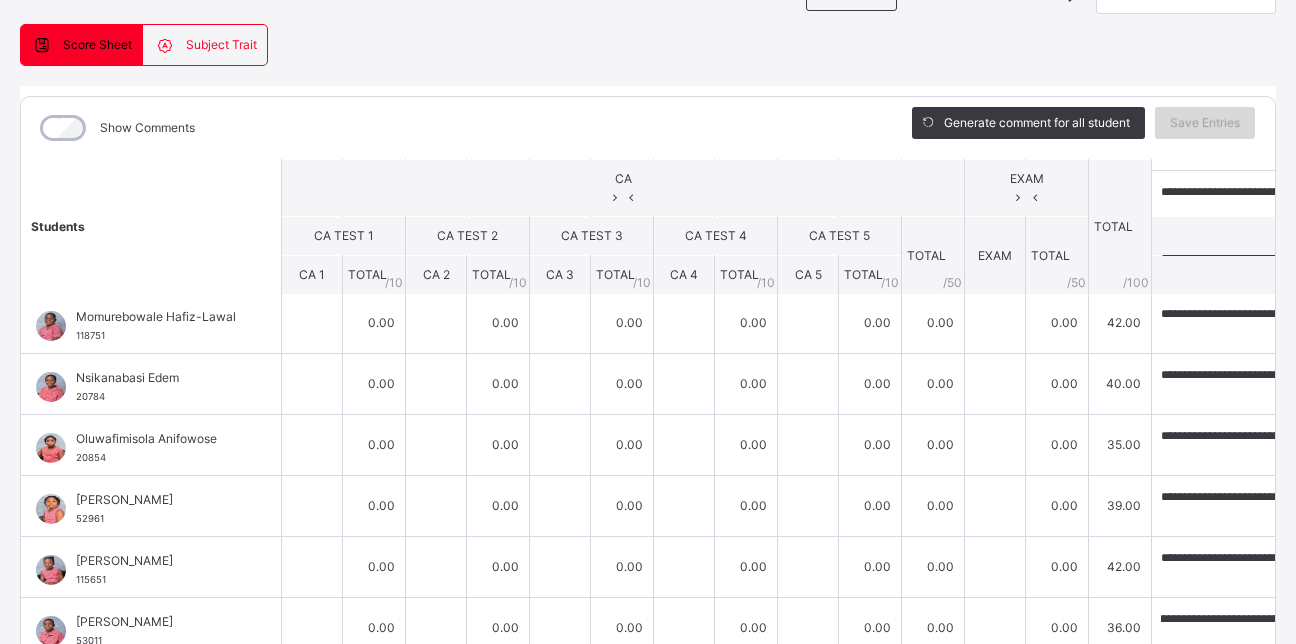 scroll, scrollTop: 0, scrollLeft: 0, axis: both 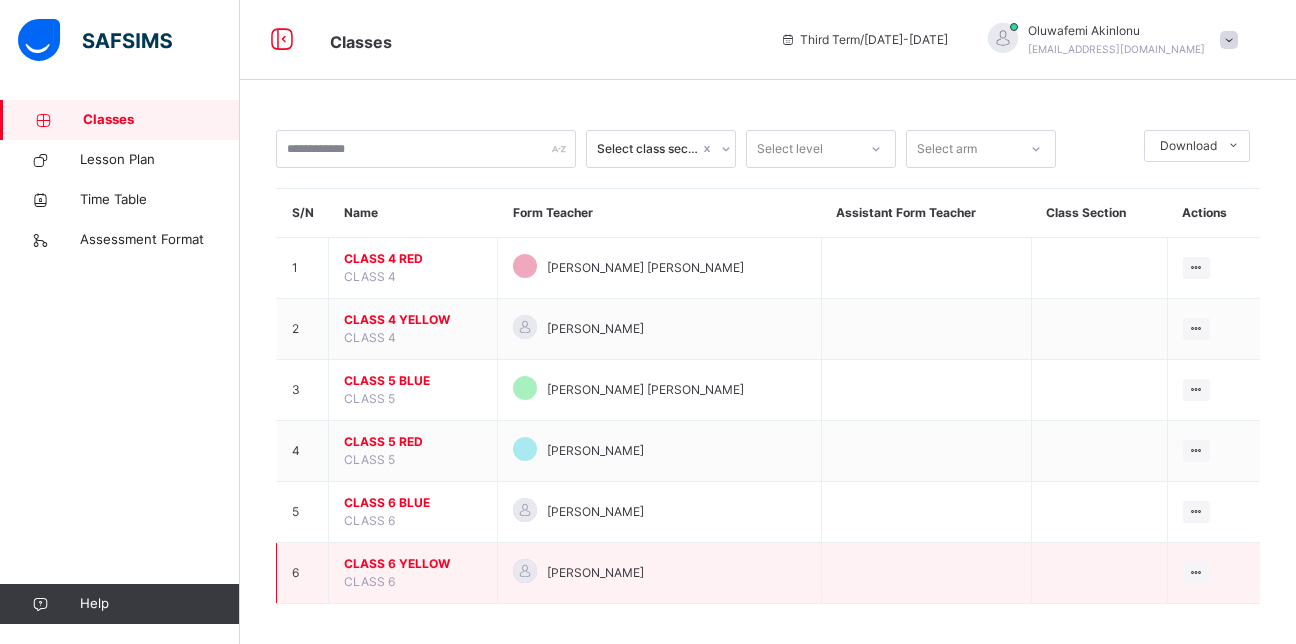 click on "CLASS 6   YELLOW" at bounding box center (413, 564) 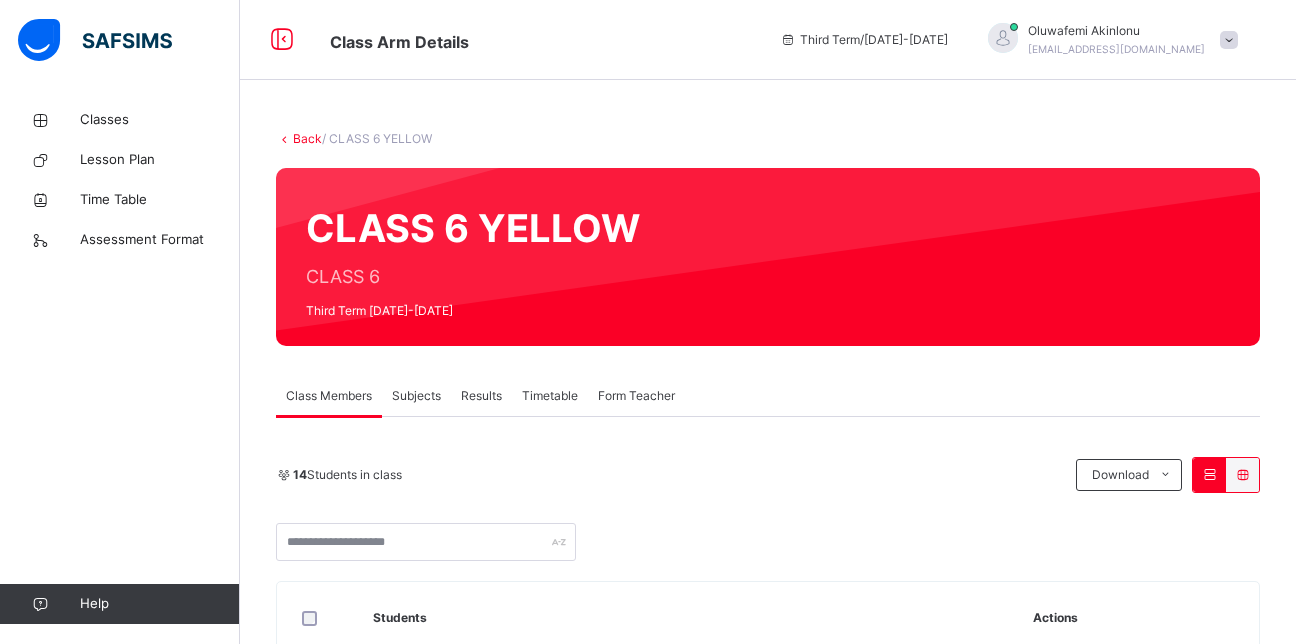 click on "Subjects" at bounding box center (416, 396) 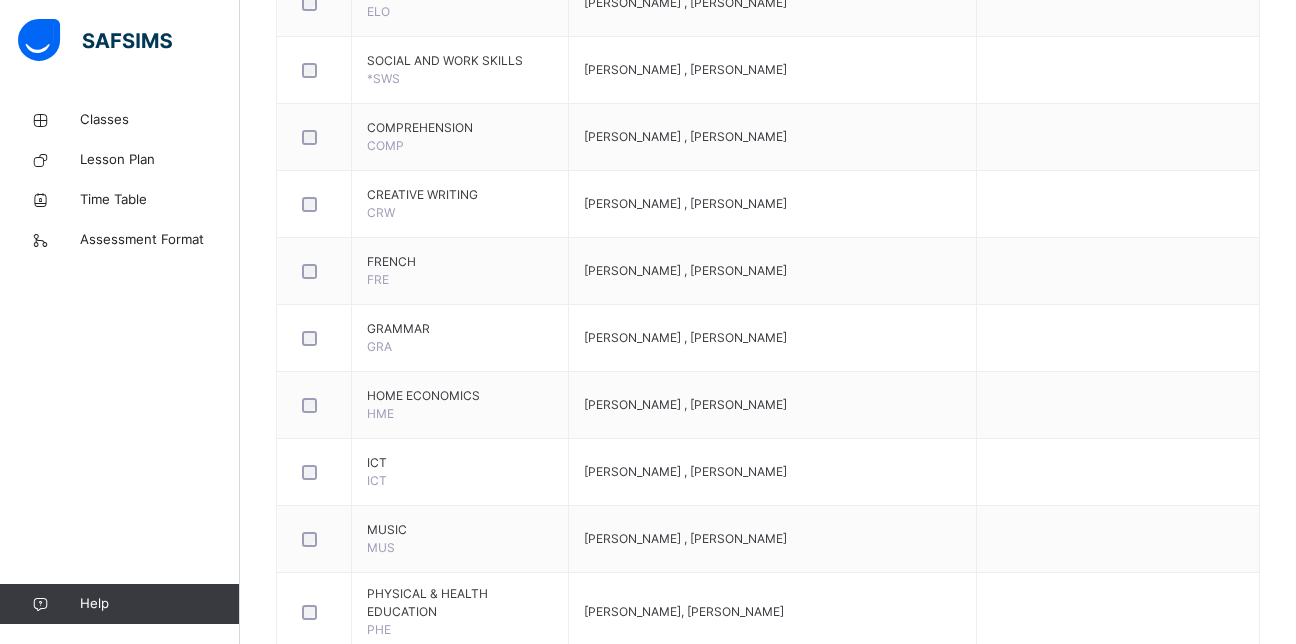 scroll, scrollTop: 1023, scrollLeft: 0, axis: vertical 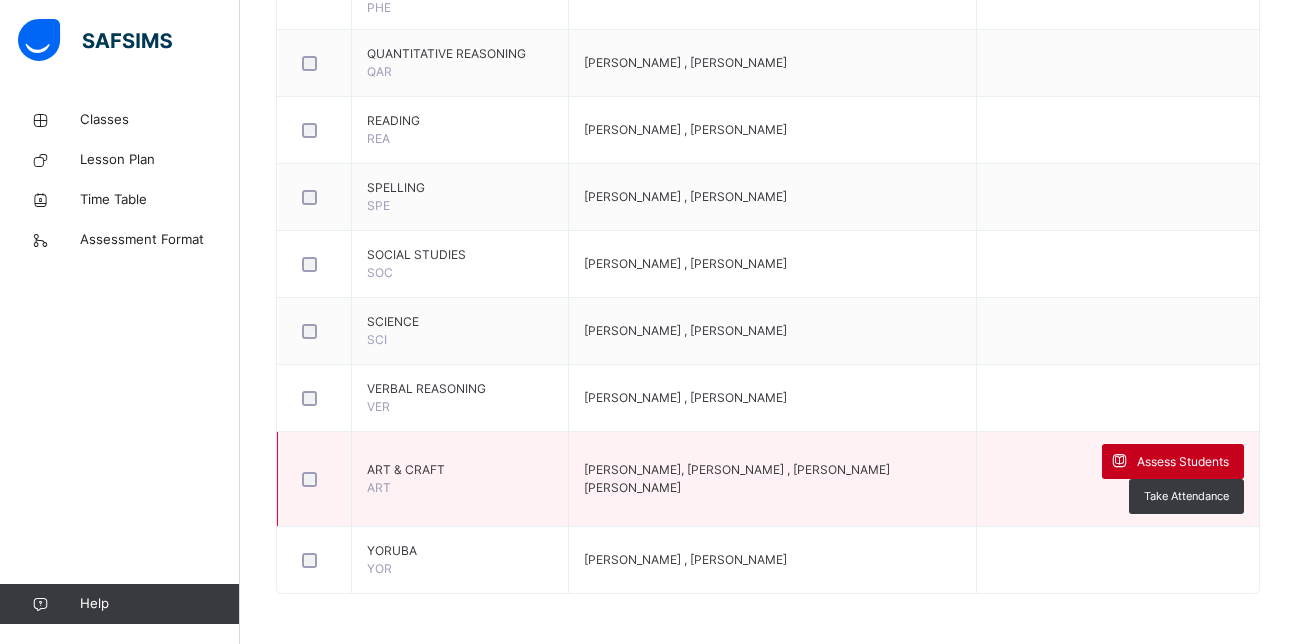 click on "Assess Students" at bounding box center (1173, 461) 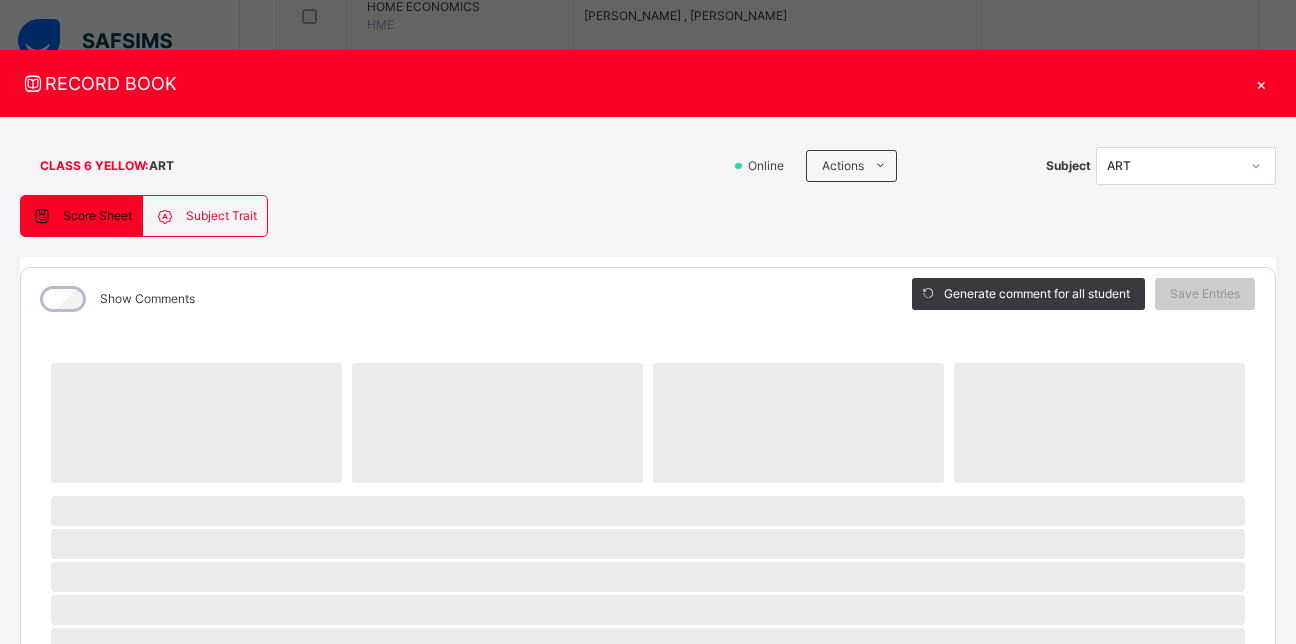 scroll, scrollTop: 1292, scrollLeft: 0, axis: vertical 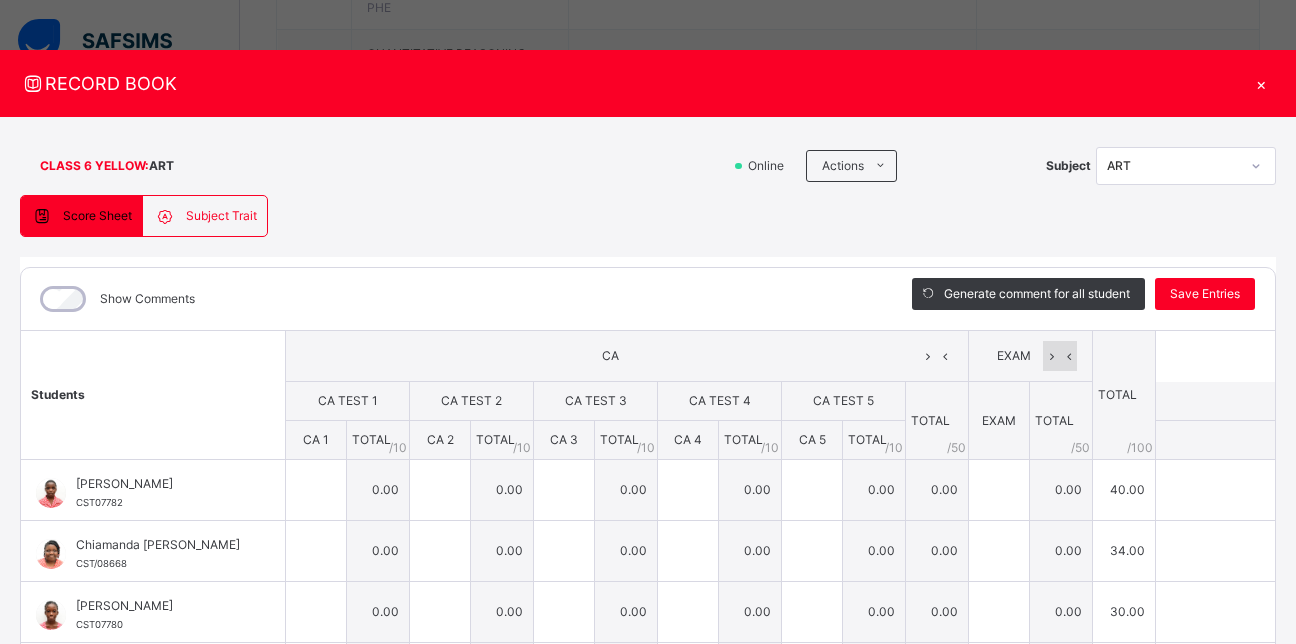 click at bounding box center (1068, 356) 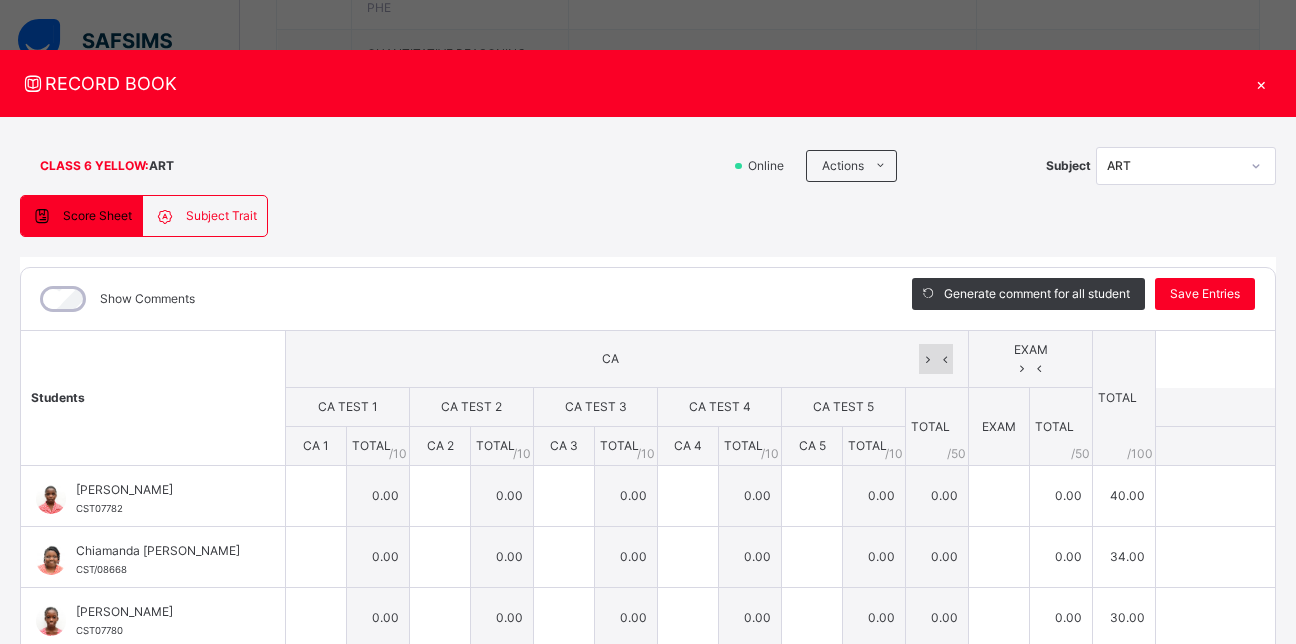 click at bounding box center (944, 359) 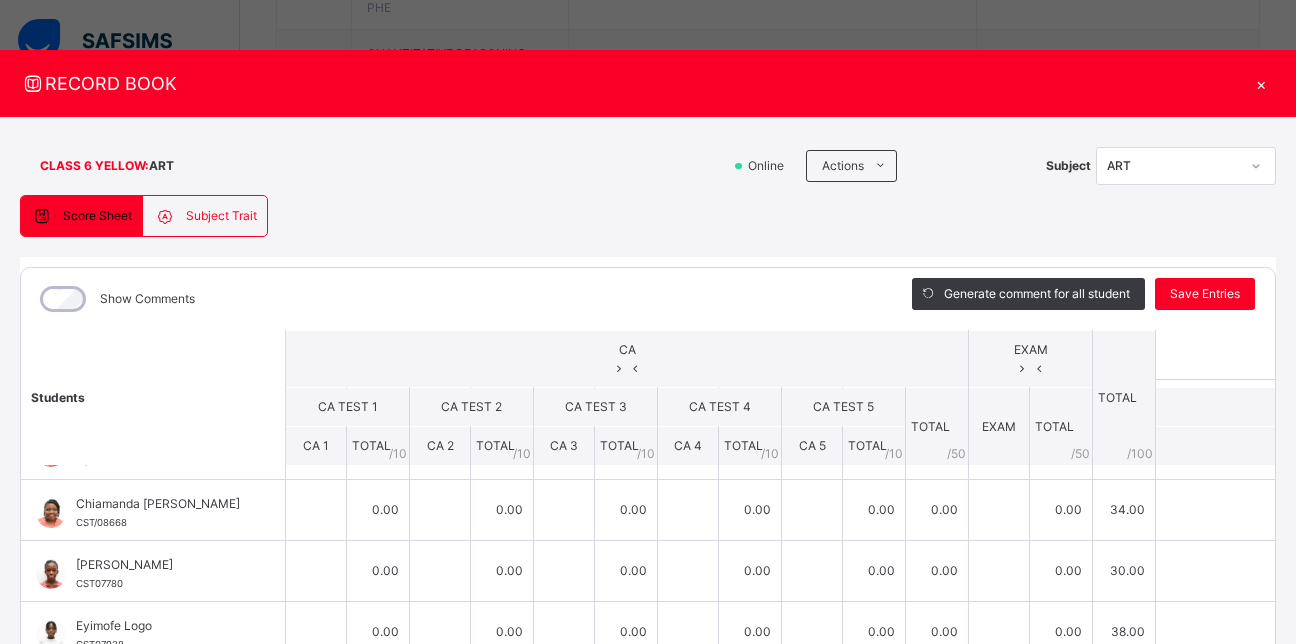 scroll, scrollTop: 0, scrollLeft: 0, axis: both 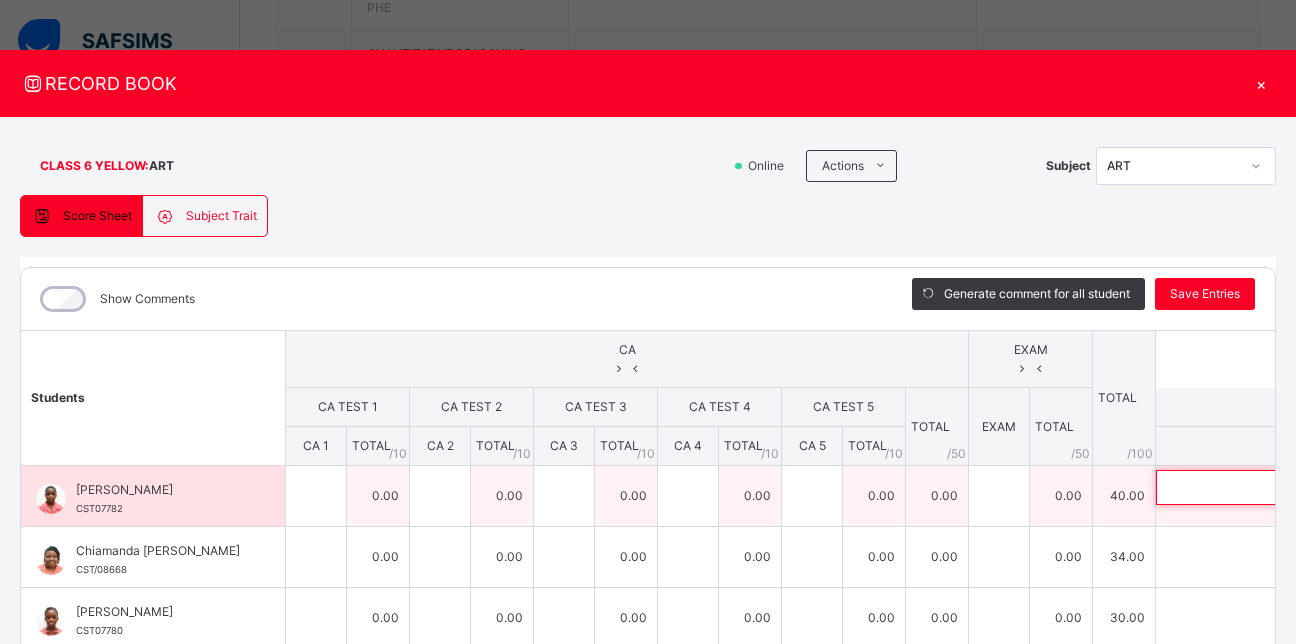 click at bounding box center [1286, 487] 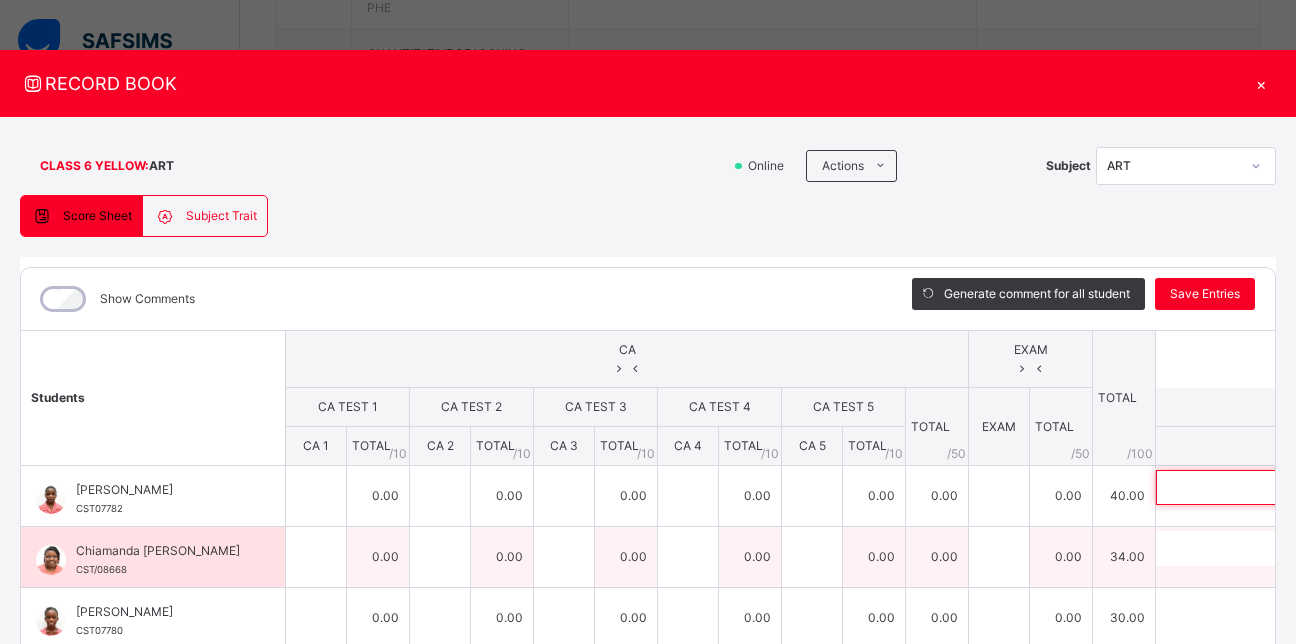 paste on "**********" 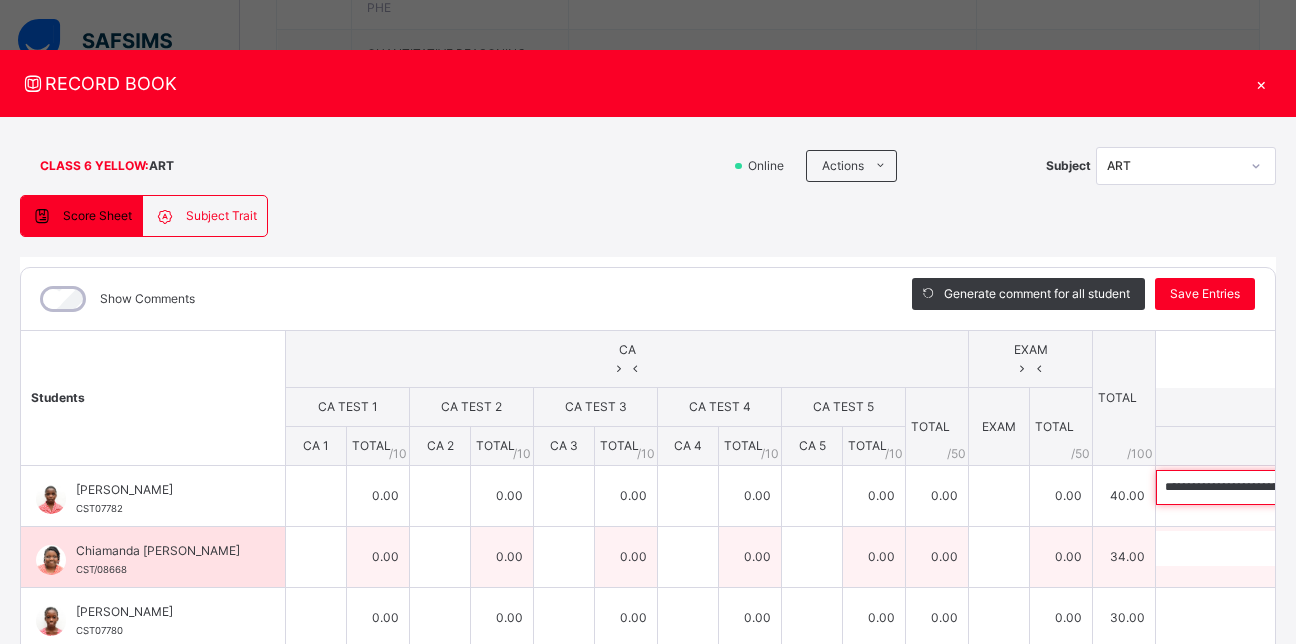 scroll, scrollTop: 0, scrollLeft: 414, axis: horizontal 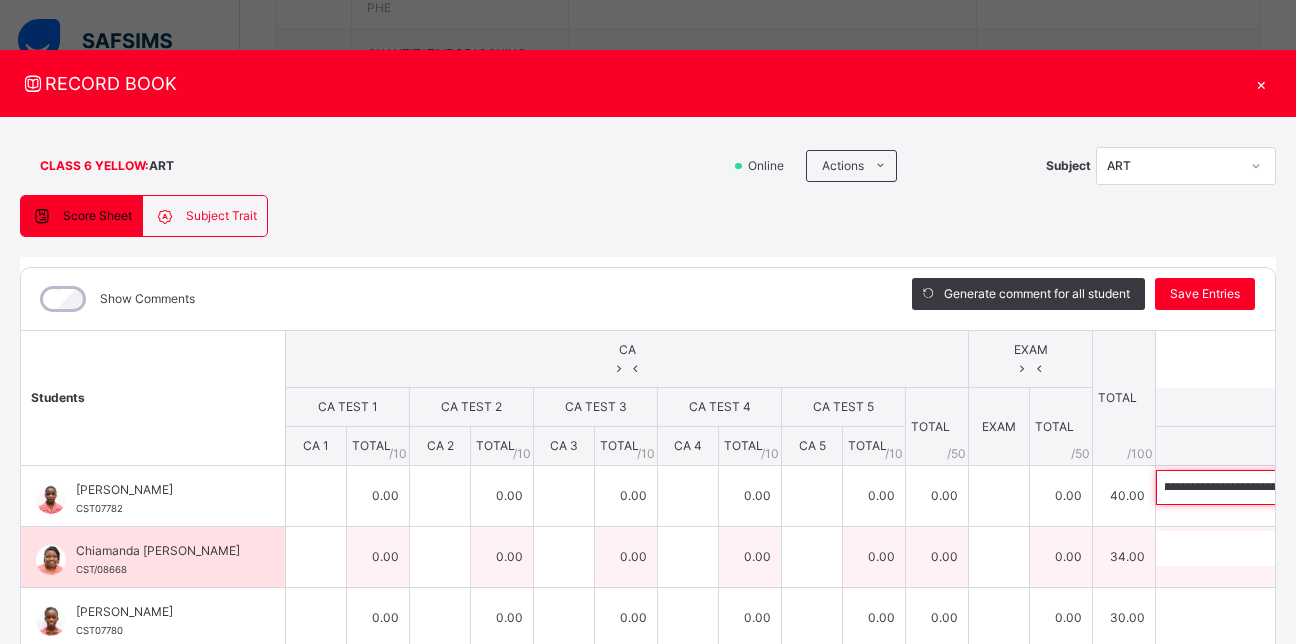 type on "**********" 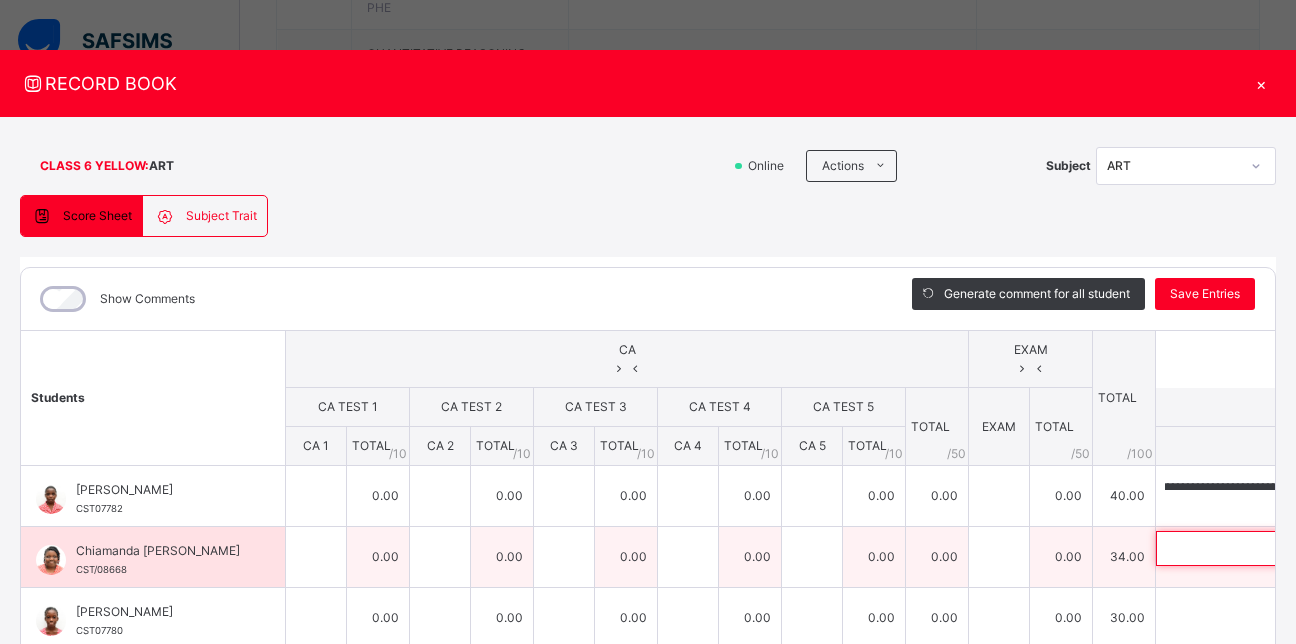 click at bounding box center (1286, 548) 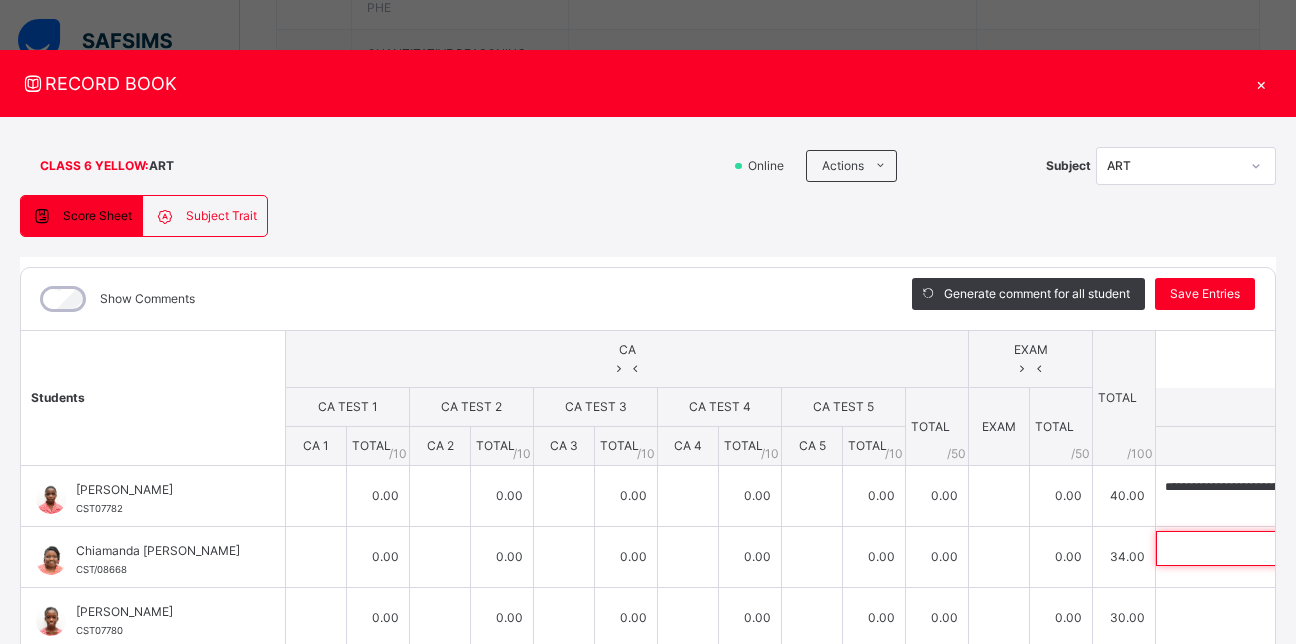 paste on "**********" 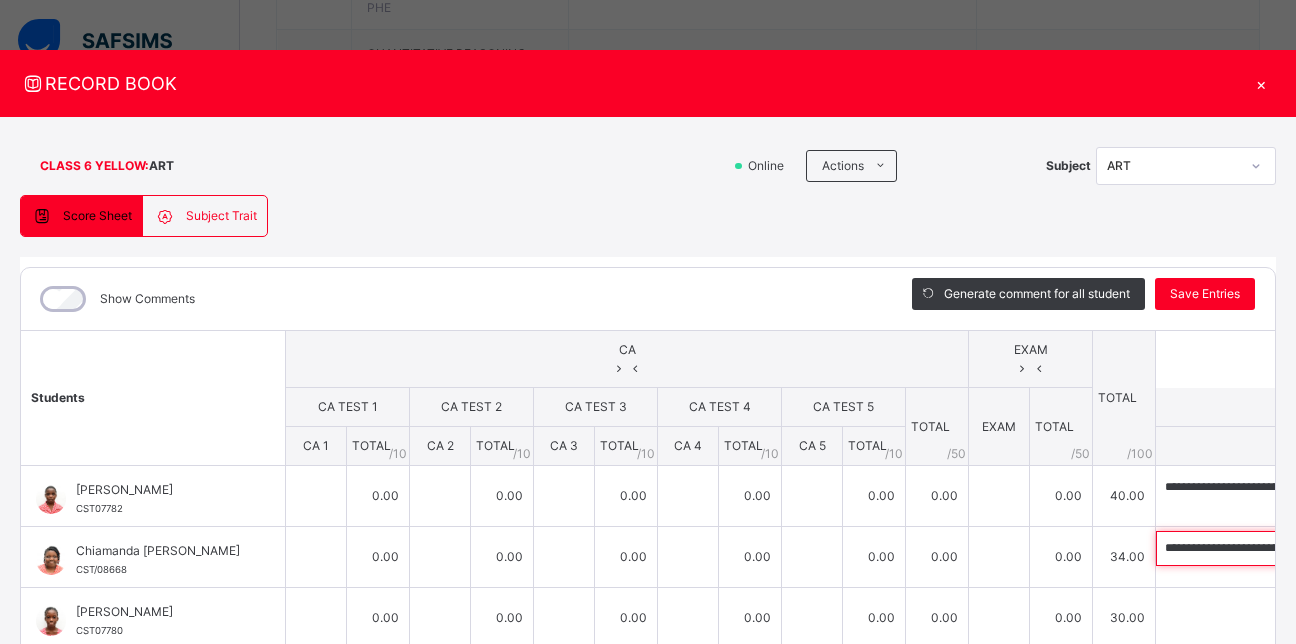 scroll, scrollTop: 0, scrollLeft: 732, axis: horizontal 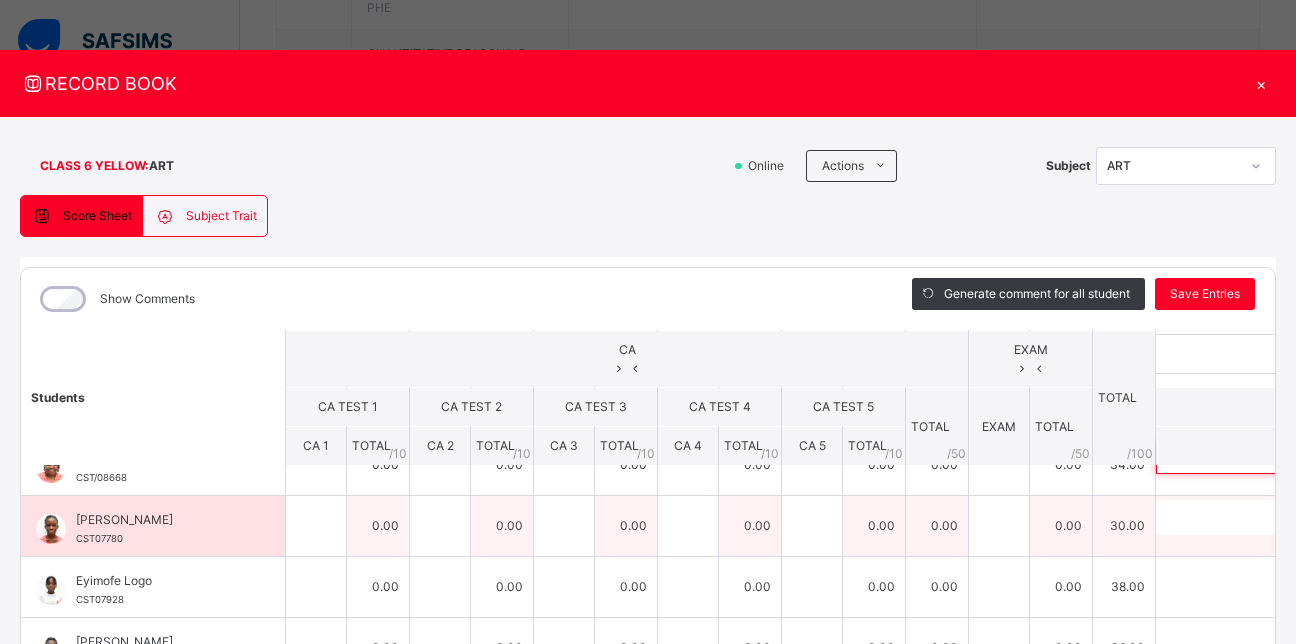 type on "**********" 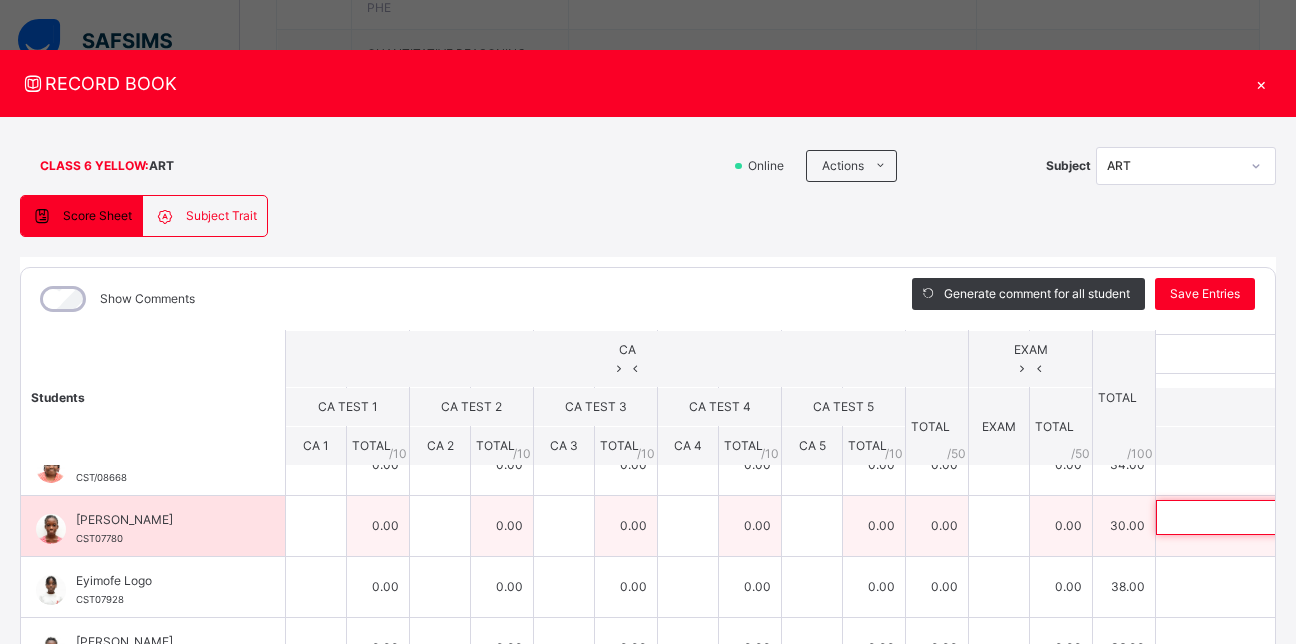 click at bounding box center [1286, 517] 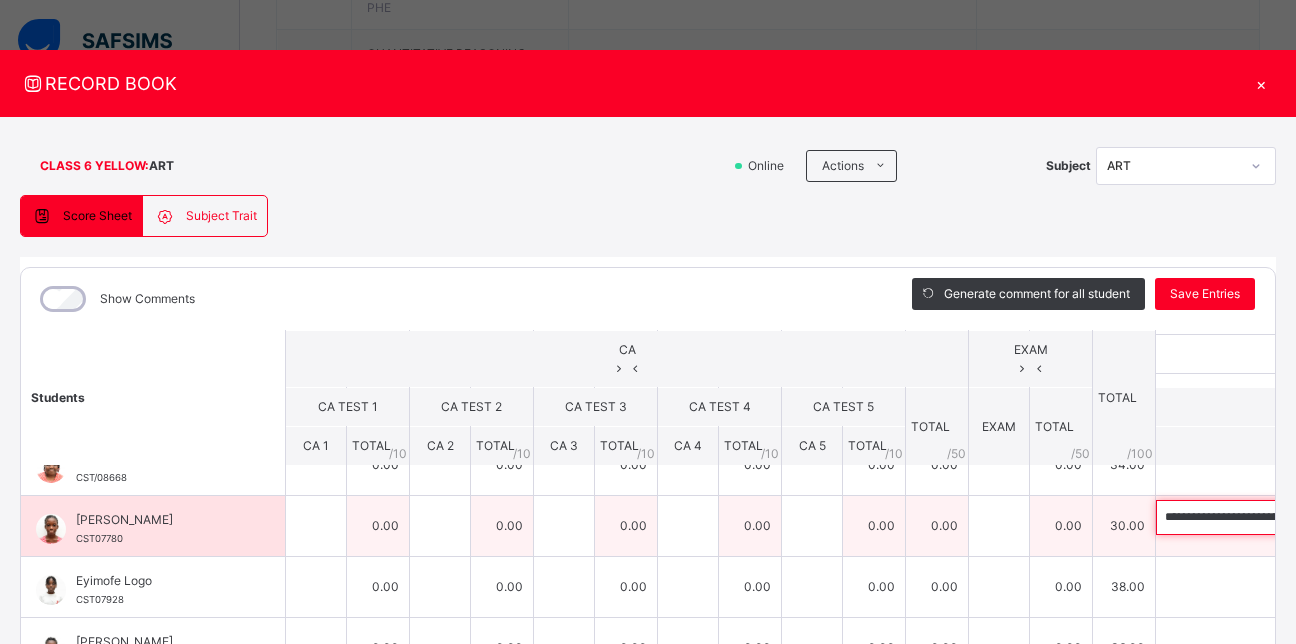 scroll, scrollTop: 0, scrollLeft: 891, axis: horizontal 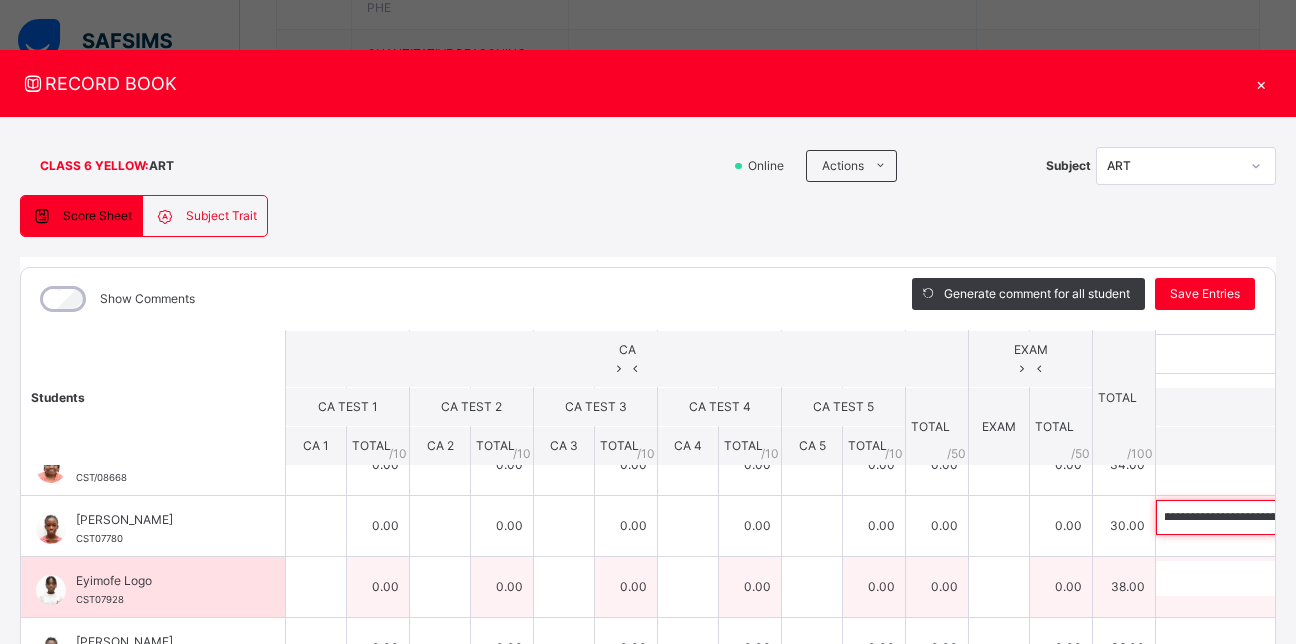 type on "**********" 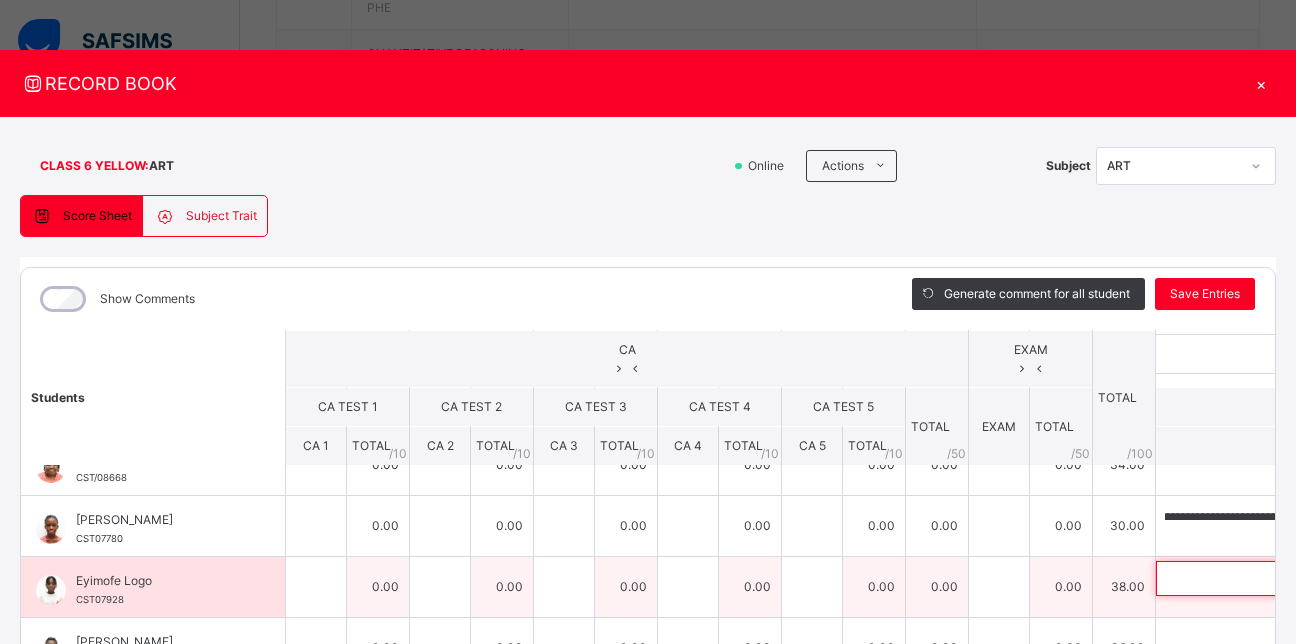 click at bounding box center (1286, 578) 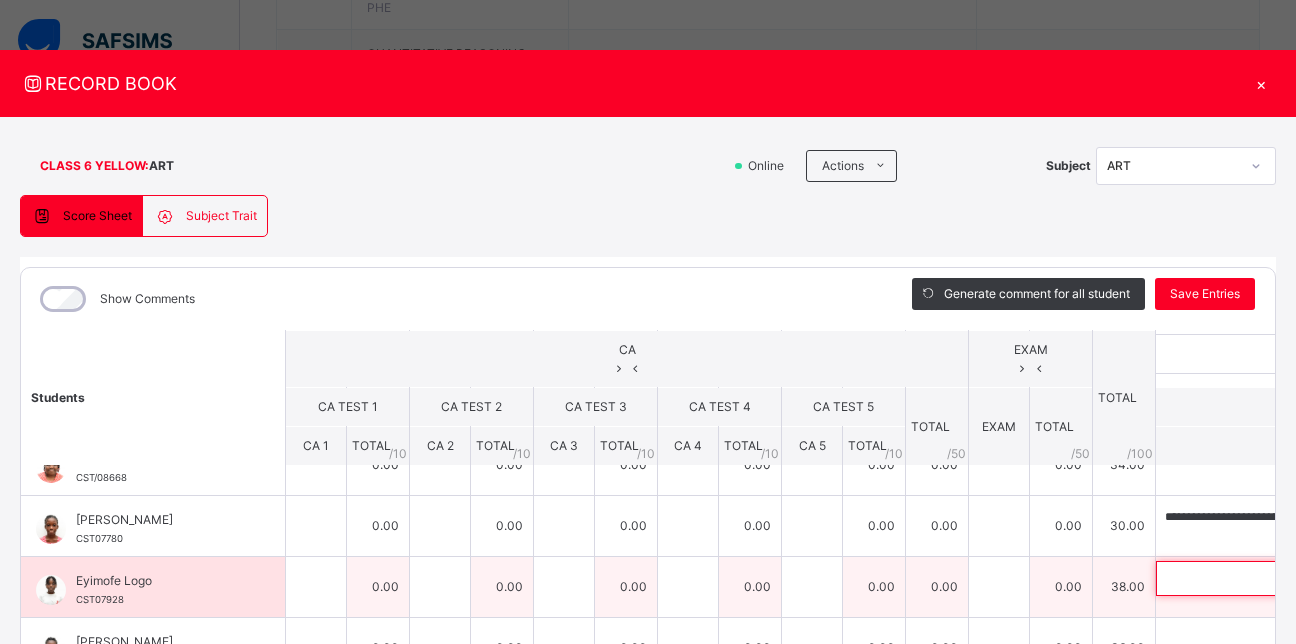 paste on "**********" 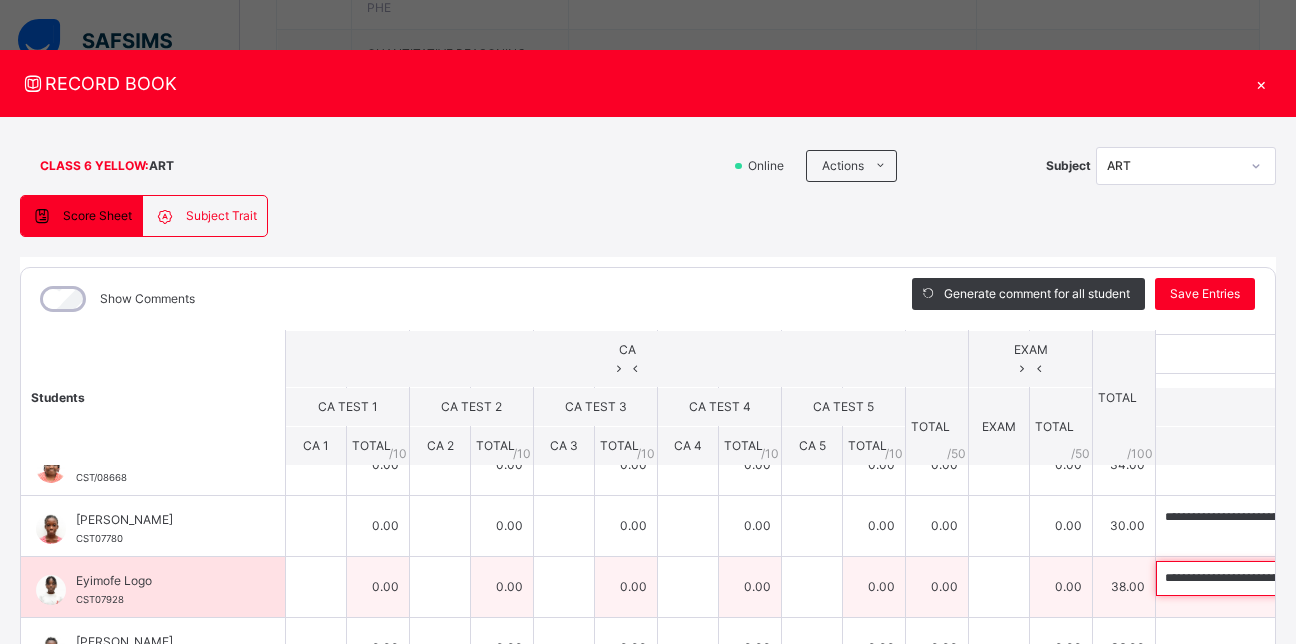 scroll, scrollTop: 0, scrollLeft: 956, axis: horizontal 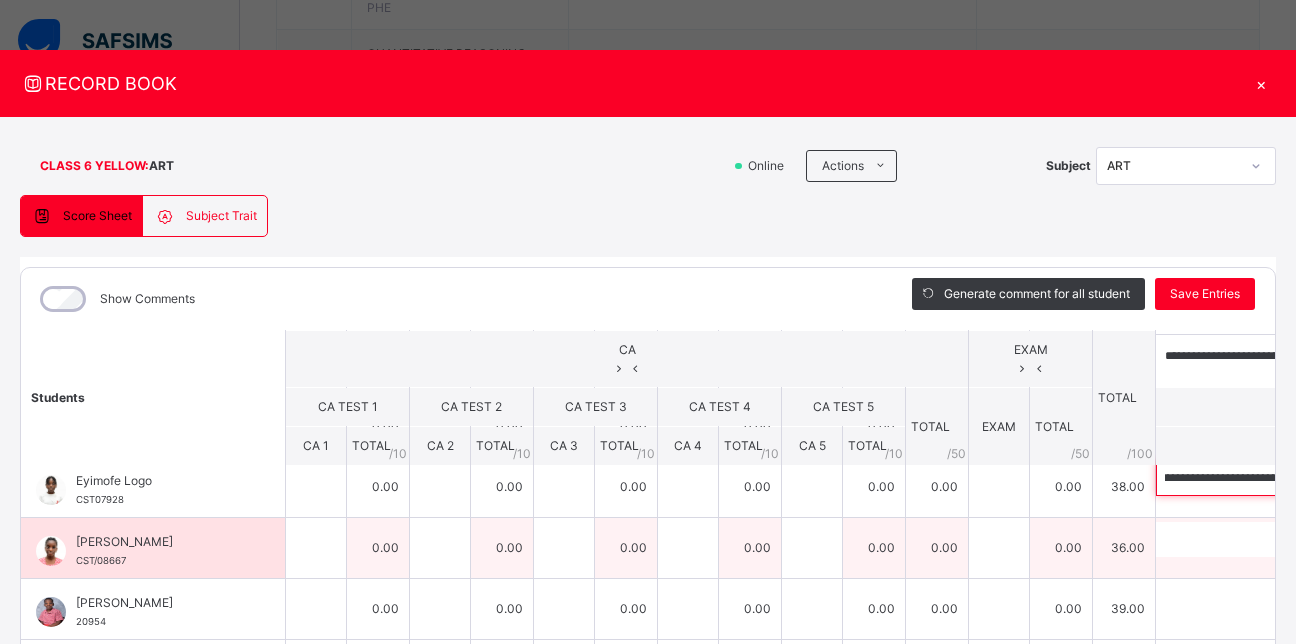 type on "**********" 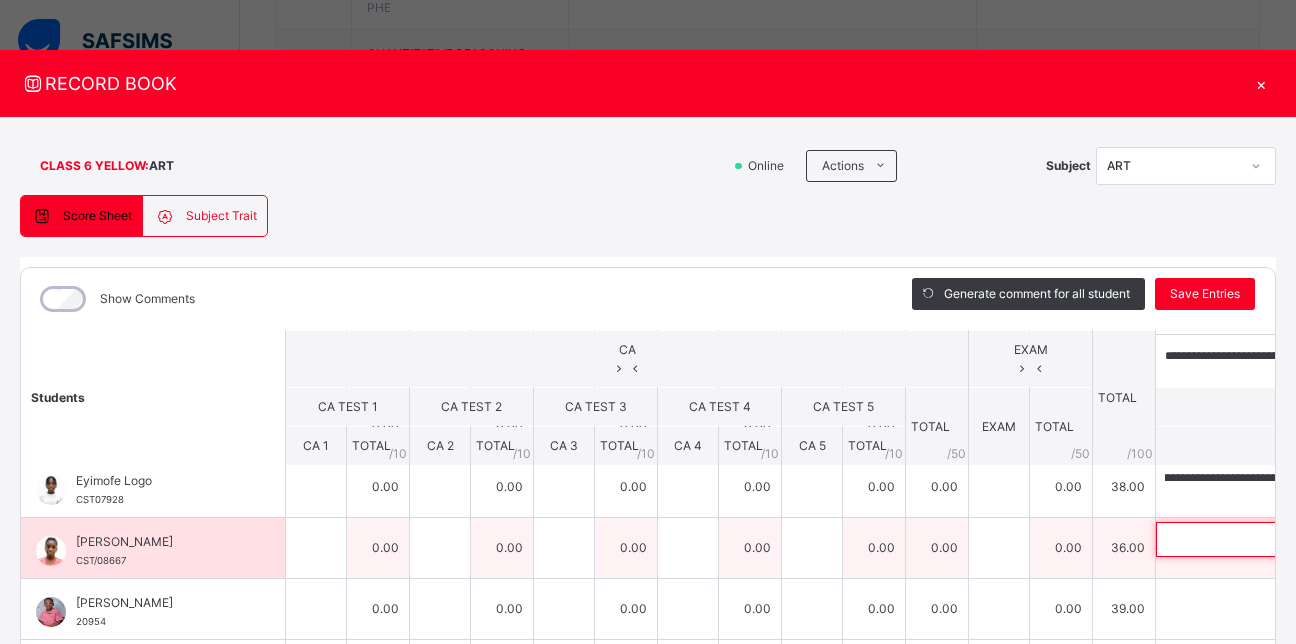 click at bounding box center (1286, 539) 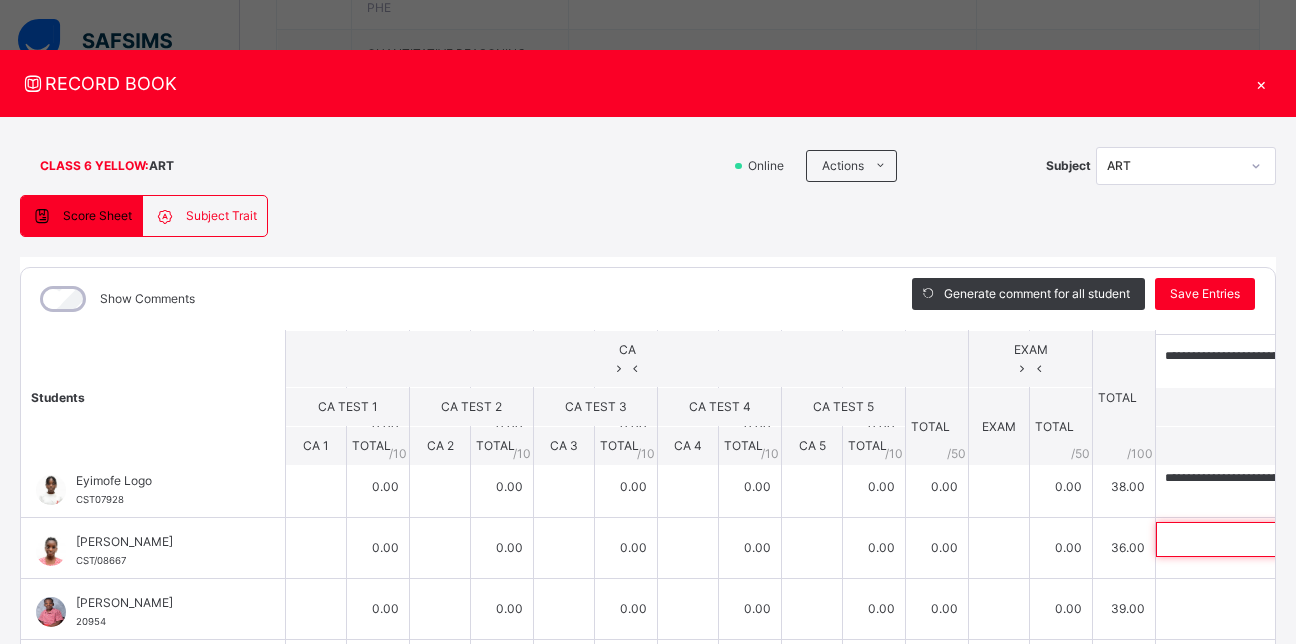 paste on "**********" 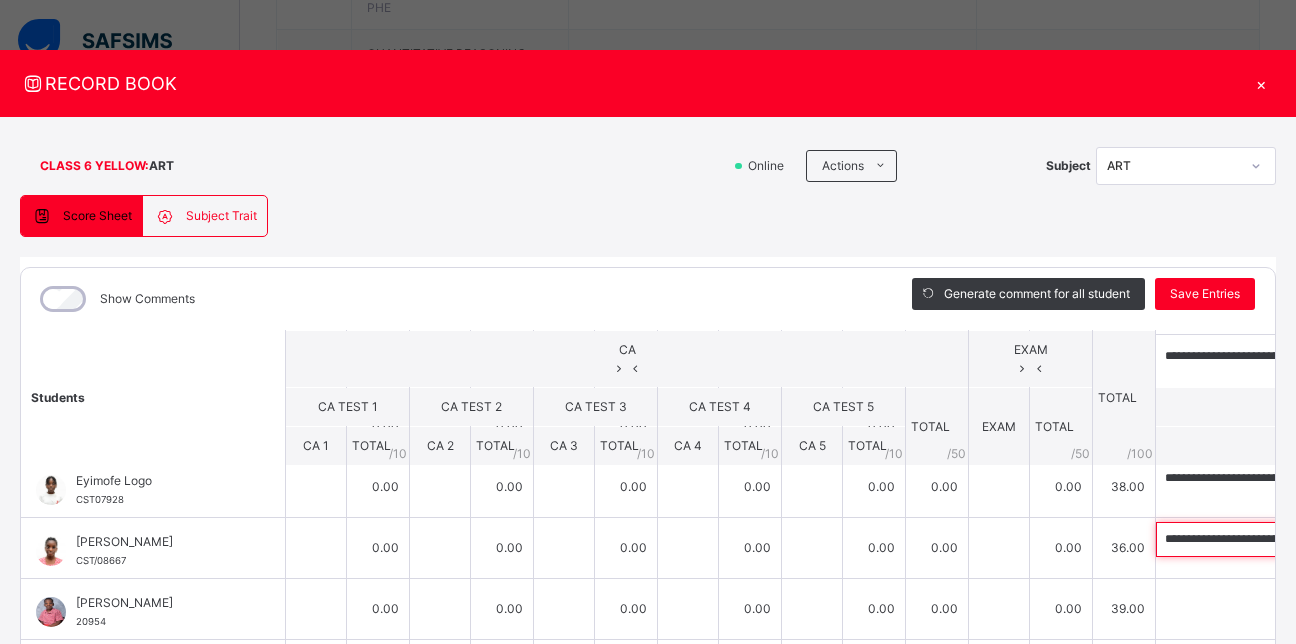 scroll, scrollTop: 0, scrollLeft: 732, axis: horizontal 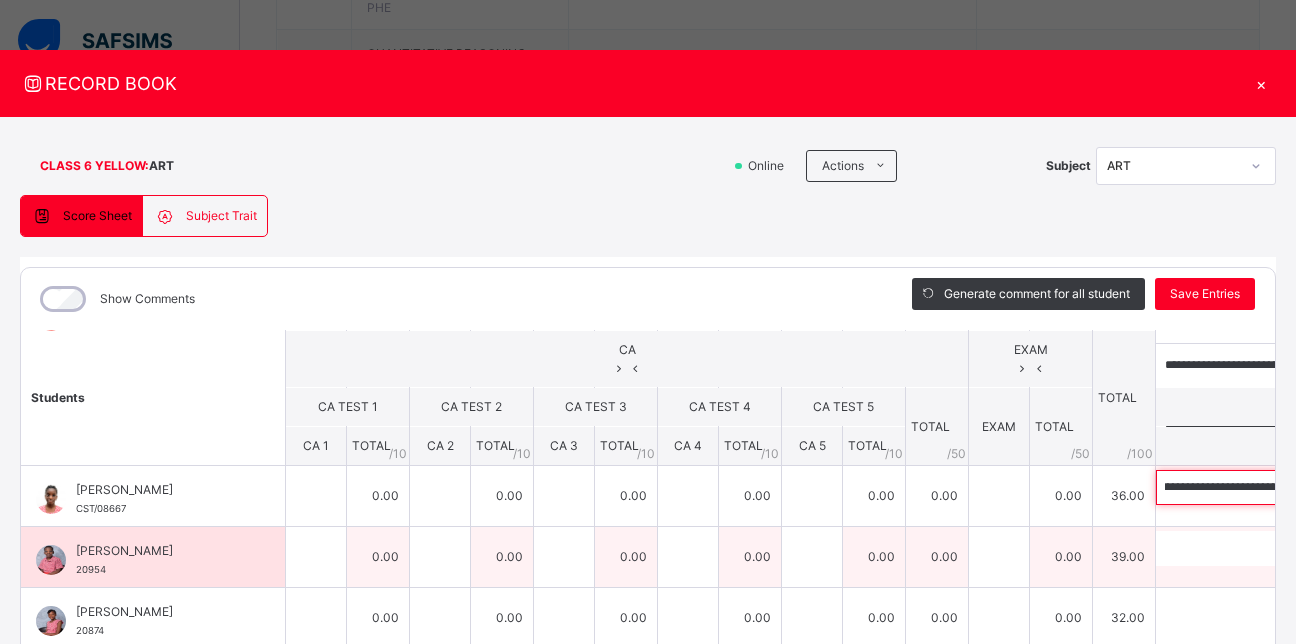 type on "**********" 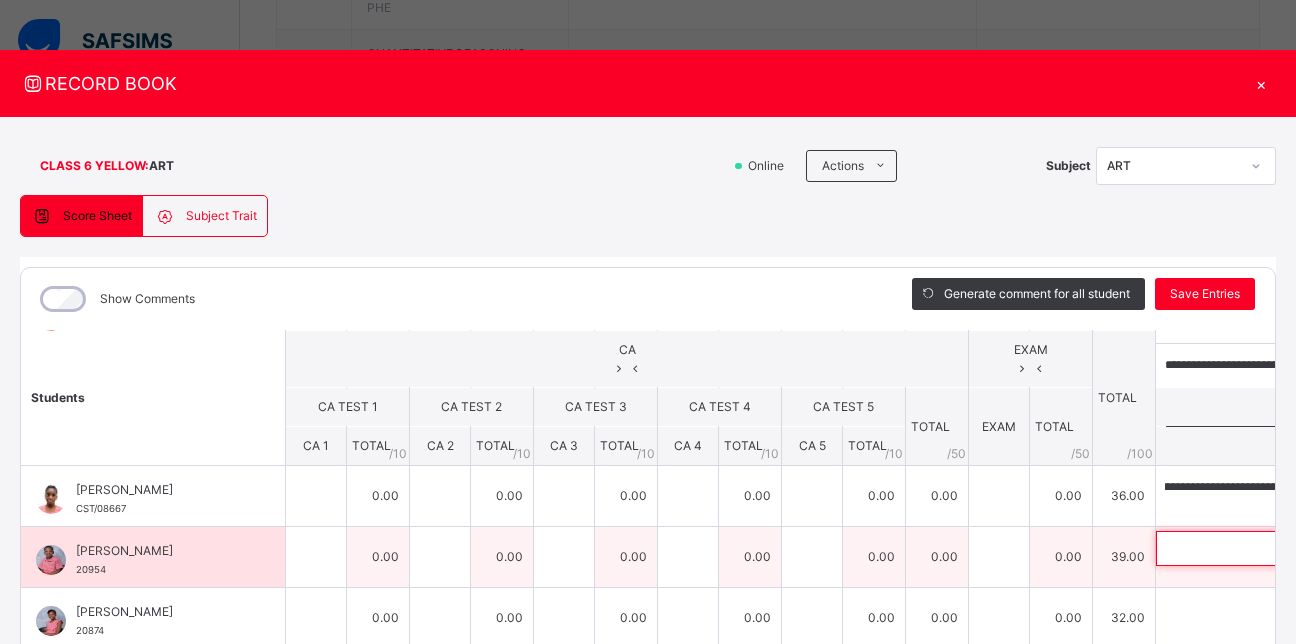 click at bounding box center (1286, 548) 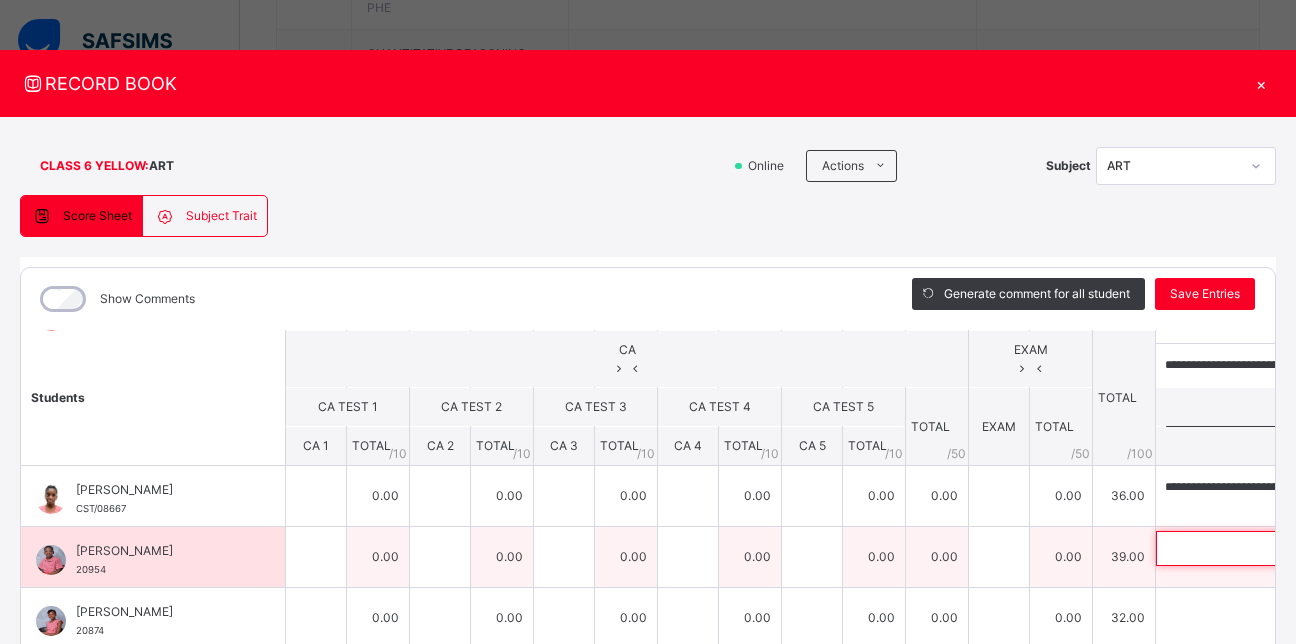 paste on "**********" 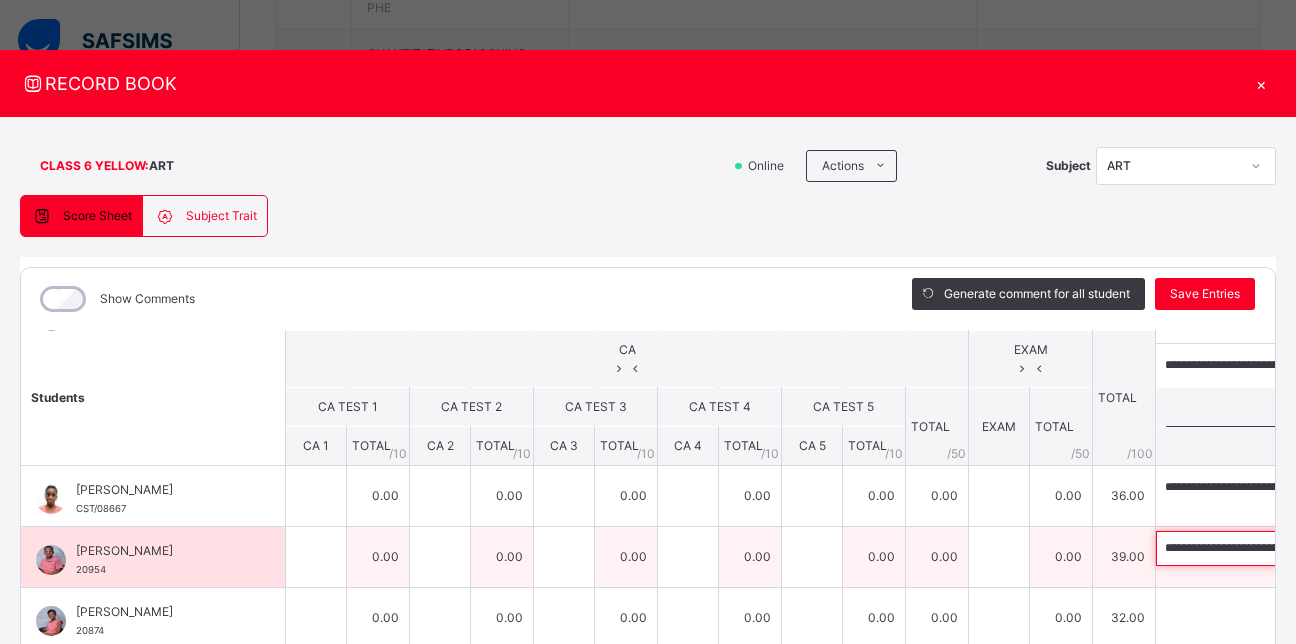 scroll, scrollTop: 0, scrollLeft: 384, axis: horizontal 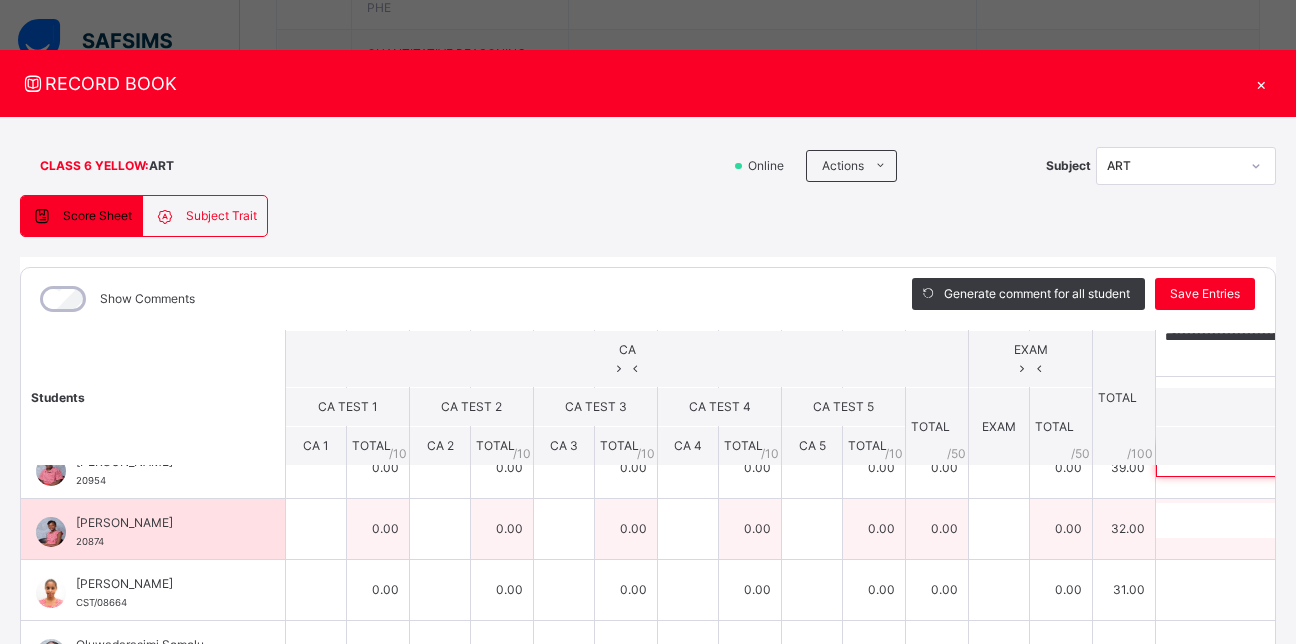 type on "**********" 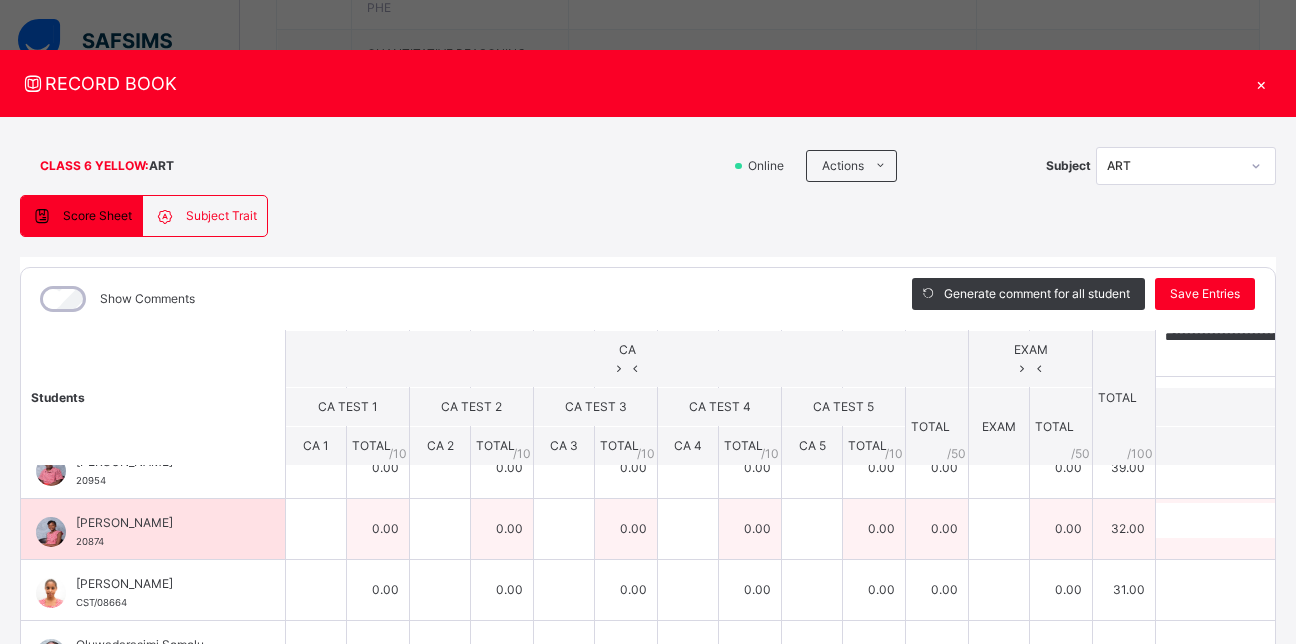 click on "0 / 250" at bounding box center (1309, 547) 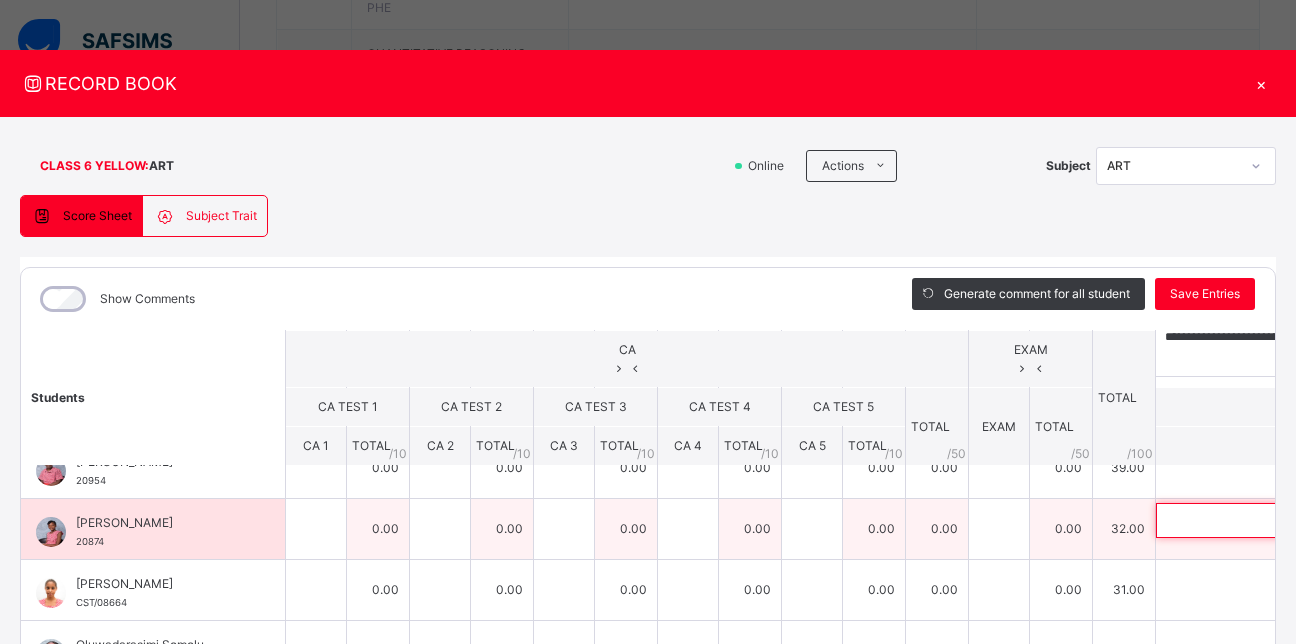click at bounding box center [1286, 520] 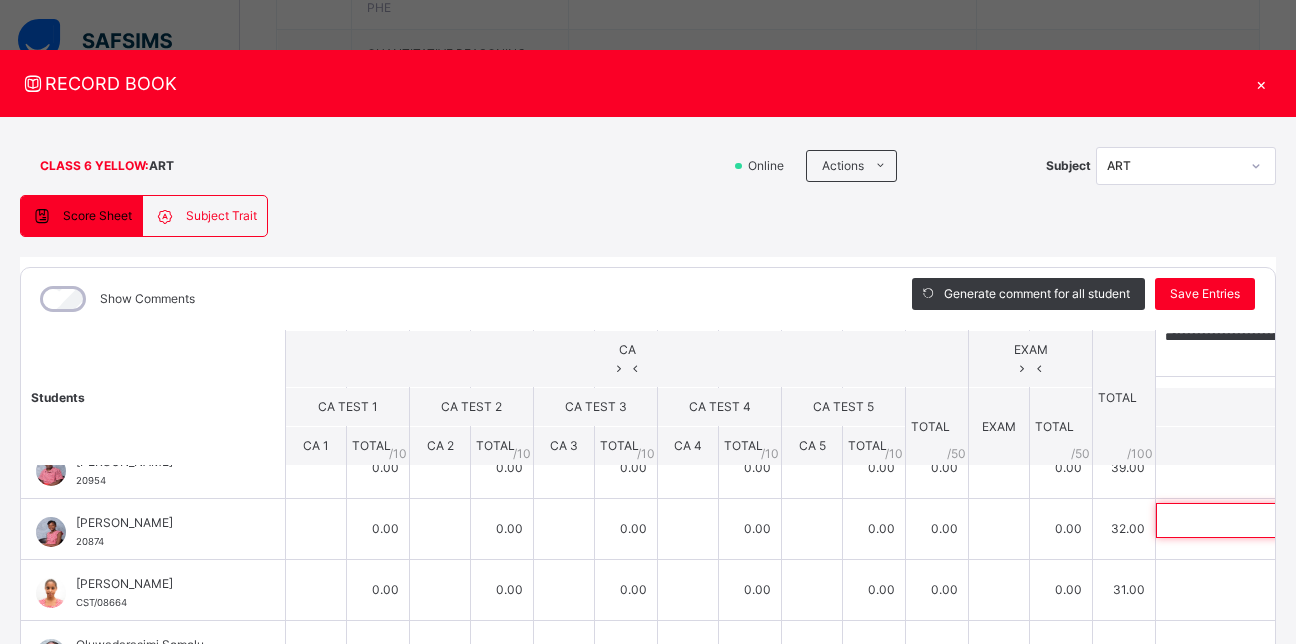 paste on "**********" 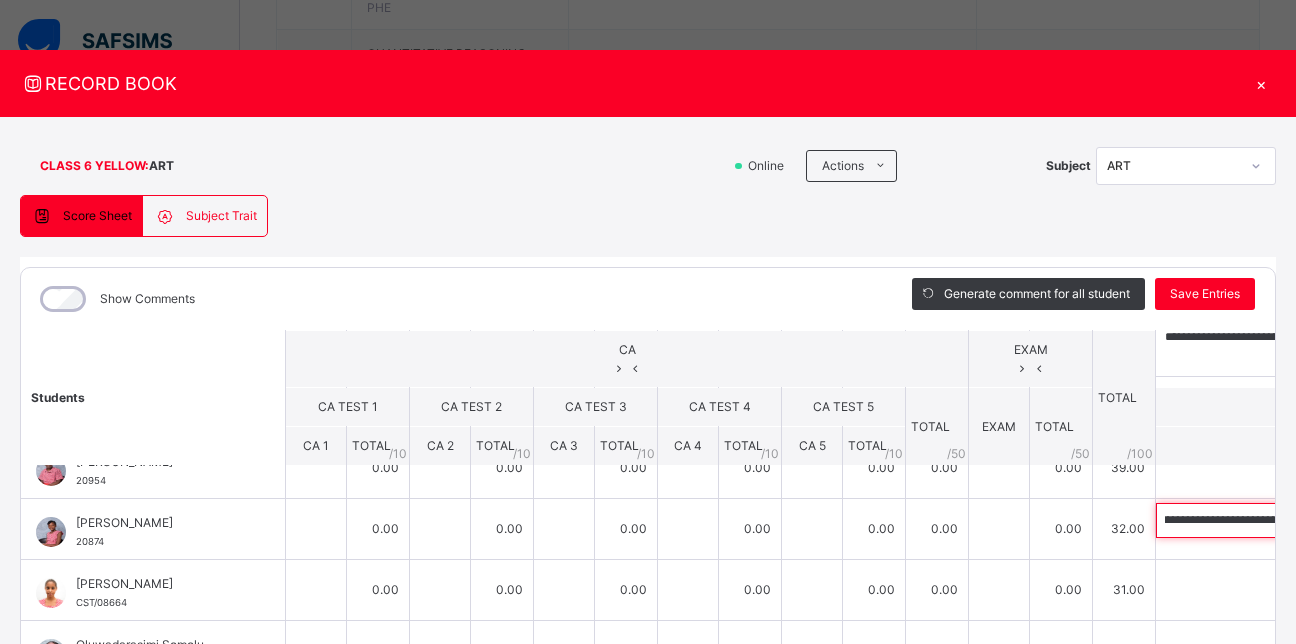 scroll, scrollTop: 0, scrollLeft: 825, axis: horizontal 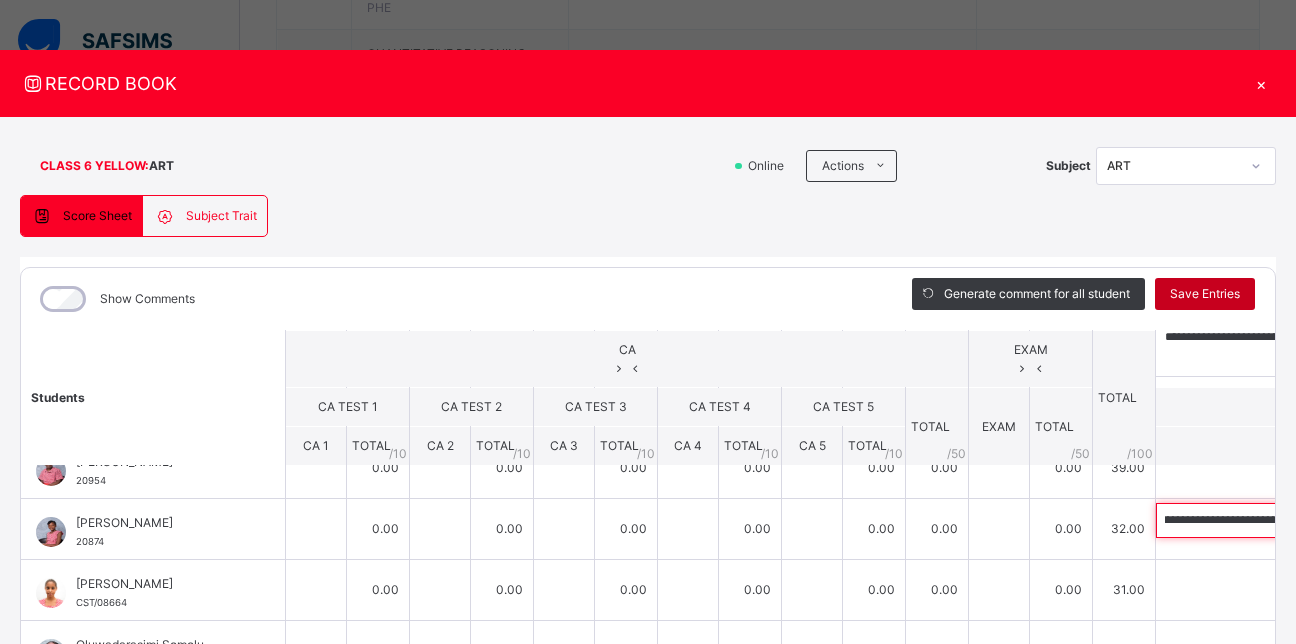 type on "**********" 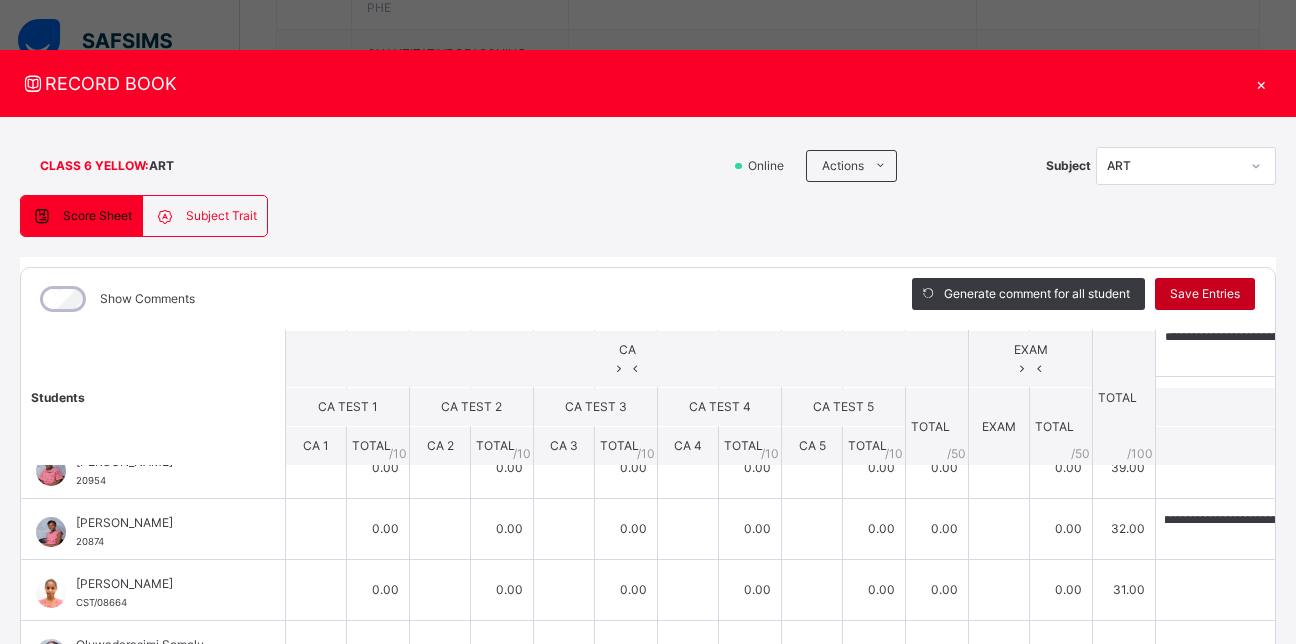 click on "Save Entries" at bounding box center [1205, 294] 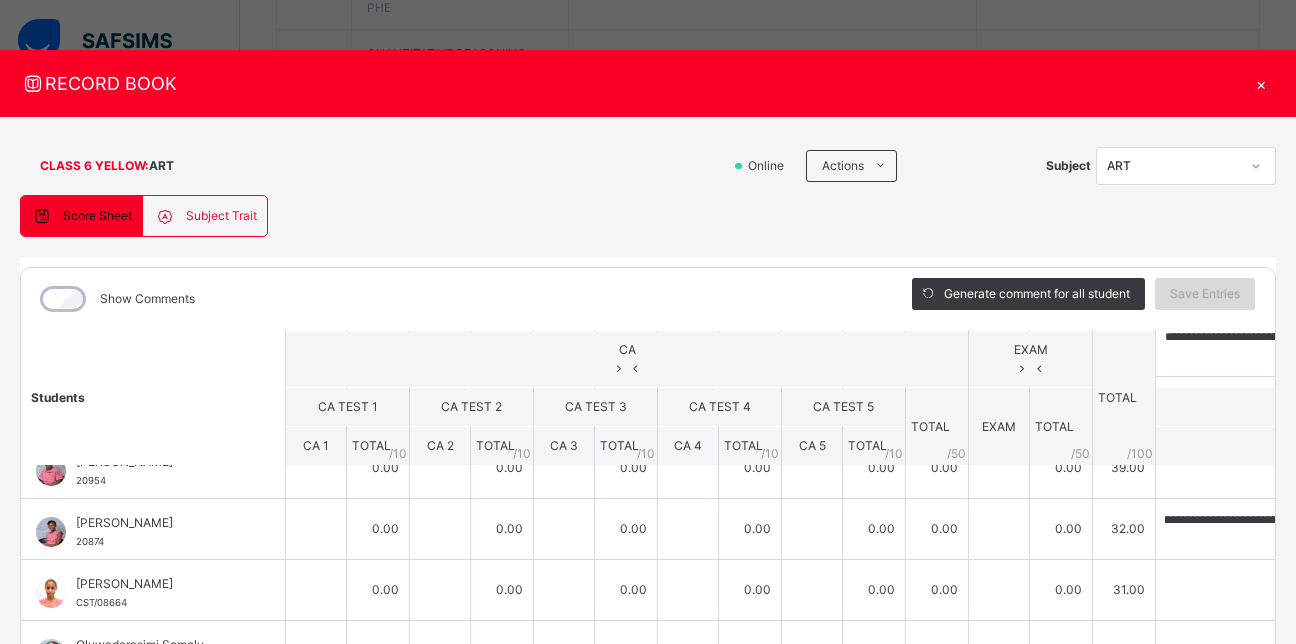 scroll, scrollTop: 0, scrollLeft: 0, axis: both 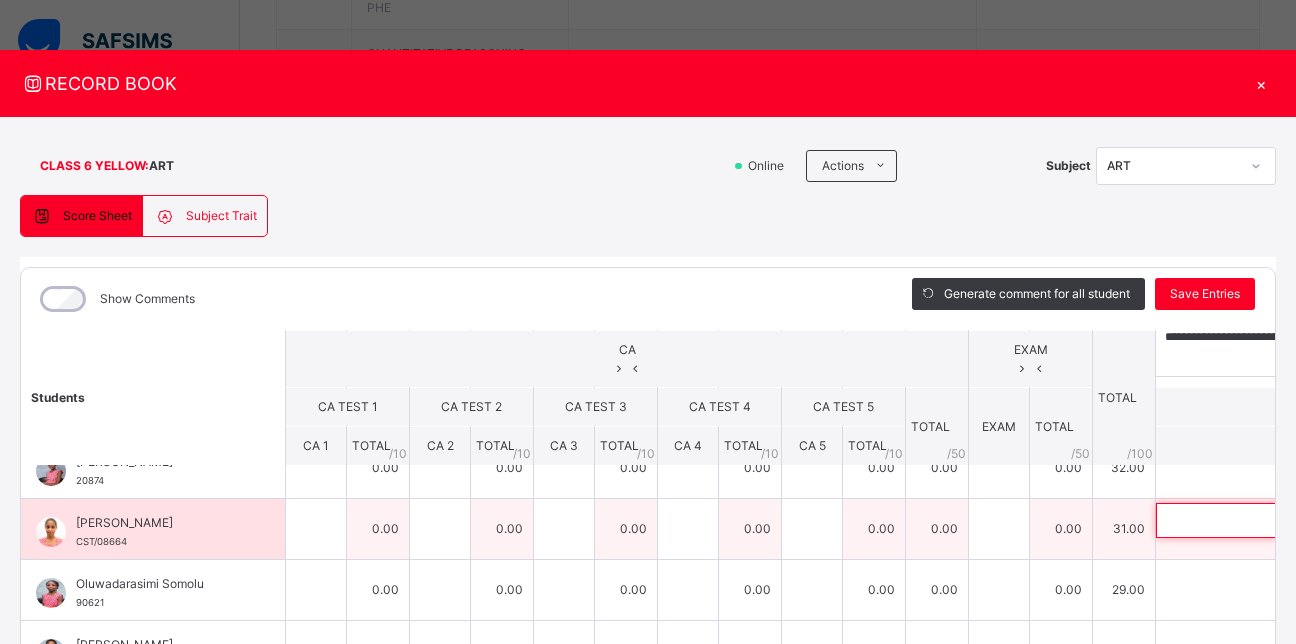 click at bounding box center (1286, 520) 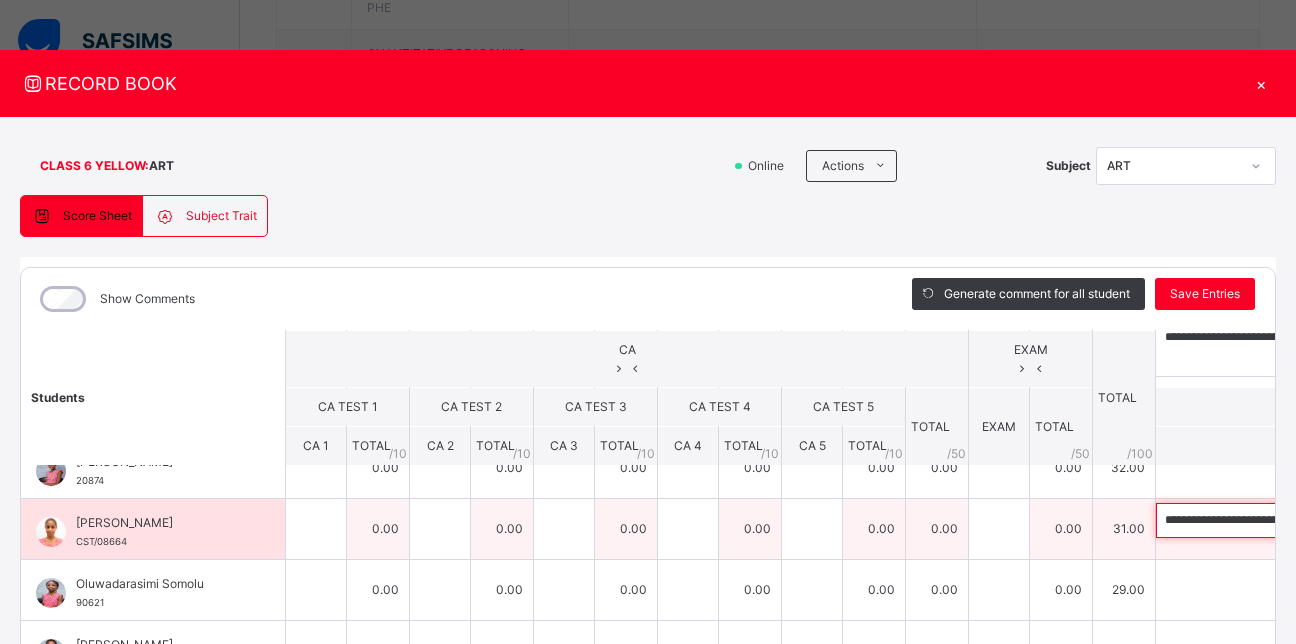 scroll, scrollTop: 0, scrollLeft: 783, axis: horizontal 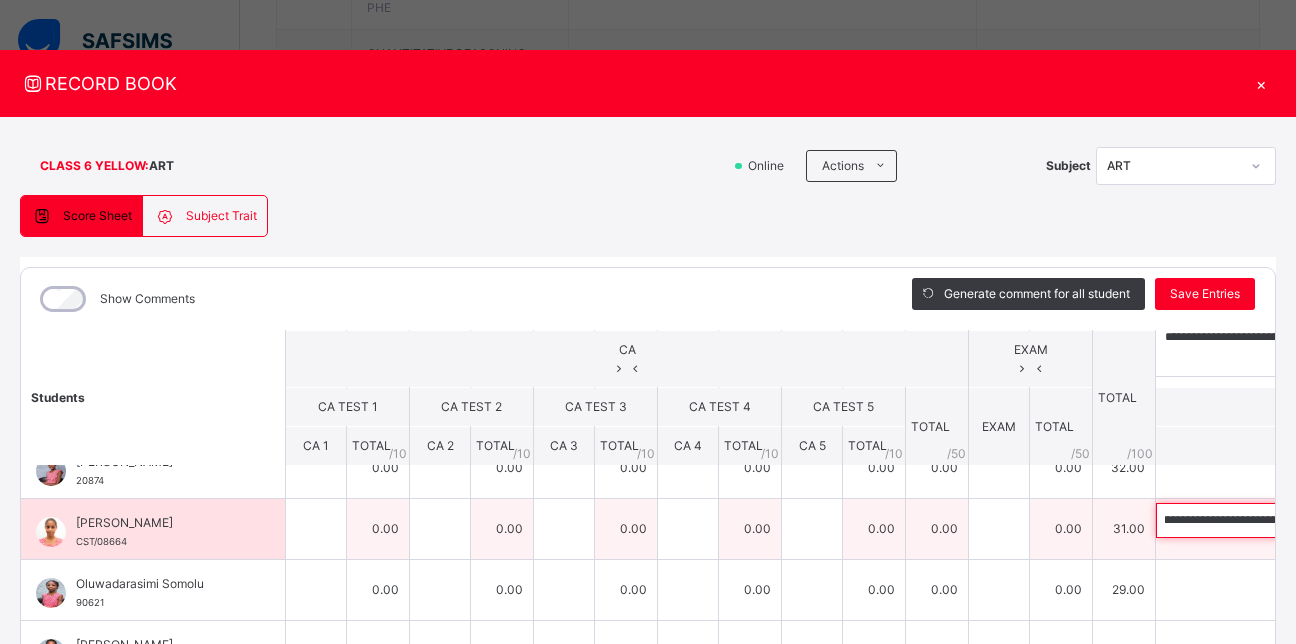 type on "**********" 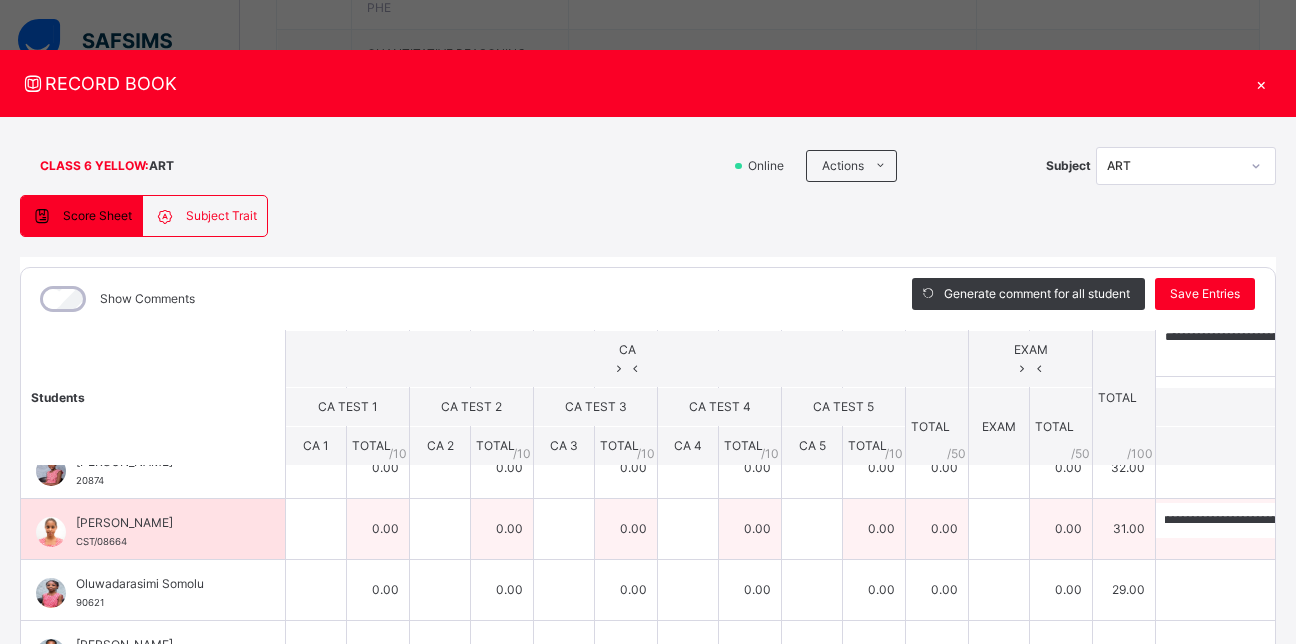 scroll, scrollTop: 0, scrollLeft: 0, axis: both 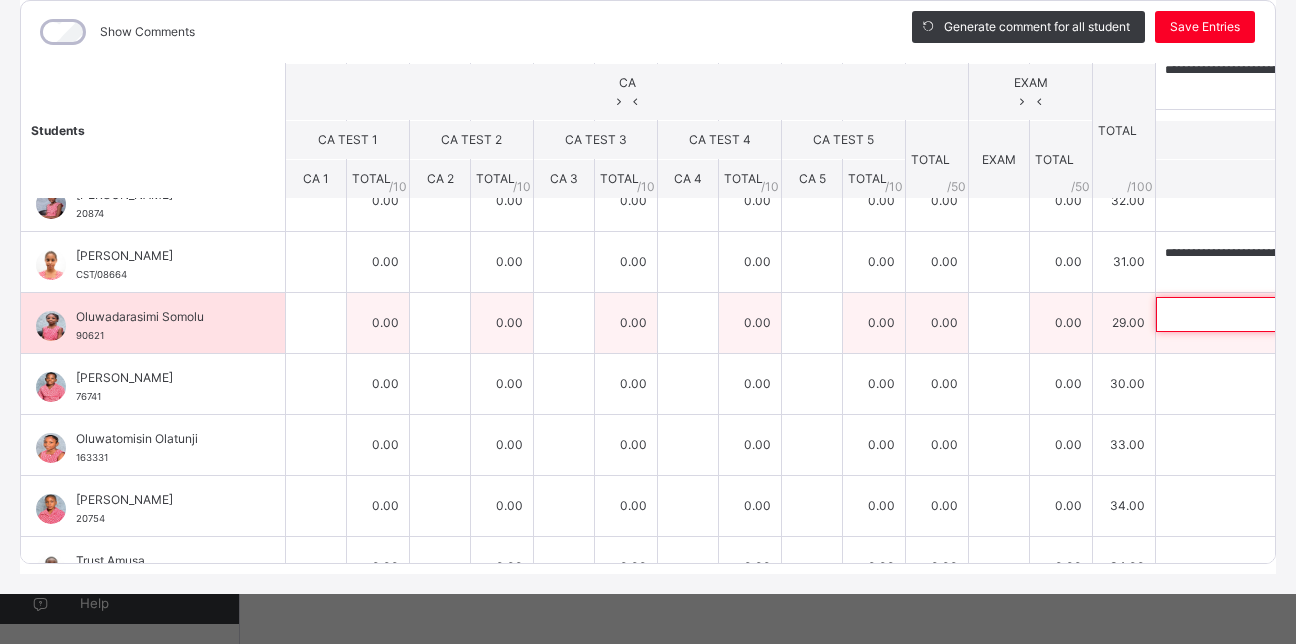 click at bounding box center (1286, 314) 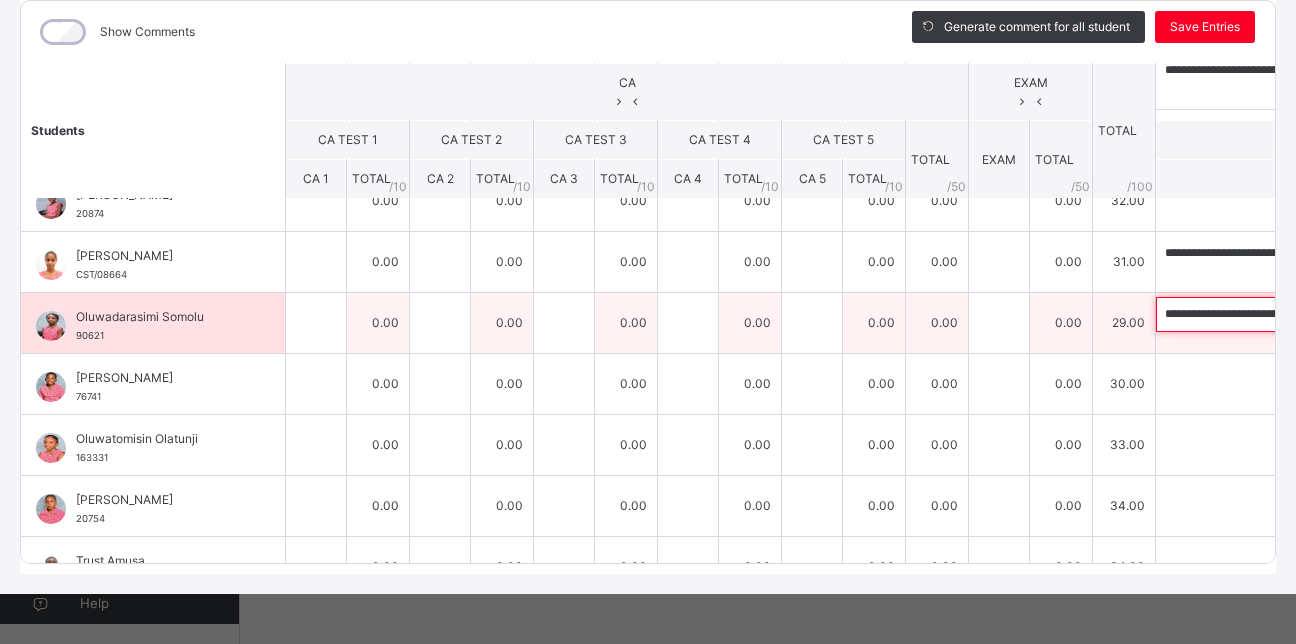 scroll, scrollTop: 0, scrollLeft: 752, axis: horizontal 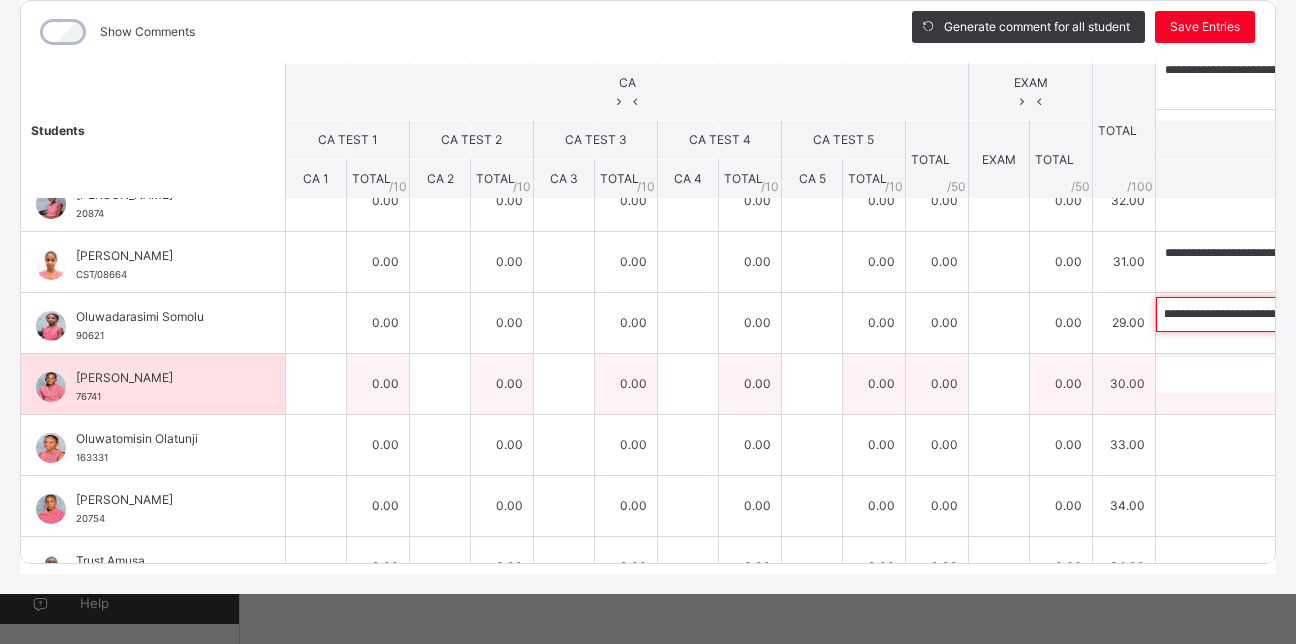 type on "**********" 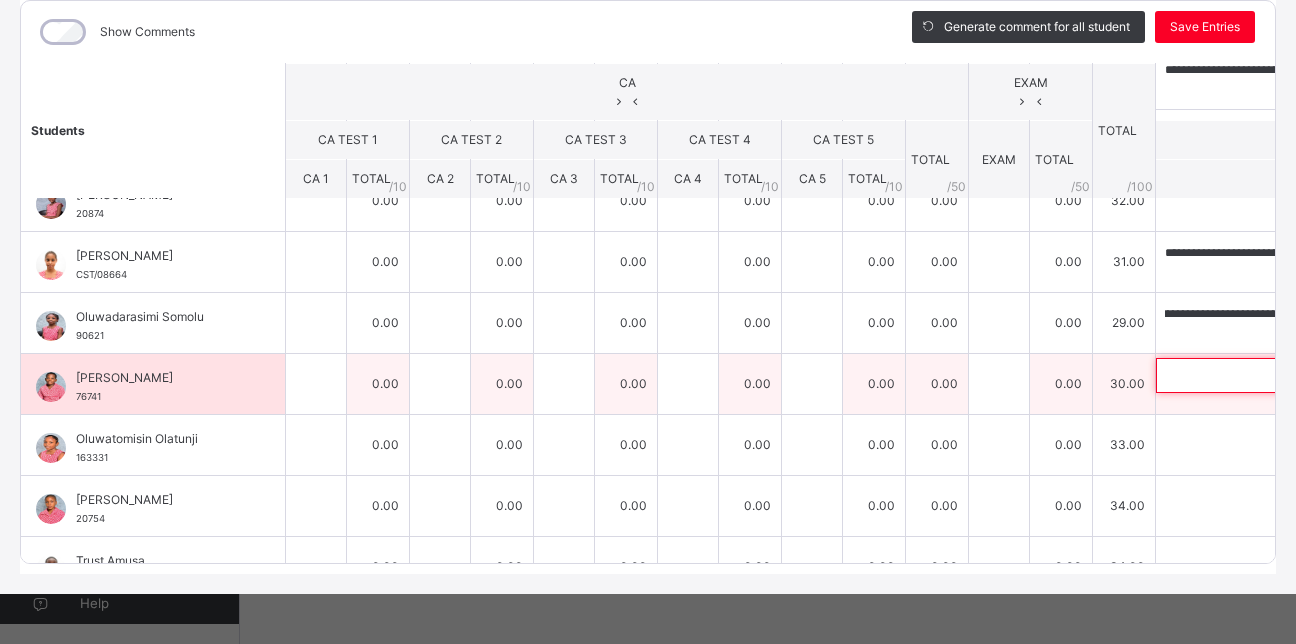 click at bounding box center [1286, 375] 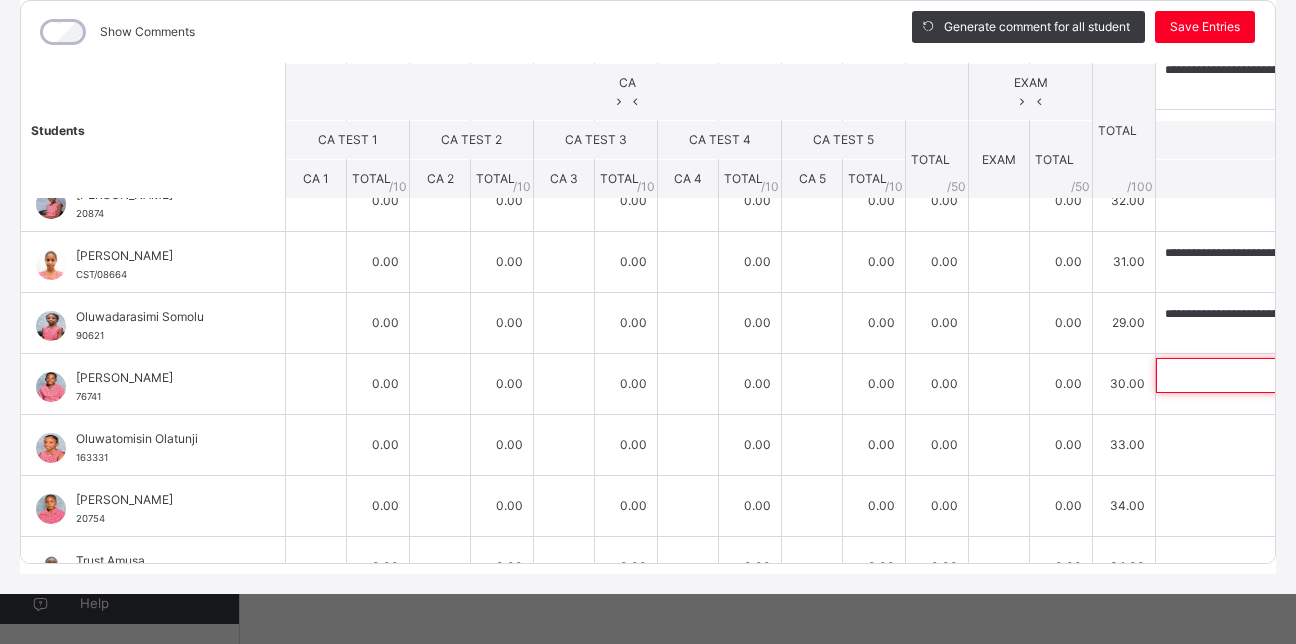 paste on "**********" 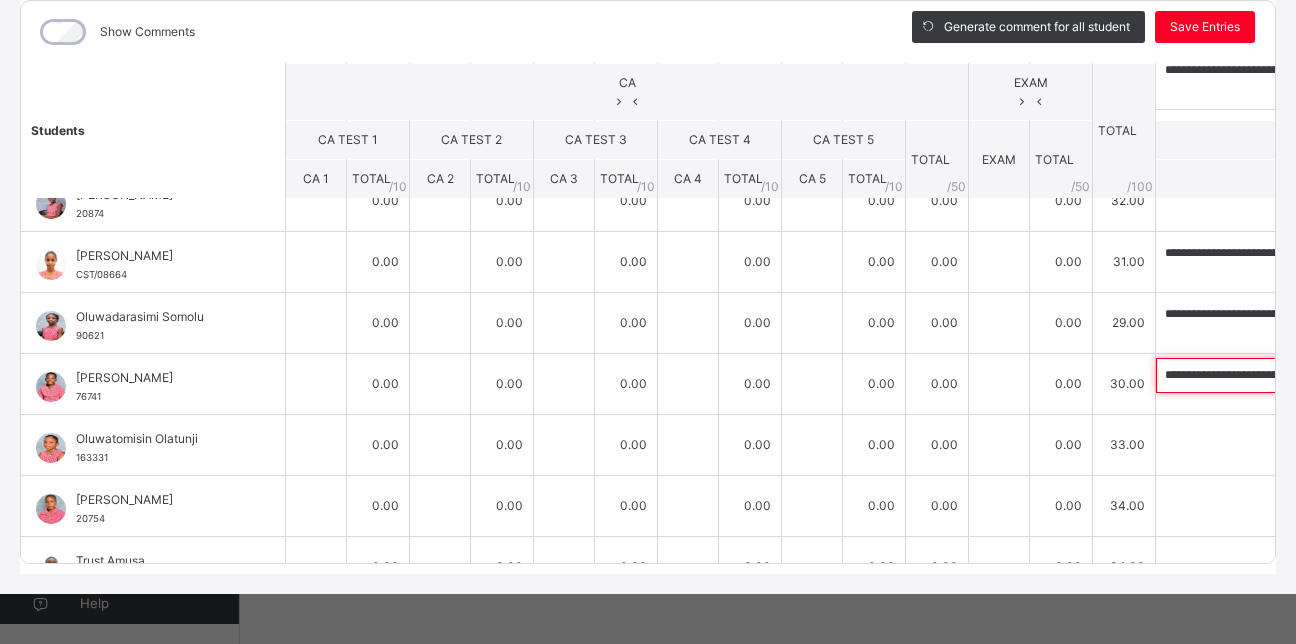 scroll, scrollTop: 0, scrollLeft: 449, axis: horizontal 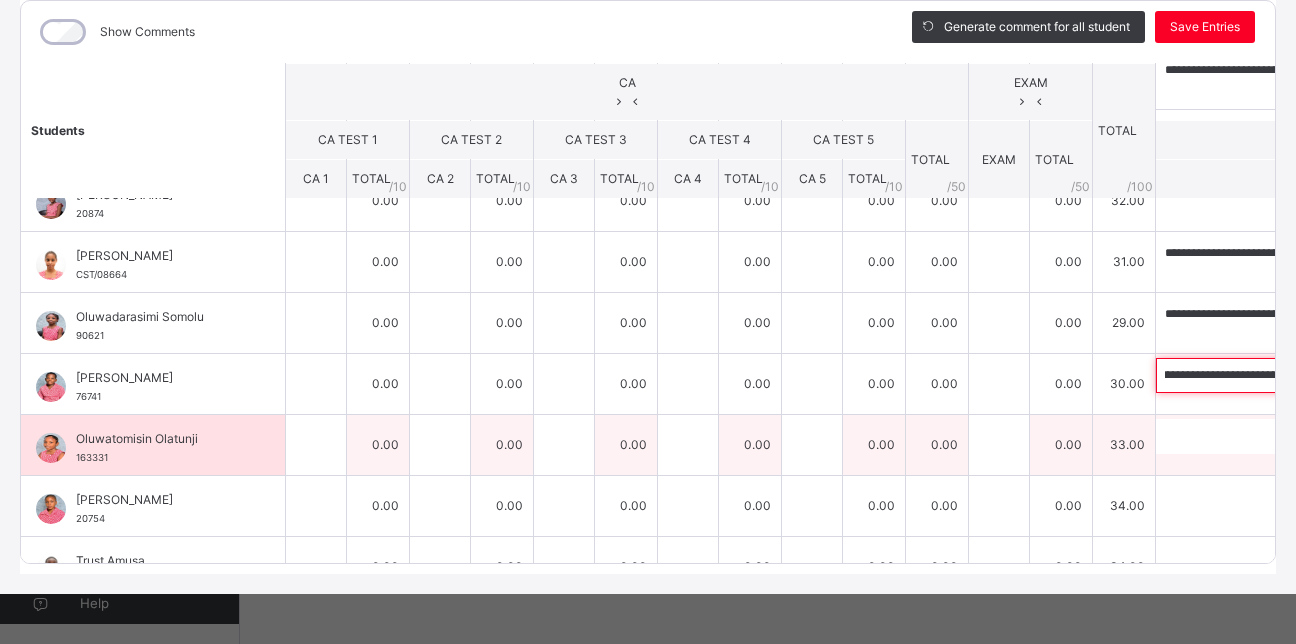type on "**********" 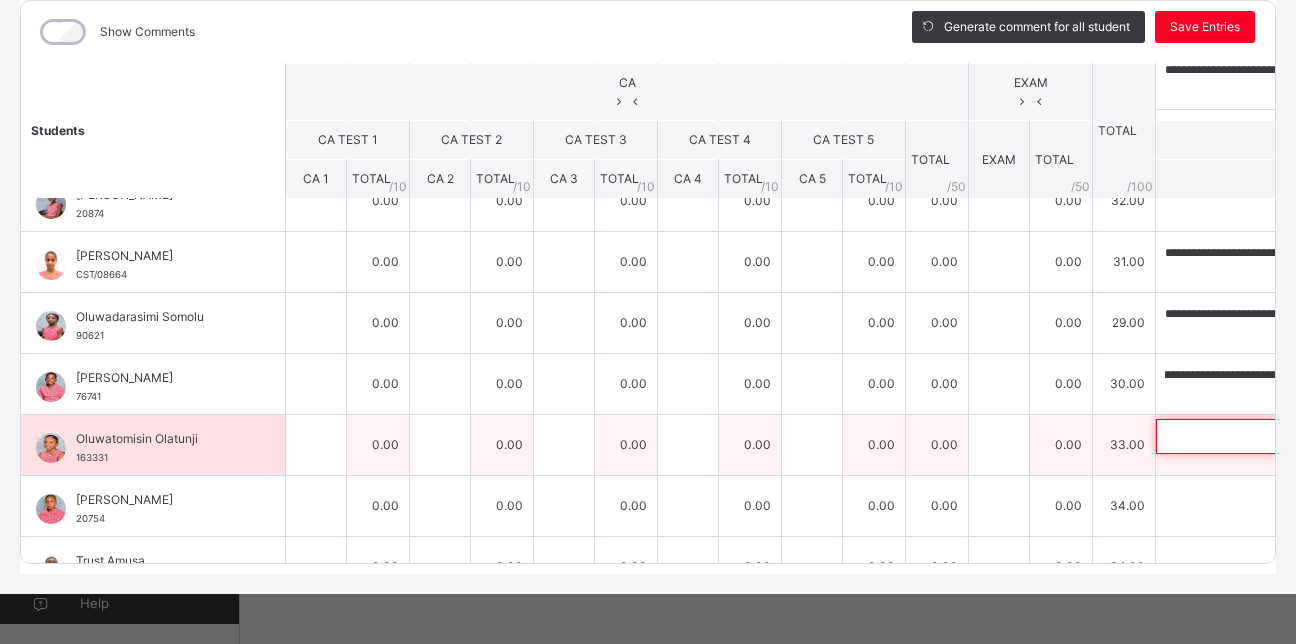 click at bounding box center [1286, 436] 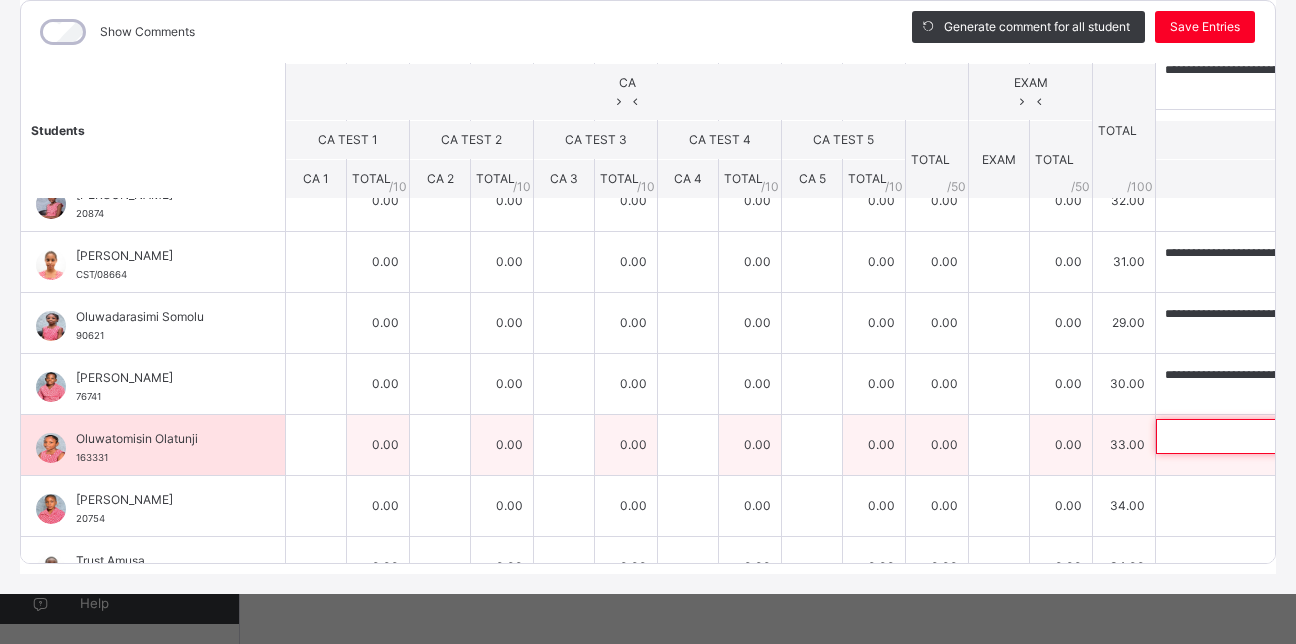 paste on "**********" 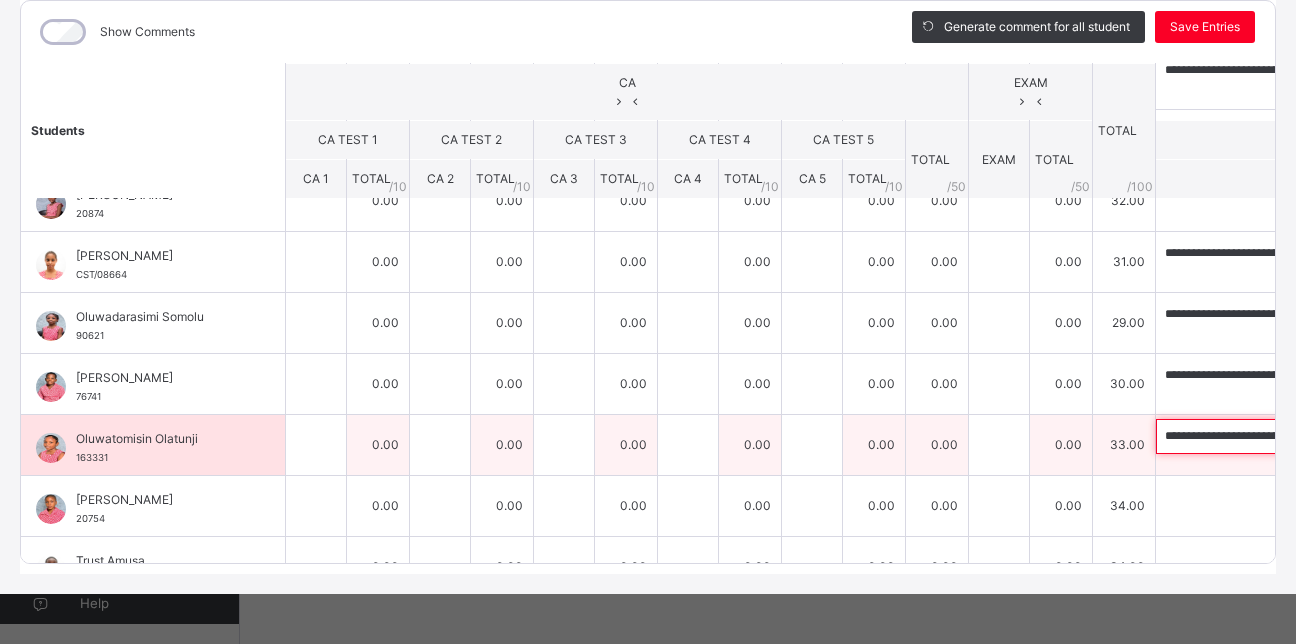 scroll, scrollTop: 0, scrollLeft: 859, axis: horizontal 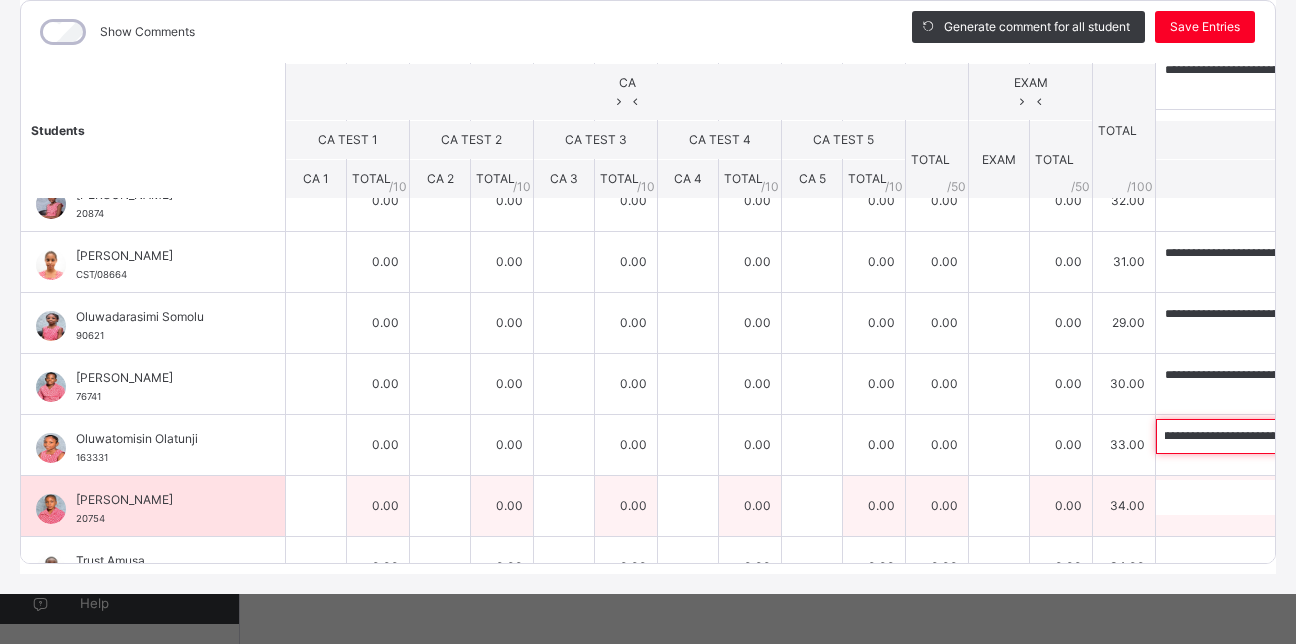 type on "**********" 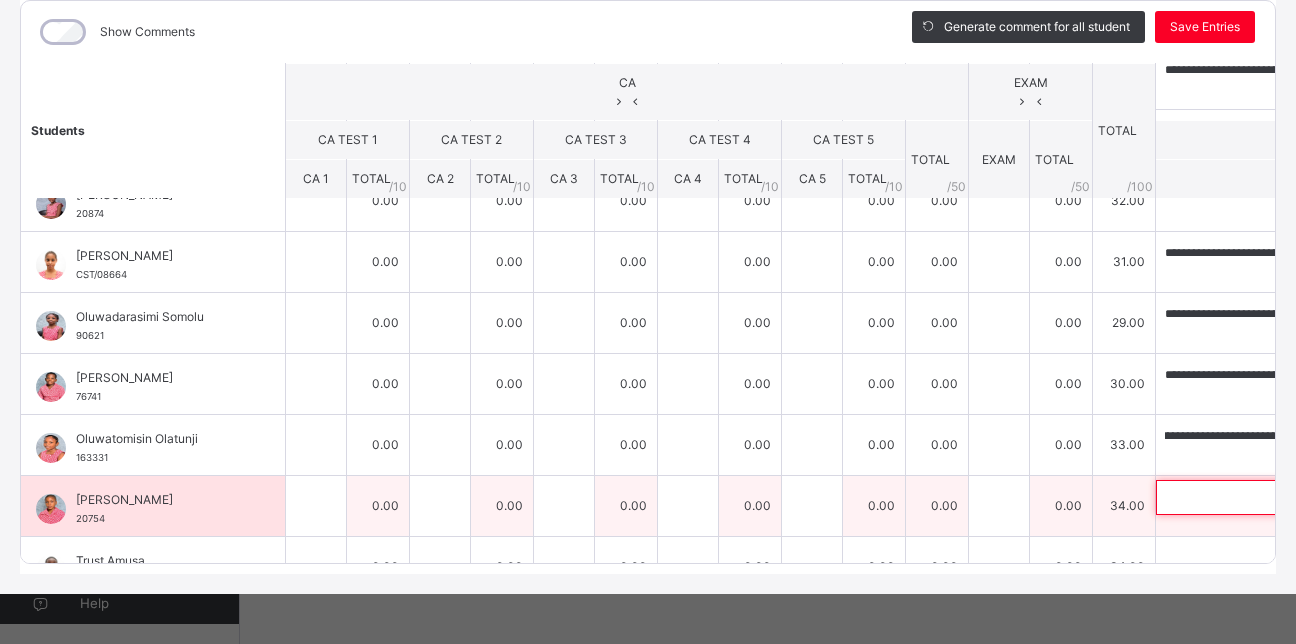 click at bounding box center (1286, 497) 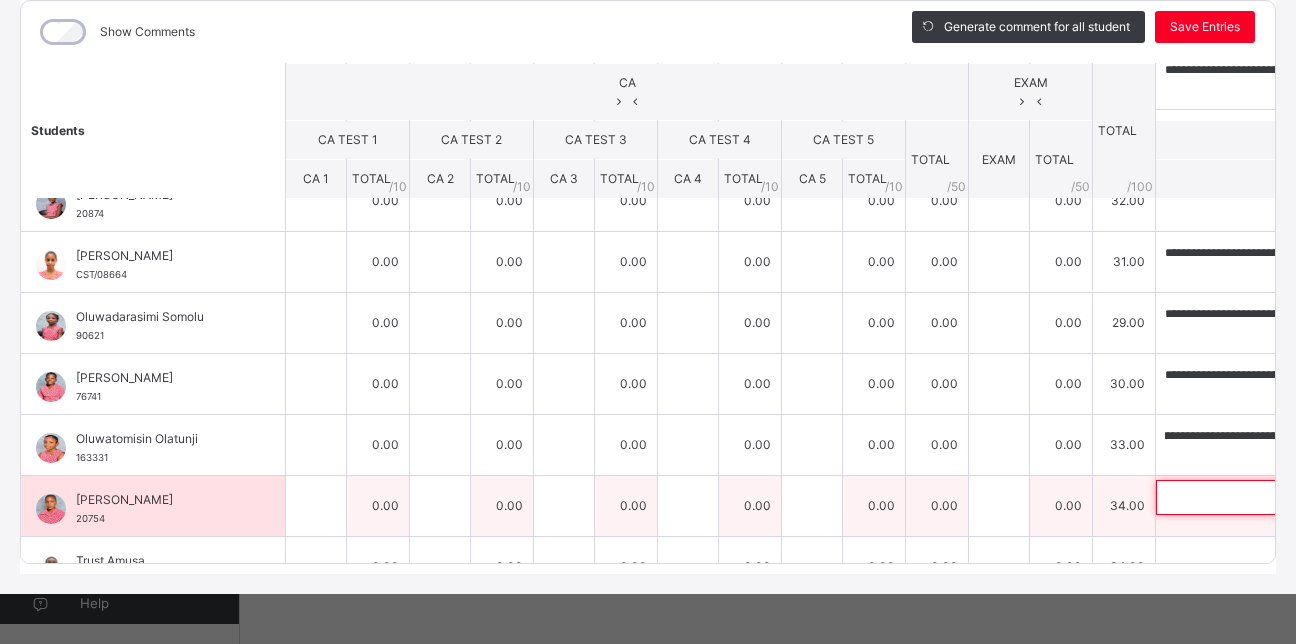 scroll, scrollTop: 0, scrollLeft: 0, axis: both 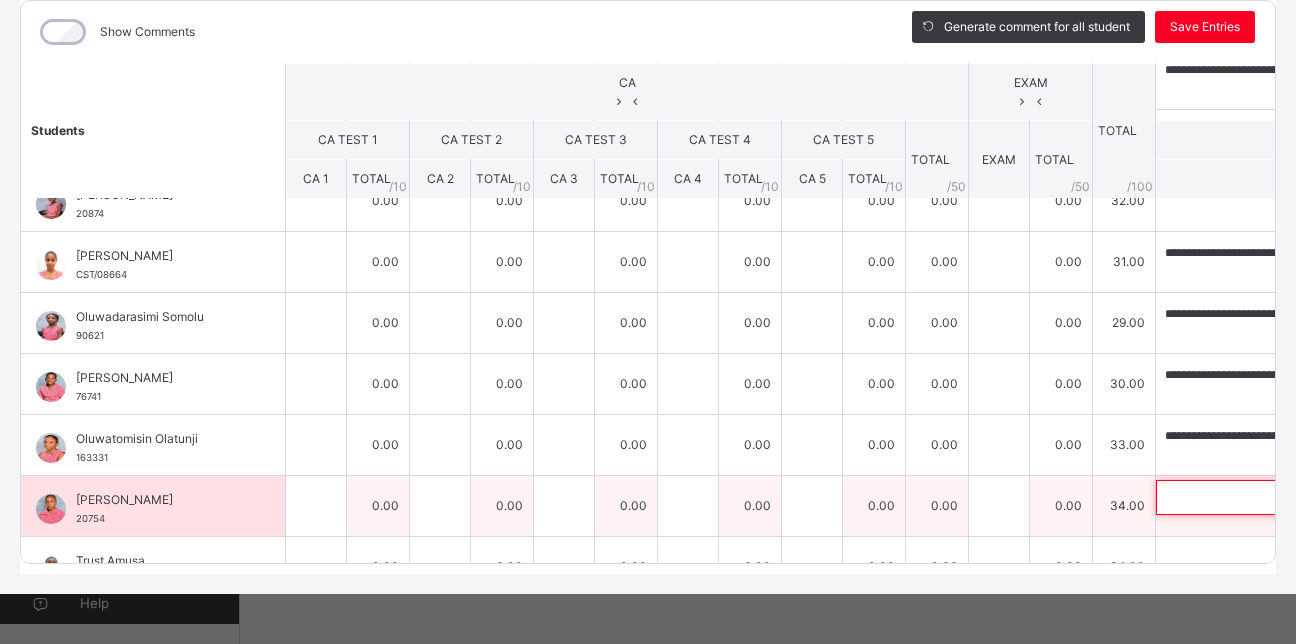click at bounding box center [1286, 497] 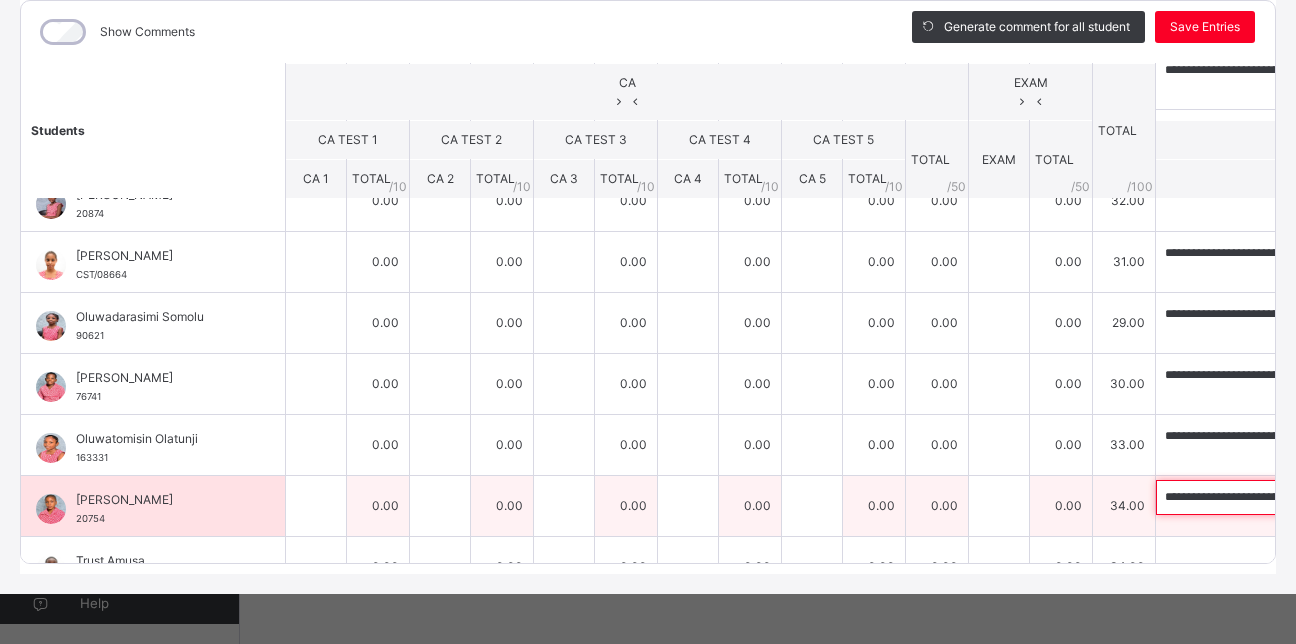 scroll, scrollTop: 0, scrollLeft: 1086, axis: horizontal 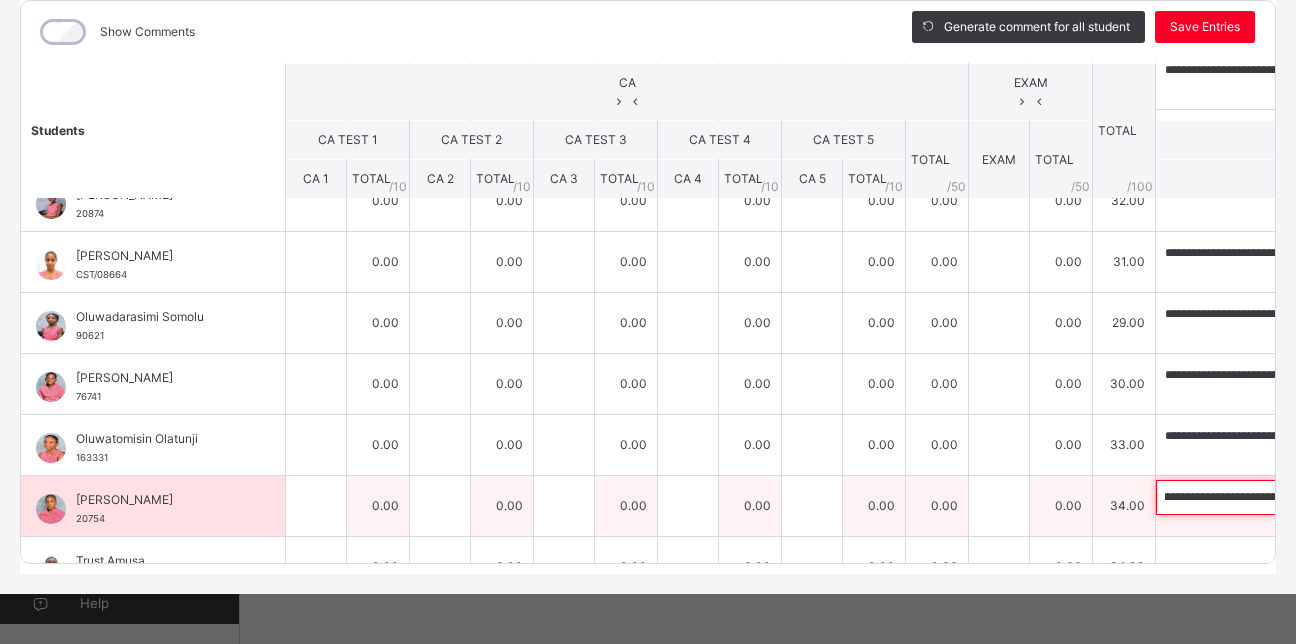 click on "**********" at bounding box center [1286, 497] 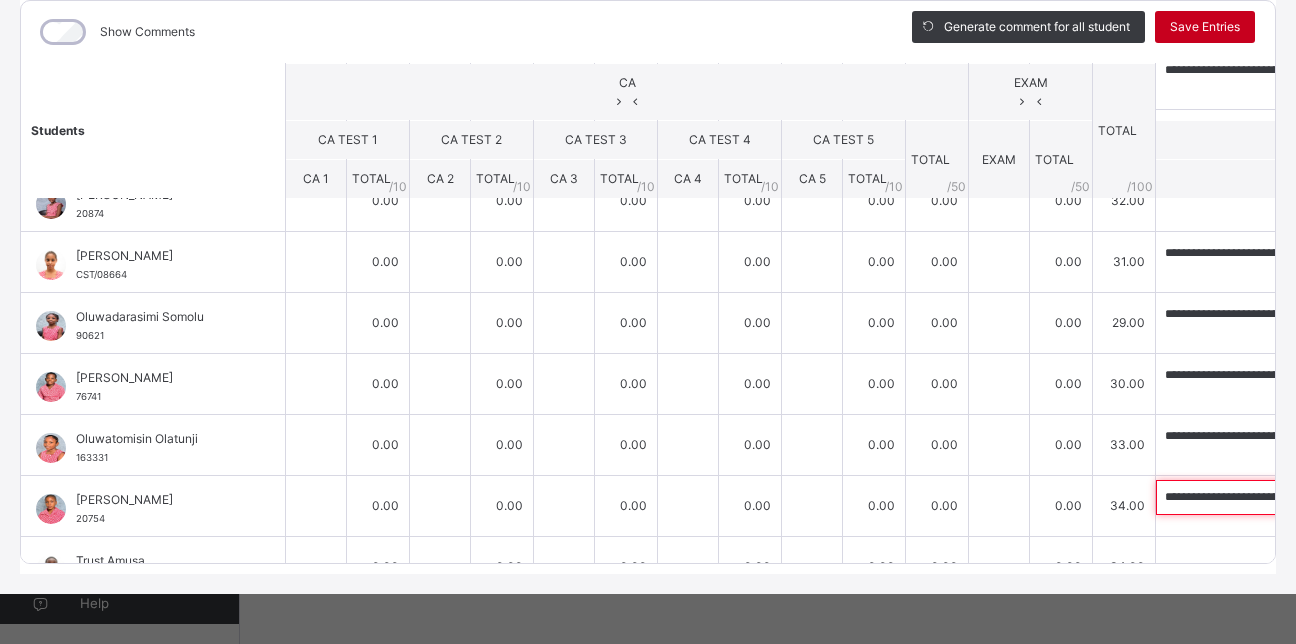 type on "**********" 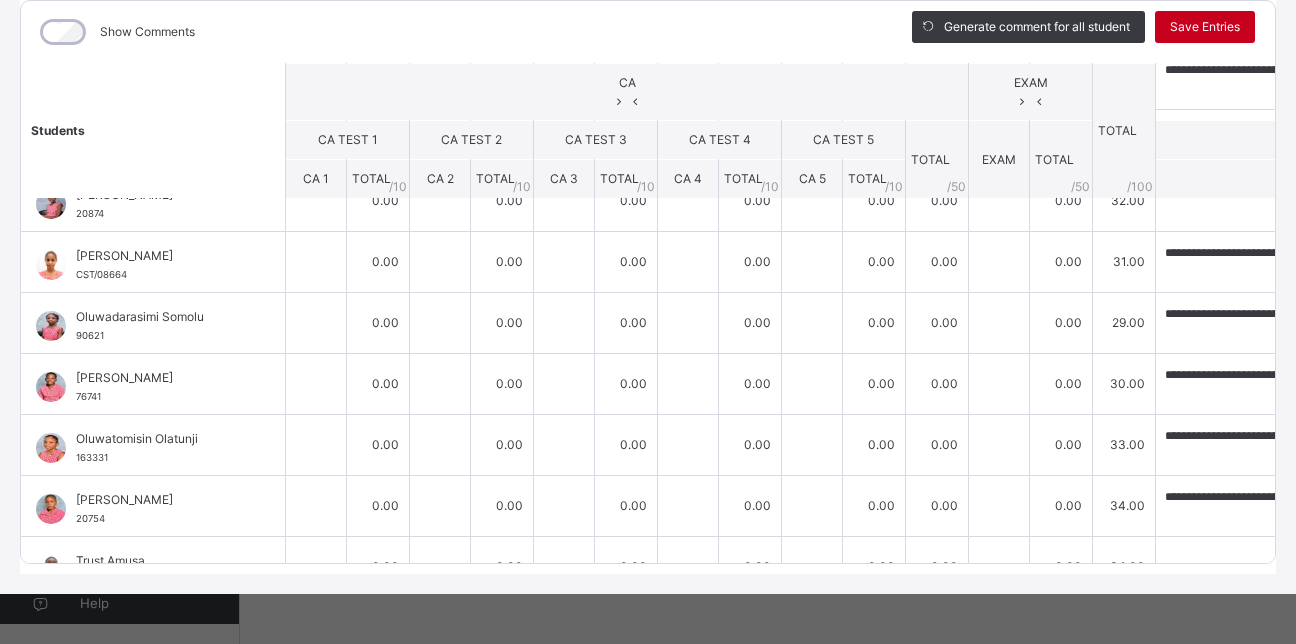 click on "Save Entries" at bounding box center [1205, 27] 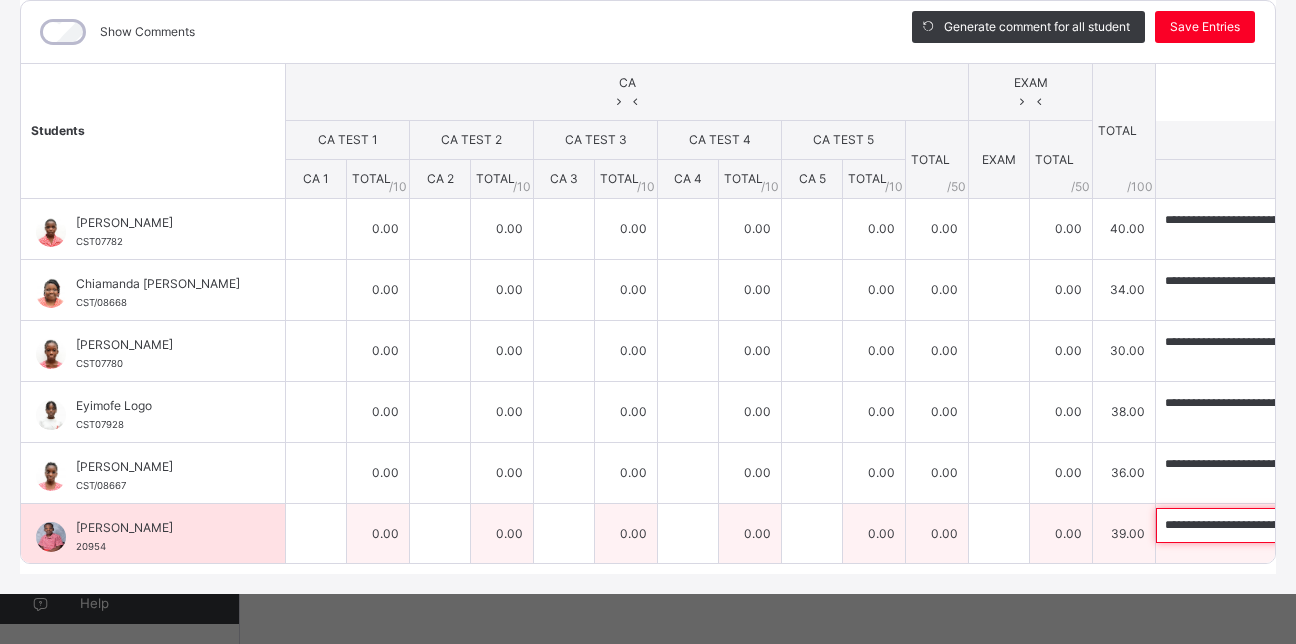 click on "**********" at bounding box center (1286, 525) 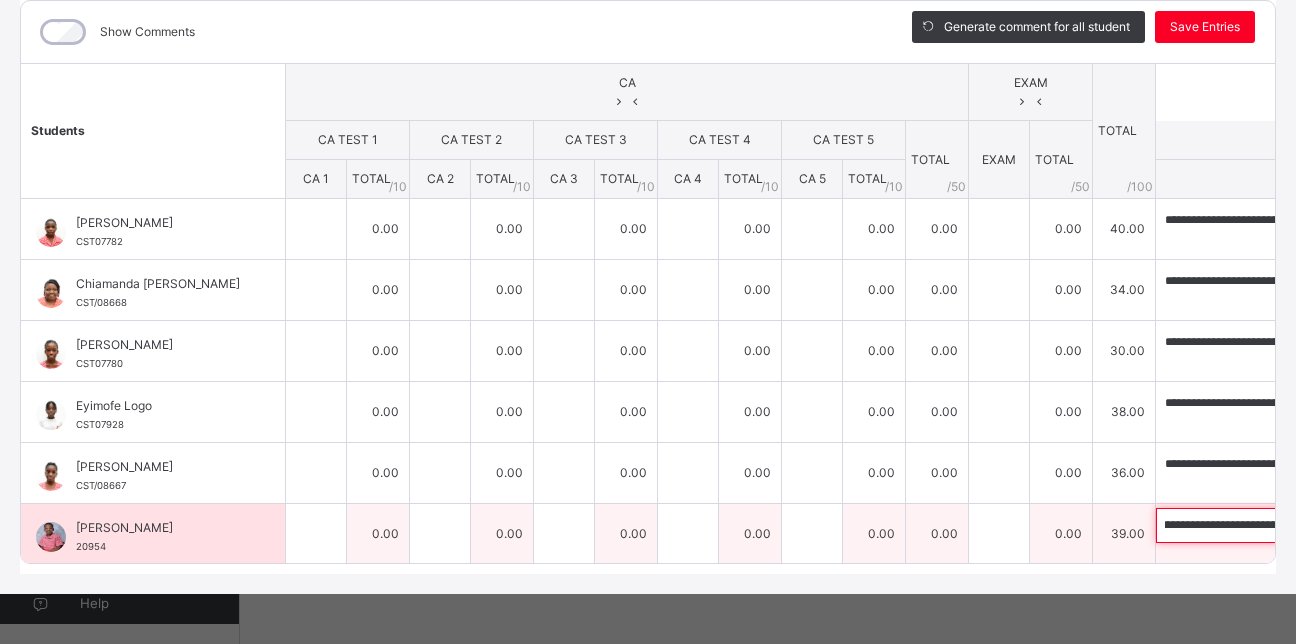 scroll, scrollTop: 0, scrollLeft: 370, axis: horizontal 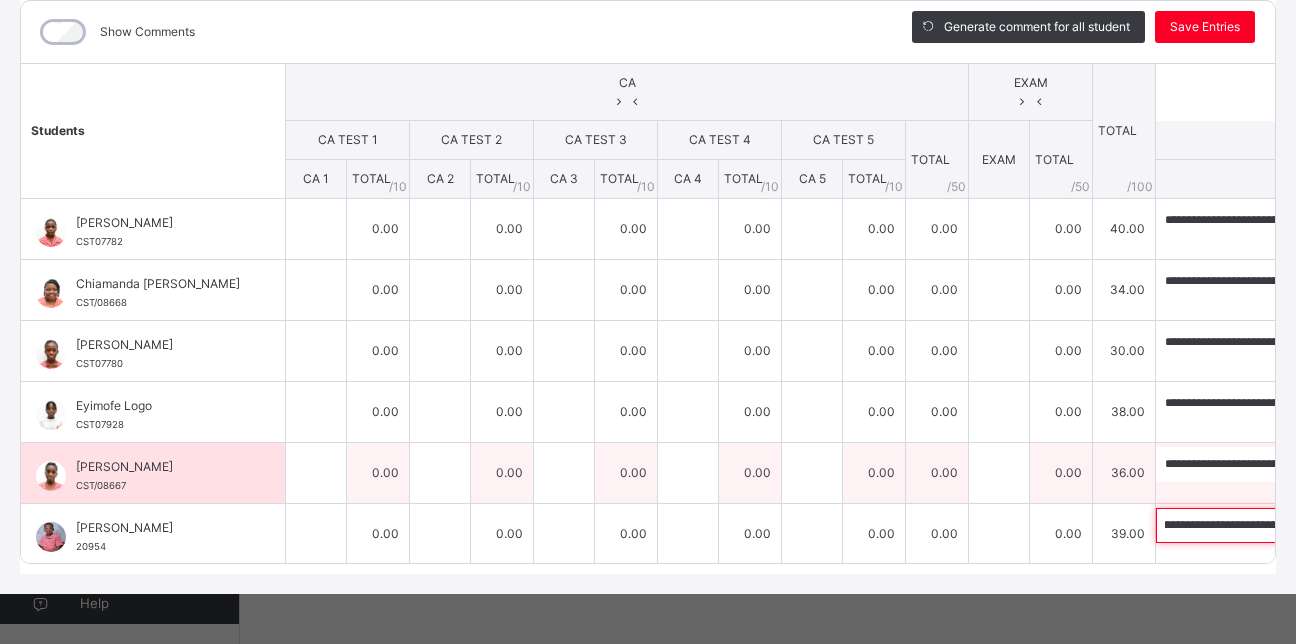 type on "**********" 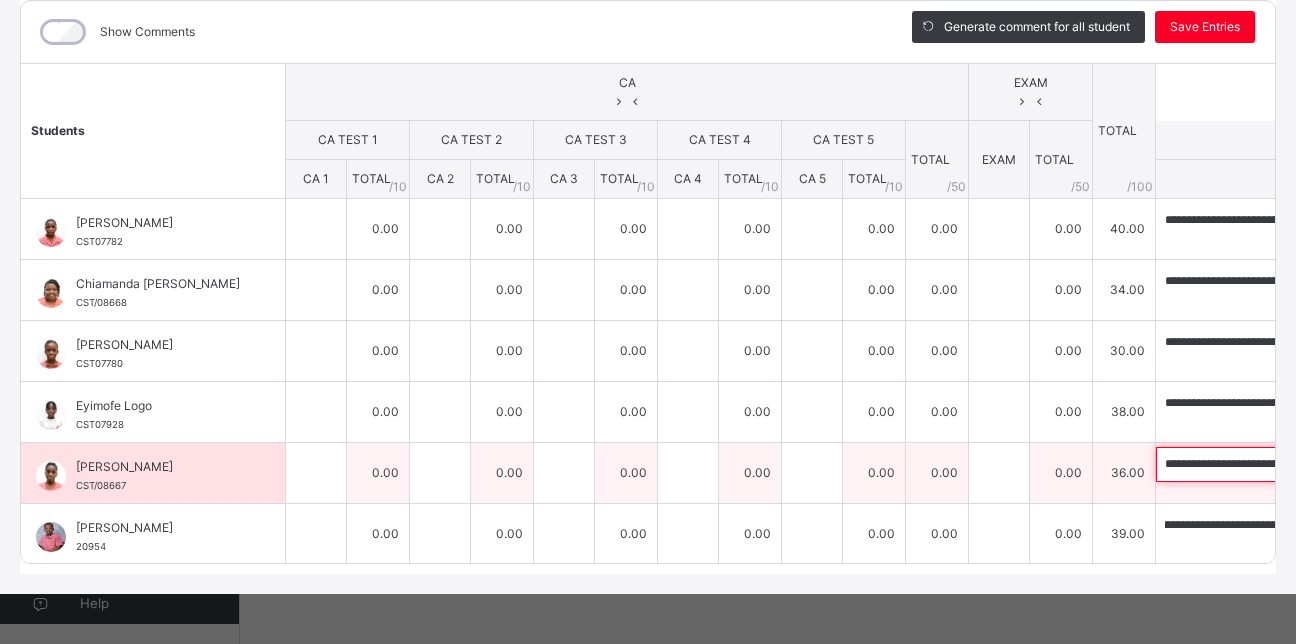 click on "**********" at bounding box center [1286, 464] 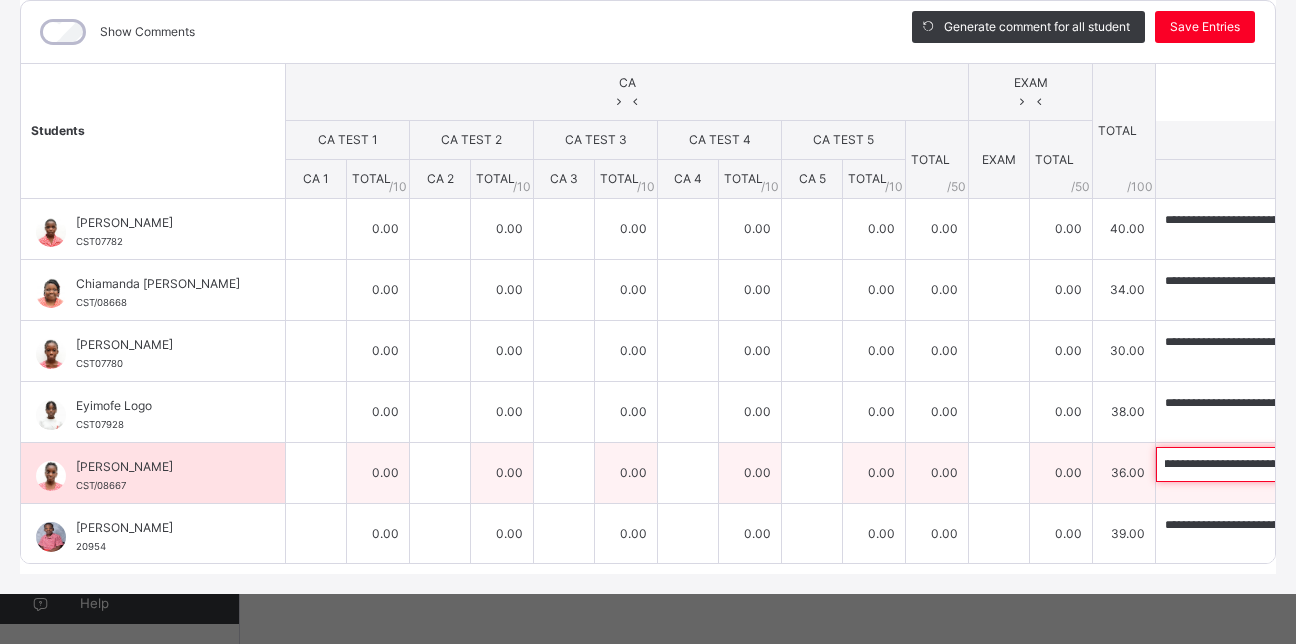 scroll, scrollTop: 0, scrollLeft: 732, axis: horizontal 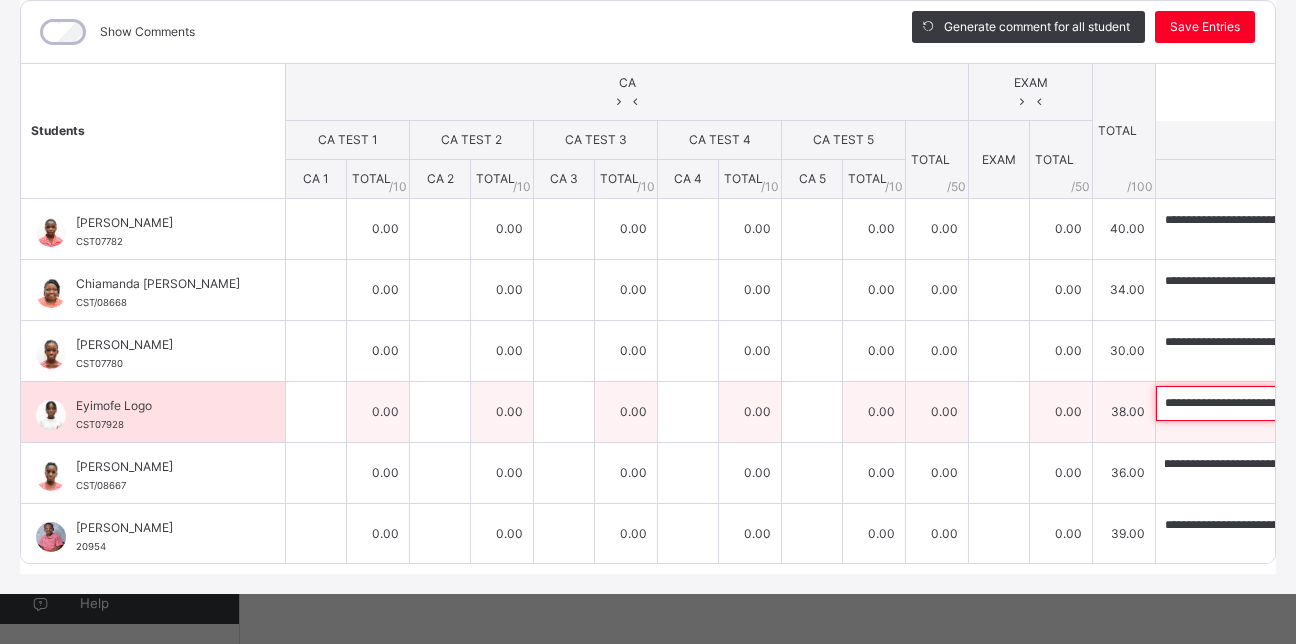 click on "**********" at bounding box center [1286, 403] 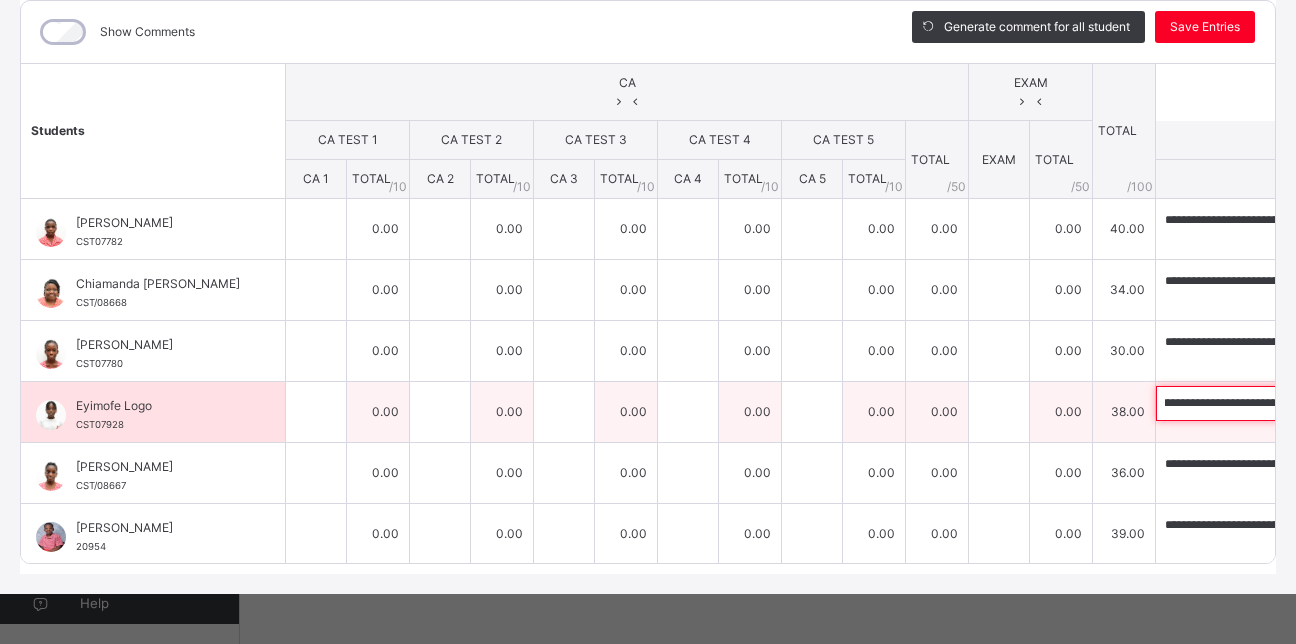 scroll, scrollTop: 0, scrollLeft: 554, axis: horizontal 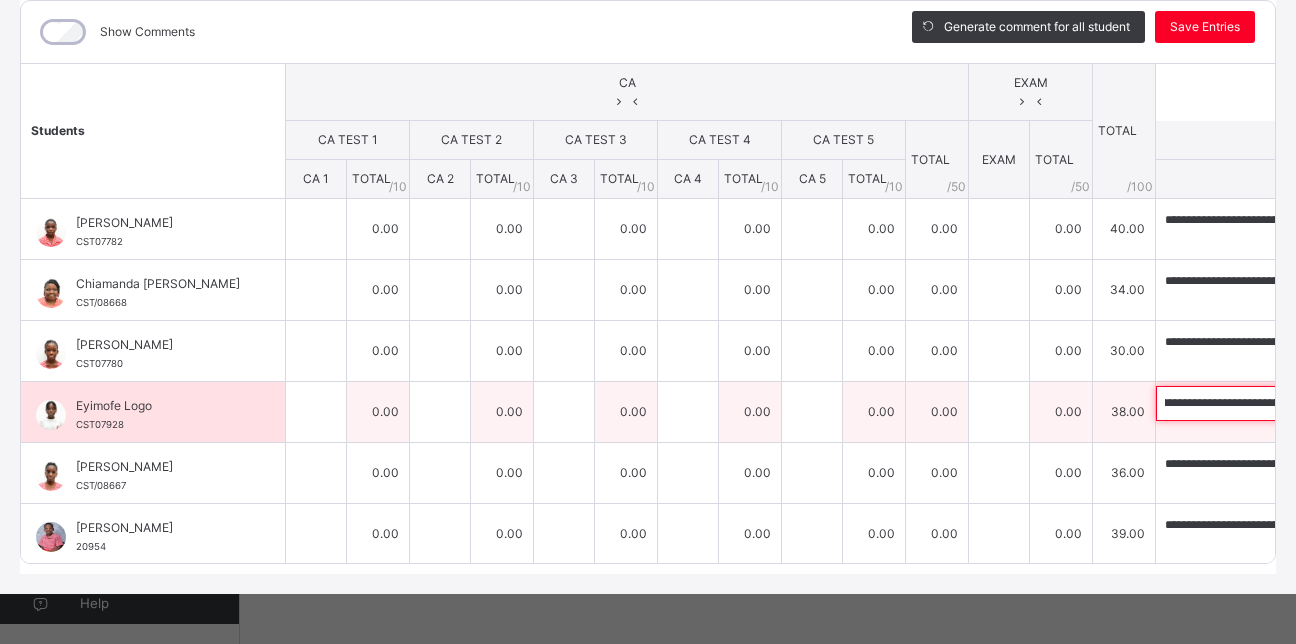 click on "**********" at bounding box center (1286, 403) 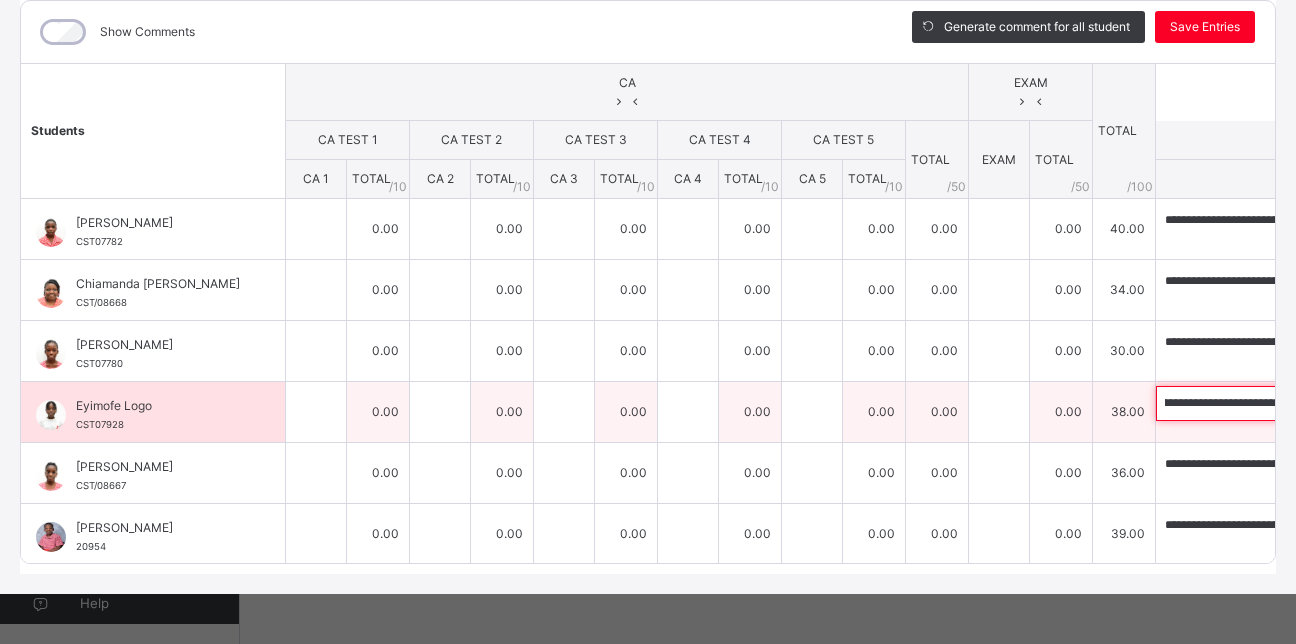 scroll, scrollTop: 0, scrollLeft: 492, axis: horizontal 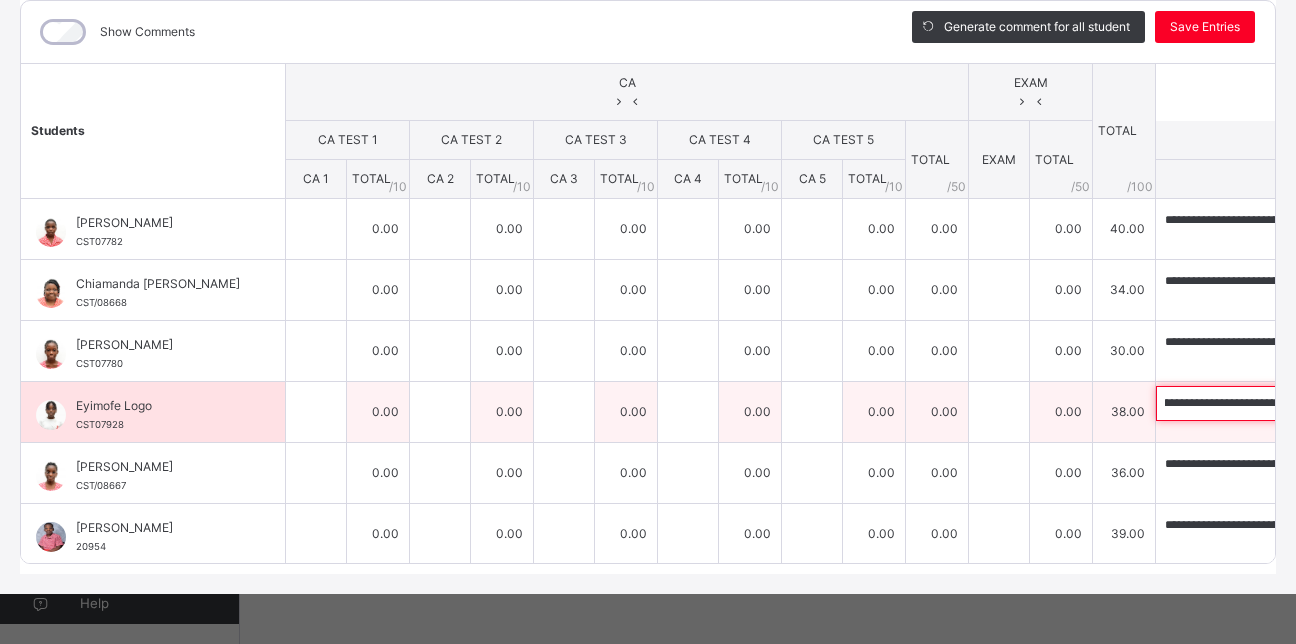 click on "**********" at bounding box center (1286, 403) 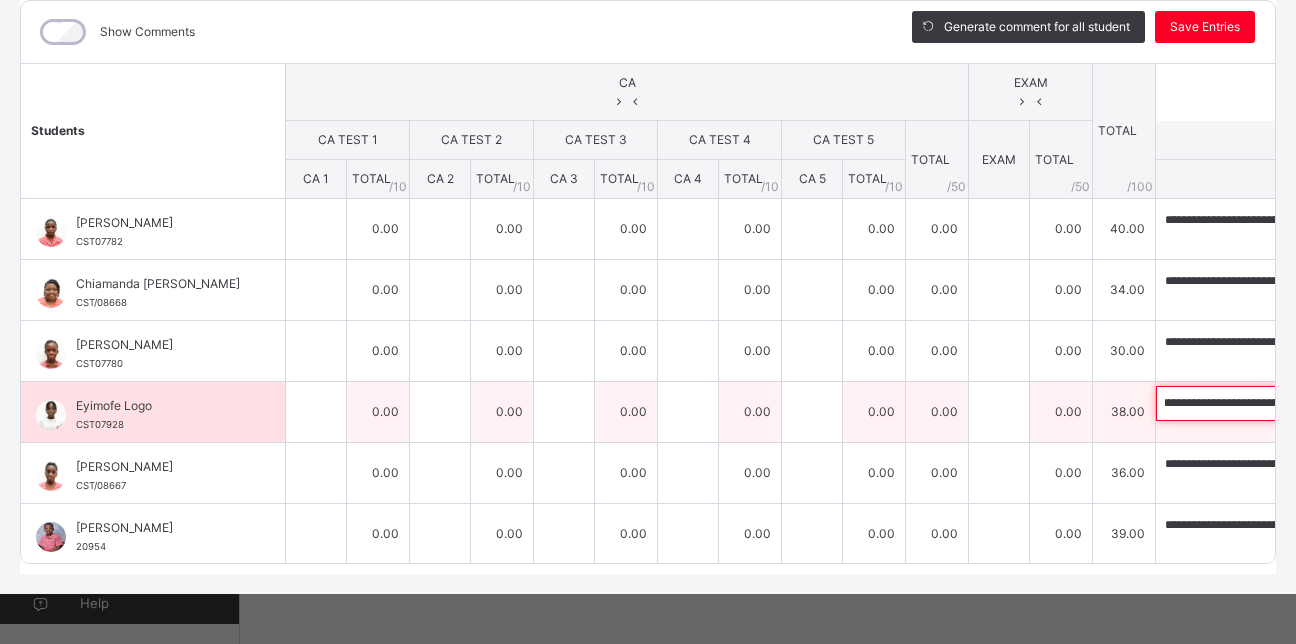 scroll, scrollTop: 0, scrollLeft: 558, axis: horizontal 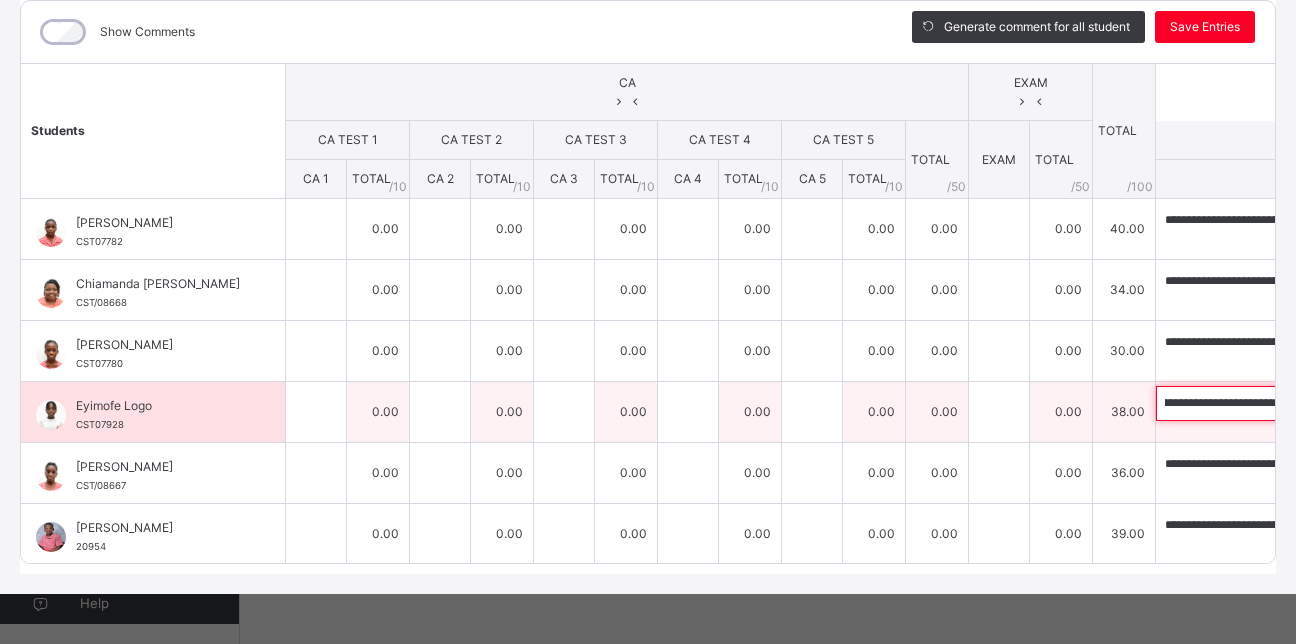 click on "**********" at bounding box center [1286, 403] 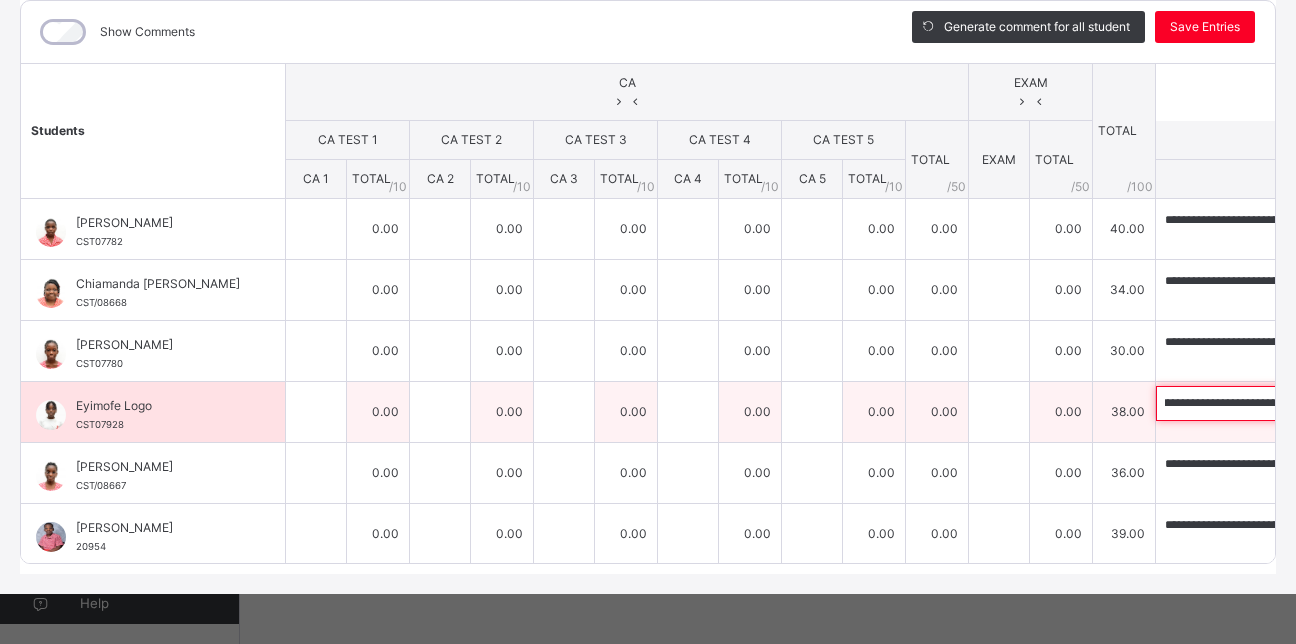 scroll, scrollTop: 0, scrollLeft: 625, axis: horizontal 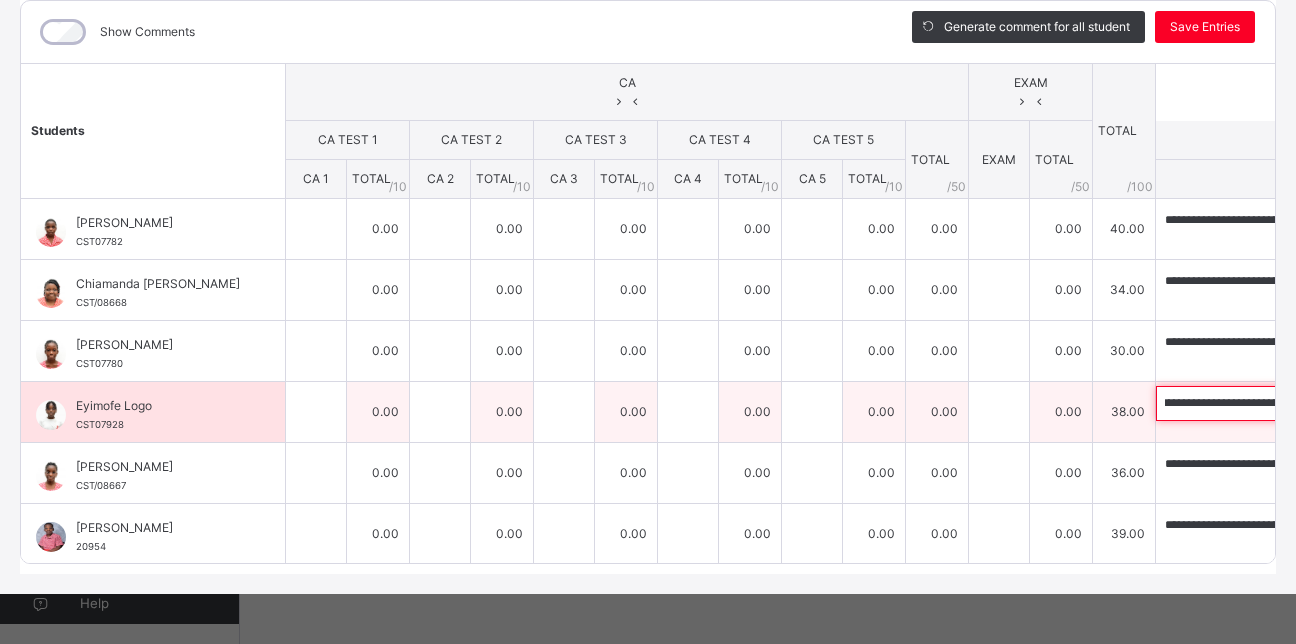 click on "**********" at bounding box center (1286, 403) 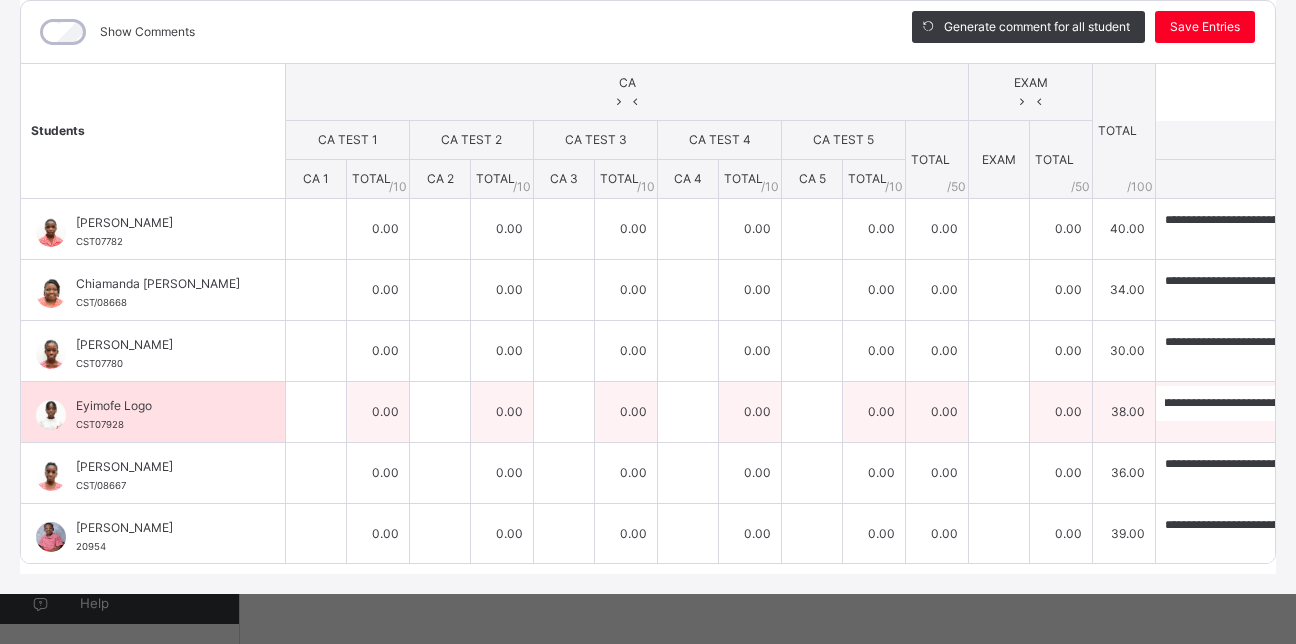 scroll, scrollTop: 0, scrollLeft: 547, axis: horizontal 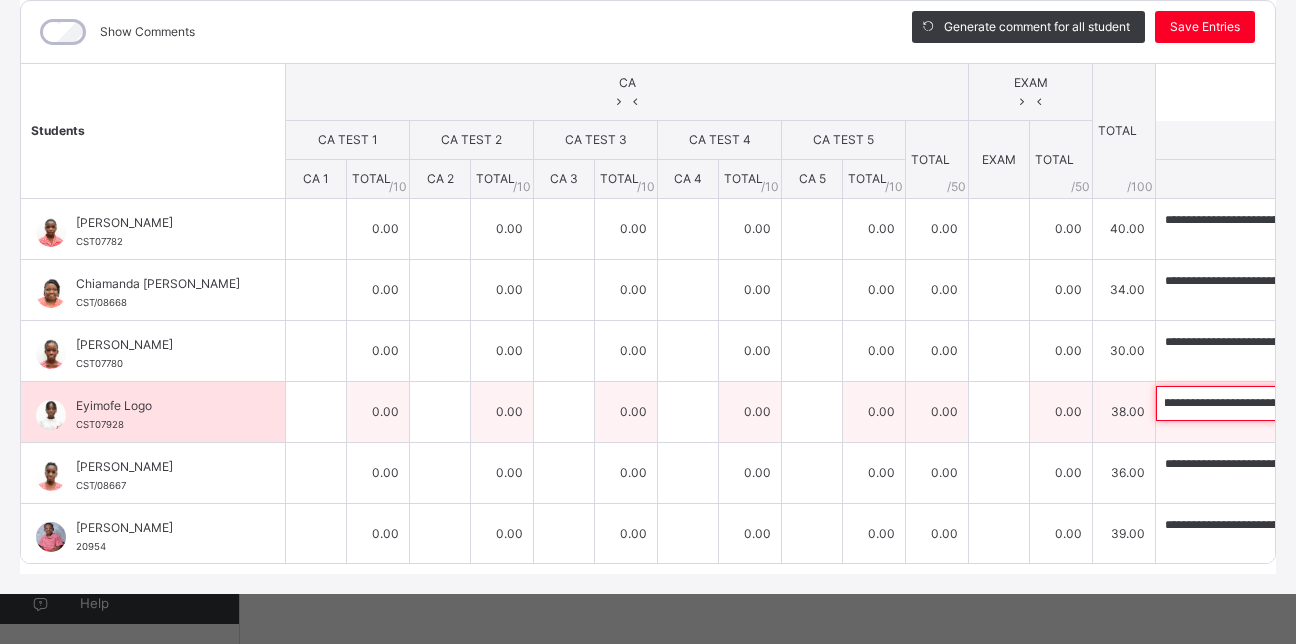 click on "**********" at bounding box center [1286, 403] 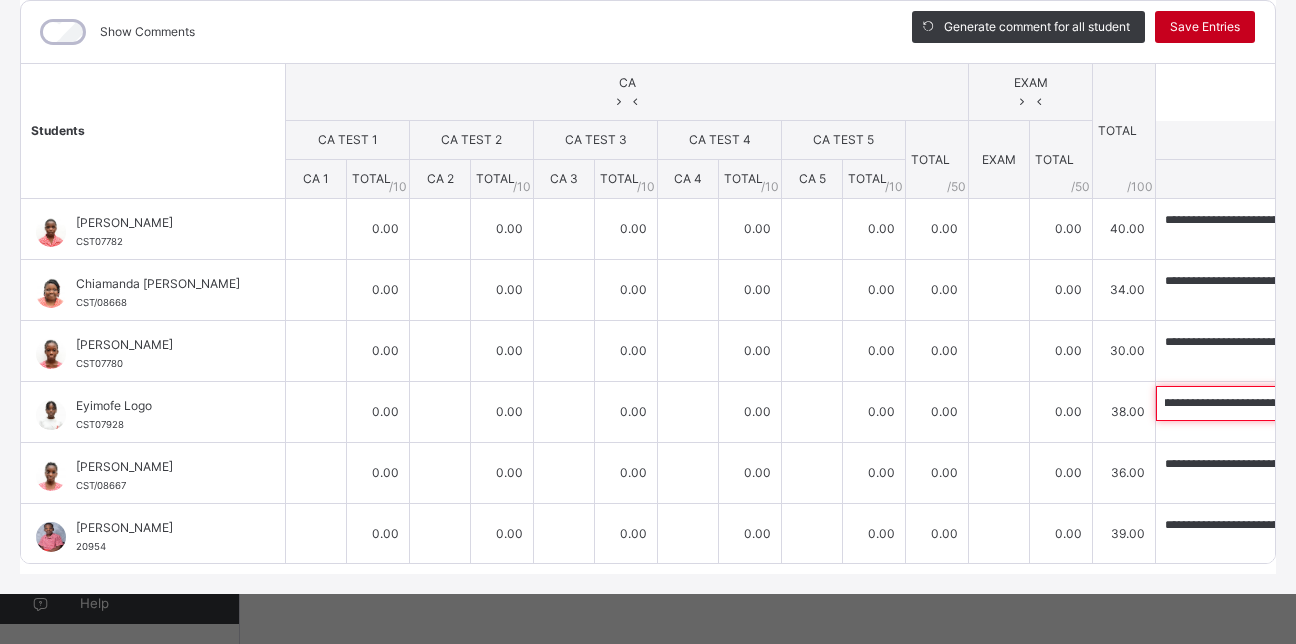 type on "**********" 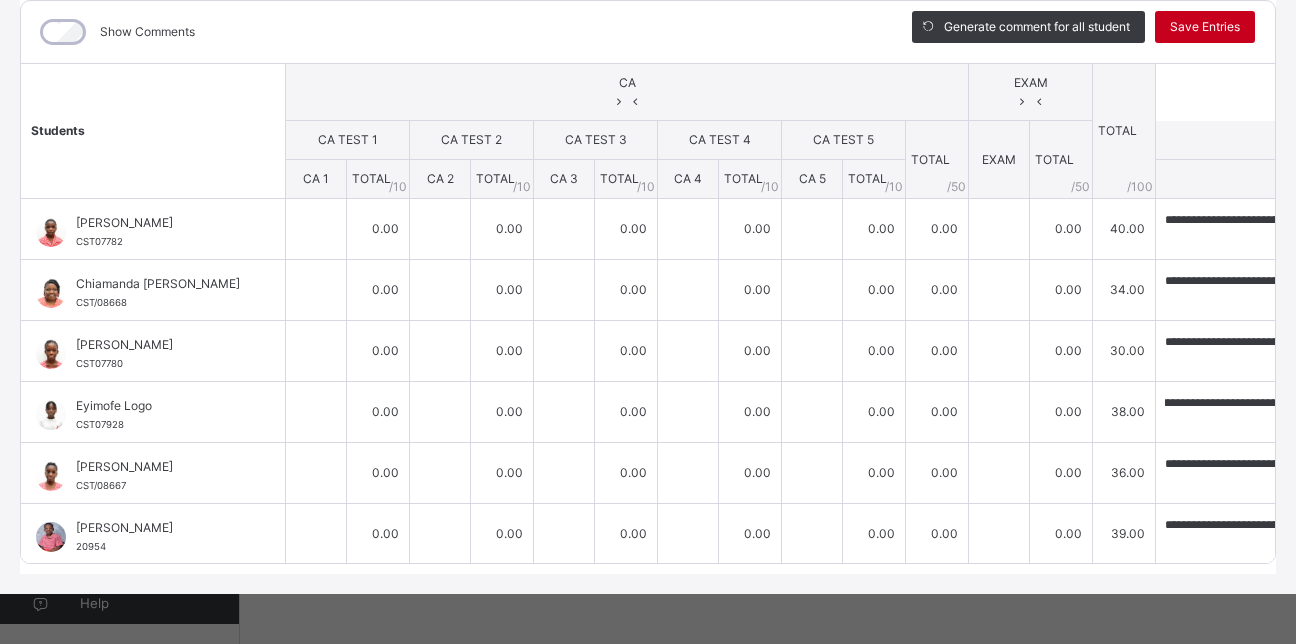 click on "Save Entries" at bounding box center [1205, 27] 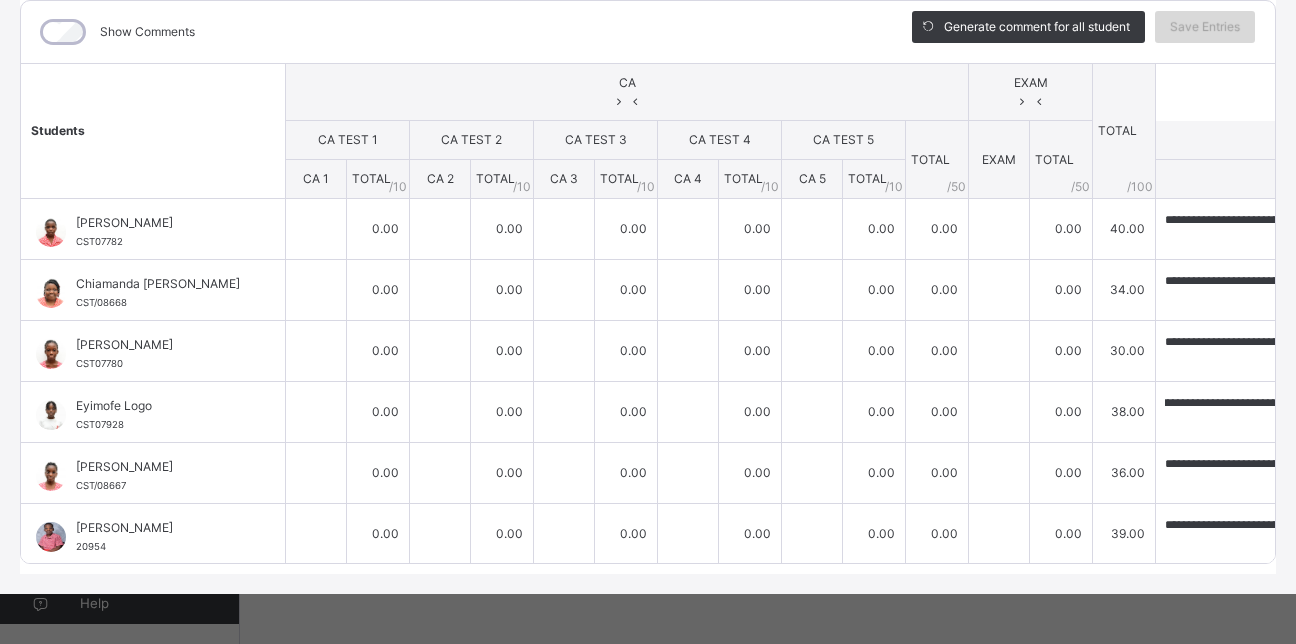 scroll, scrollTop: 0, scrollLeft: 0, axis: both 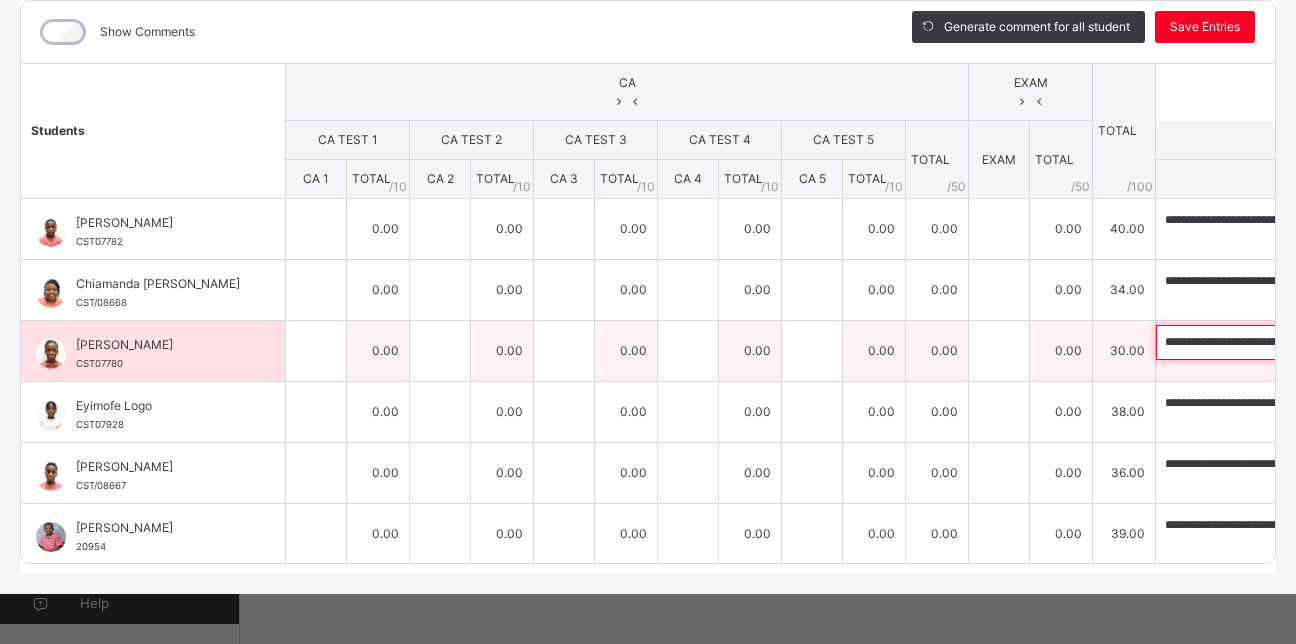 click on "**********" at bounding box center [1286, 342] 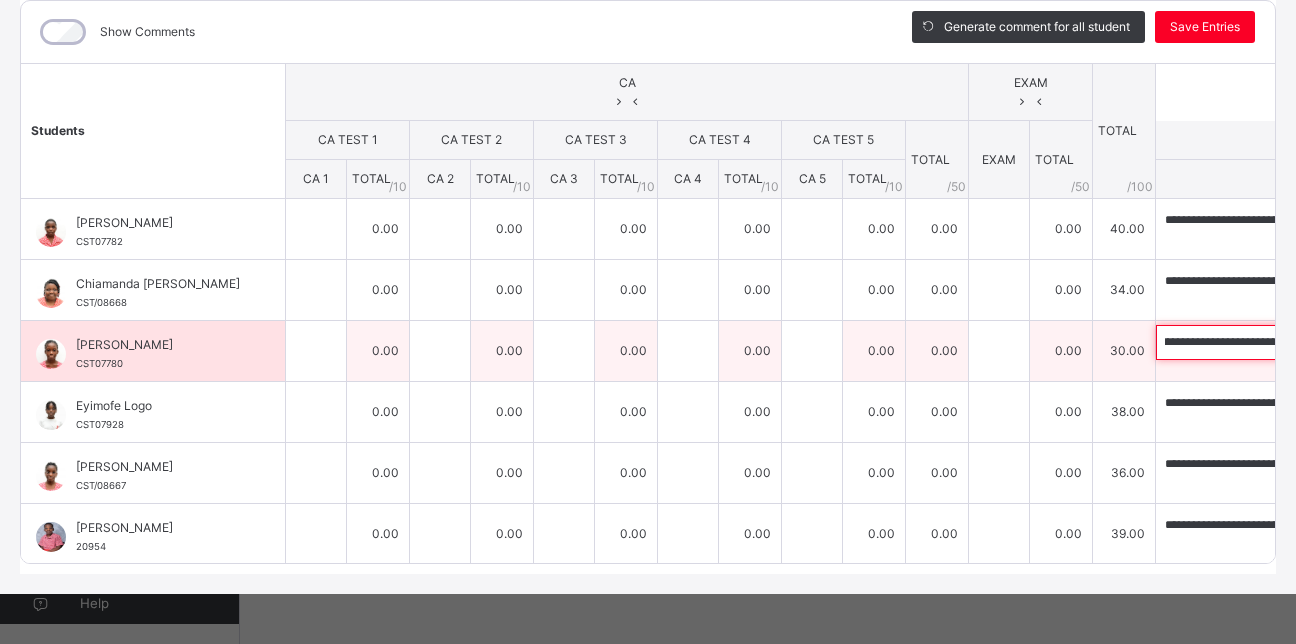 scroll, scrollTop: 0, scrollLeft: 891, axis: horizontal 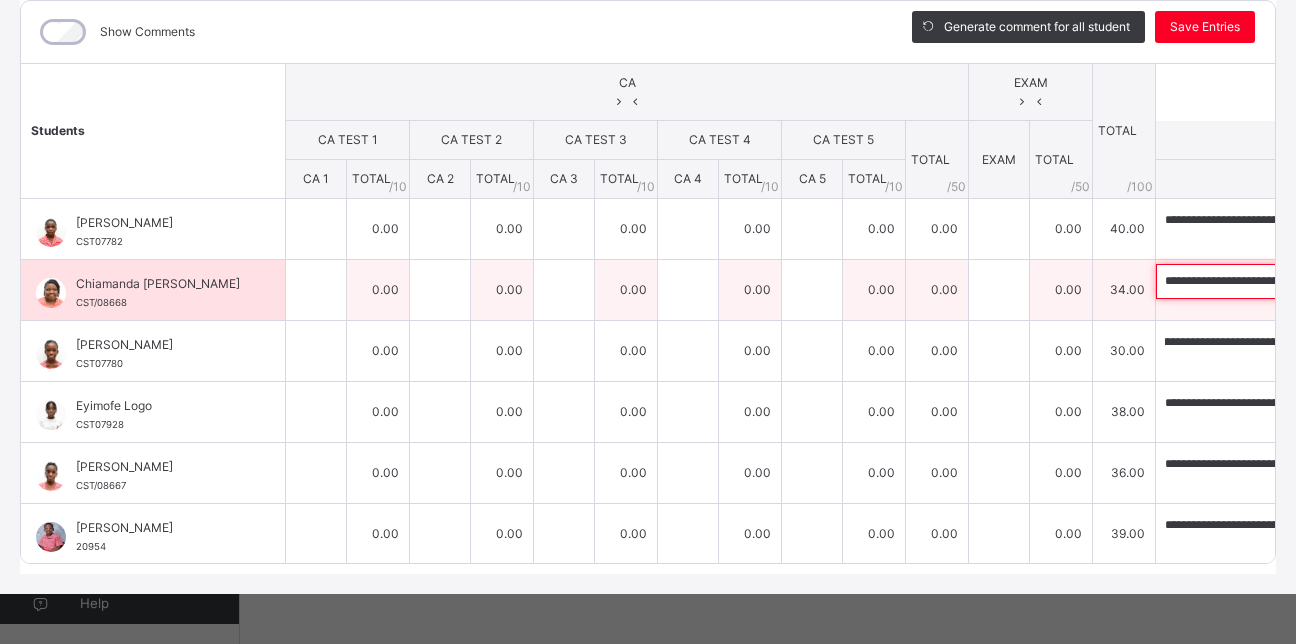 click on "**********" at bounding box center [1286, 281] 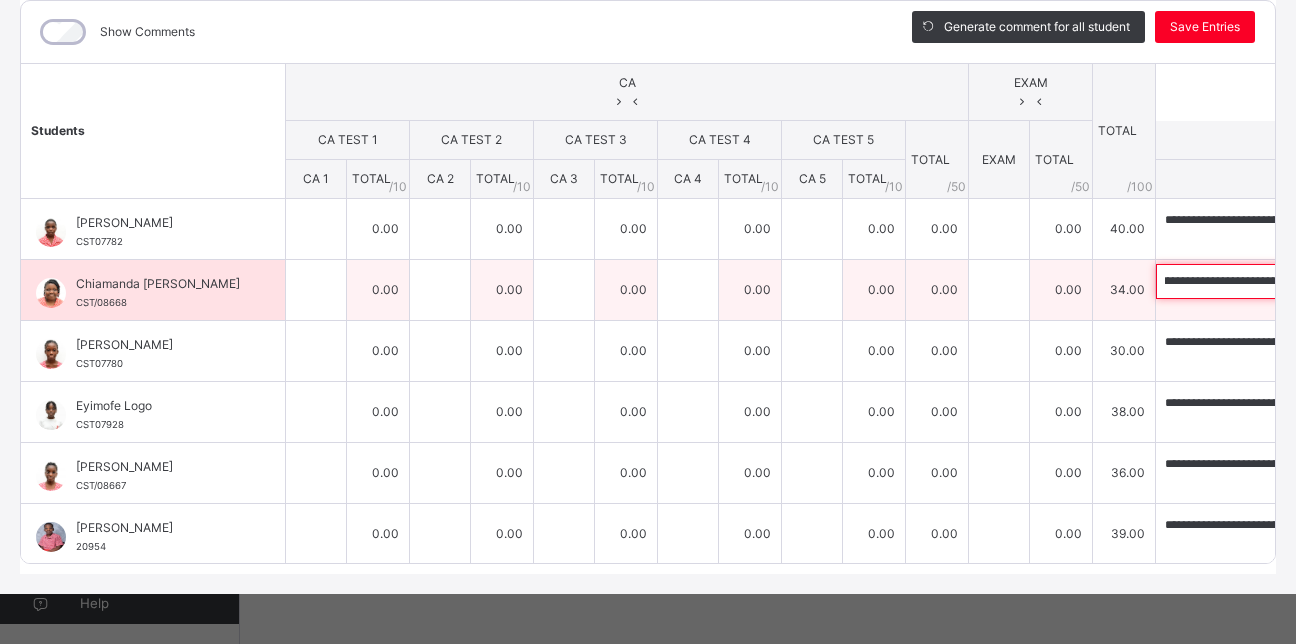 scroll, scrollTop: 0, scrollLeft: 732, axis: horizontal 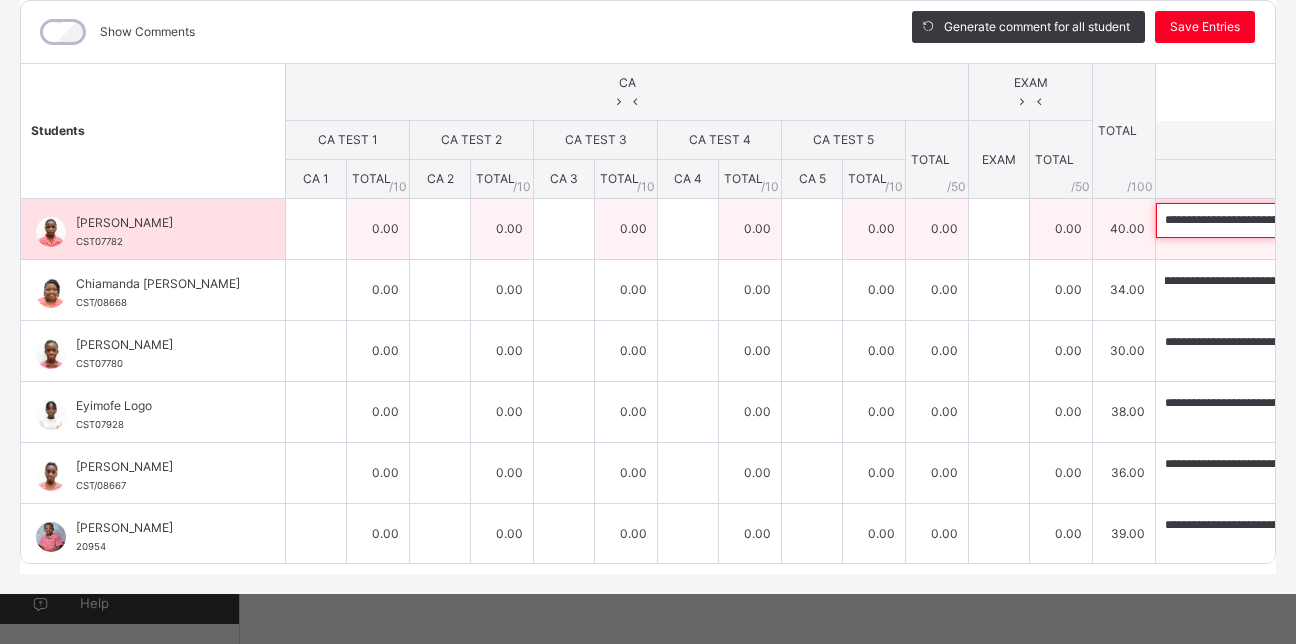 click on "**********" at bounding box center [1286, 220] 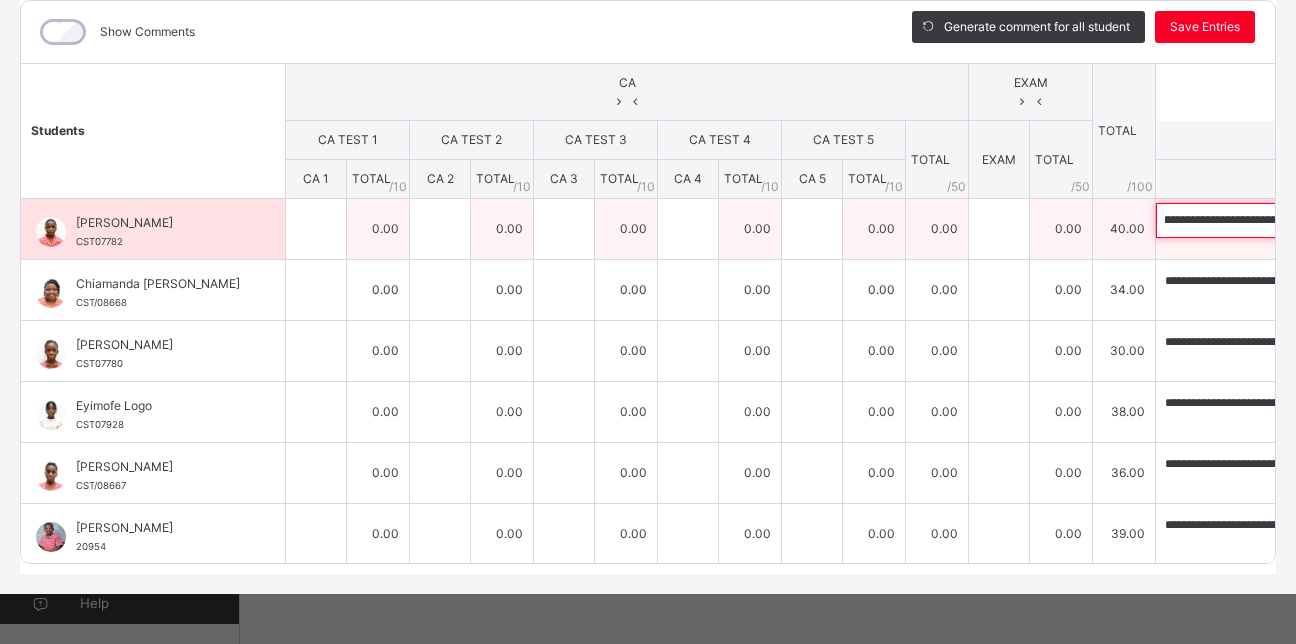 scroll, scrollTop: 0, scrollLeft: 401, axis: horizontal 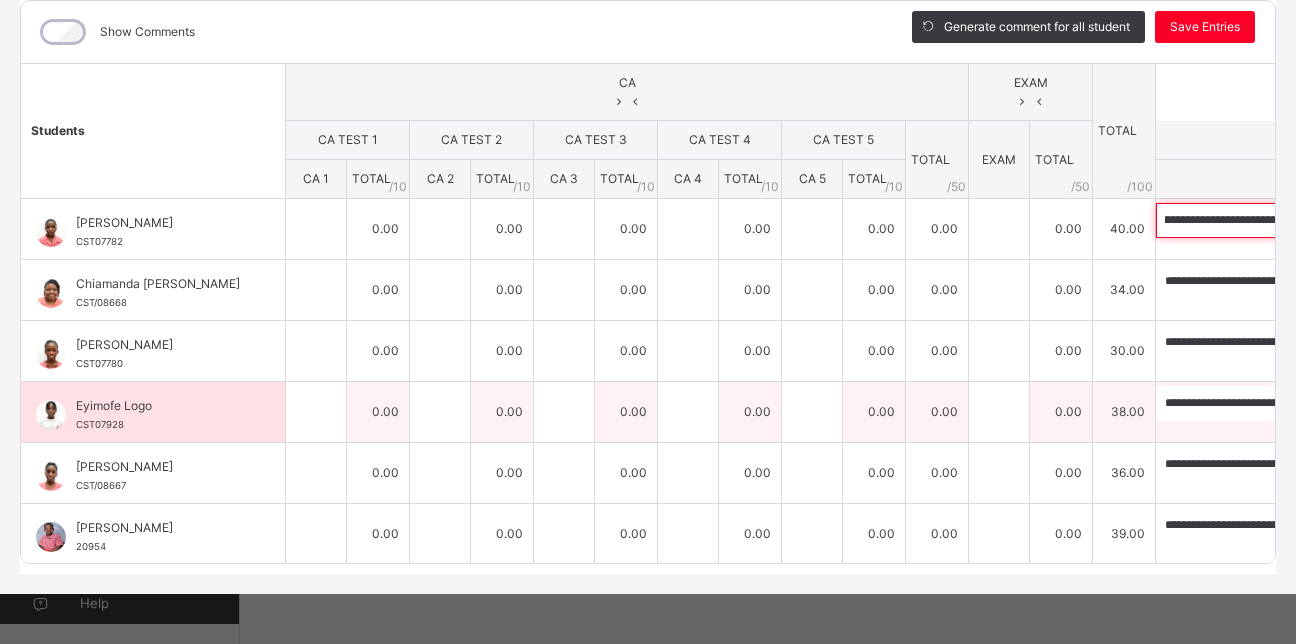 type on "**********" 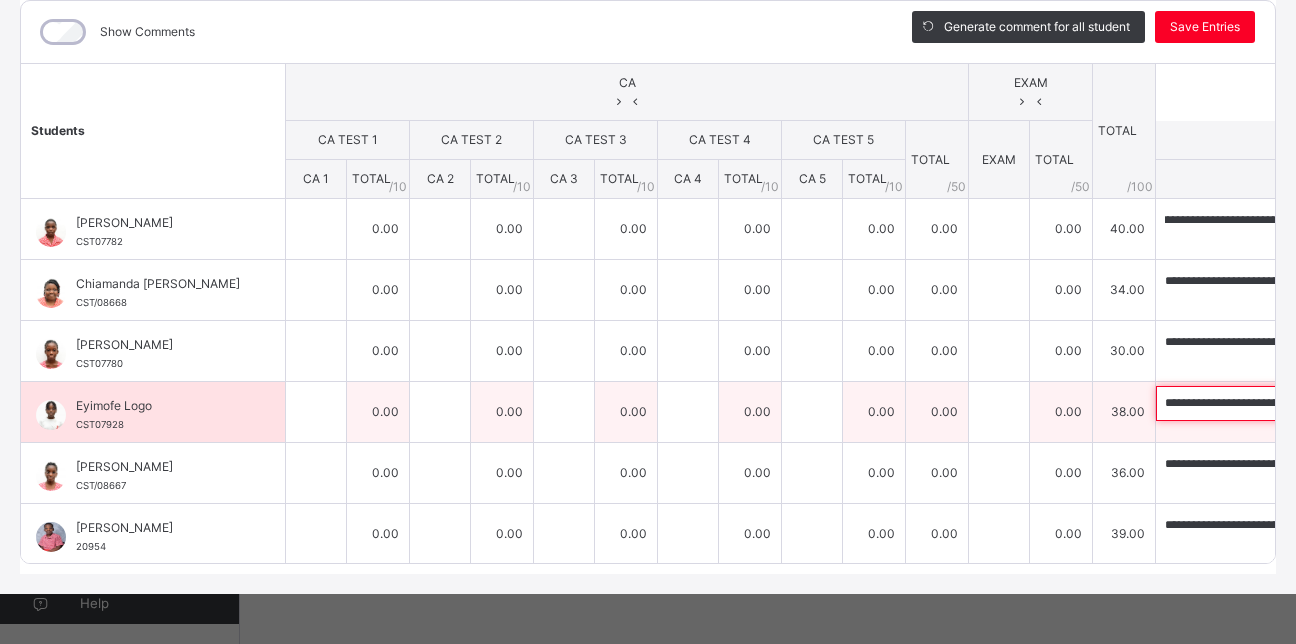 click on "**********" at bounding box center [1286, 403] 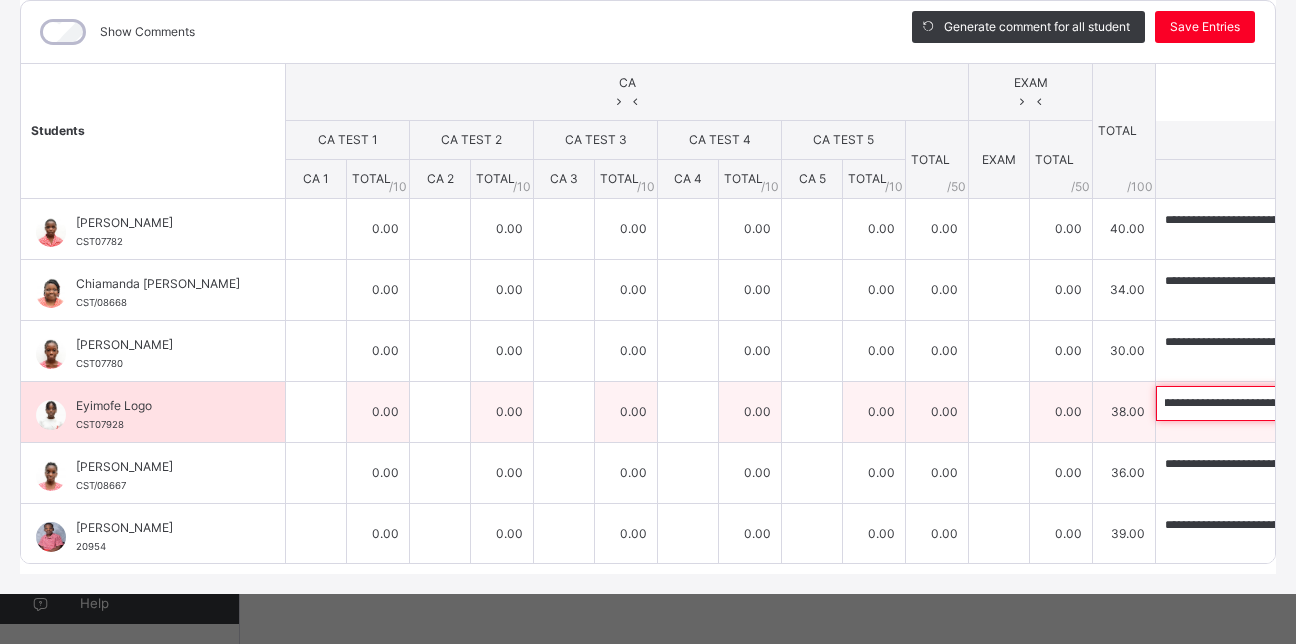 scroll, scrollTop: 0, scrollLeft: 854, axis: horizontal 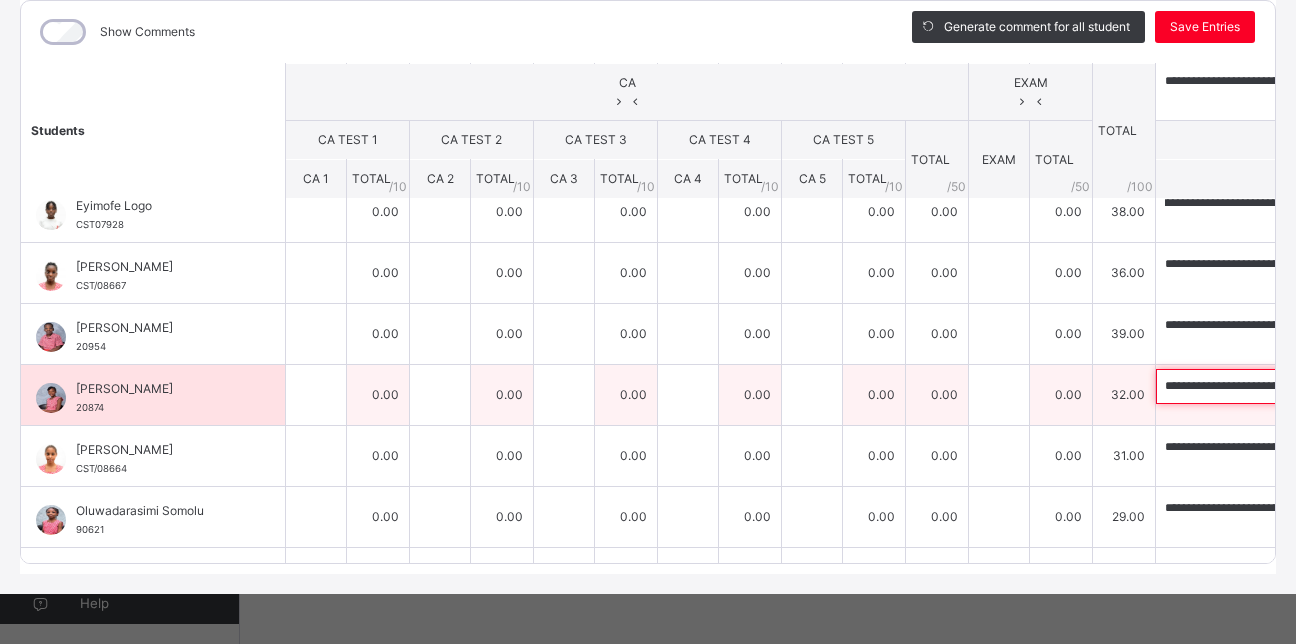 click on "**********" at bounding box center (1286, 386) 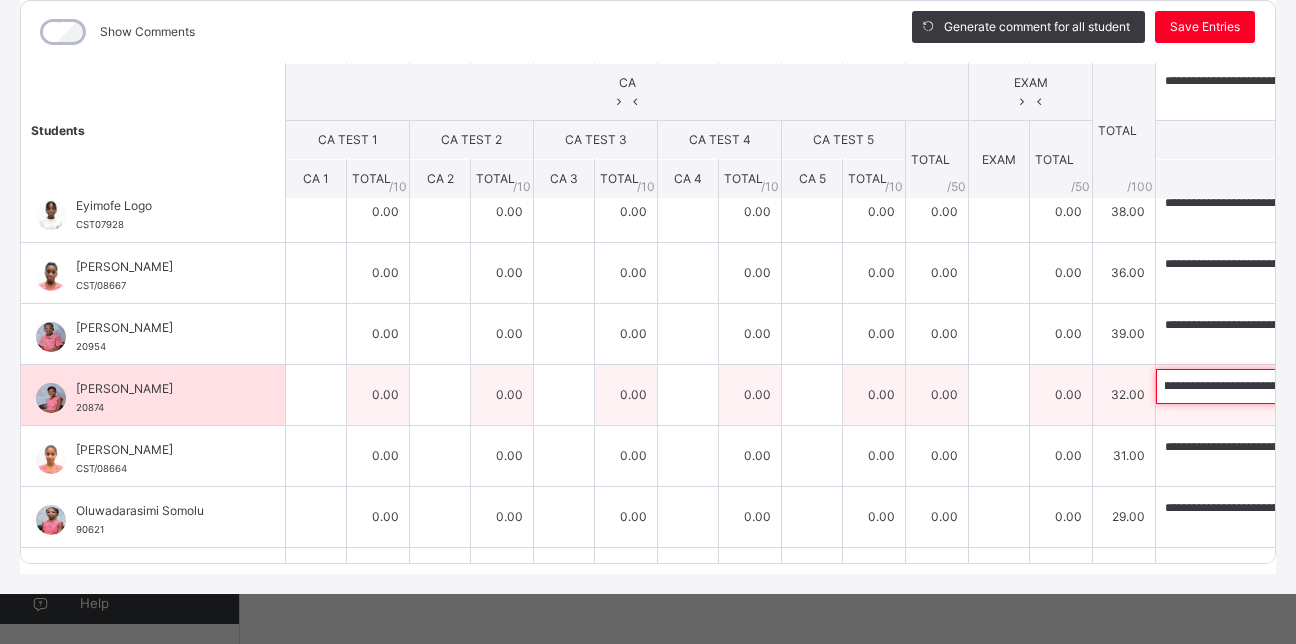 scroll, scrollTop: 0, scrollLeft: 824, axis: horizontal 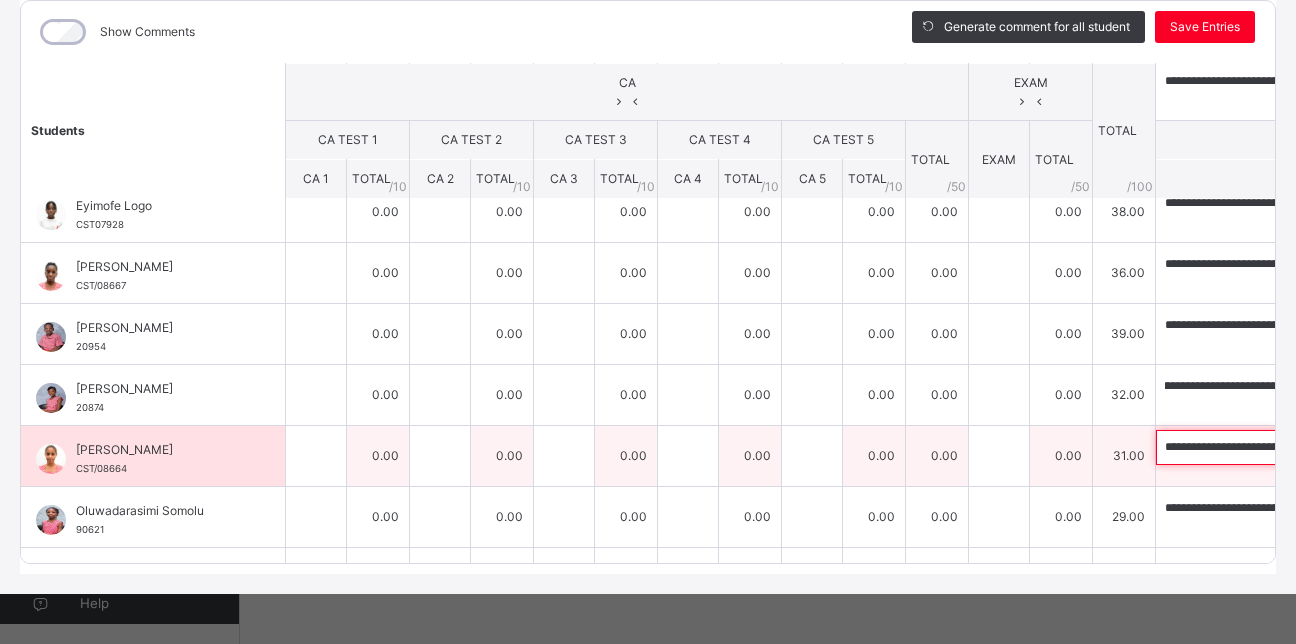 click on "**********" at bounding box center [1286, 447] 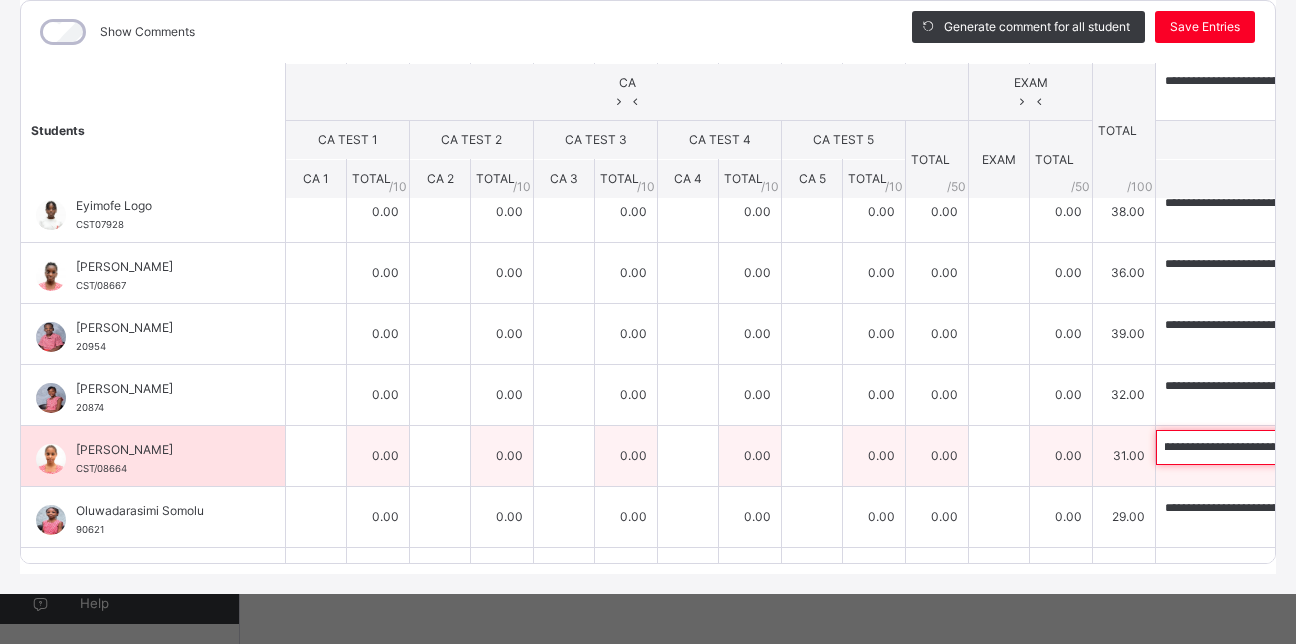 scroll, scrollTop: 0, scrollLeft: 783, axis: horizontal 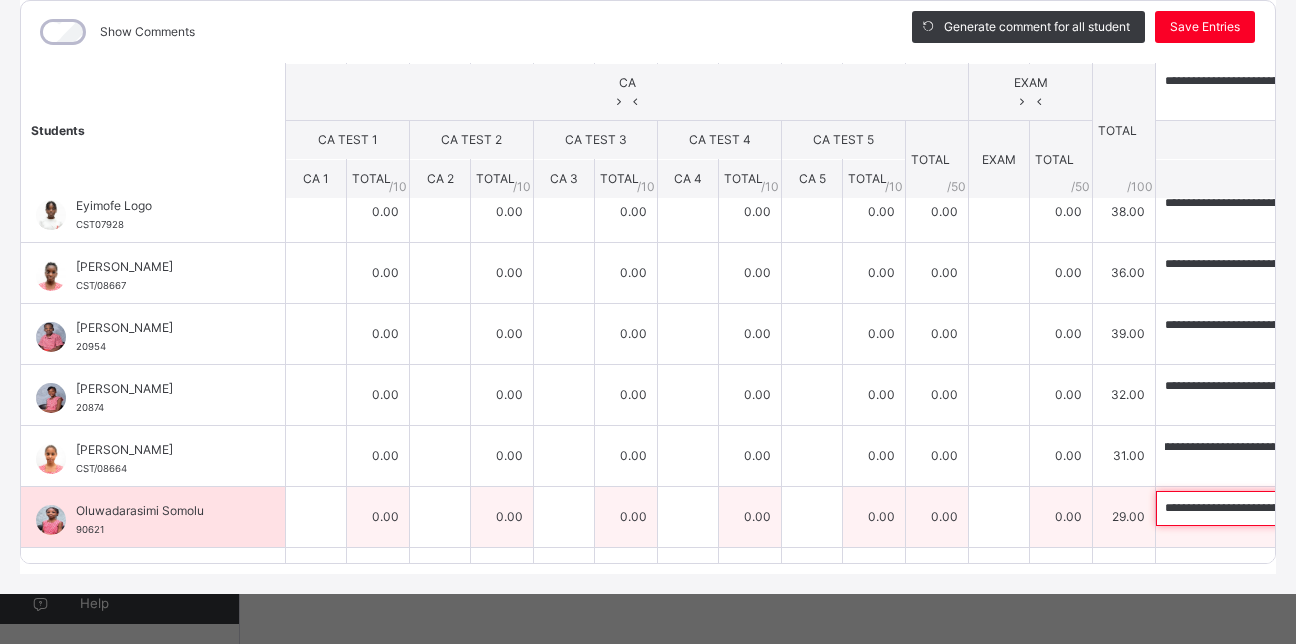 click on "**********" at bounding box center [1286, 508] 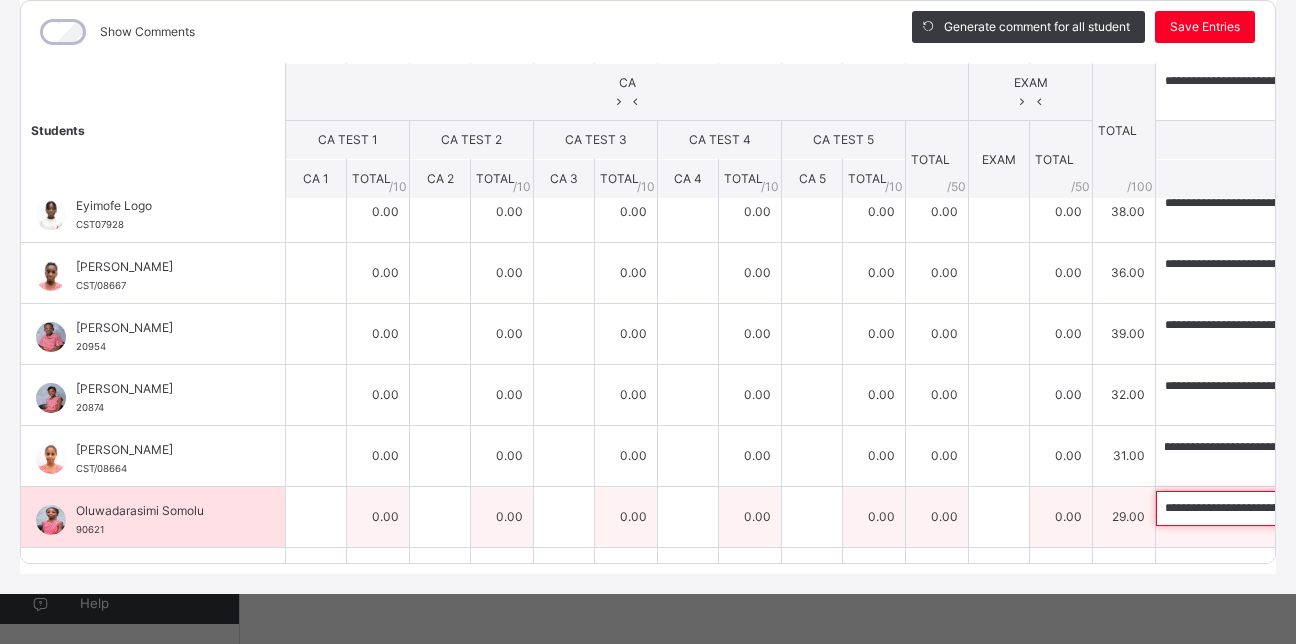 scroll, scrollTop: 0, scrollLeft: 0, axis: both 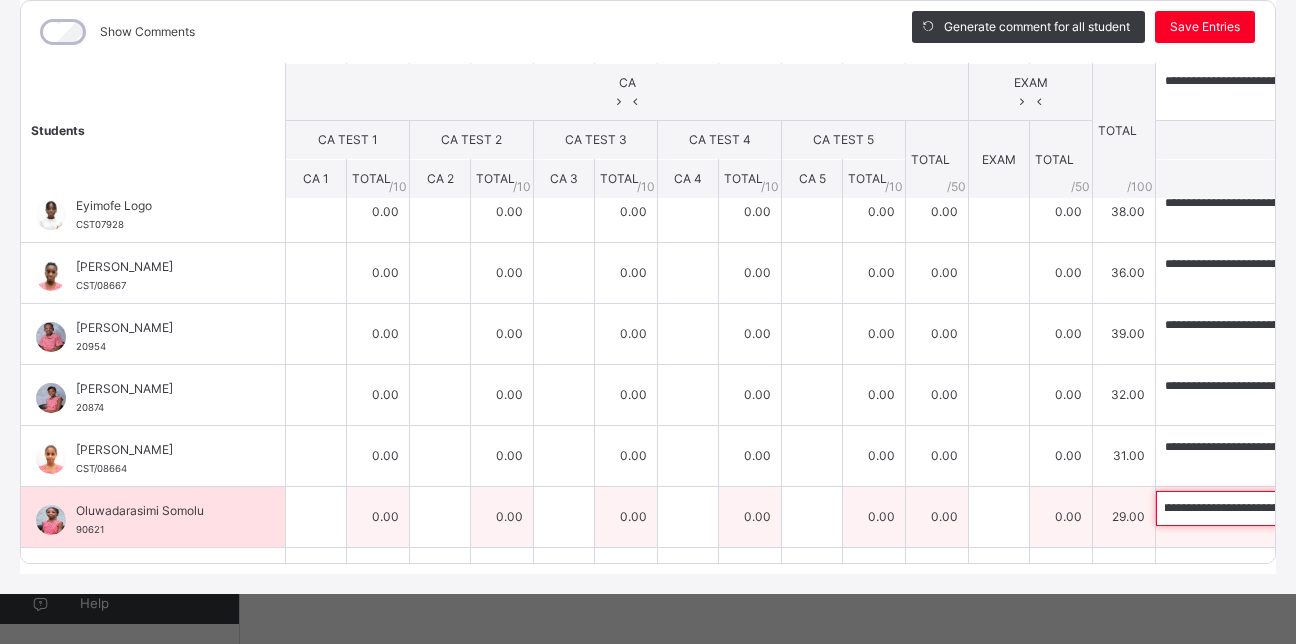 click on "**********" at bounding box center (1286, 508) 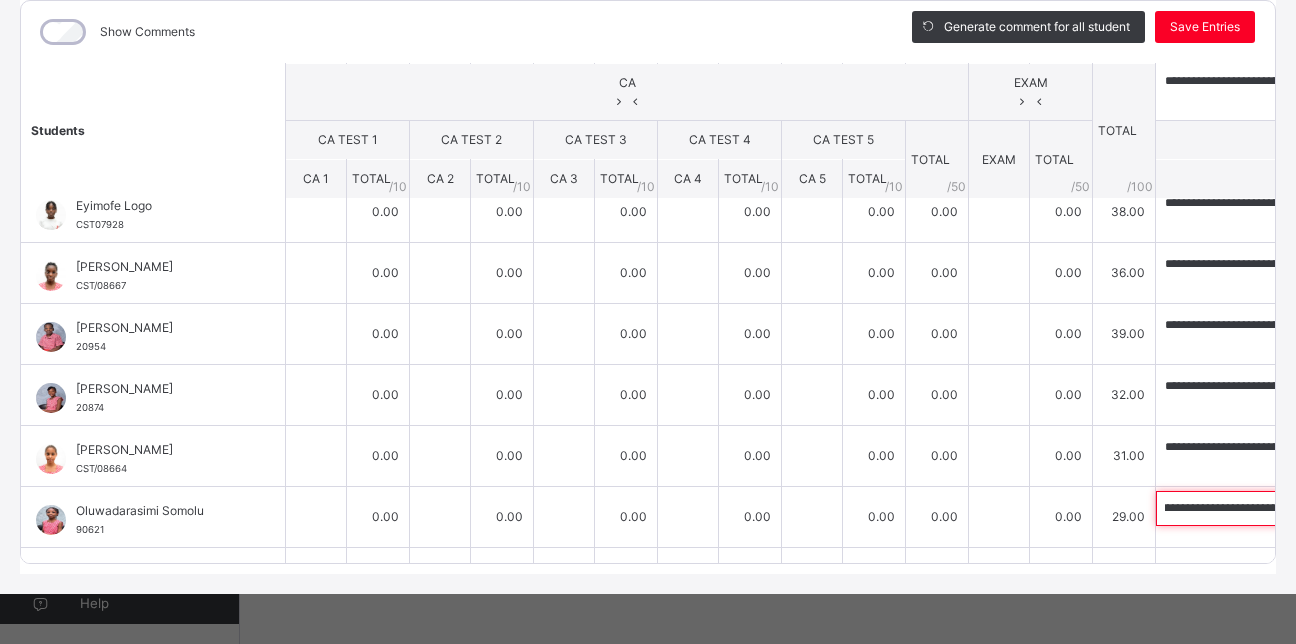 scroll, scrollTop: 0, scrollLeft: 417, axis: horizontal 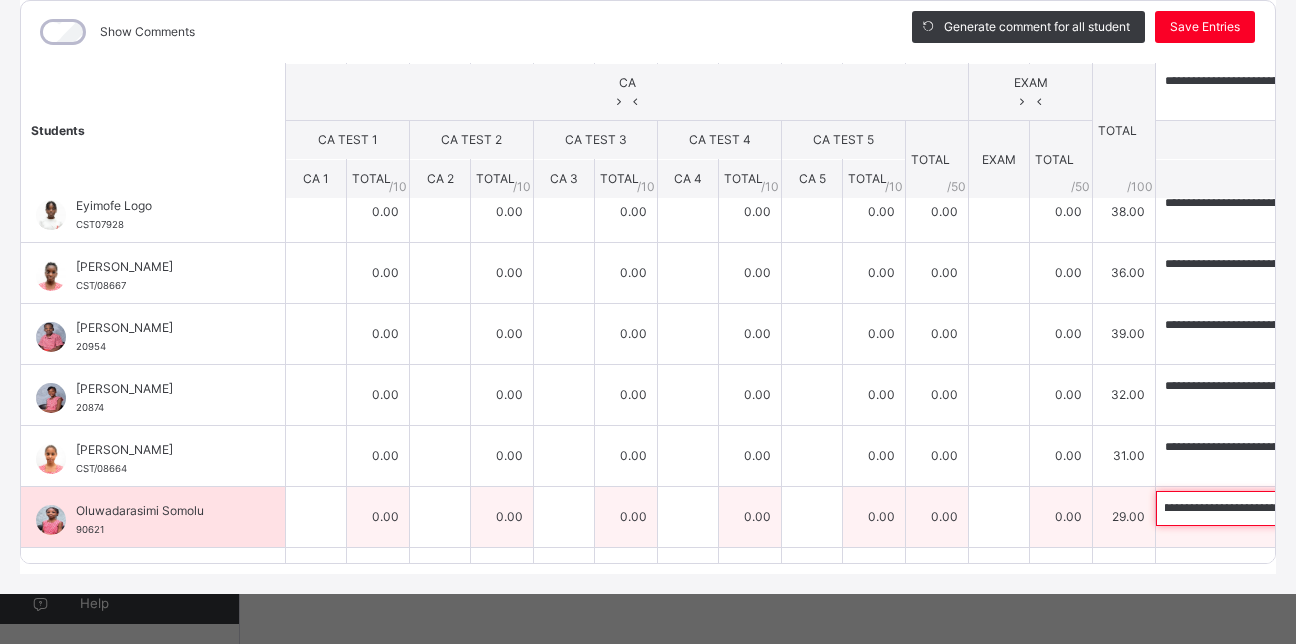 click on "**********" at bounding box center (1286, 508) 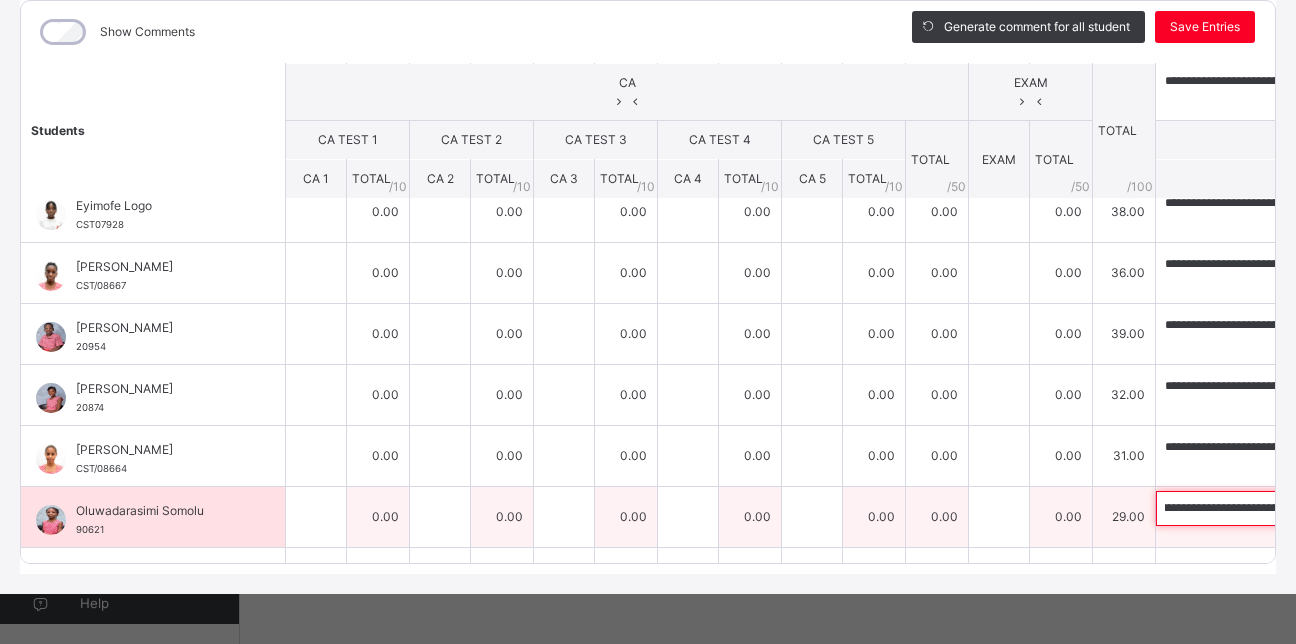 scroll, scrollTop: 0, scrollLeft: 0, axis: both 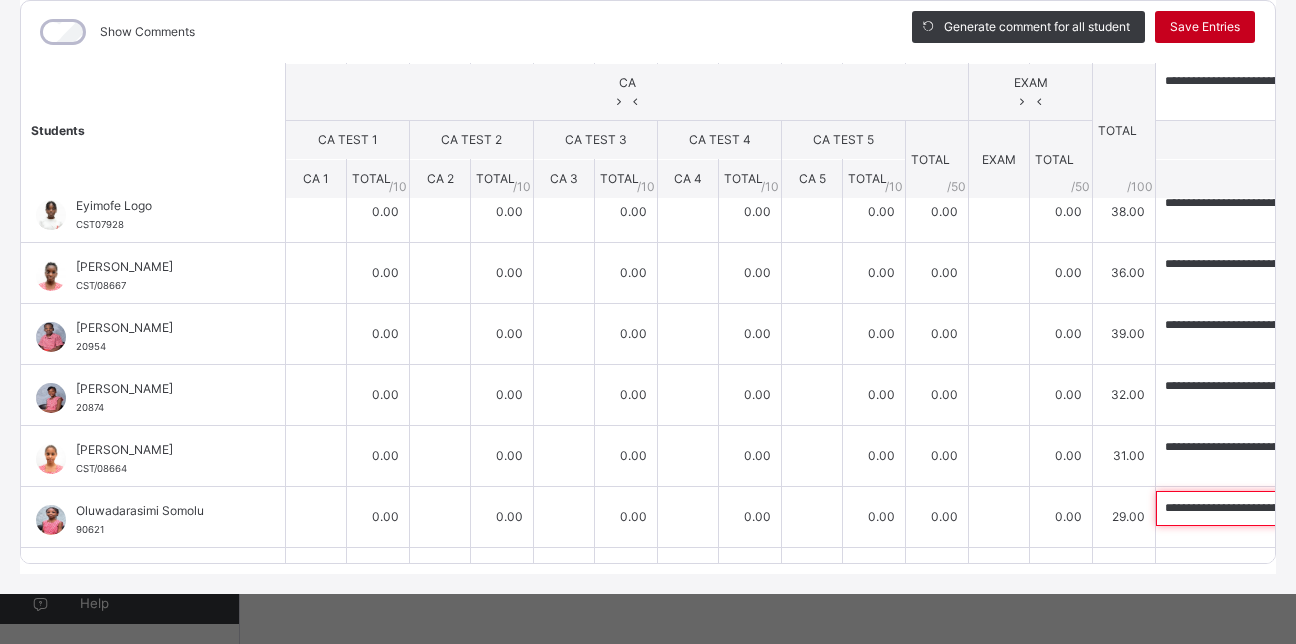 type on "**********" 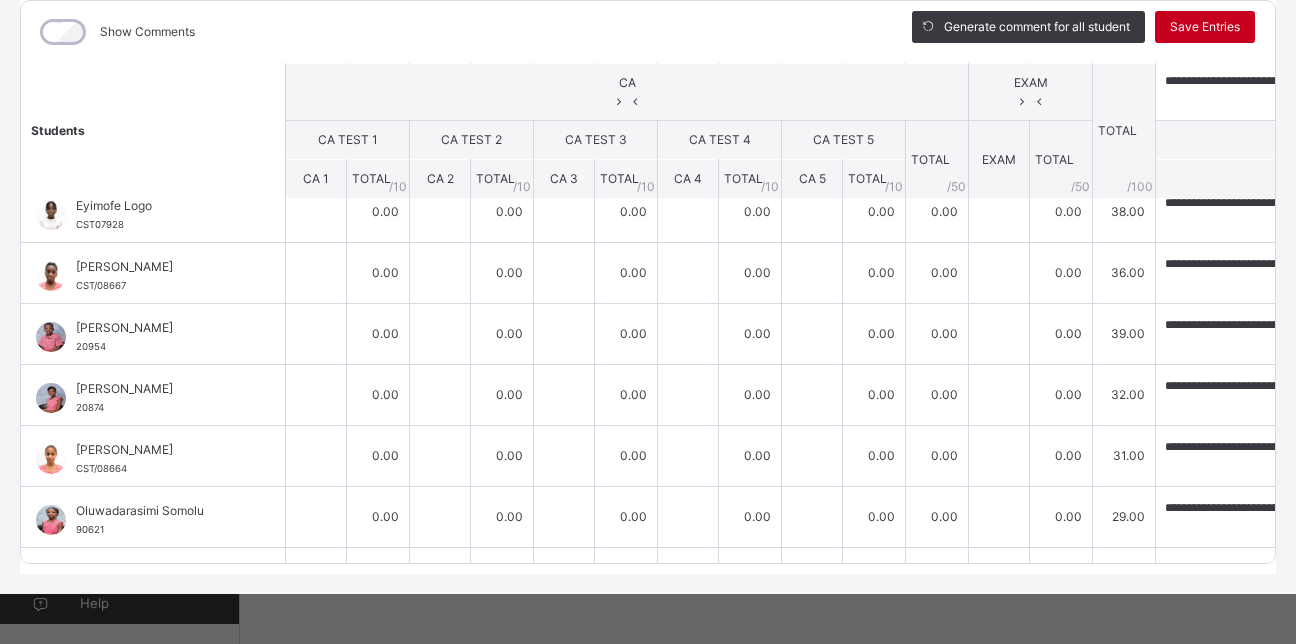 click on "Save Entries" at bounding box center (1205, 27) 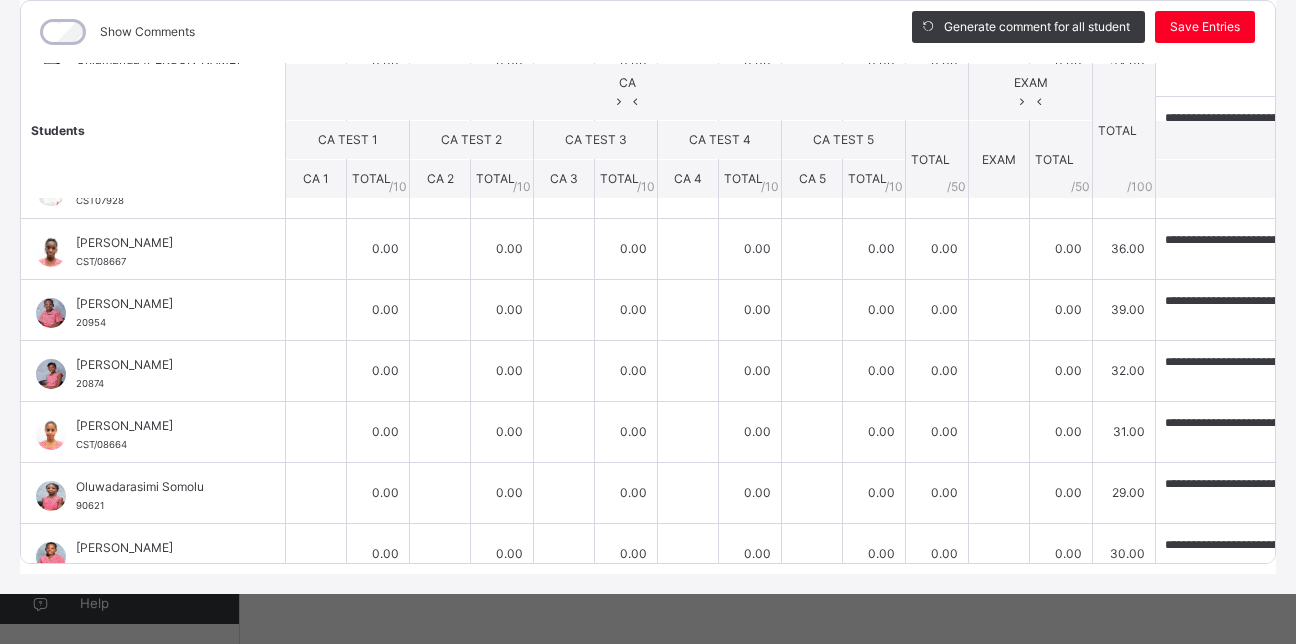 scroll, scrollTop: 342, scrollLeft: 0, axis: vertical 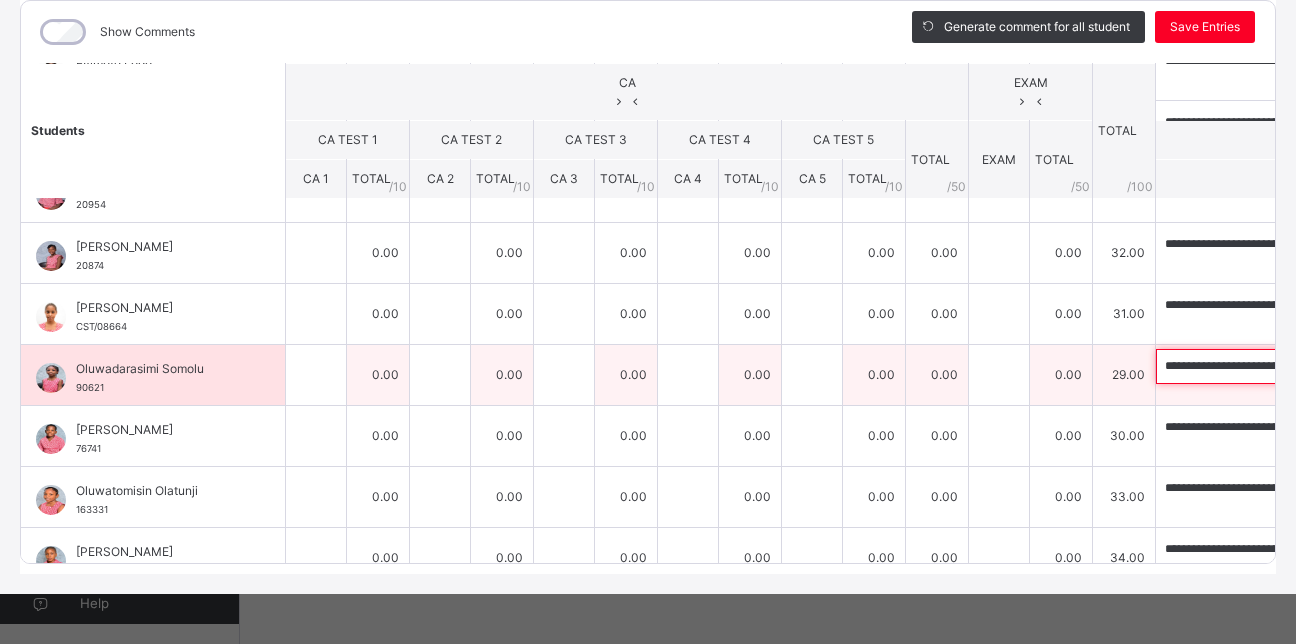 click on "**********" at bounding box center [1286, 366] 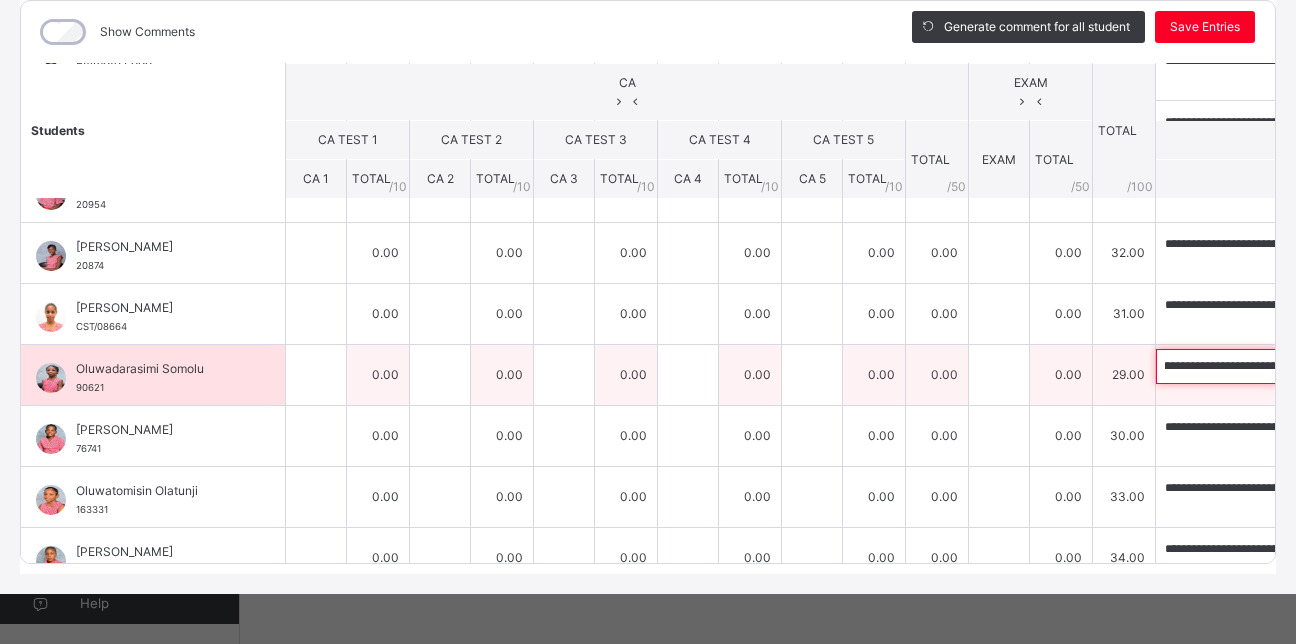 scroll, scrollTop: 0, scrollLeft: 761, axis: horizontal 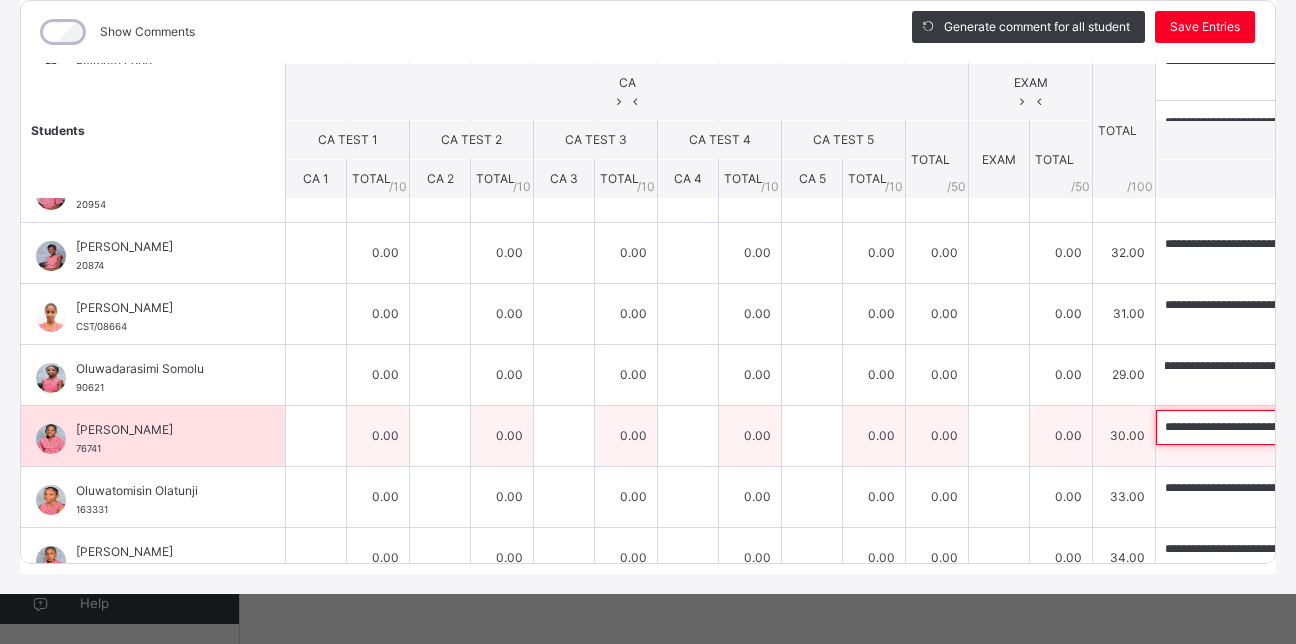 click on "**********" at bounding box center [1286, 427] 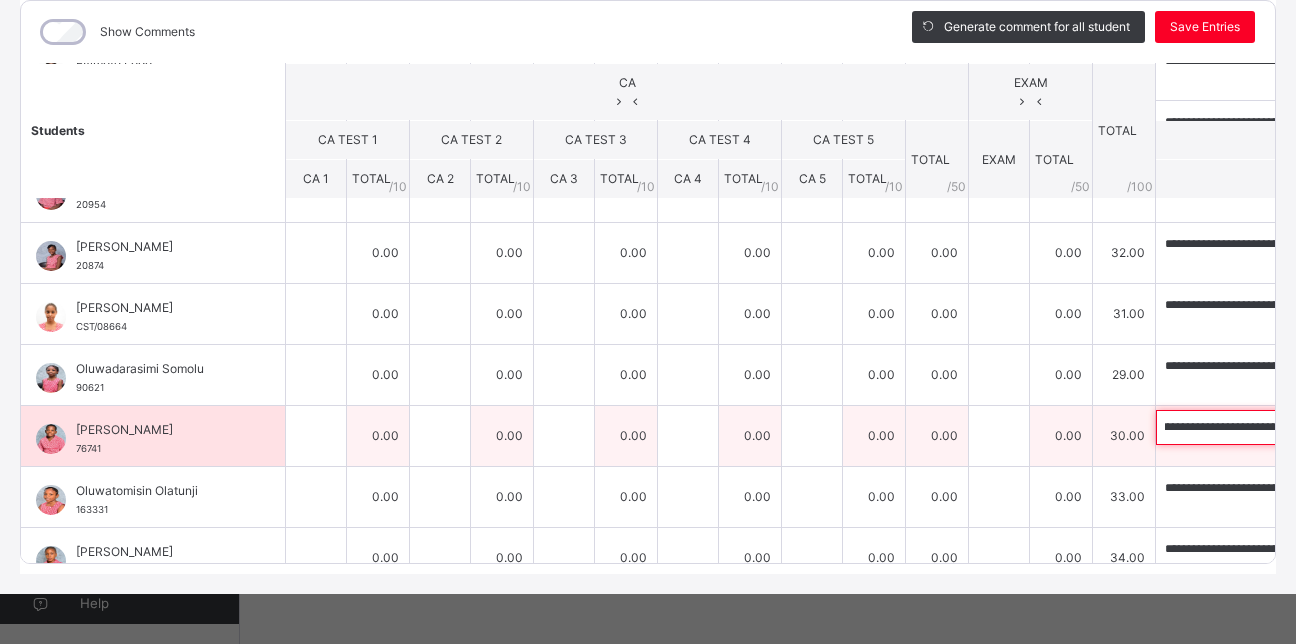 scroll, scrollTop: 0, scrollLeft: 435, axis: horizontal 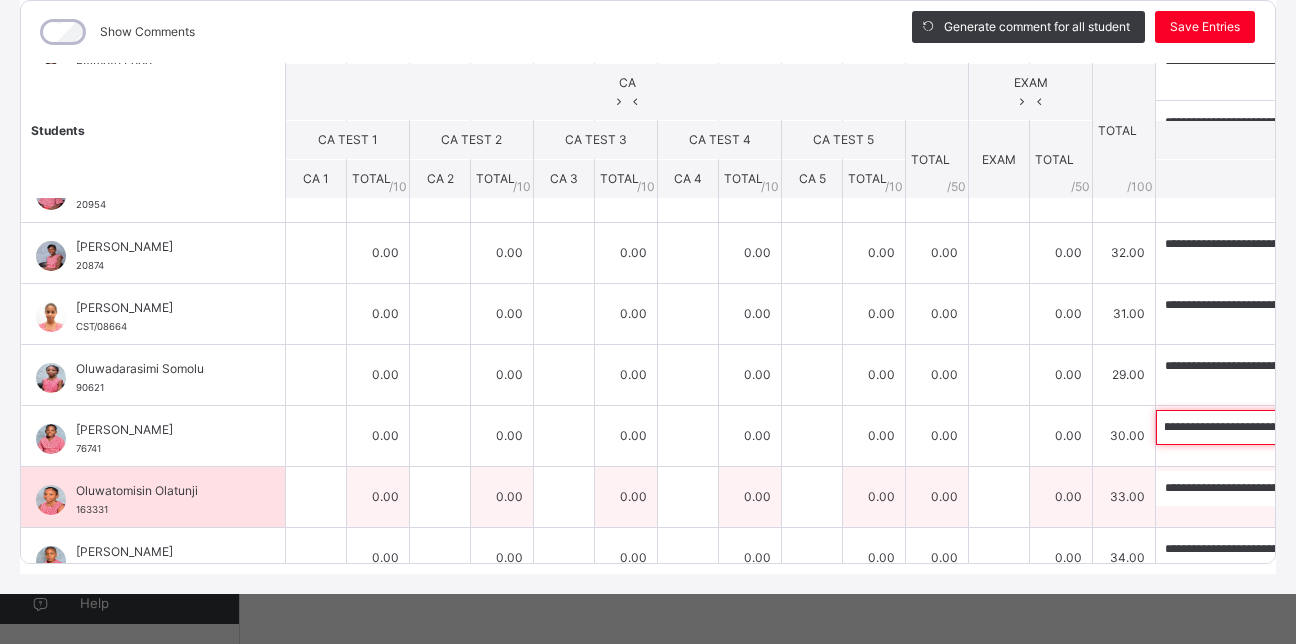 type on "**********" 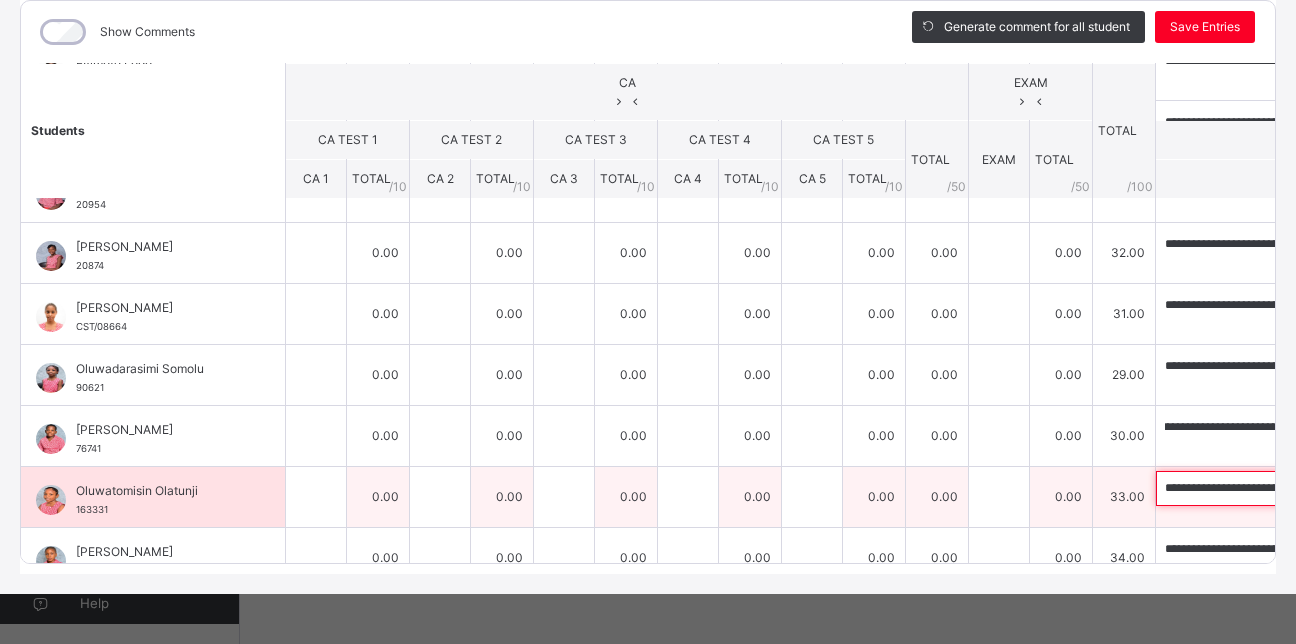 click on "**********" at bounding box center (1286, 488) 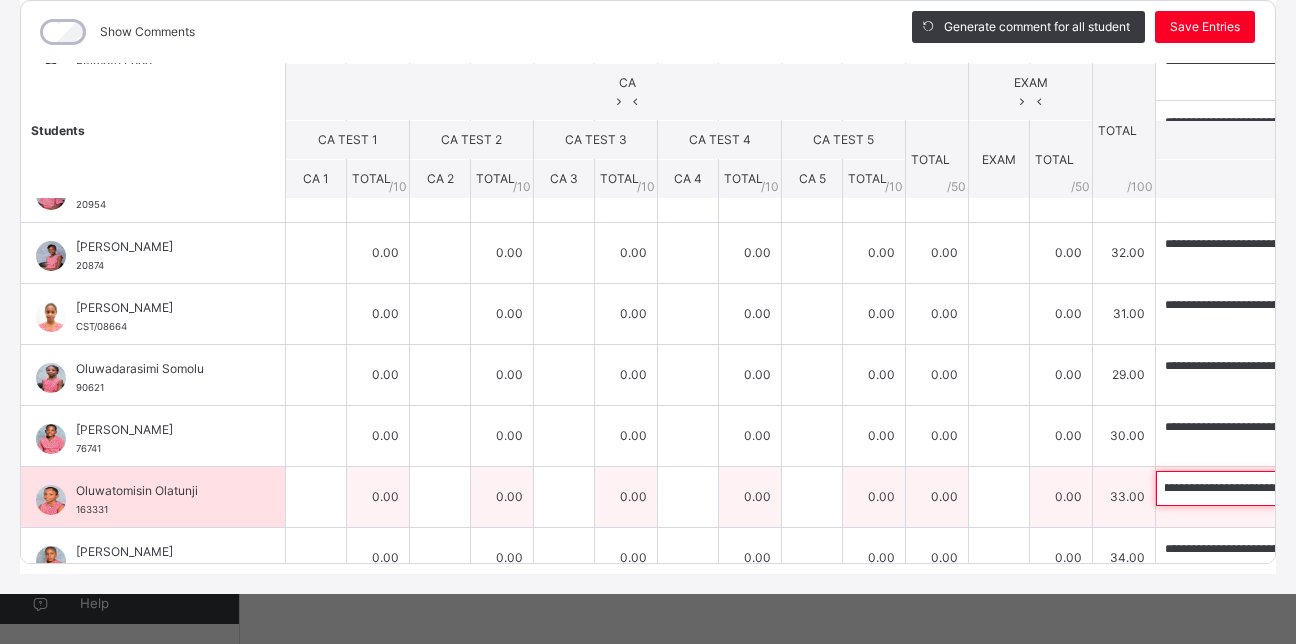 scroll, scrollTop: 0, scrollLeft: 311, axis: horizontal 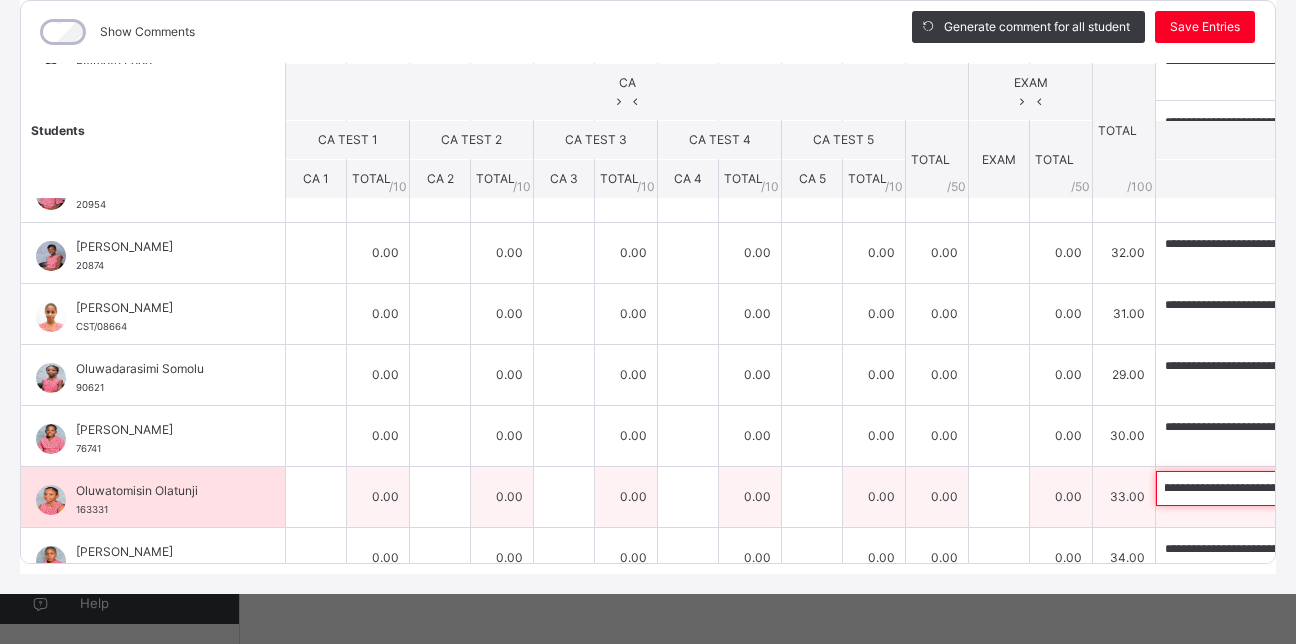 click on "**********" at bounding box center (1286, 488) 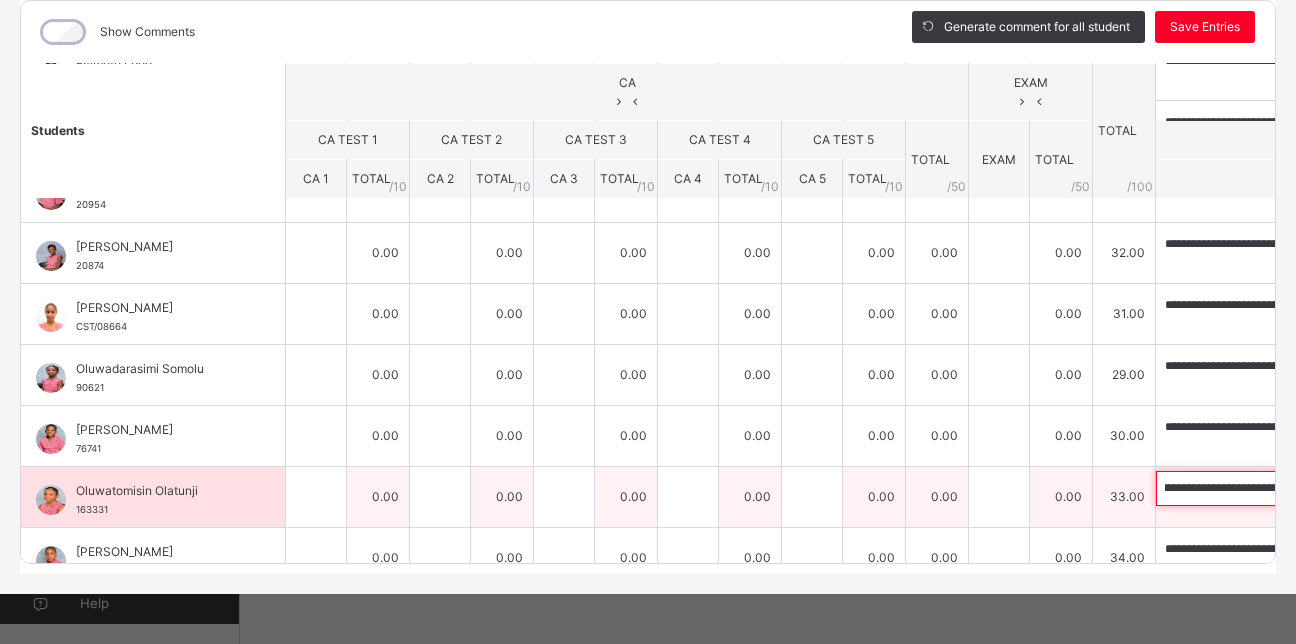 scroll, scrollTop: 0, scrollLeft: 445, axis: horizontal 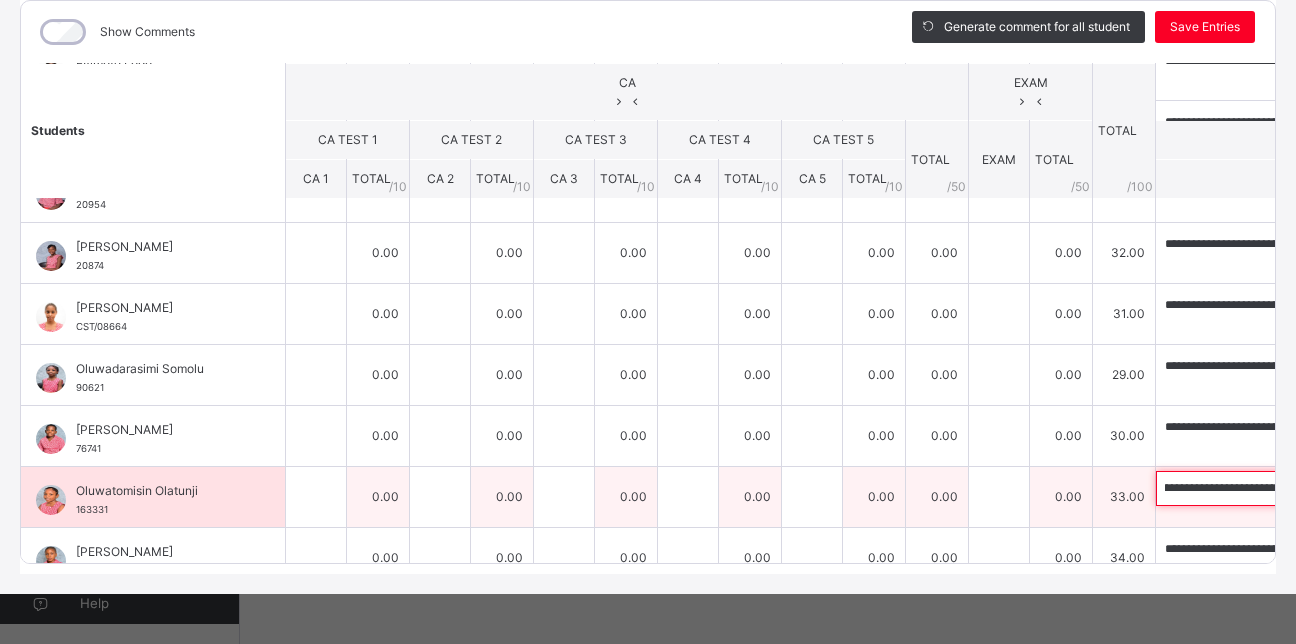 click on "**********" at bounding box center (1286, 488) 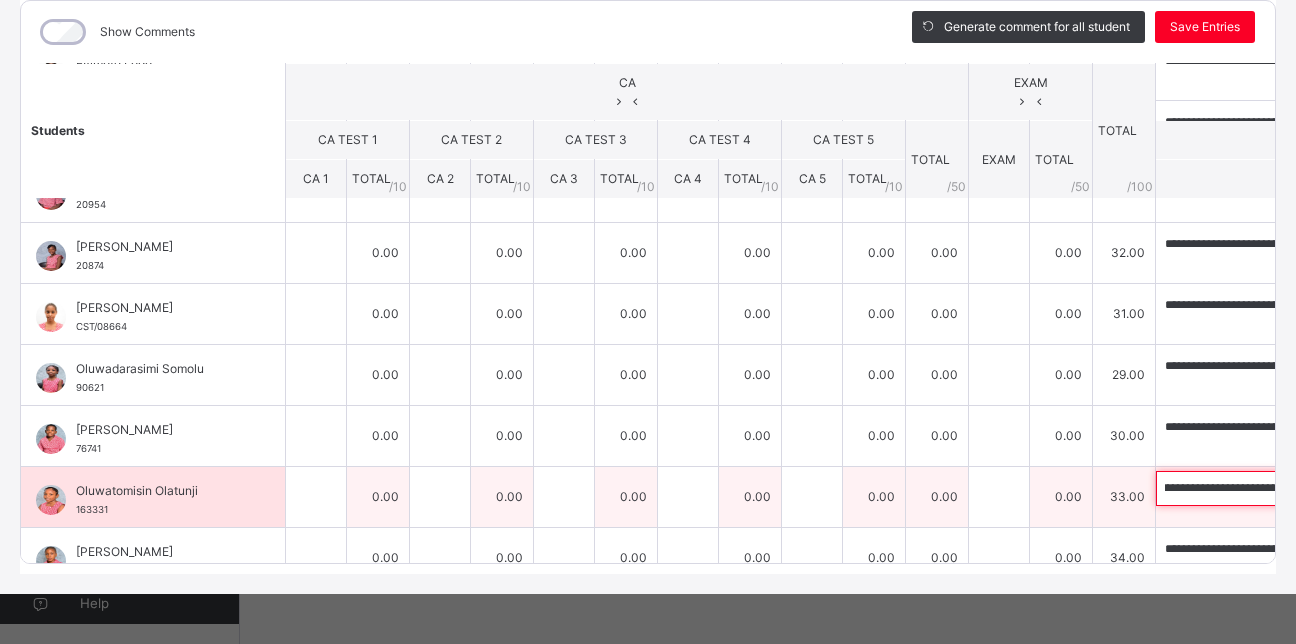 scroll, scrollTop: 0, scrollLeft: 870, axis: horizontal 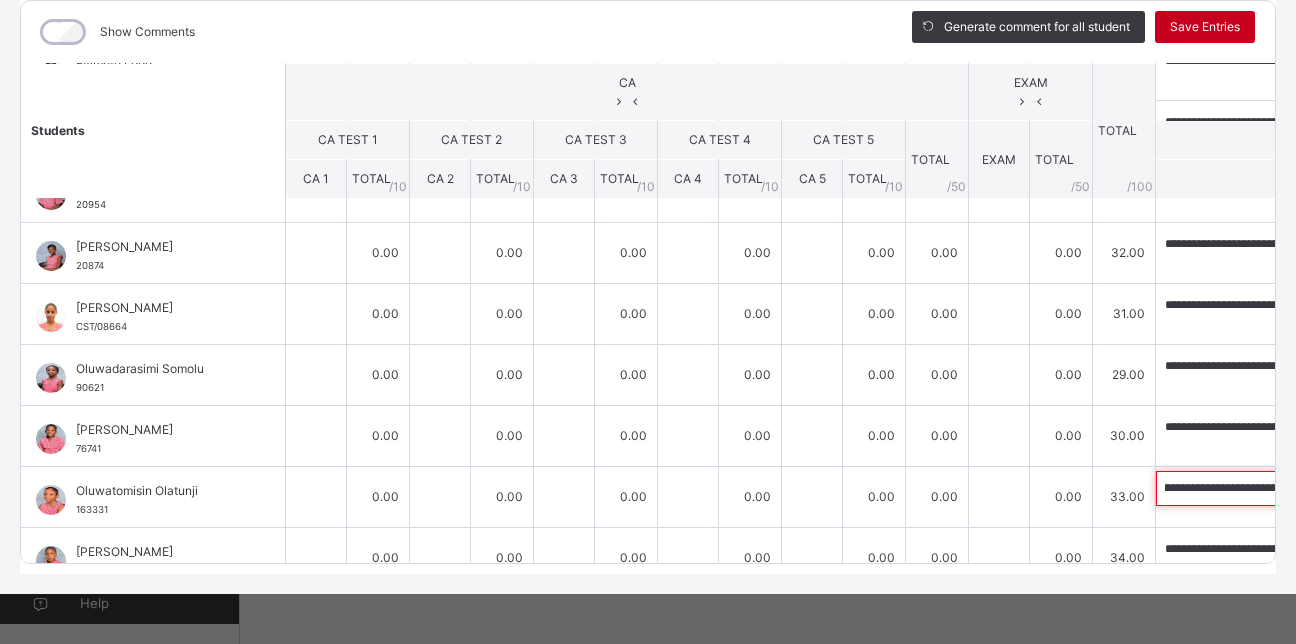 type on "**********" 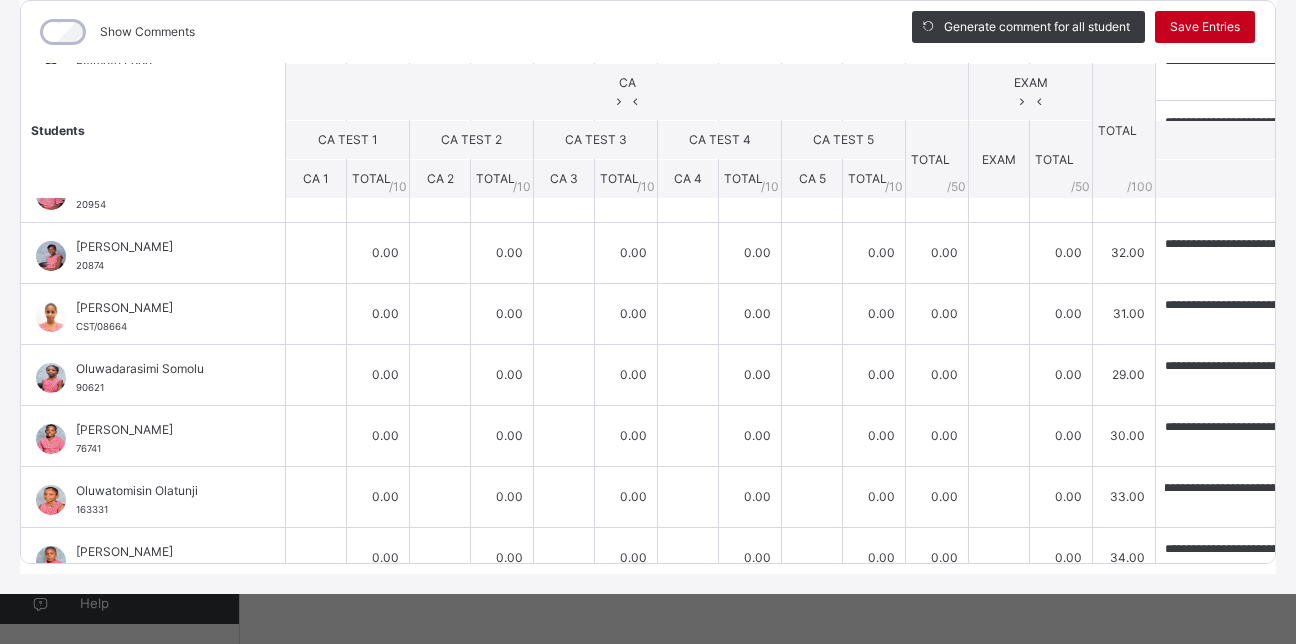 click on "Save Entries" at bounding box center (1205, 27) 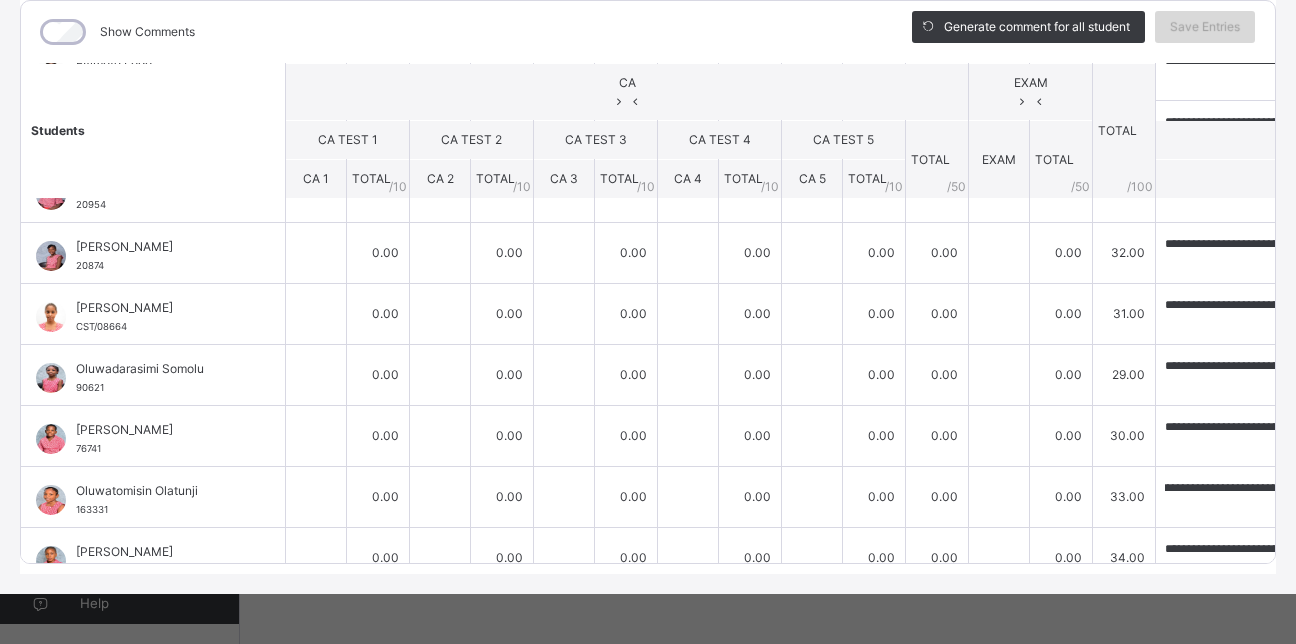 scroll, scrollTop: 0, scrollLeft: 0, axis: both 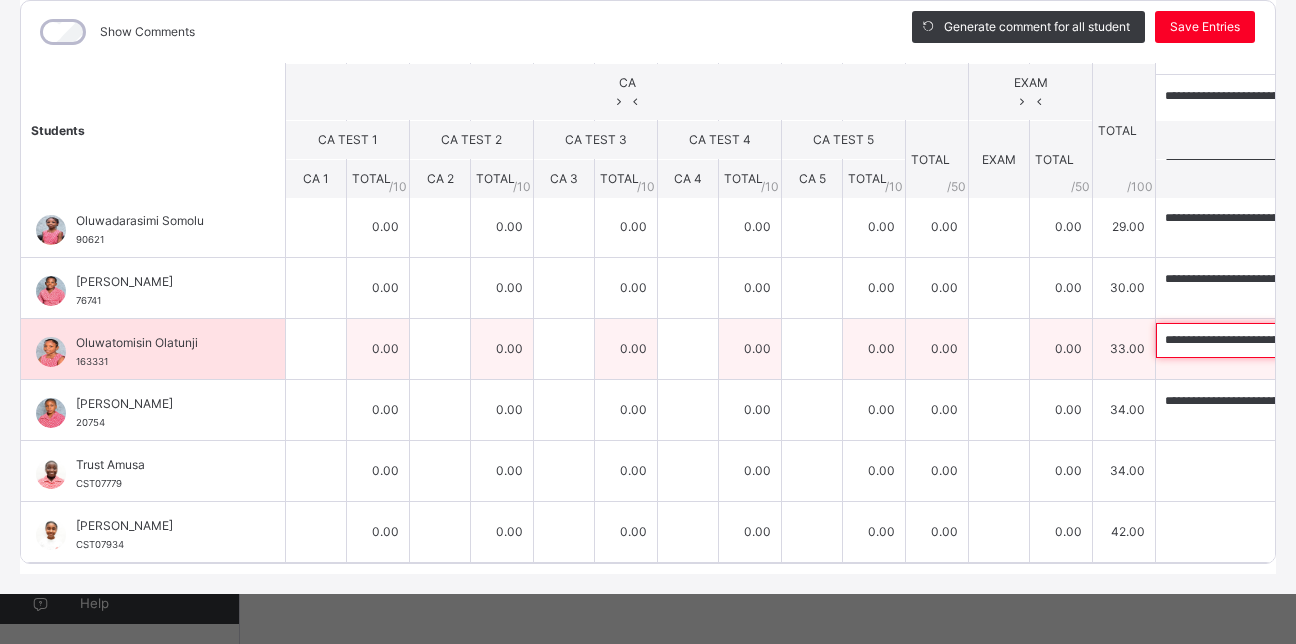 click on "**********" at bounding box center (1286, 340) 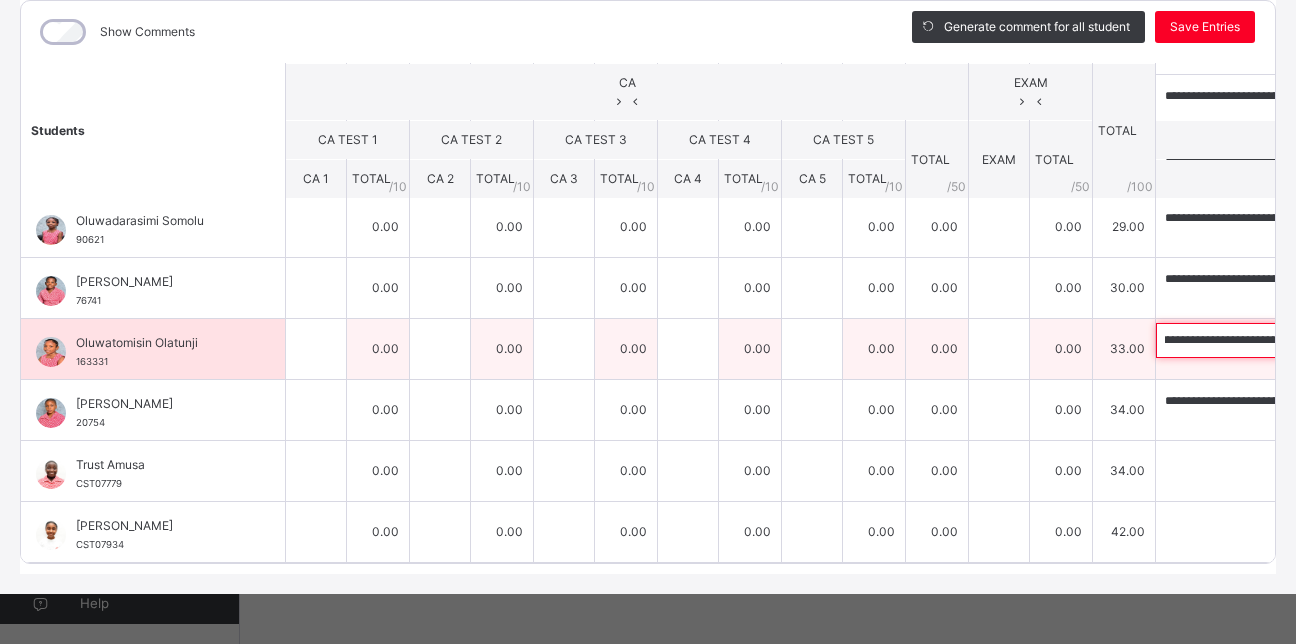 scroll, scrollTop: 0, scrollLeft: 870, axis: horizontal 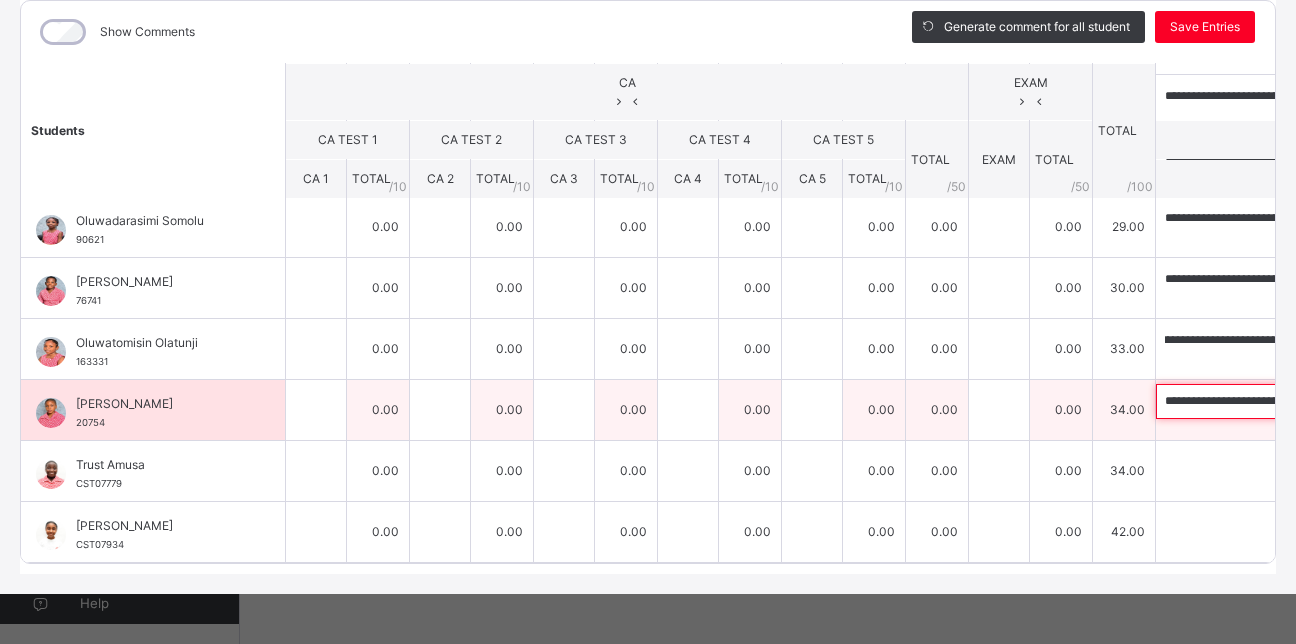 click on "**********" at bounding box center (1286, 401) 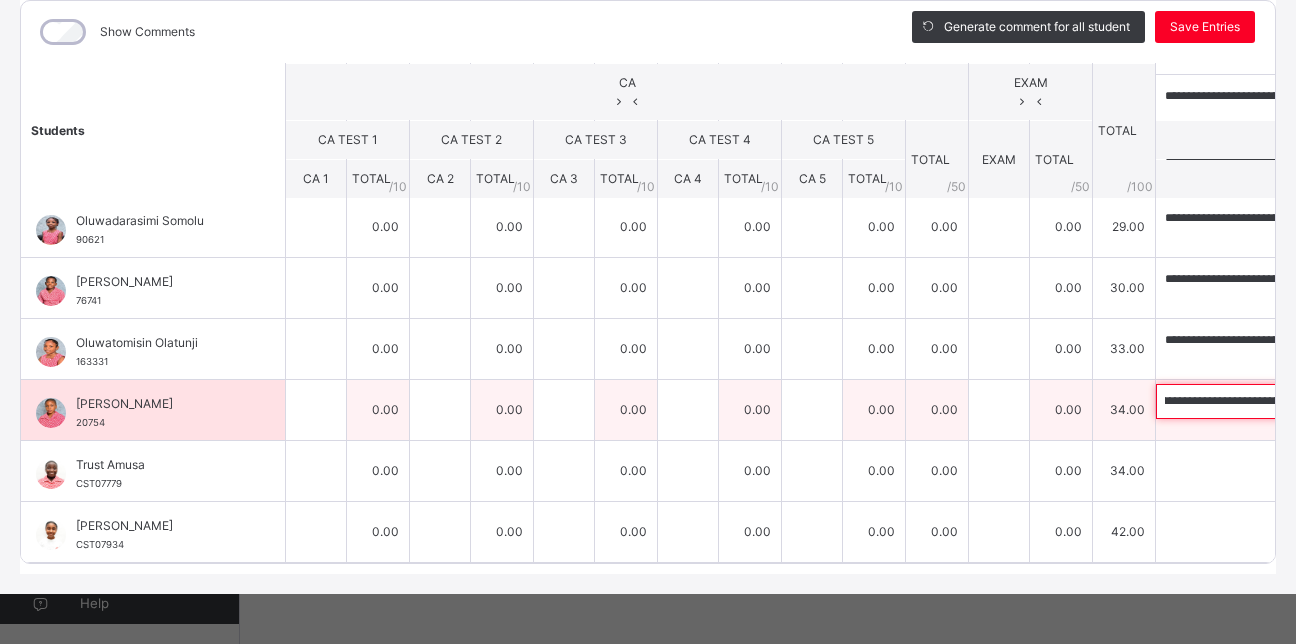 scroll, scrollTop: 0, scrollLeft: 674, axis: horizontal 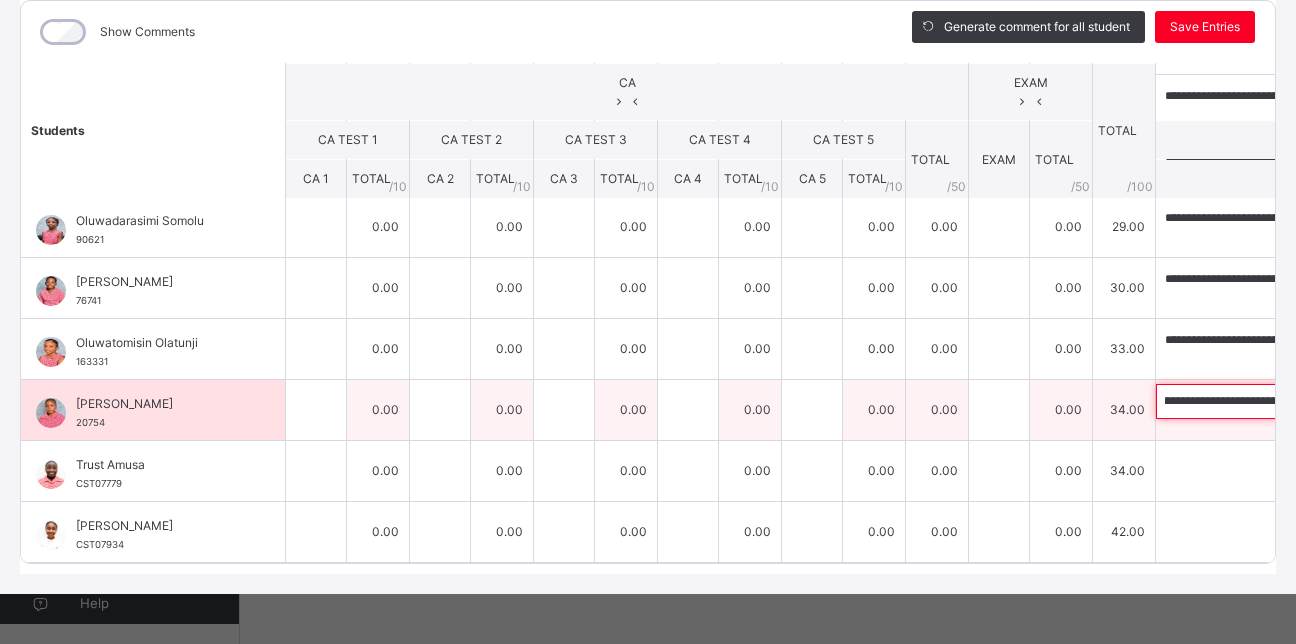 drag, startPoint x: 969, startPoint y: 389, endPoint x: 1211, endPoint y: 411, distance: 242.99794 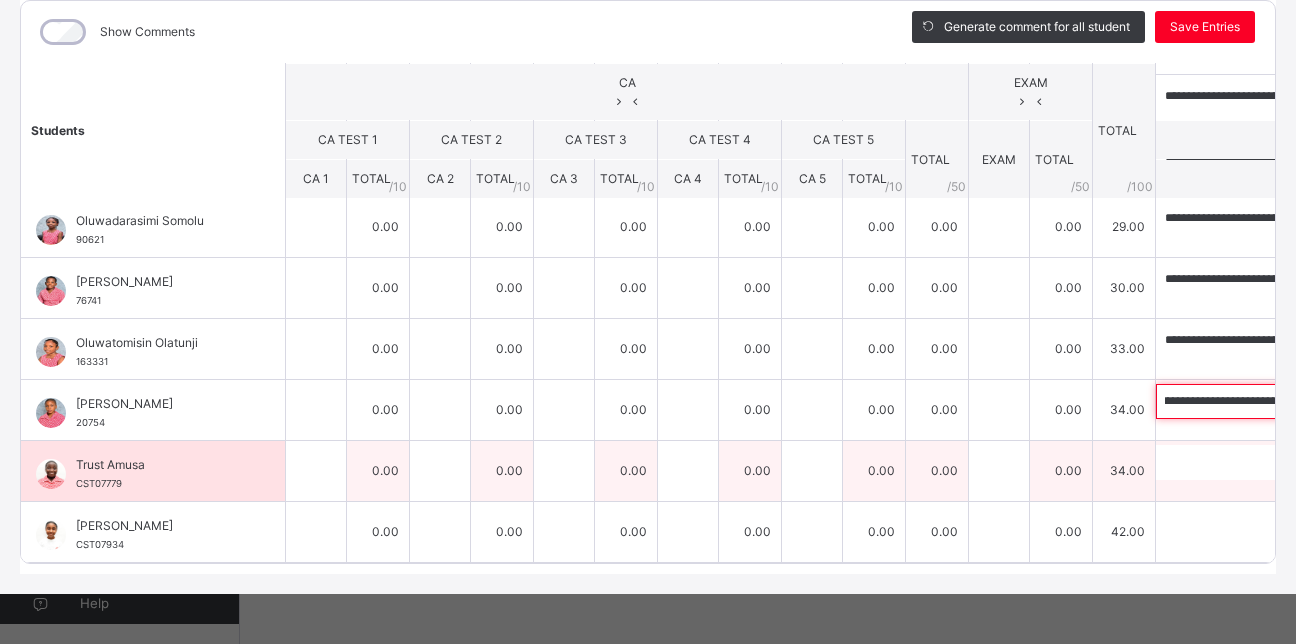 type on "**********" 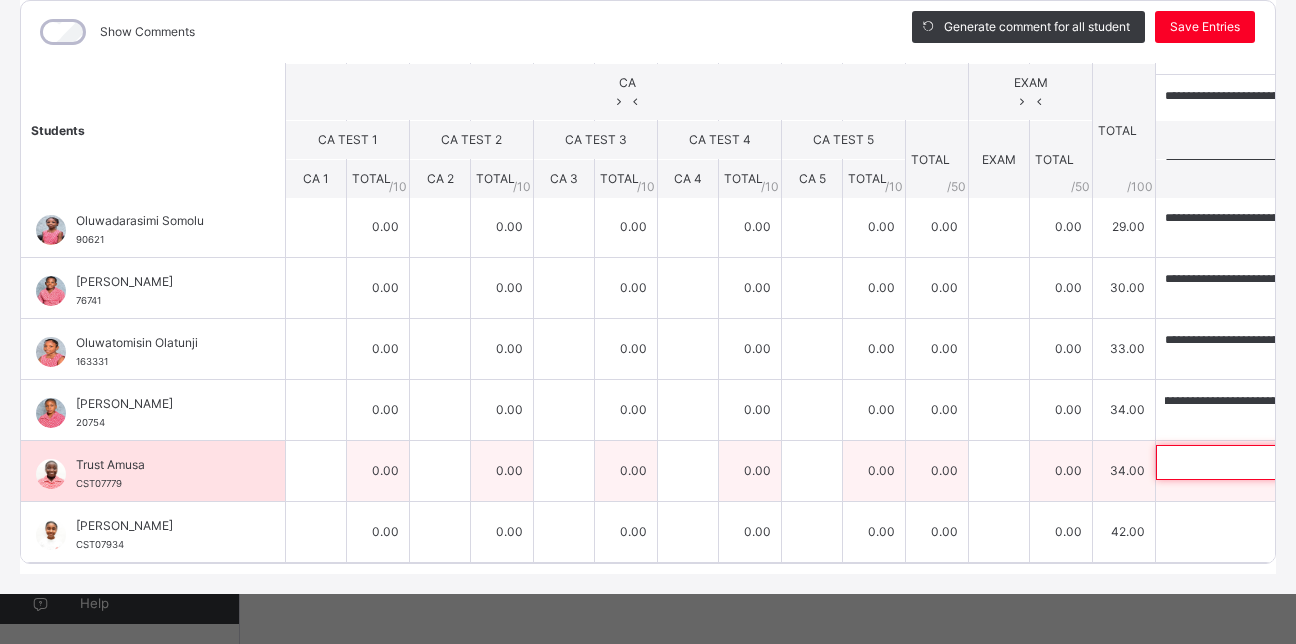 click at bounding box center [1286, 462] 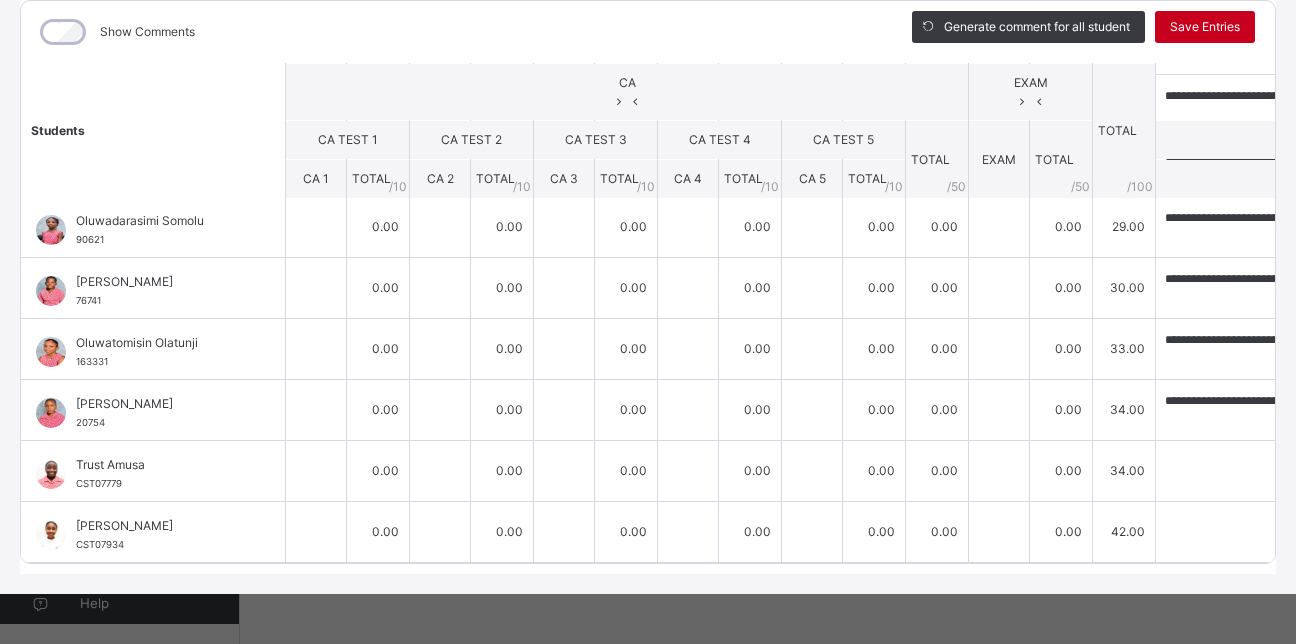 click on "Save Entries" at bounding box center (1205, 27) 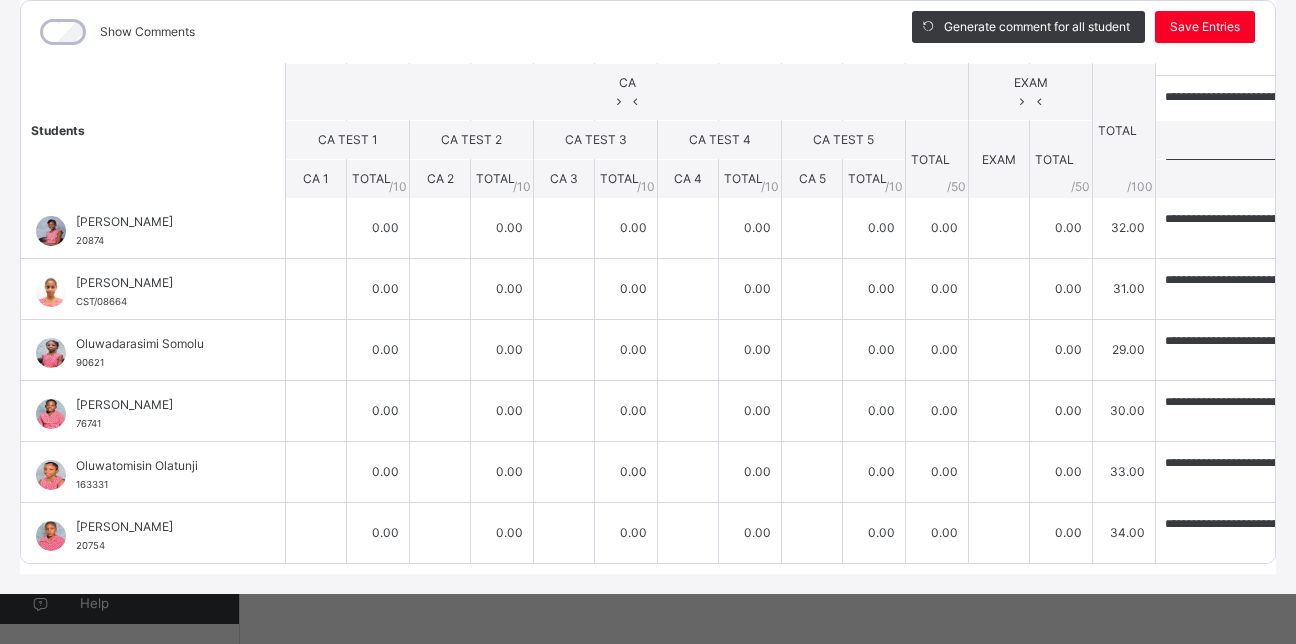 scroll, scrollTop: 385, scrollLeft: 0, axis: vertical 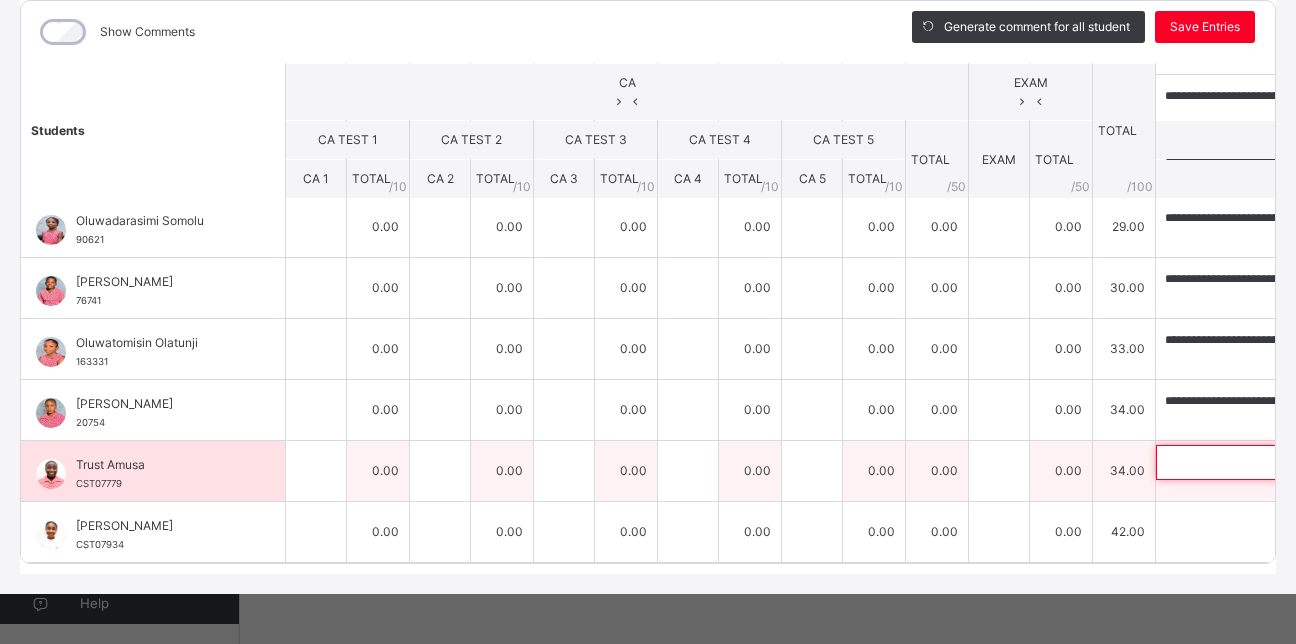 click at bounding box center (1286, 462) 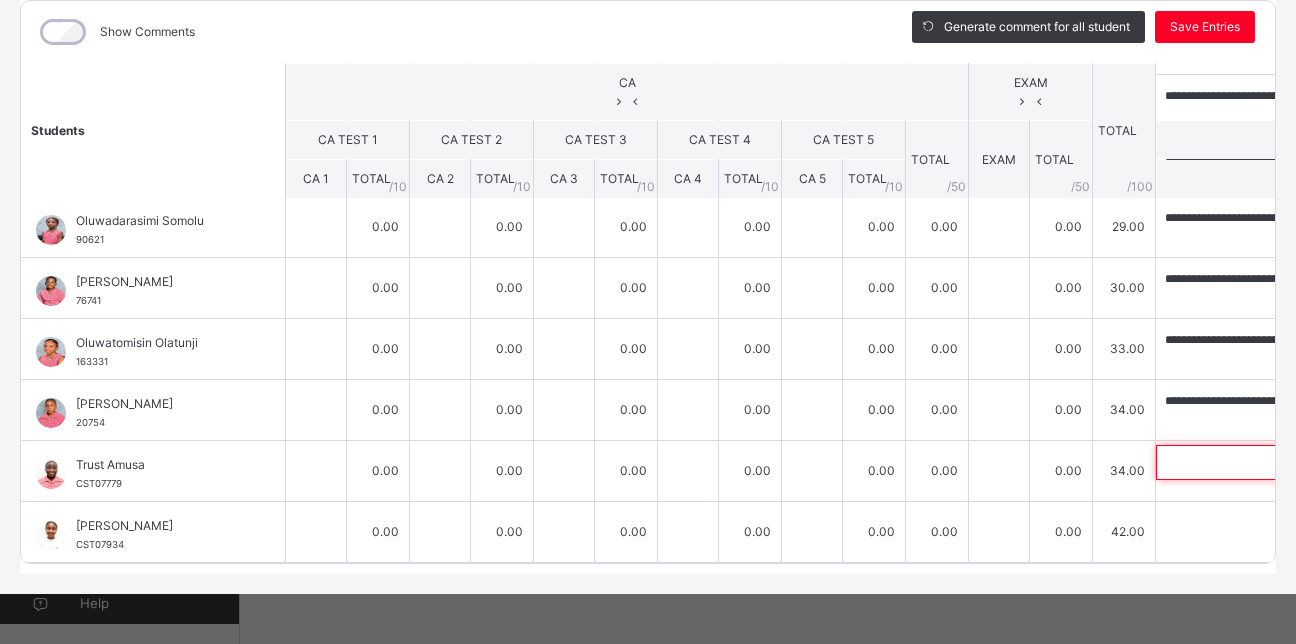 paste on "**********" 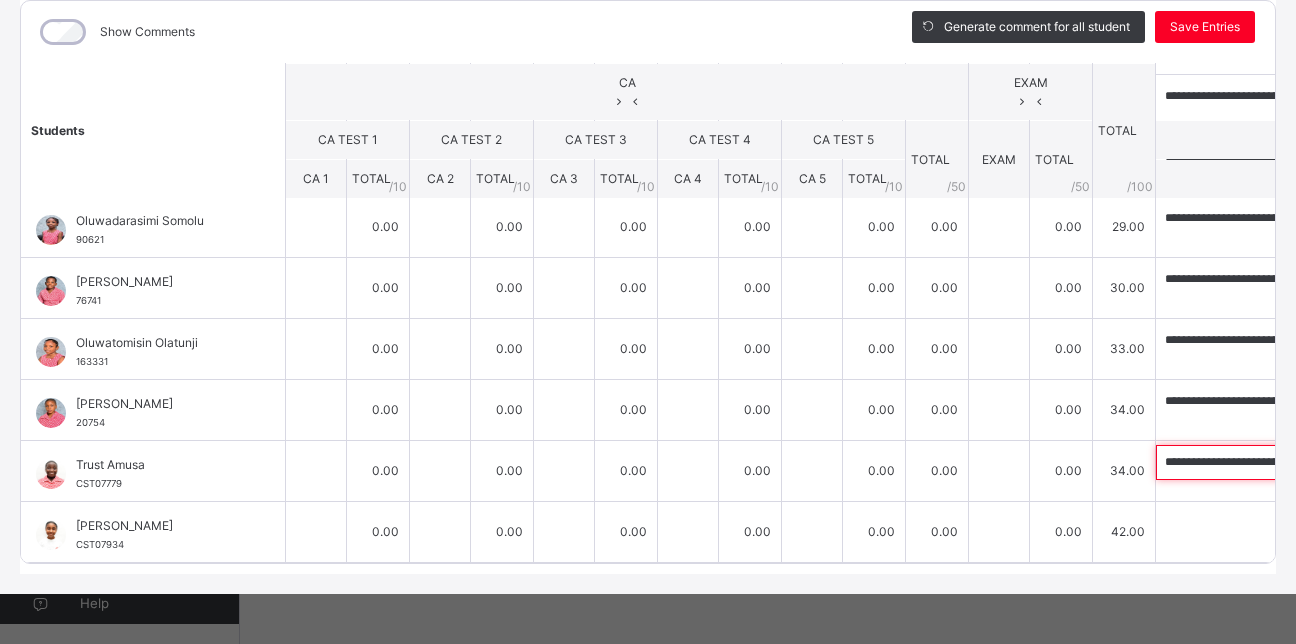 scroll, scrollTop: 0, scrollLeft: 427, axis: horizontal 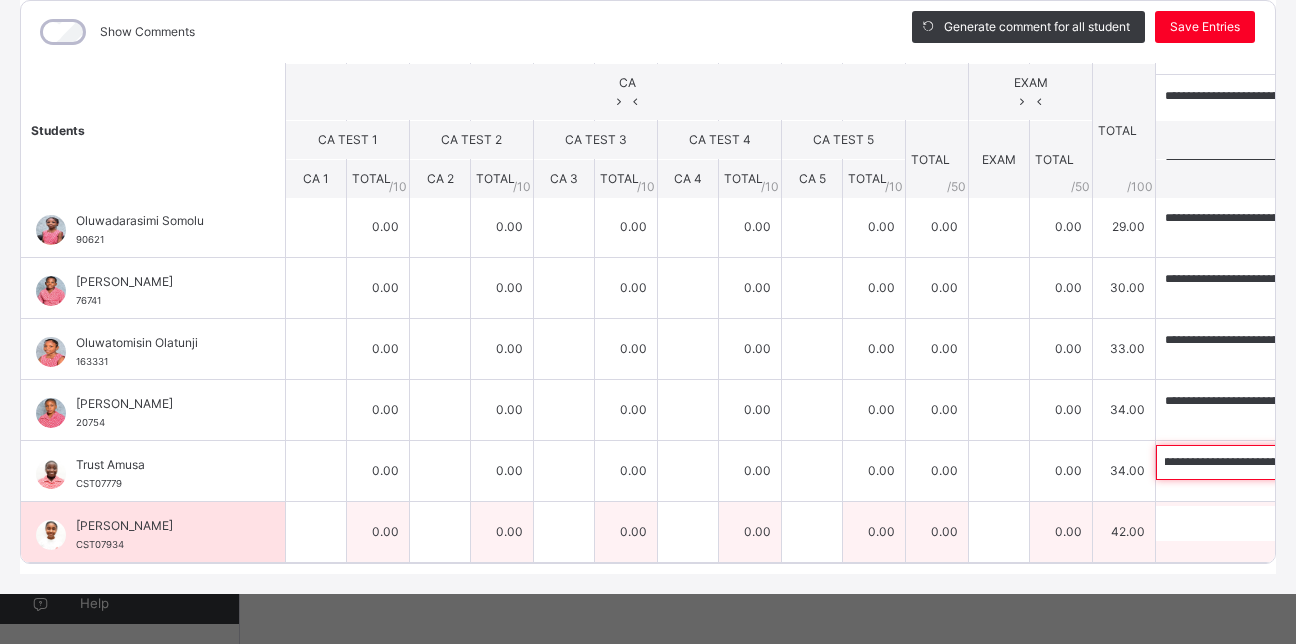 type on "**********" 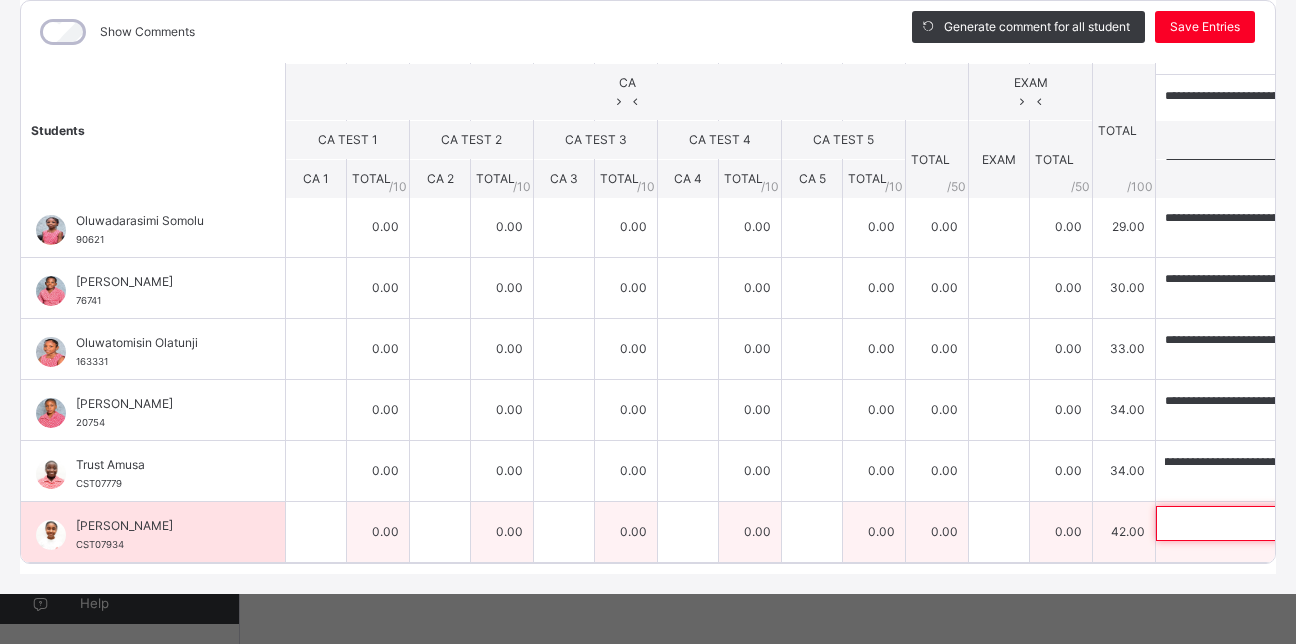 click at bounding box center (1286, 523) 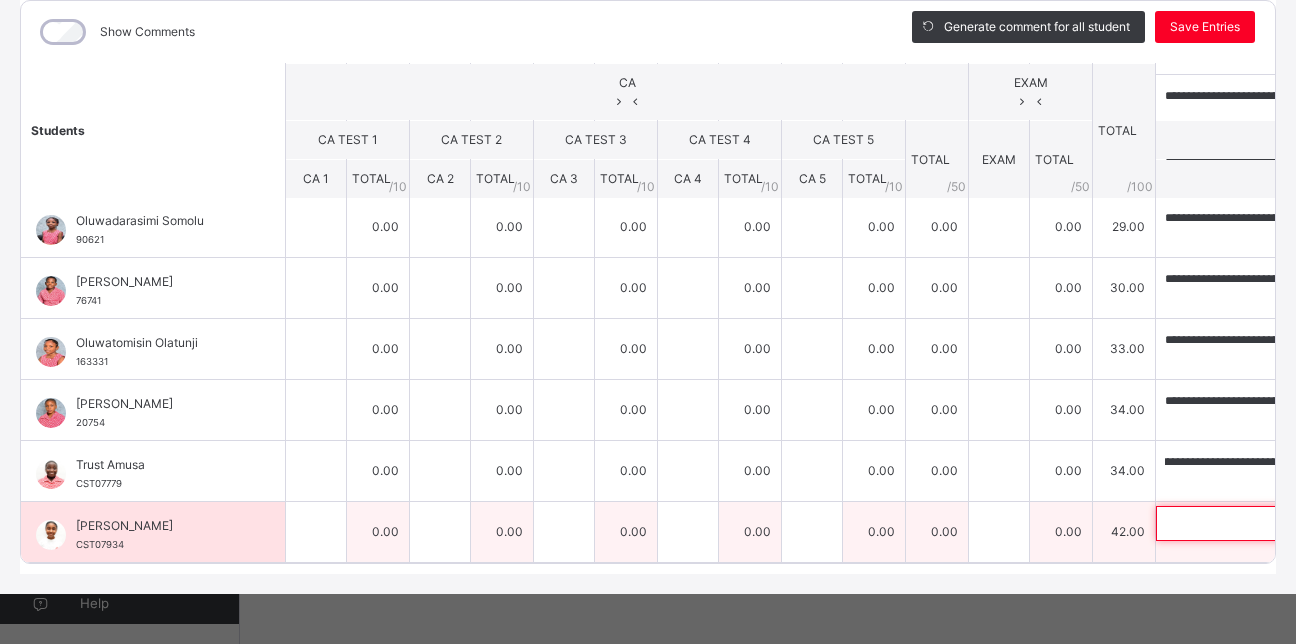 scroll, scrollTop: 0, scrollLeft: 0, axis: both 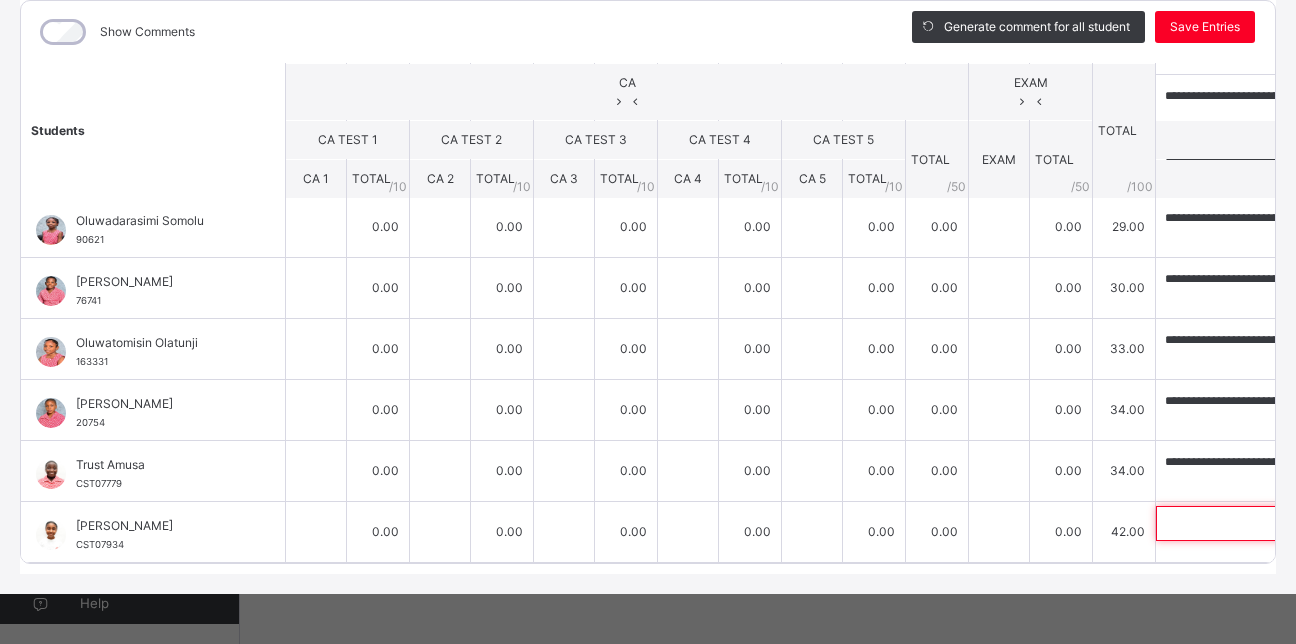 paste on "**********" 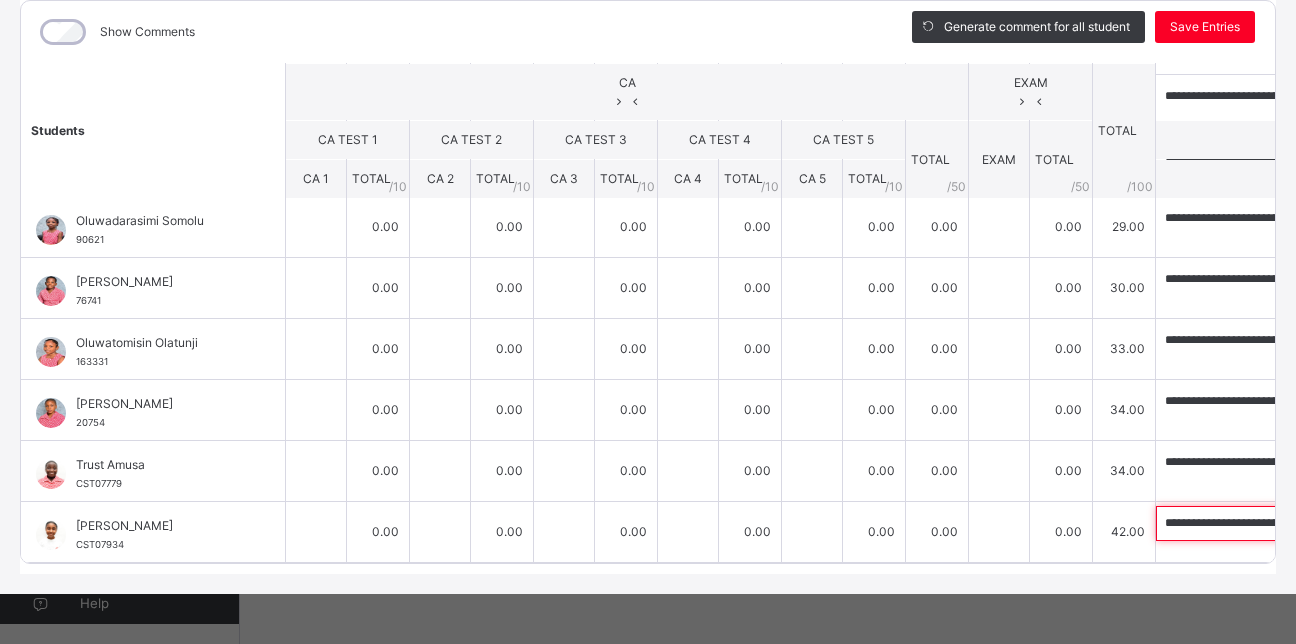 scroll, scrollTop: 0, scrollLeft: 483, axis: horizontal 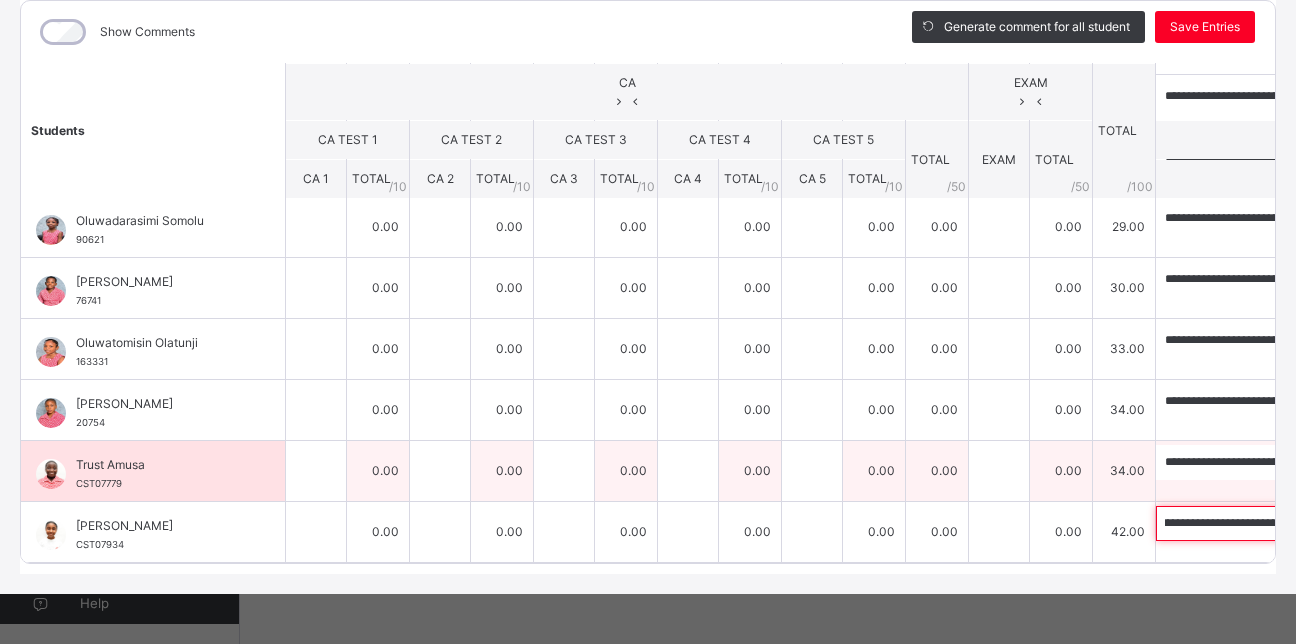 type on "**********" 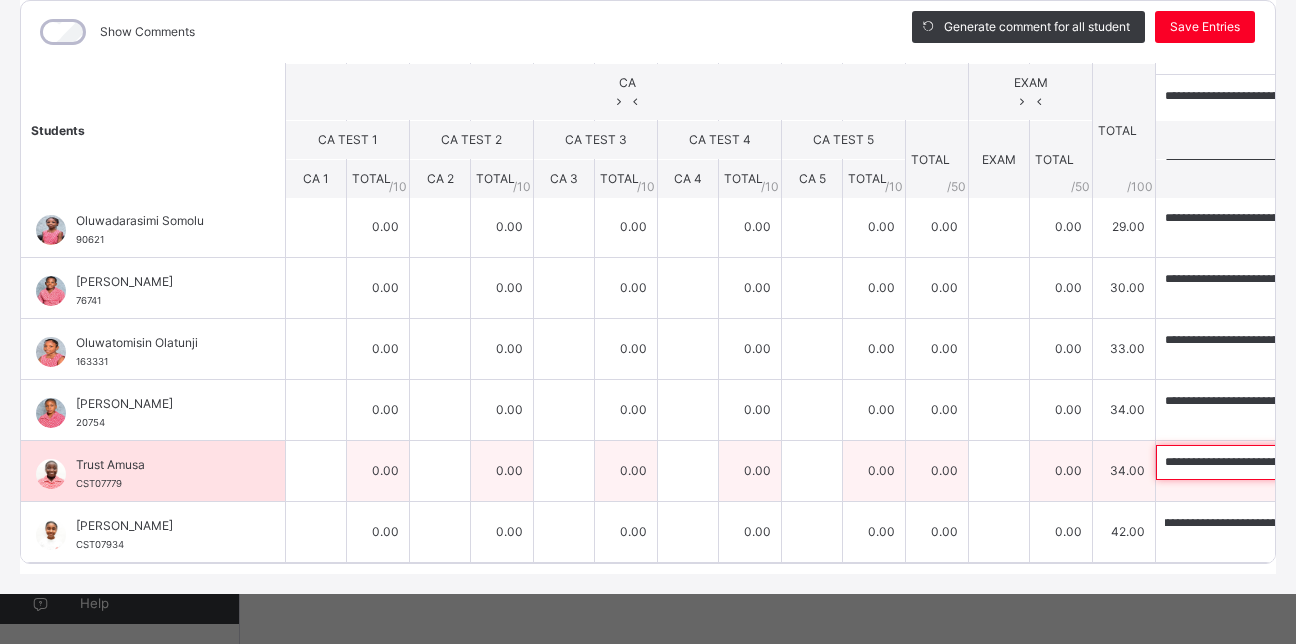 click on "**********" at bounding box center [1286, 462] 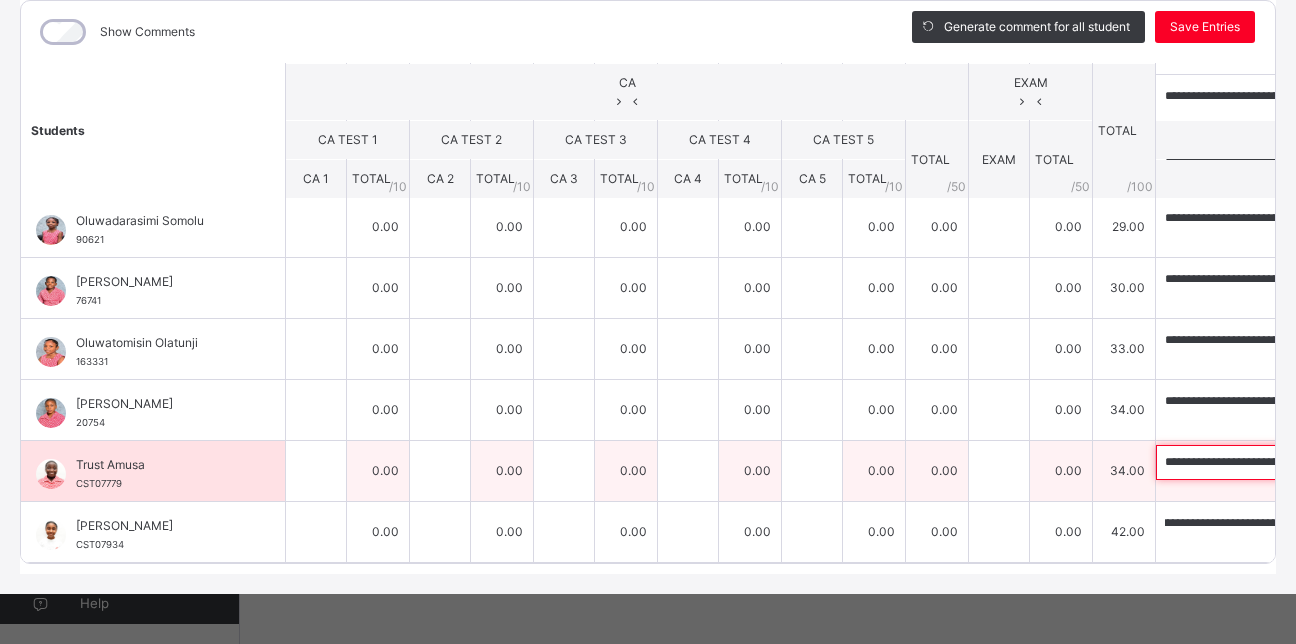 scroll, scrollTop: 0, scrollLeft: 0, axis: both 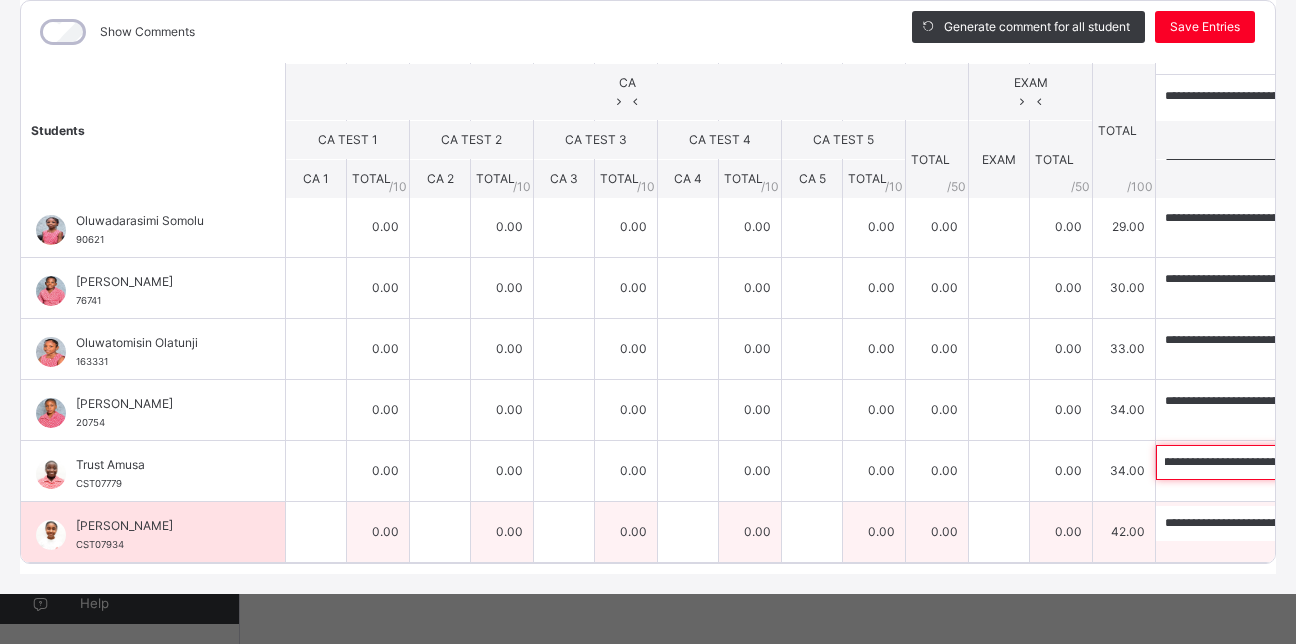 type on "**********" 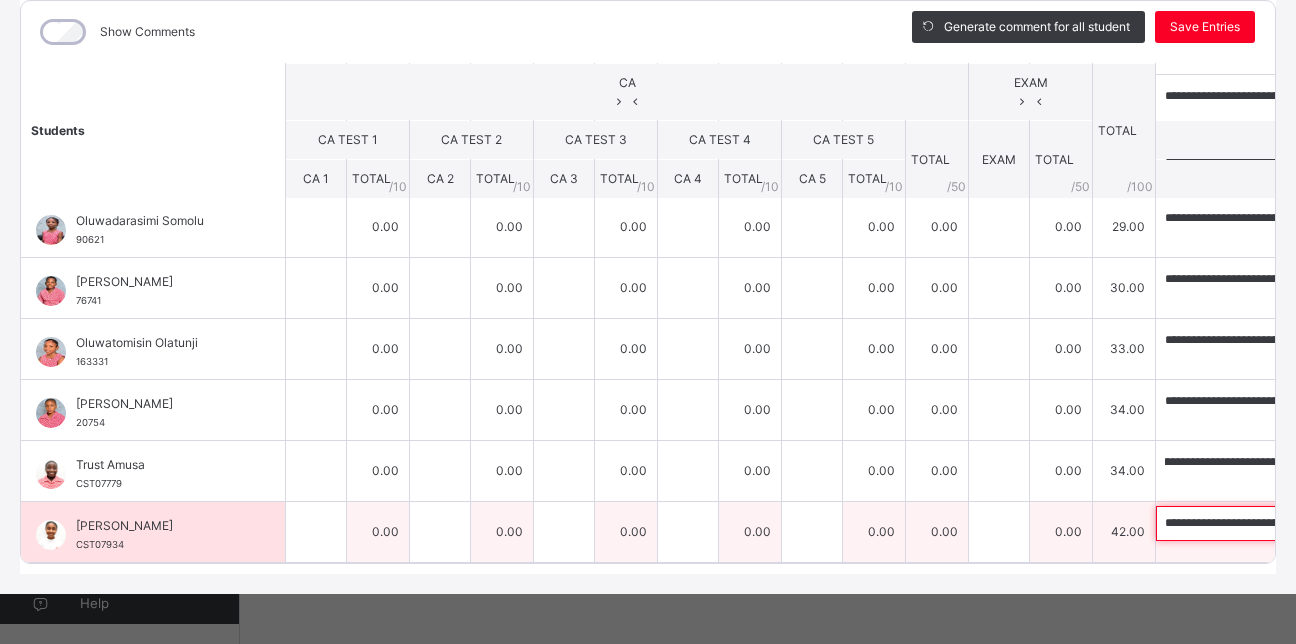 click on "**********" at bounding box center (1286, 523) 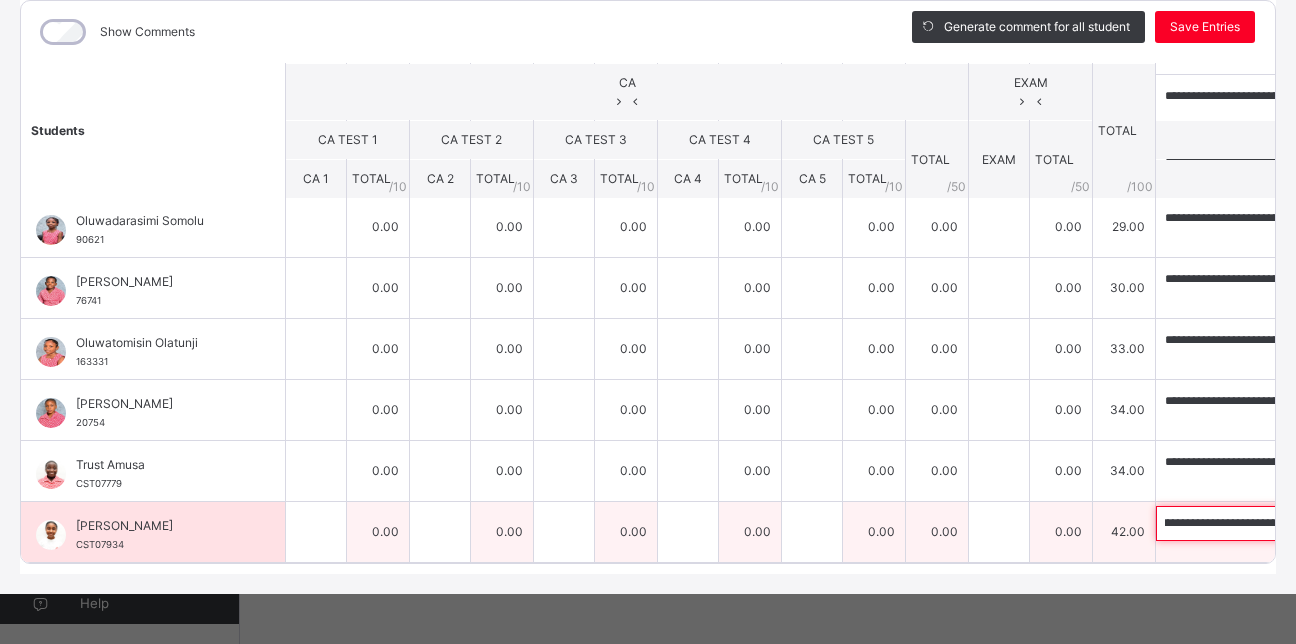 scroll, scrollTop: 0, scrollLeft: 470, axis: horizontal 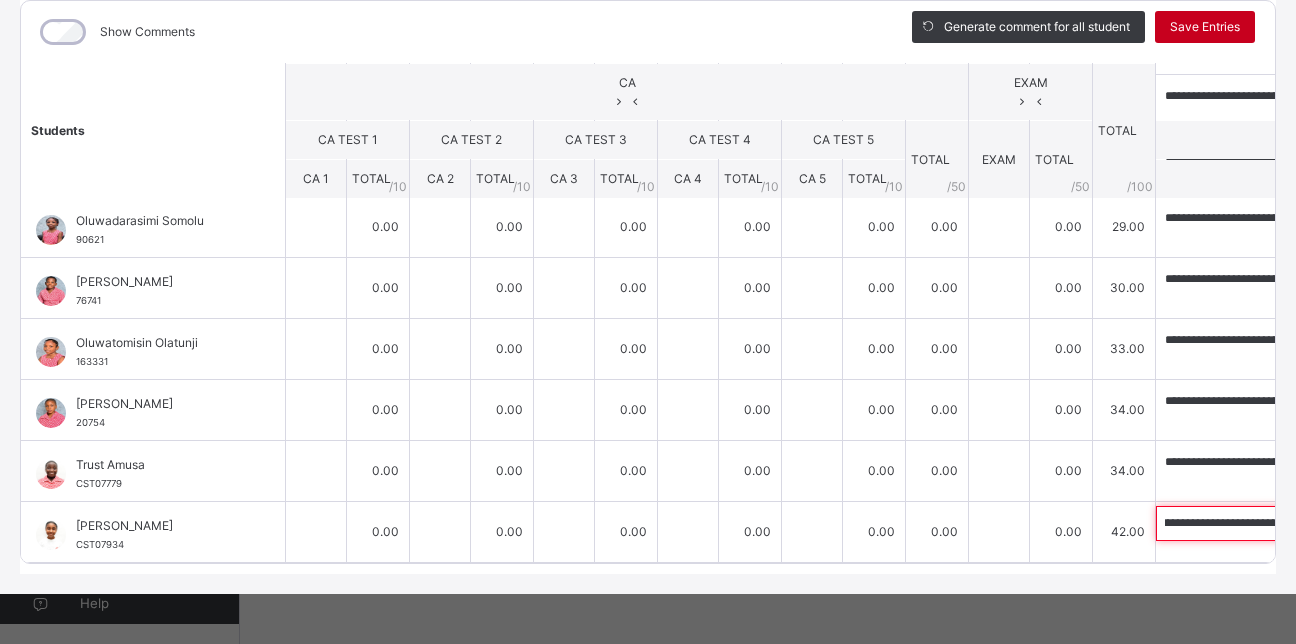 type on "**********" 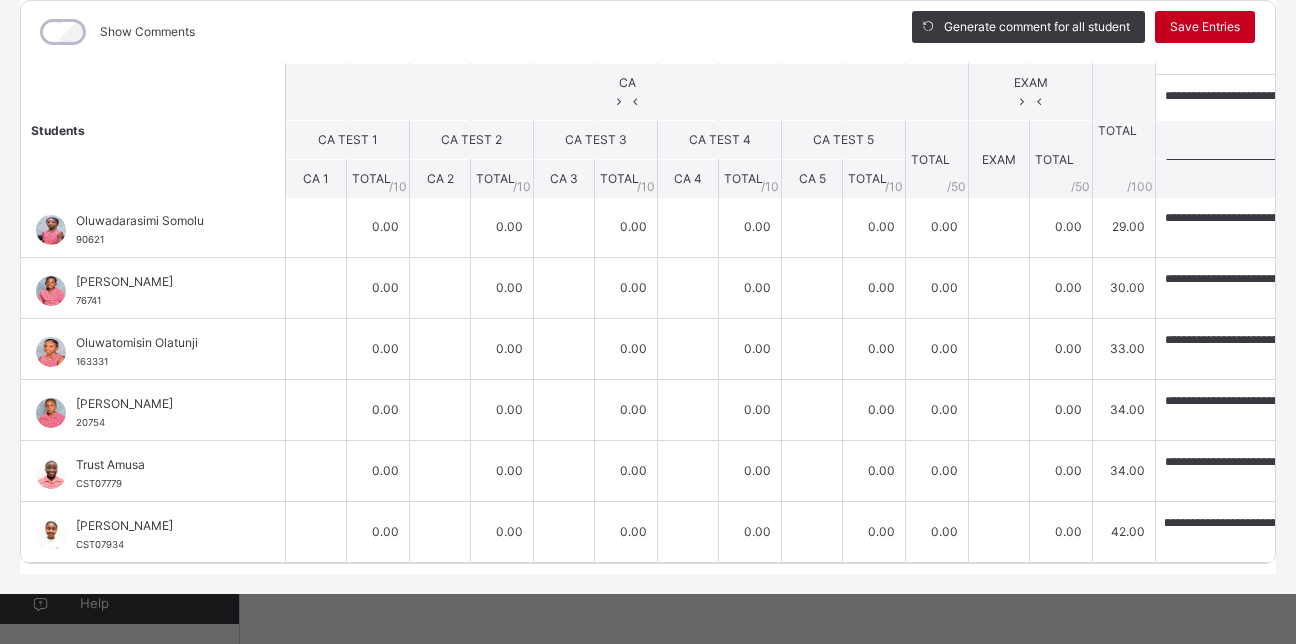 click on "Save Entries" at bounding box center (1205, 27) 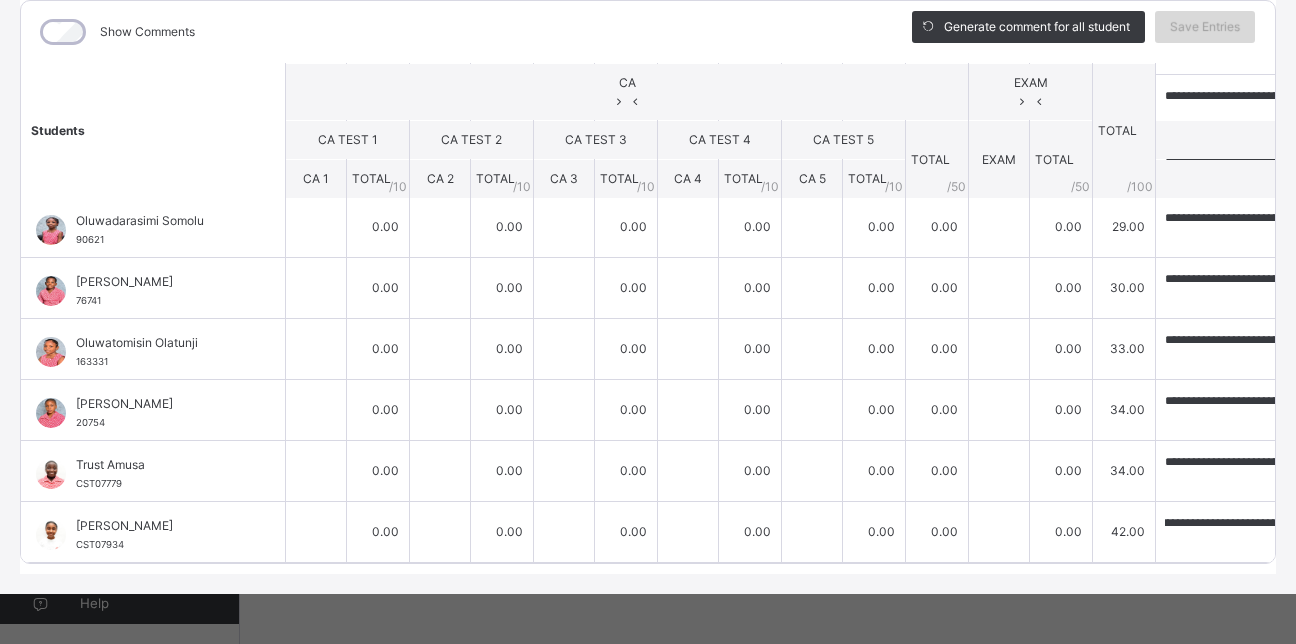 scroll, scrollTop: 0, scrollLeft: 0, axis: both 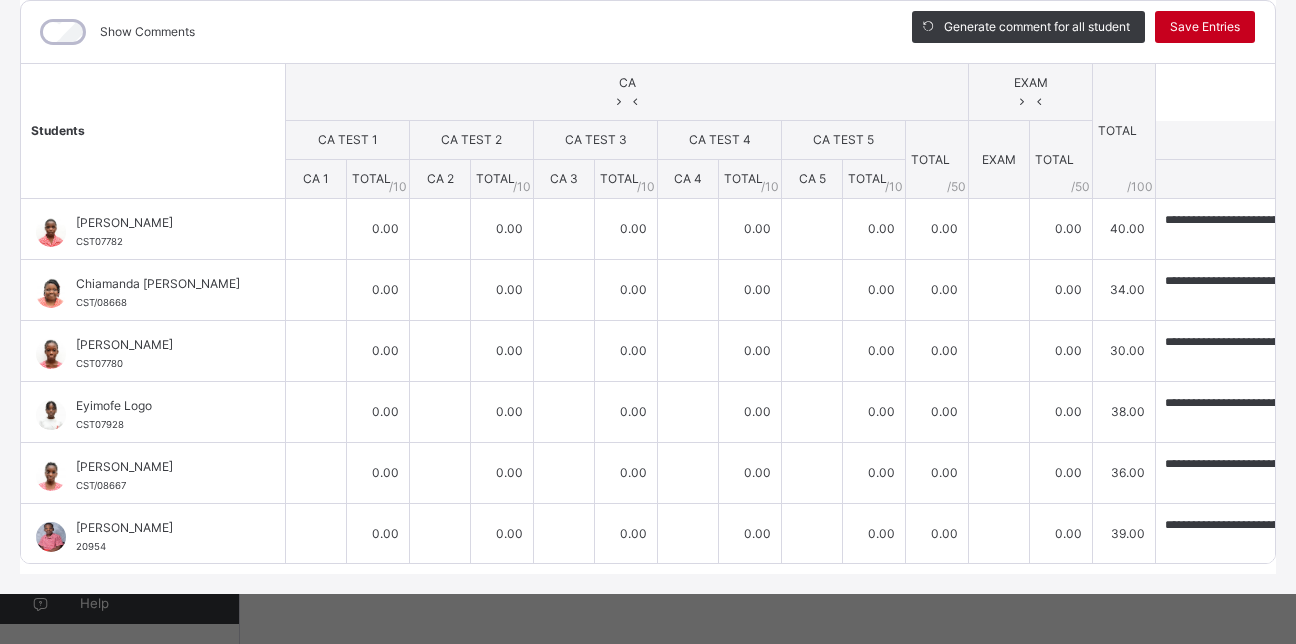 click on "Save Entries" at bounding box center (1205, 27) 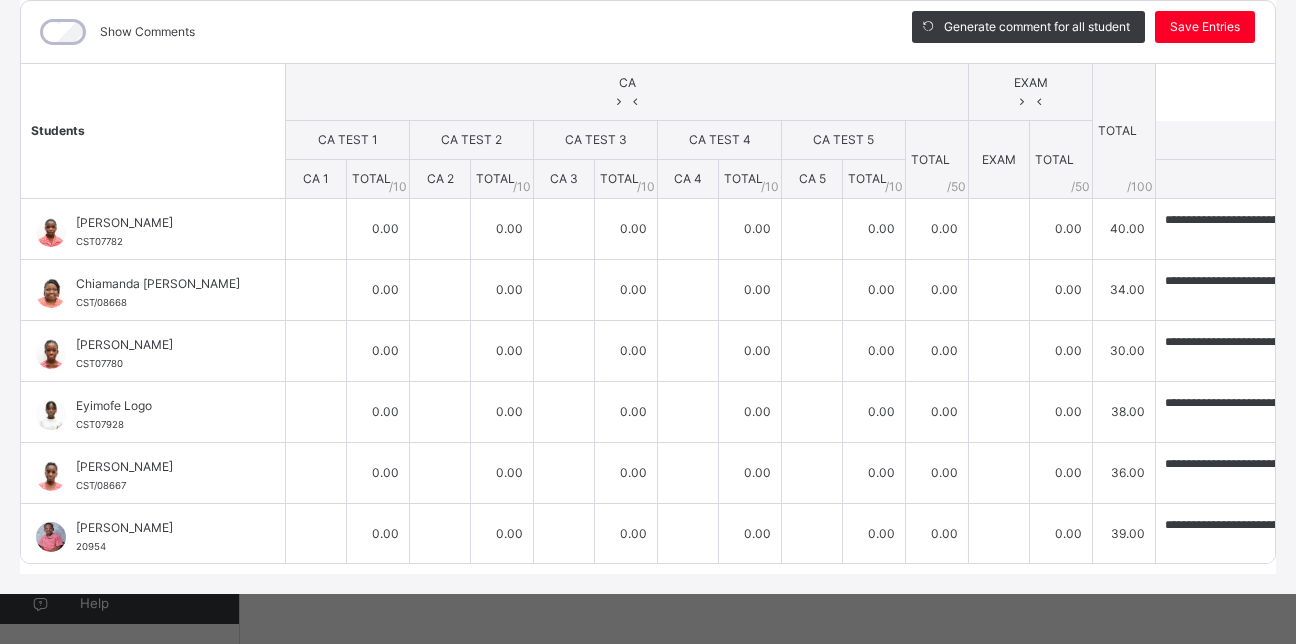 scroll, scrollTop: 499, scrollLeft: 0, axis: vertical 